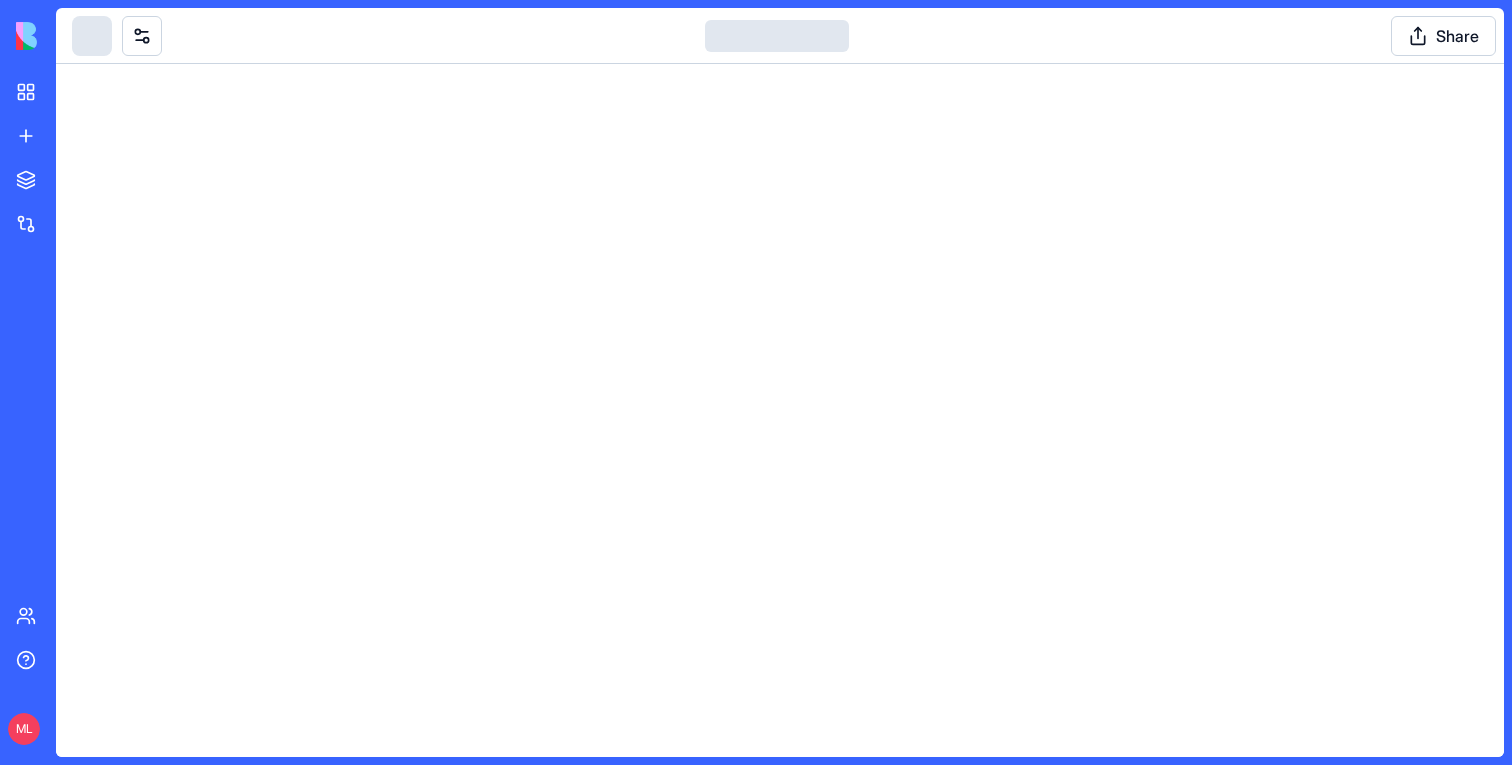 scroll, scrollTop: 0, scrollLeft: 0, axis: both 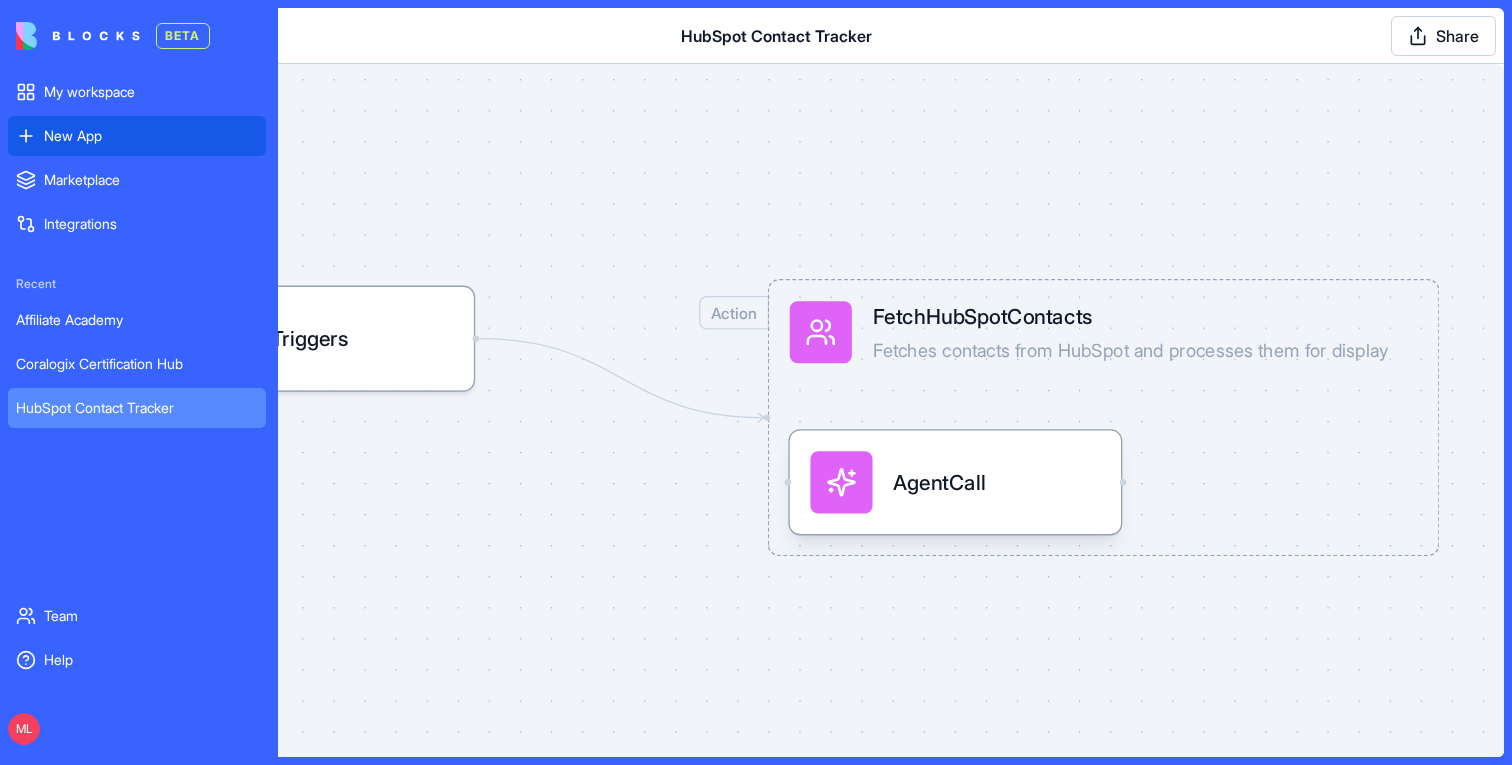 click on "New App" at bounding box center (151, 136) 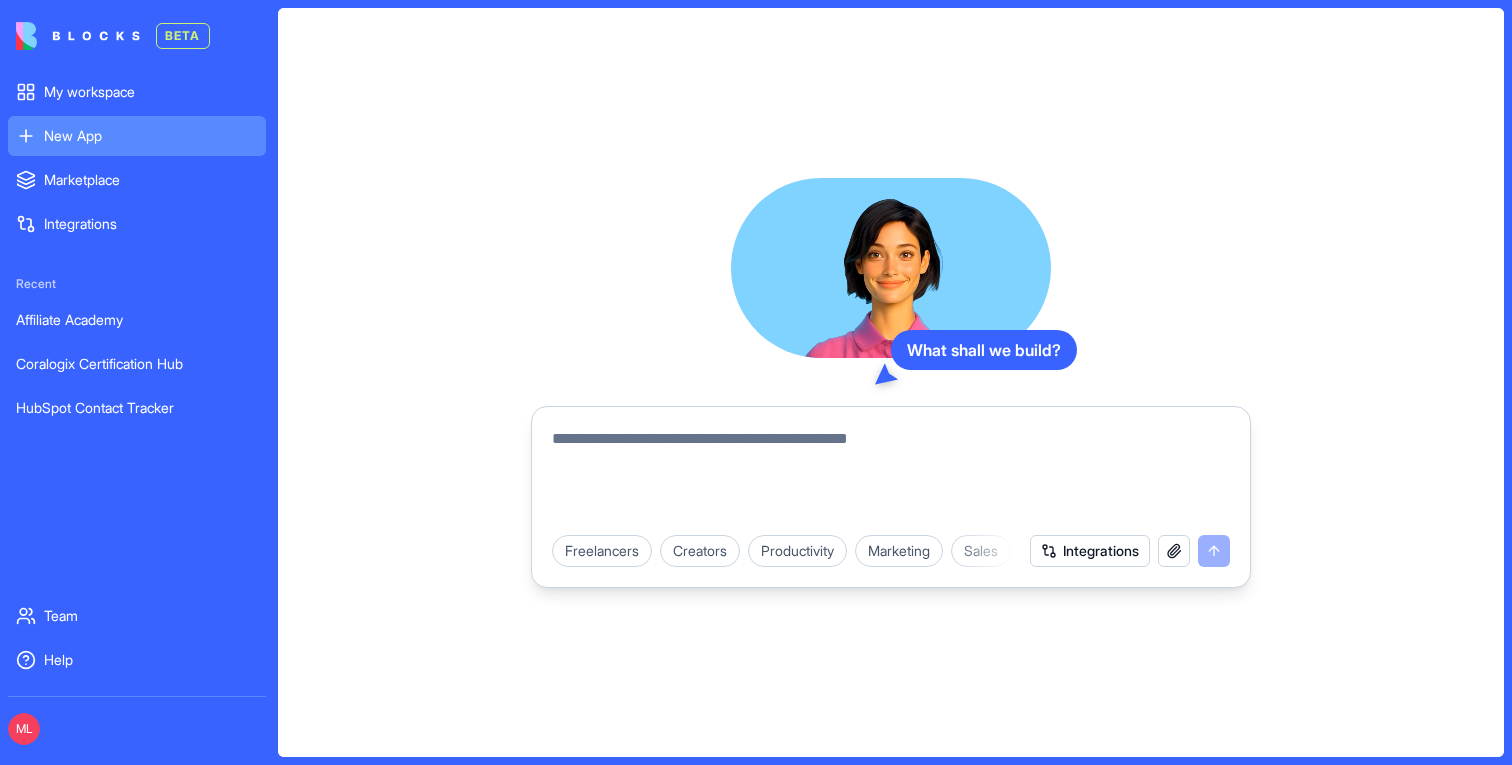 click at bounding box center [891, 475] 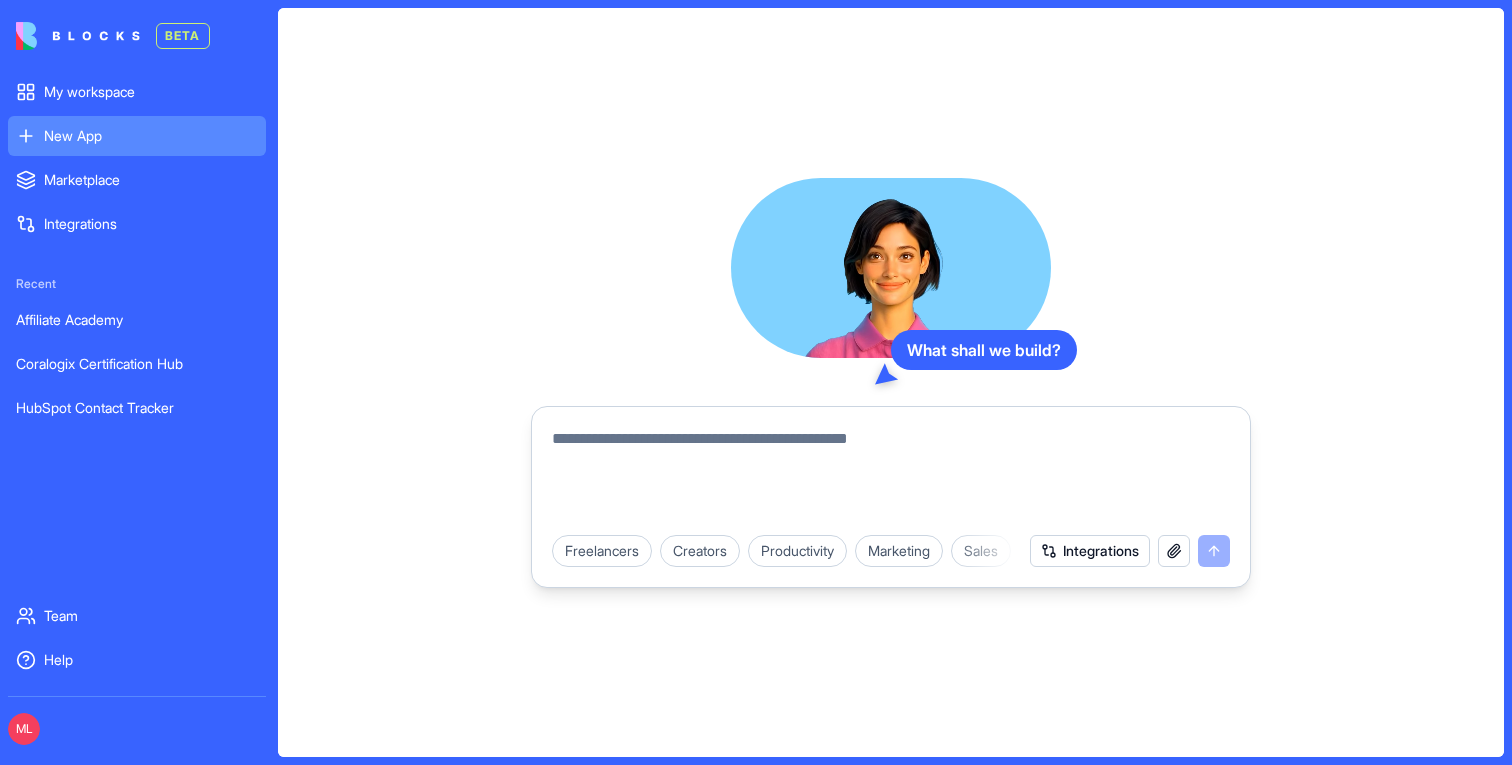 type on "*" 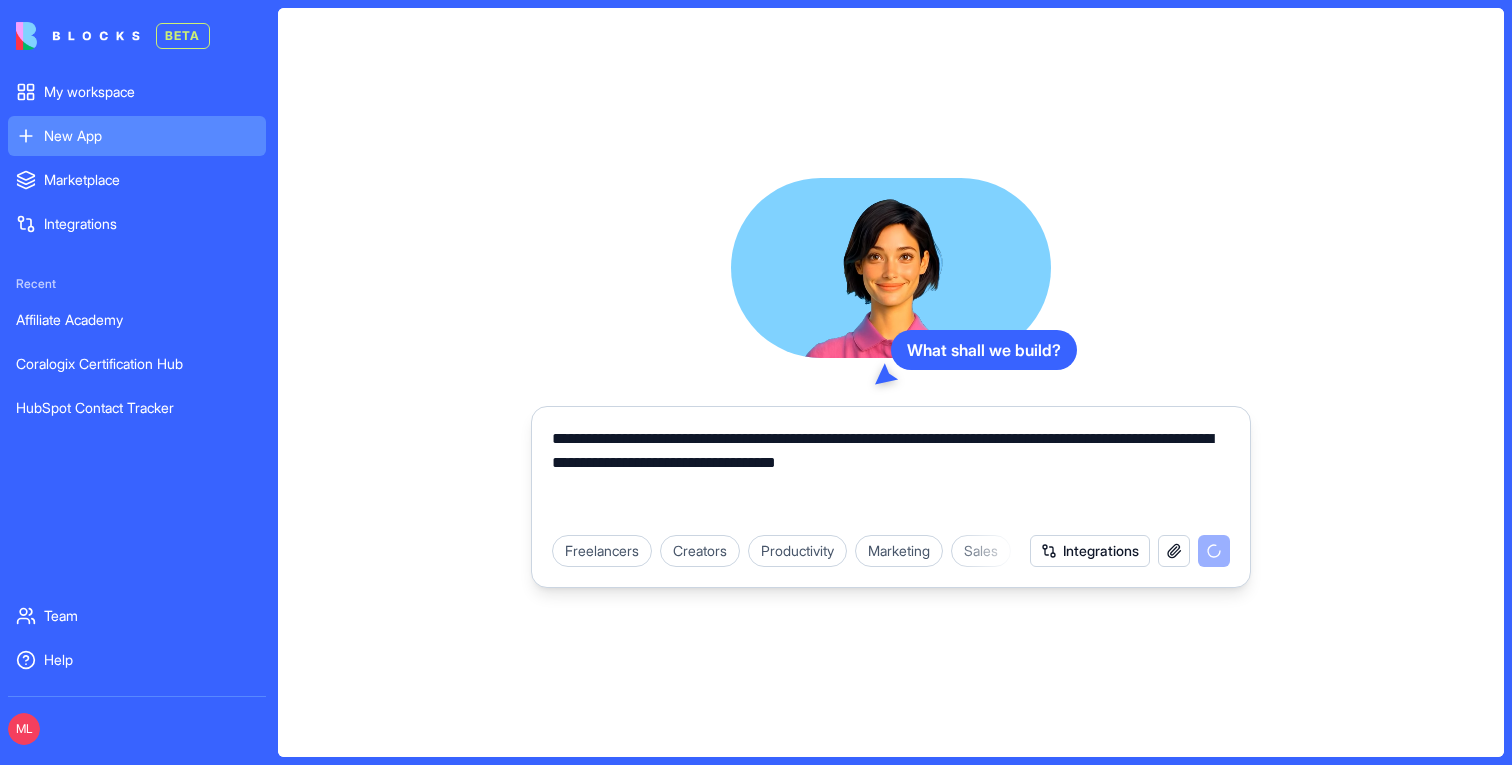 type on "**********" 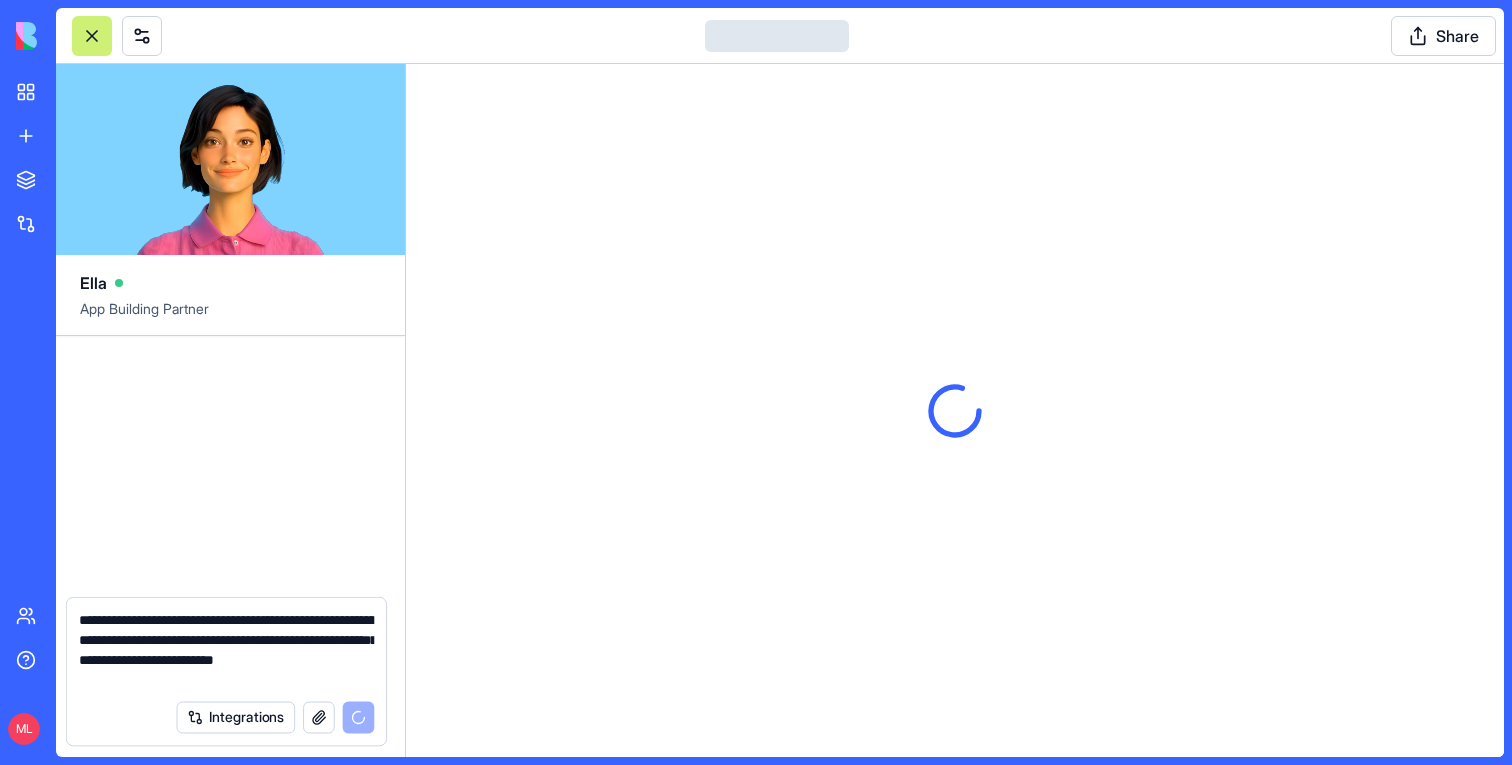 type 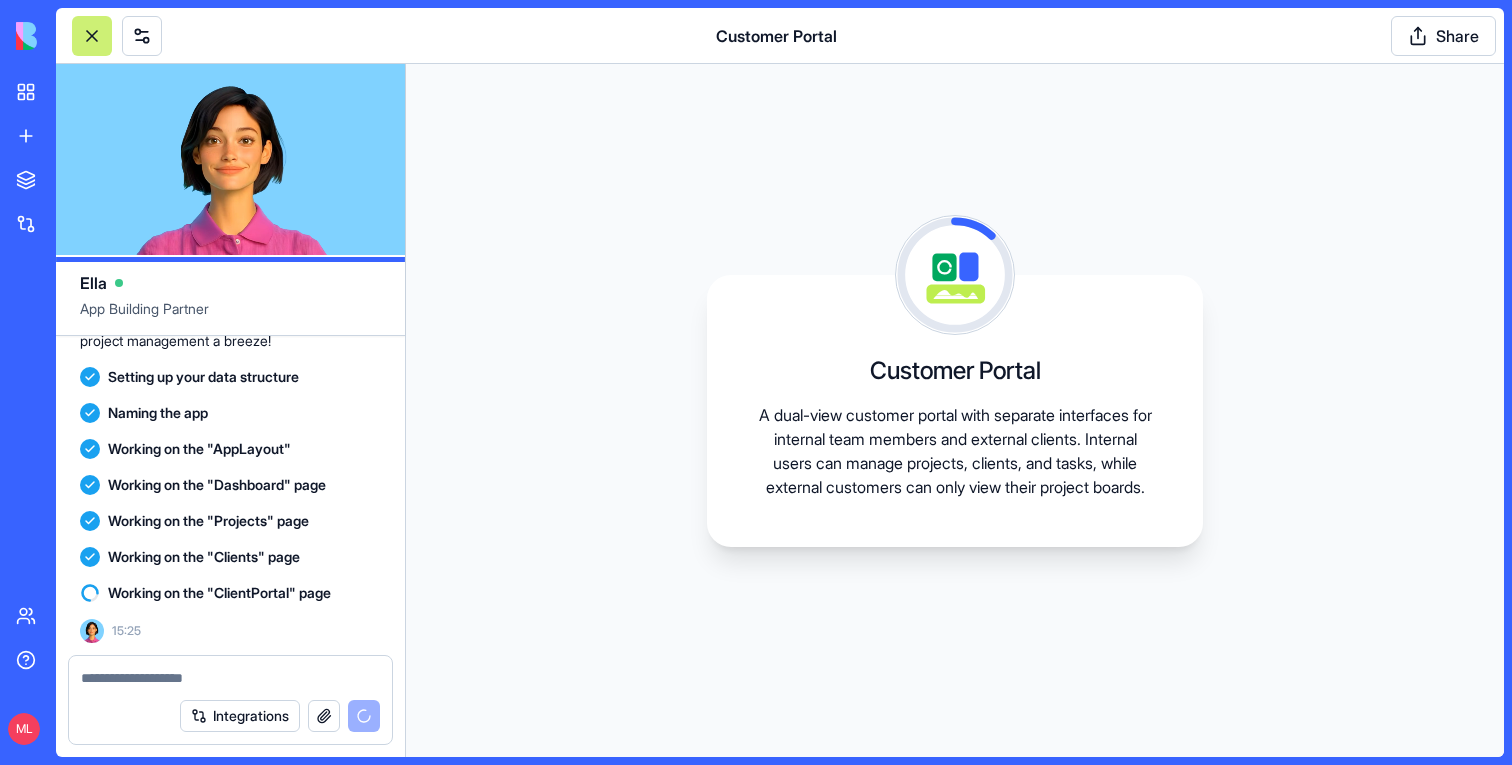 scroll, scrollTop: 273, scrollLeft: 0, axis: vertical 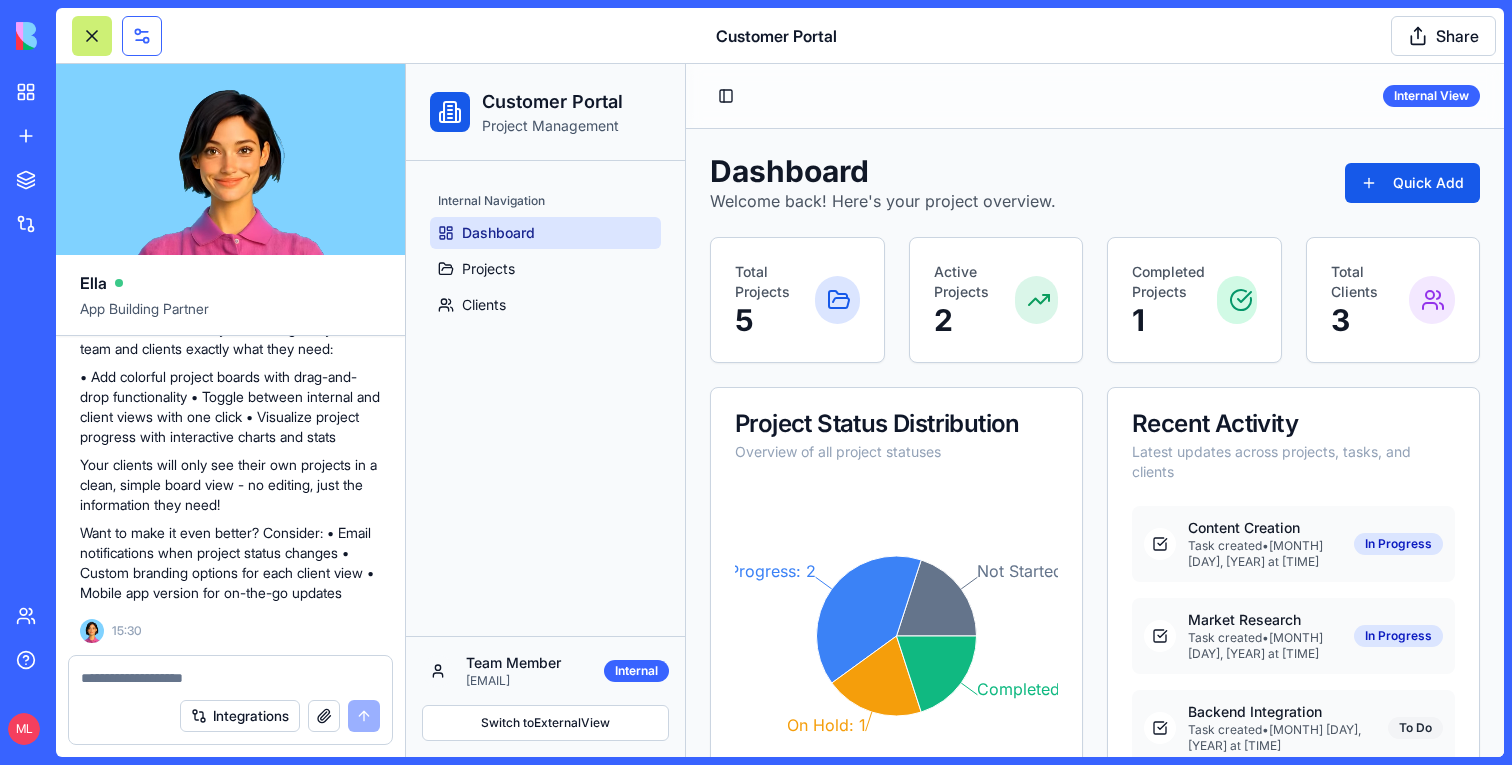 click at bounding box center [142, 36] 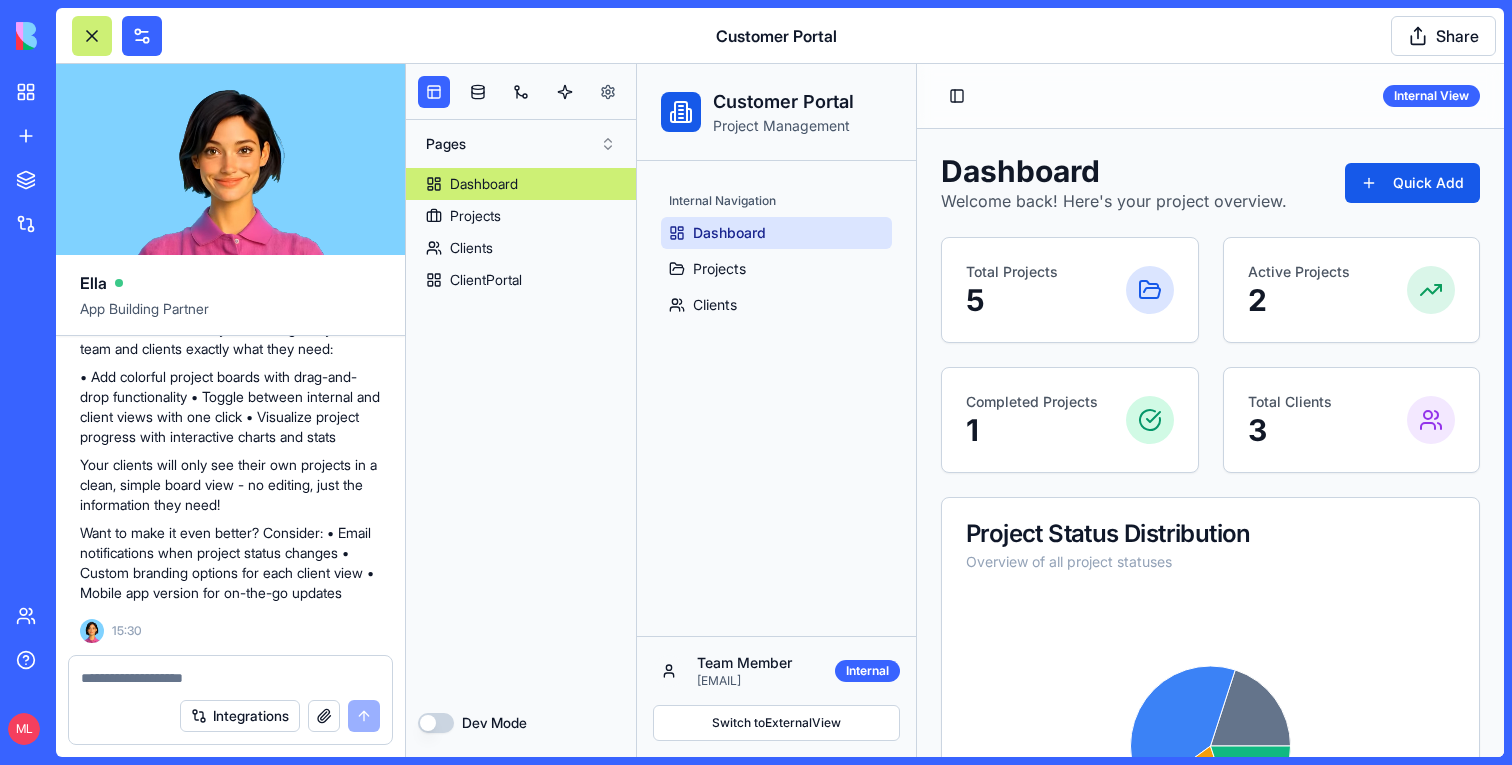 click at bounding box center (608, 92) 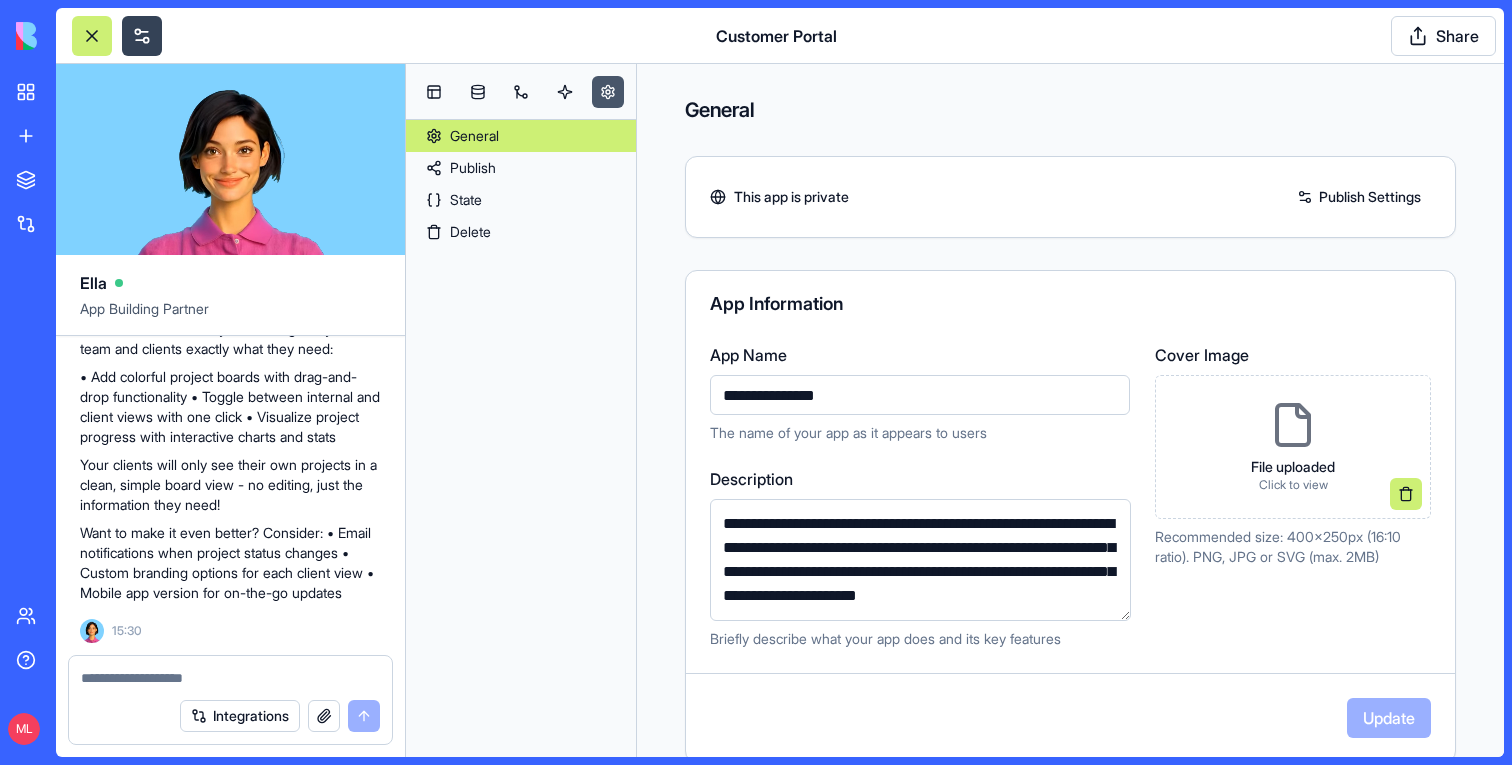 click at bounding box center (142, 36) 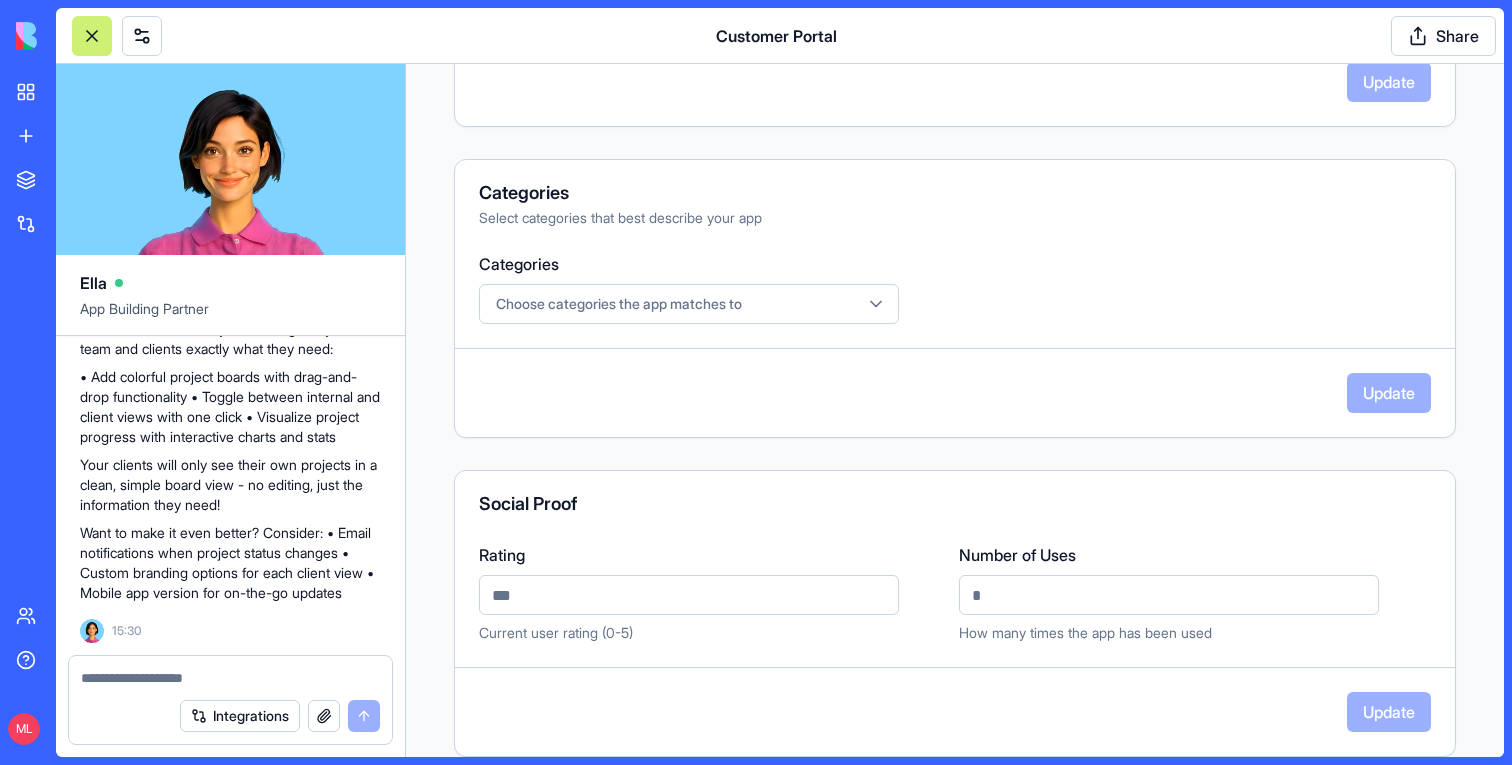 scroll, scrollTop: 0, scrollLeft: 0, axis: both 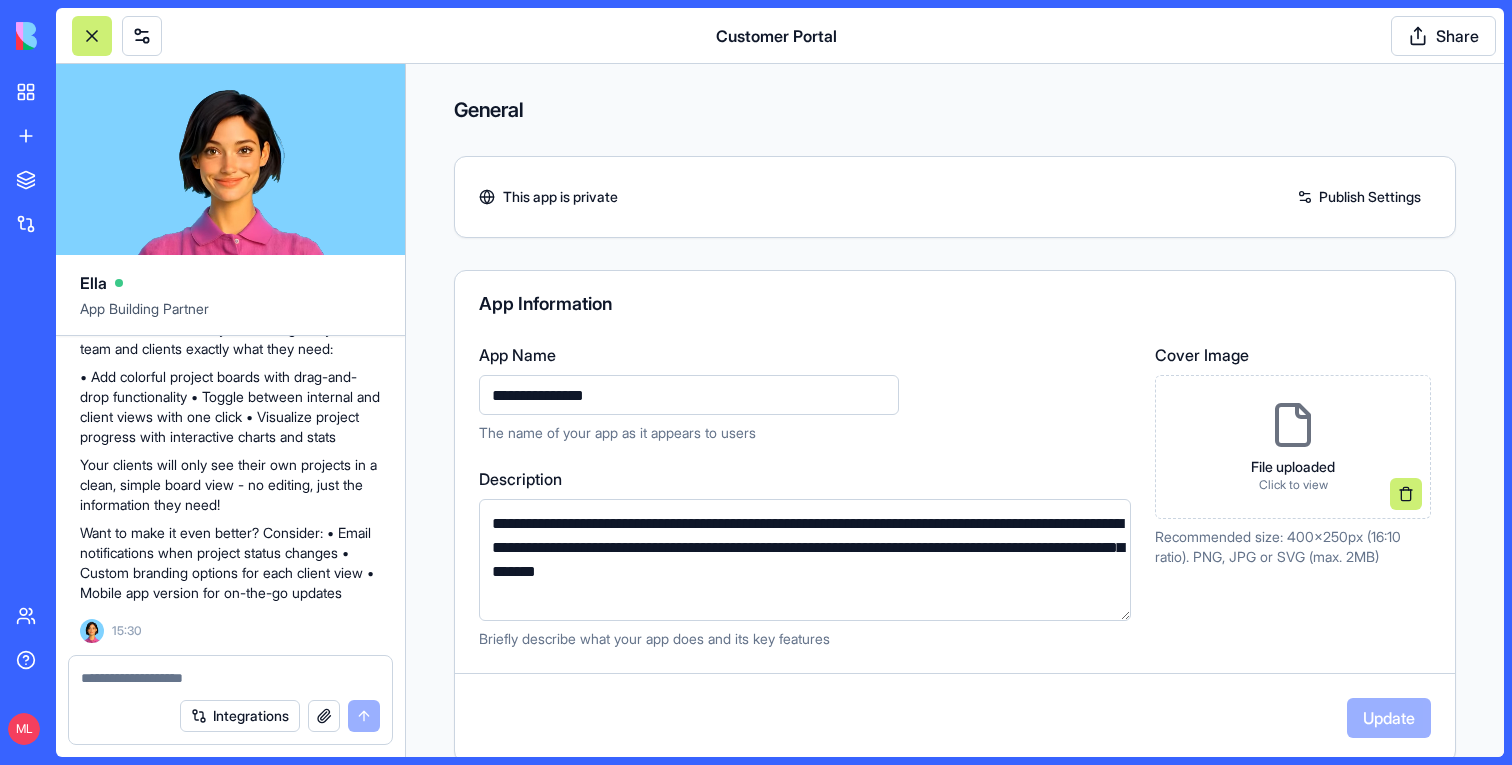 click on "This app is private Publish Settings" at bounding box center (955, 197) 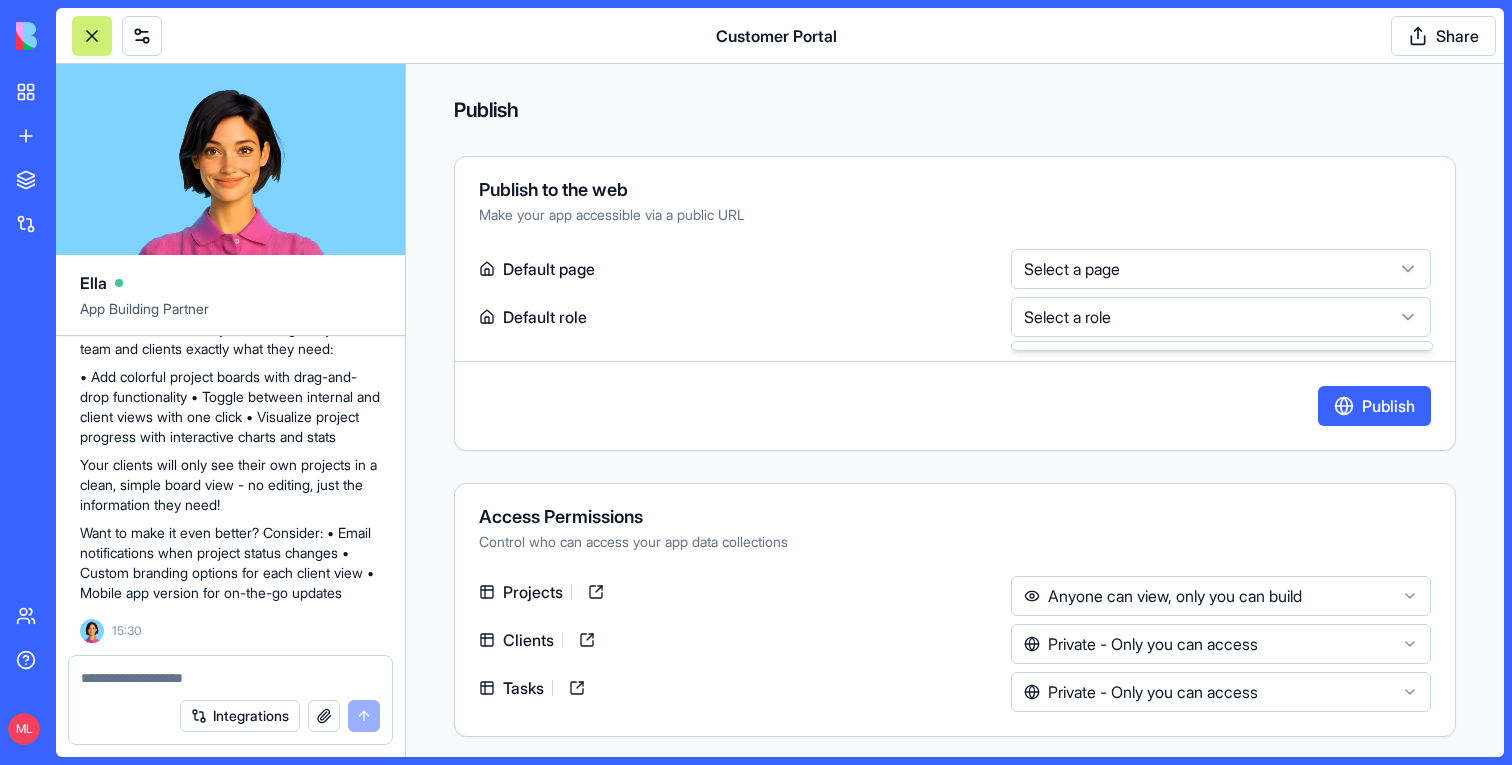 click on "BETA My workspace New App
To pick up a draggable item, press the space bar.
While dragging, use the arrow keys to move the item.
Press space again to drop the item in its new position, or press escape to cancel.
Marketplace Integrations Recent Coralogix Certification Hub HubSpot Contact Tracker Customer Portal Team Help ML Customer Portal Share Ella App Building Partner Please create a customer portal. There should be a view for internal members and view for external customers who should see just the projects board
Undo M 15:24 🚀 Customer Portal Coming Up!
I'll create a sleek customer portal with separate views for your team and clients. Let's make project management a breeze! Setting up your data structure Naming the app Working on the "AppLayout"  Working on the "Dashboard" page Working on the "Projects" page Working on the "Clients" page Working on the "ClientPortal" page Verifying everything works together Great news! Your Customer Portal is ready to use! 🎉
15:30 Publish" at bounding box center (756, 382) 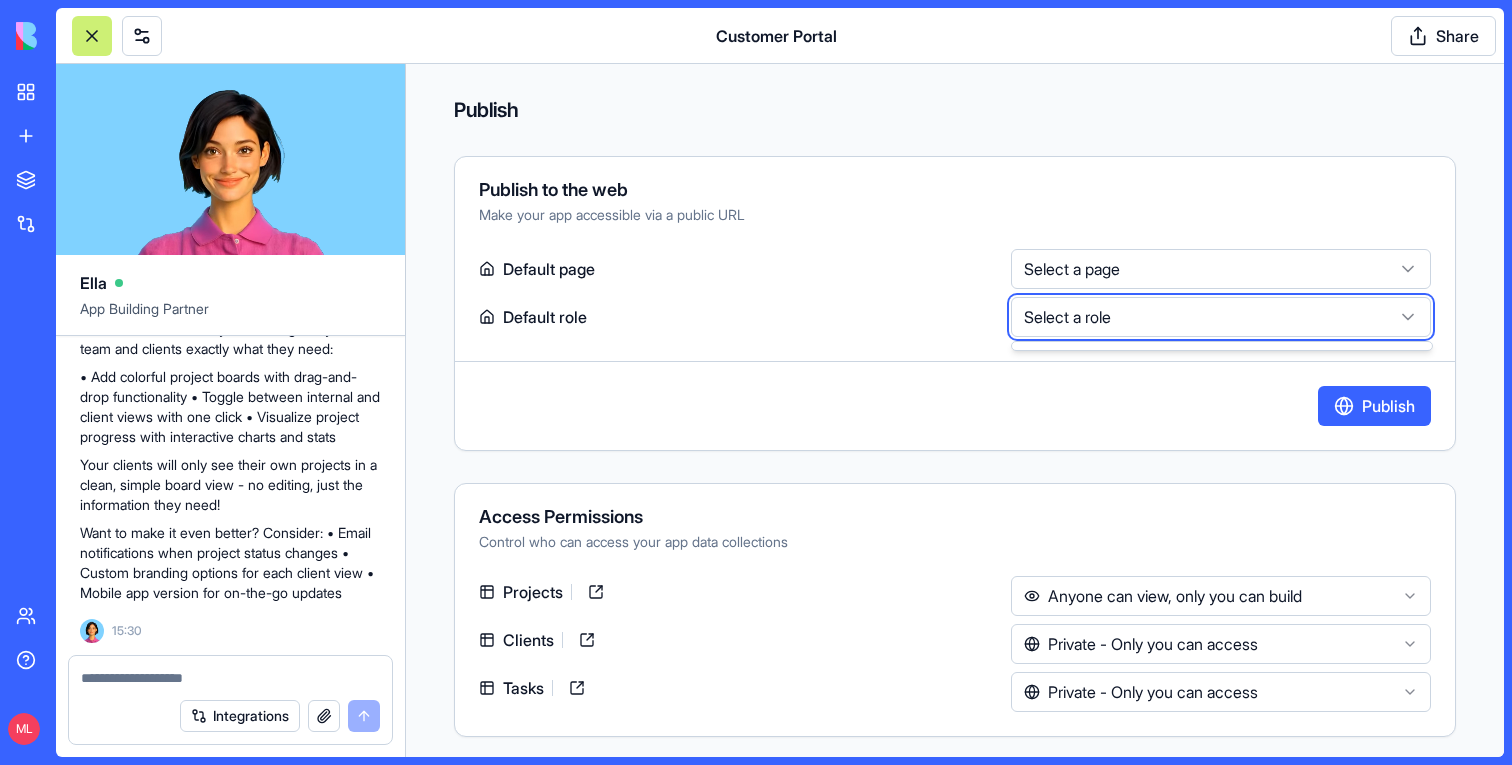 click on "BETA My workspace New App
To pick up a draggable item, press the space bar.
While dragging, use the arrow keys to move the item.
Press space again to drop the item in its new position, or press escape to cancel.
Marketplace Integrations Recent Coralogix Certification Hub HubSpot Contact Tracker Customer Portal Team Help ML Customer Portal Share Ella App Building Partner Please create a customer portal. There should be a view for internal members and view for external customers who should see just the projects board
Undo M 15:24 🚀 Customer Portal Coming Up!
I'll create a sleek customer portal with separate views for your team and clients. Let's make project management a breeze! Setting up your data structure Naming the app Working on the "AppLayout"  Working on the "Dashboard" page Working on the "Projects" page Working on the "Clients" page Working on the "ClientPortal" page Verifying everything works together Great news! Your Customer Portal is ready to use! 🎉
15:30 Publish" at bounding box center (756, 382) 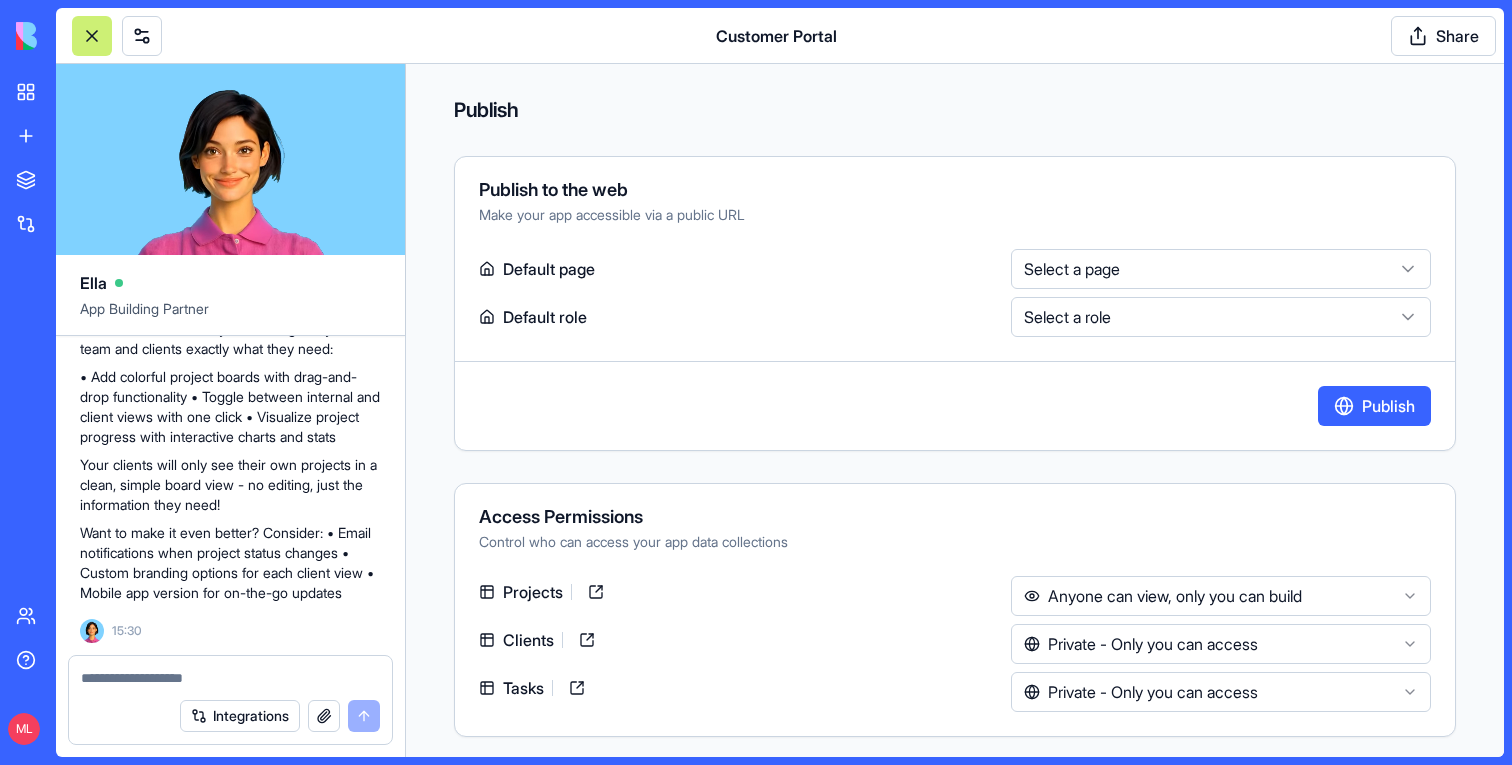 click on "**********" at bounding box center (955, 293) 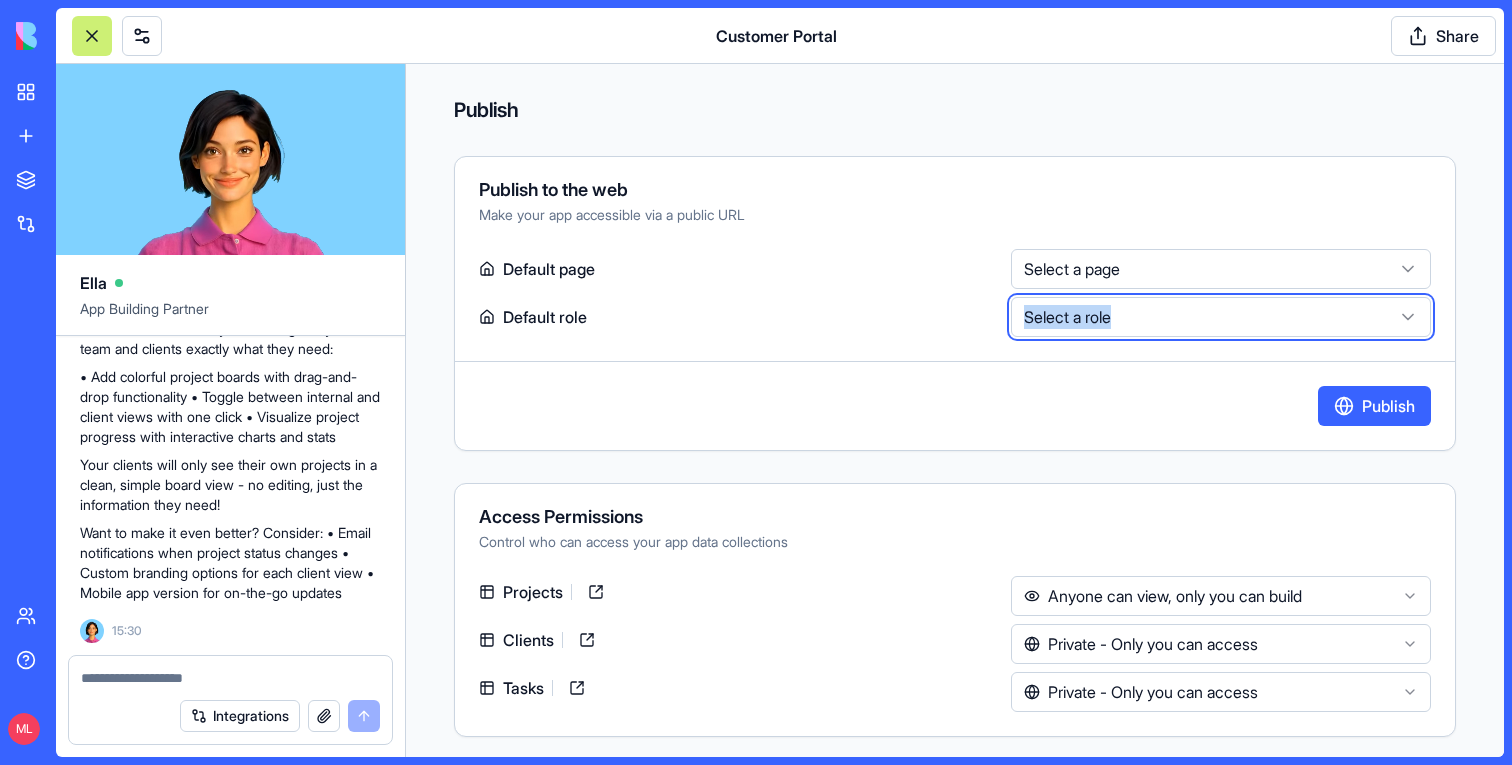 click on "BETA My workspace New App
To pick up a draggable item, press the space bar.
While dragging, use the arrow keys to move the item.
Press space again to drop the item in its new position, or press escape to cancel.
Marketplace Integrations Recent Coralogix Certification Hub HubSpot Contact Tracker Customer Portal Team Help ML Customer Portal Share Ella App Building Partner Please create a customer portal. There should be a view for internal members and view for external customers who should see just the projects board
Undo M 15:24 🚀 Customer Portal Coming Up!
I'll create a sleek customer portal with separate views for your team and clients. Let's make project management a breeze! Setting up your data structure Naming the app Working on the "AppLayout"  Working on the "Dashboard" page Working on the "Projects" page Working on the "Clients" page Working on the "ClientPortal" page Verifying everything works together Great news! Your Customer Portal is ready to use! 🎉
15:30 Publish" at bounding box center [756, 382] 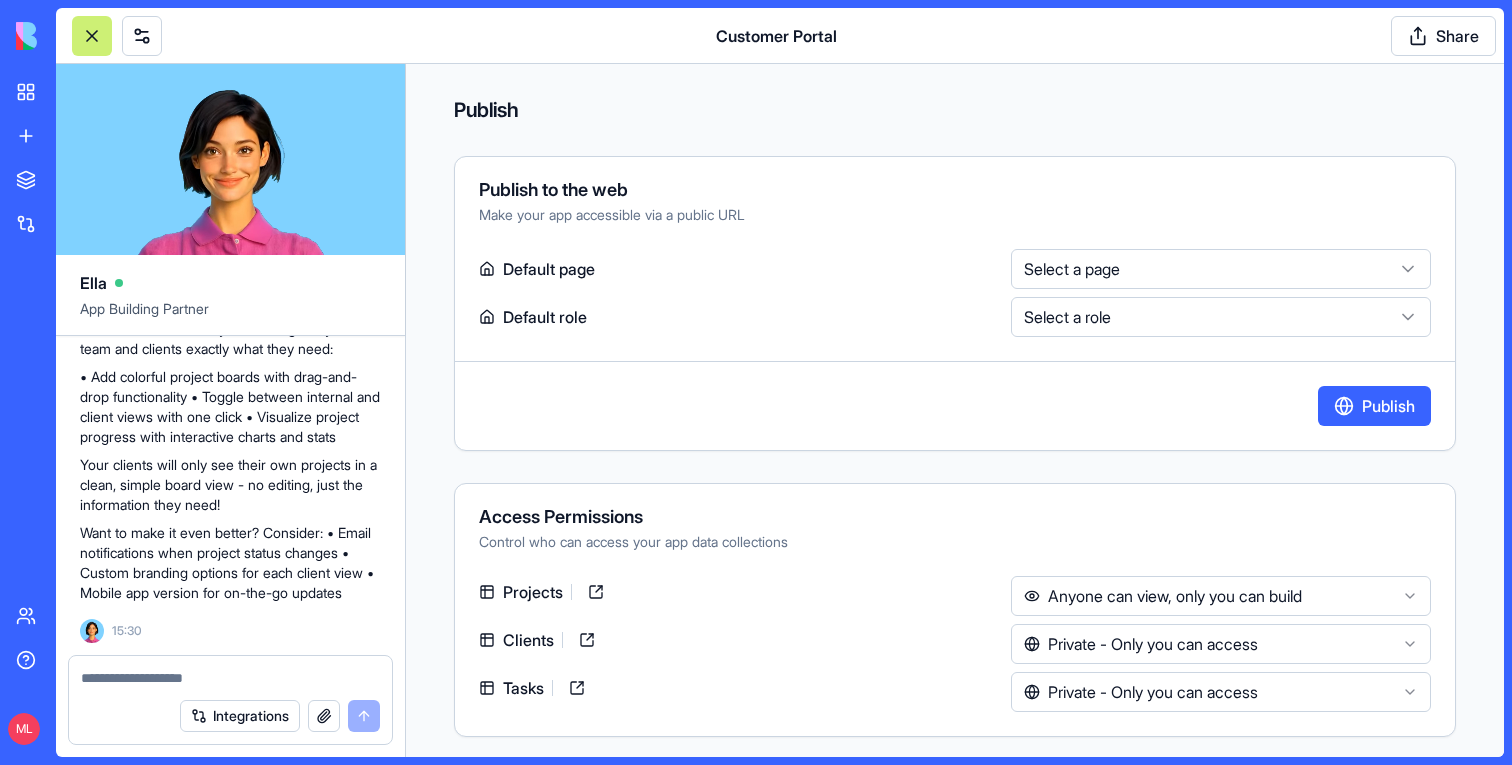 click on "**********" at bounding box center [955, 303] 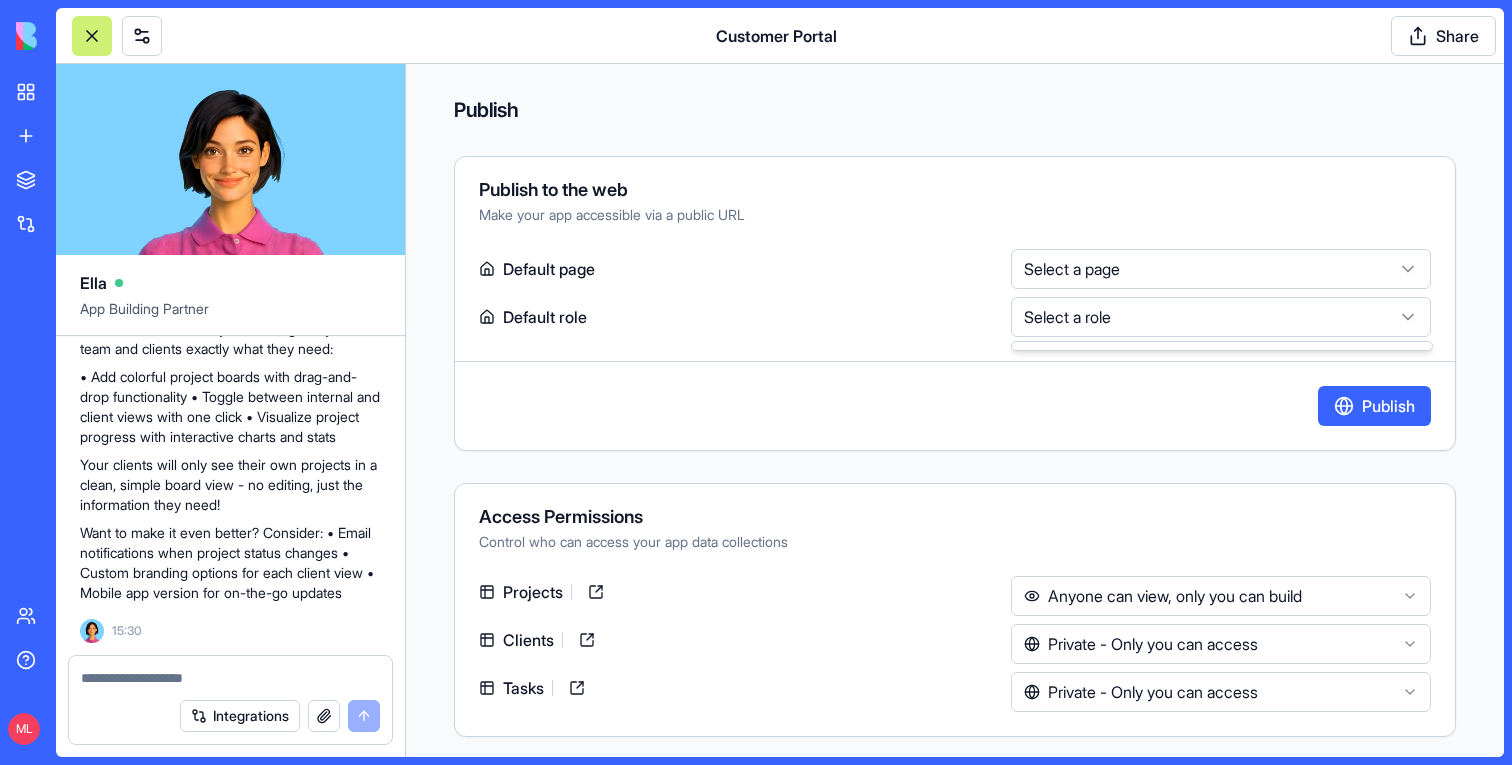 click on "BETA My workspace New App
To pick up a draggable item, press the space bar.
While dragging, use the arrow keys to move the item.
Press space again to drop the item in its new position, or press escape to cancel.
Marketplace Integrations Recent Coralogix Certification Hub HubSpot Contact Tracker Customer Portal Team Help ML Customer Portal Share Ella App Building Partner Please create a customer portal. There should be a view for internal members and view for external customers who should see just the projects board
Undo M 15:24 🚀 Customer Portal Coming Up!
I'll create a sleek customer portal with separate views for your team and clients. Let's make project management a breeze! Setting up your data structure Naming the app Working on the "AppLayout"  Working on the "Dashboard" page Working on the "Projects" page Working on the "Clients" page Working on the "ClientPortal" page Verifying everything works together Great news! Your Customer Portal is ready to use! 🎉
15:30 Publish" at bounding box center (756, 382) 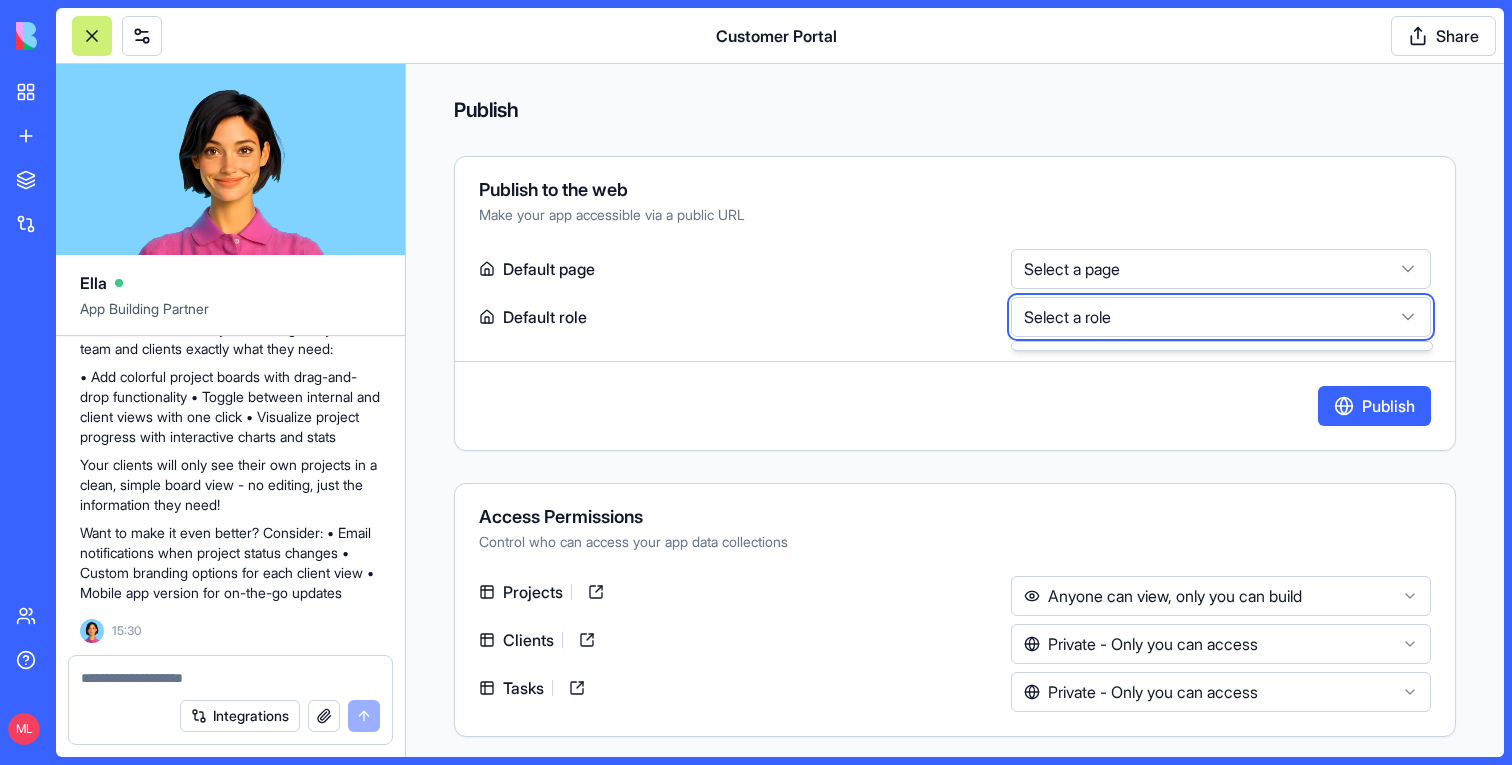click on "BETA My workspace New App
To pick up a draggable item, press the space bar.
While dragging, use the arrow keys to move the item.
Press space again to drop the item in its new position, or press escape to cancel.
Marketplace Integrations Recent Coralogix Certification Hub HubSpot Contact Tracker Customer Portal Team Help ML Customer Portal Share Ella App Building Partner Please create a customer portal. There should be a view for internal members and view for external customers who should see just the projects board
Undo M 15:24 🚀 Customer Portal Coming Up!
I'll create a sleek customer portal with separate views for your team and clients. Let's make project management a breeze! Setting up your data structure Naming the app Working on the "AppLayout"  Working on the "Dashboard" page Working on the "Projects" page Working on the "Clients" page Working on the "ClientPortal" page Verifying everything works together Great news! Your Customer Portal is ready to use! 🎉
15:30 Publish" at bounding box center (756, 382) 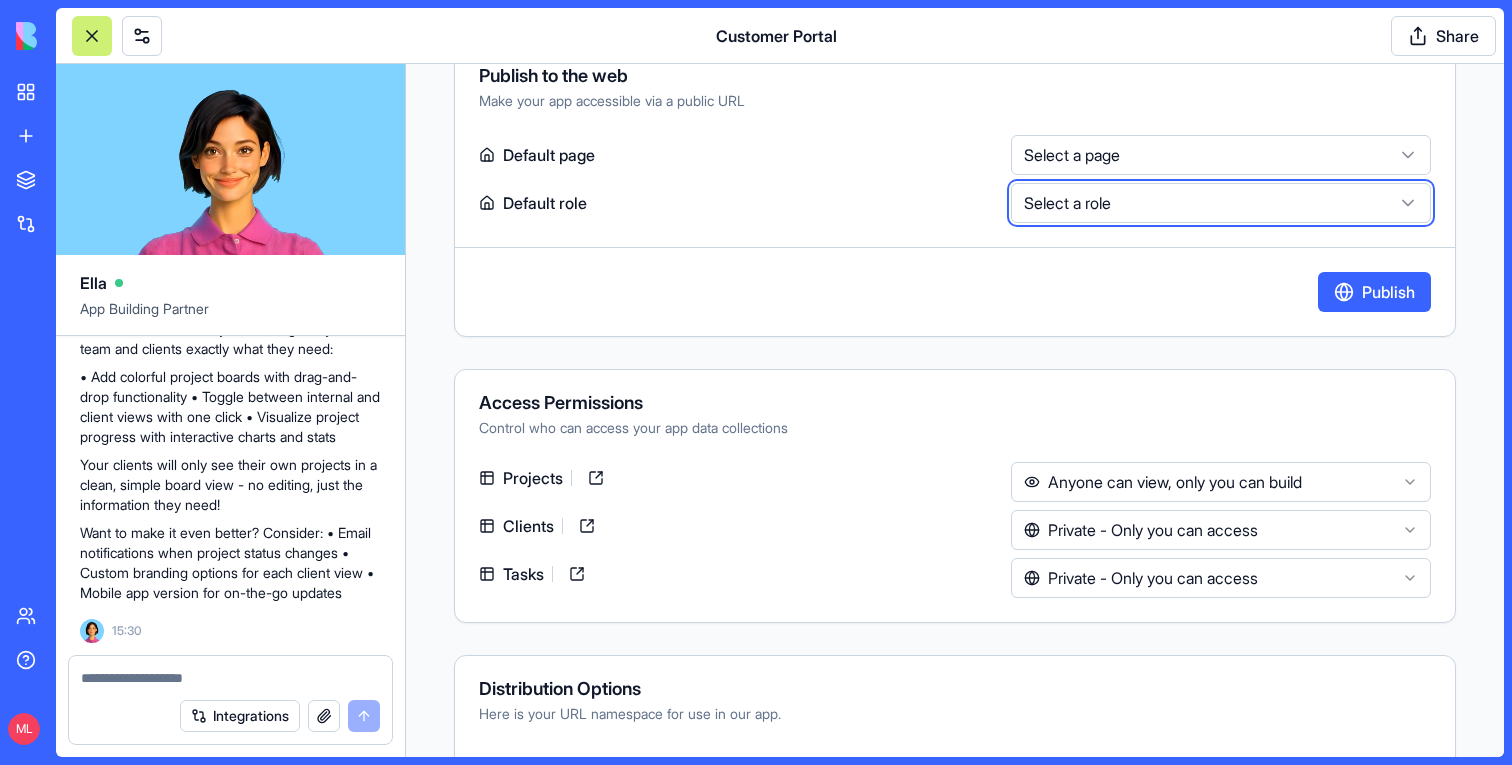 scroll, scrollTop: 0, scrollLeft: 0, axis: both 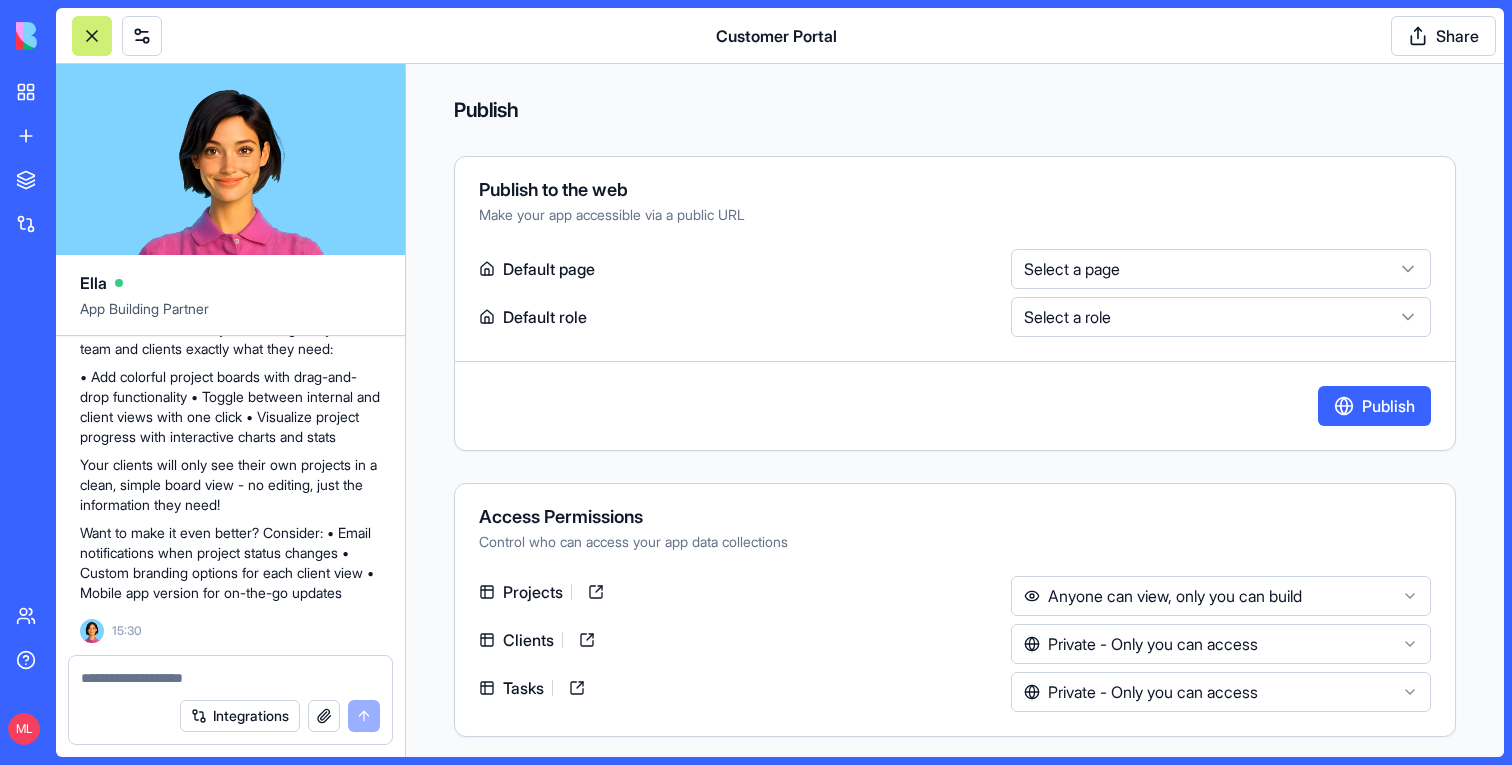 click at bounding box center [92, 36] 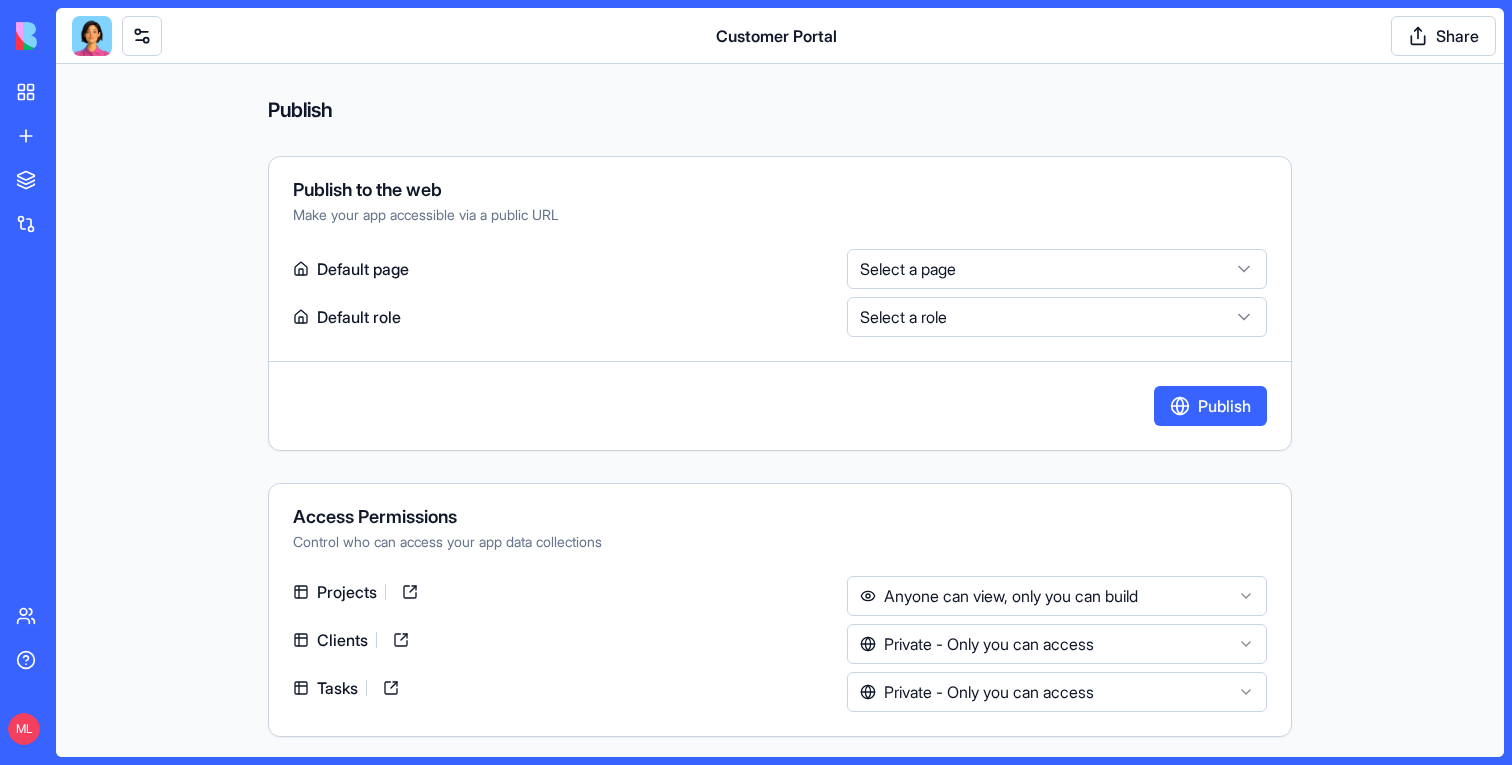 click at bounding box center [92, 36] 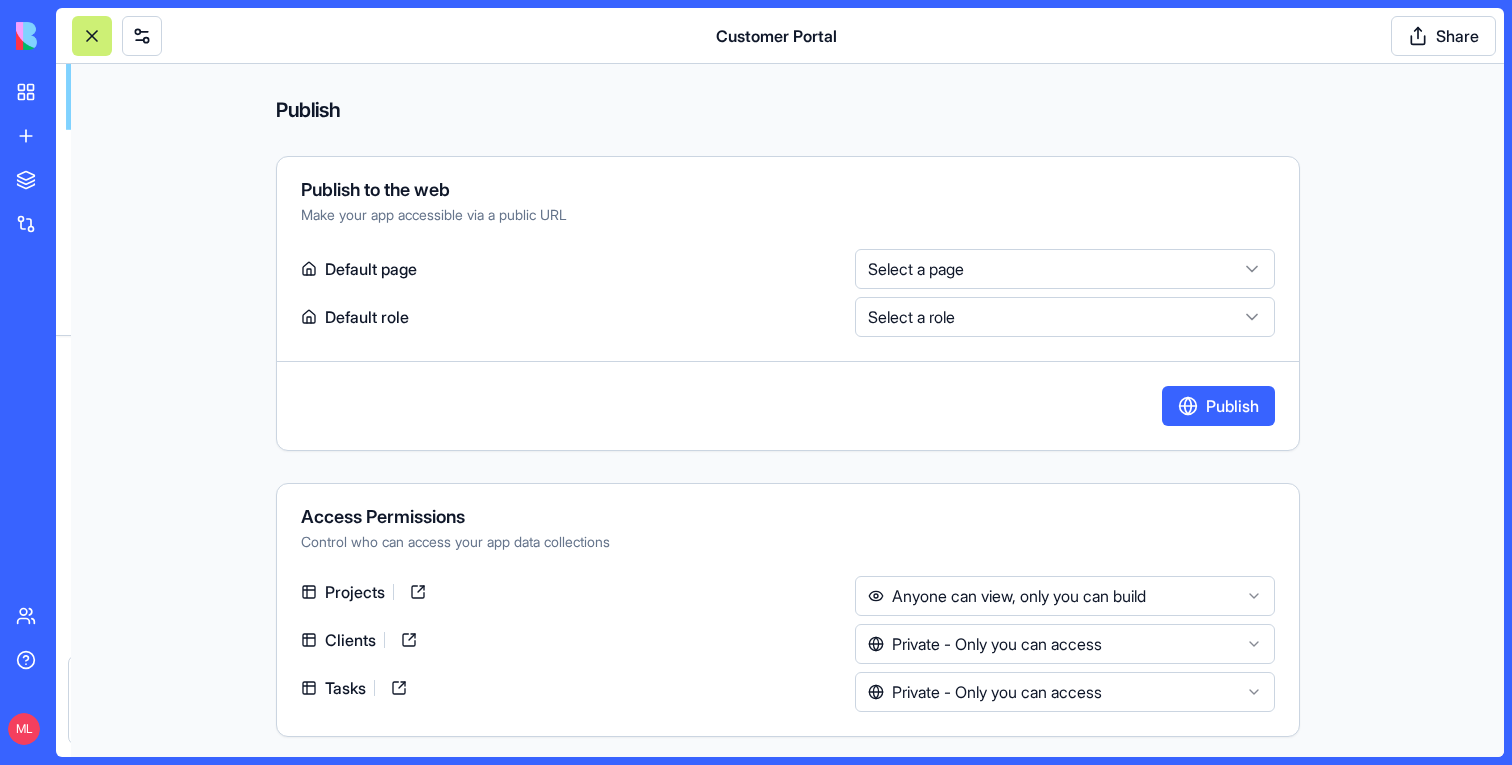 scroll, scrollTop: 661, scrollLeft: 0, axis: vertical 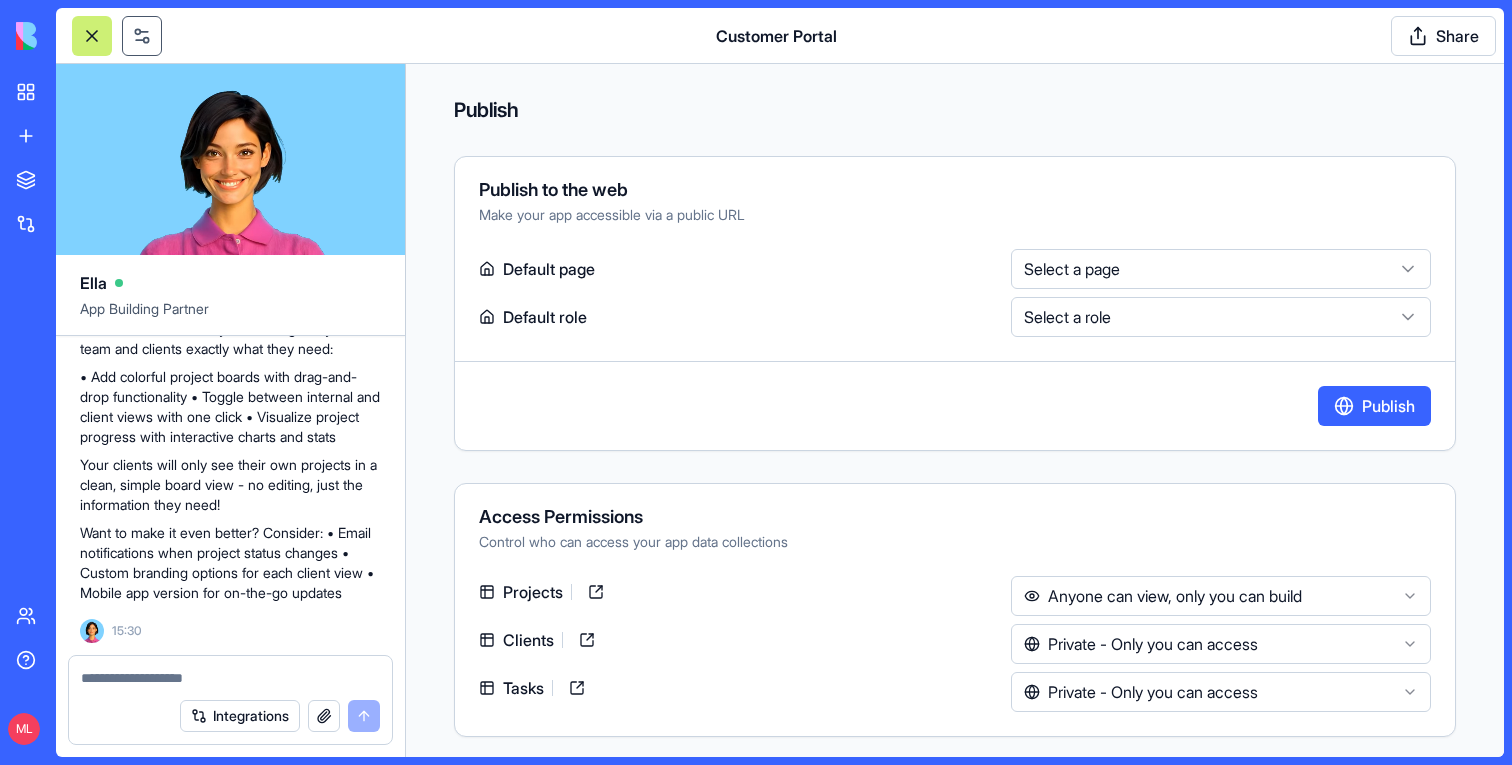 click at bounding box center [142, 36] 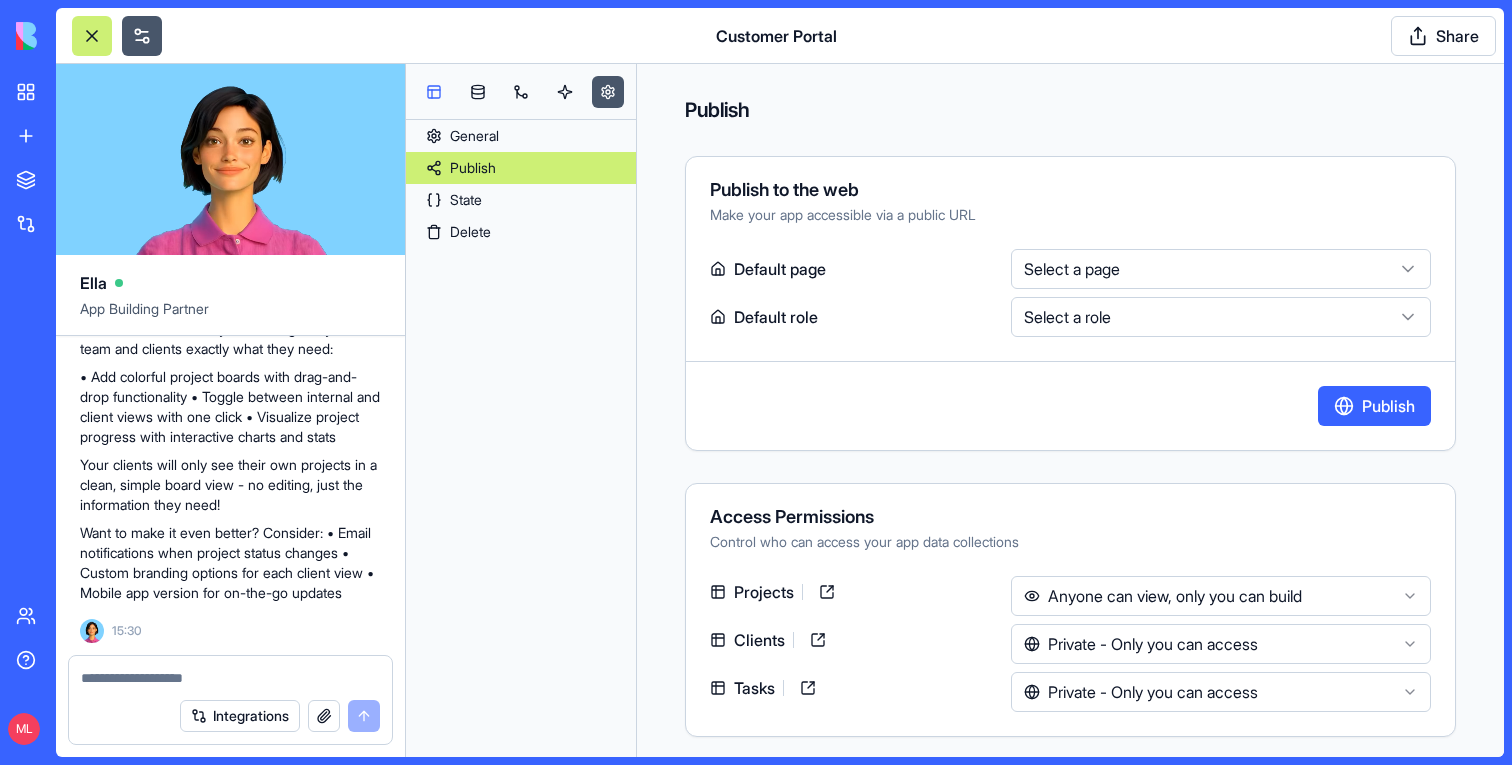 click at bounding box center (434, 92) 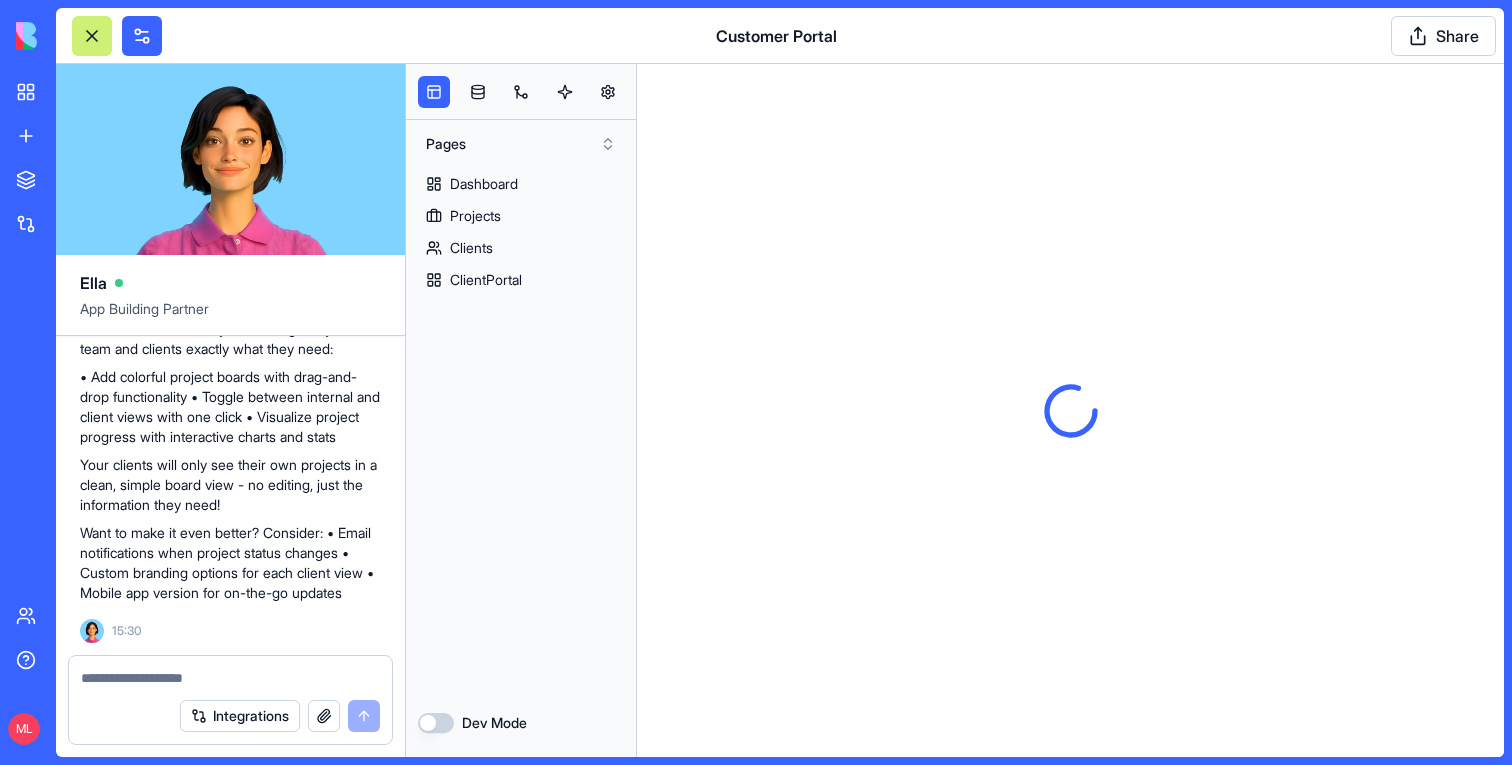 scroll, scrollTop: 0, scrollLeft: 0, axis: both 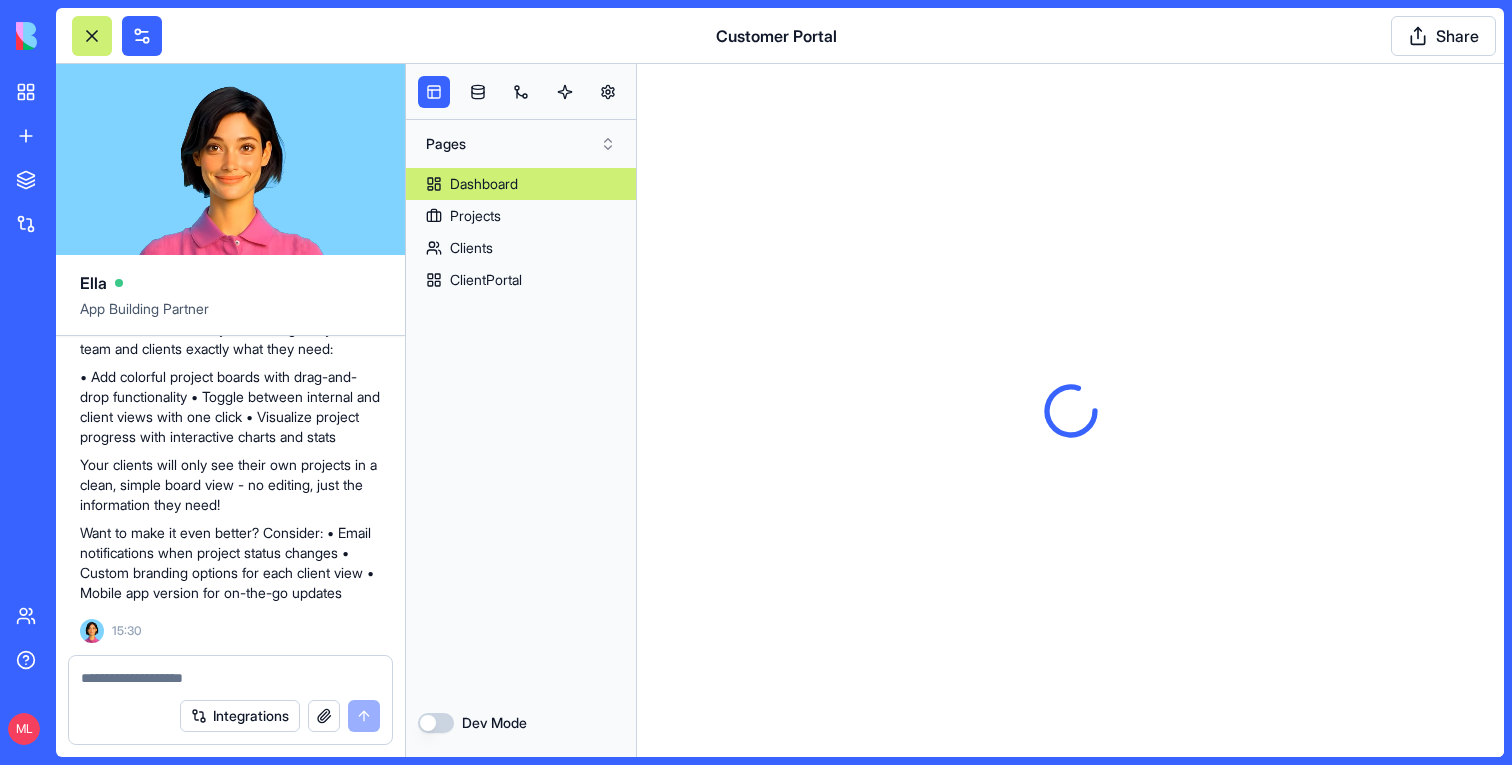 click on "Dashboard" at bounding box center [484, 184] 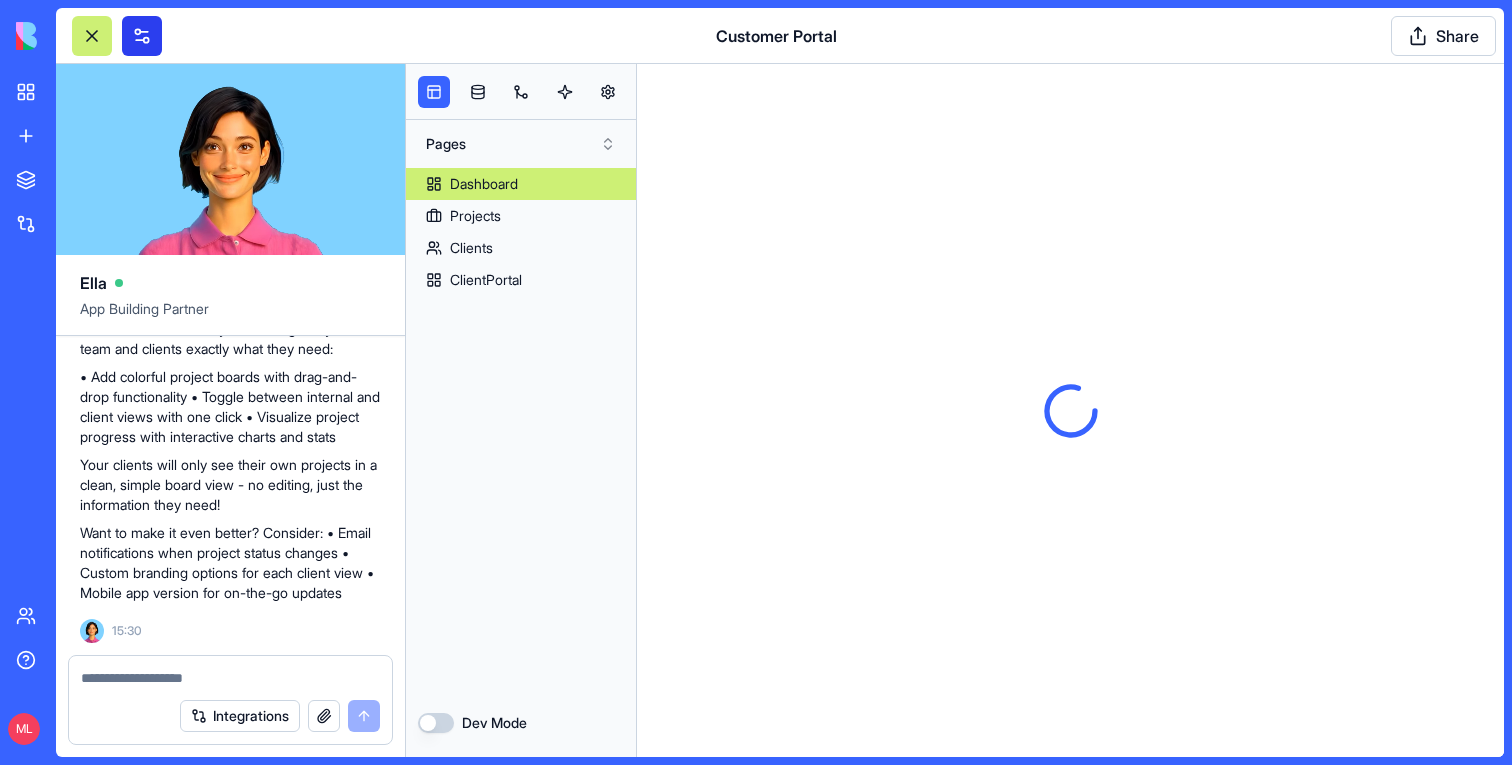click at bounding box center [142, 36] 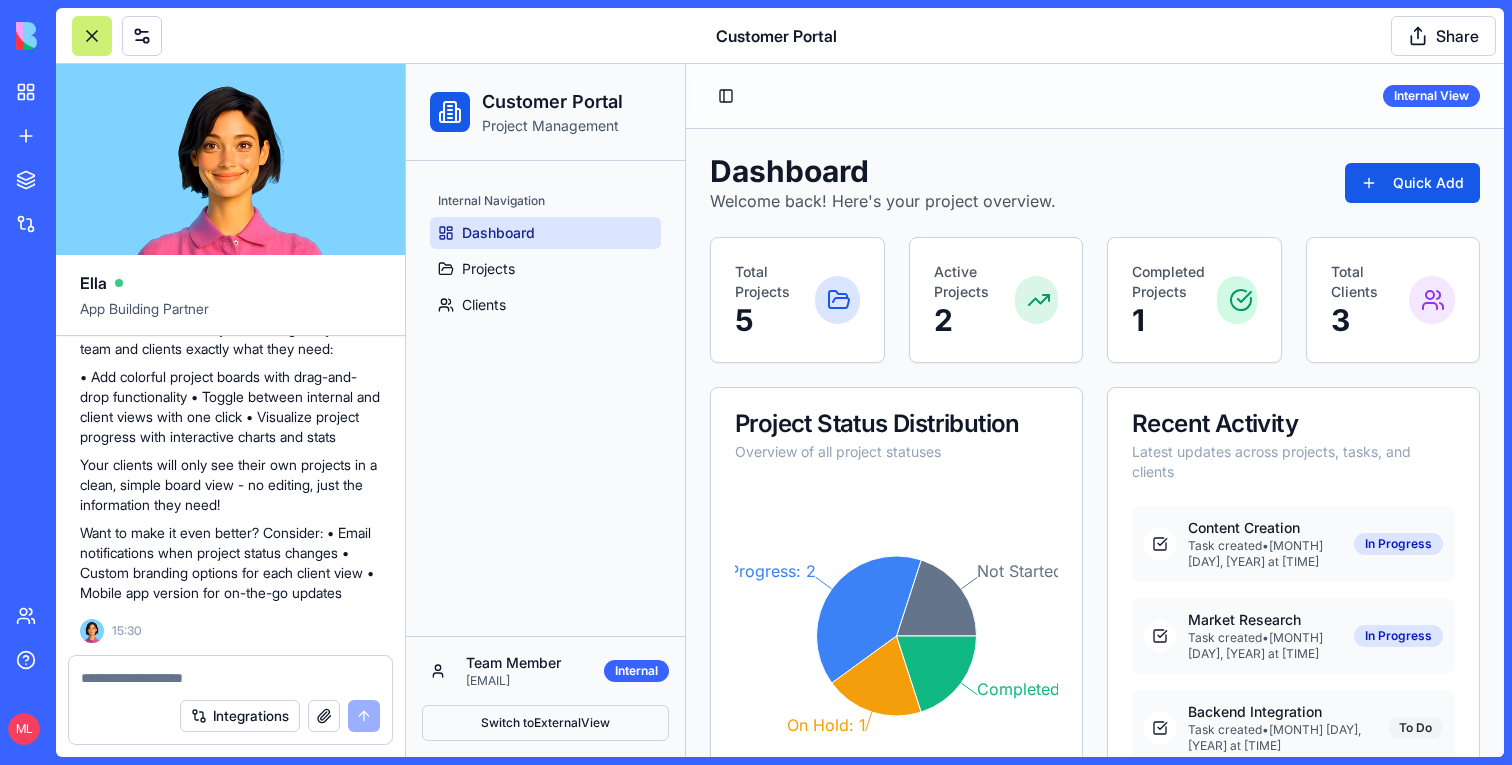 click on "Switch to  External  View" at bounding box center [545, 723] 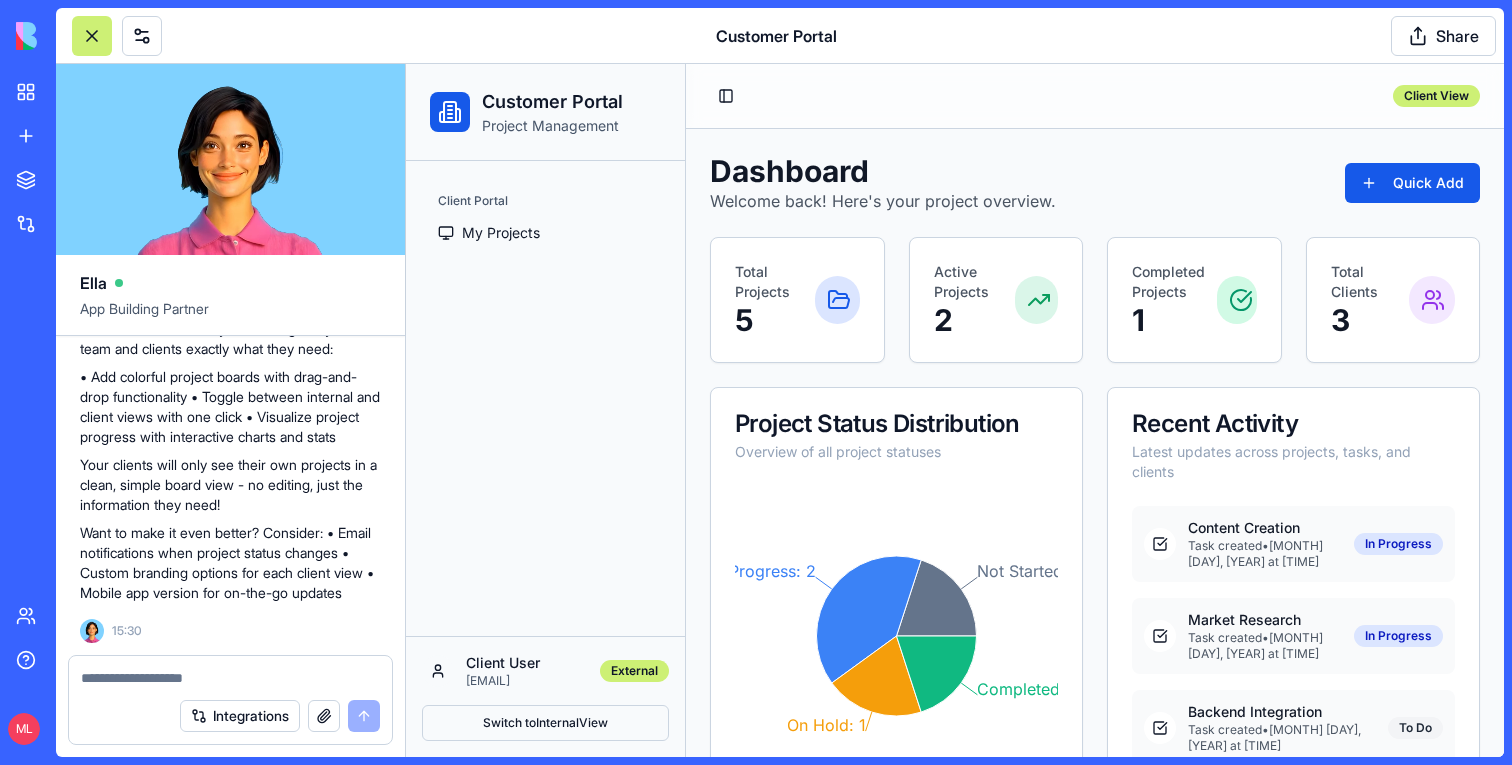 click on "Switch to  Internal  View" at bounding box center [545, 723] 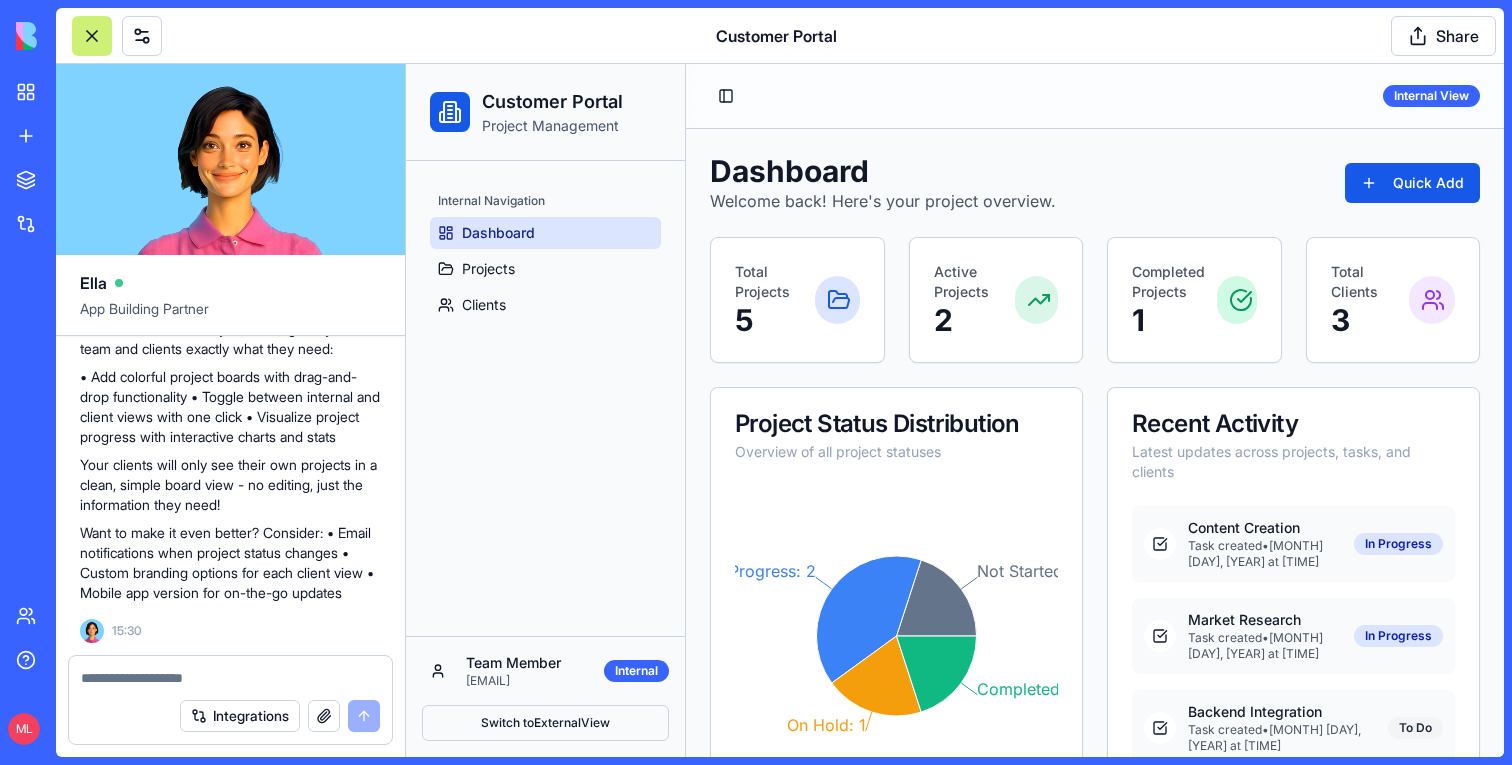 click on "Switch to  External  View" at bounding box center (545, 723) 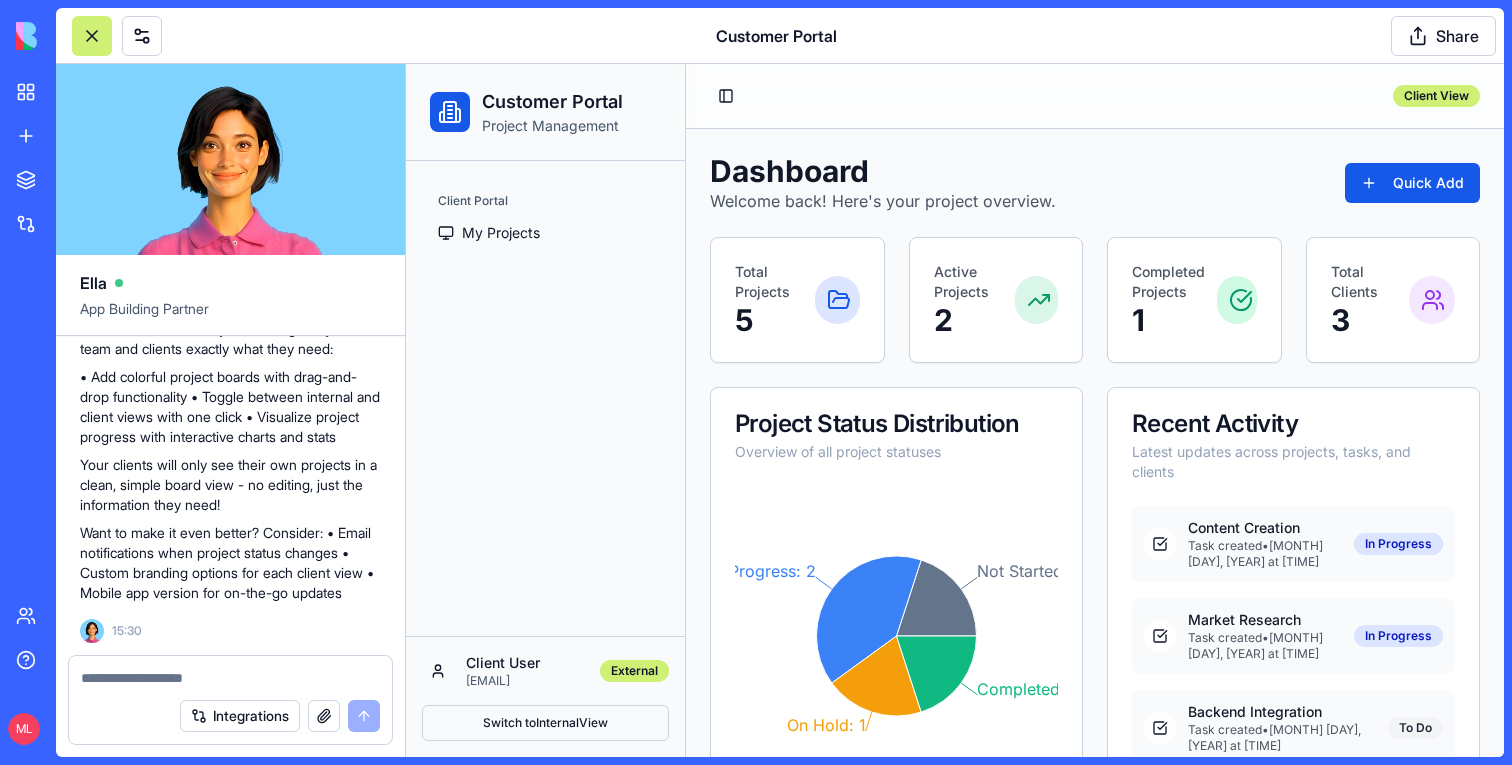 click on "Switch to  Internal  View" at bounding box center [545, 723] 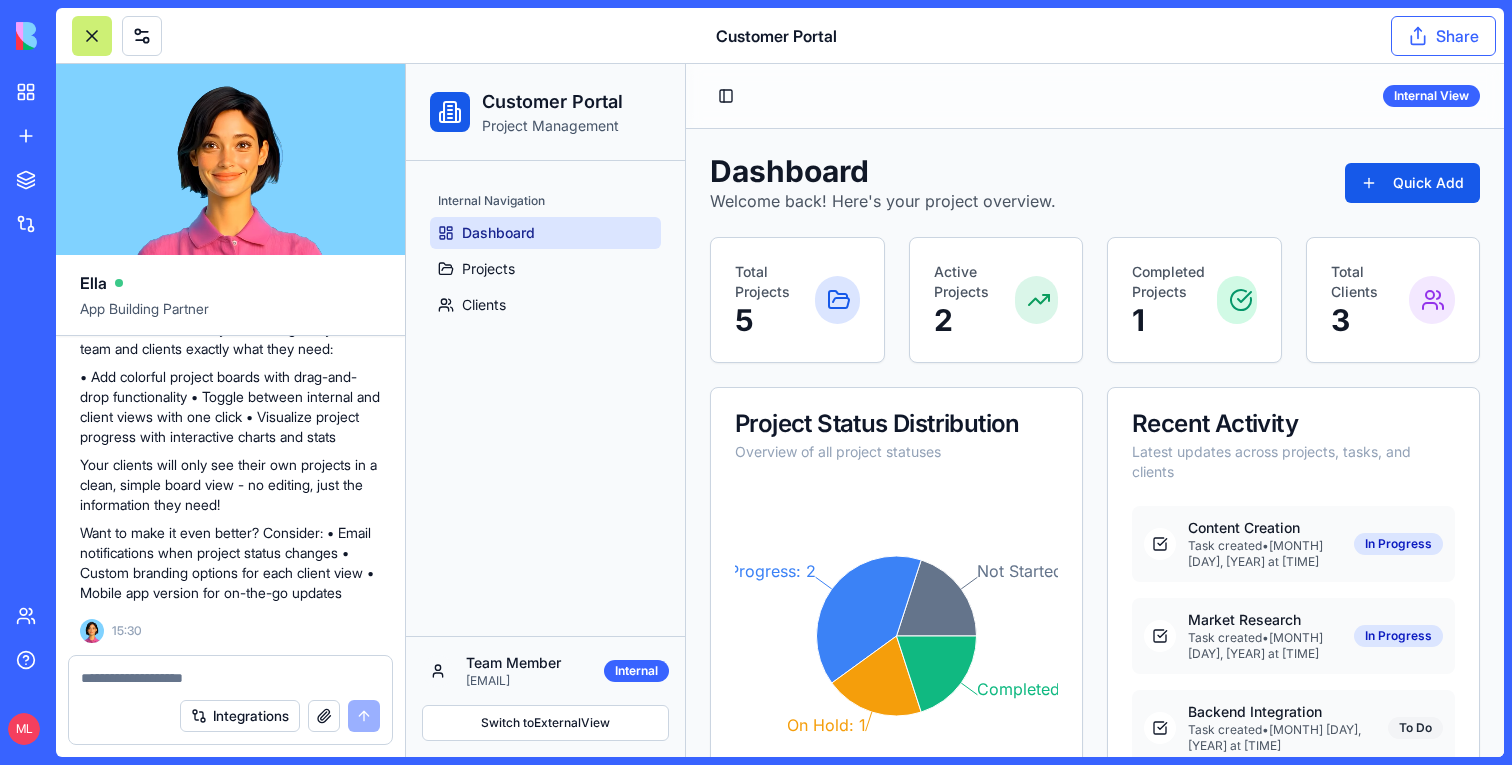 click on "Share" at bounding box center [1443, 36] 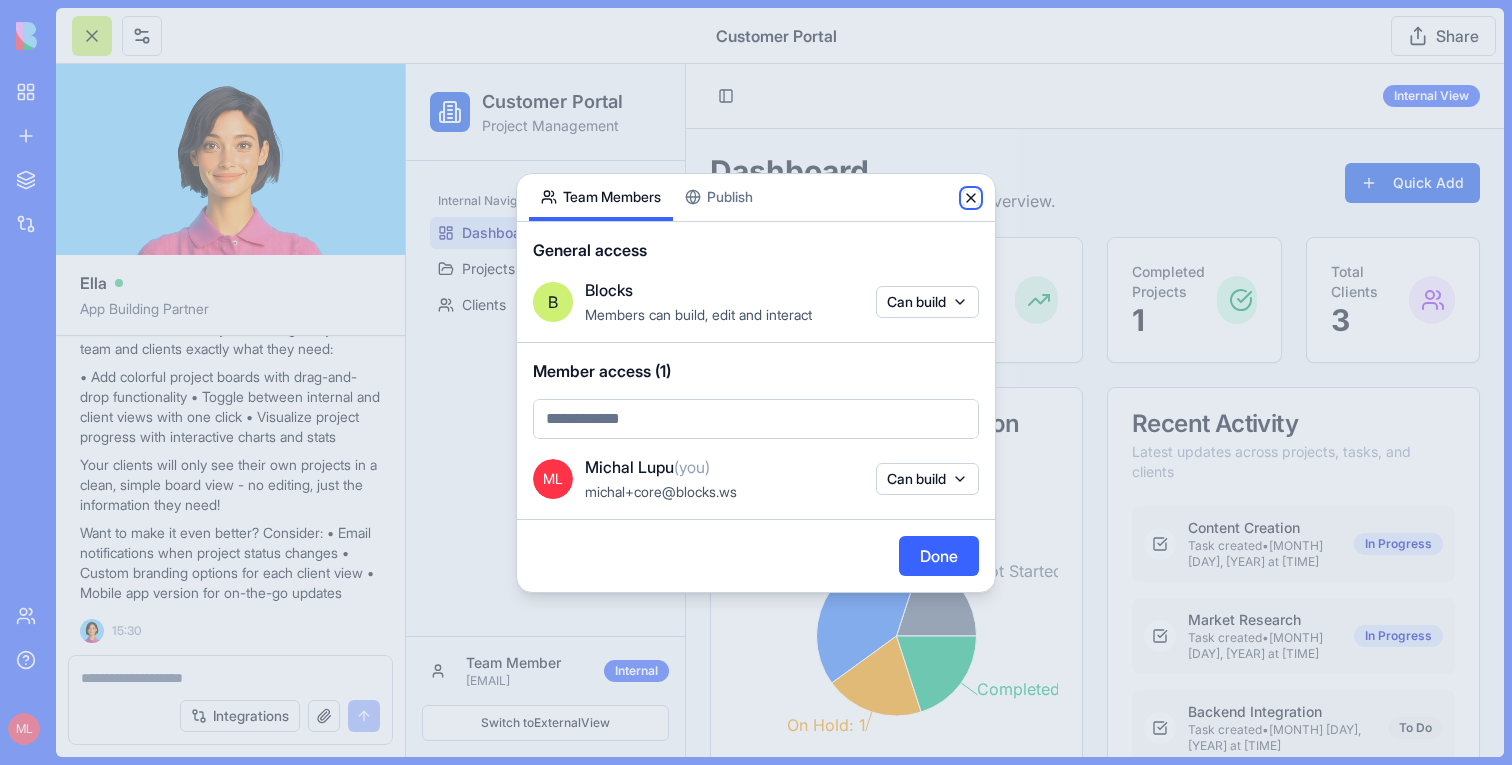 click 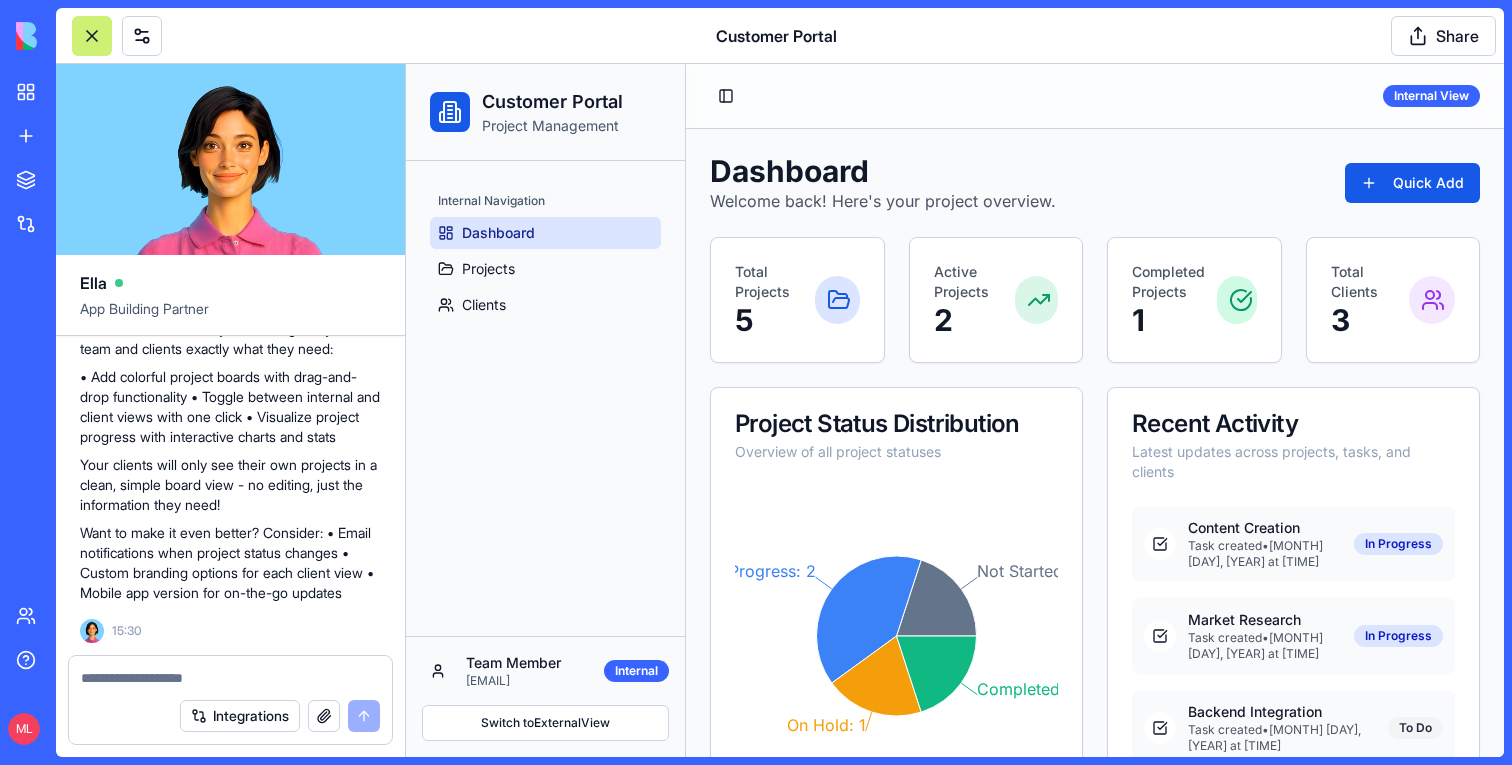 click on "Integrations" at bounding box center [230, 716] 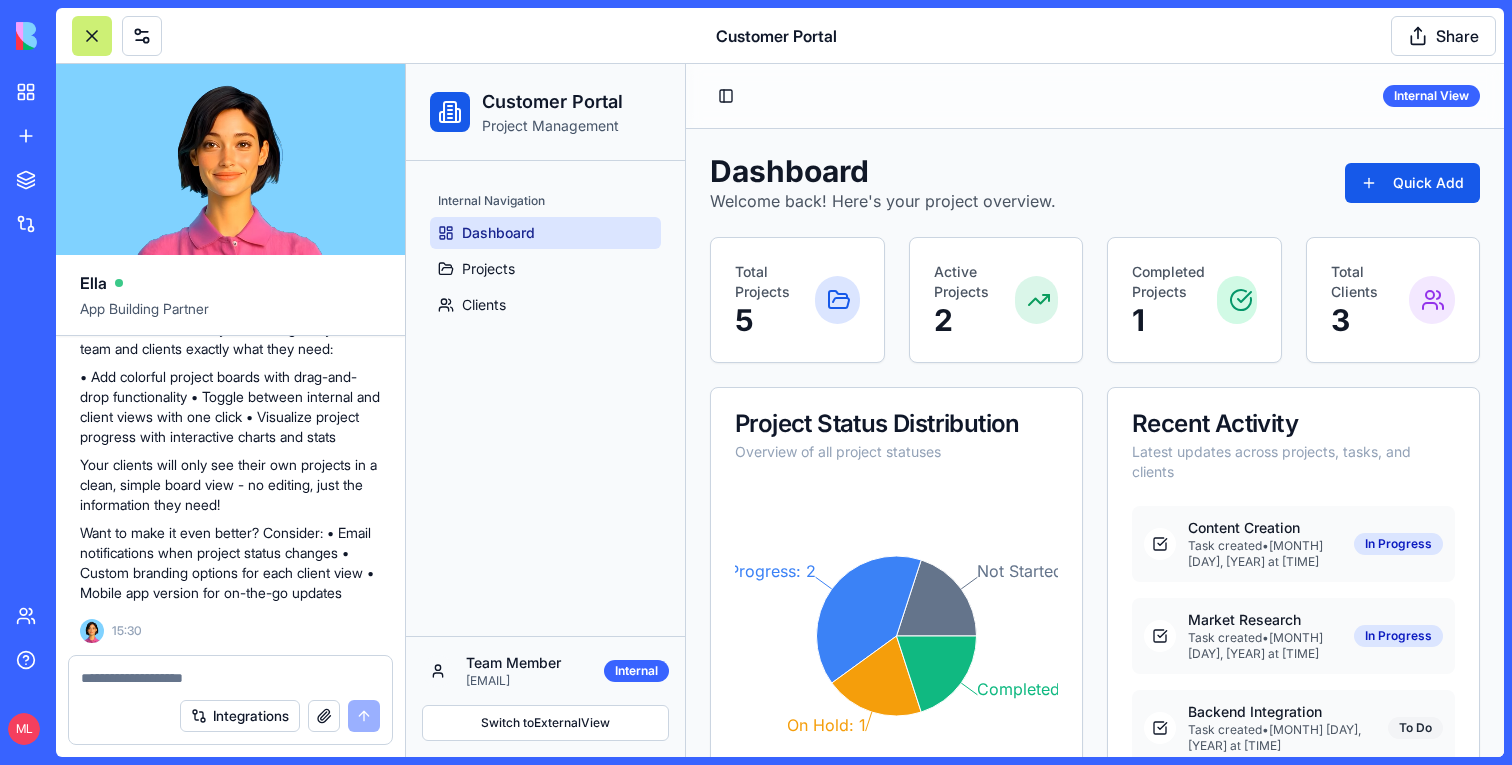 click at bounding box center (230, 678) 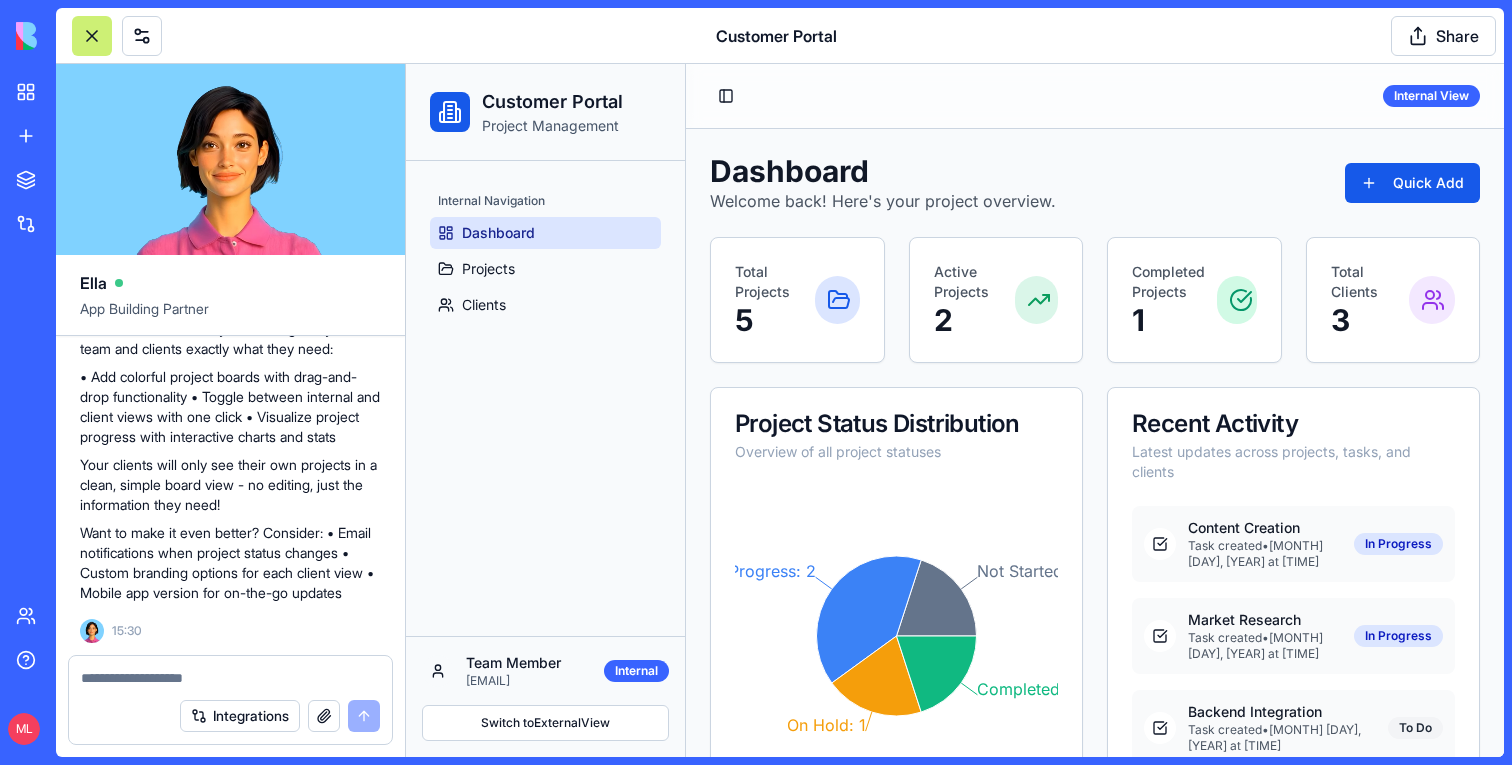 type on "*" 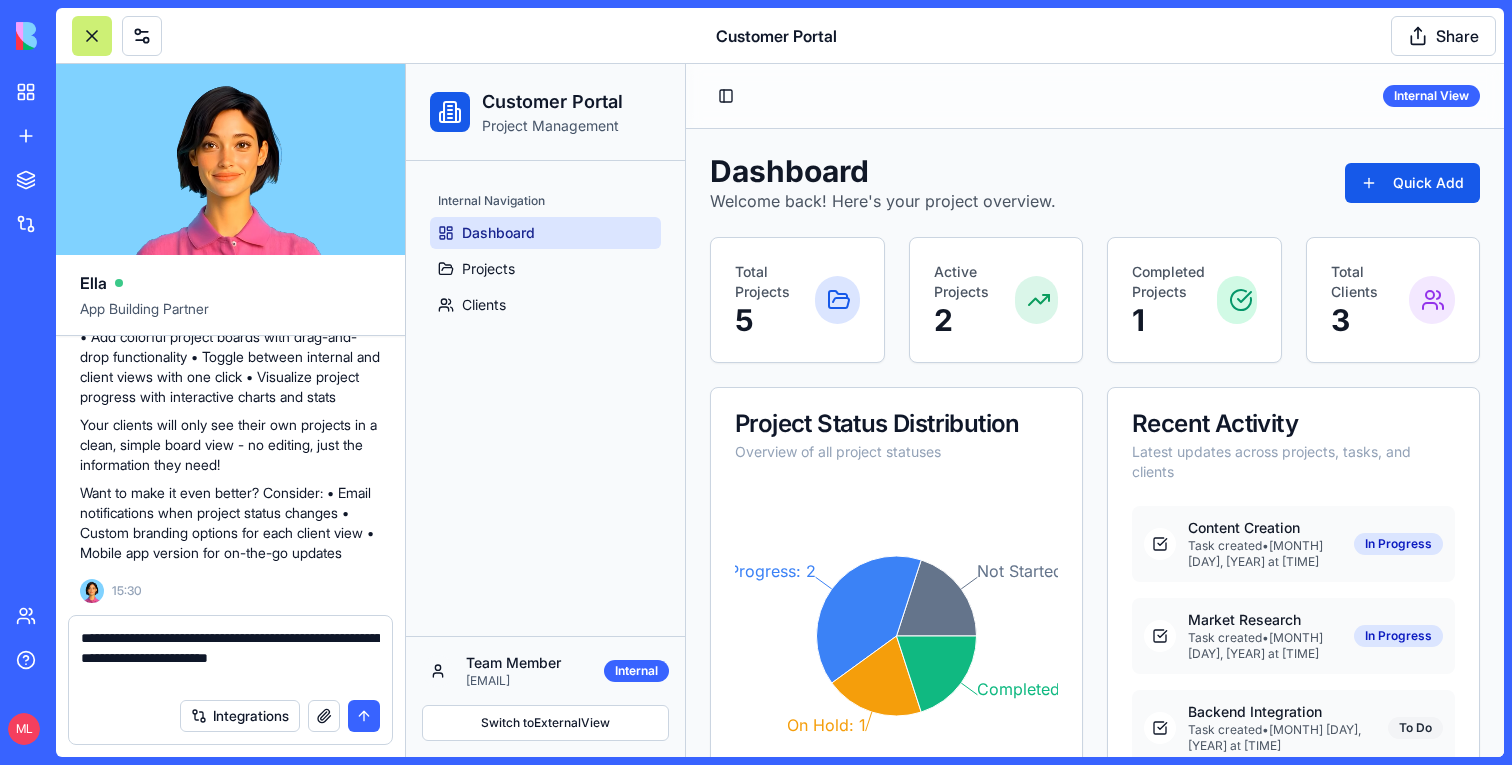type on "**********" 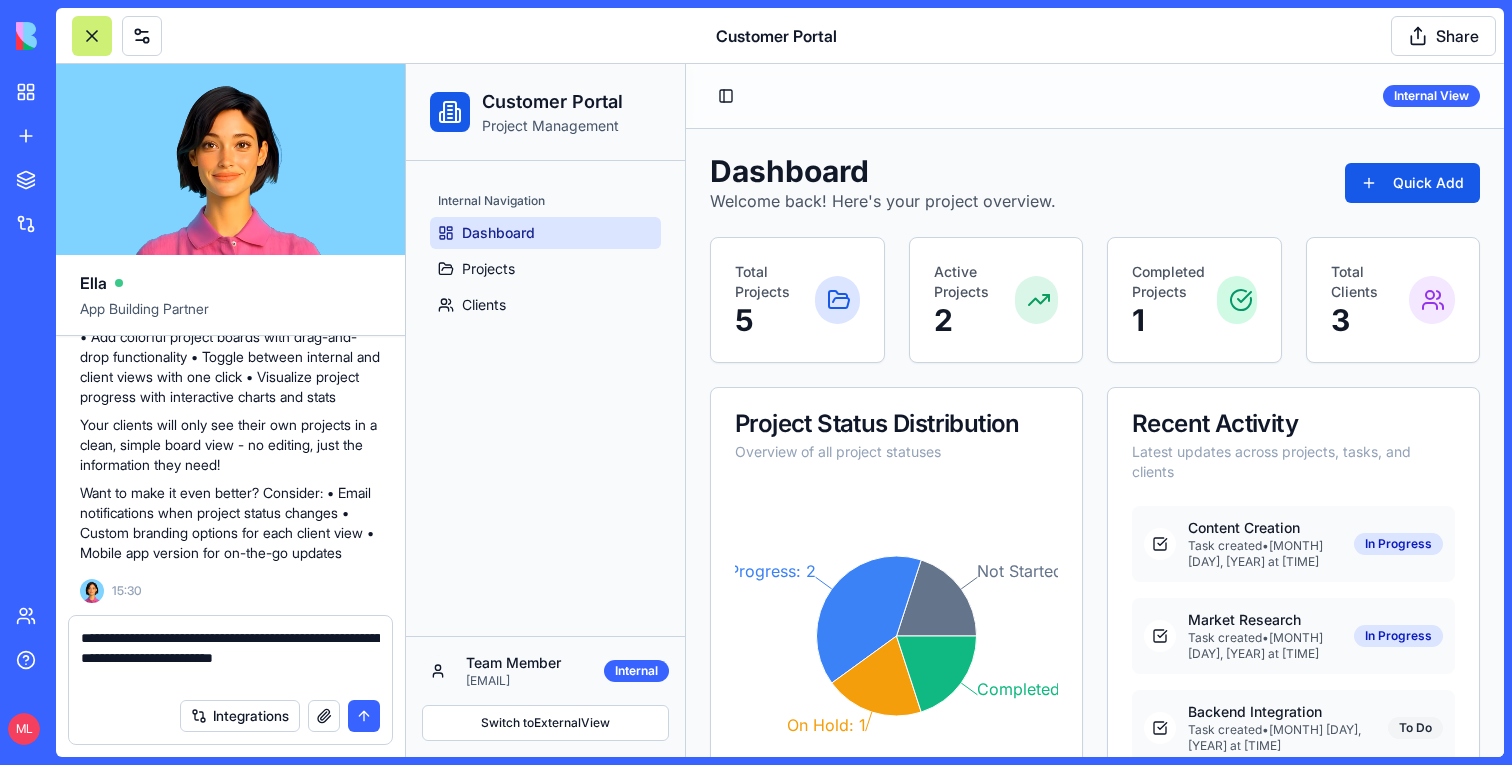 type 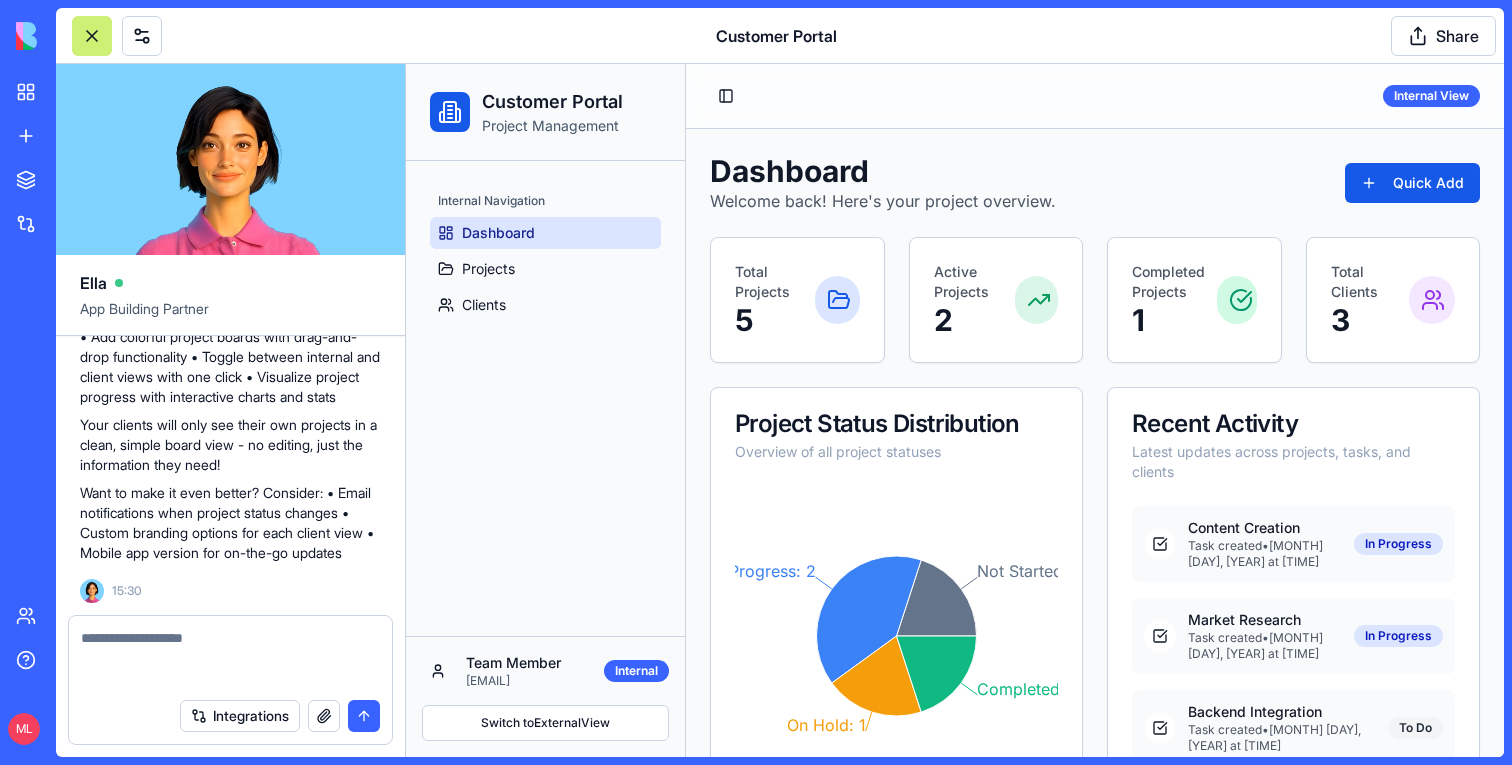 scroll, scrollTop: 777, scrollLeft: 0, axis: vertical 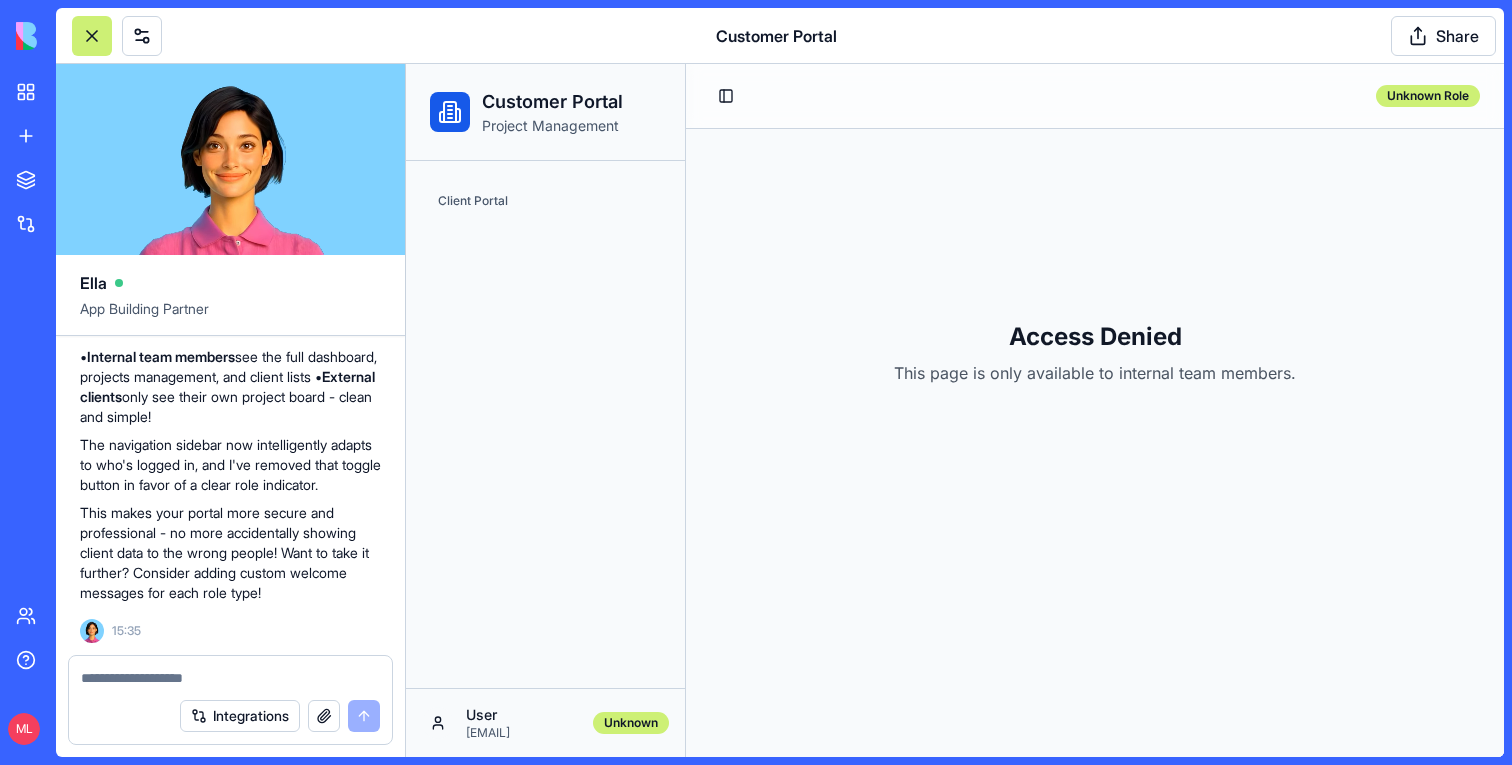 click on "Client Portal" at bounding box center [545, 201] 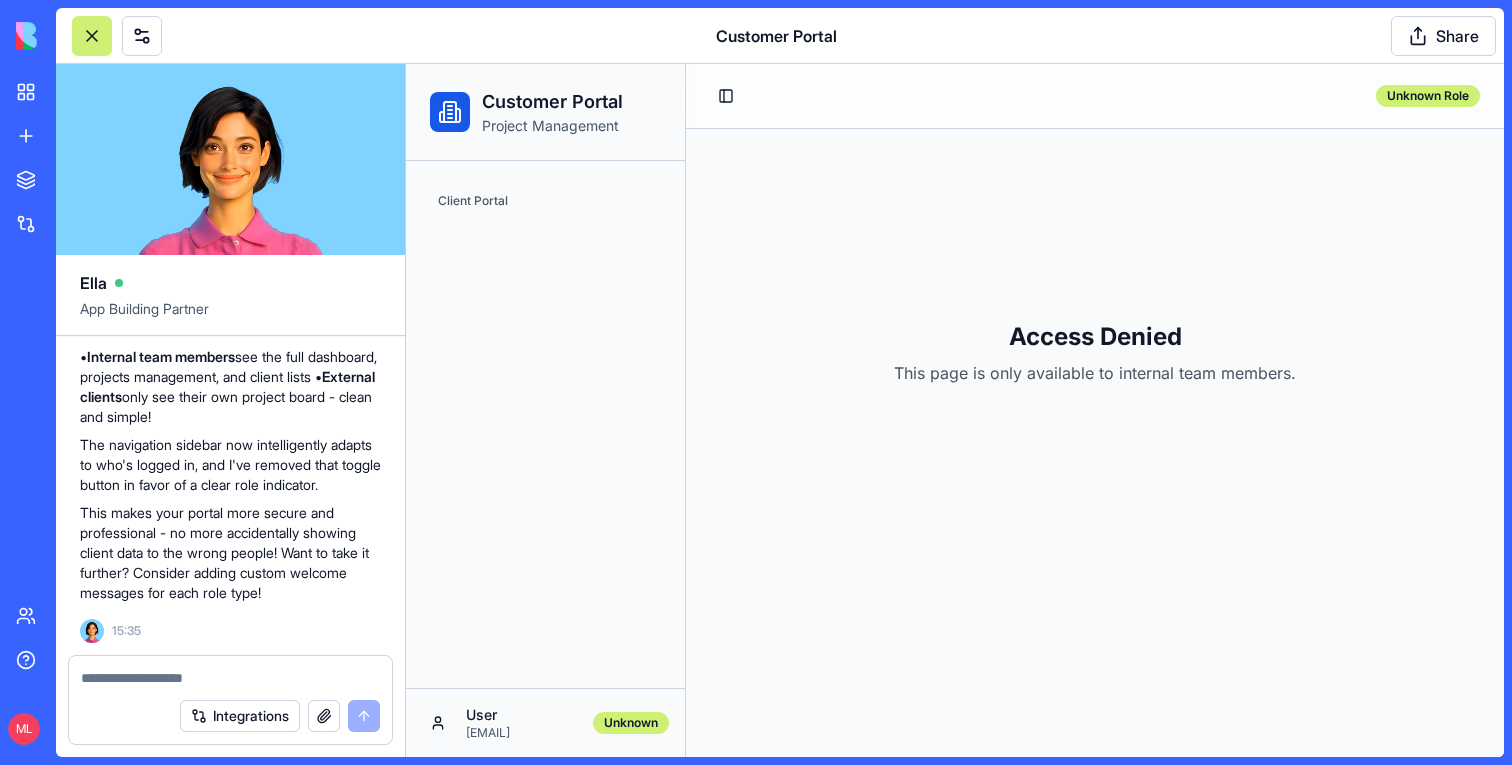 click on "User" at bounding box center [523, 715] 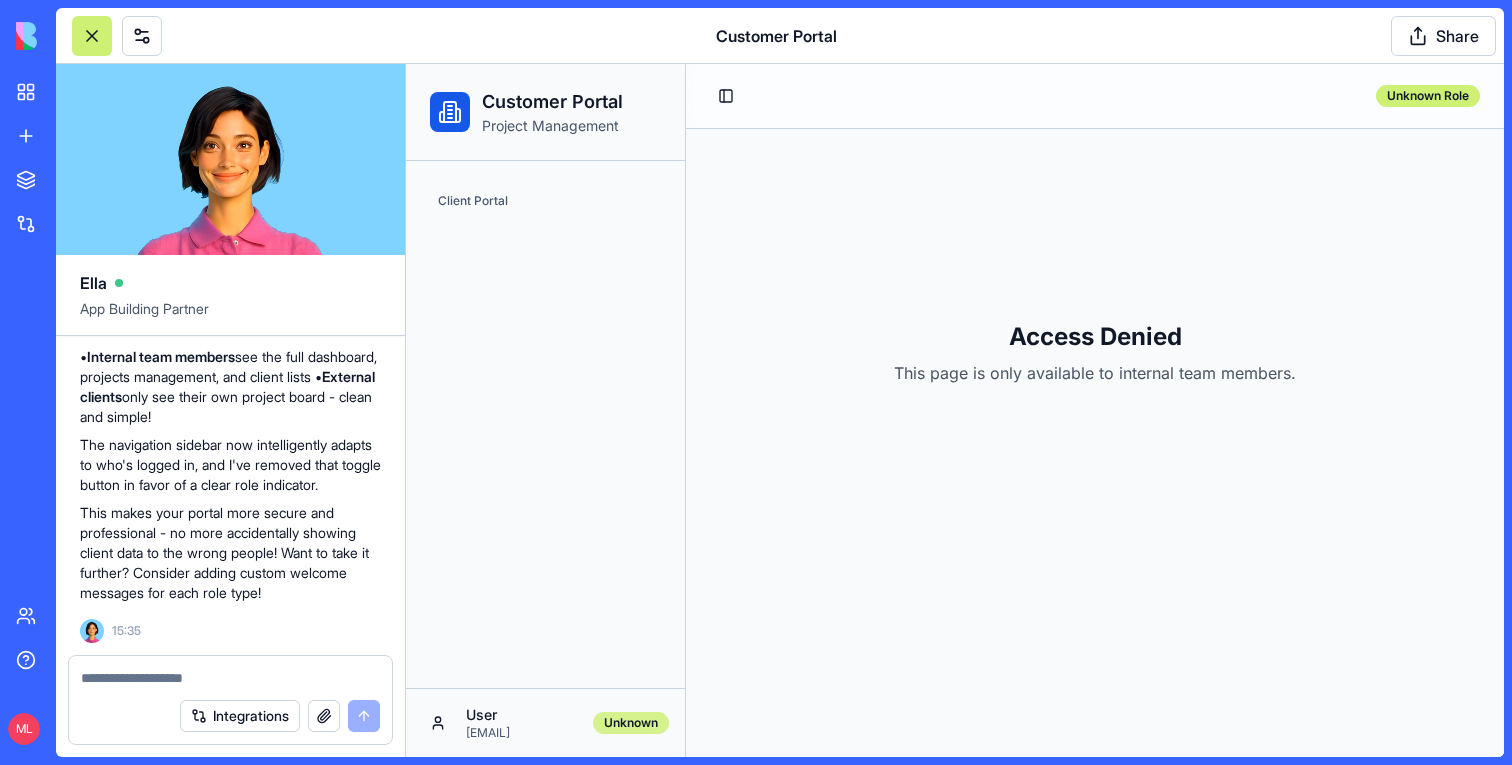 click on "Unknown" at bounding box center (631, 723) 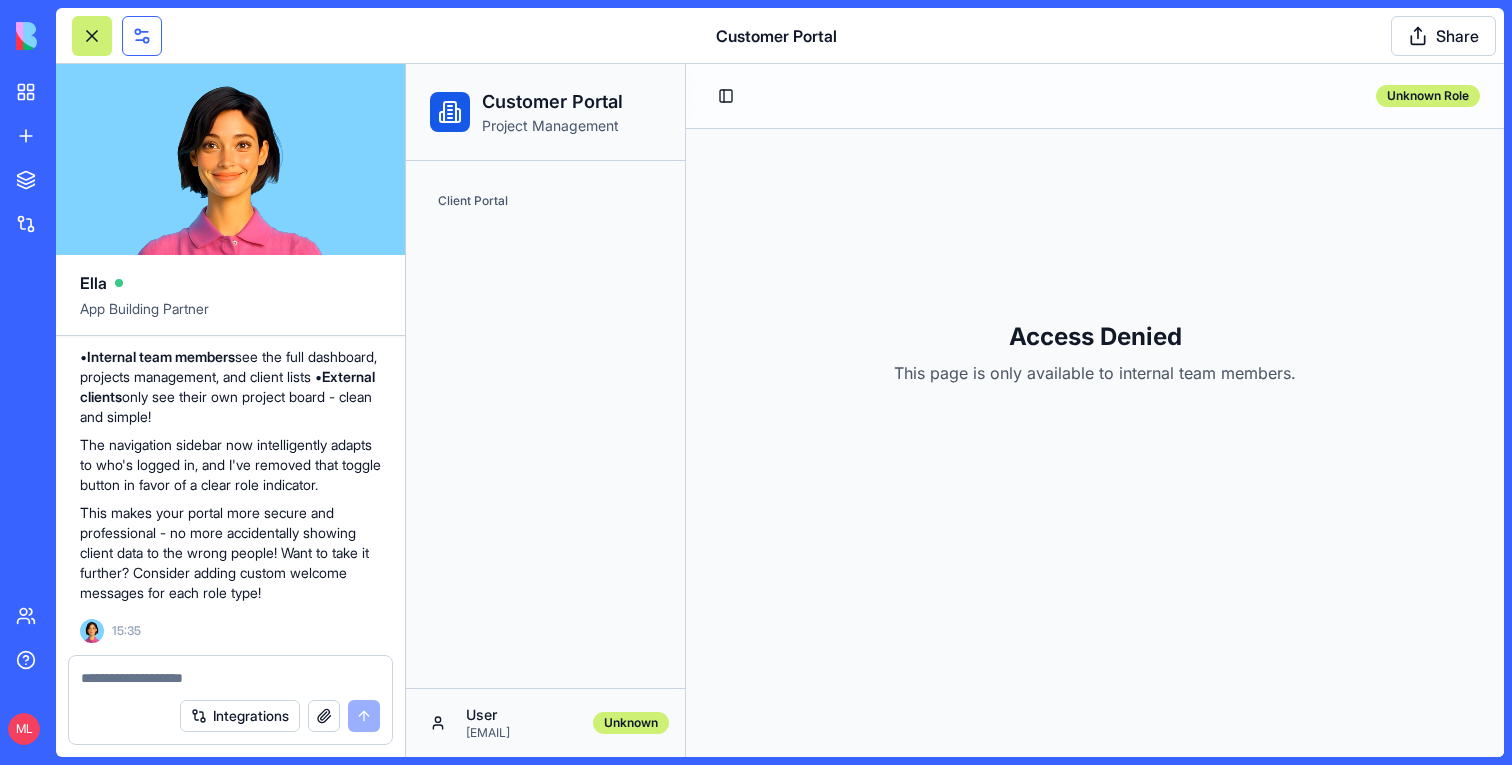click at bounding box center [142, 36] 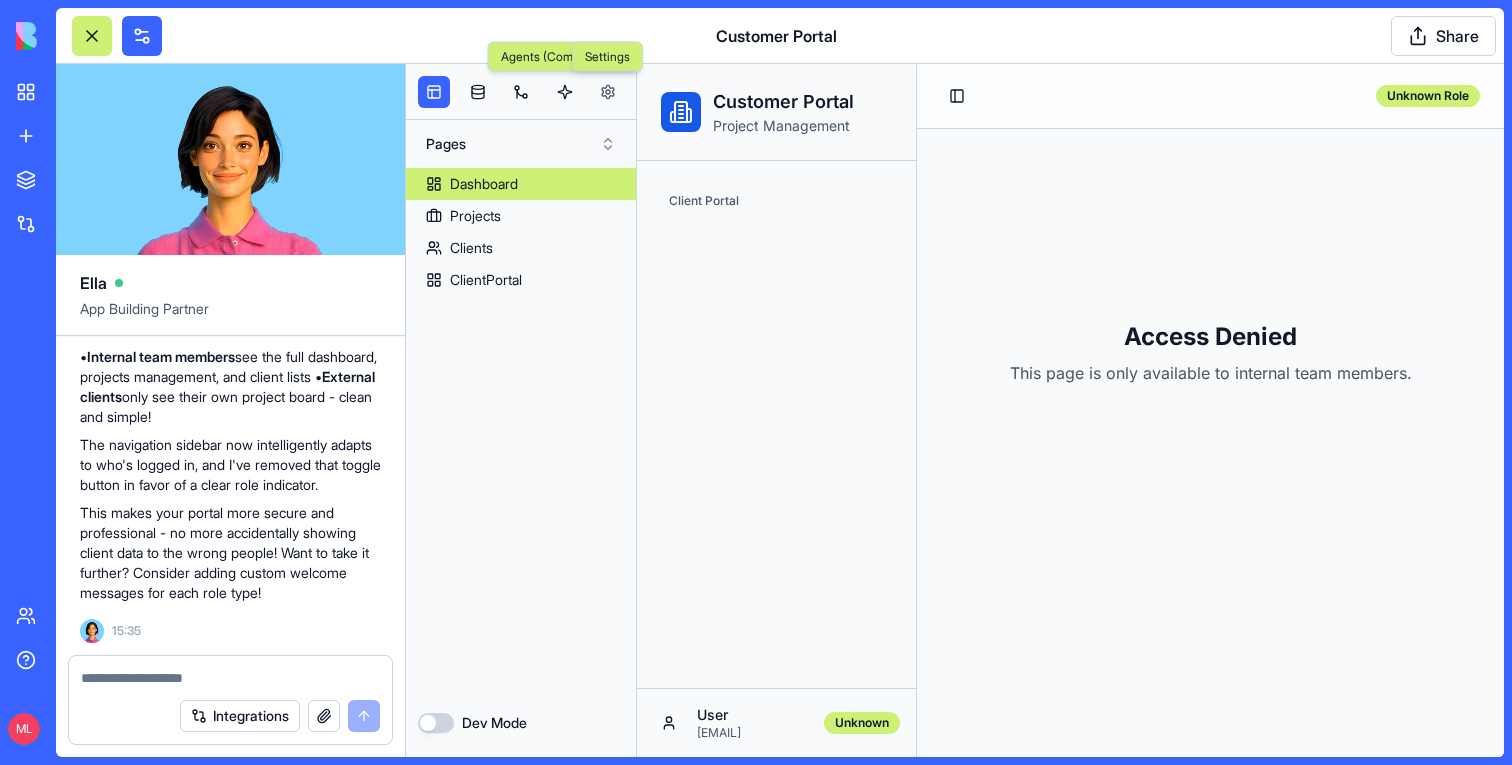 click at bounding box center (608, 92) 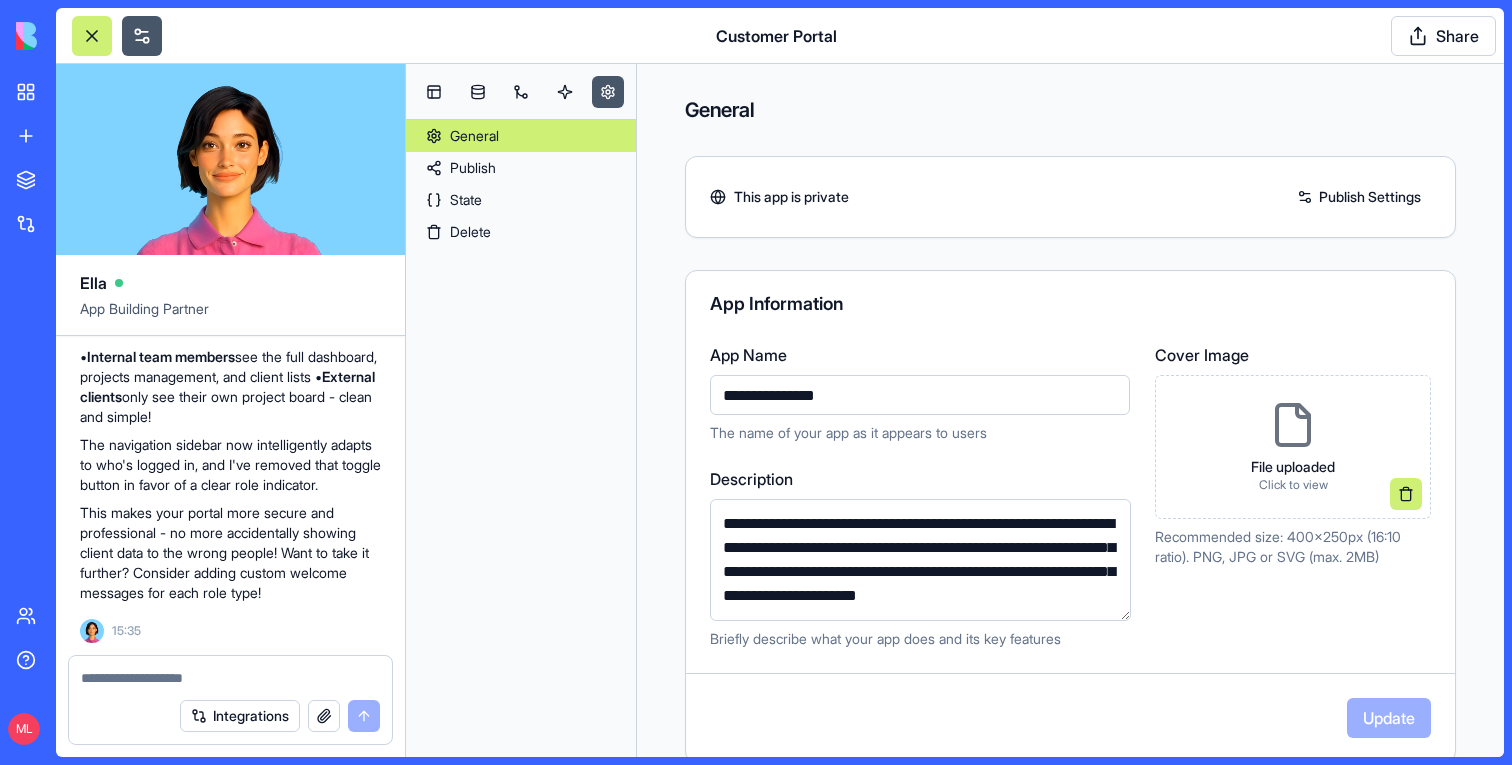 click on "Publish Settings" at bounding box center (1359, 197) 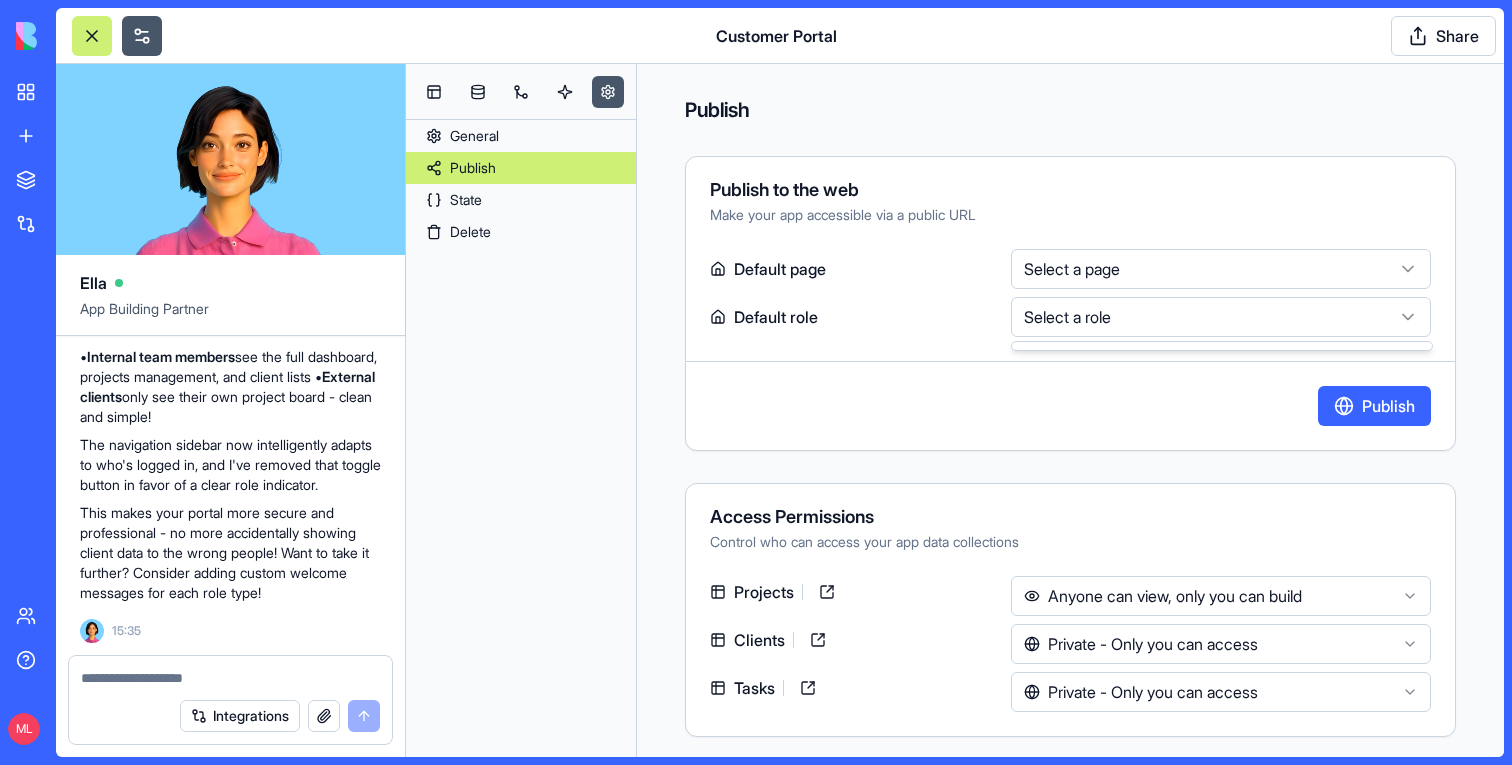 click on "BETA My workspace New App
To pick up a draggable item, press the space bar.
While dragging, use the arrow keys to move the item.
Press space again to drop the item in its new position, or press escape to cancel.
Marketplace Integrations Recent Coralogix Certification Hub HubSpot Contact Tracker Customer Portal Team Help ML Customer Portal Share Ella App Building Partner Please create a customer portal. There should be a view for internal members and view for external customers who should see just the projects board
Undo M 15:24 🚀 Customer Portal Coming Up!
I'll create a sleek customer portal with separate views for your team and clients. Let's make project management a breeze! Setting up your data structure Naming the app Working on the "AppLayout"  Working on the "Dashboard" page Working on the "Projects" page Working on the "Clients" page Working on the "ClientPortal" page Verifying everything works together Great news! Your Customer Portal is ready to use! 🎉
15:30 Undo M" at bounding box center (756, 382) 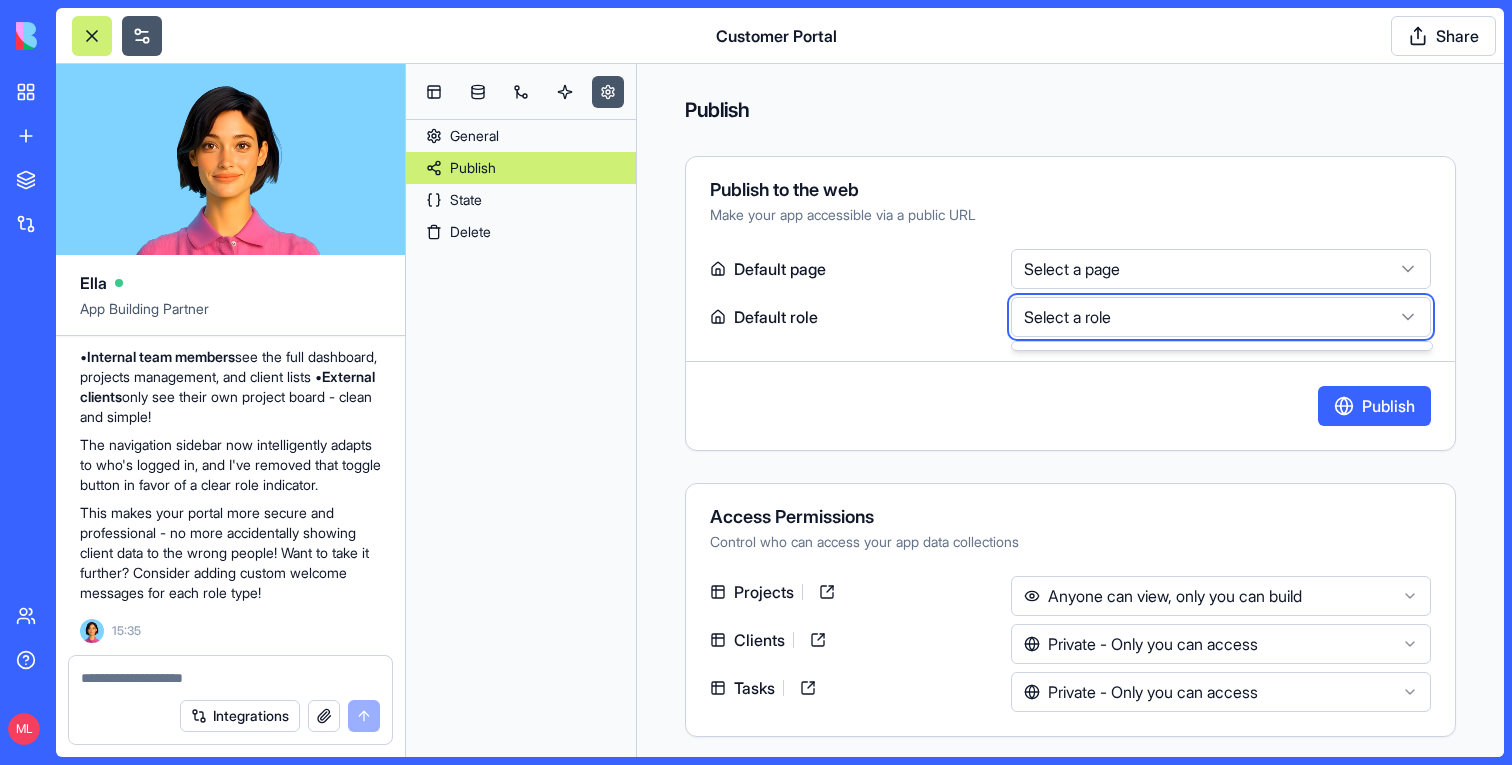 click on "BETA My workspace New App
To pick up a draggable item, press the space bar.
While dragging, use the arrow keys to move the item.
Press space again to drop the item in its new position, or press escape to cancel.
Marketplace Integrations Recent Coralogix Certification Hub HubSpot Contact Tracker Customer Portal Team Help ML Customer Portal Share Ella App Building Partner Please create a customer portal. There should be a view for internal members and view for external customers who should see just the projects board
Undo M 15:24 🚀 Customer Portal Coming Up!
I'll create a sleek customer portal with separate views for your team and clients. Let's make project management a breeze! Setting up your data structure Naming the app Working on the "AppLayout"  Working on the "Dashboard" page Working on the "Projects" page Working on the "Clients" page Working on the "ClientPortal" page Verifying everything works together Great news! Your Customer Portal is ready to use! 🎉
15:30 Undo M" at bounding box center (756, 382) 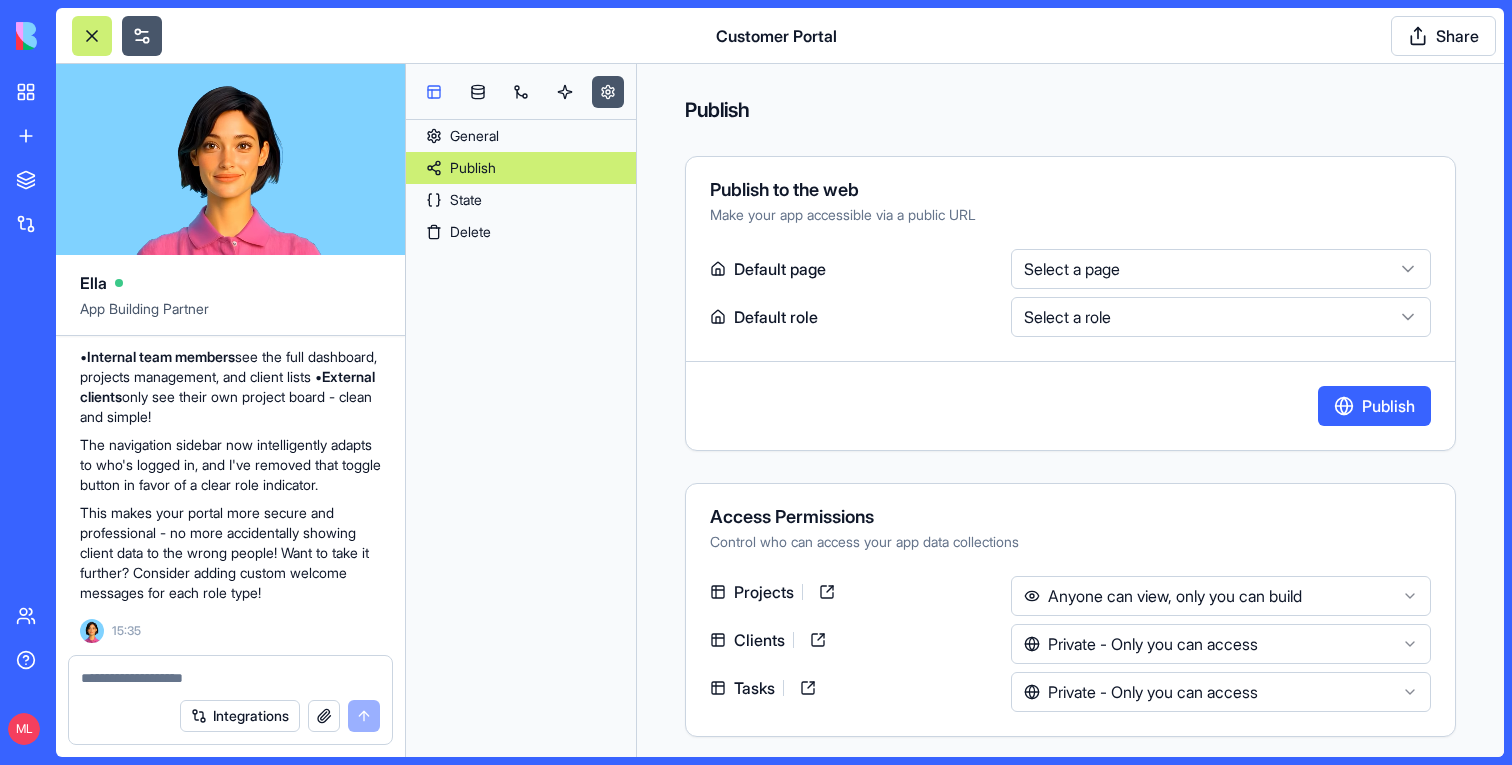 click at bounding box center [434, 92] 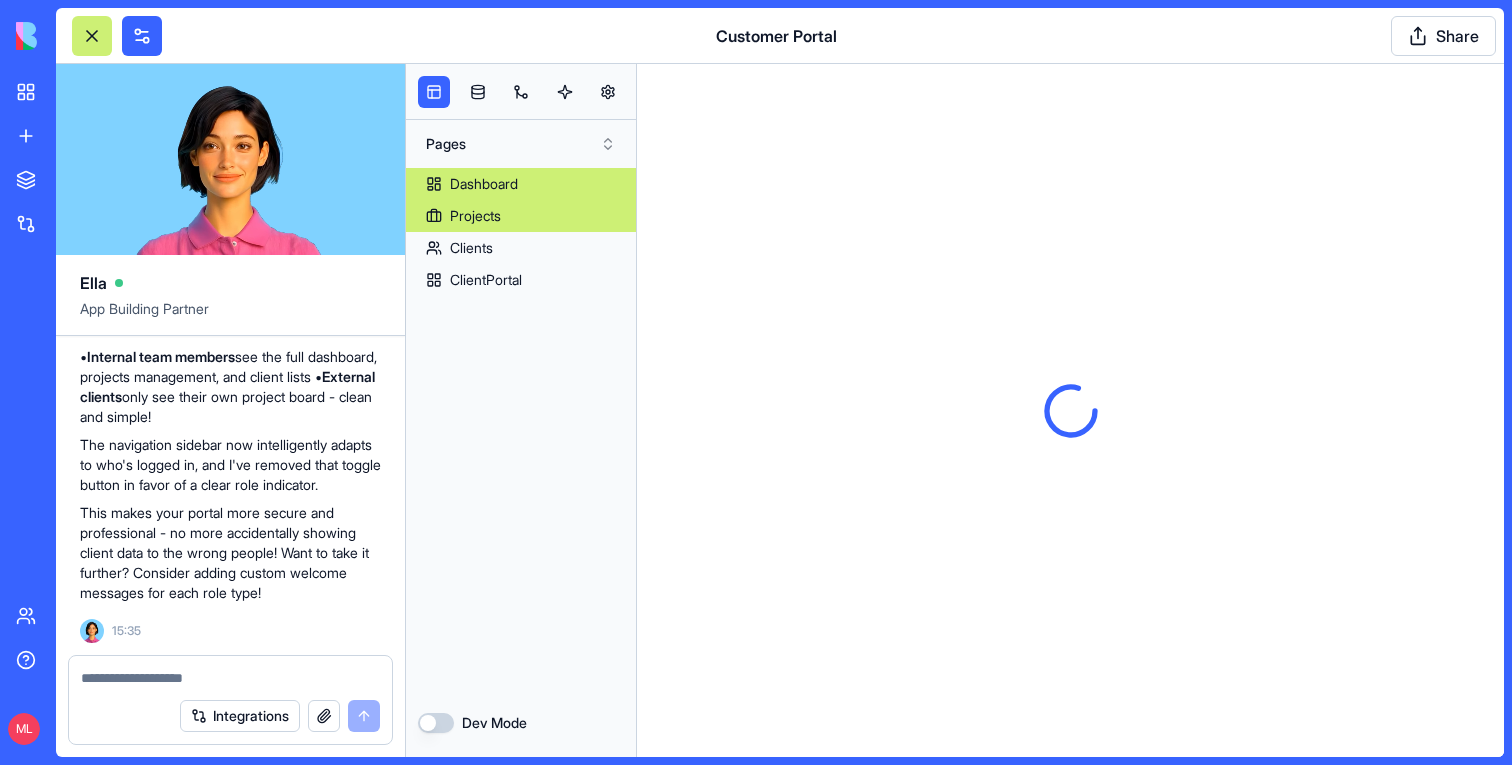 scroll, scrollTop: 0, scrollLeft: 0, axis: both 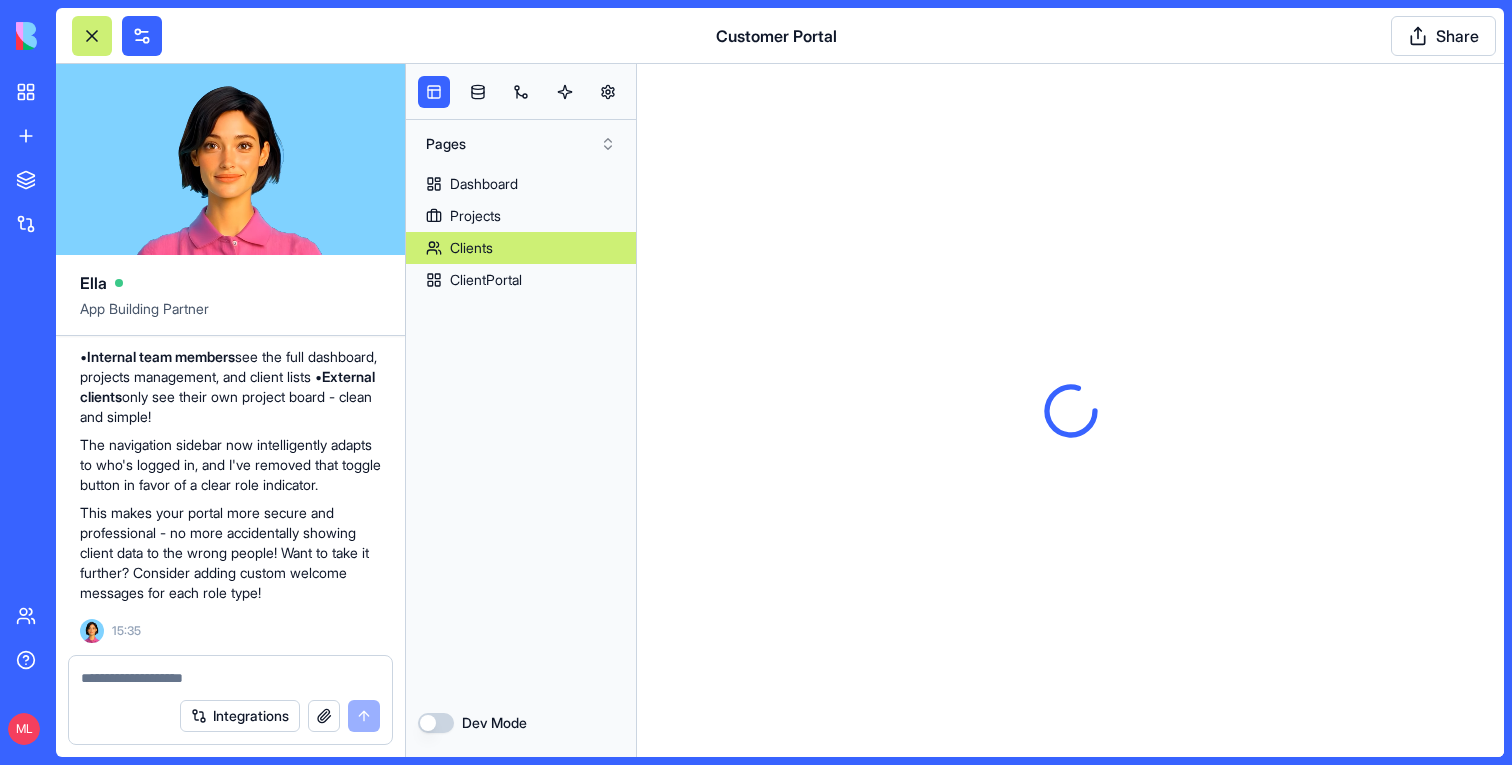 click on "Clients" at bounding box center (471, 248) 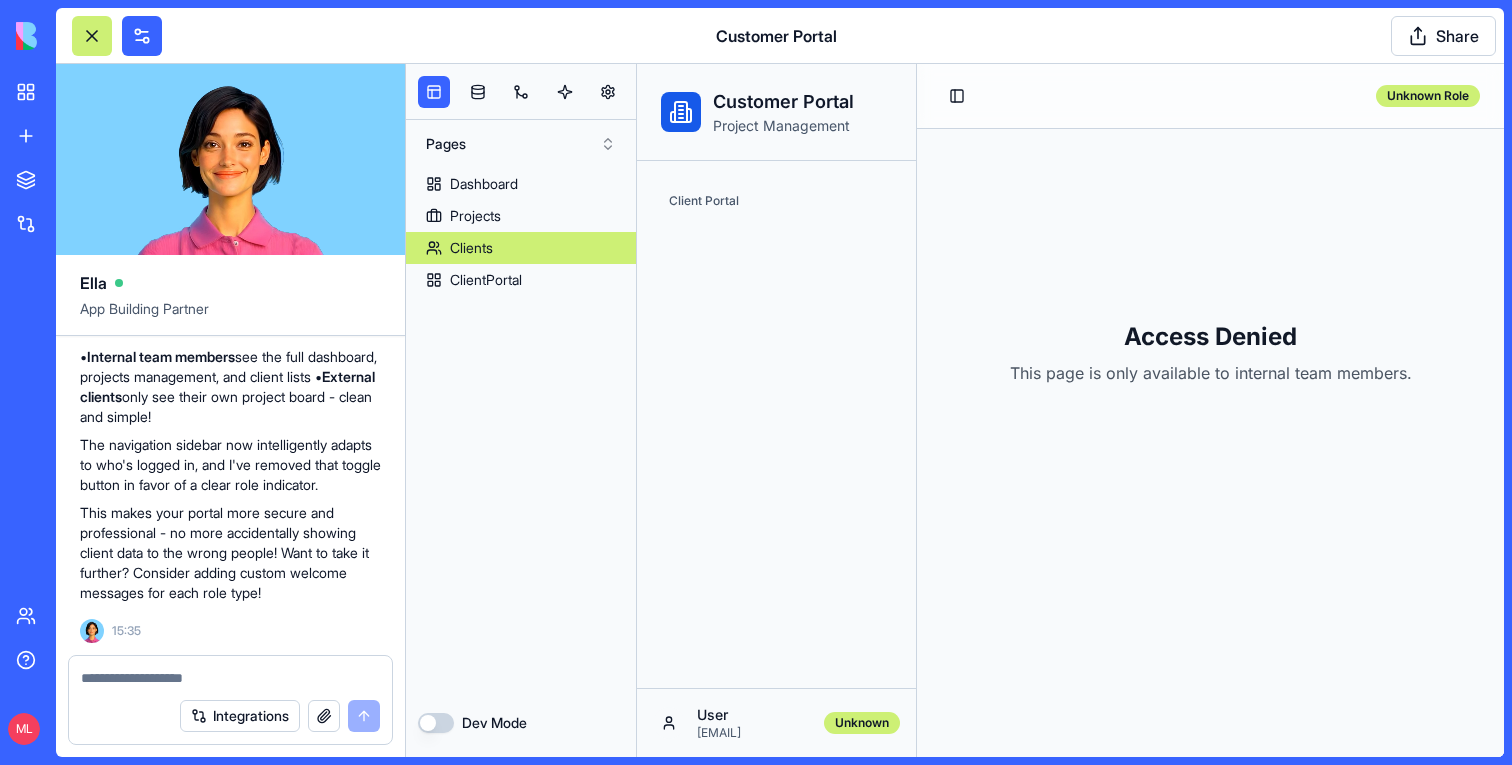 click on "Clients" at bounding box center (471, 248) 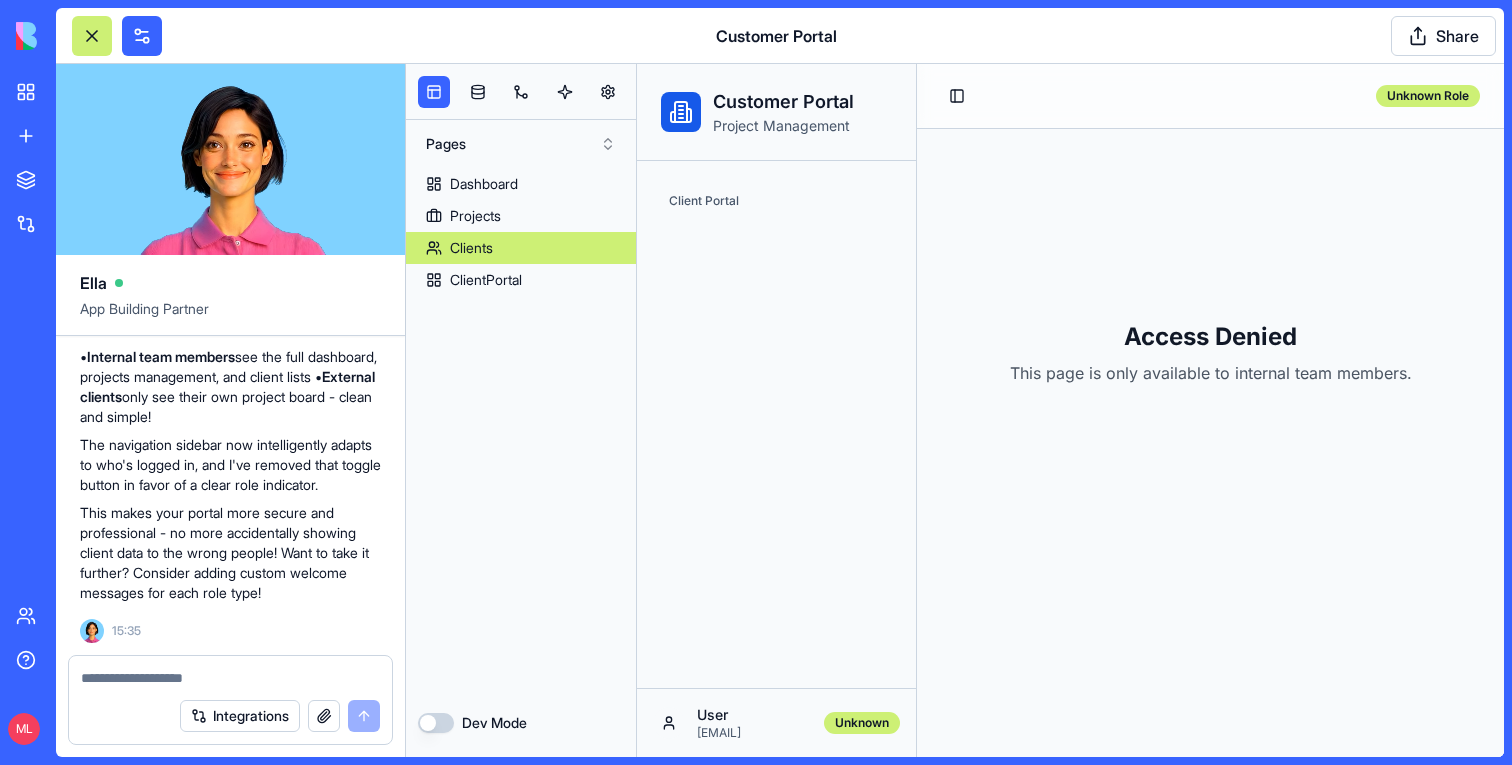 click on "Client Portal" at bounding box center [776, 201] 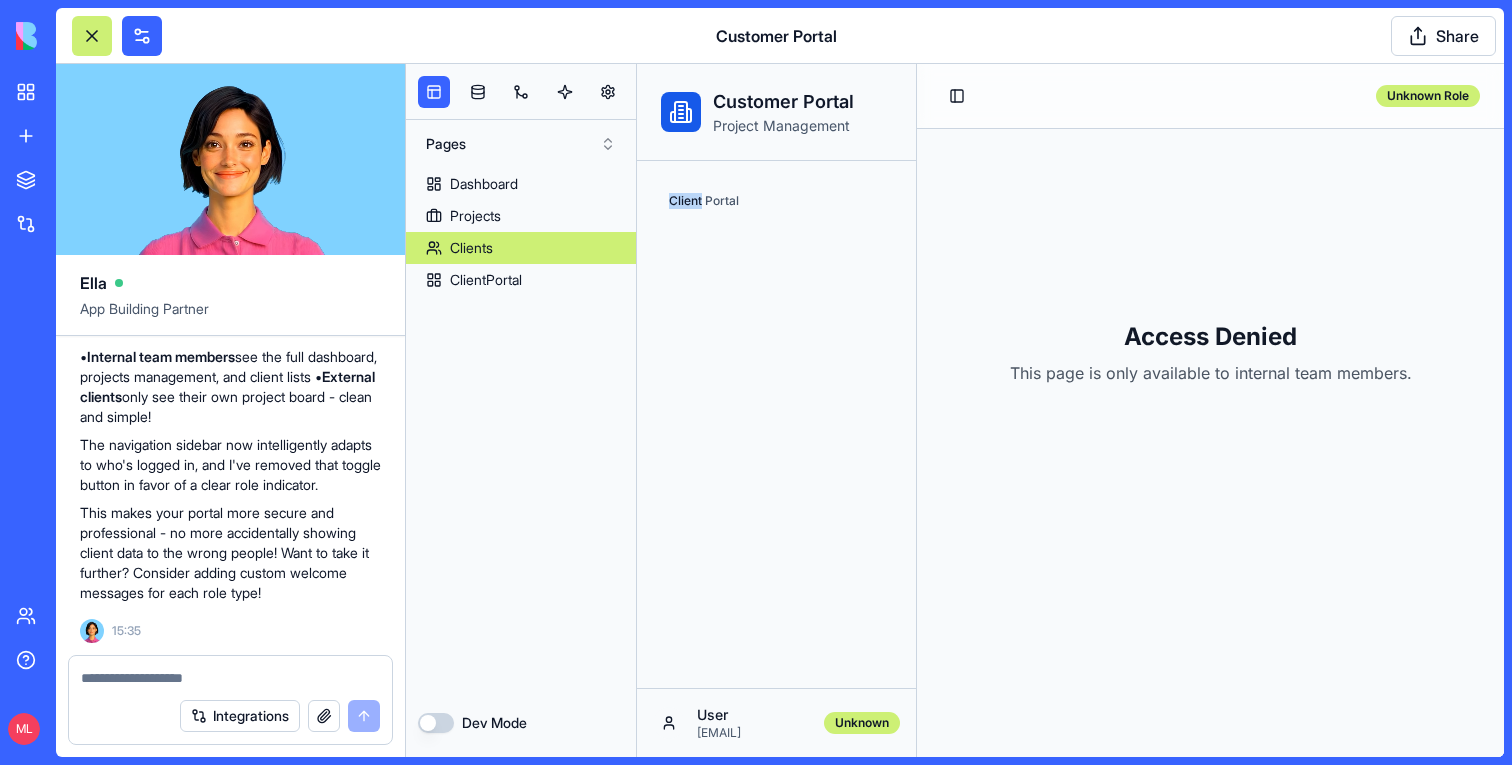 click on "Client Portal" at bounding box center [776, 201] 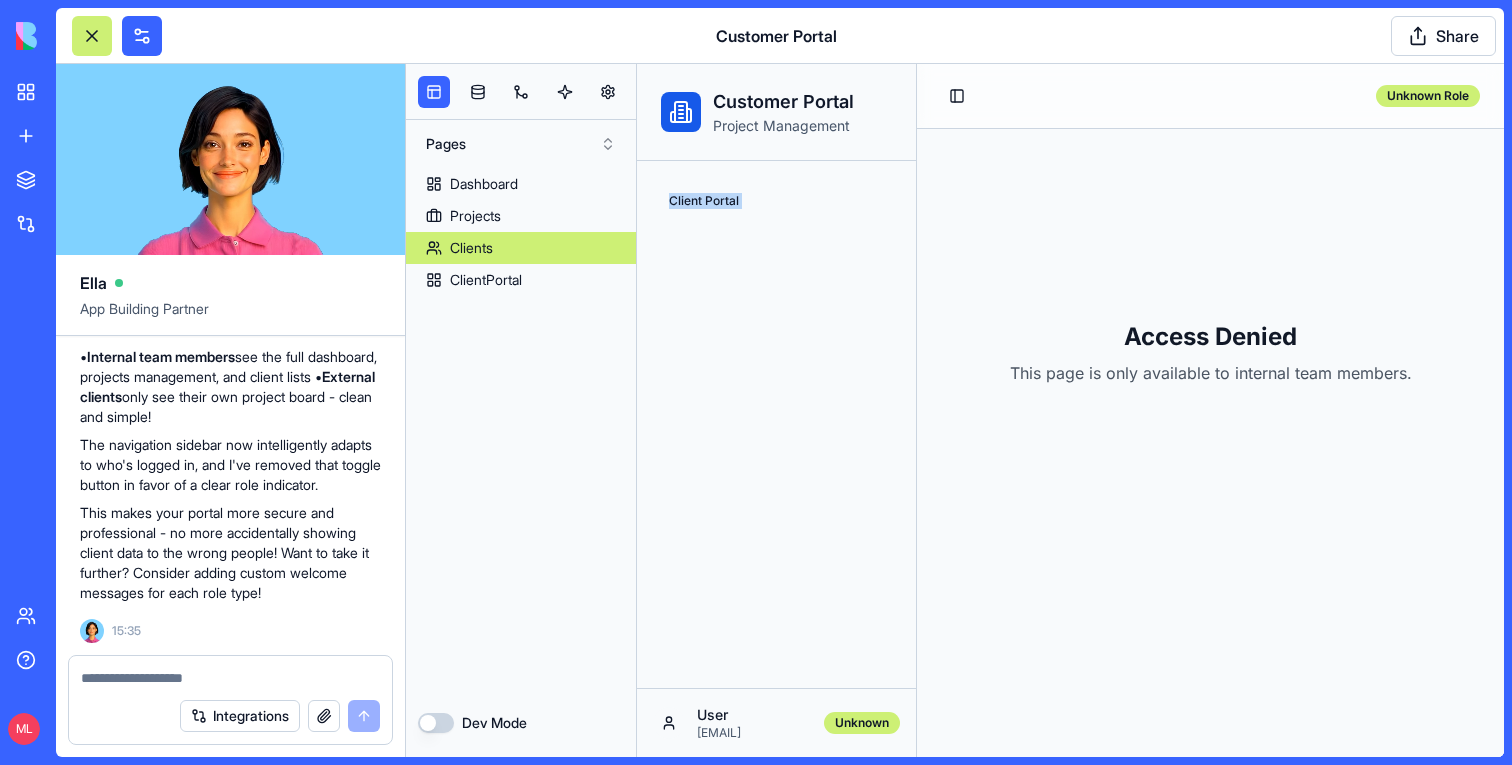 click on "Client Portal" at bounding box center [776, 201] 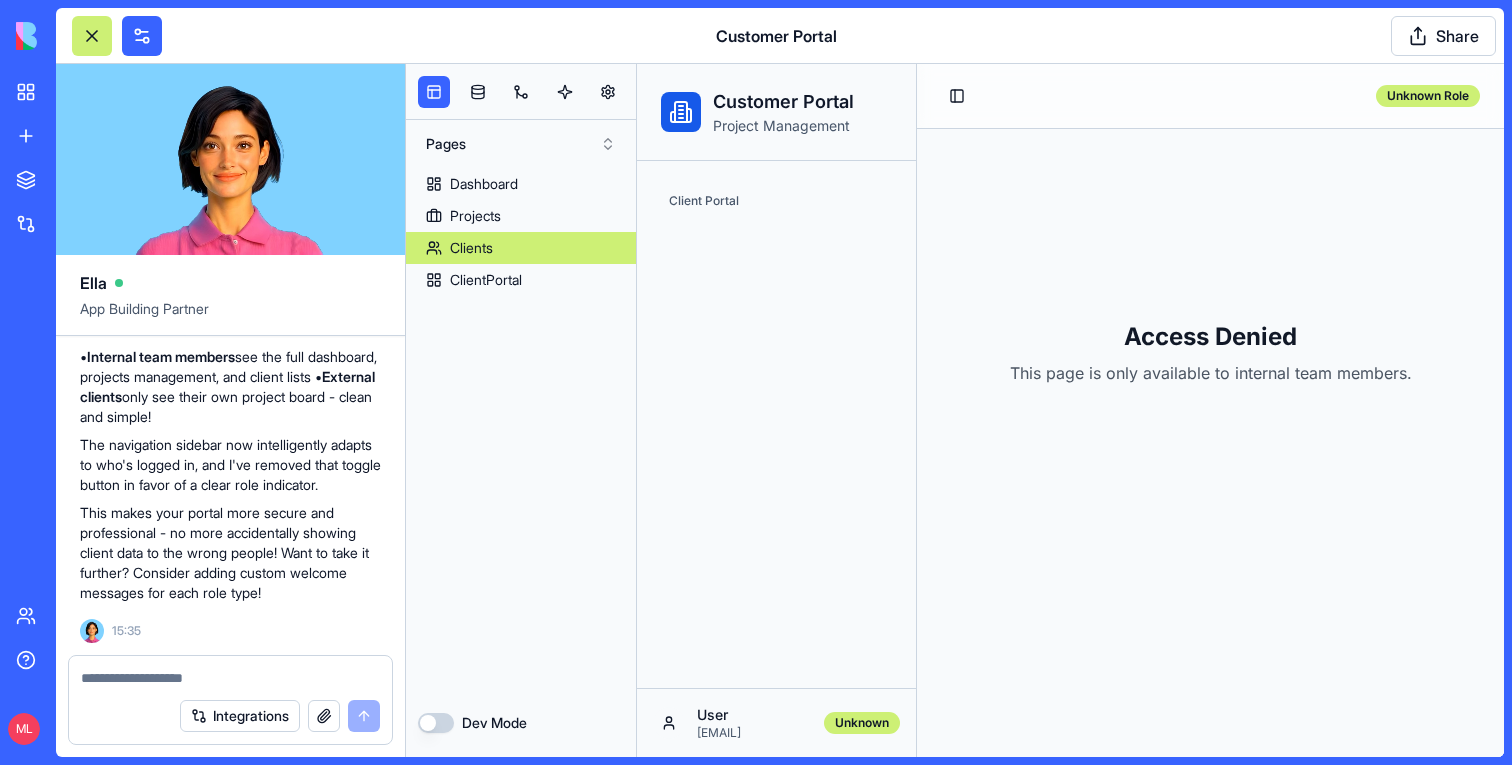 click on "user@company.com" at bounding box center (754, 733) 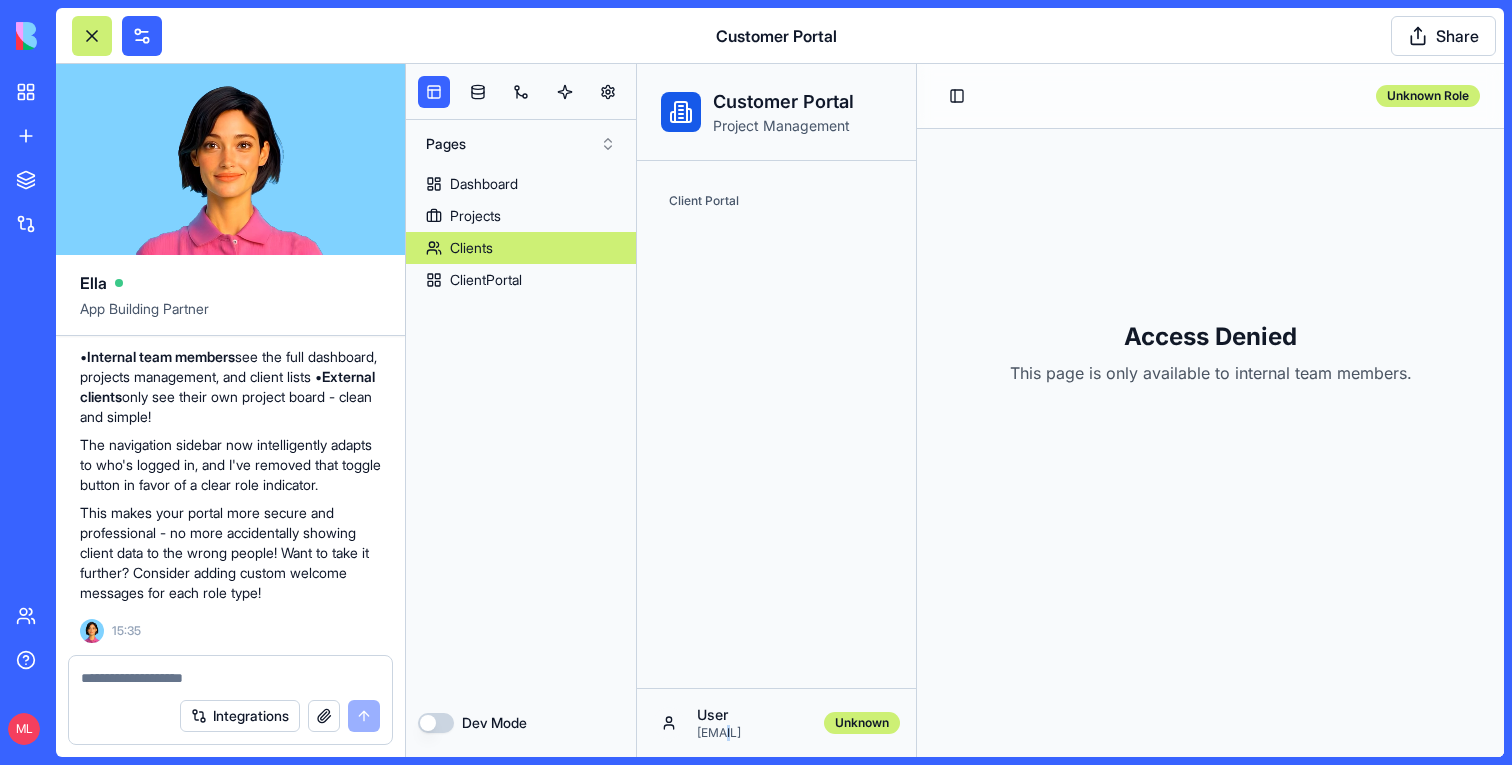click on "user@company.com" at bounding box center (754, 733) 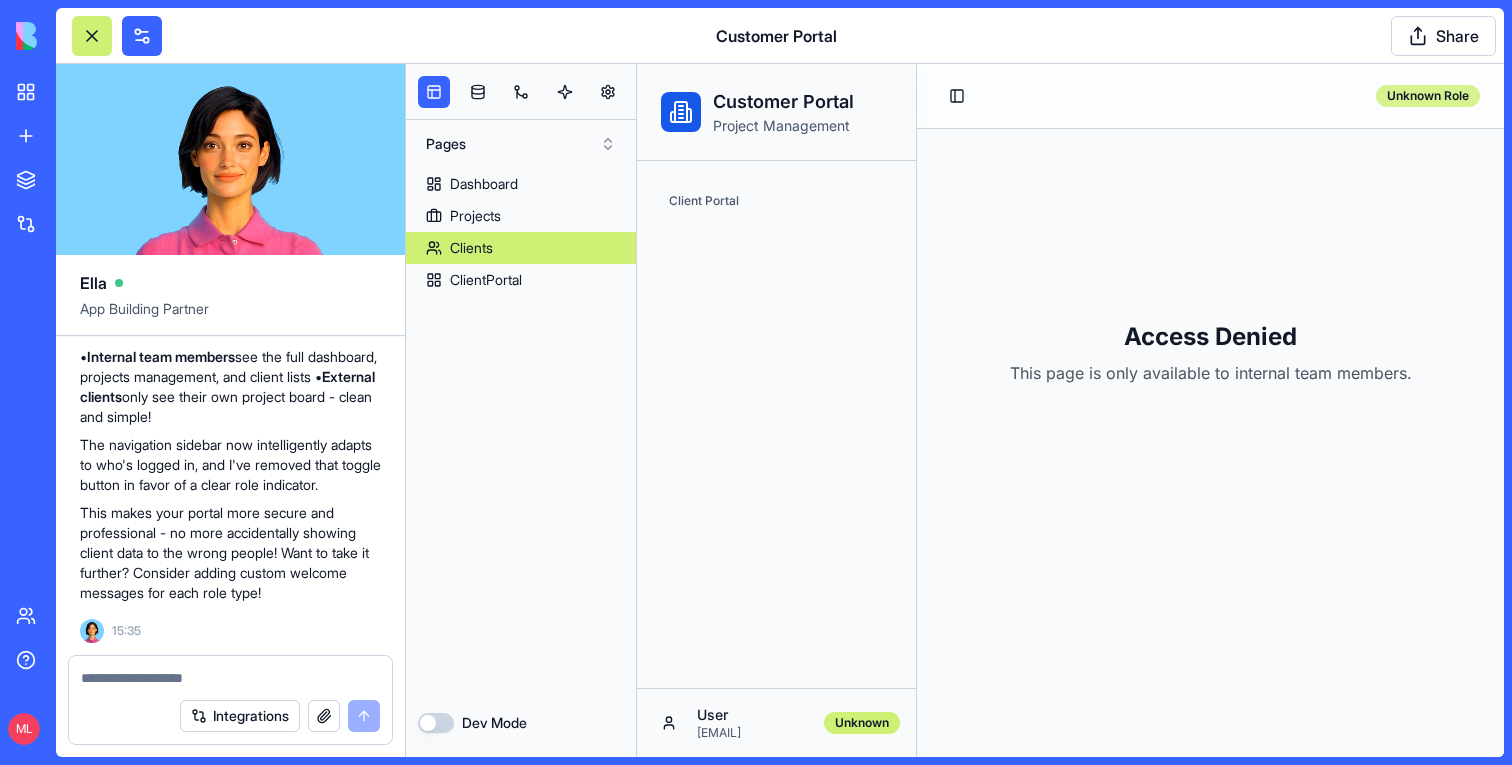 click on "Unknown Role" at bounding box center [1428, 96] 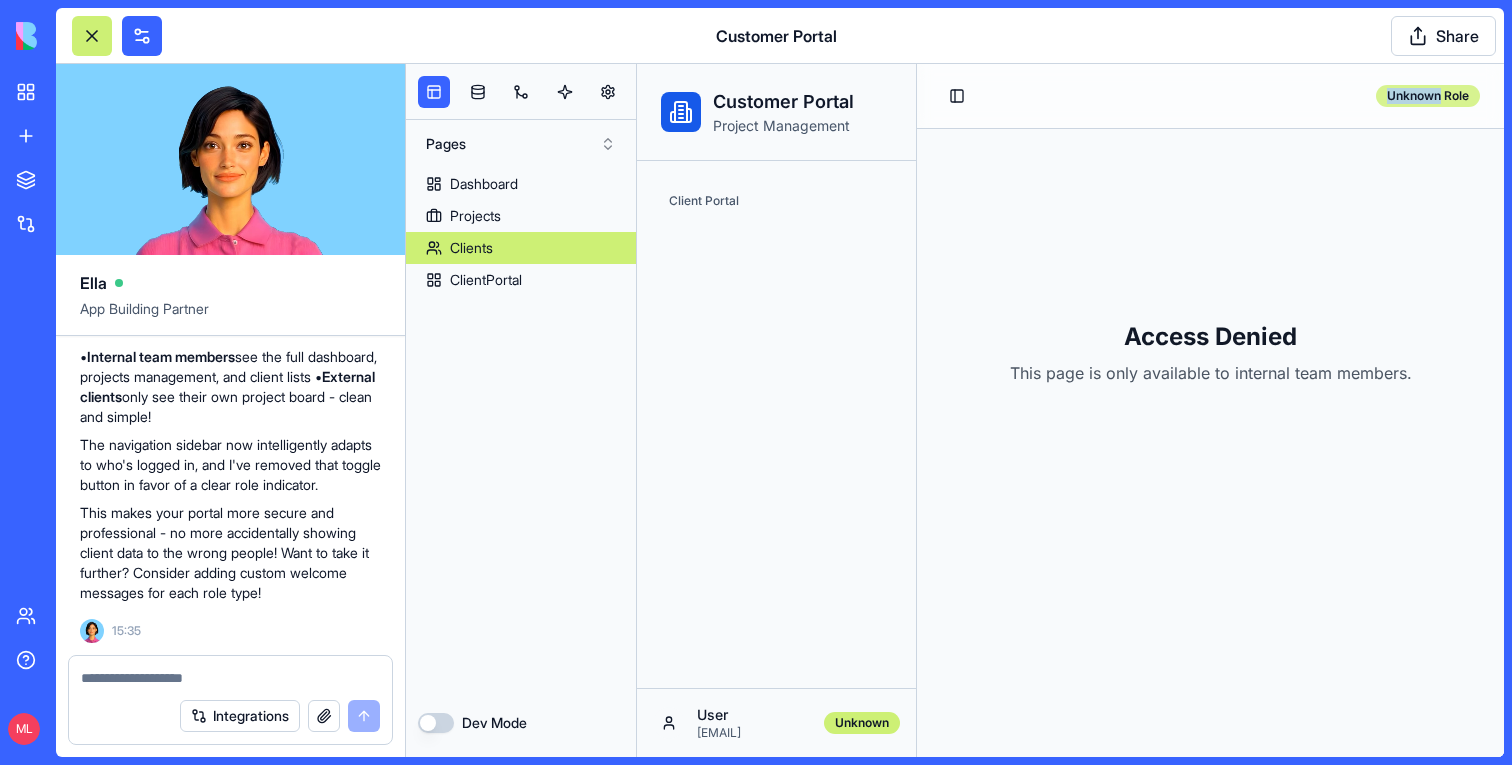 click on "Unknown Role" at bounding box center [1428, 96] 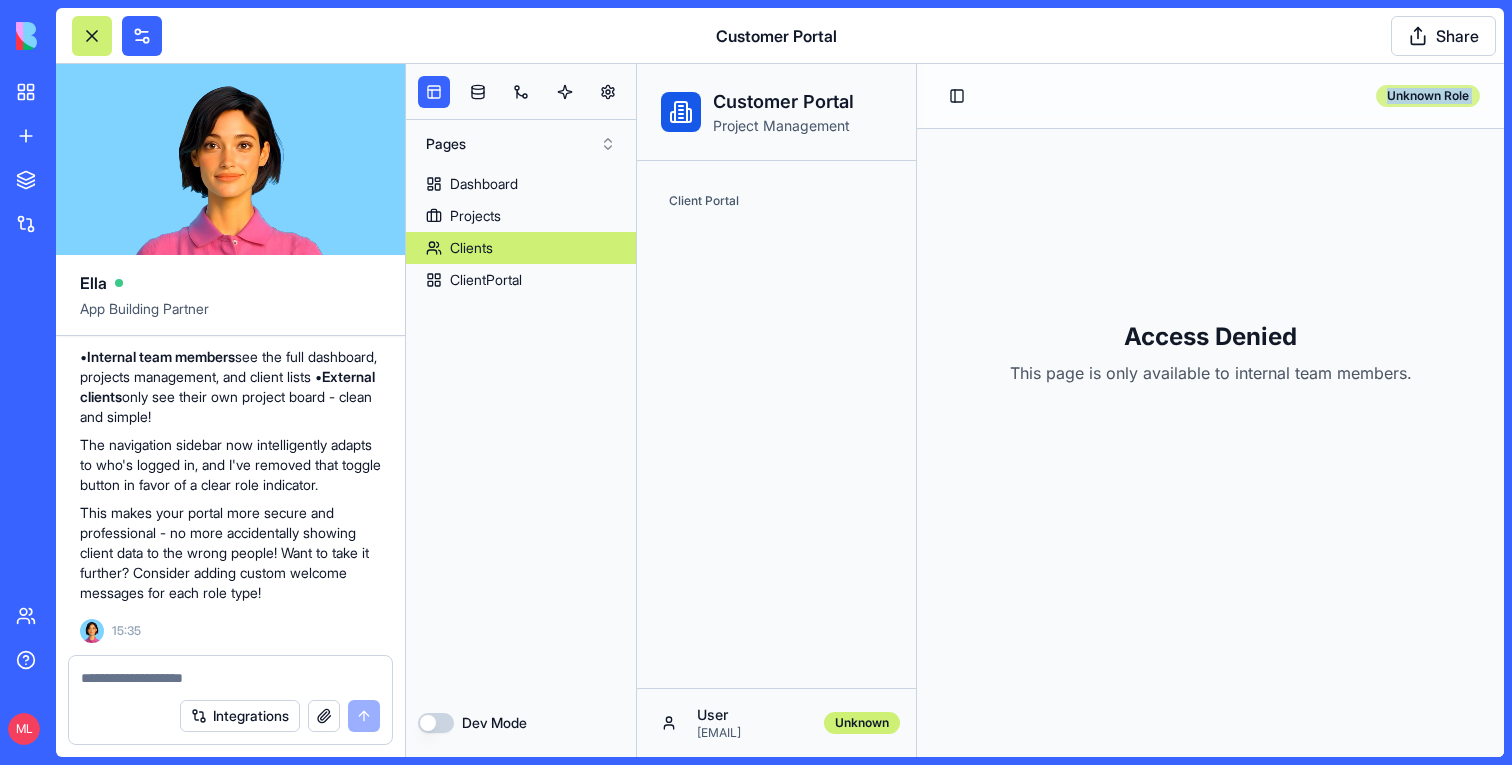 click on "Unknown Role" at bounding box center (1428, 96) 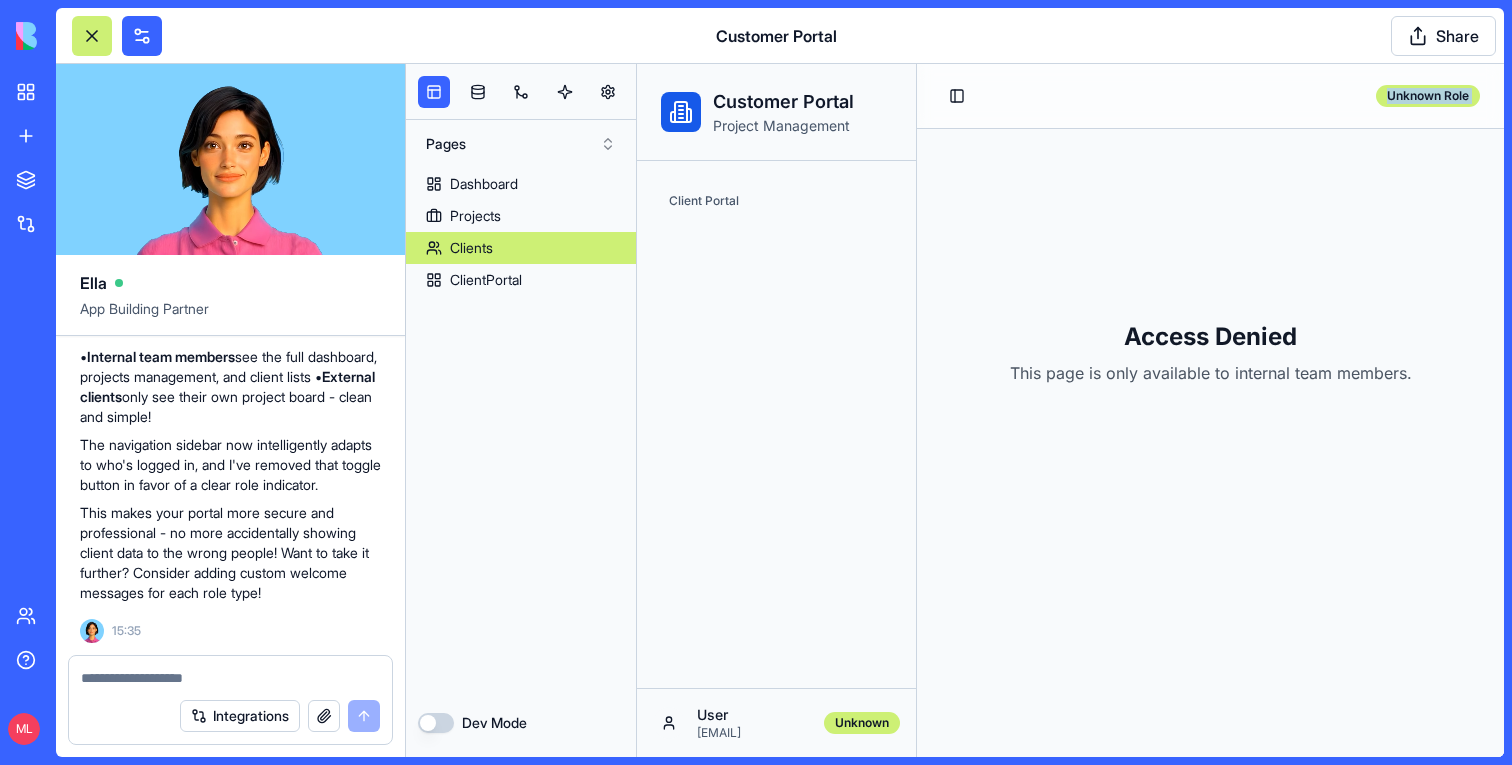 click at bounding box center [92, 36] 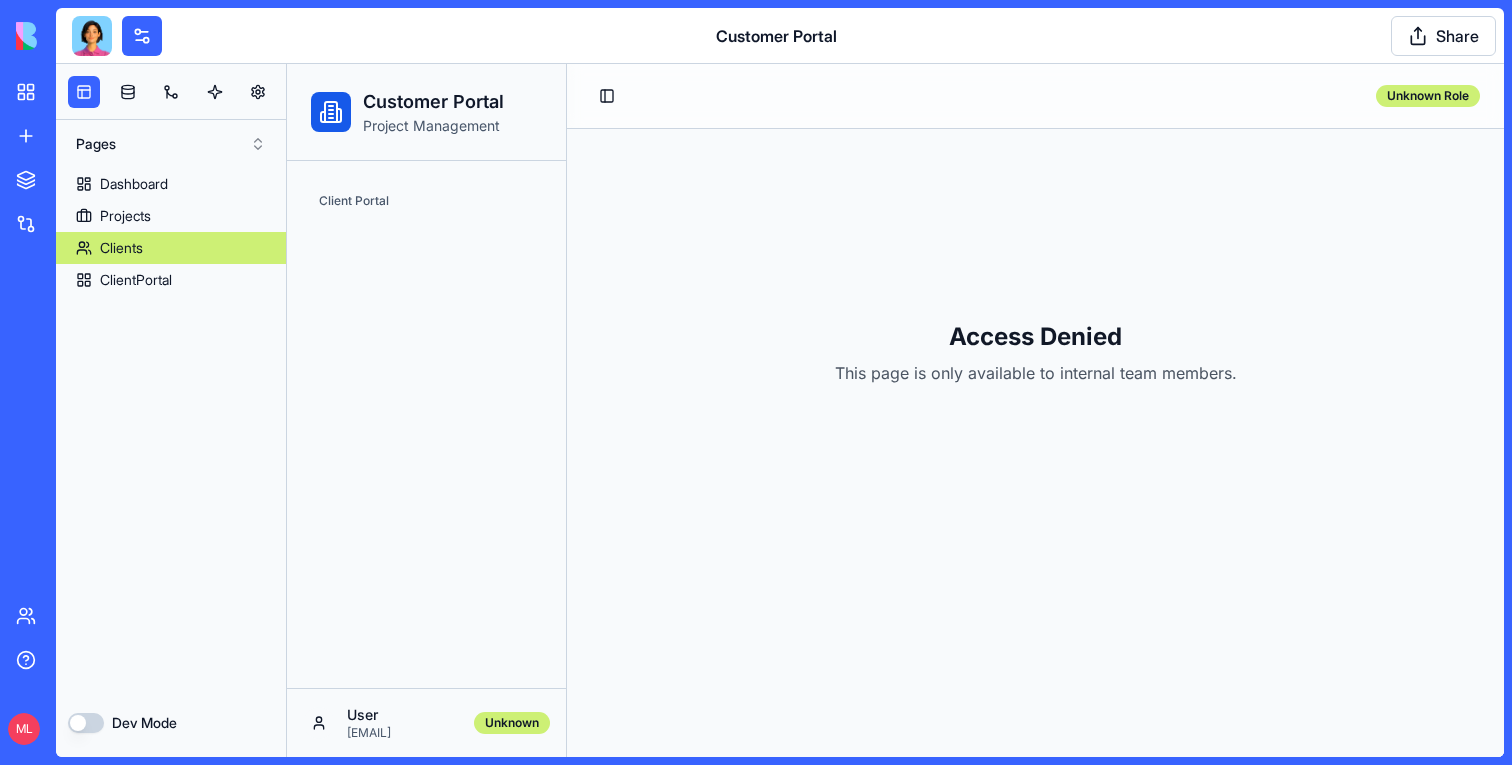 click at bounding box center [92, 36] 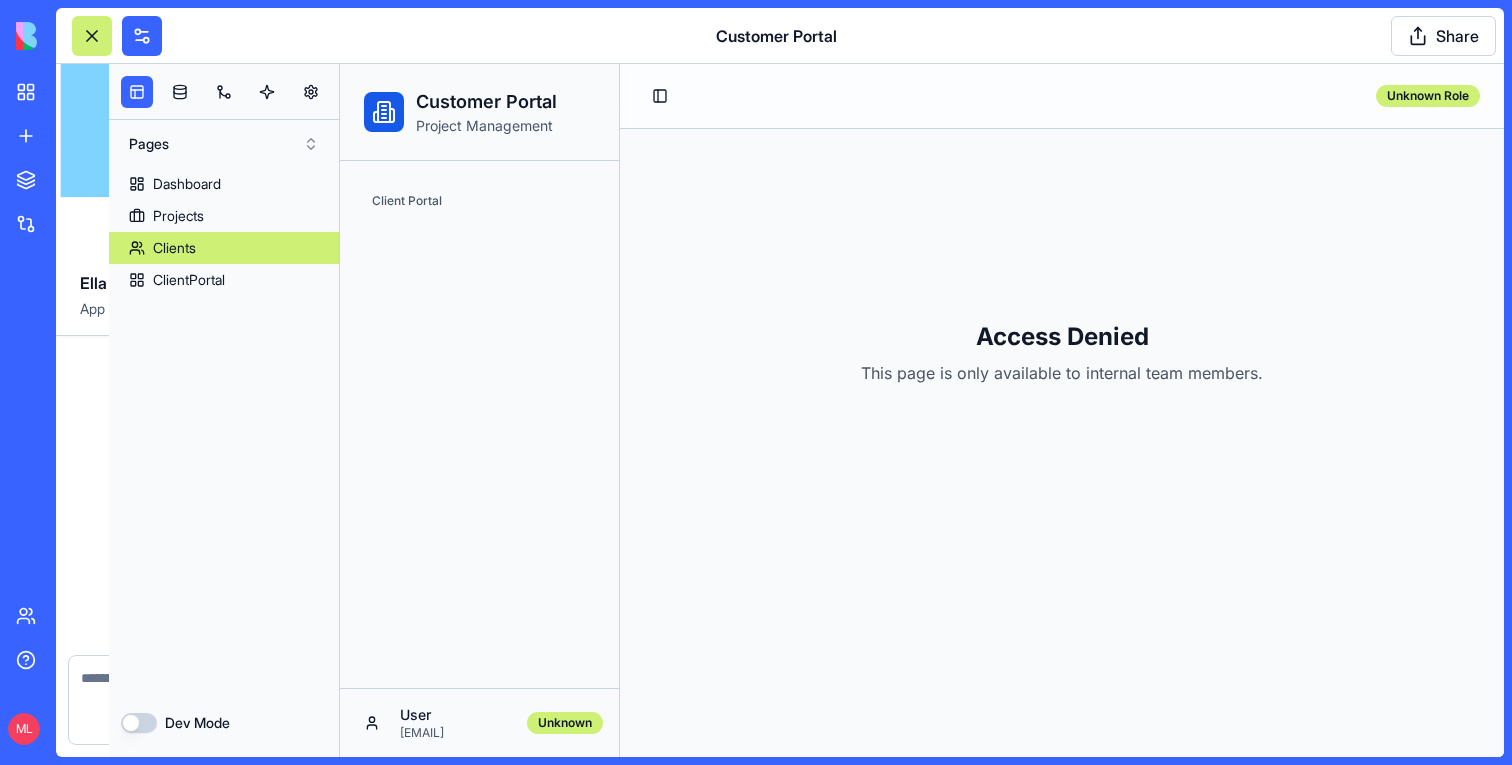 scroll, scrollTop: 1477, scrollLeft: 0, axis: vertical 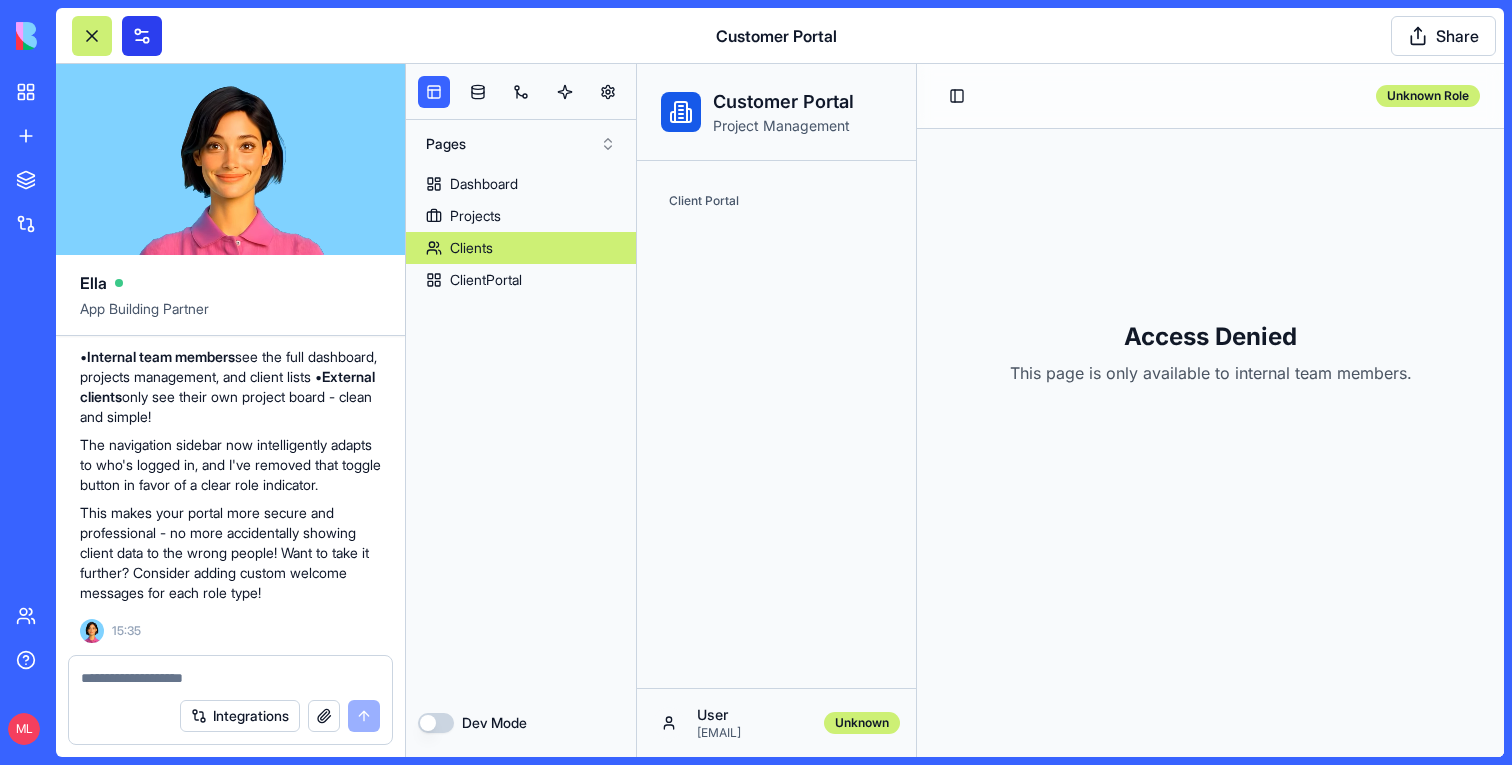 click at bounding box center [142, 36] 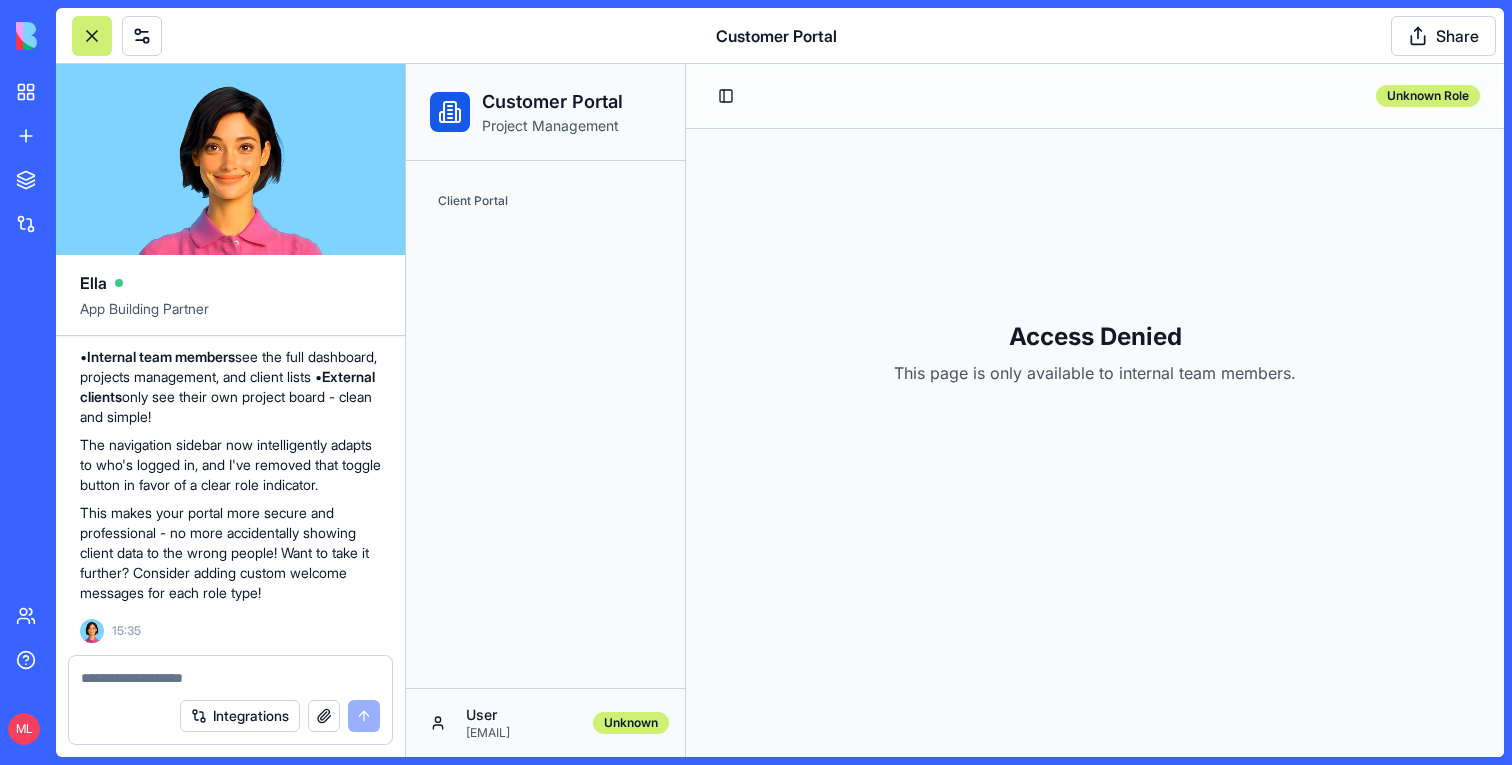 click at bounding box center (92, 36) 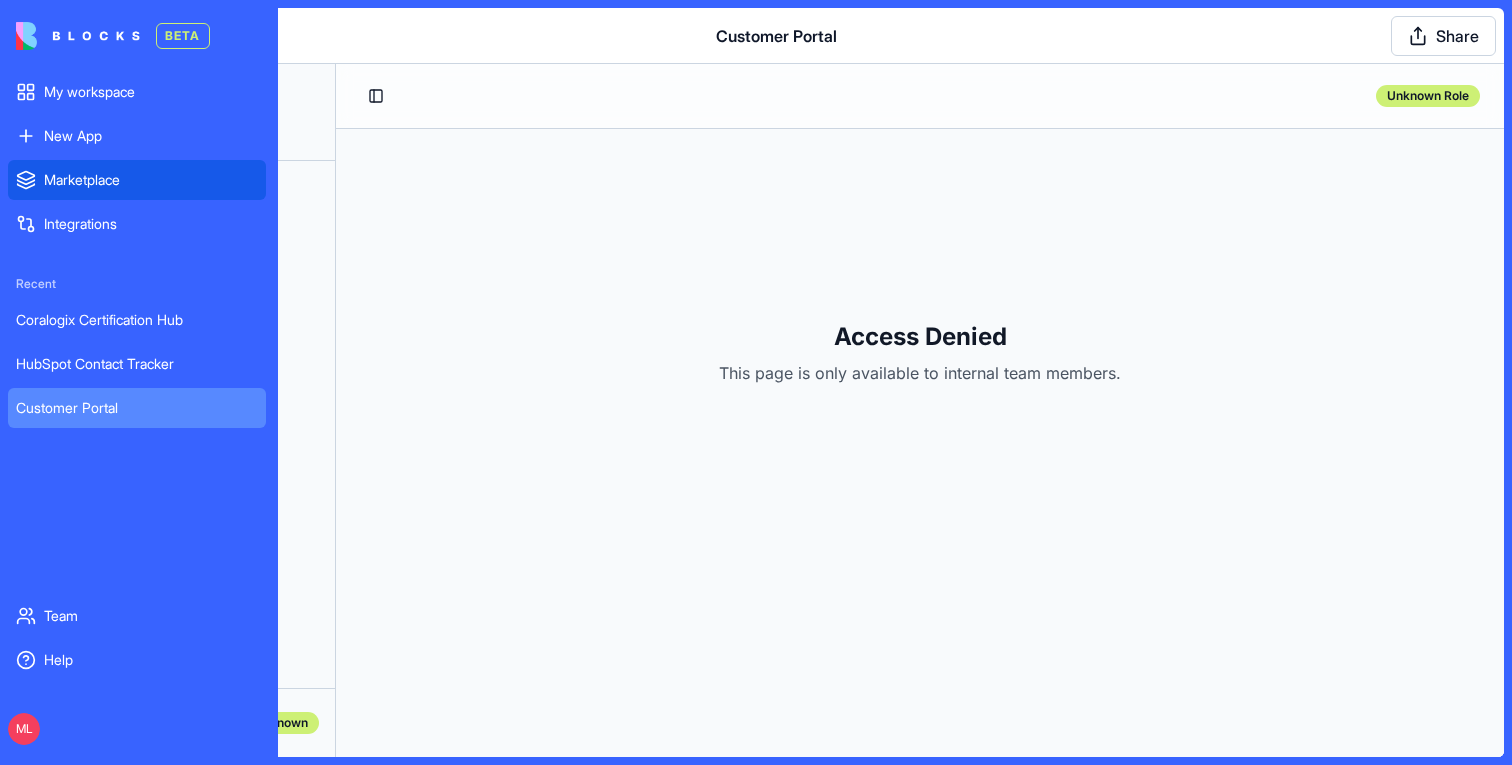 click on "Marketplace" at bounding box center (151, 180) 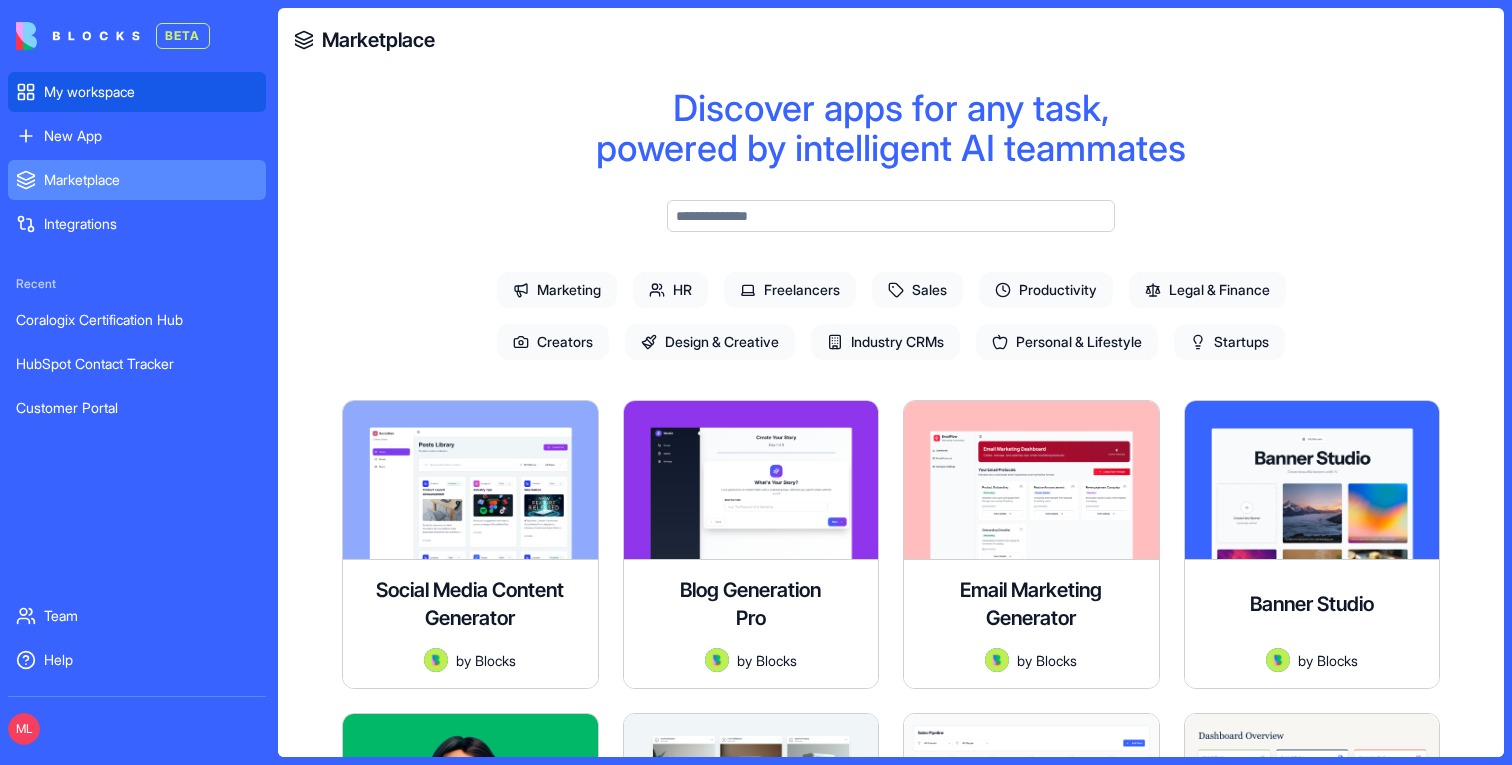 click on "My workspace" at bounding box center (151, 92) 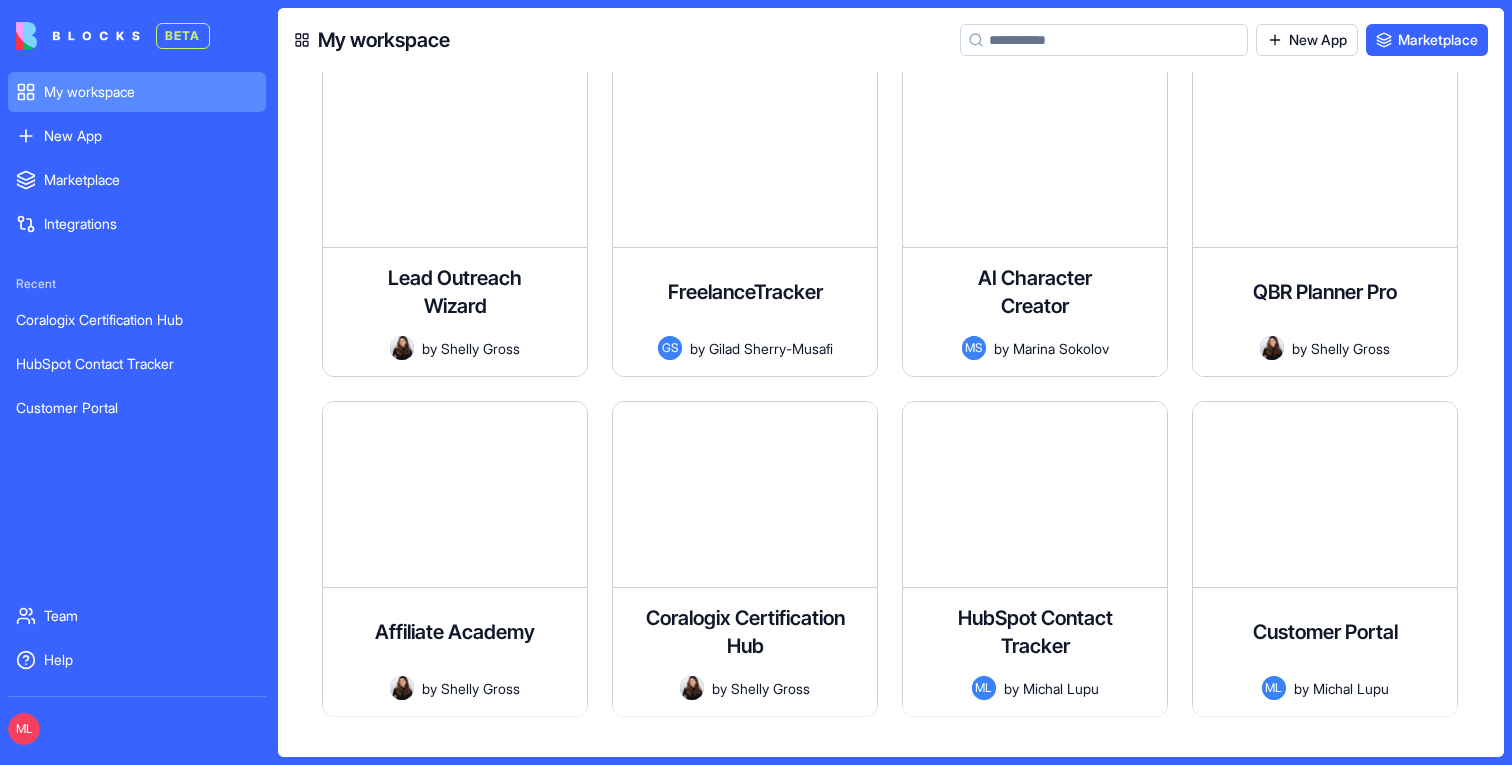 scroll, scrollTop: 117601, scrollLeft: 0, axis: vertical 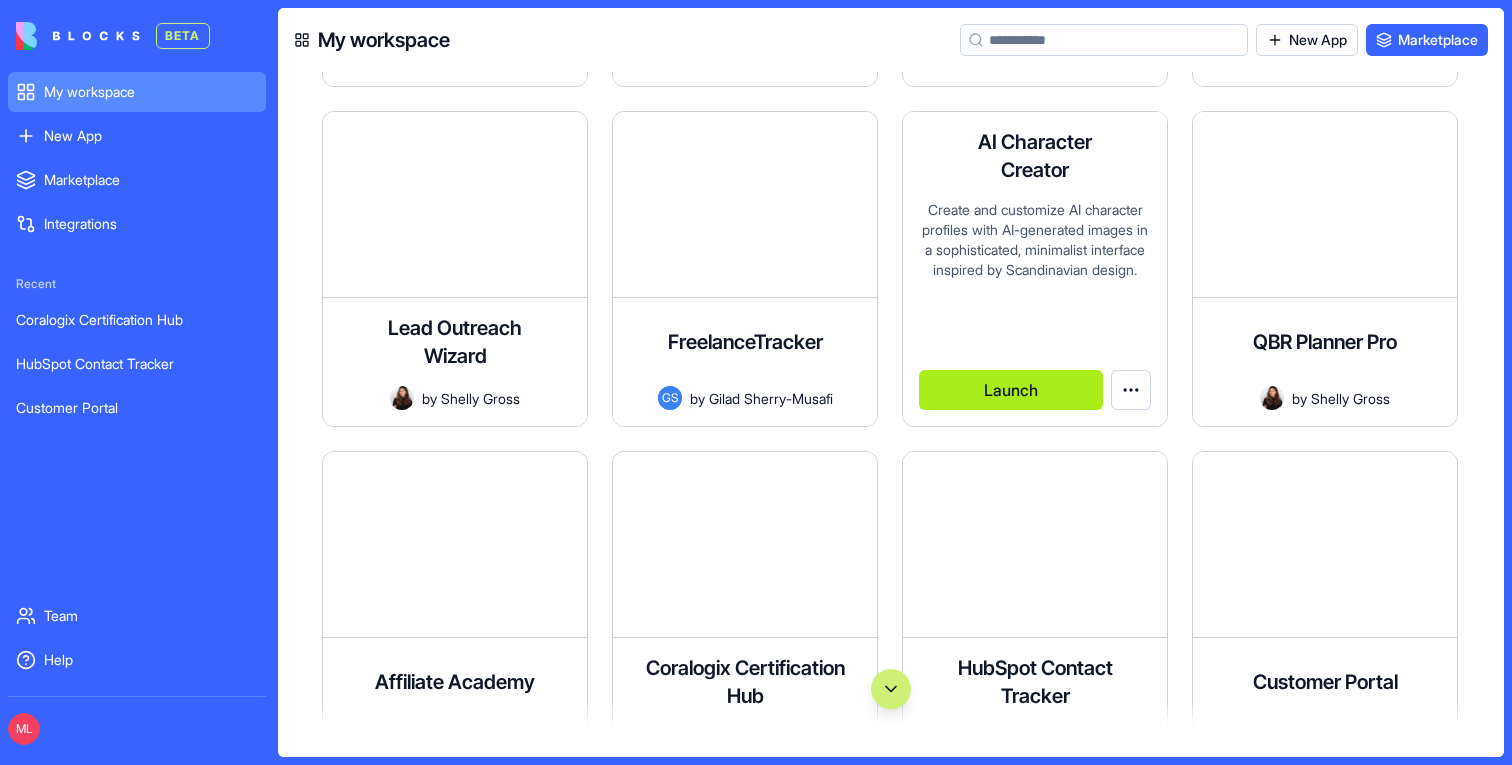 click on "Launch" at bounding box center (1011, 390) 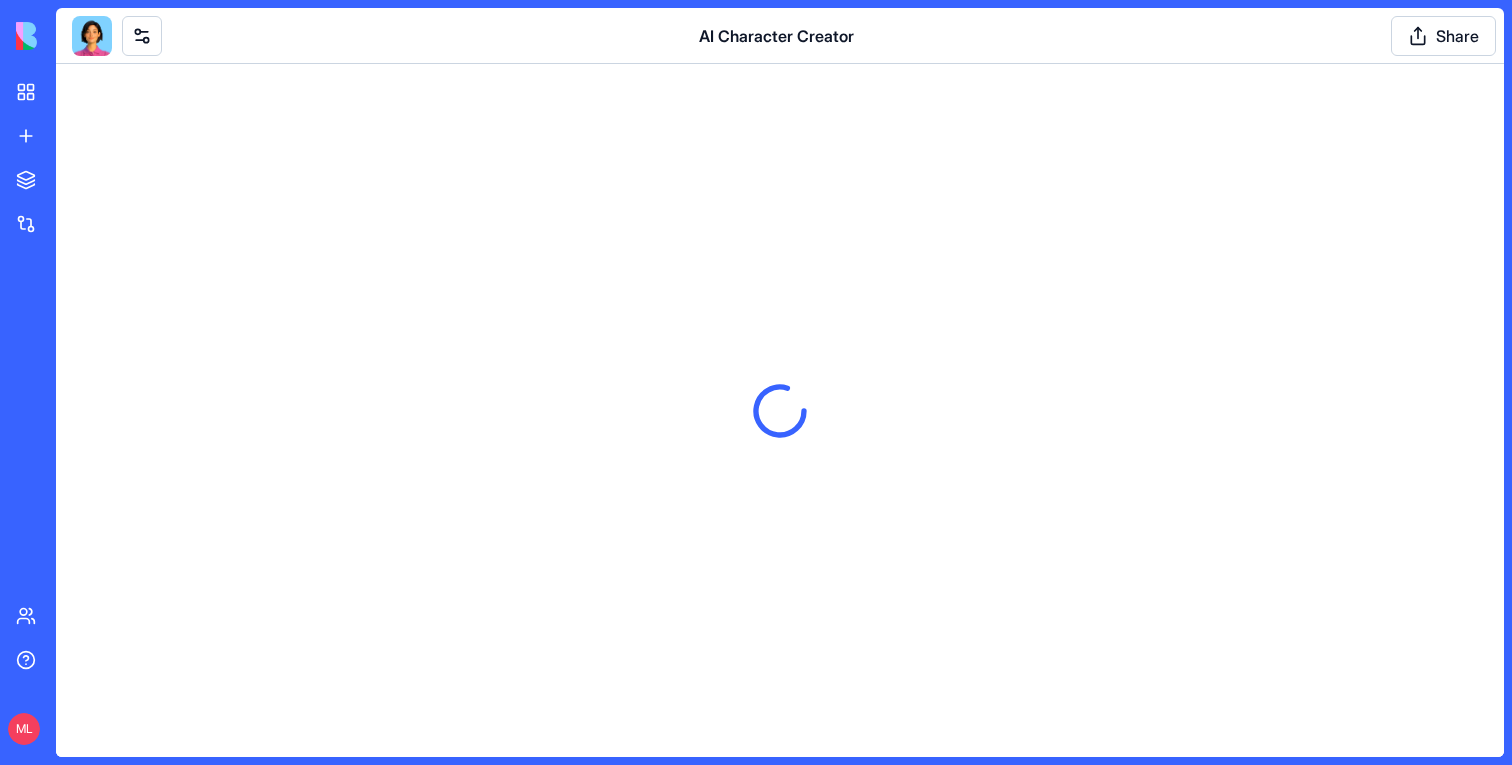 scroll, scrollTop: 0, scrollLeft: 0, axis: both 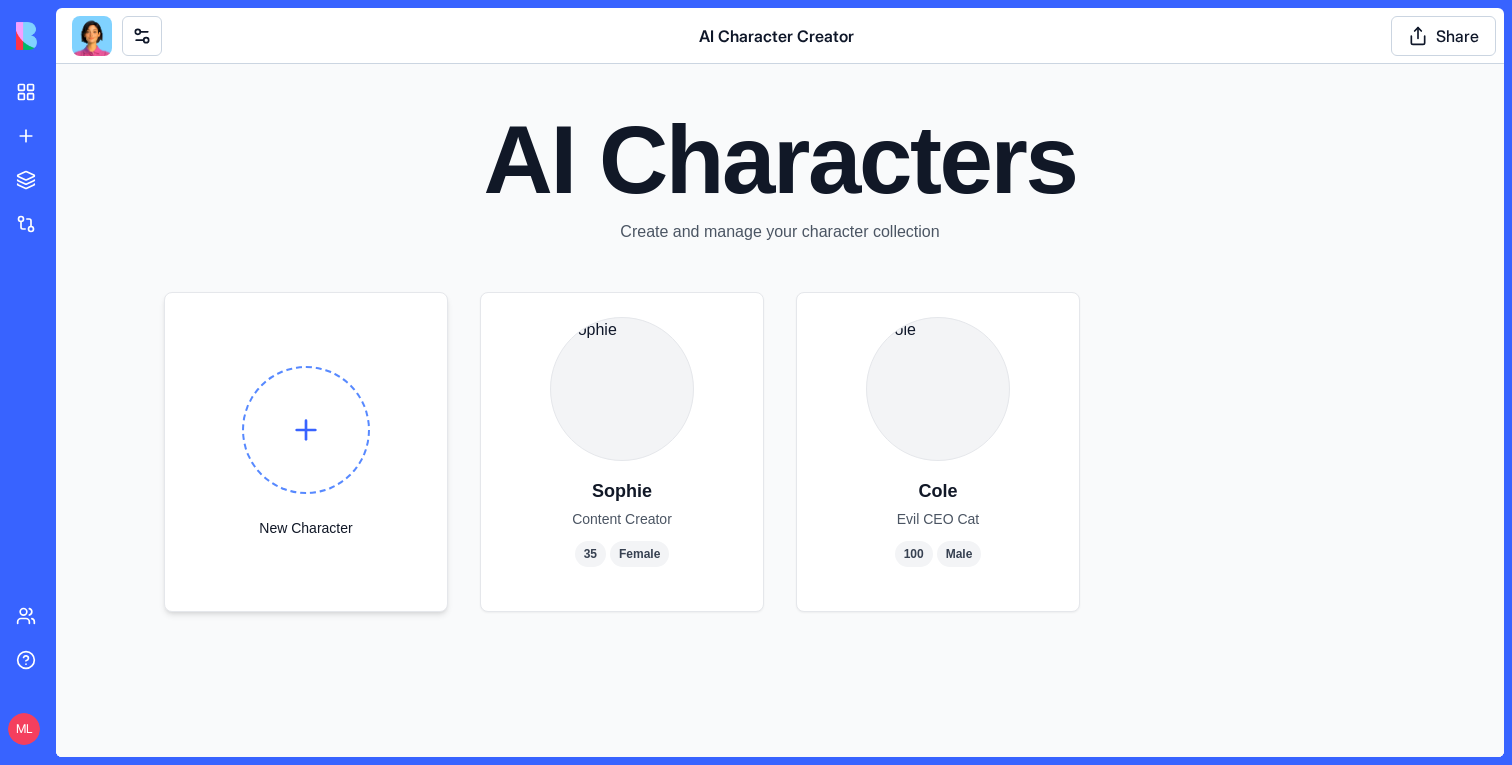 click at bounding box center [306, 430] 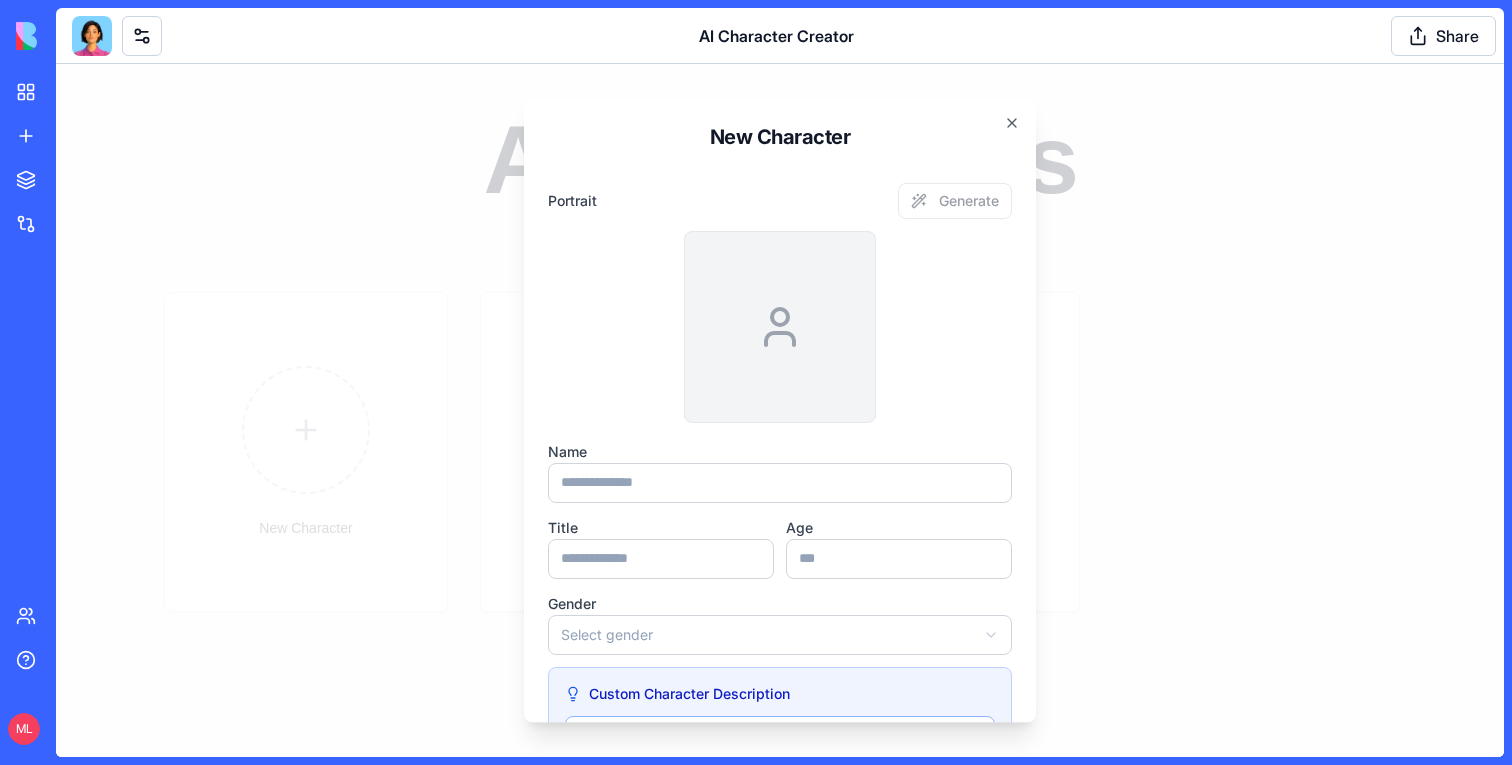 click at bounding box center (780, 410) 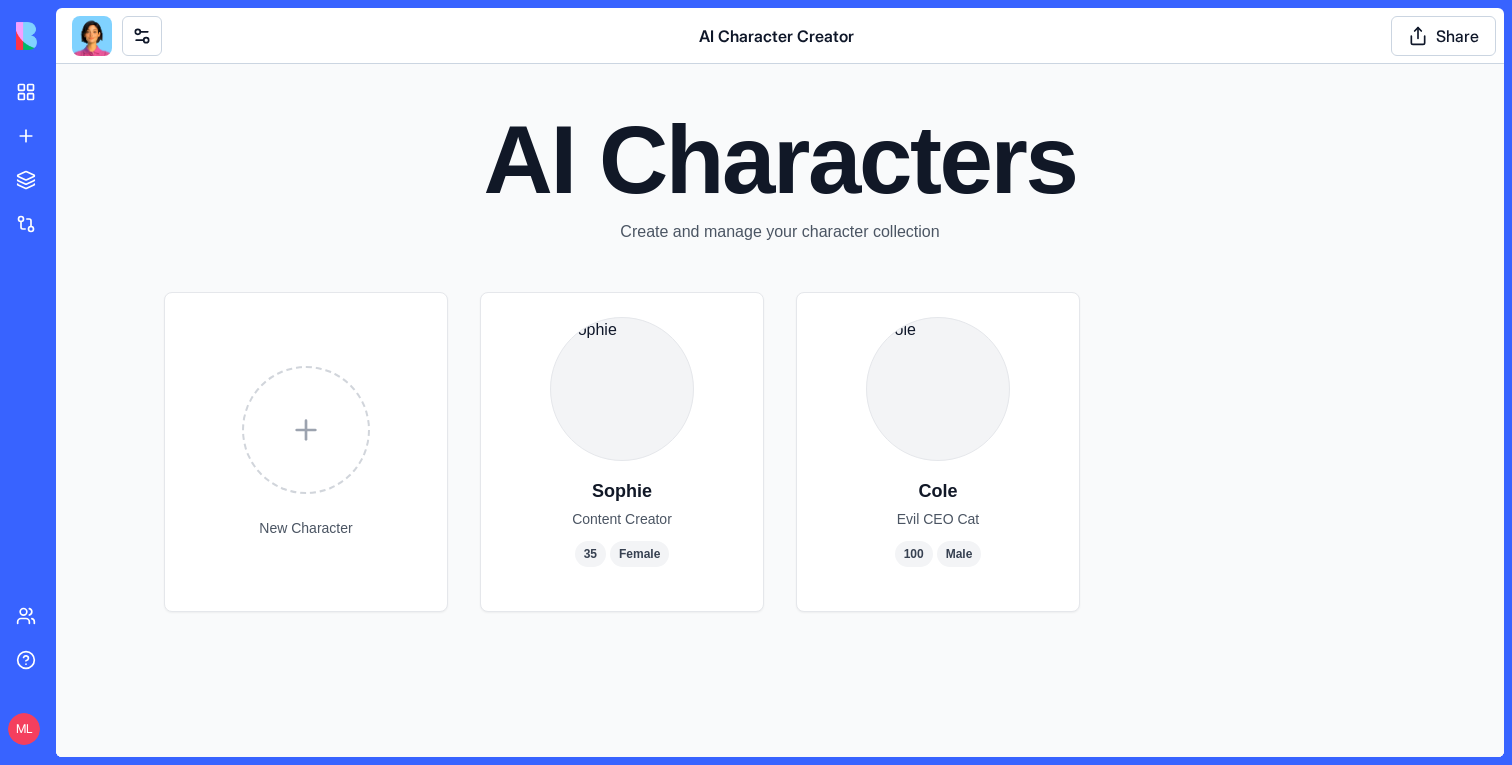 click at bounding box center (92, 36) 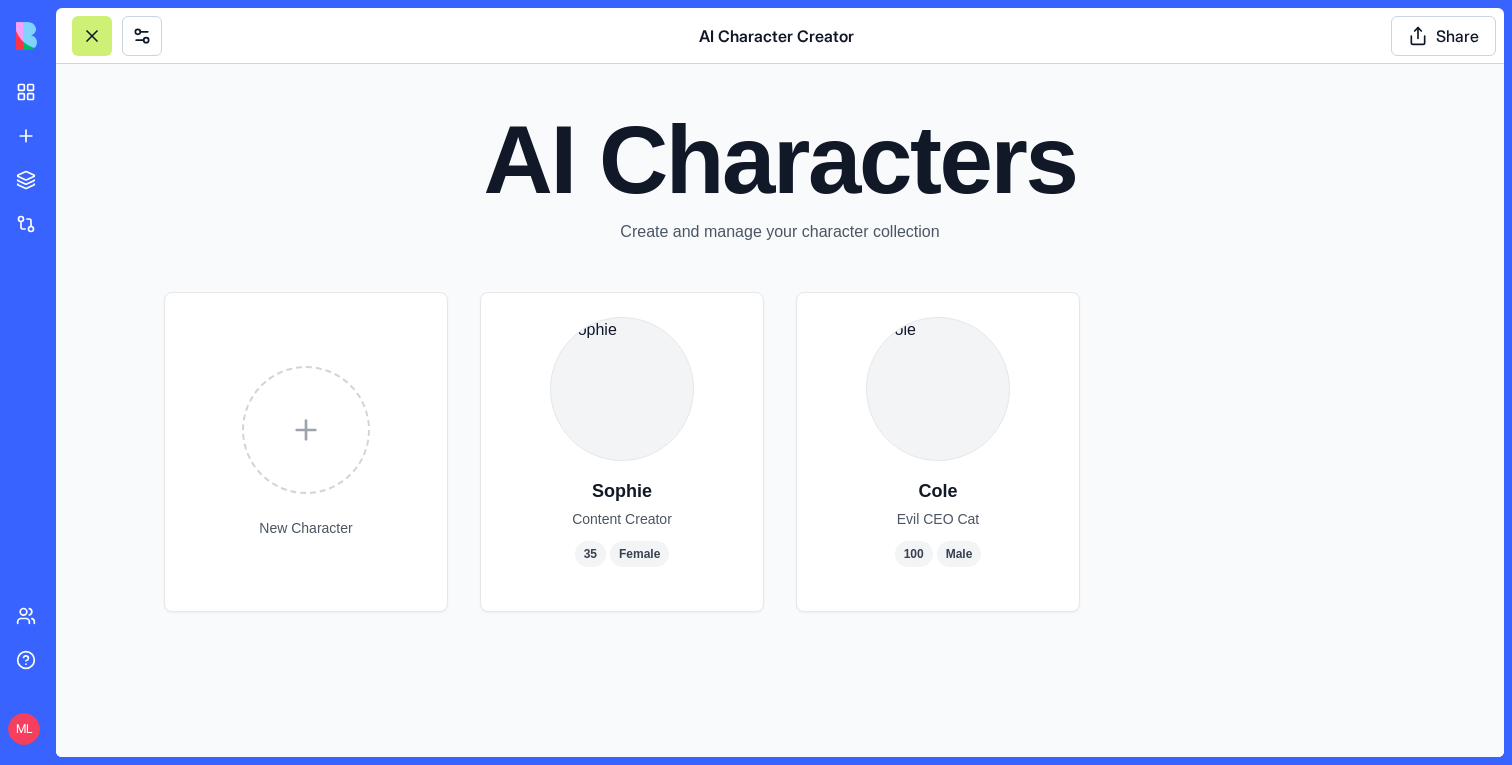 scroll, scrollTop: 10217, scrollLeft: 0, axis: vertical 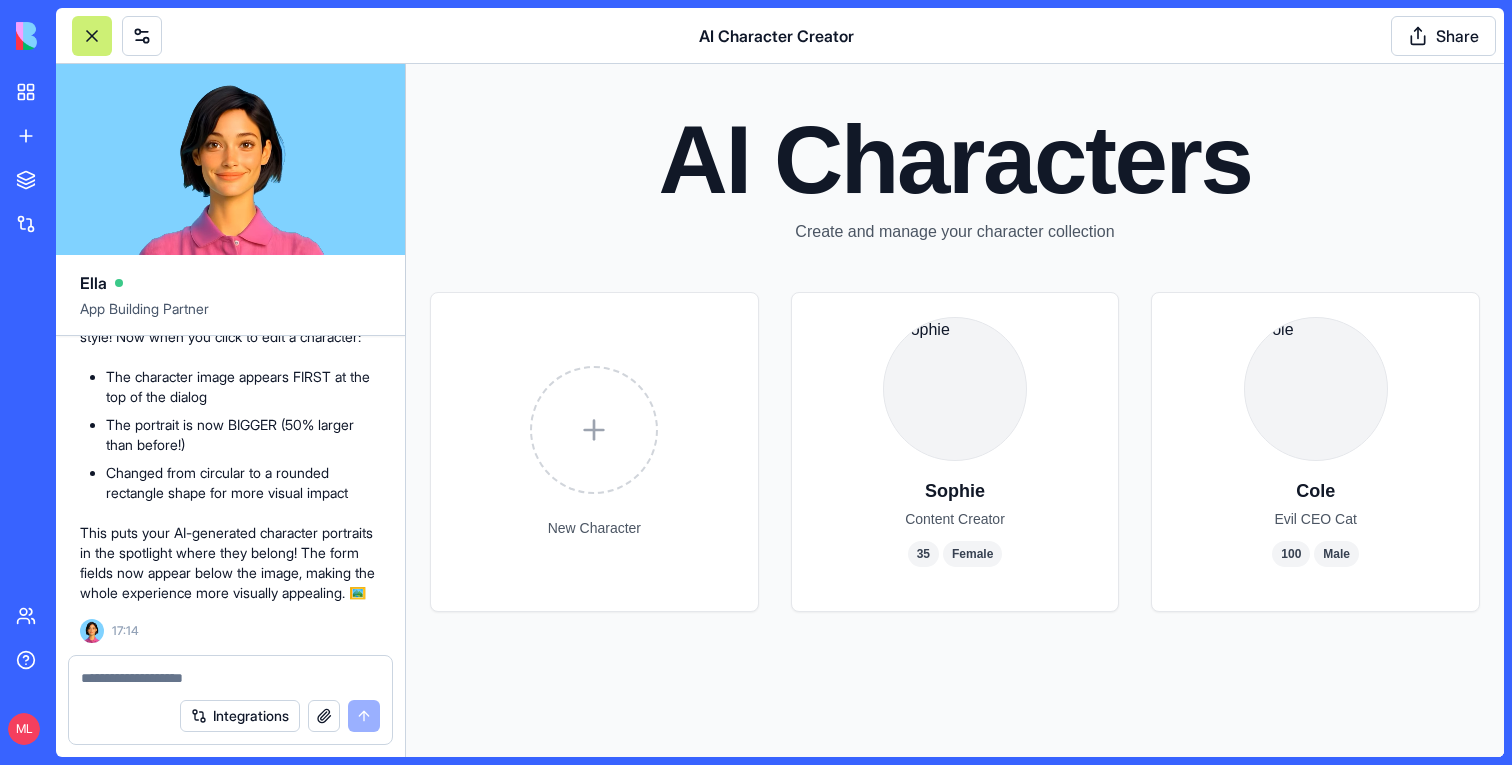 click at bounding box center [92, 36] 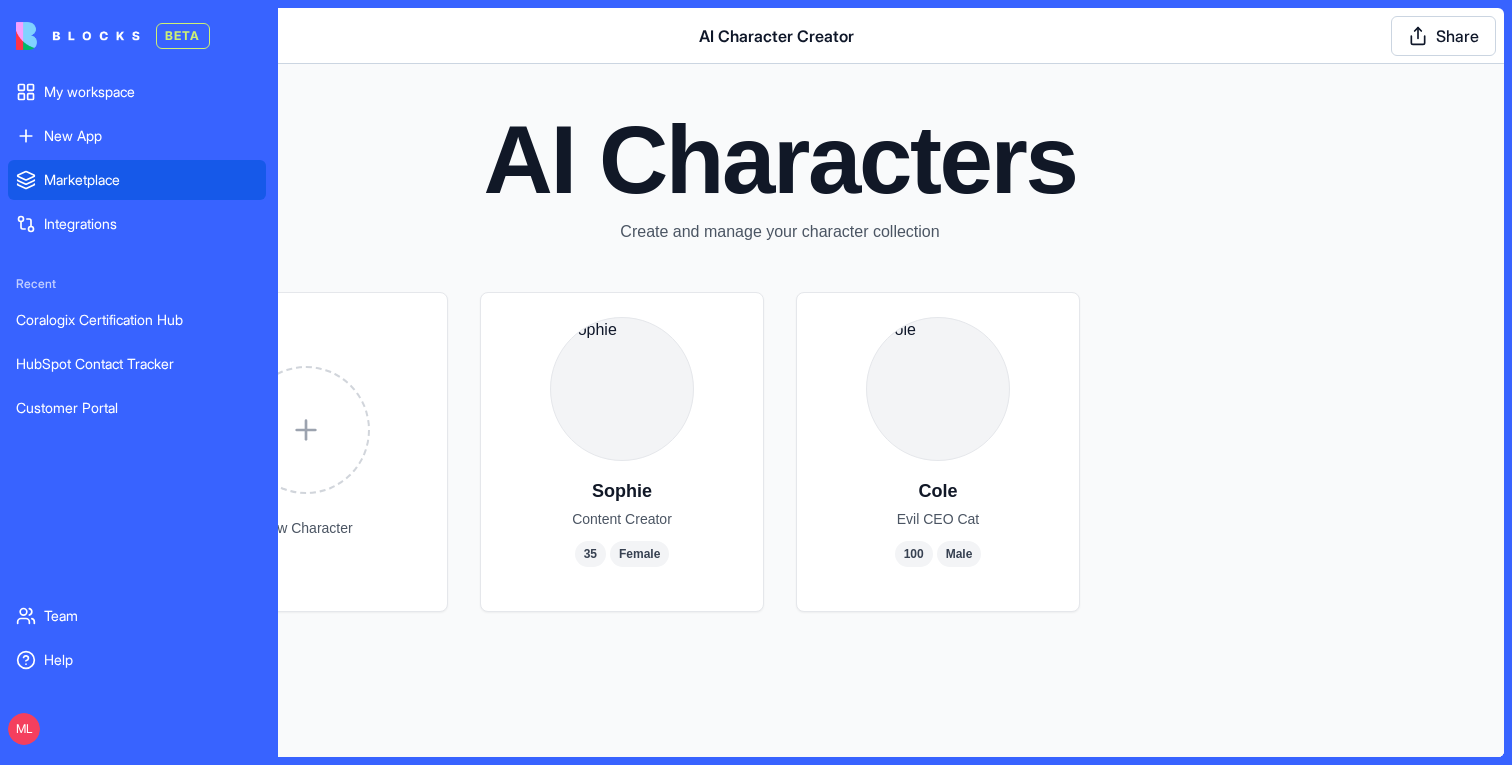 click on "Marketplace" at bounding box center (151, 180) 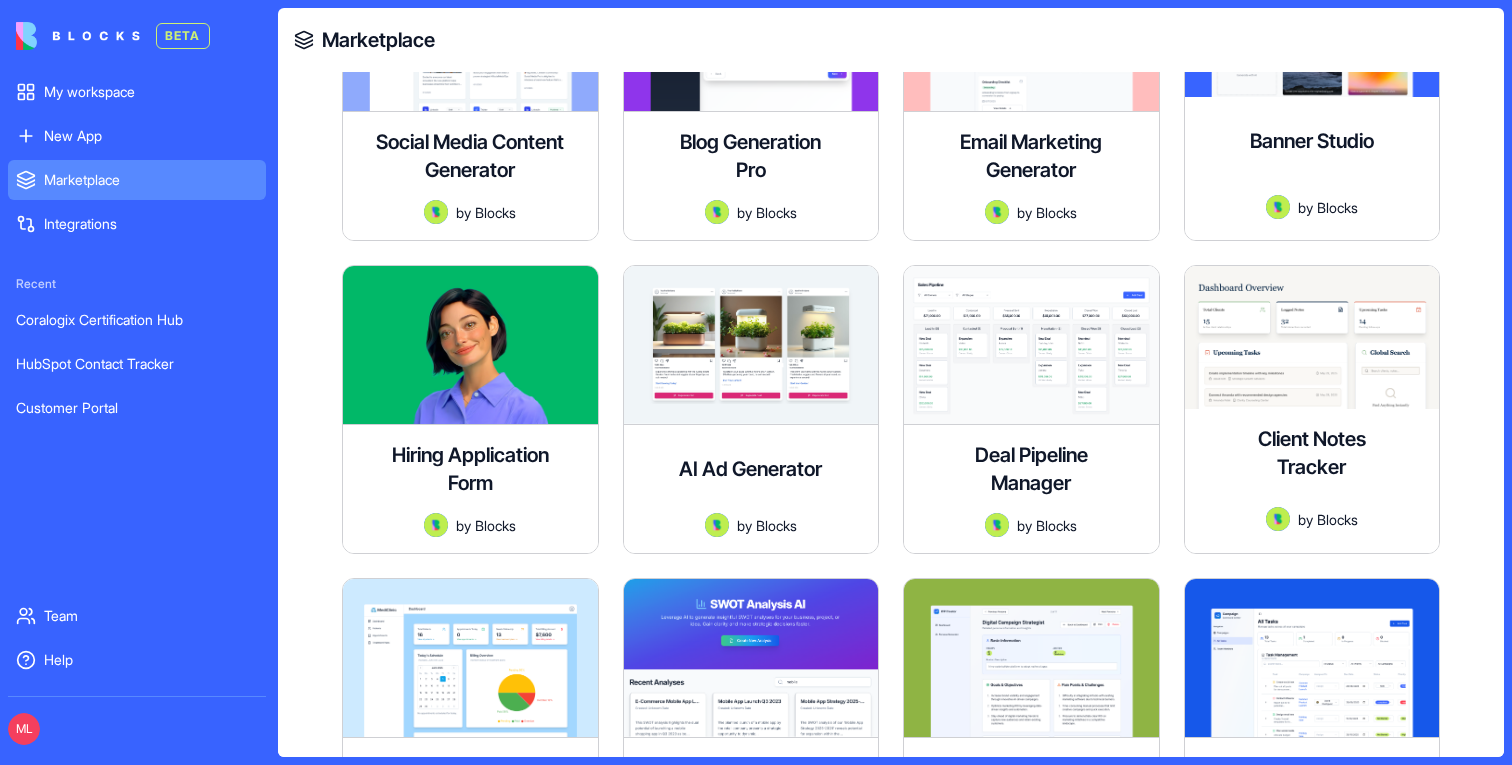 scroll, scrollTop: 715, scrollLeft: 0, axis: vertical 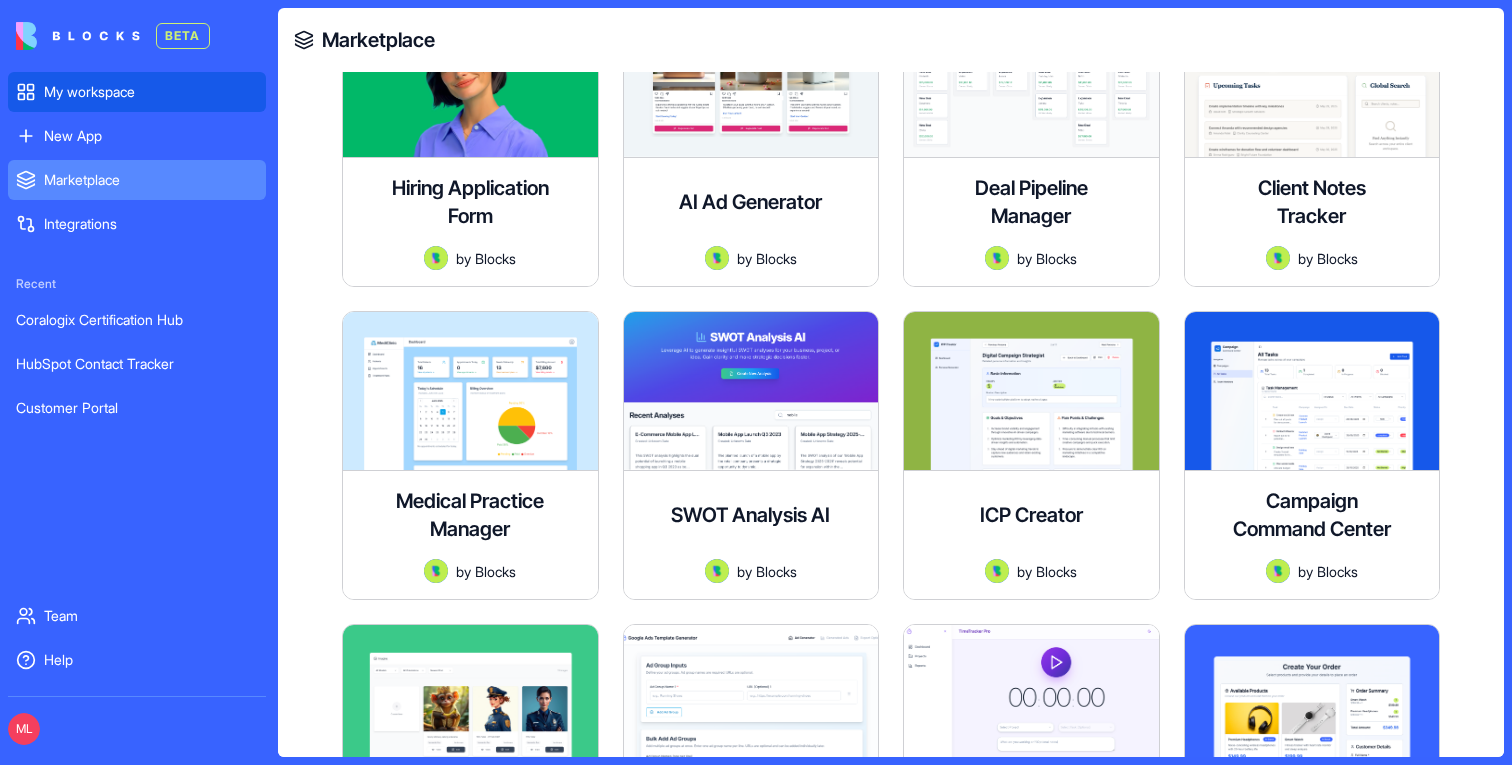 click on "My workspace" at bounding box center (151, 92) 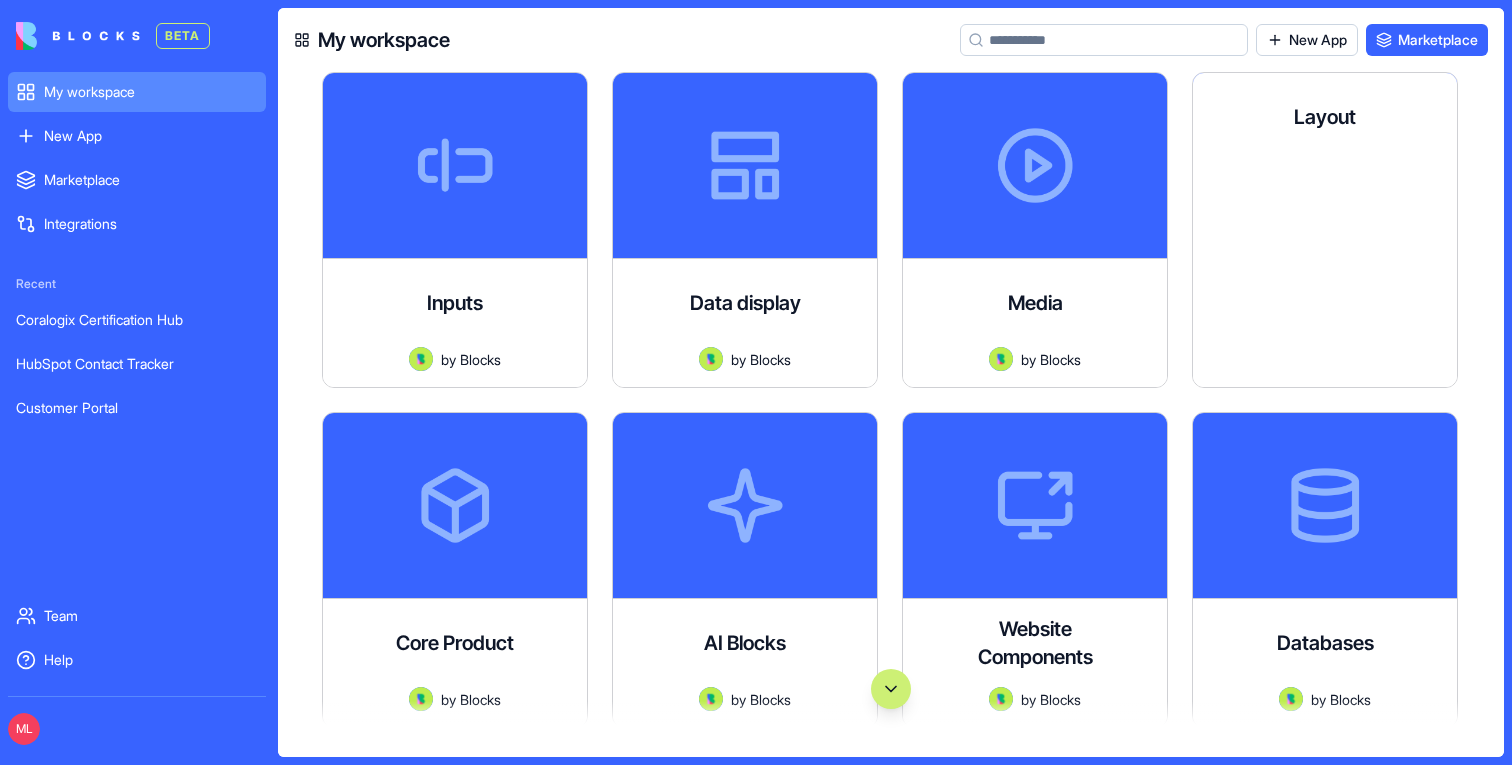 scroll, scrollTop: 795, scrollLeft: 0, axis: vertical 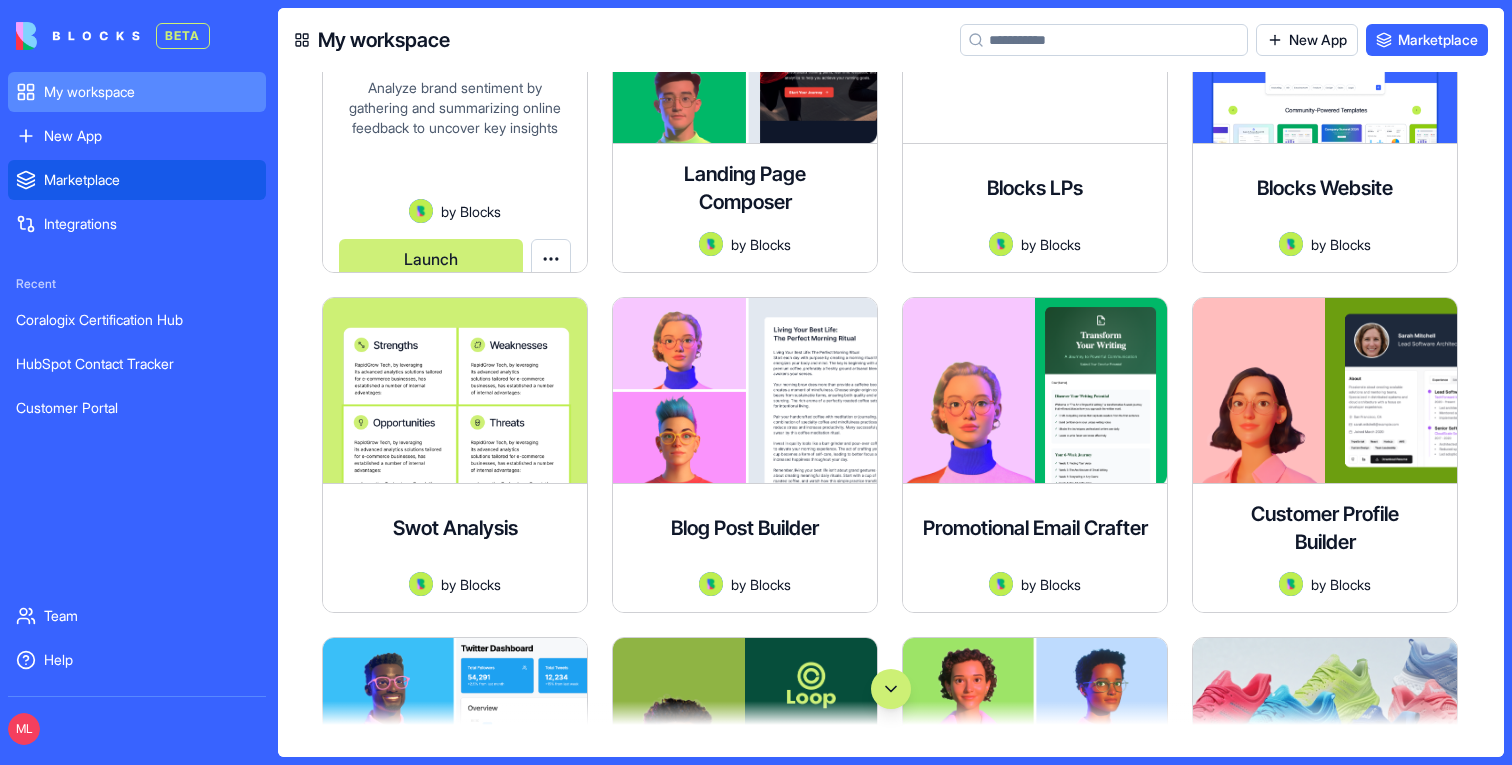 click on "Marketplace" at bounding box center [151, 180] 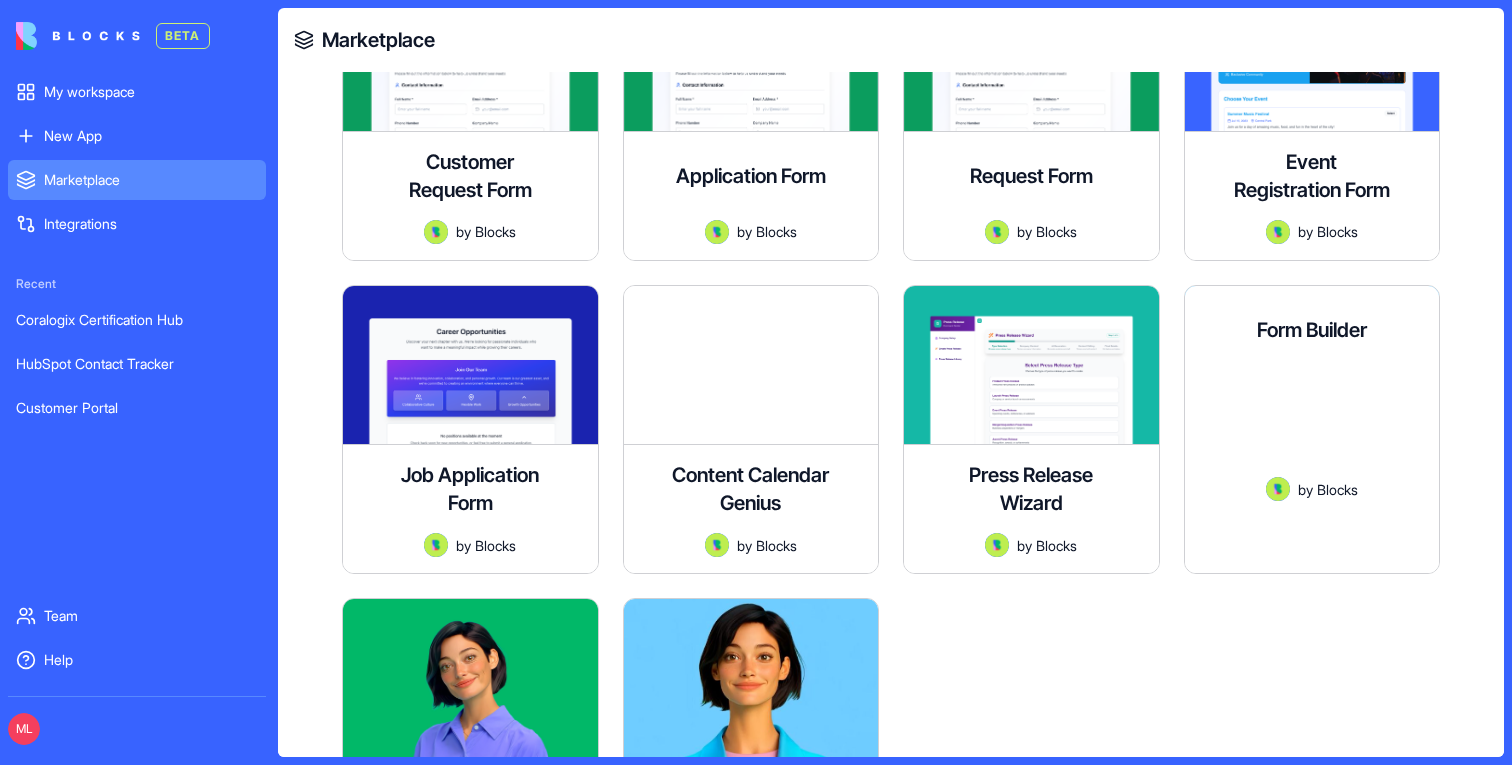 scroll, scrollTop: 4631, scrollLeft: 0, axis: vertical 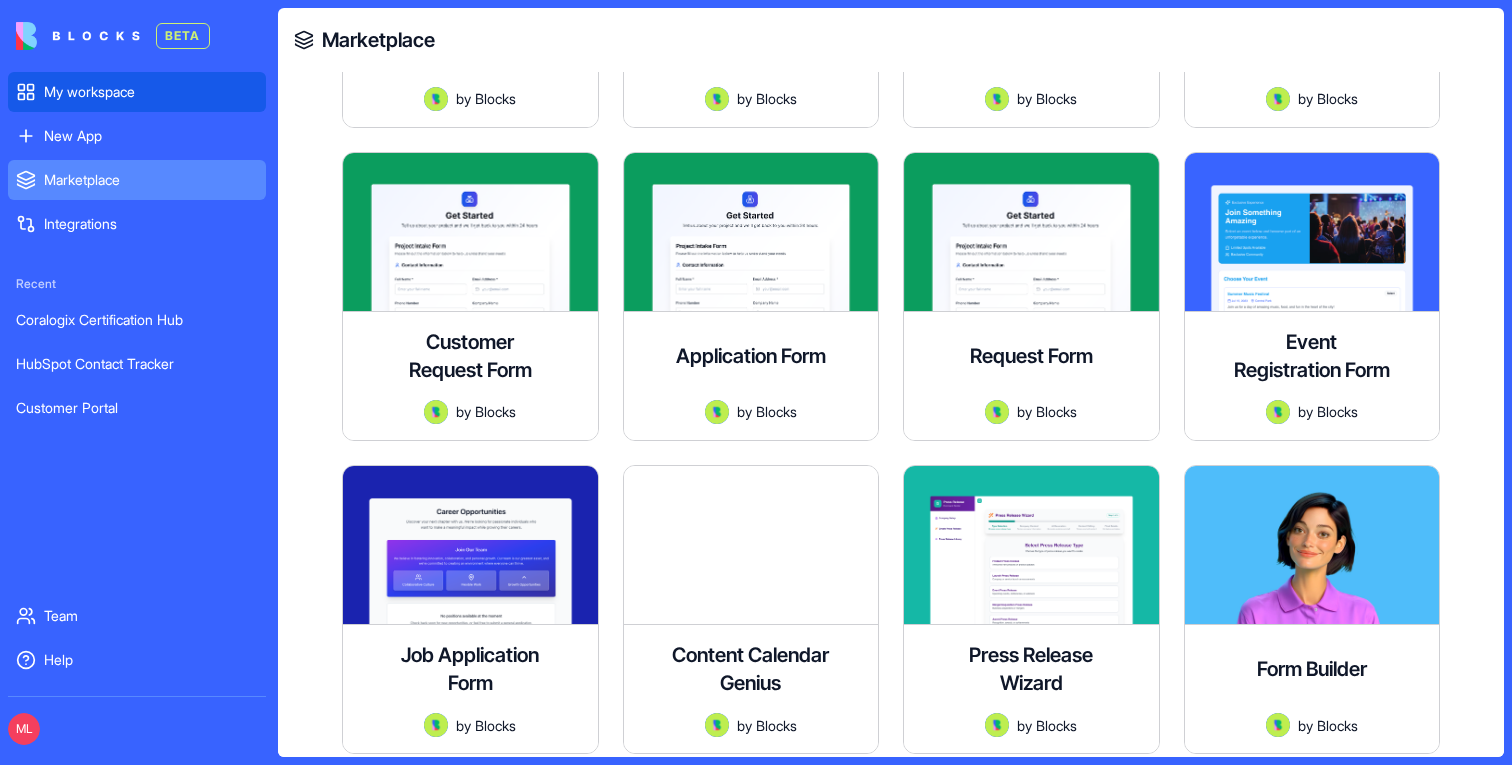 click on "My workspace" at bounding box center [151, 92] 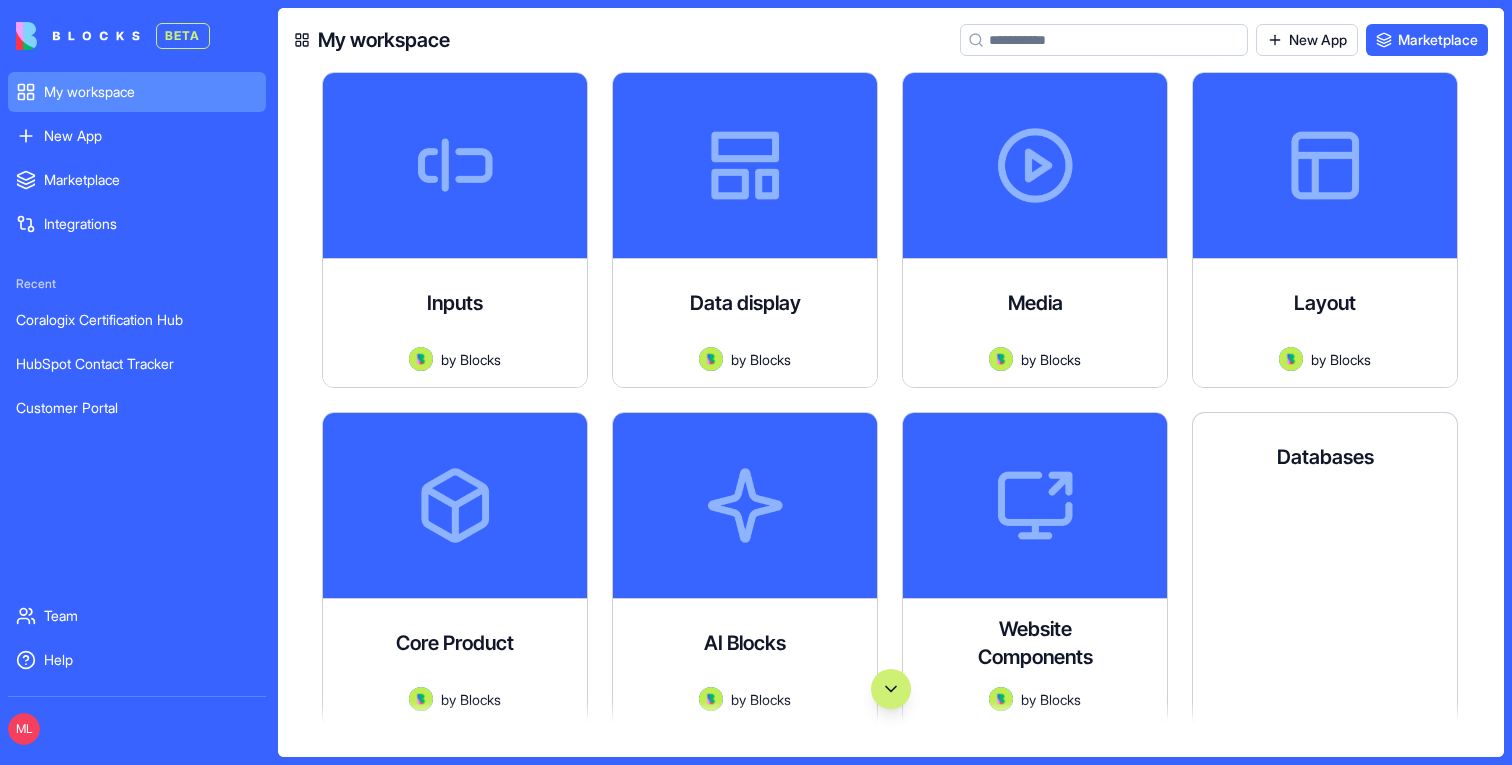 scroll, scrollTop: 313, scrollLeft: 0, axis: vertical 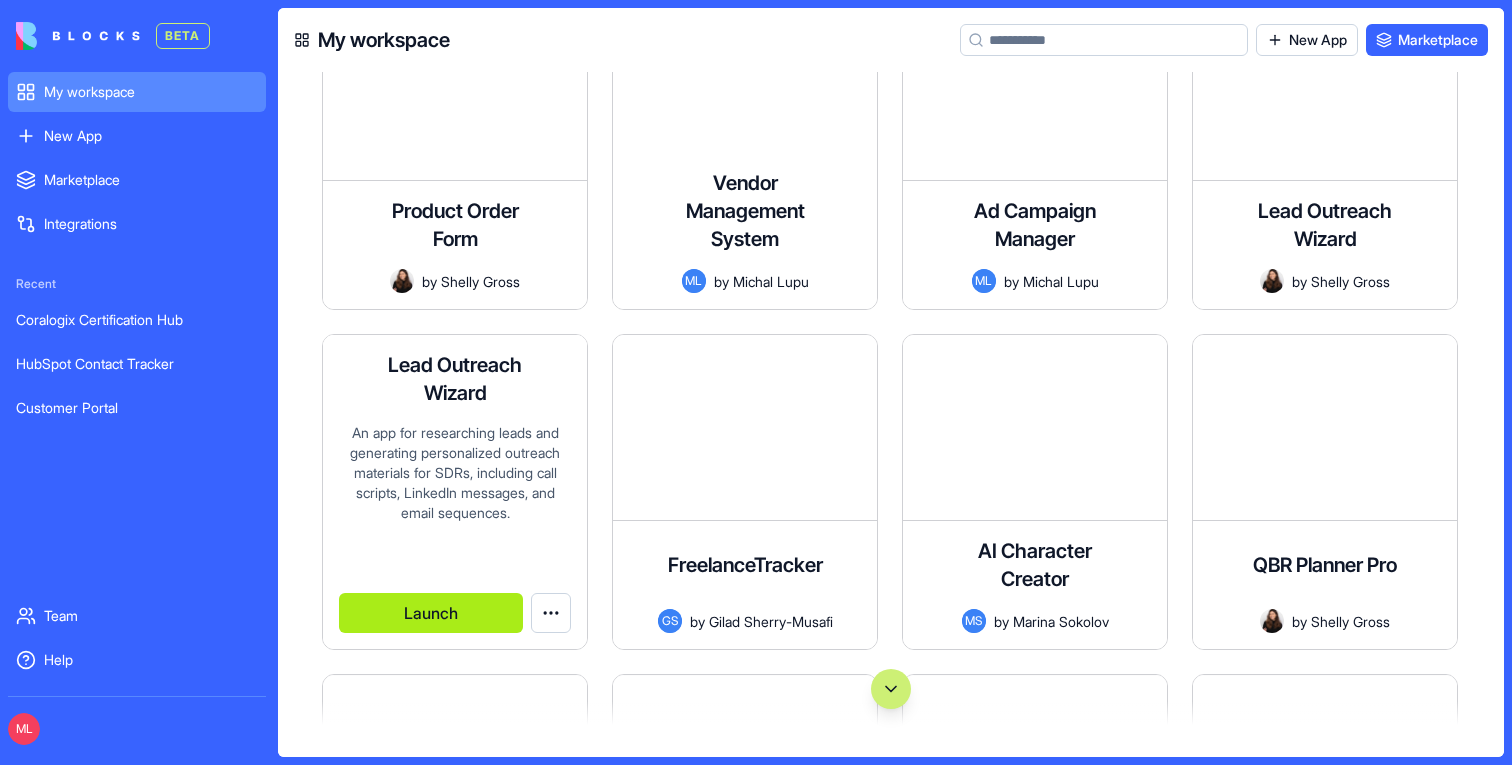 click on "Launch" at bounding box center (431, 613) 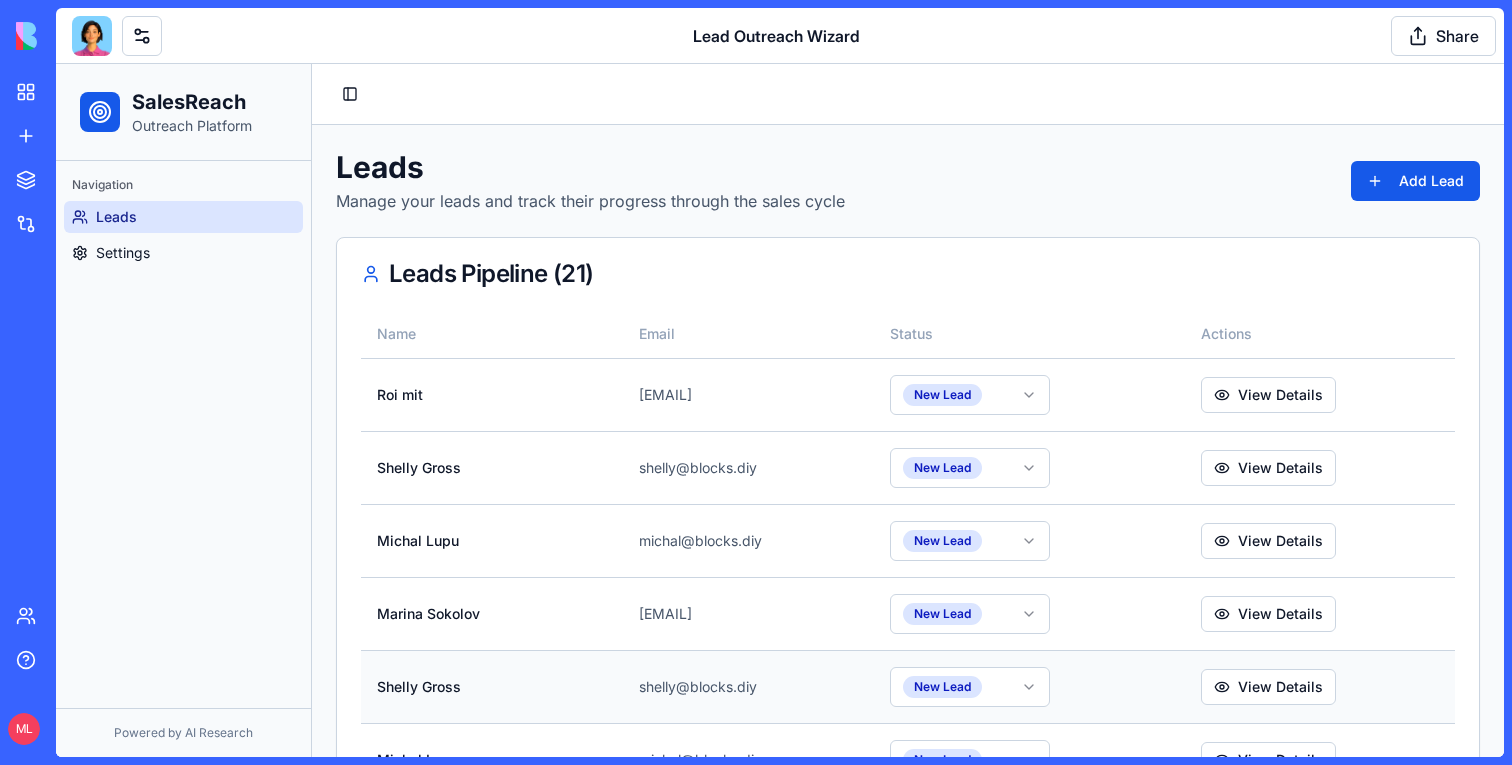 scroll, scrollTop: 1183, scrollLeft: 0, axis: vertical 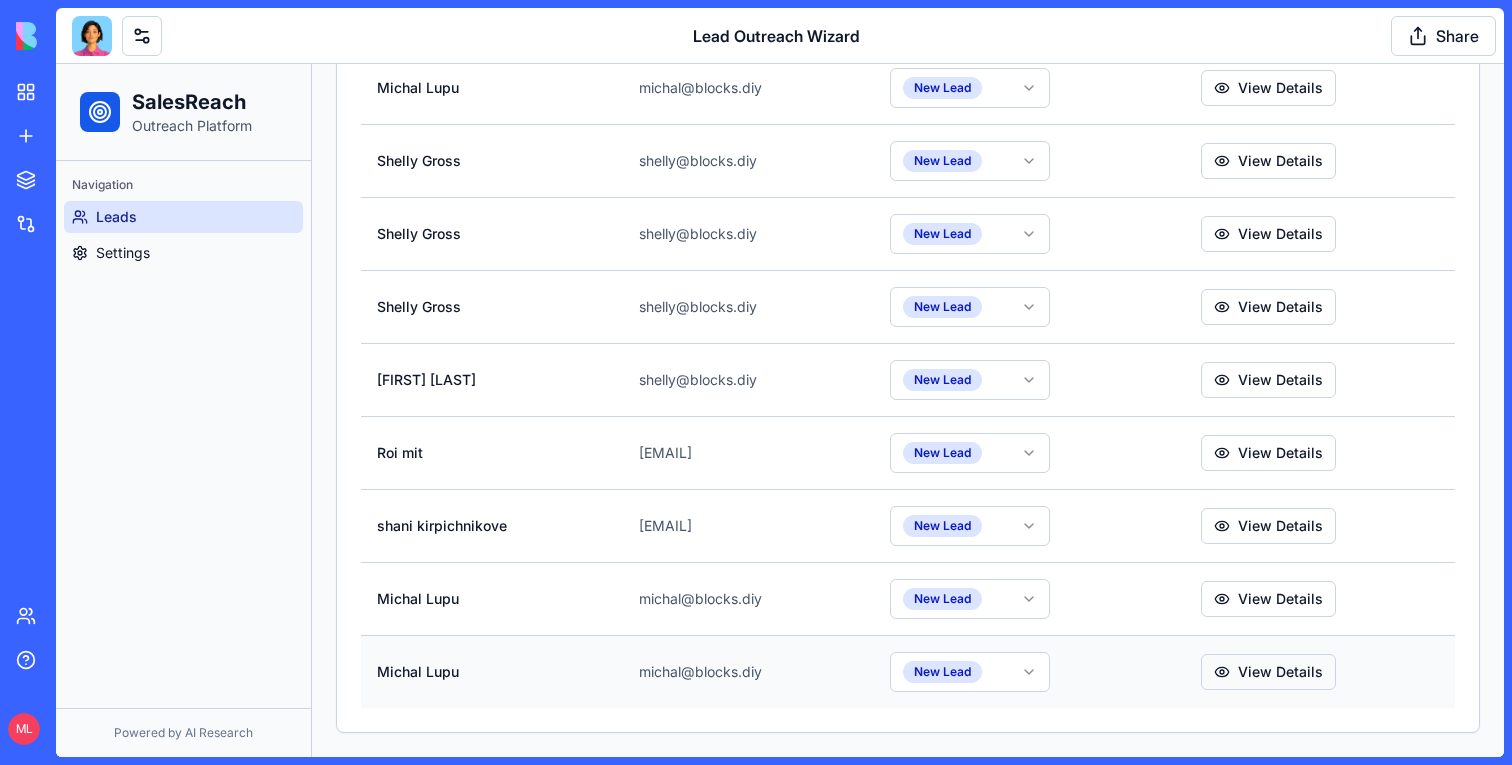 click on "View Details" at bounding box center [1268, 672] 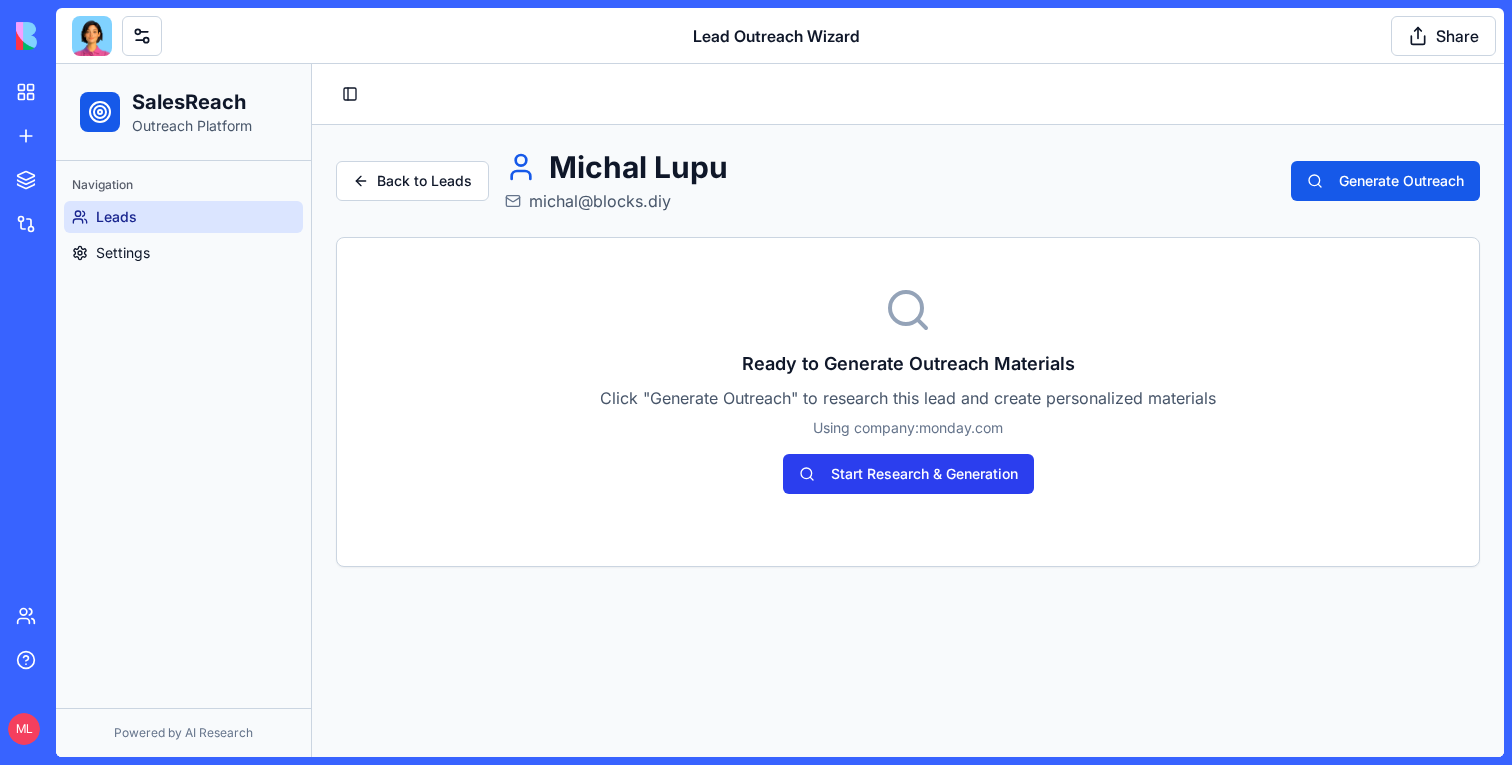 click on "Start Research & Generation" at bounding box center [908, 474] 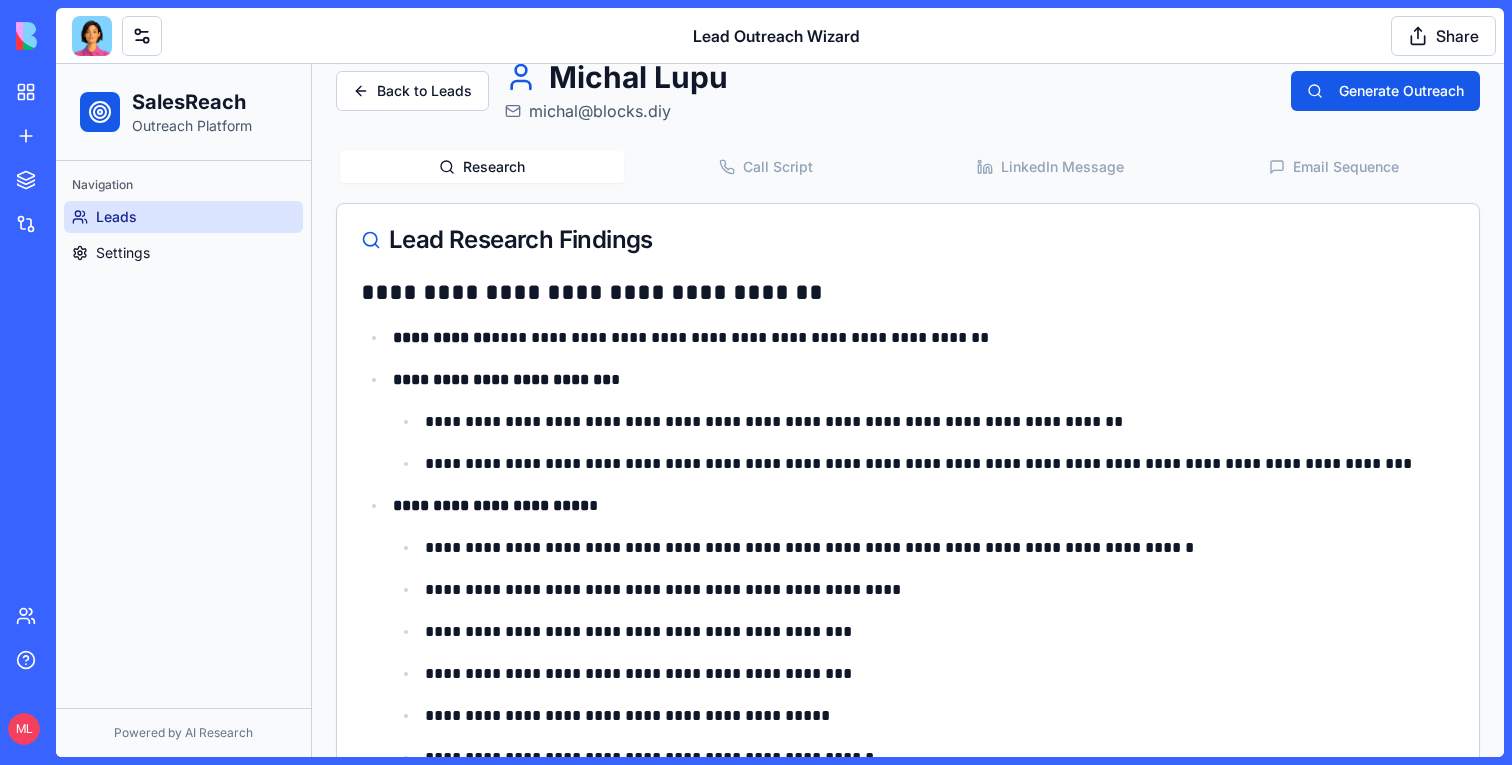 scroll, scrollTop: 0, scrollLeft: 0, axis: both 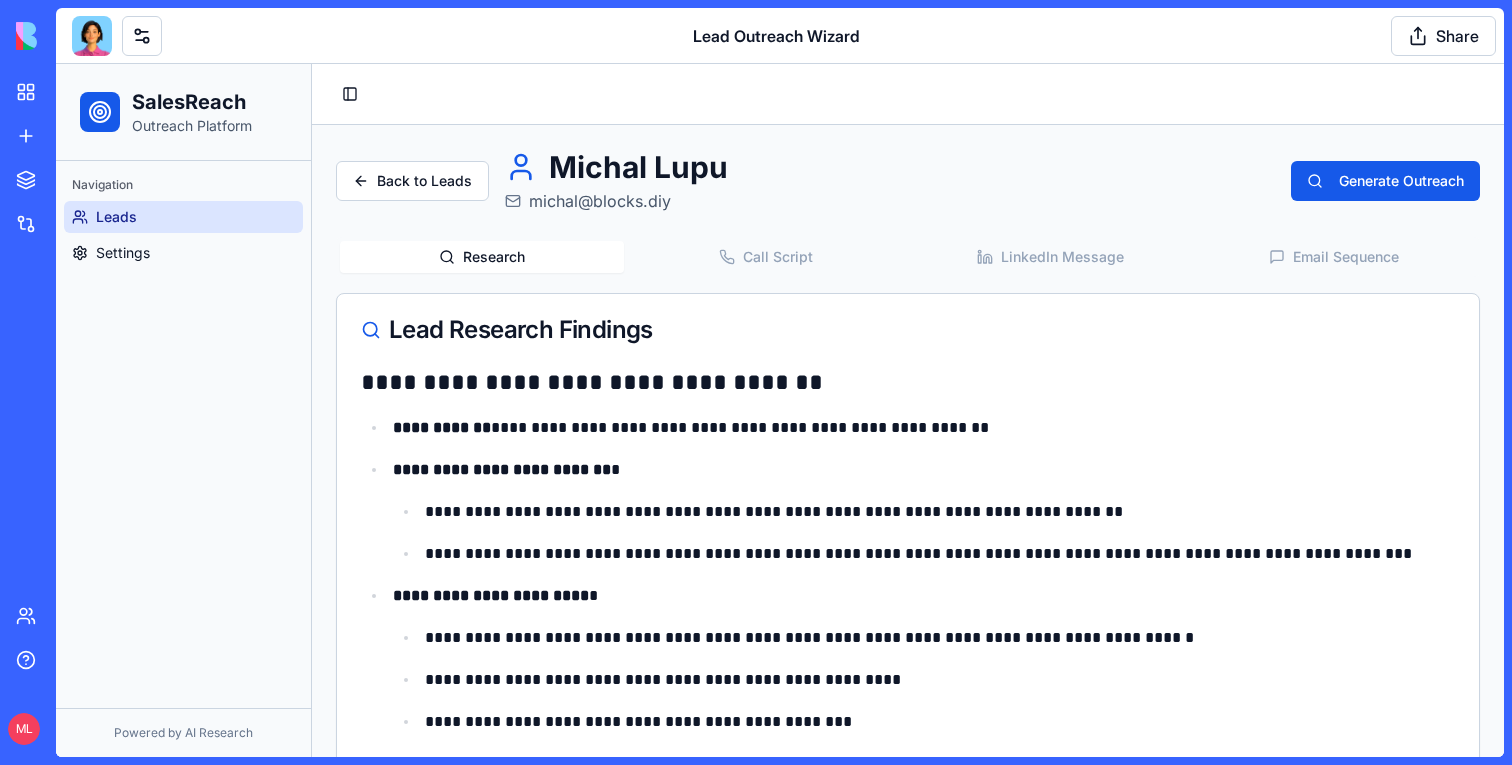 click on "**********" at bounding box center (908, 1026) 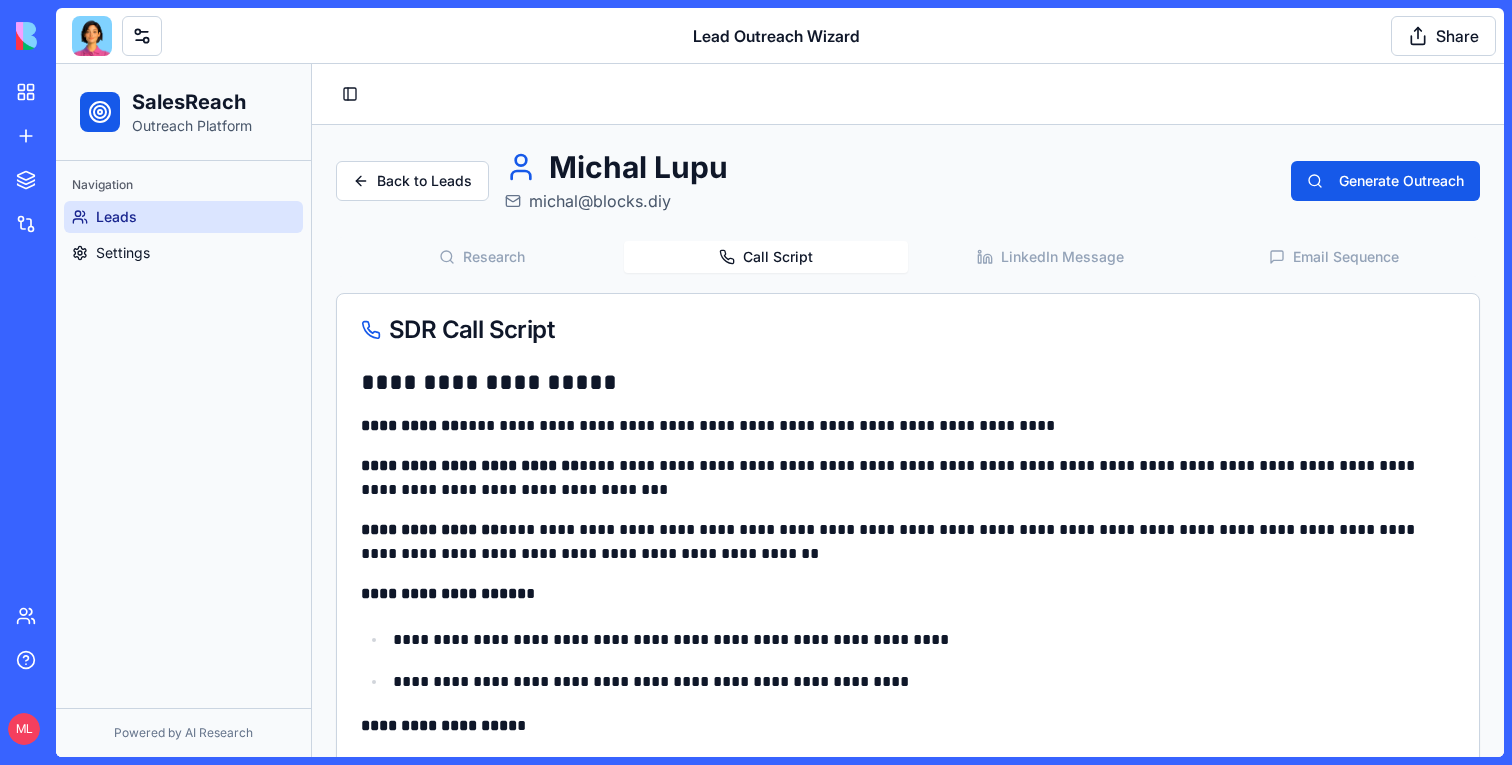 click on "Call Script" at bounding box center (766, 257) 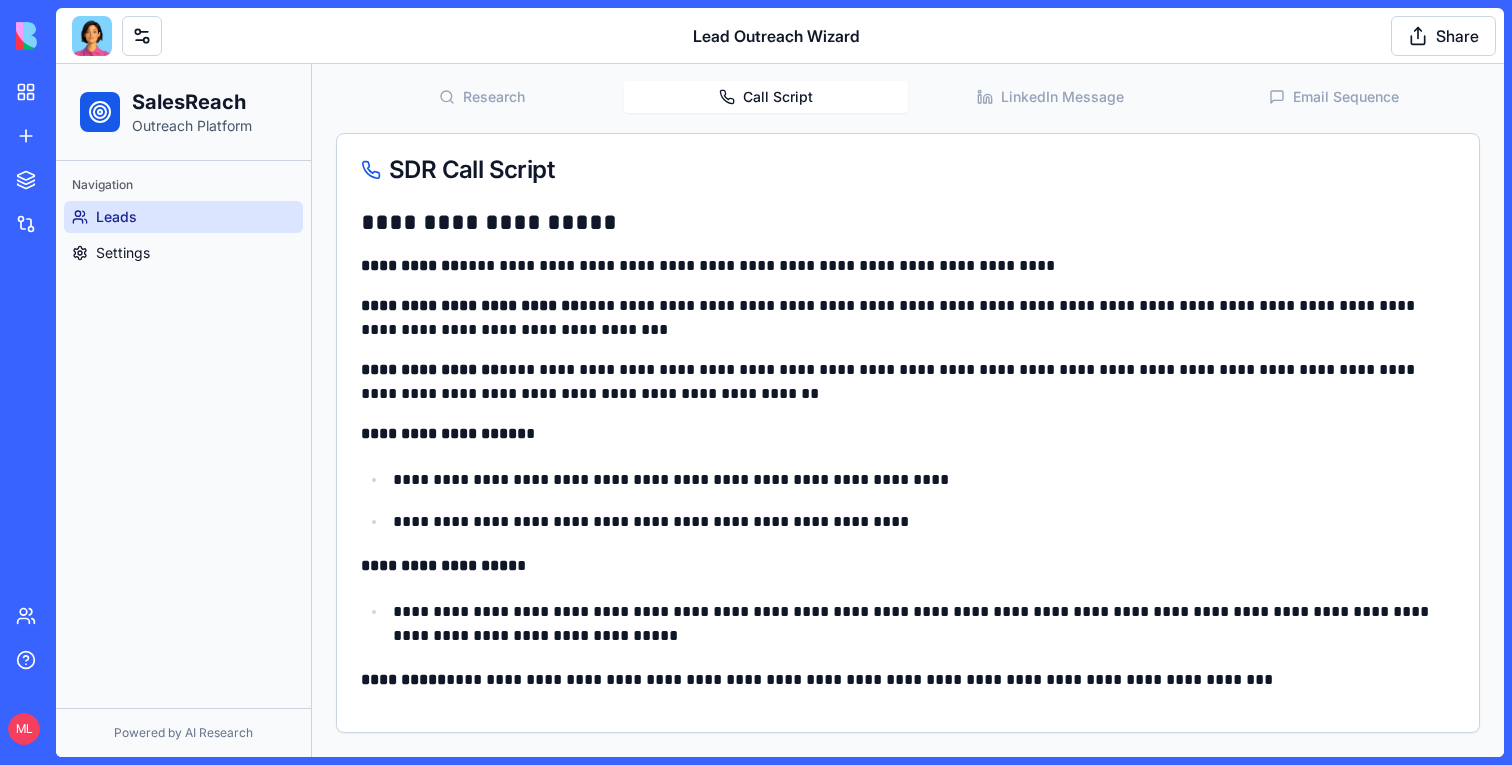 scroll, scrollTop: 0, scrollLeft: 0, axis: both 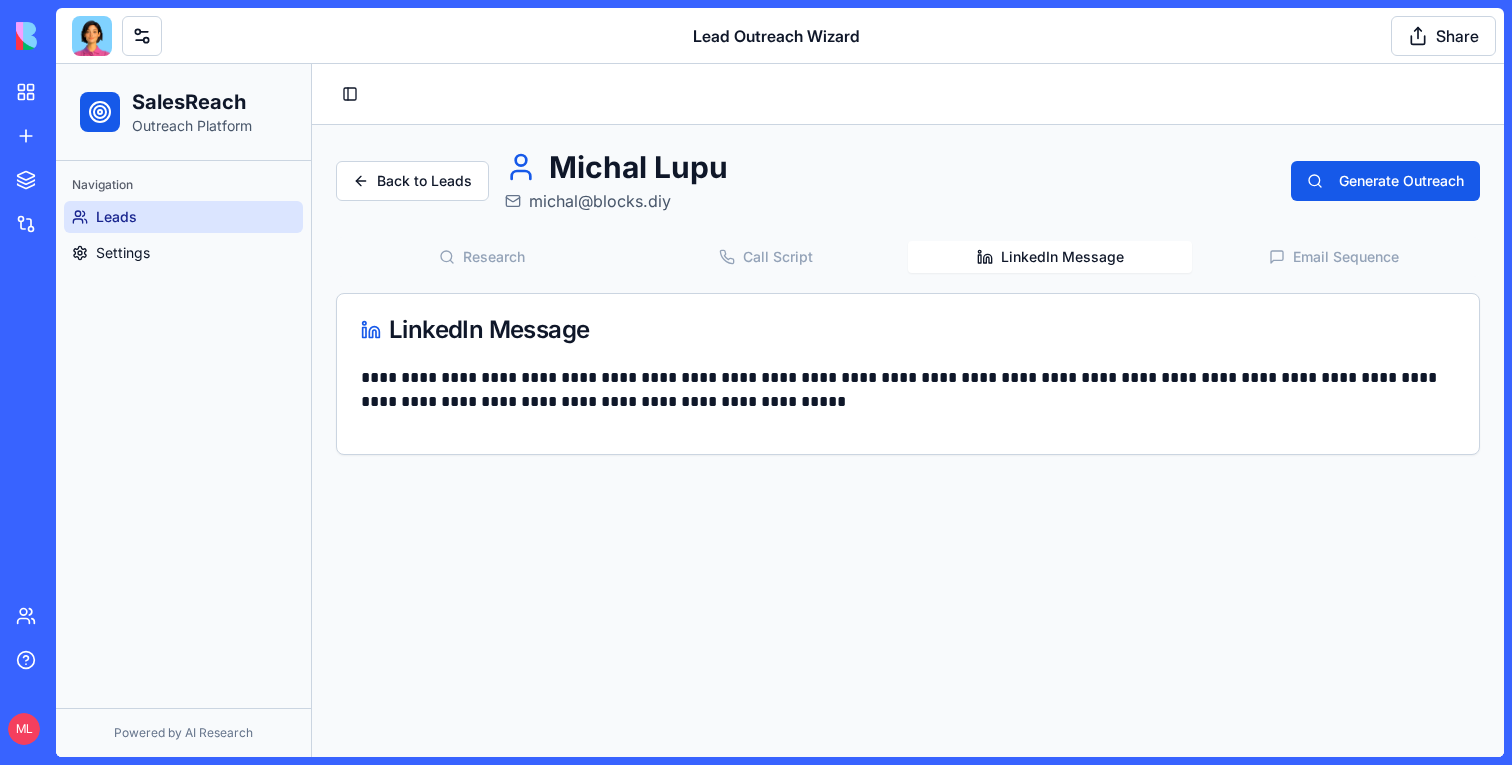 click on "LinkedIn Message" at bounding box center [1050, 257] 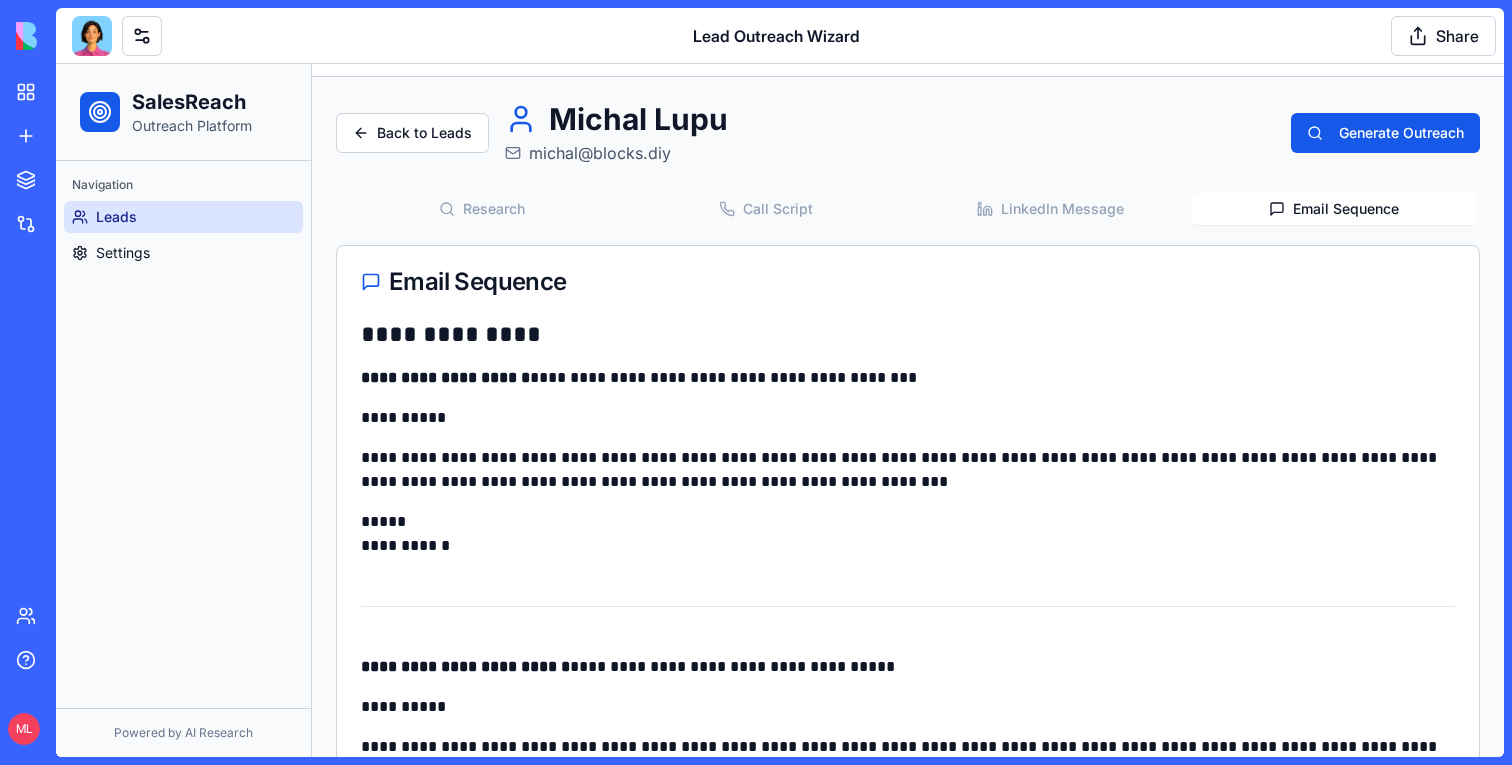 scroll, scrollTop: 50, scrollLeft: 0, axis: vertical 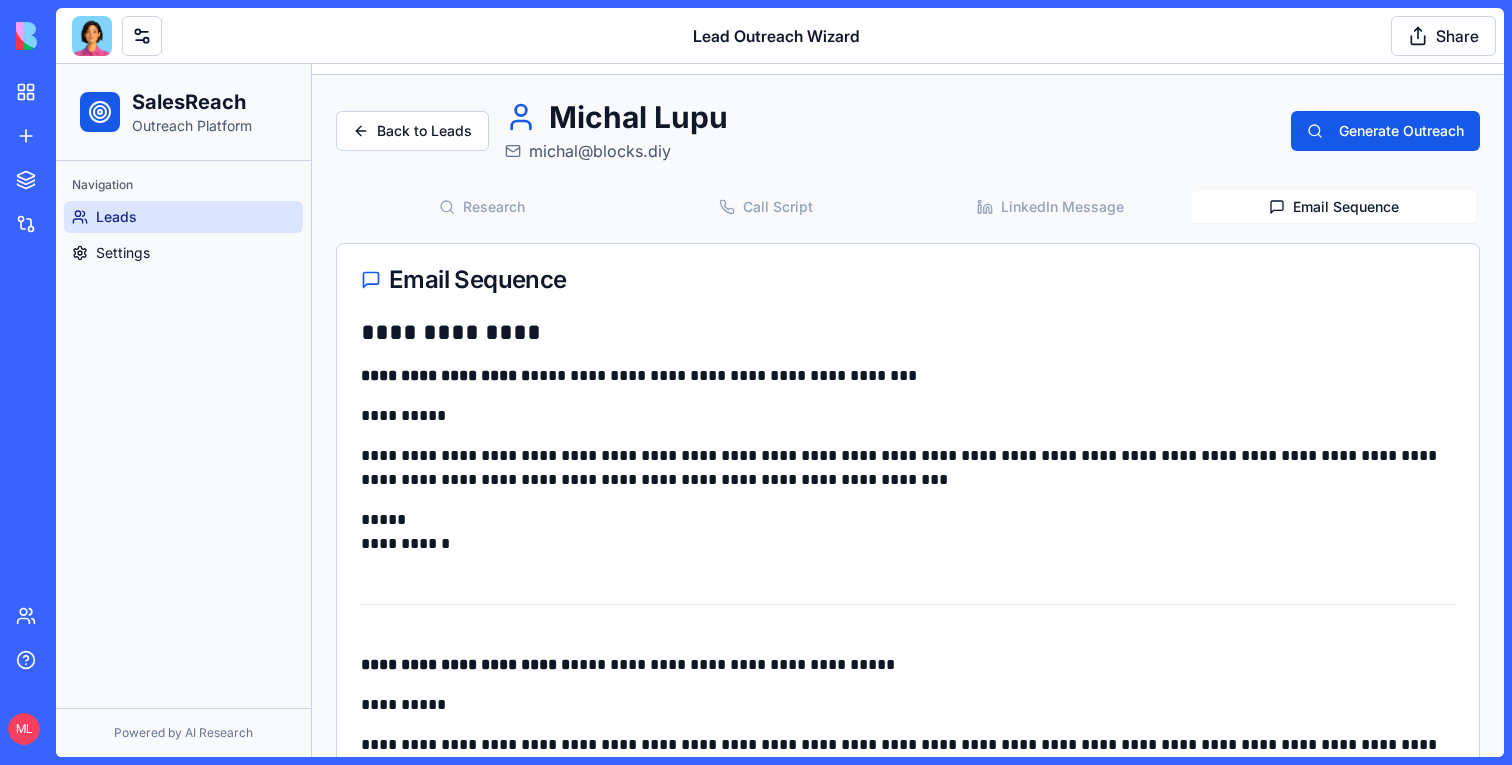 type 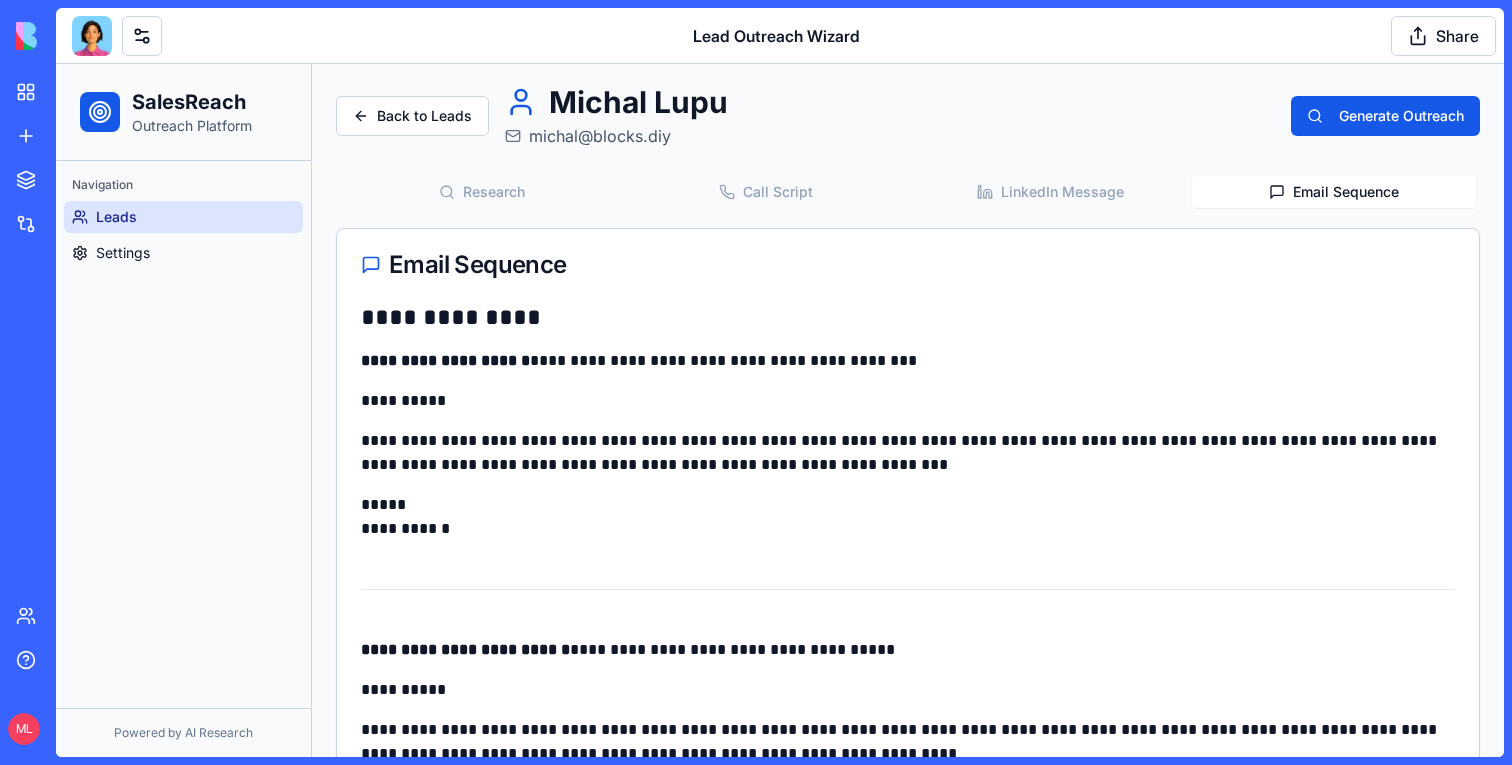 scroll, scrollTop: 77, scrollLeft: 0, axis: vertical 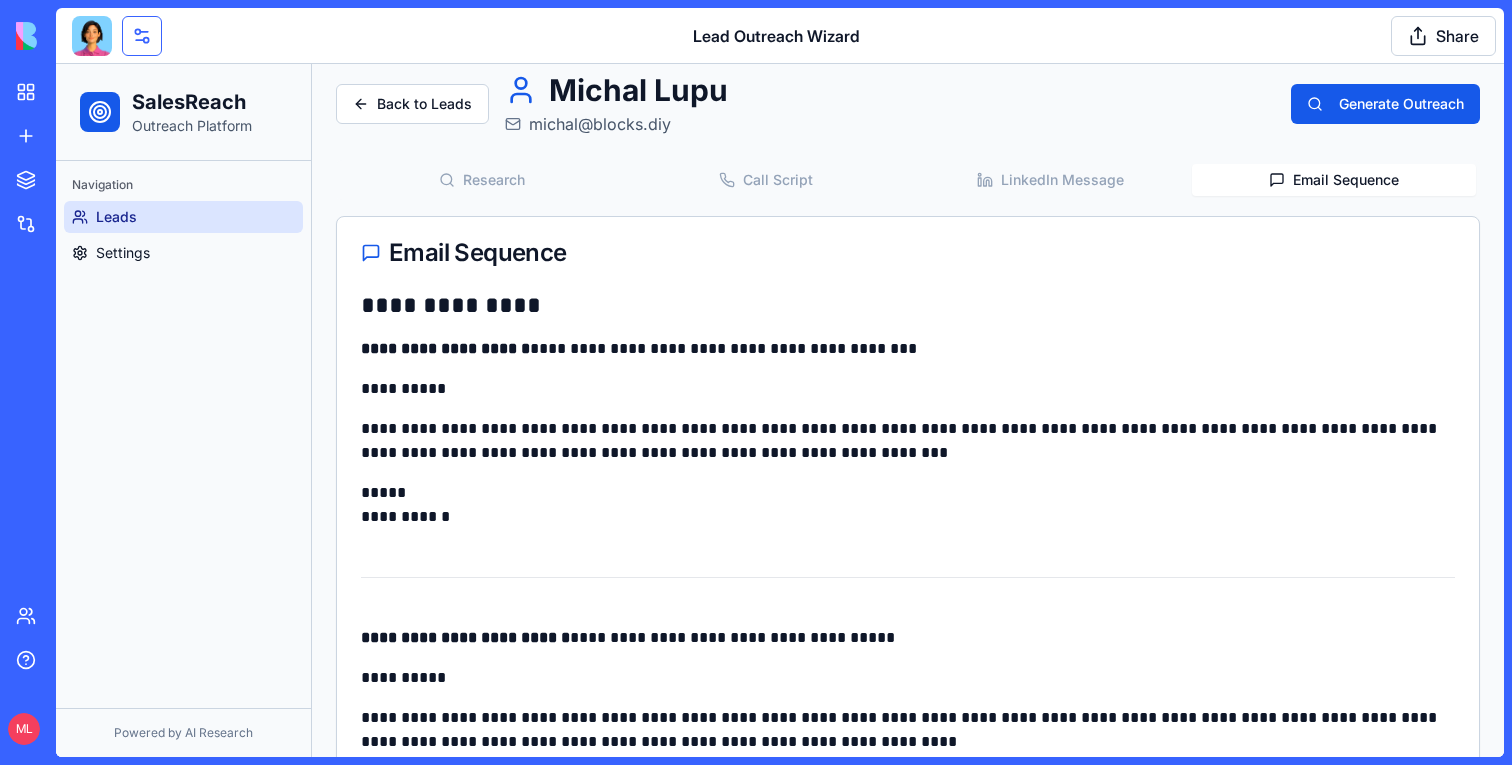 click at bounding box center [142, 36] 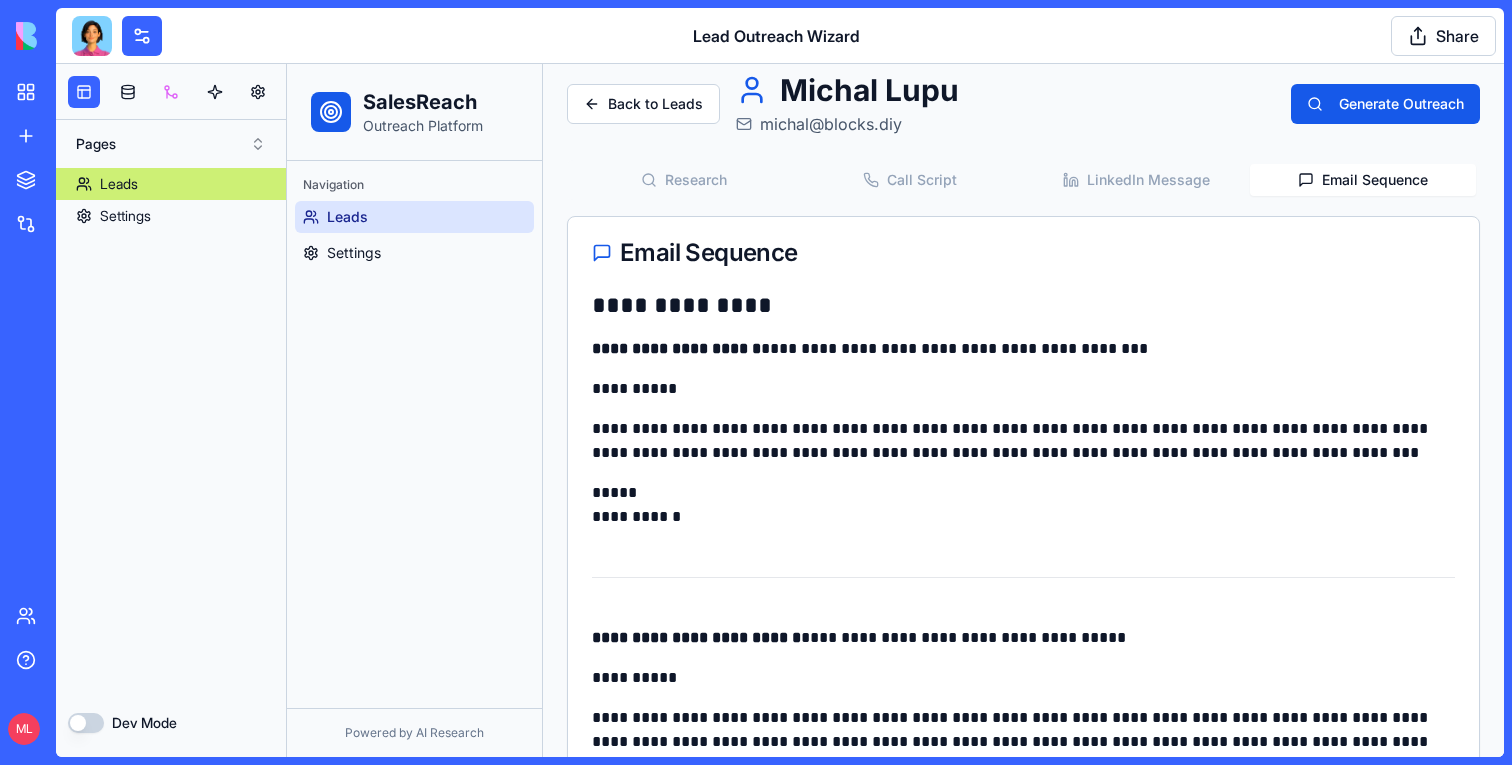 click at bounding box center (171, 92) 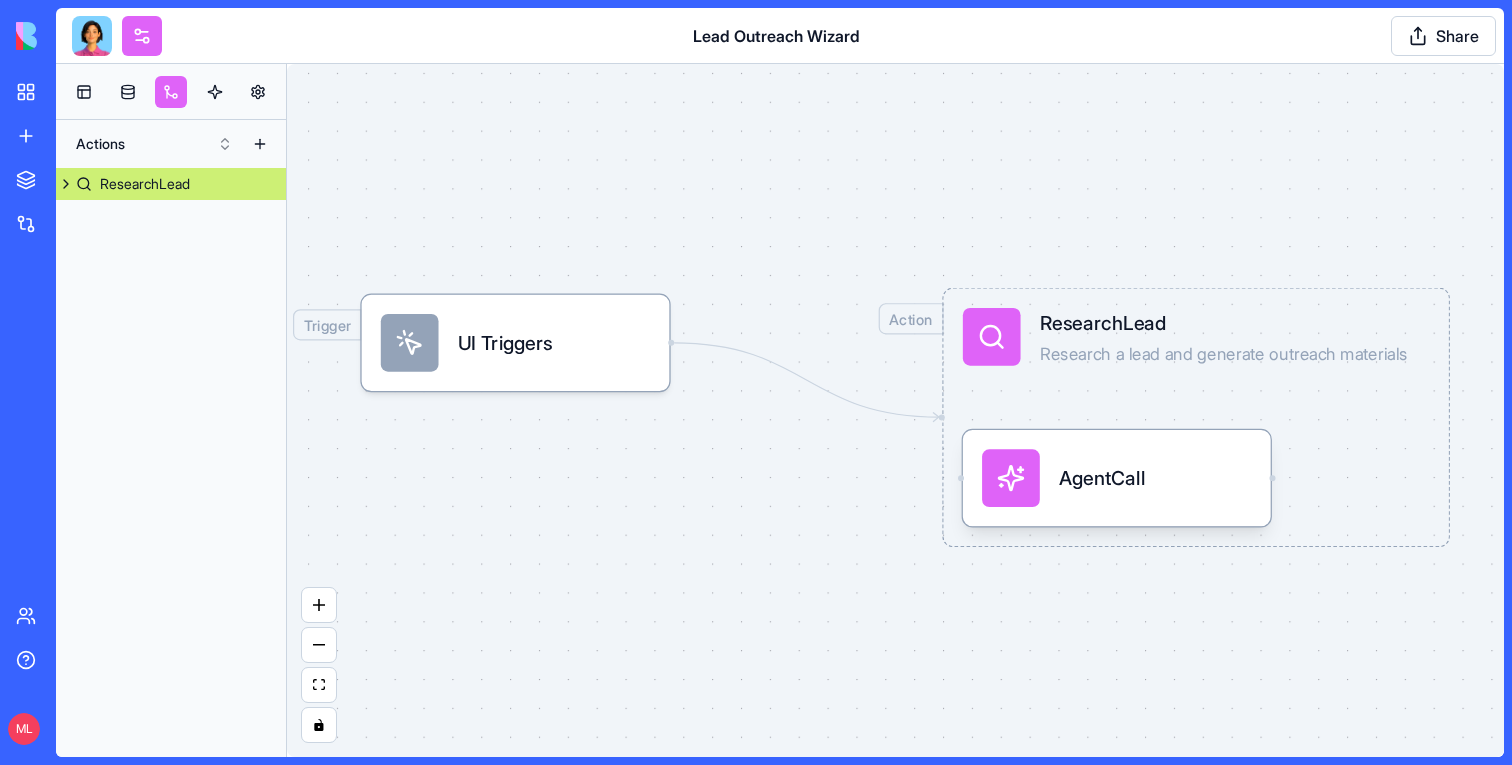 click on "AgentCall" at bounding box center [1117, 478] 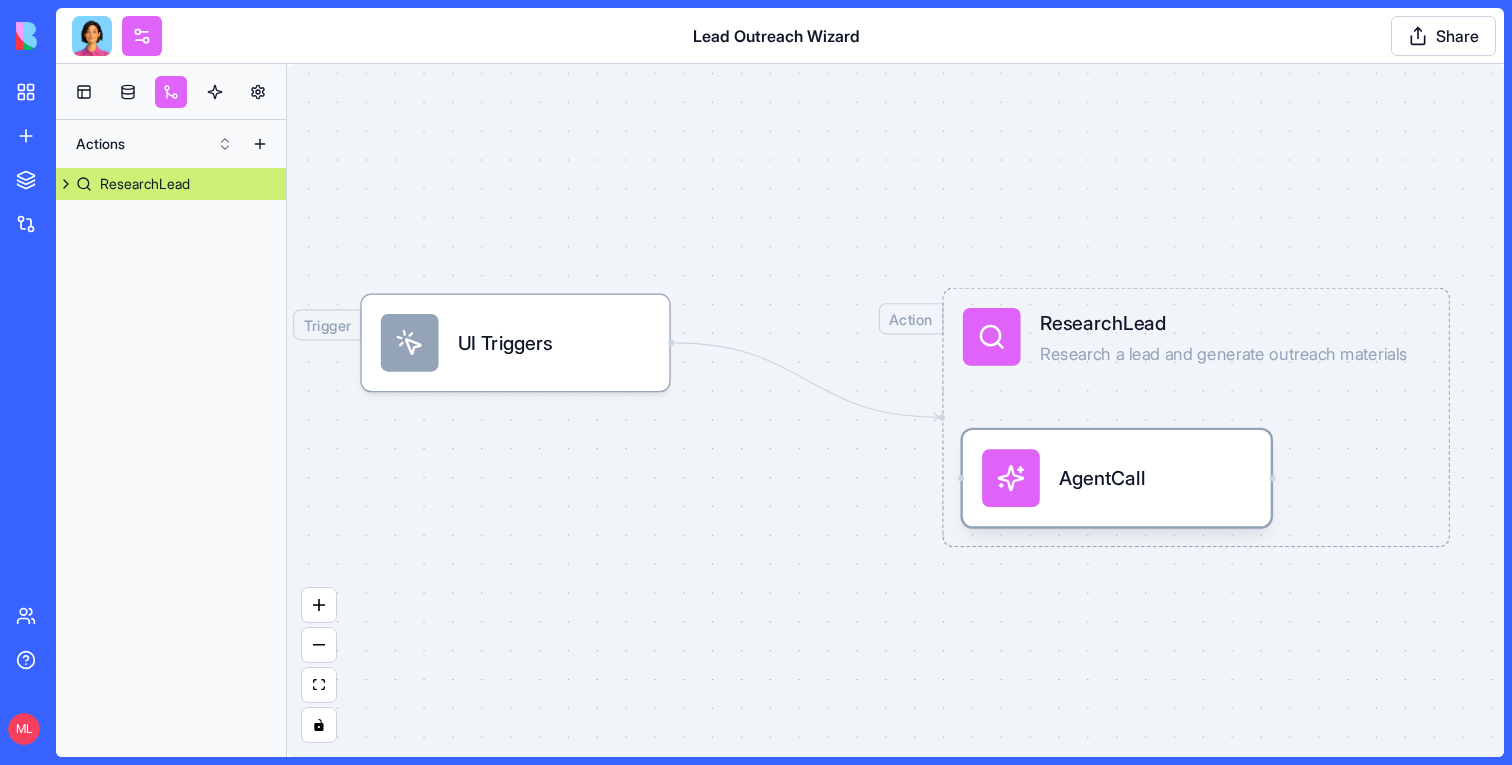 click on "AgentCall" at bounding box center (1117, 478) 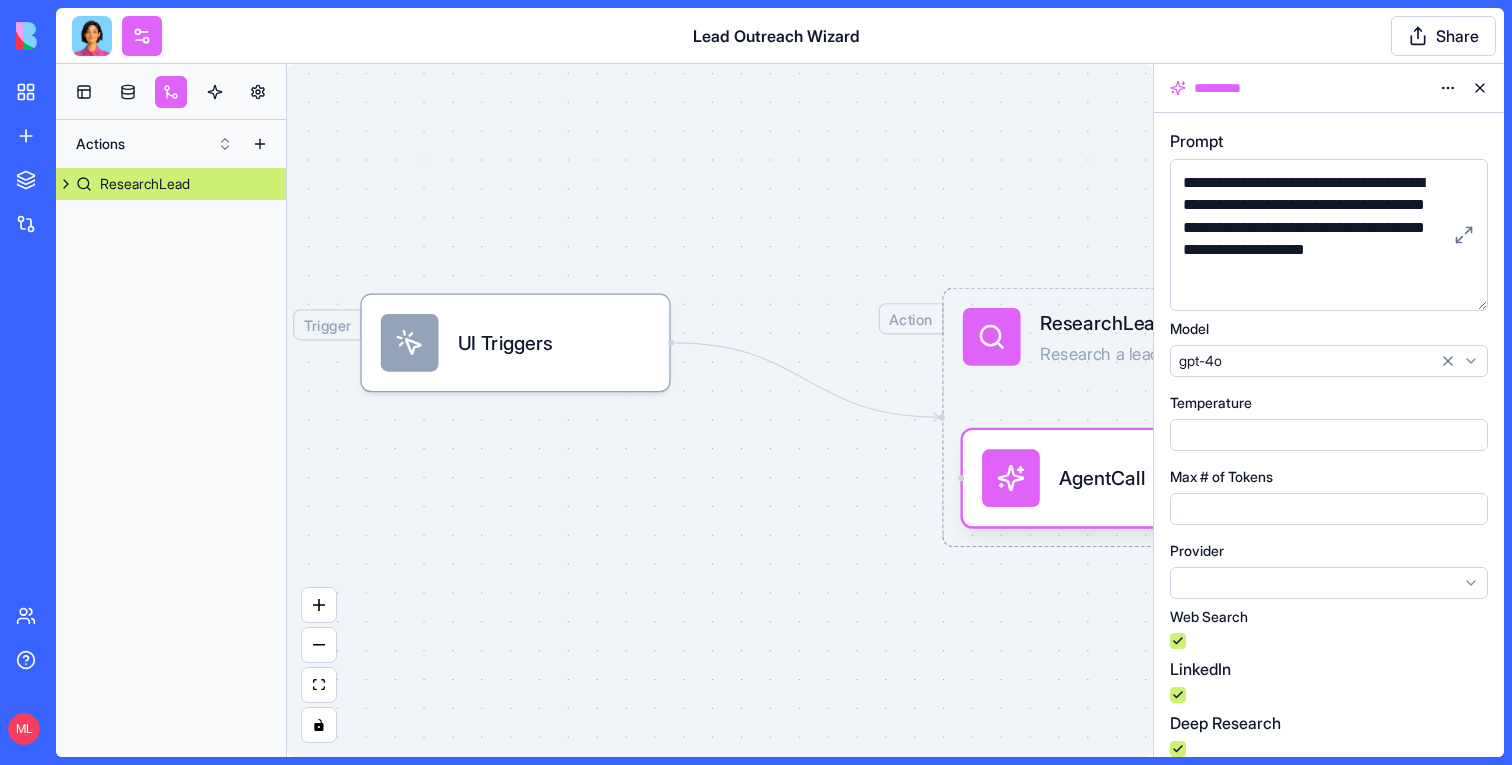 drag, startPoint x: 1482, startPoint y: 285, endPoint x: 1483, endPoint y: 333, distance: 48.010414 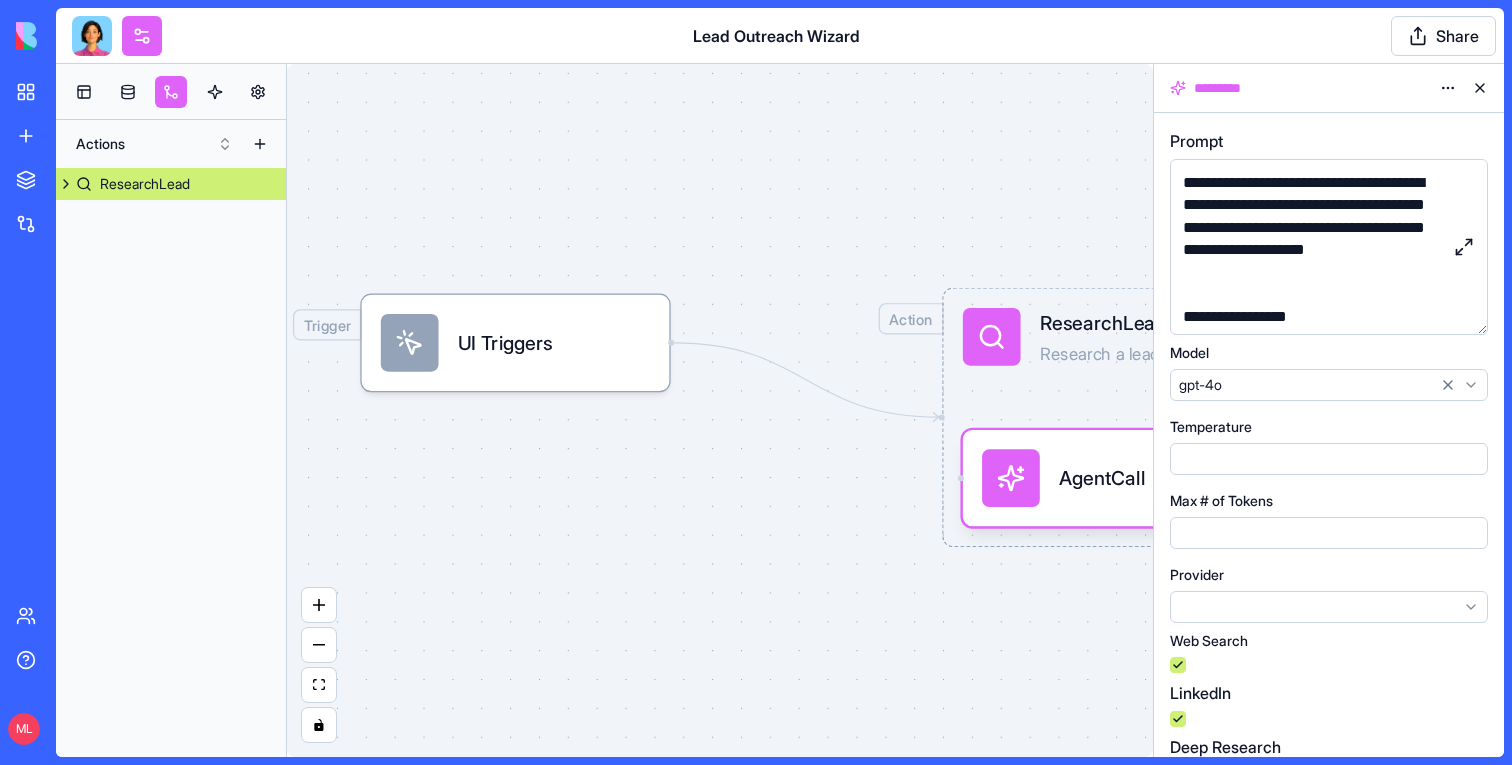 click at bounding box center [1464, 247] 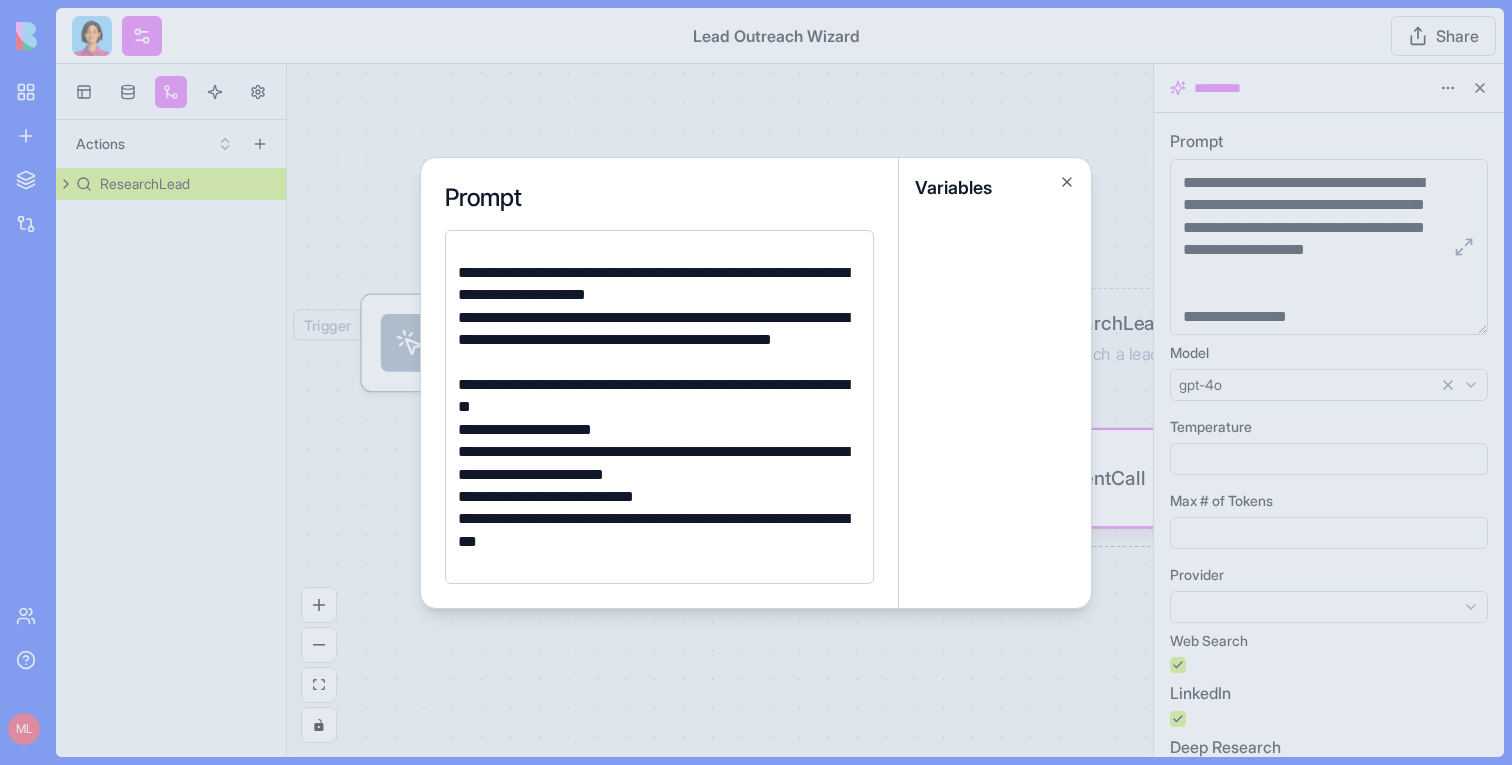 scroll, scrollTop: 1042, scrollLeft: 0, axis: vertical 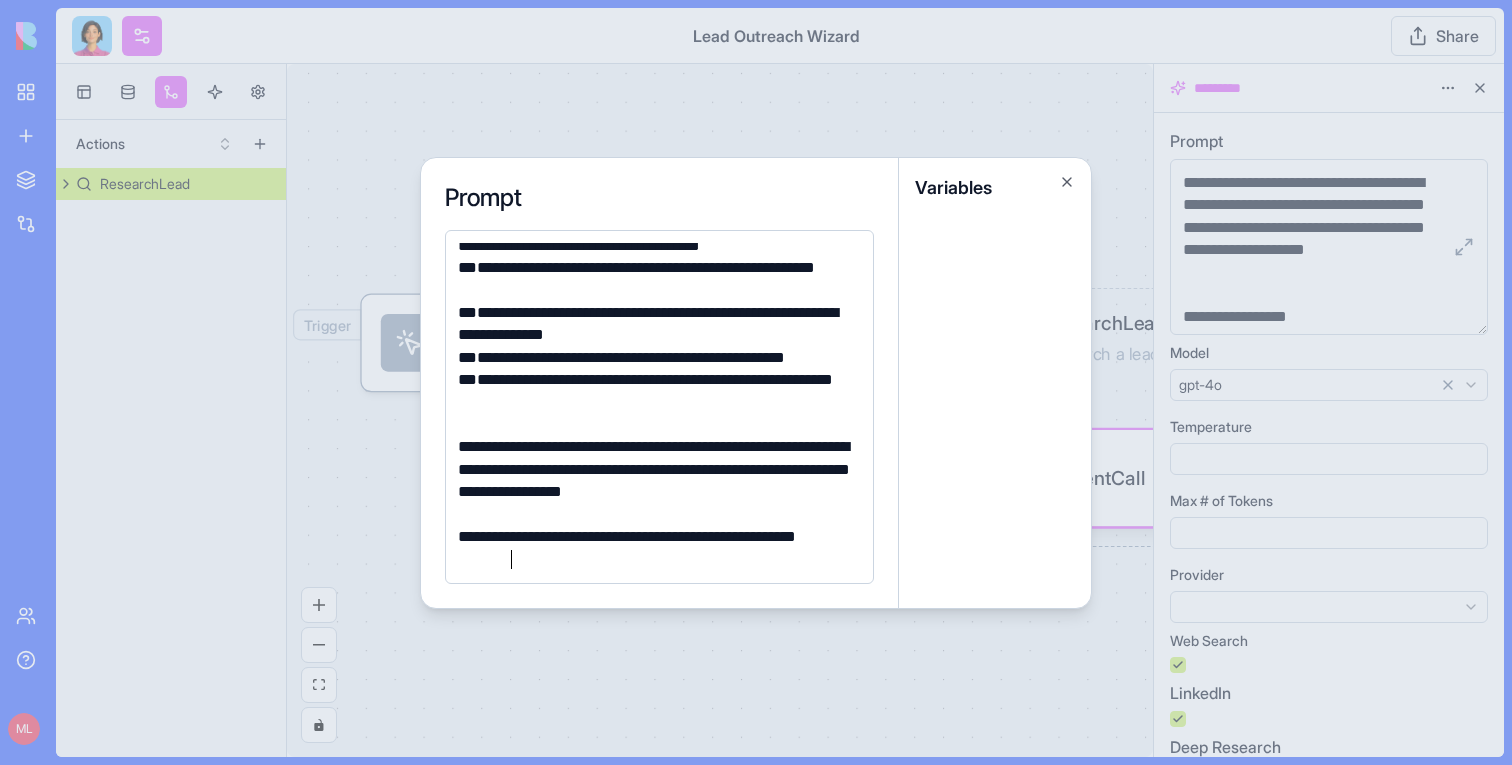 click at bounding box center (756, 382) 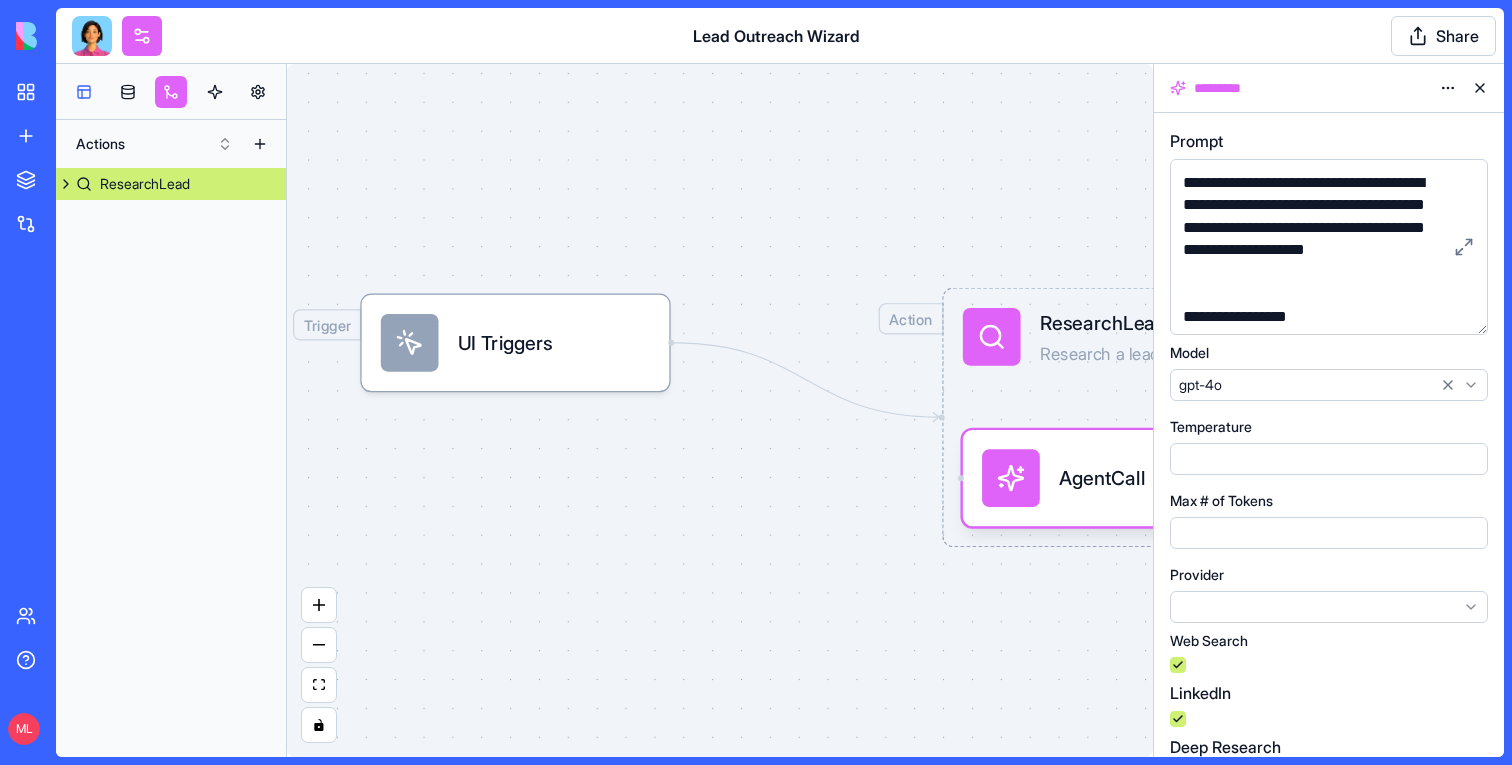 click at bounding box center [84, 92] 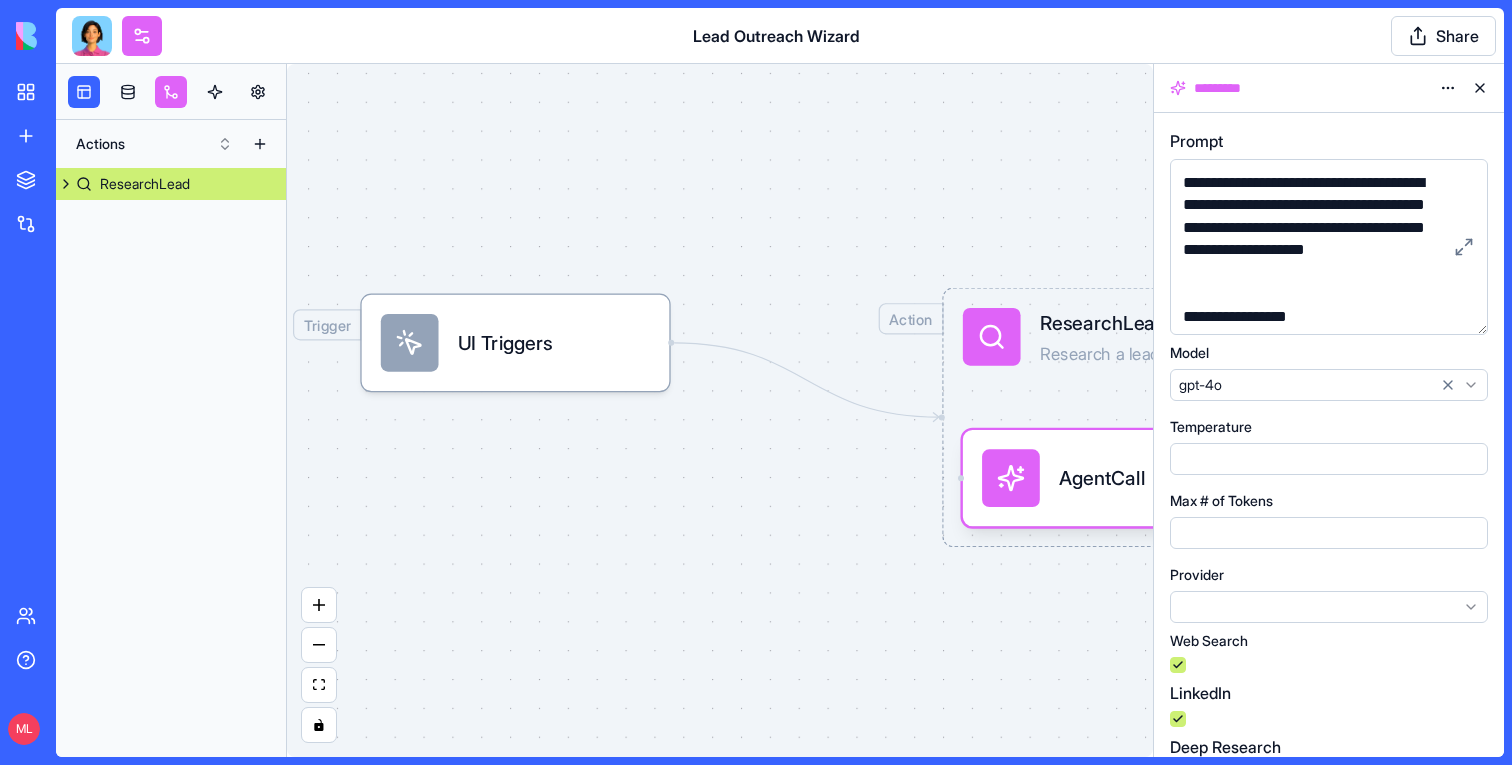 click at bounding box center (1480, 88) 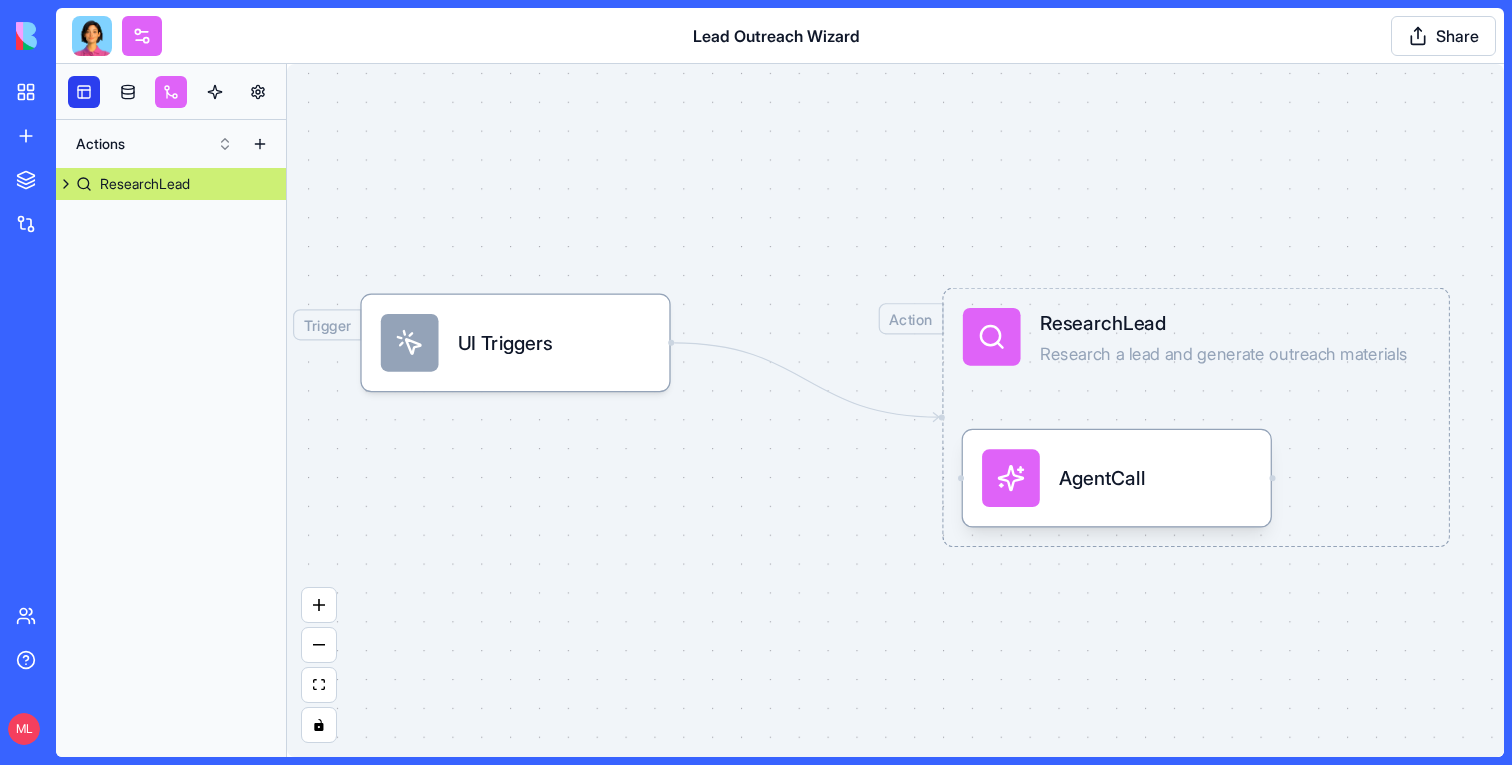 click at bounding box center (84, 92) 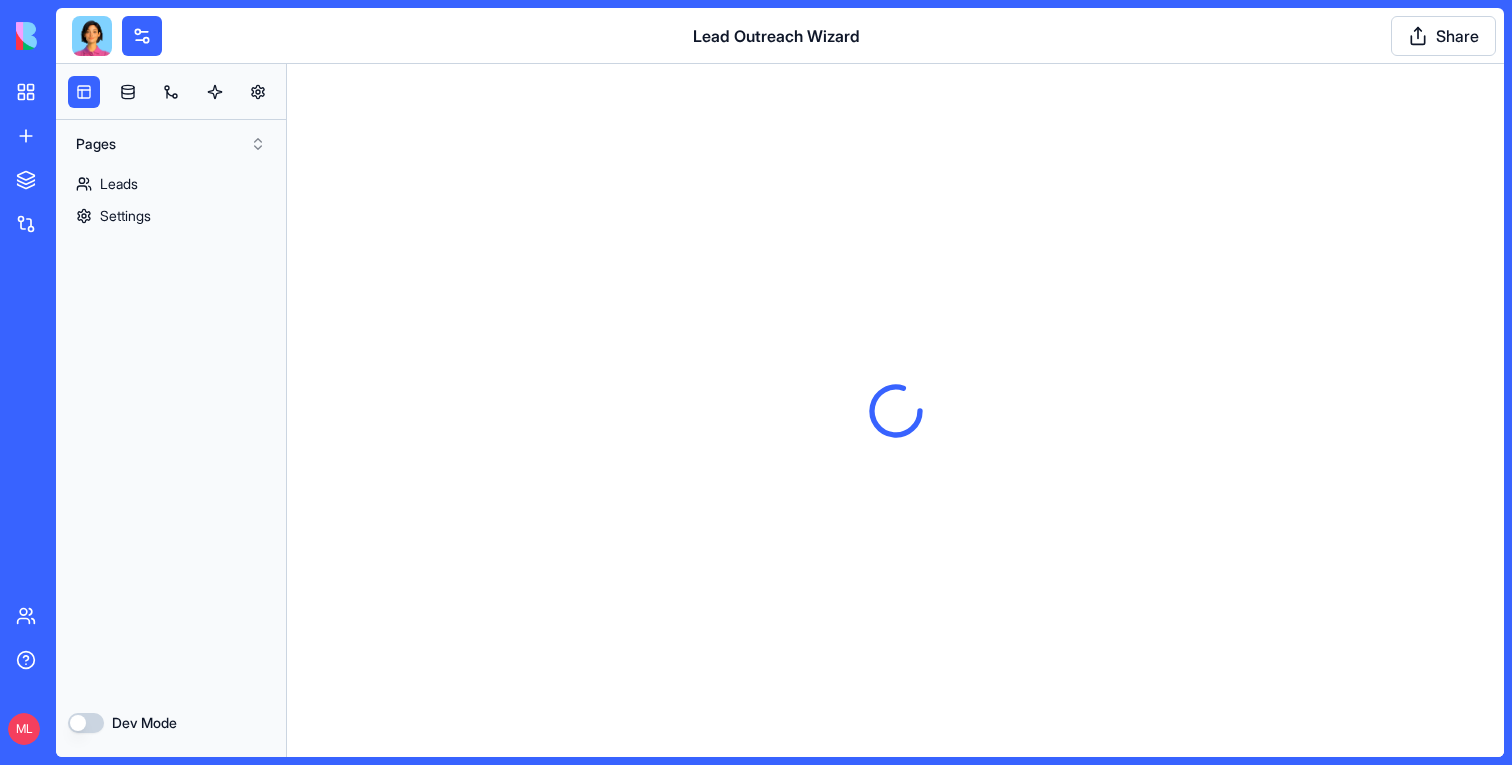 scroll, scrollTop: 0, scrollLeft: 0, axis: both 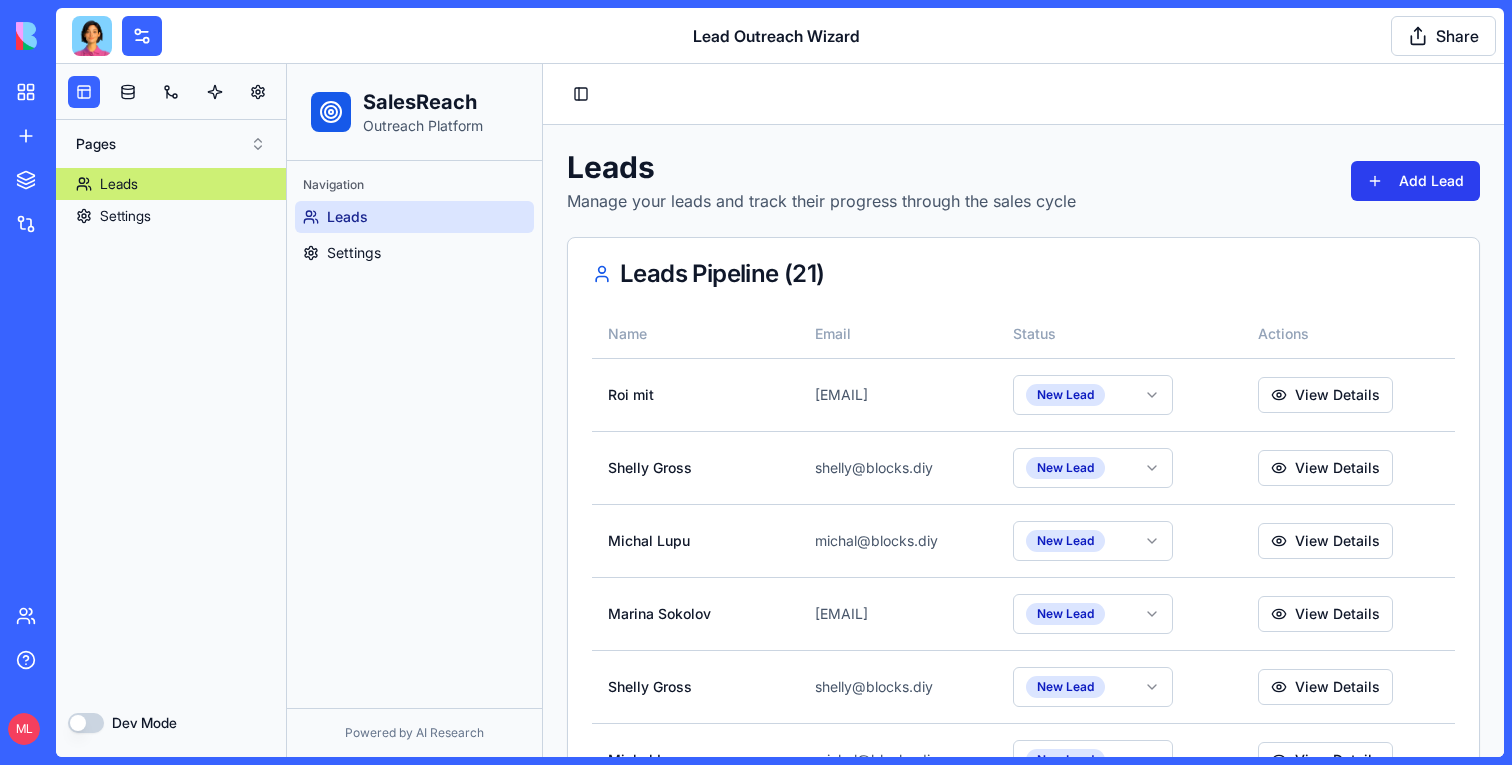 click on "Add Lead" at bounding box center (1415, 181) 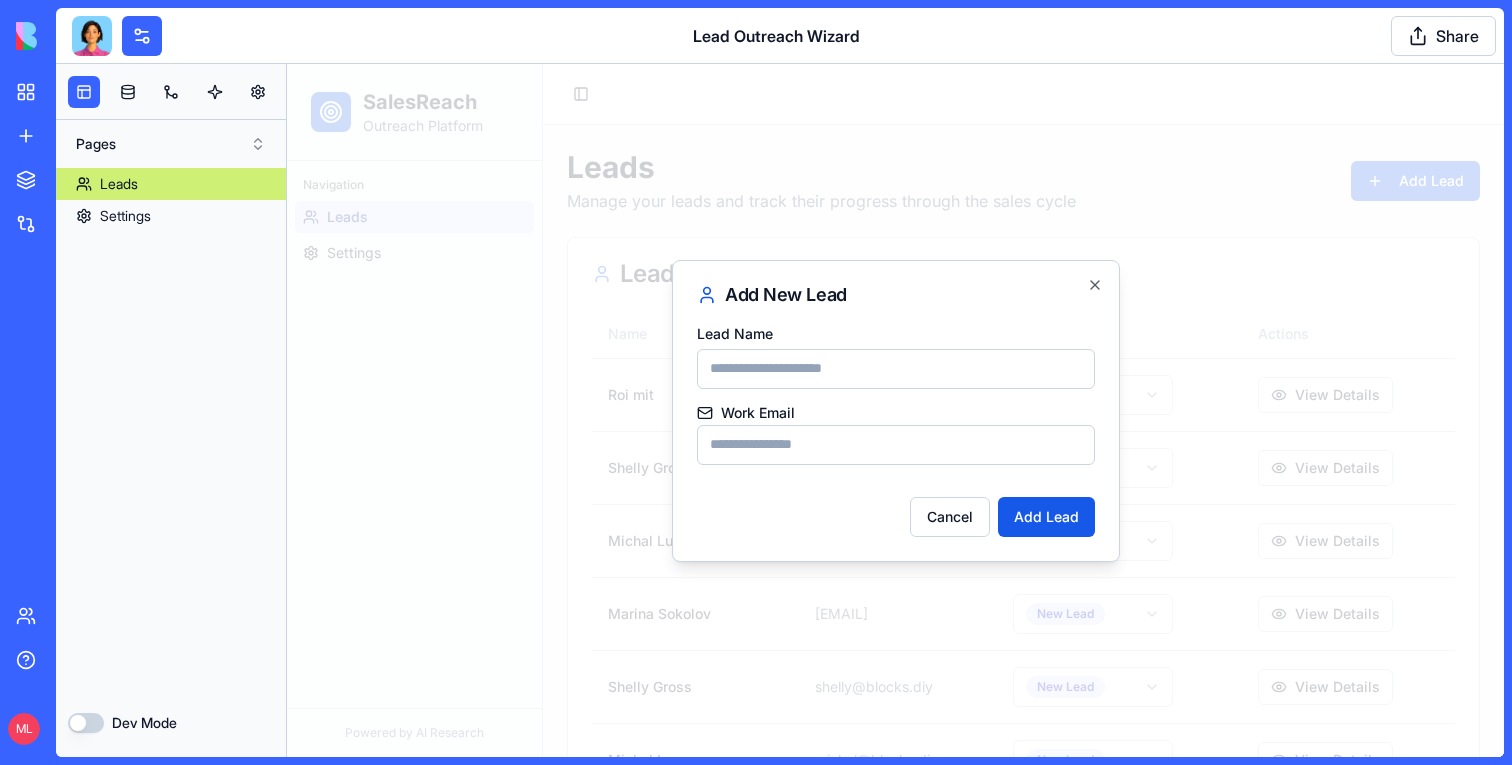 click on "Lead Name" at bounding box center (896, 369) 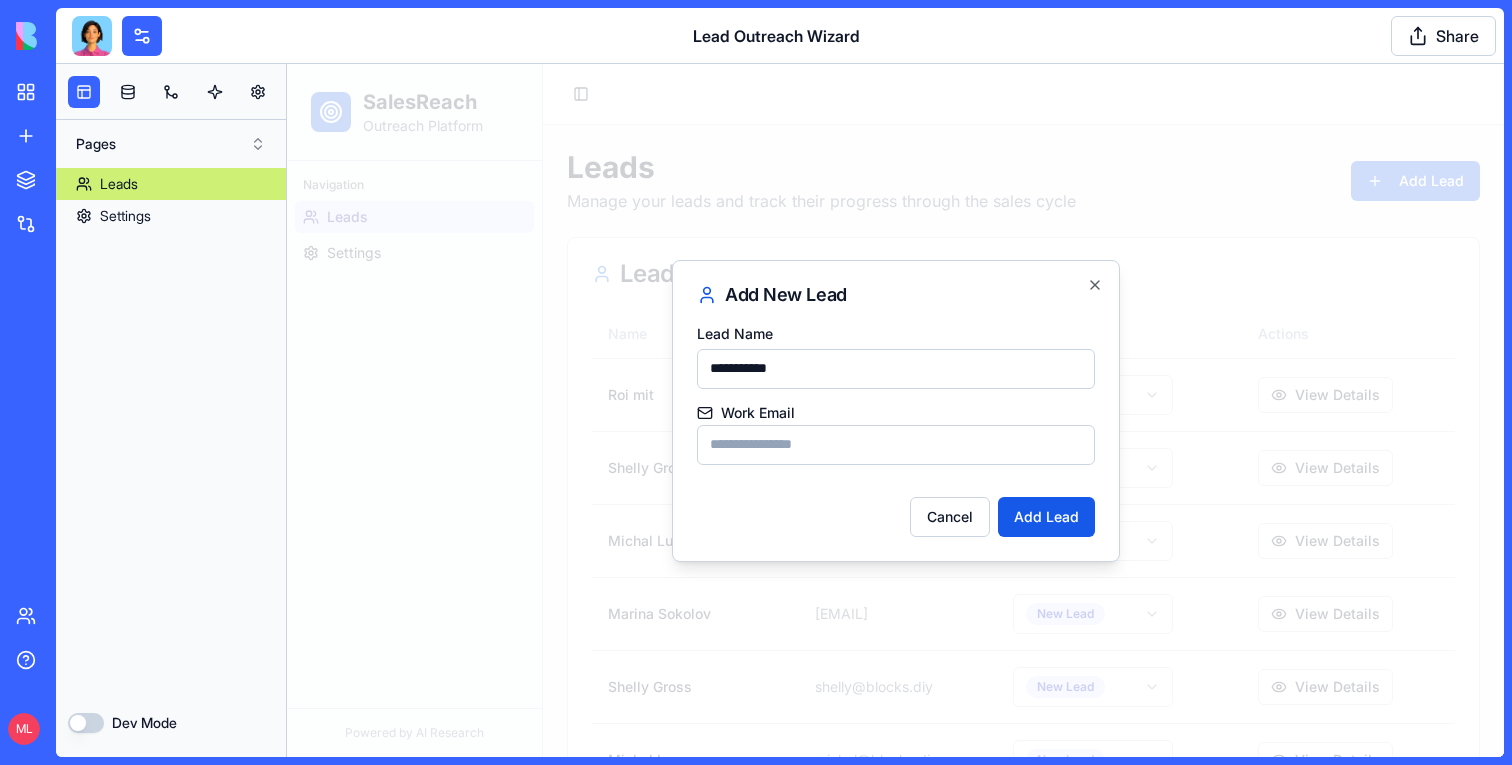 click on "Work Email" at bounding box center [896, 445] 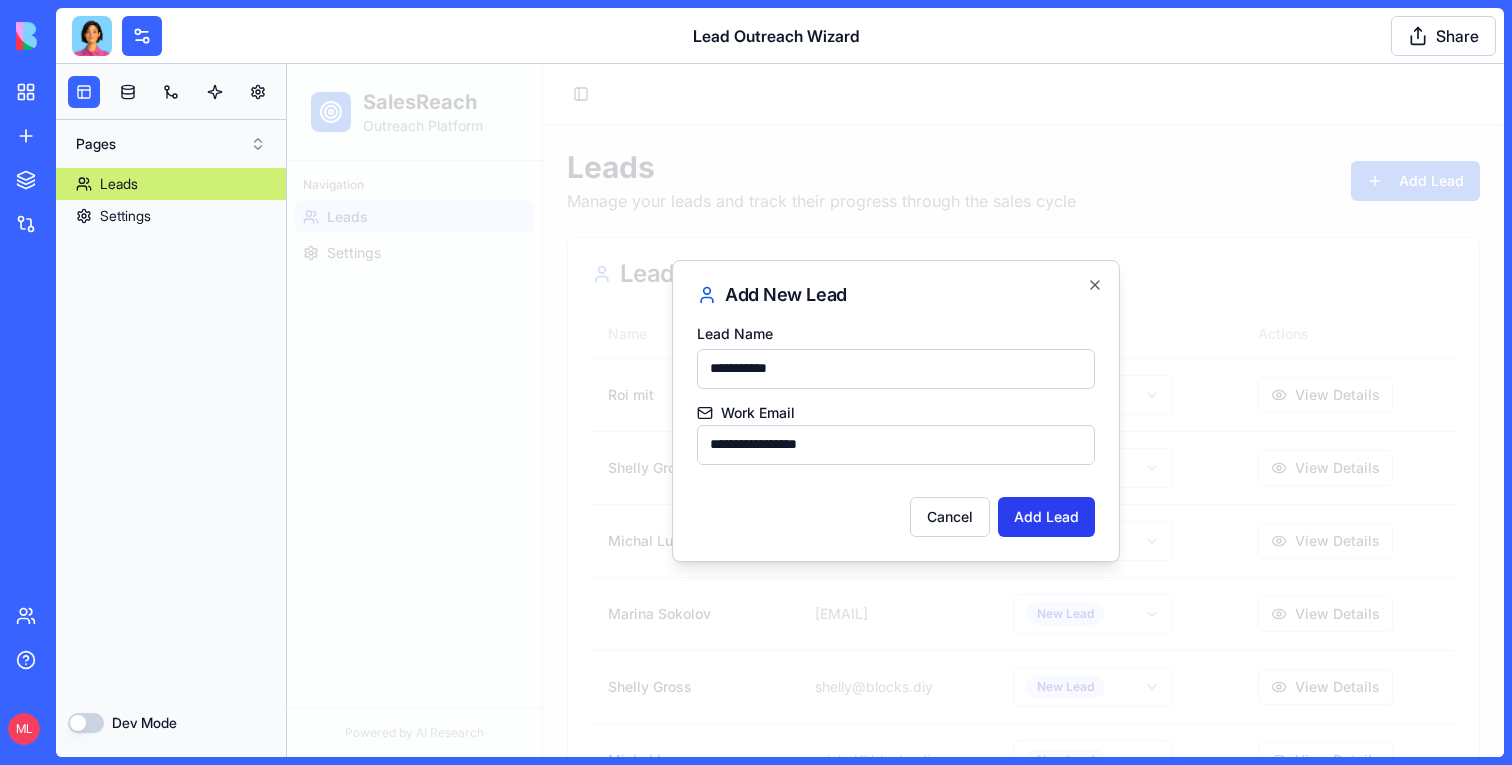click on "Add Lead" at bounding box center (1046, 517) 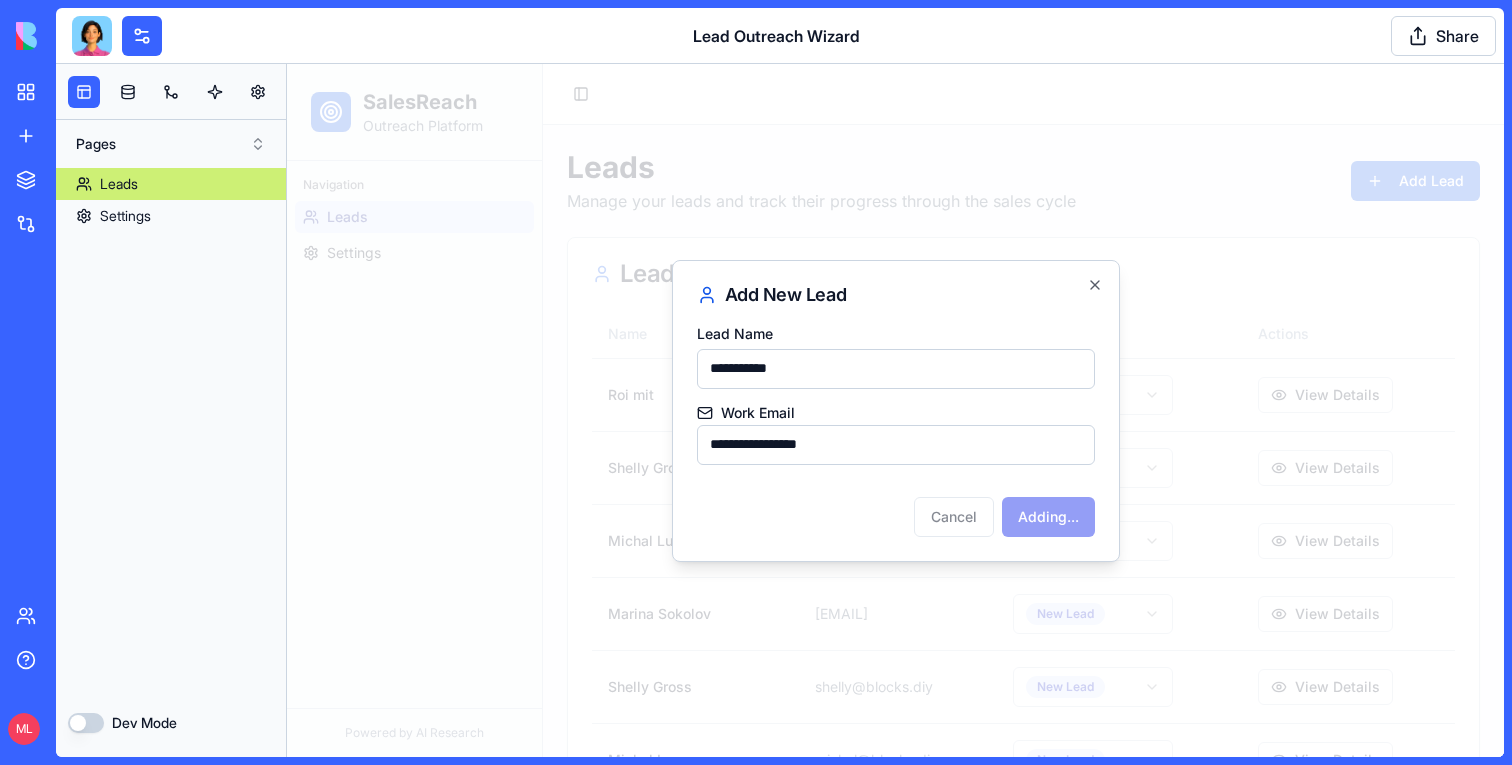 type 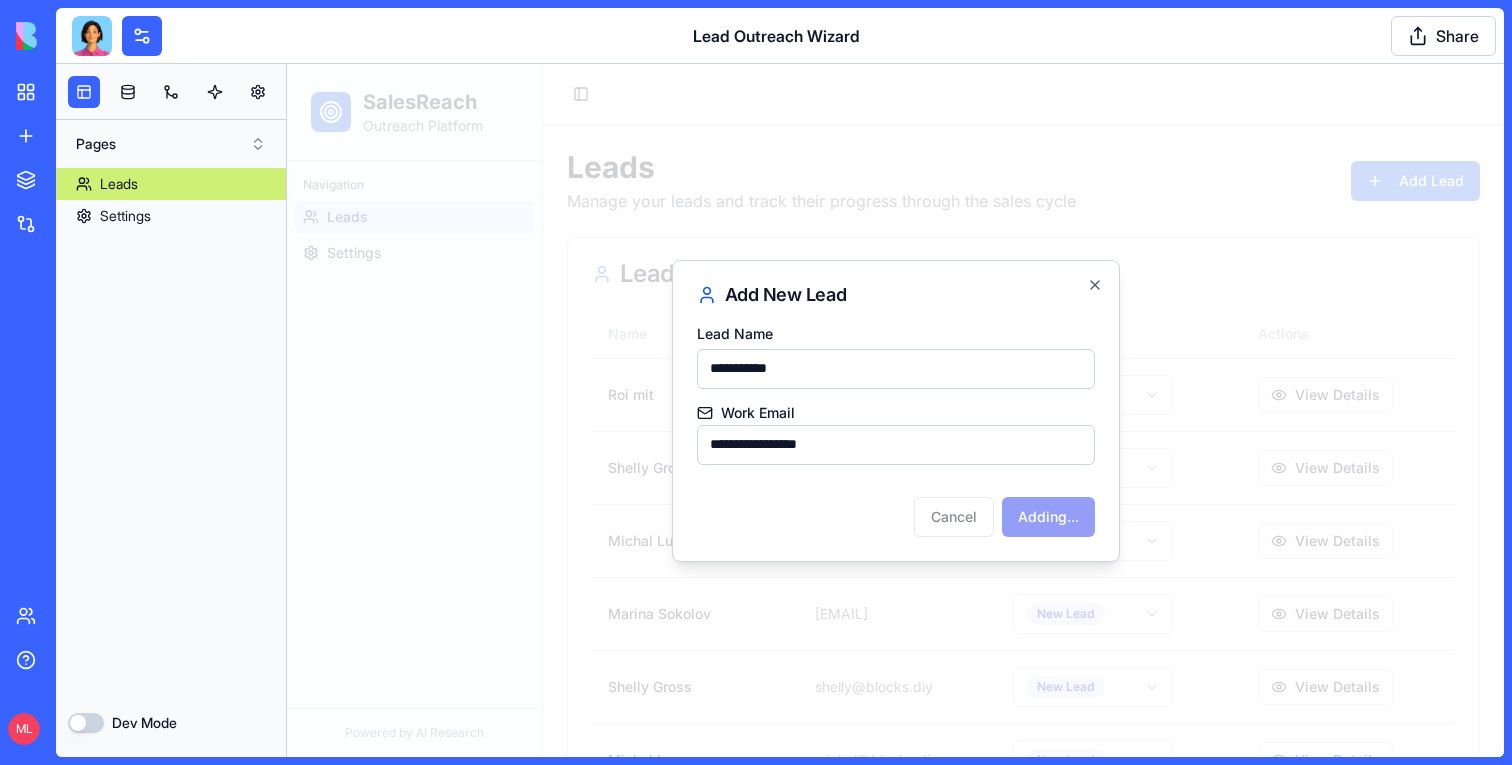 type 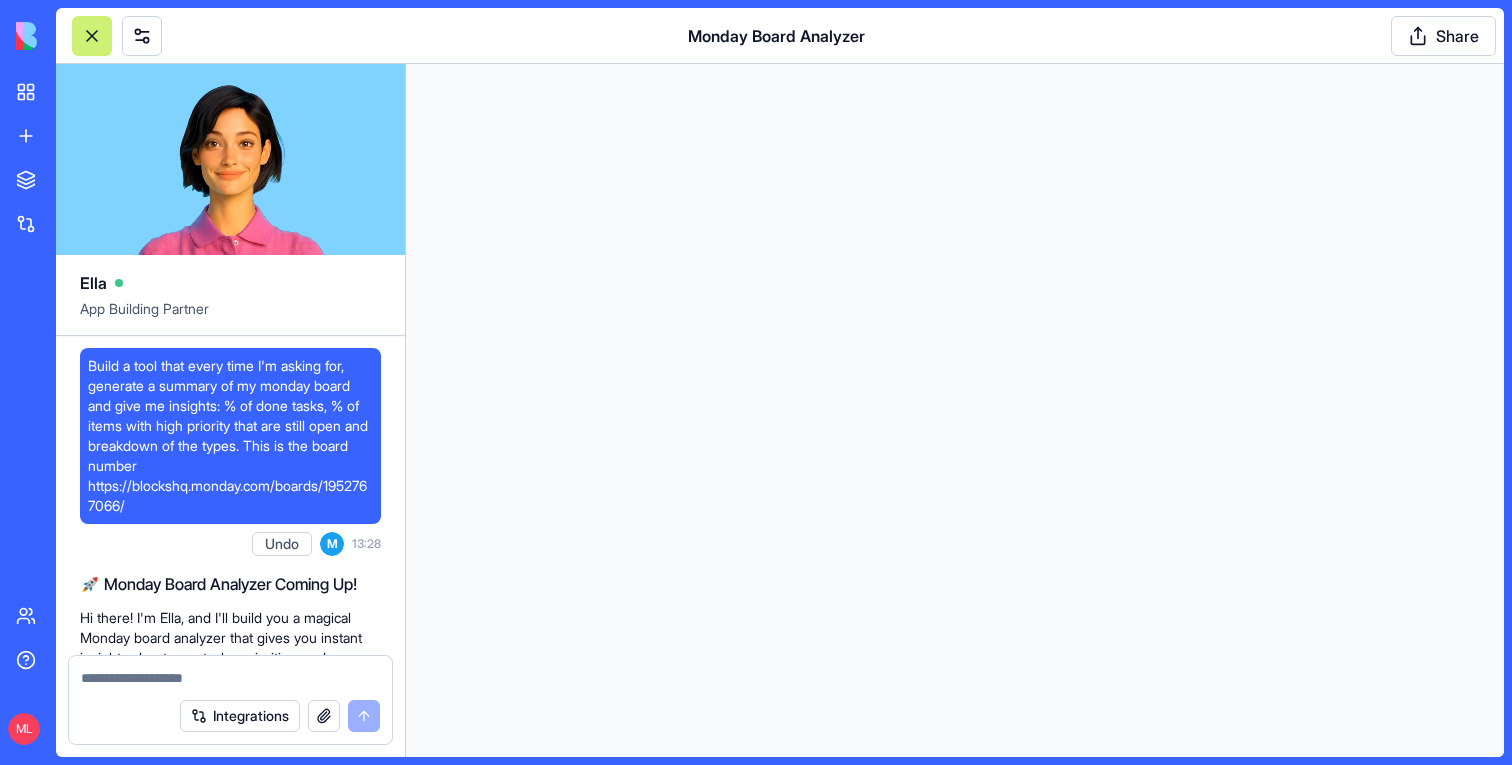 scroll, scrollTop: 0, scrollLeft: 0, axis: both 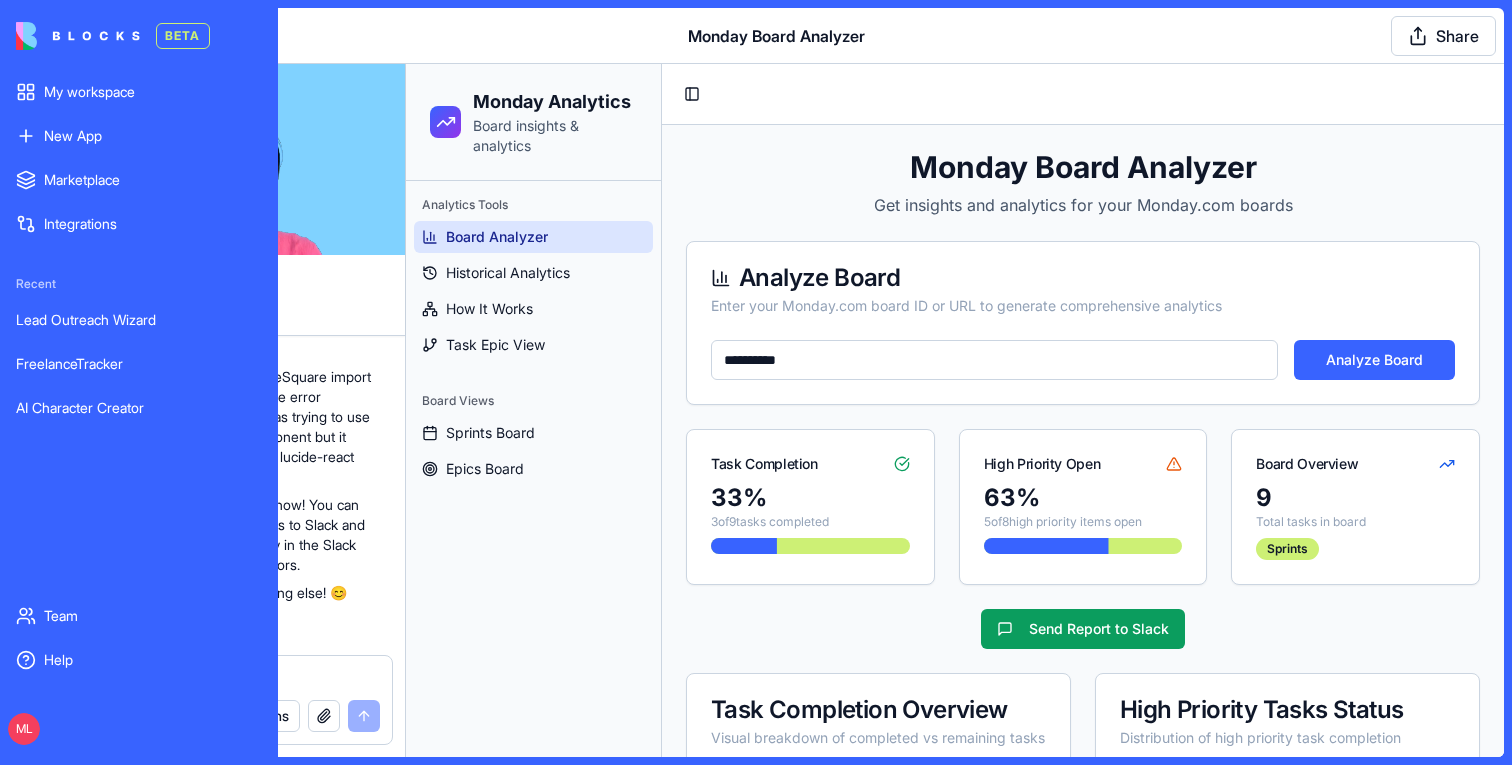 click at bounding box center [78, 36] 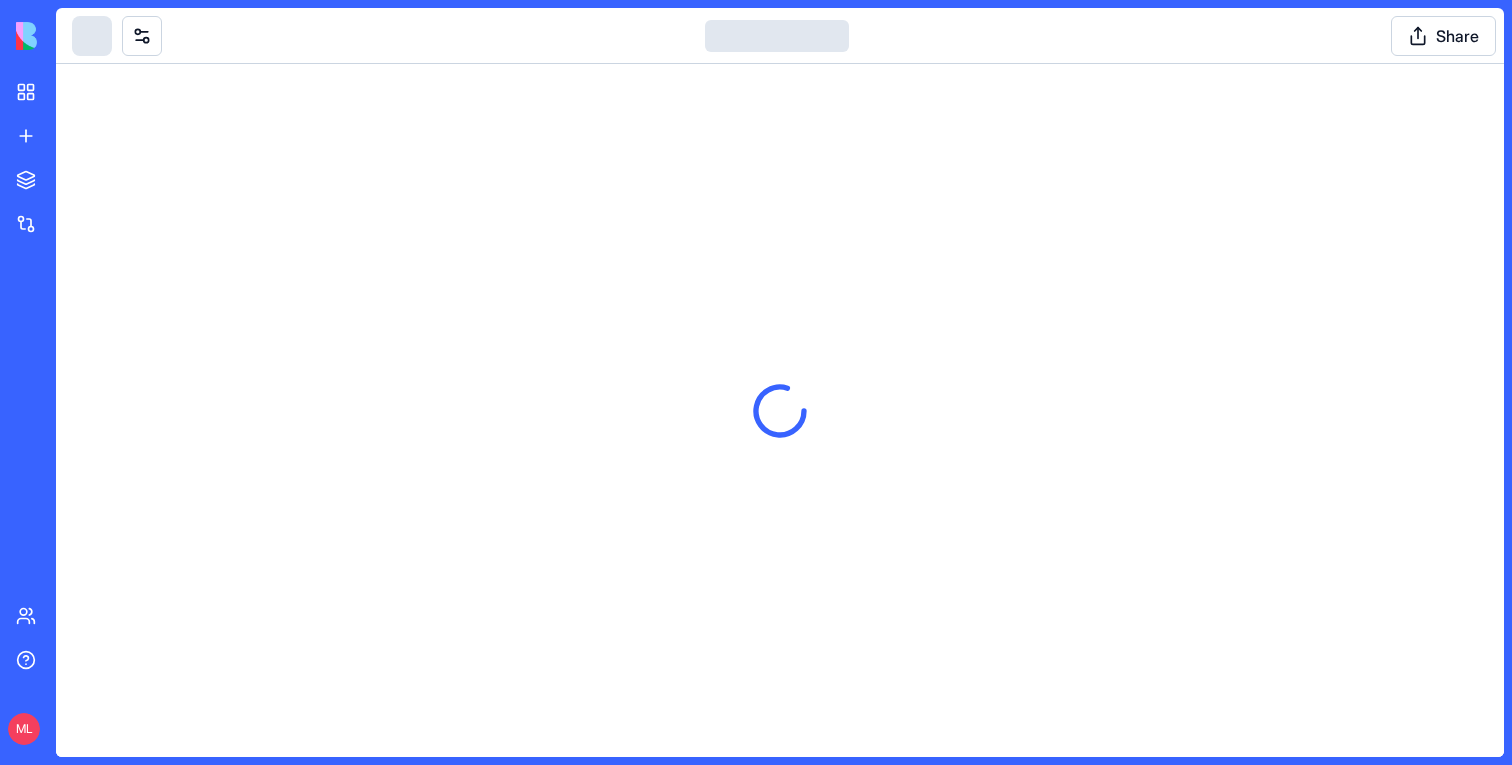 scroll, scrollTop: 0, scrollLeft: 0, axis: both 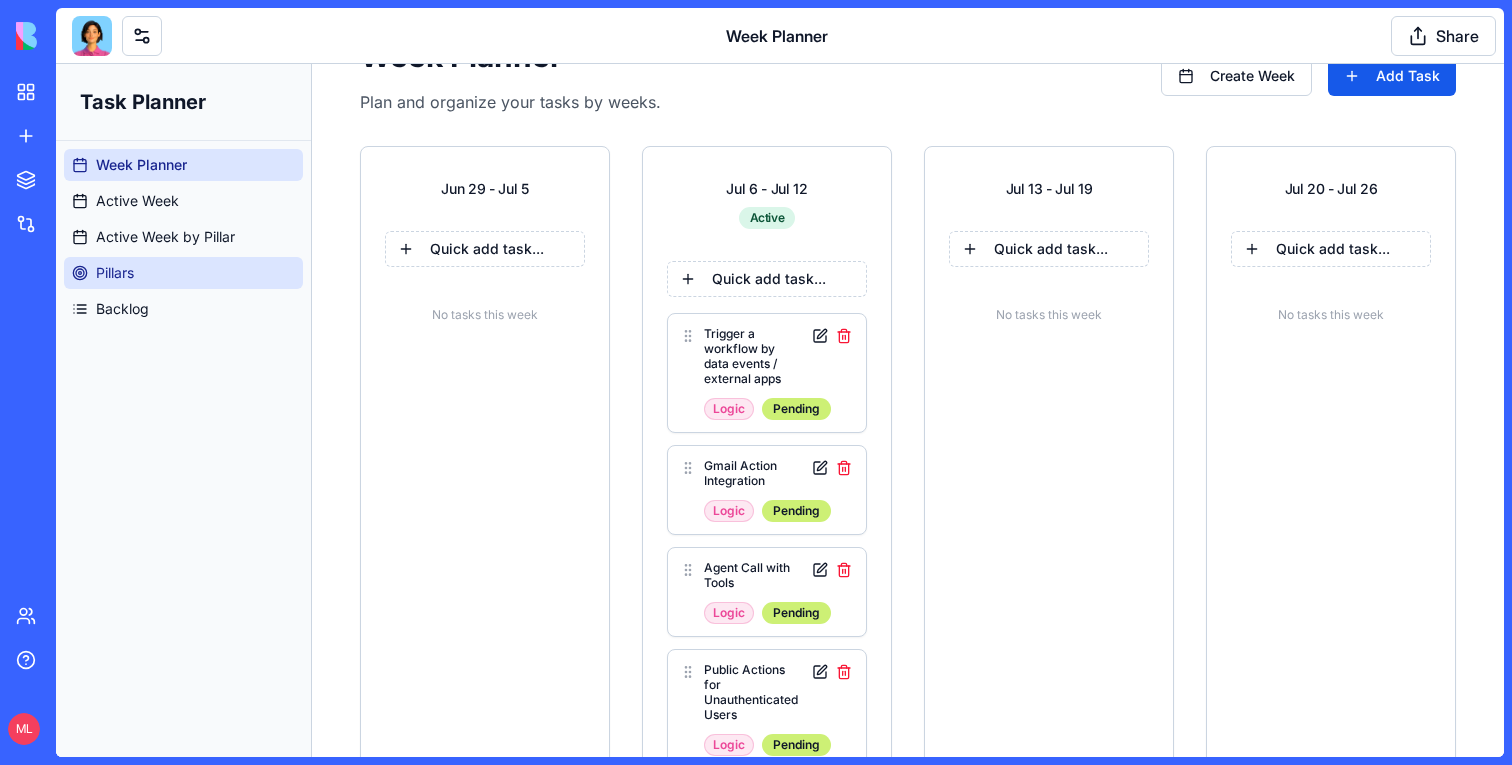 click on "Pillars" at bounding box center (183, 273) 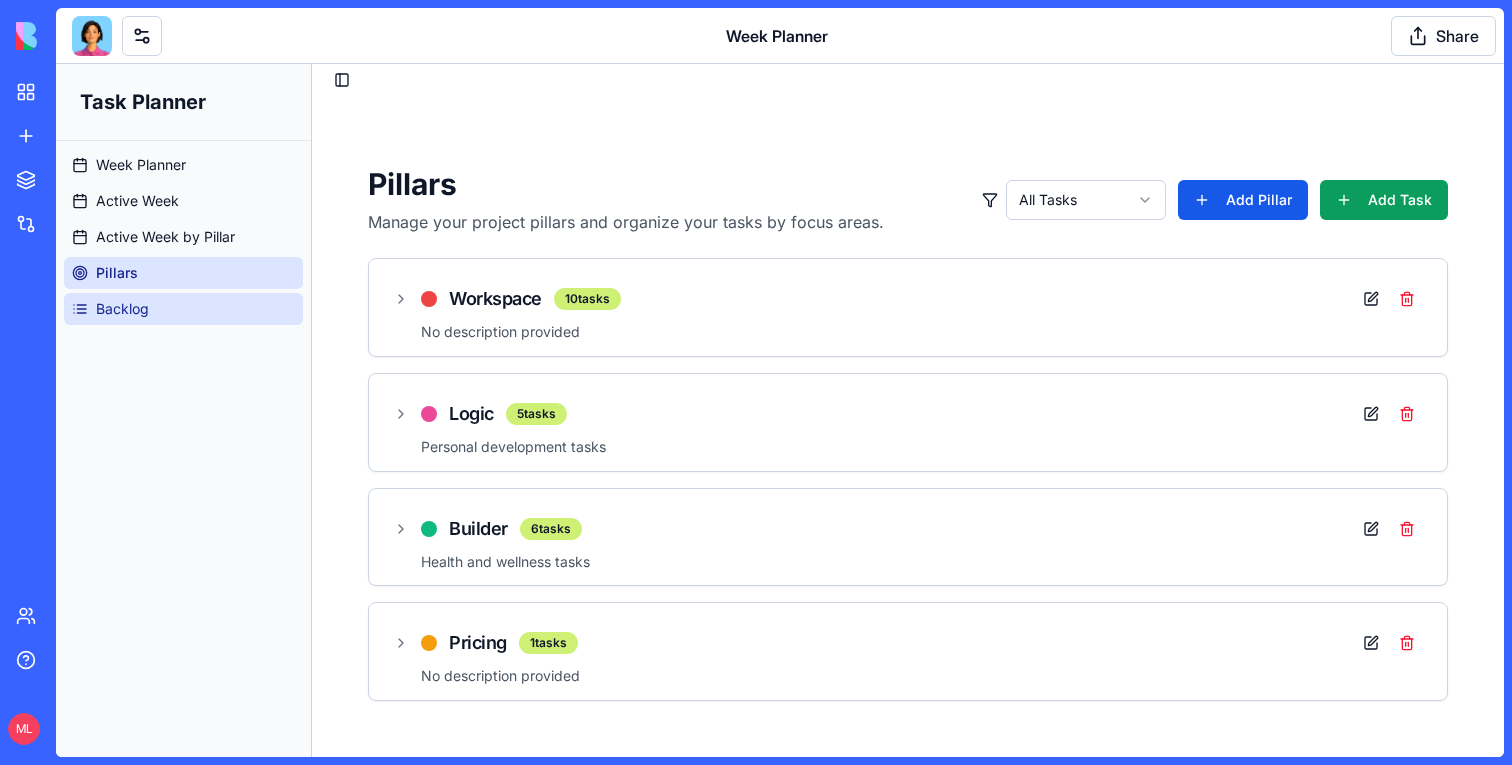 scroll, scrollTop: 14, scrollLeft: 0, axis: vertical 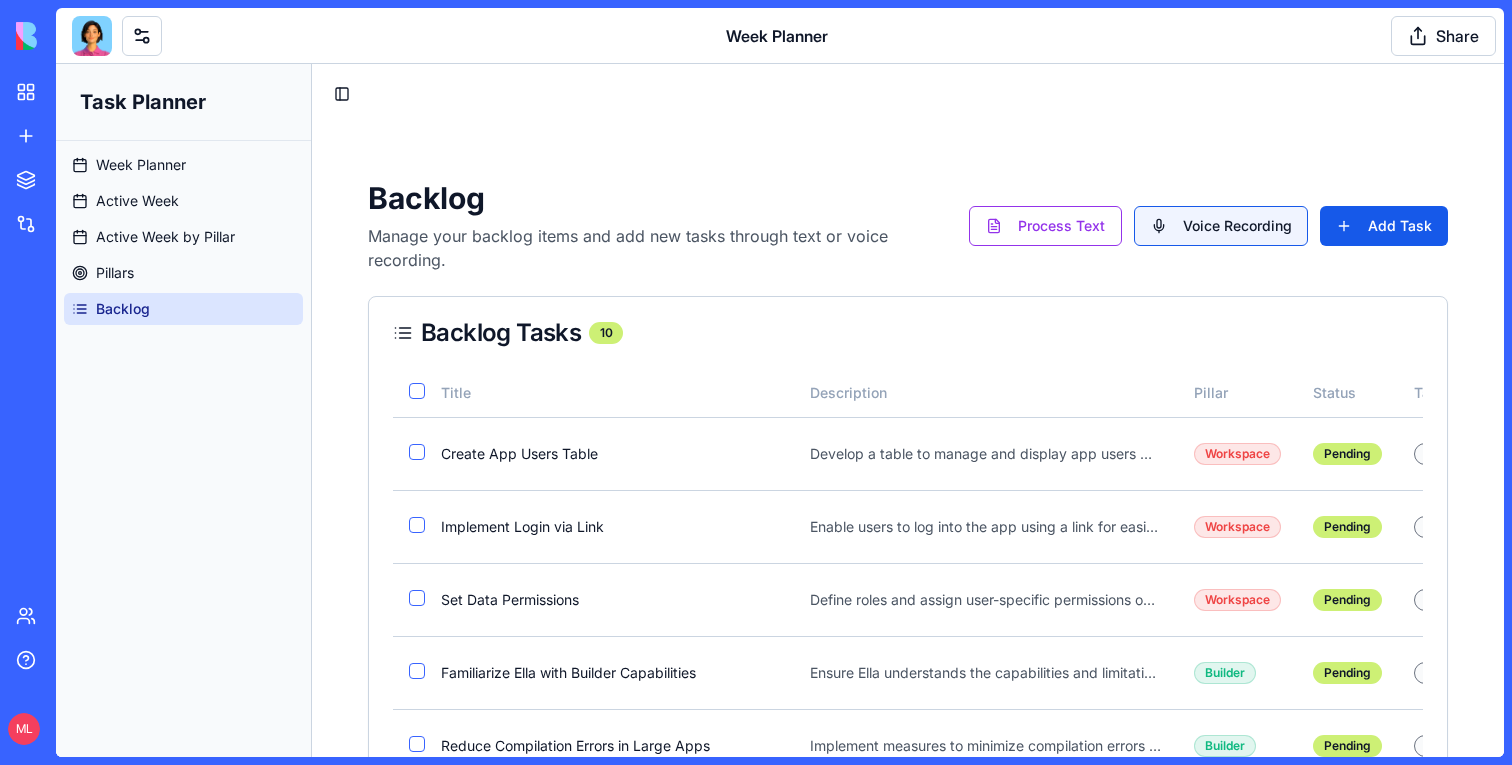 click on "Voice Recording" at bounding box center [1221, 226] 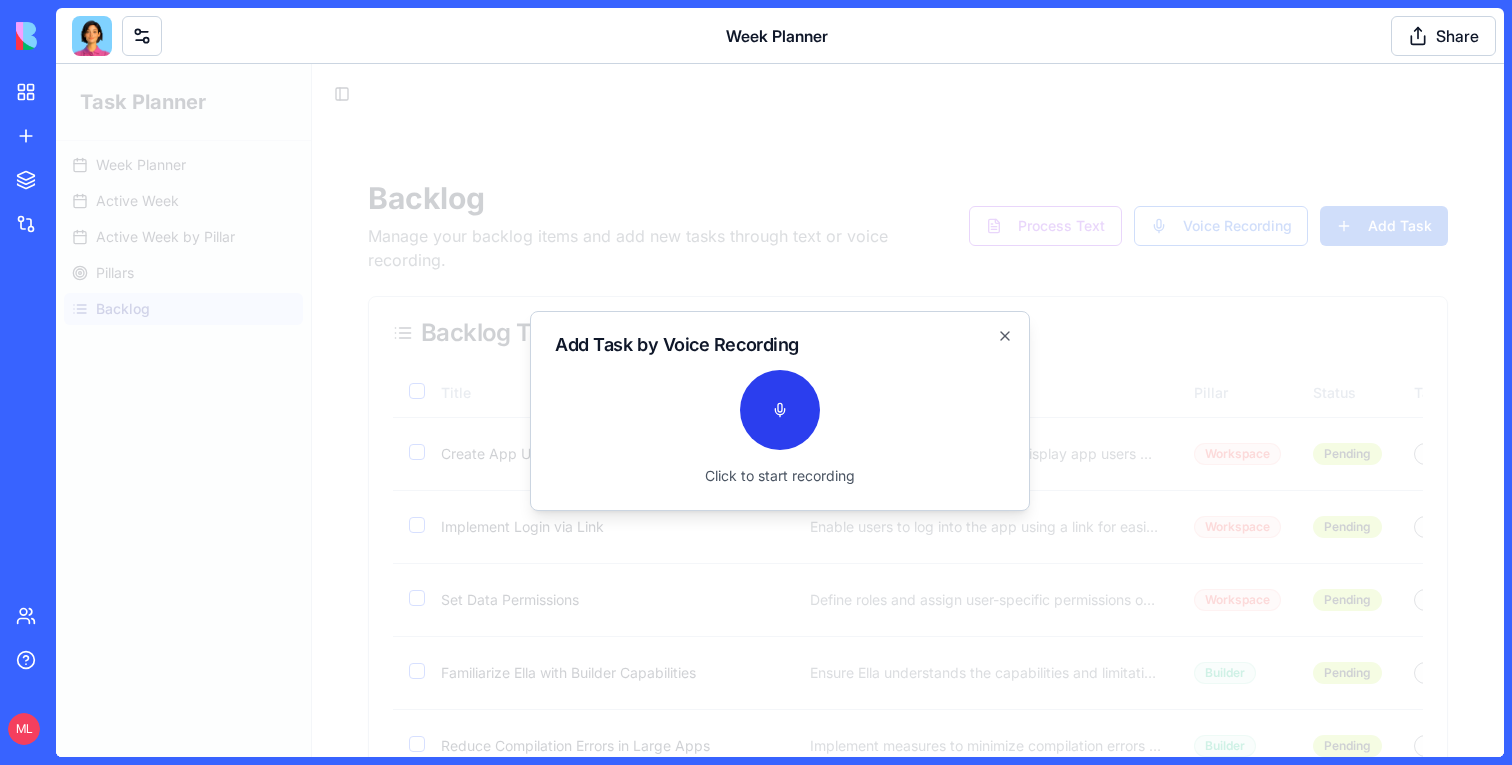 click at bounding box center [780, 410] 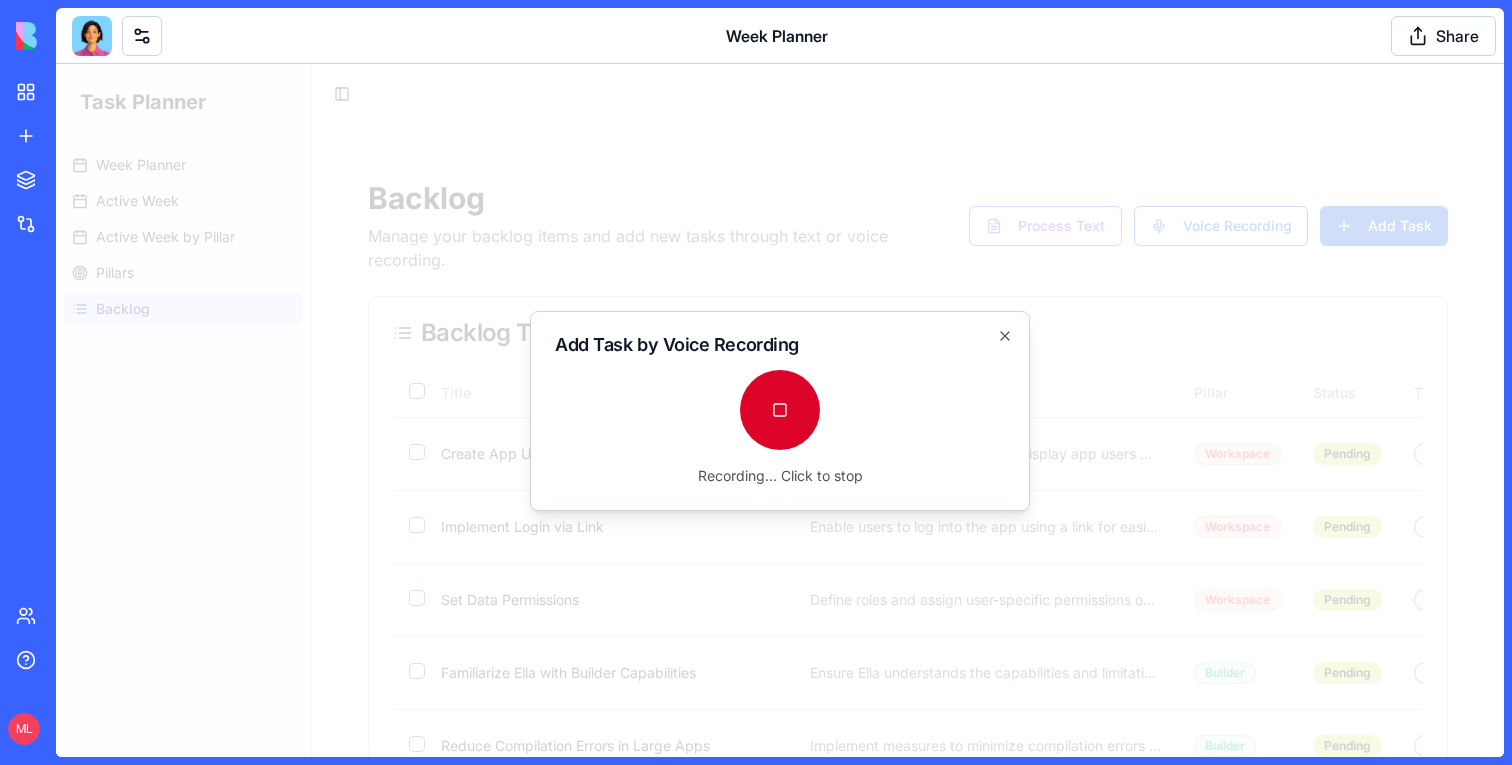 click at bounding box center (780, 410) 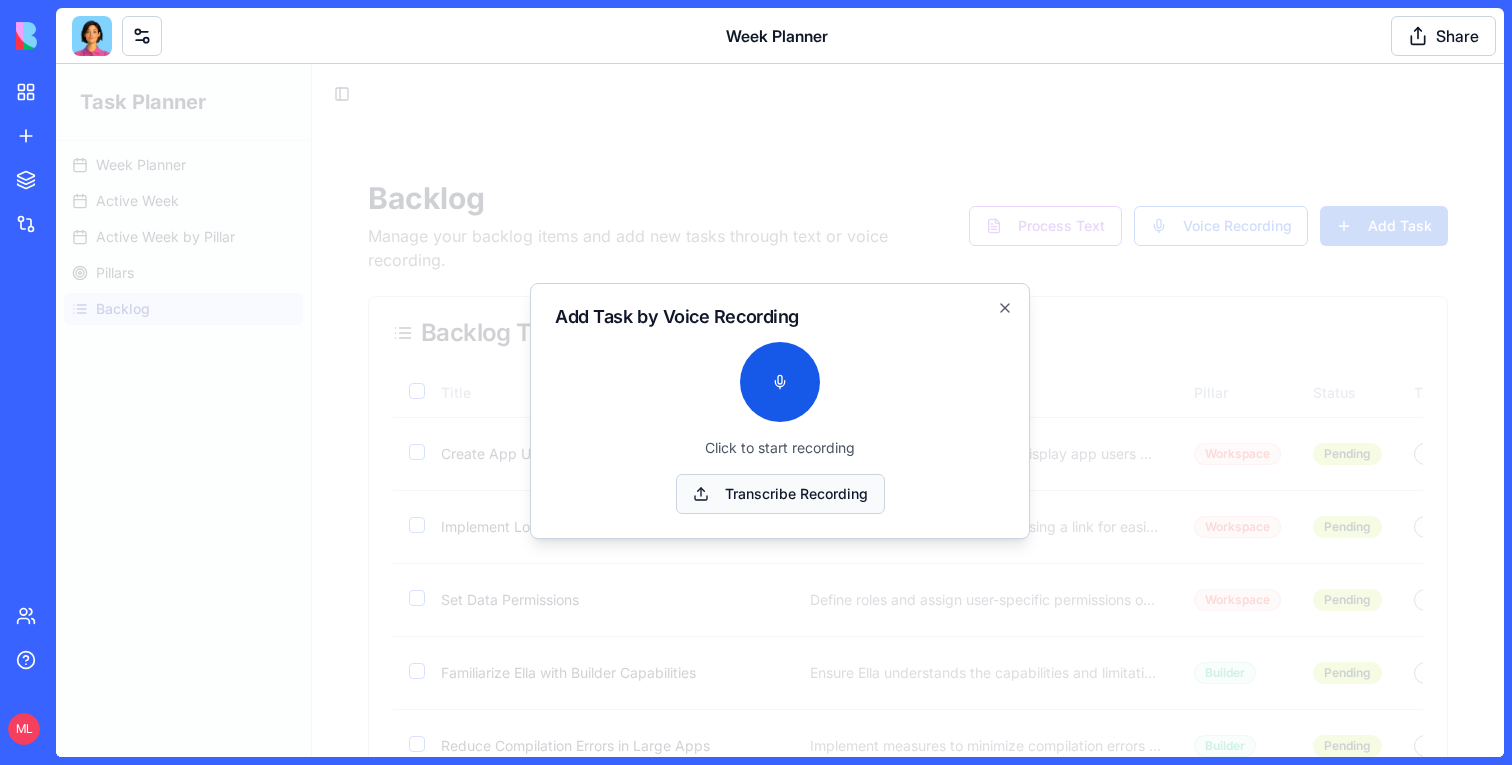 click on "Transcribe Recording" at bounding box center [780, 494] 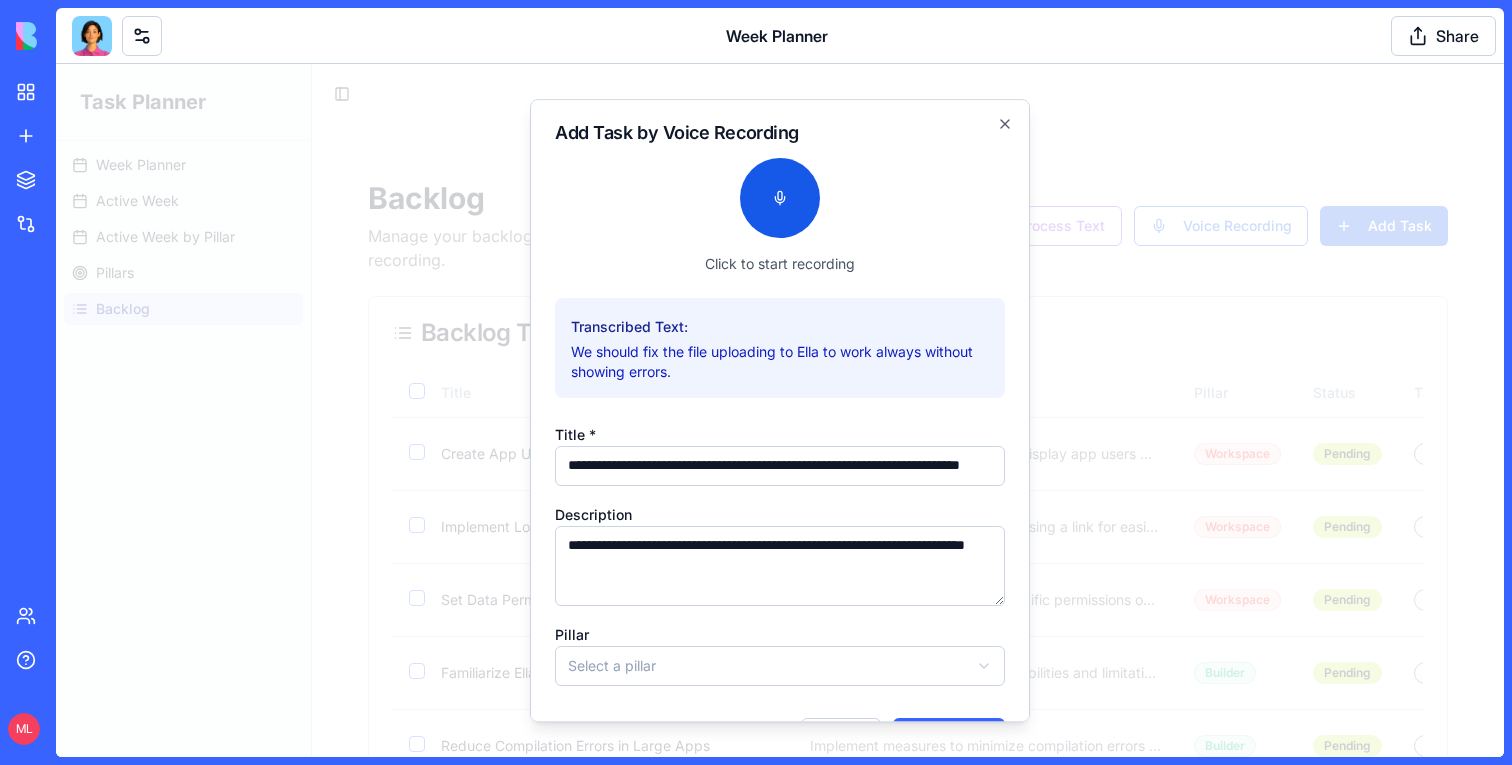 drag, startPoint x: 646, startPoint y: 467, endPoint x: 512, endPoint y: 467, distance: 134 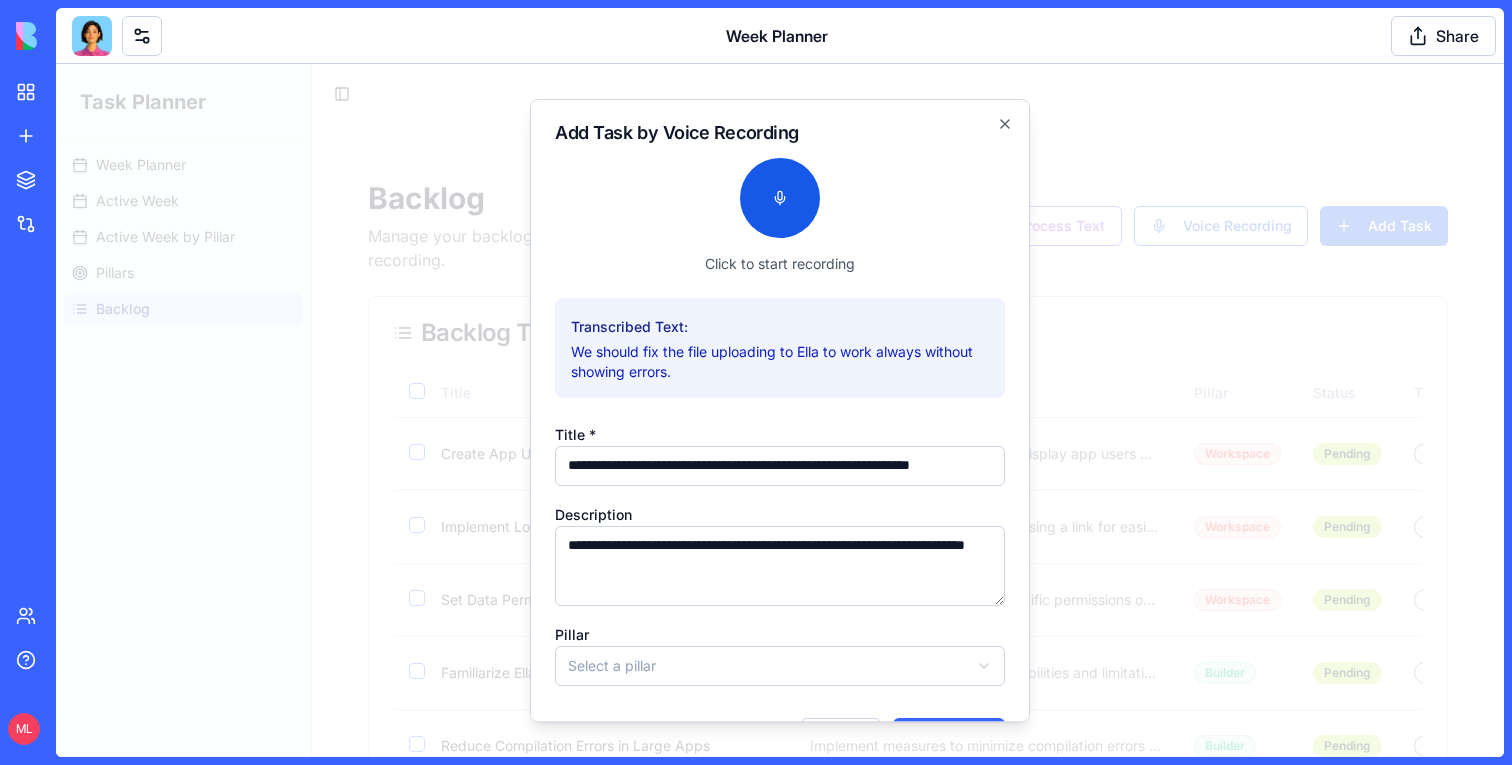 scroll, scrollTop: 0, scrollLeft: 16, axis: horizontal 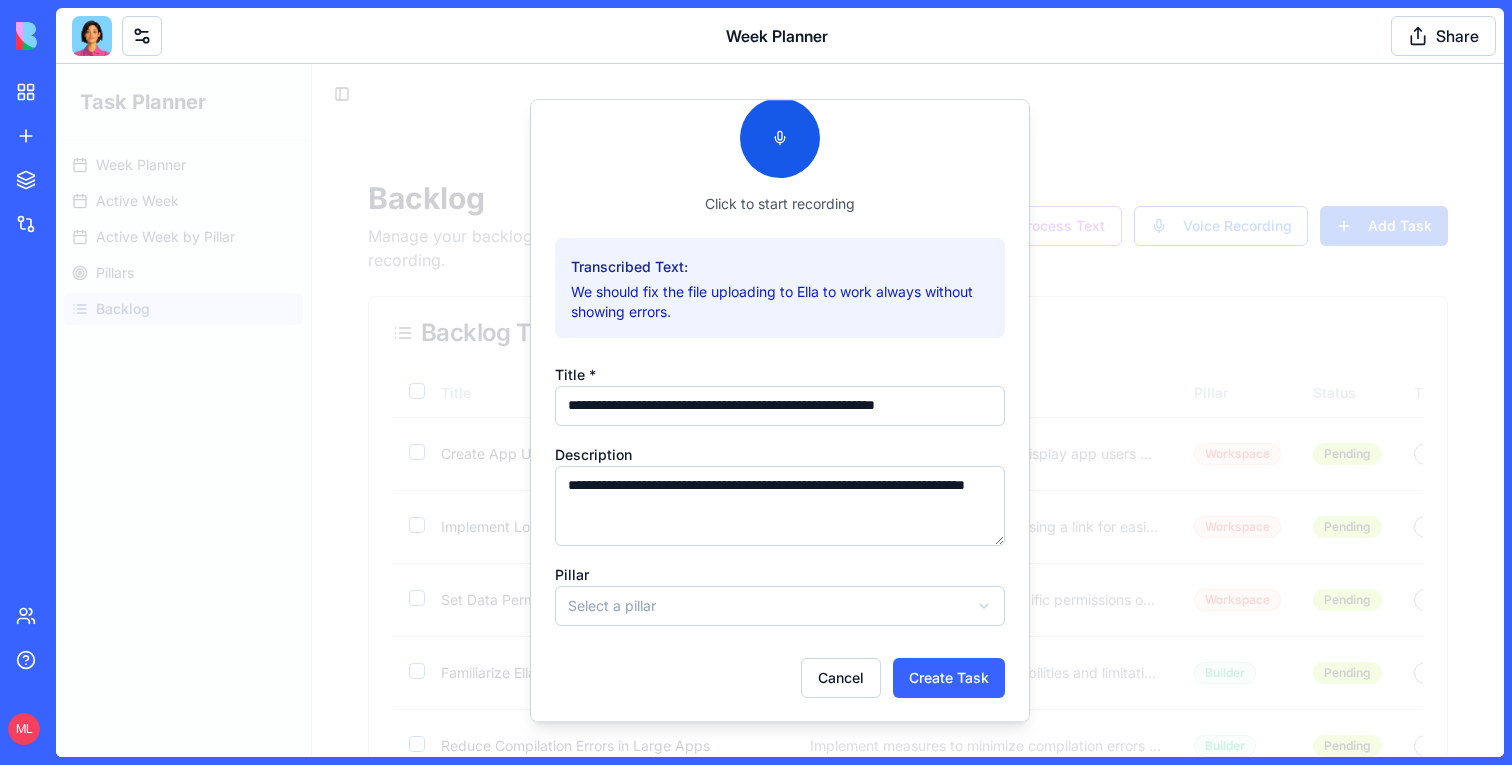 type on "**********" 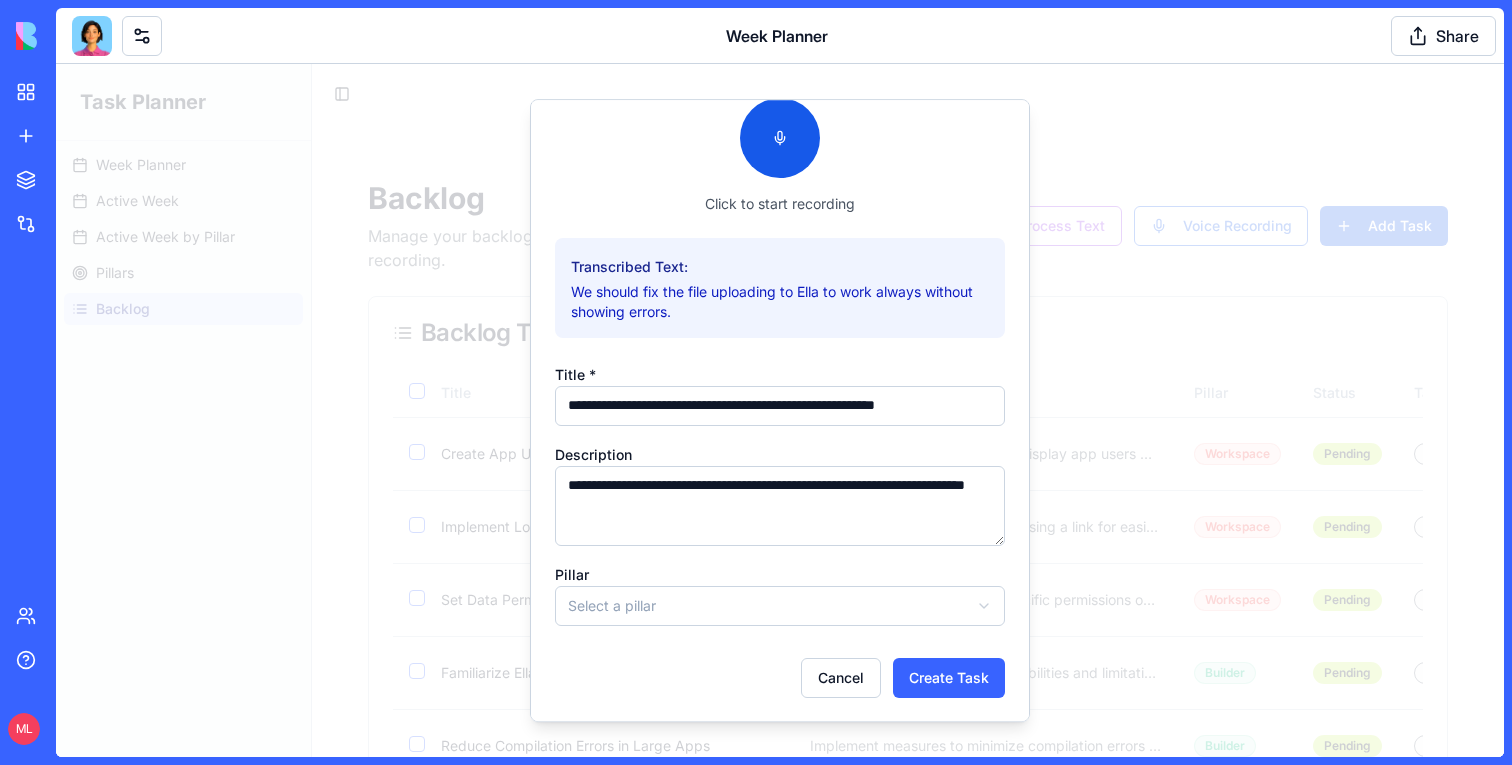 click on "Task Planner Week Planner Active Week Active Week by Pillar Pillars Backlog Toggle Sidebar Backlog Manage your backlog items and add new tasks through text or voice recording. Process Text Voice Recording Add Task Backlog Tasks 10 Title Description Pillar Status Task Type Move to Week Actions Create App Users Table Develop a table to manage and display app users within the workspace. Workspace Pending enhancement Select week Implement Login via Link Enable users to log into the app using a link for easier access. Workspace Pending enhancement Select week Set Data Permissions Define roles and assign user-specific permissions on data. Workspace Pending enhancement Select week Familiarize Ella with Builder Capabilities Ensure Ella understands the capabilities and limitations of the Builder. Builder Pending enhancement Select week Reduce Compilation Errors in Large Apps Implement measures to minimize compilation errors when the app scales. Builder Pending enhancement Select week Builder Pending enhancement" at bounding box center [780, 646] 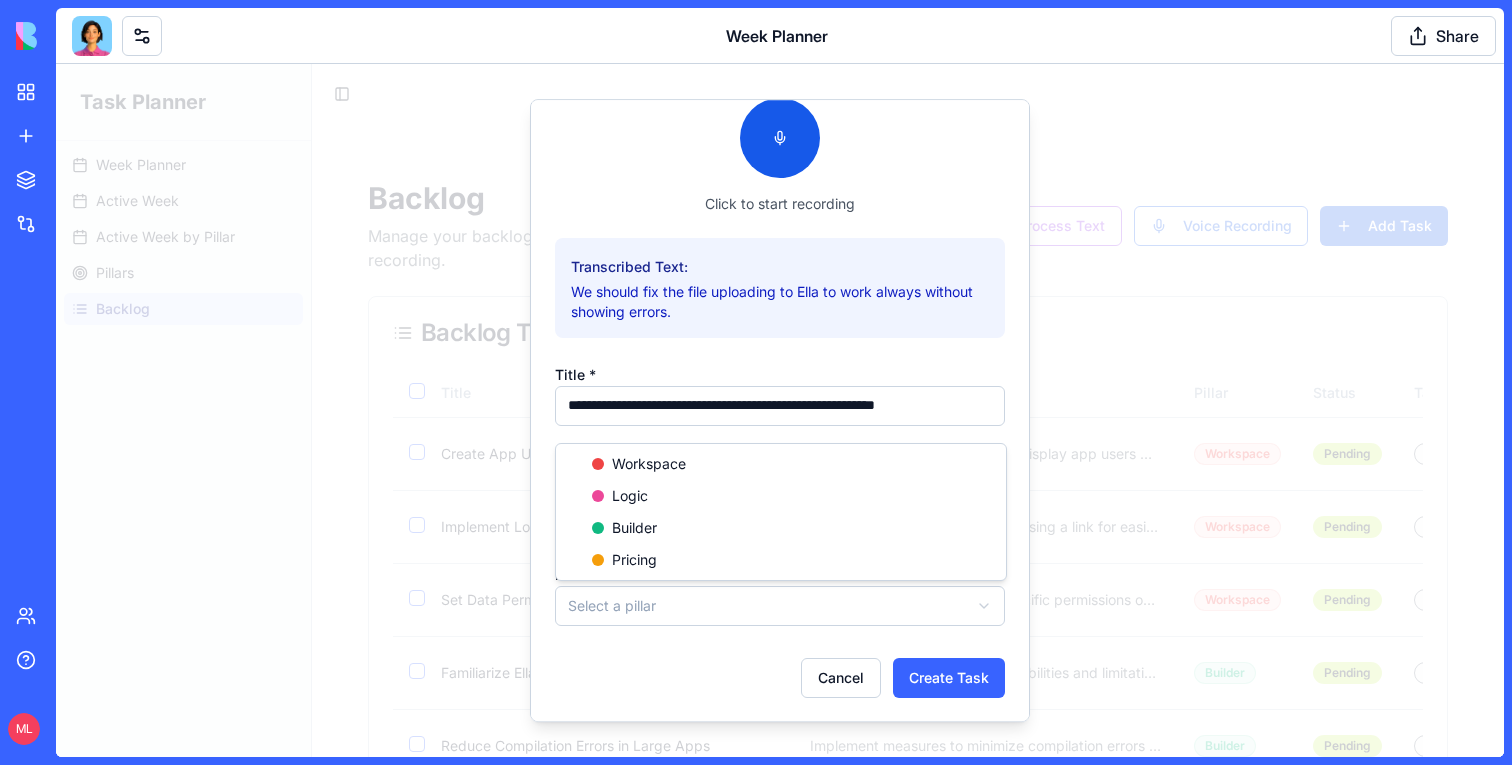 select on "*******" 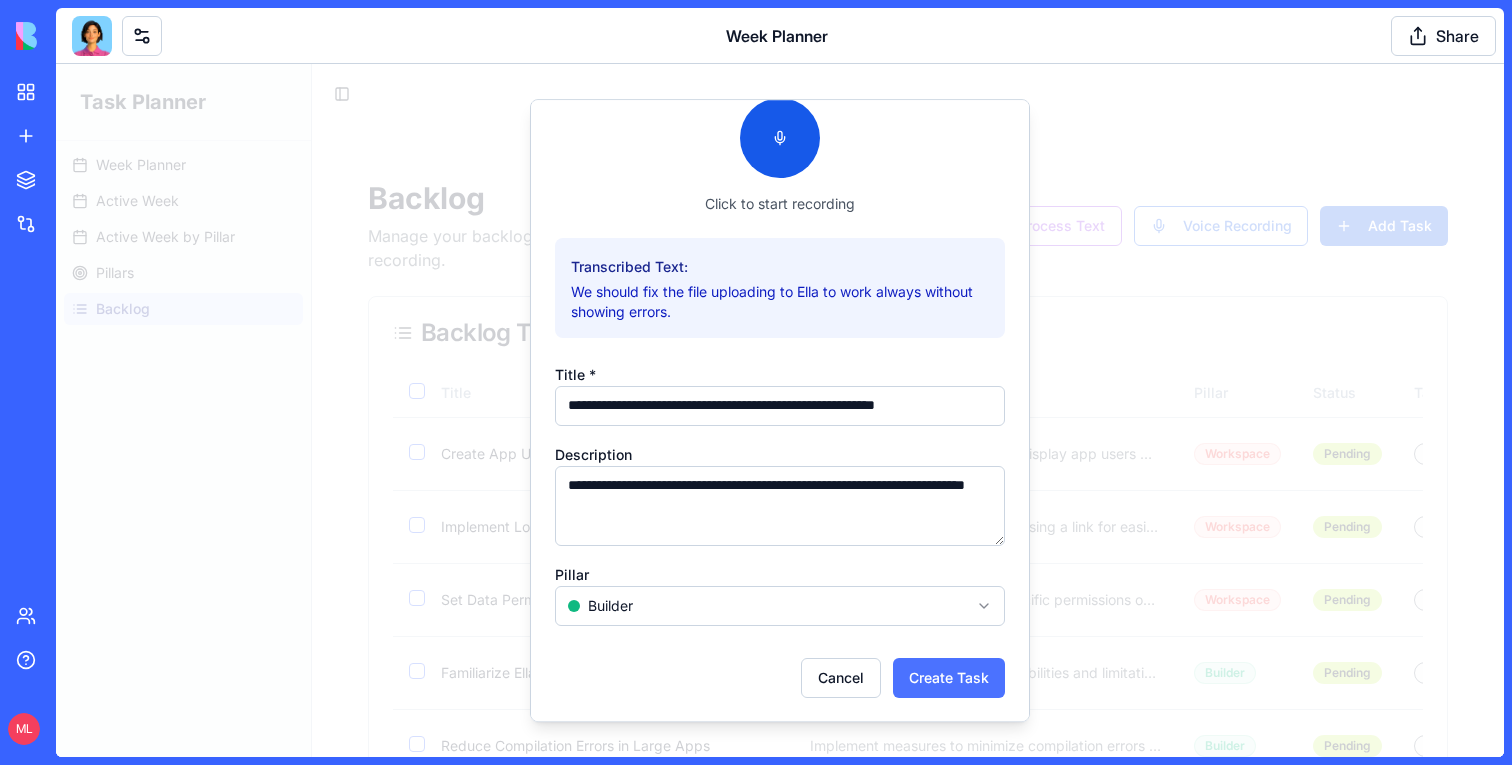 click on "Create Task" at bounding box center (949, 678) 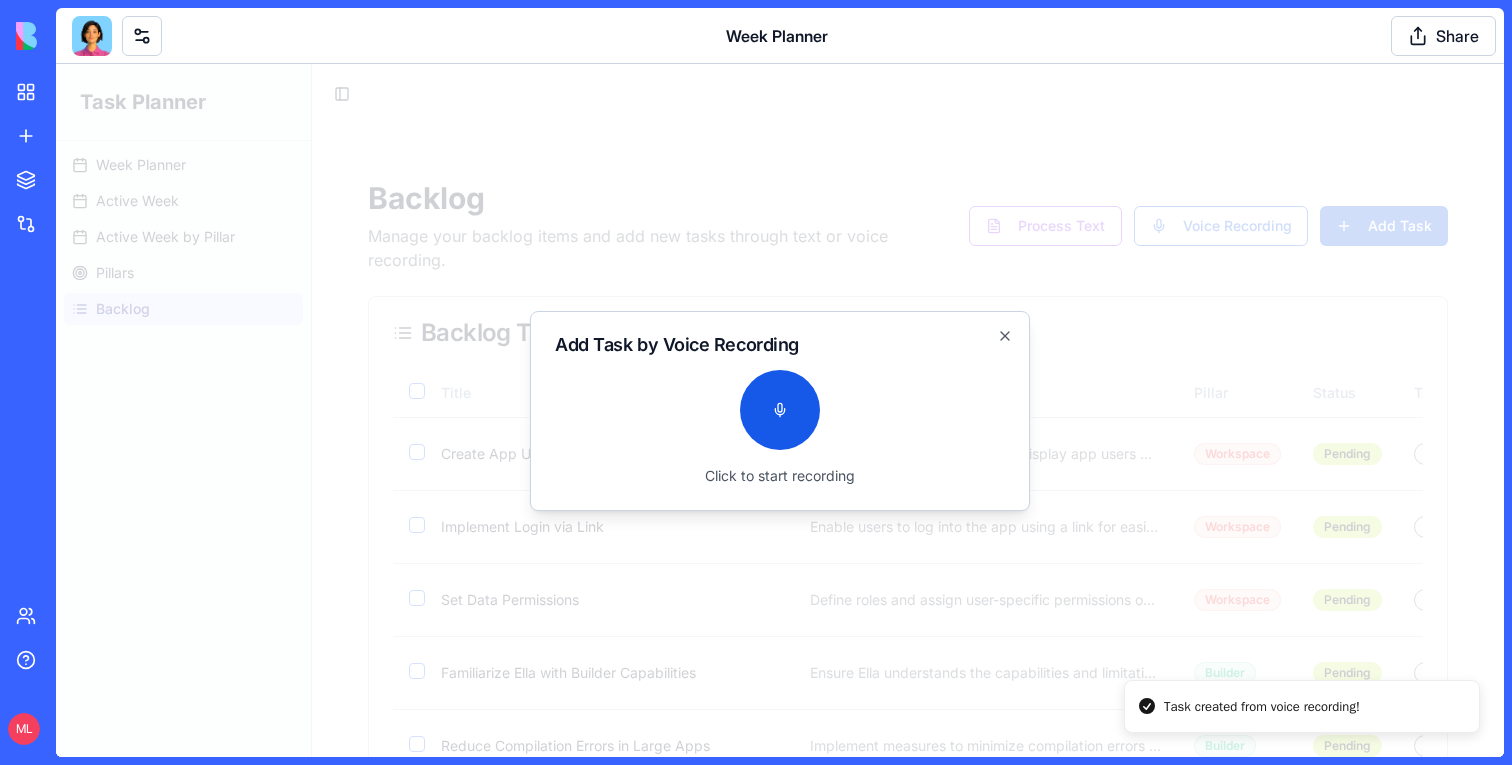scroll, scrollTop: 0, scrollLeft: 0, axis: both 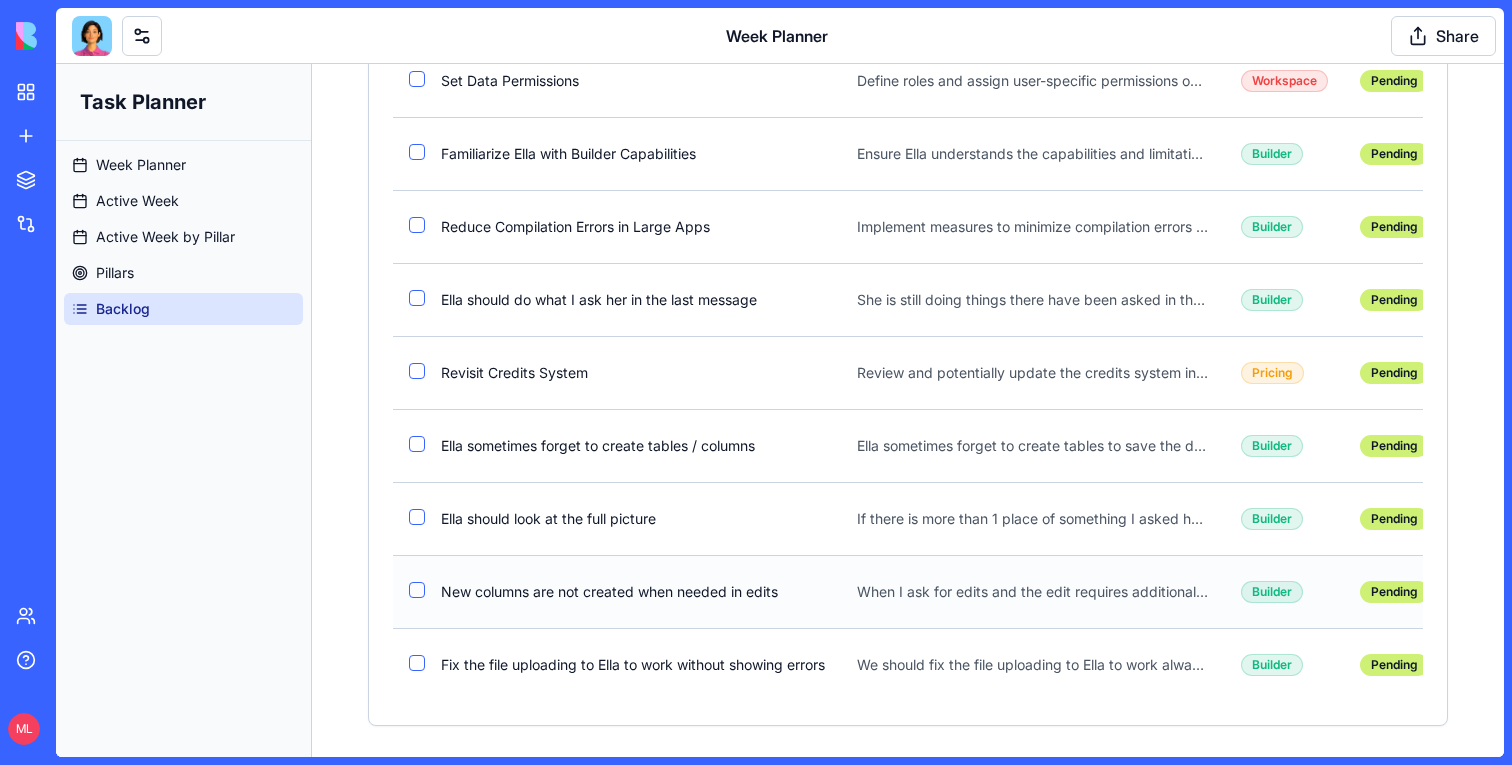 click at bounding box center [417, 590] 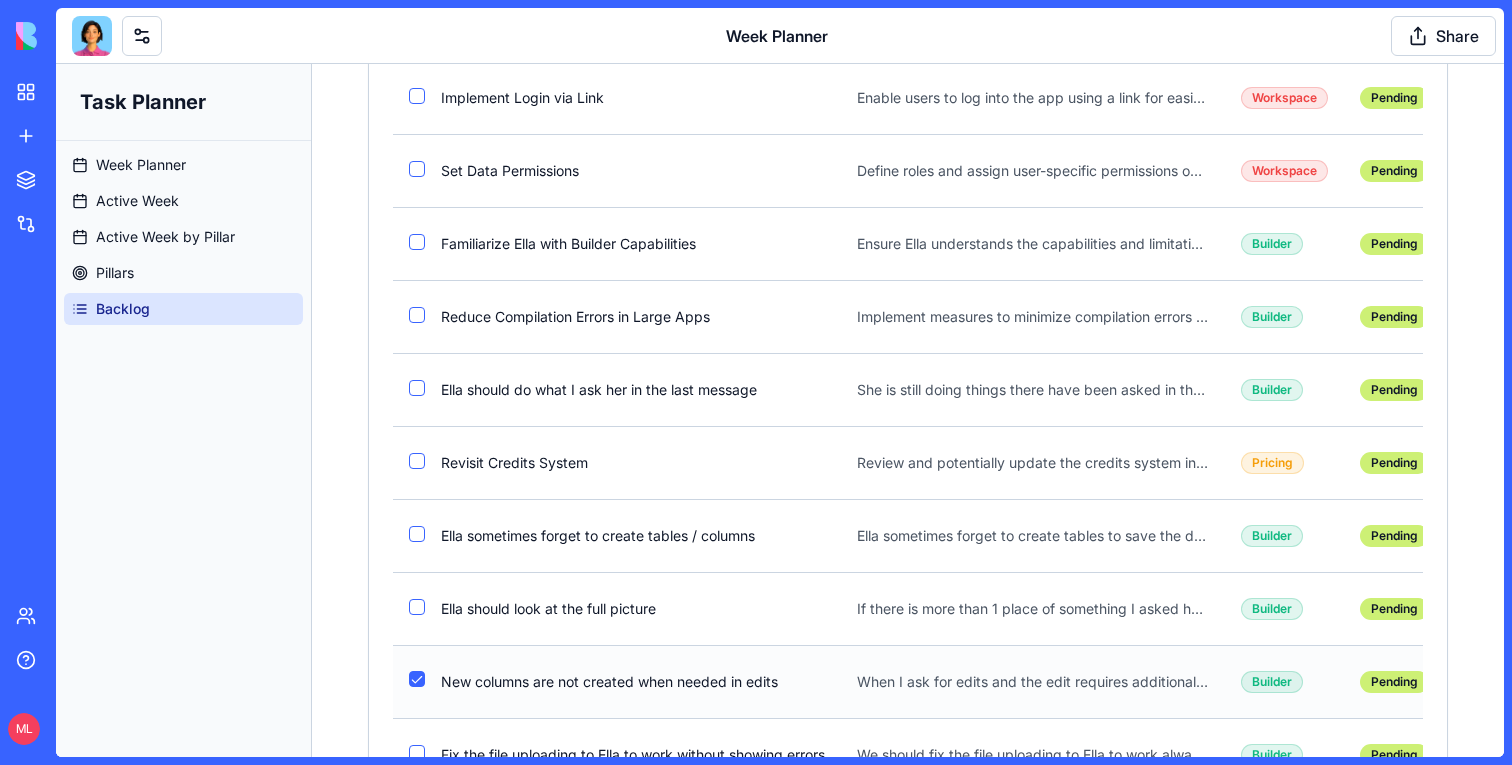 scroll, scrollTop: 0, scrollLeft: 456, axis: horizontal 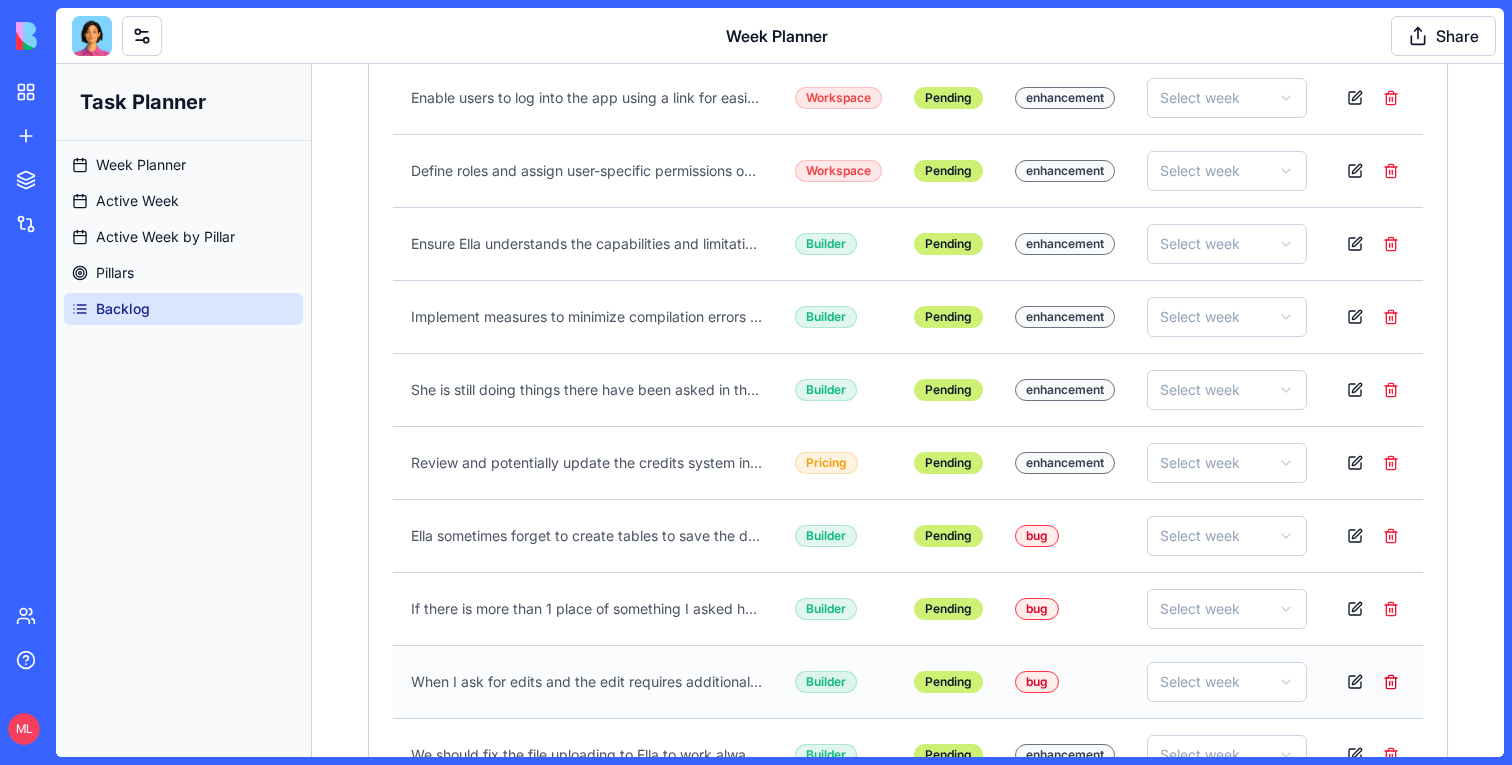 click at bounding box center [1391, 682] 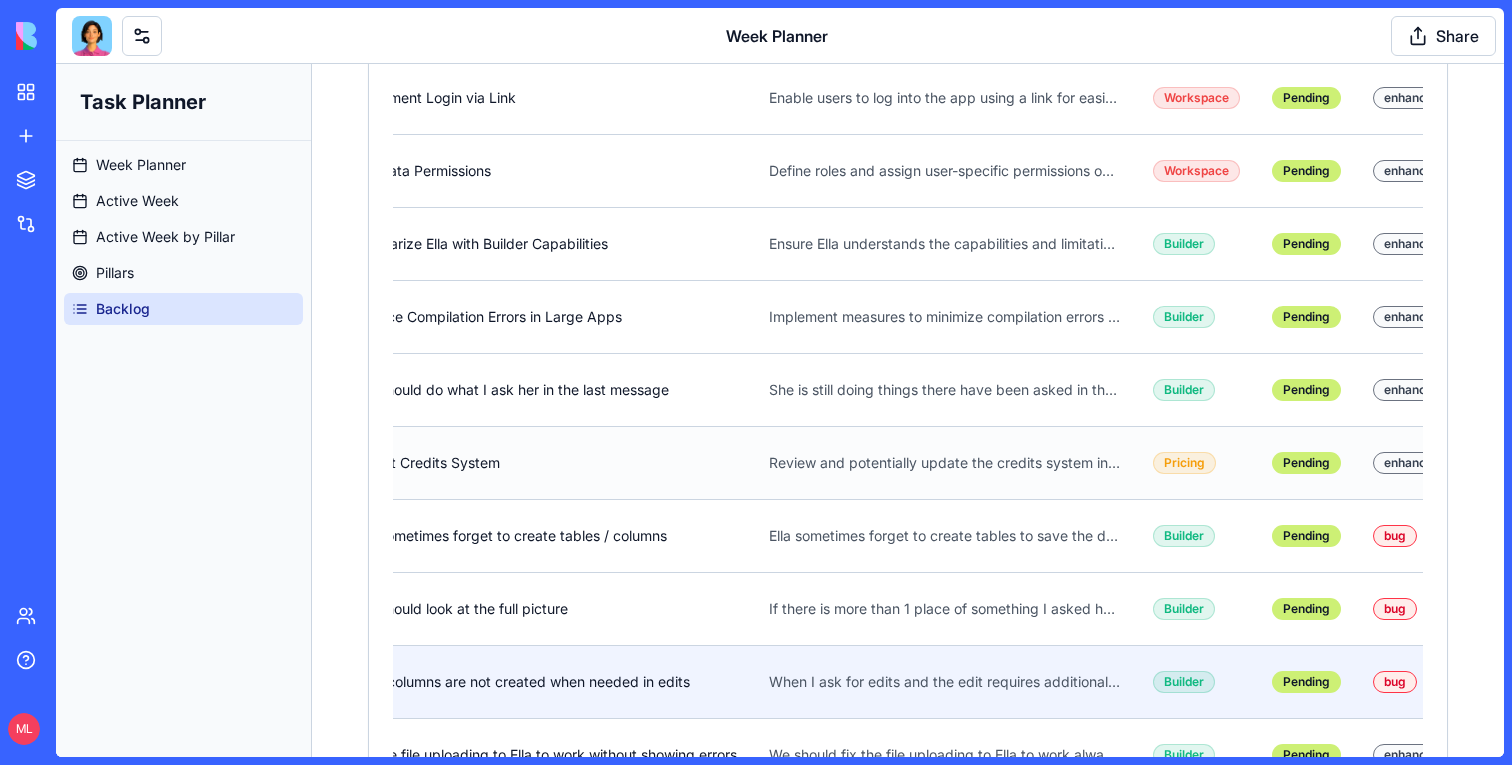 scroll, scrollTop: 0, scrollLeft: 0, axis: both 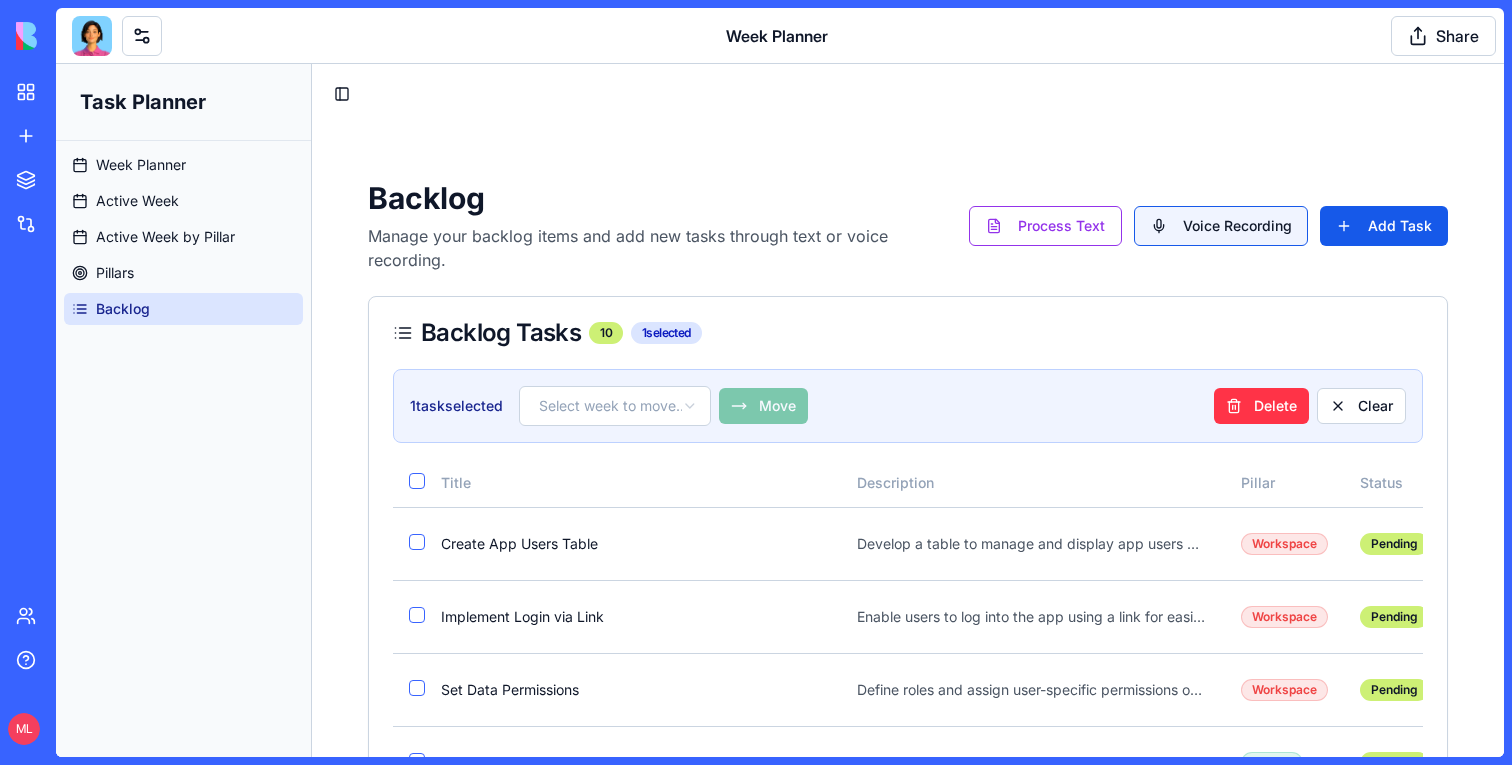 click on "Voice Recording" at bounding box center (1221, 226) 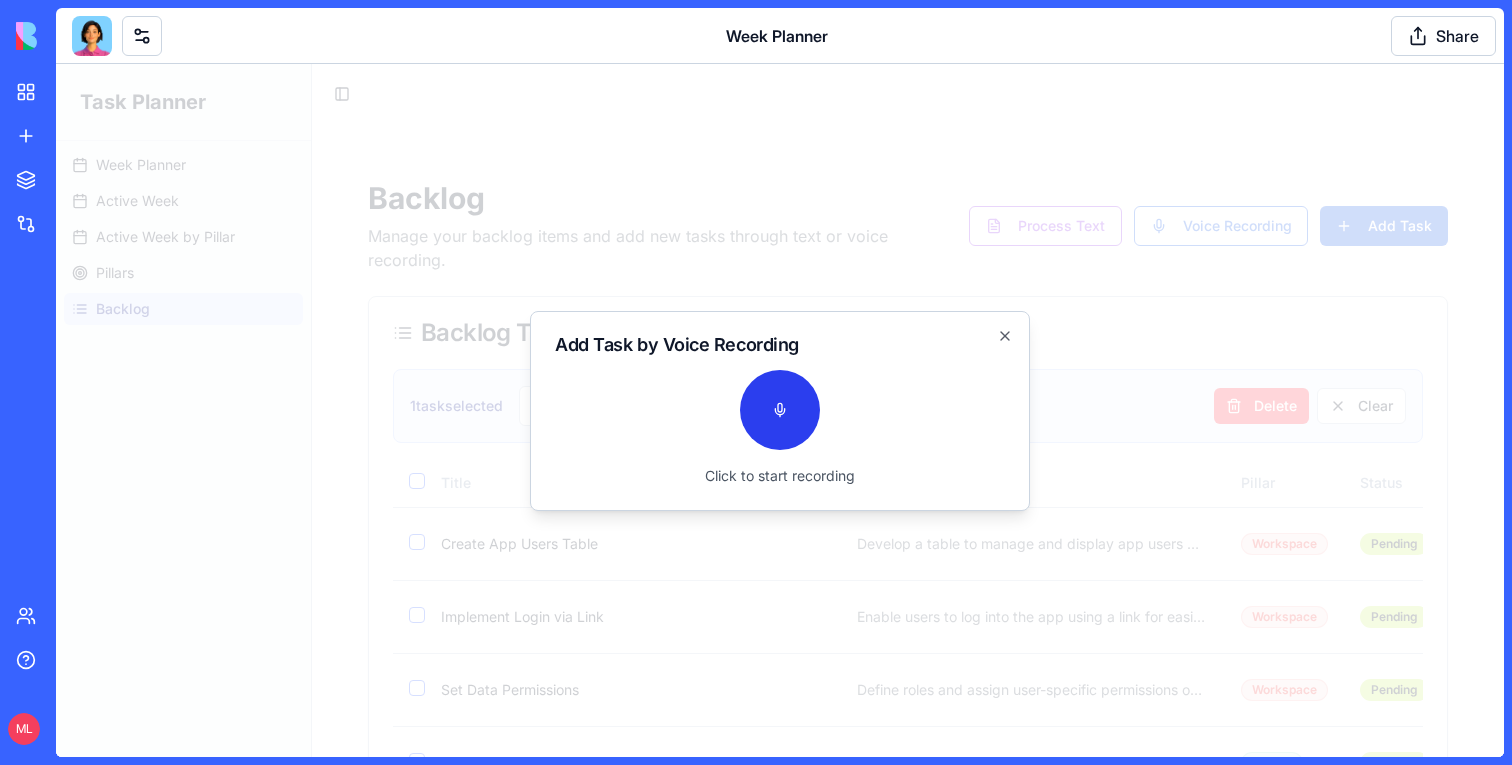 click at bounding box center [780, 410] 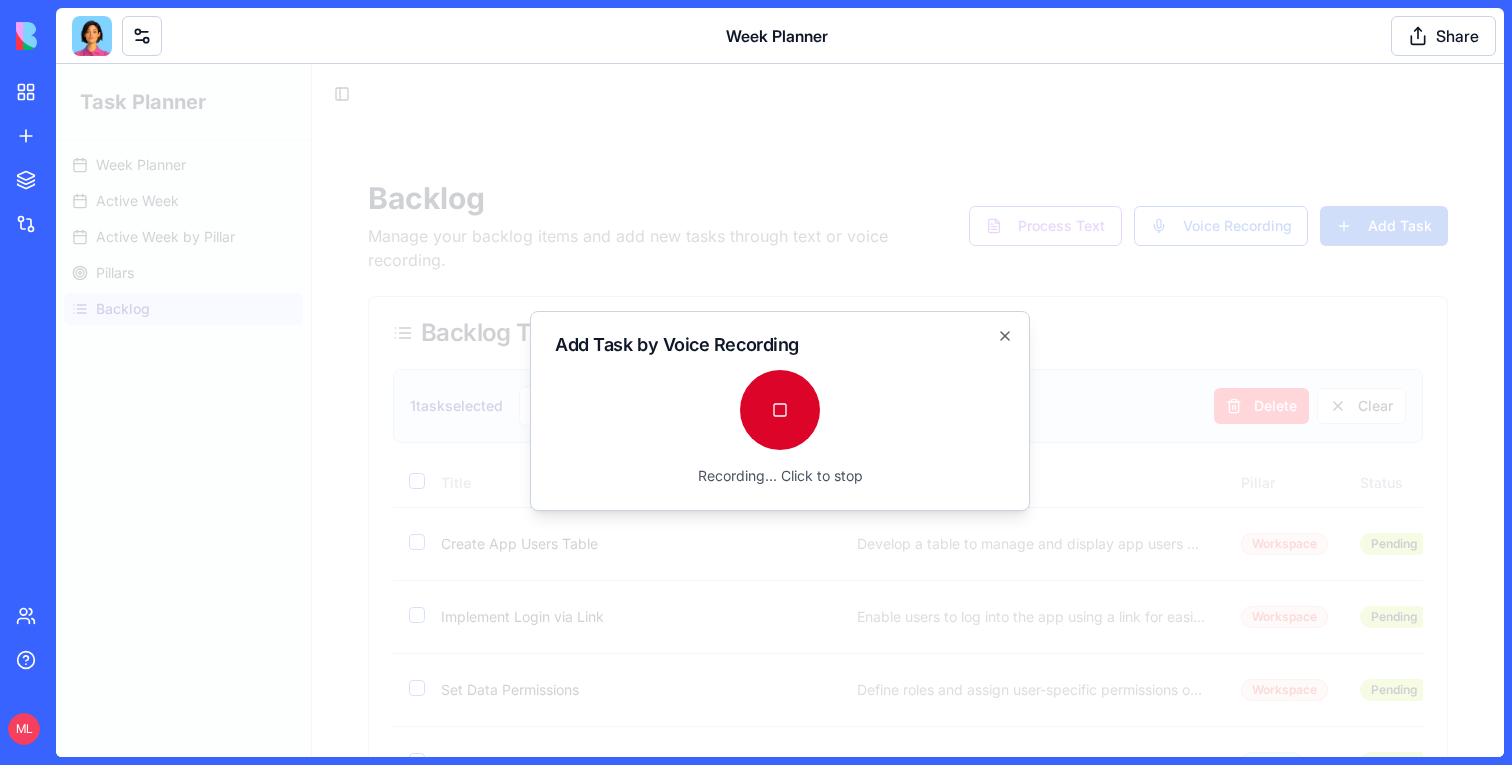 click at bounding box center (780, 410) 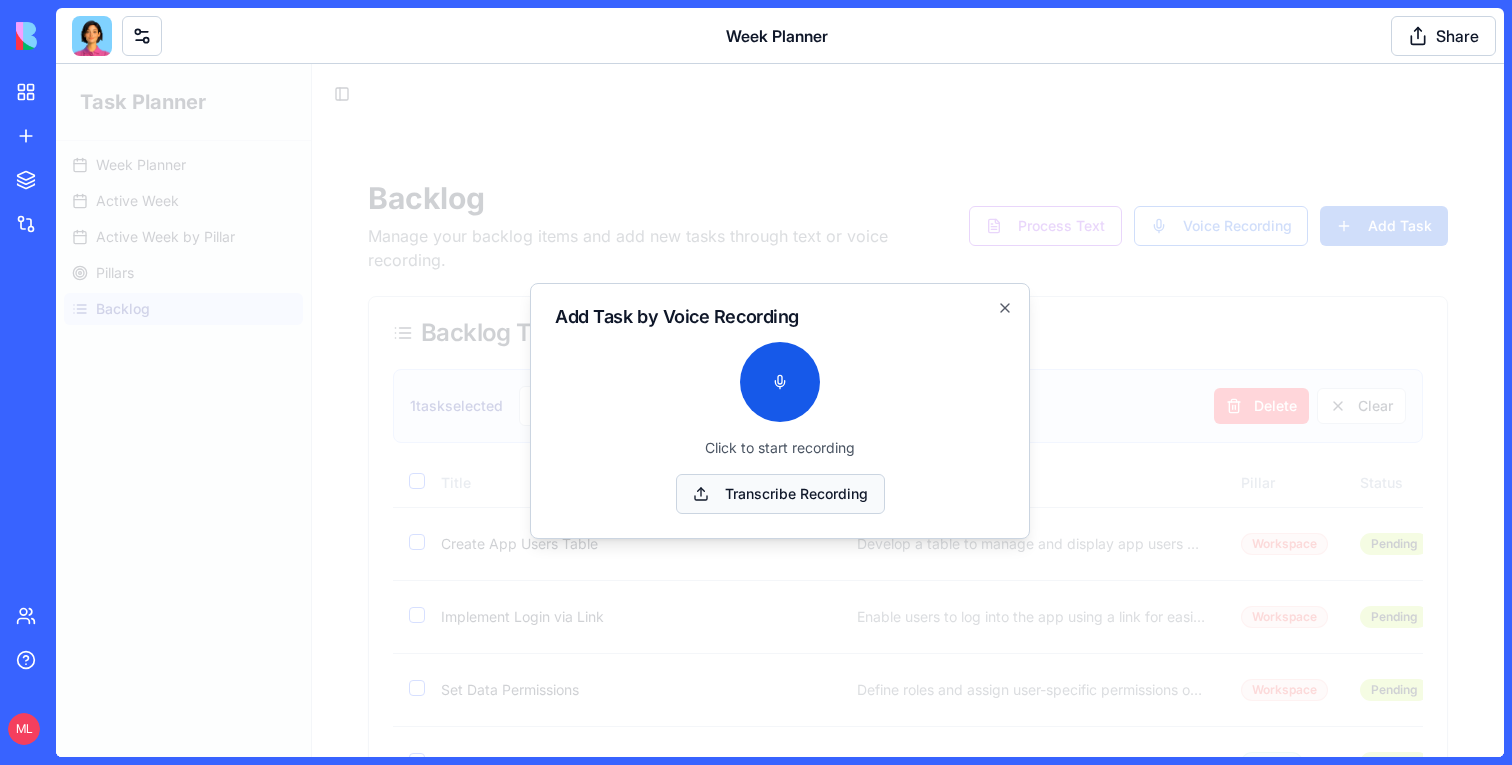 click on "Transcribe Recording" at bounding box center (780, 494) 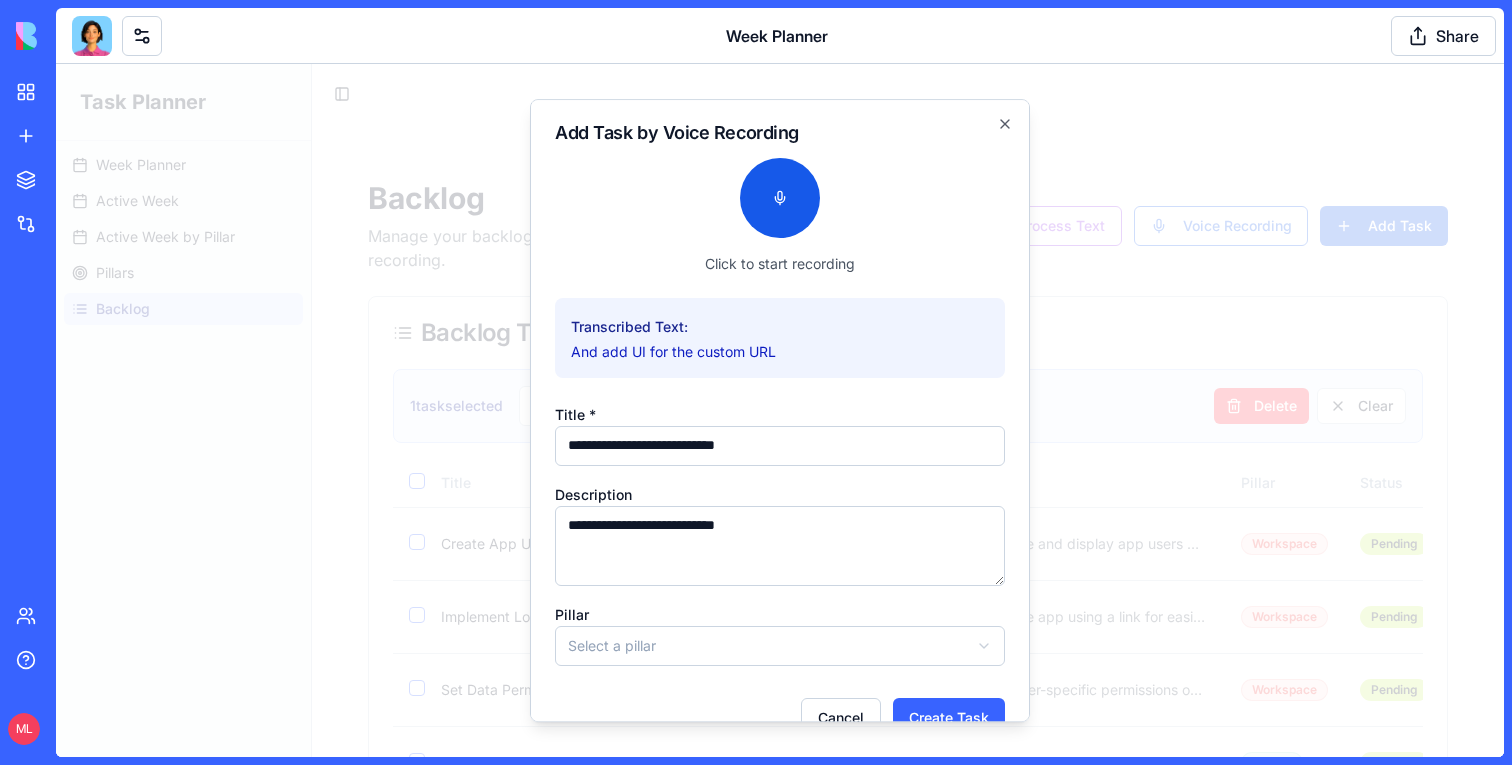 click on "**********" at bounding box center [780, 446] 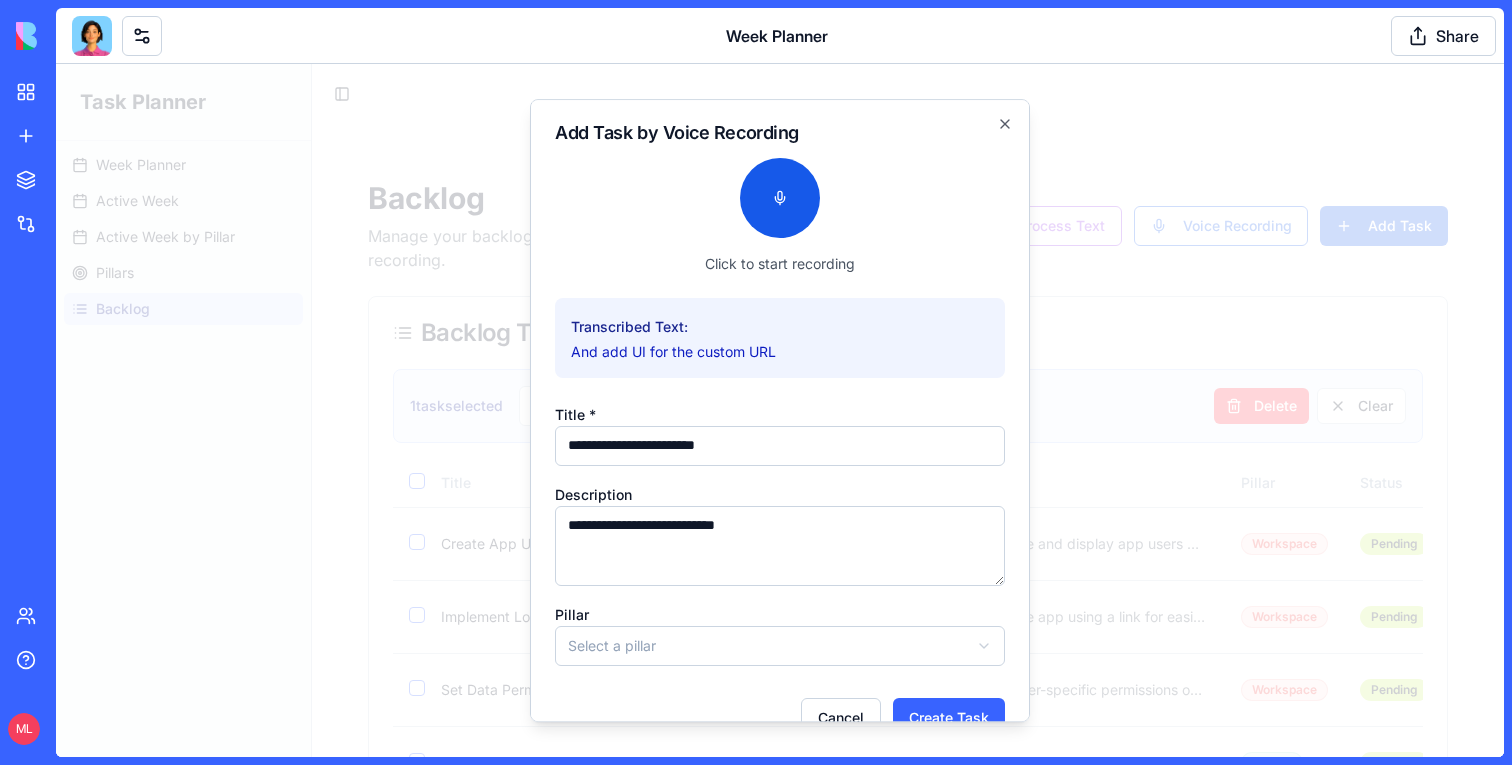type on "**********" 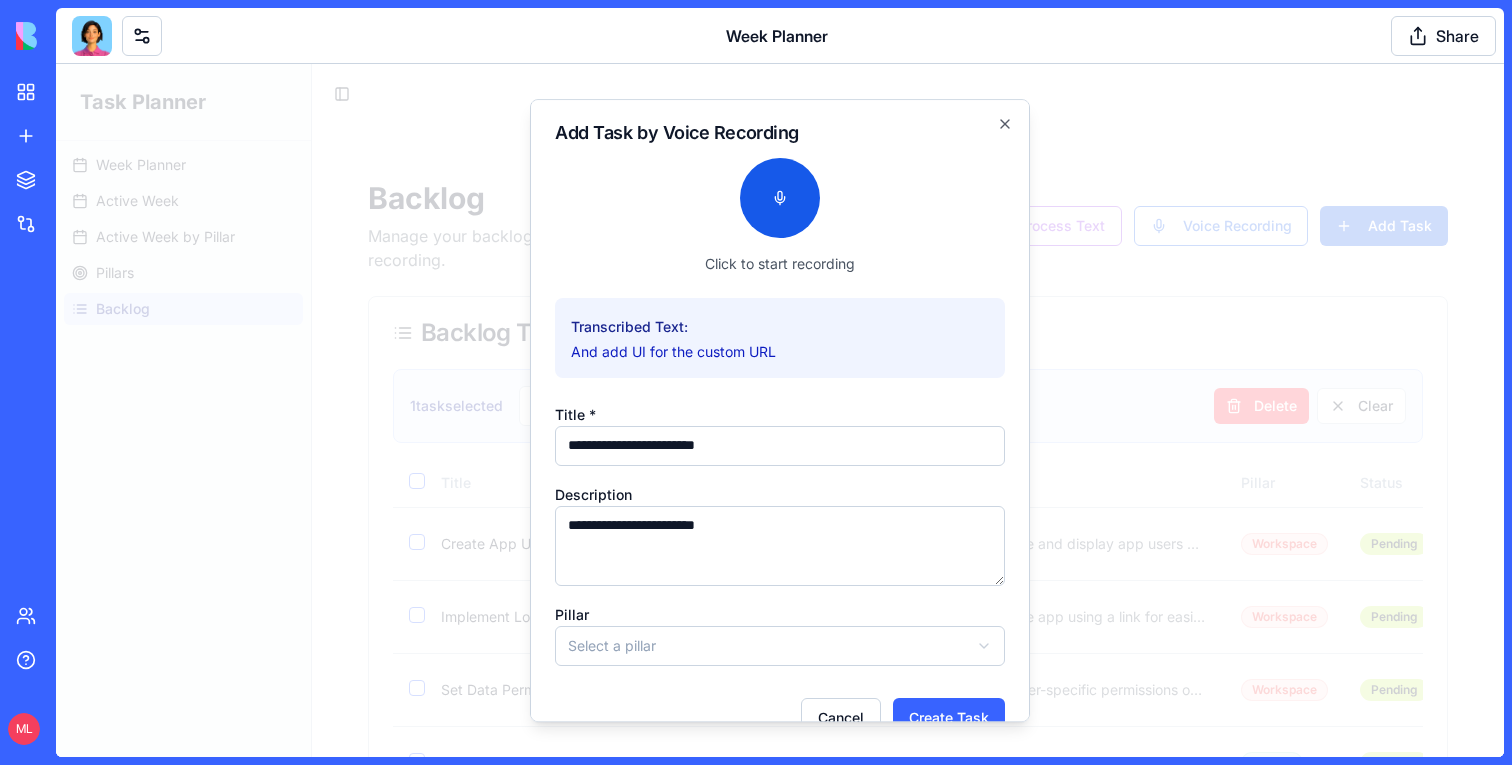 type on "**********" 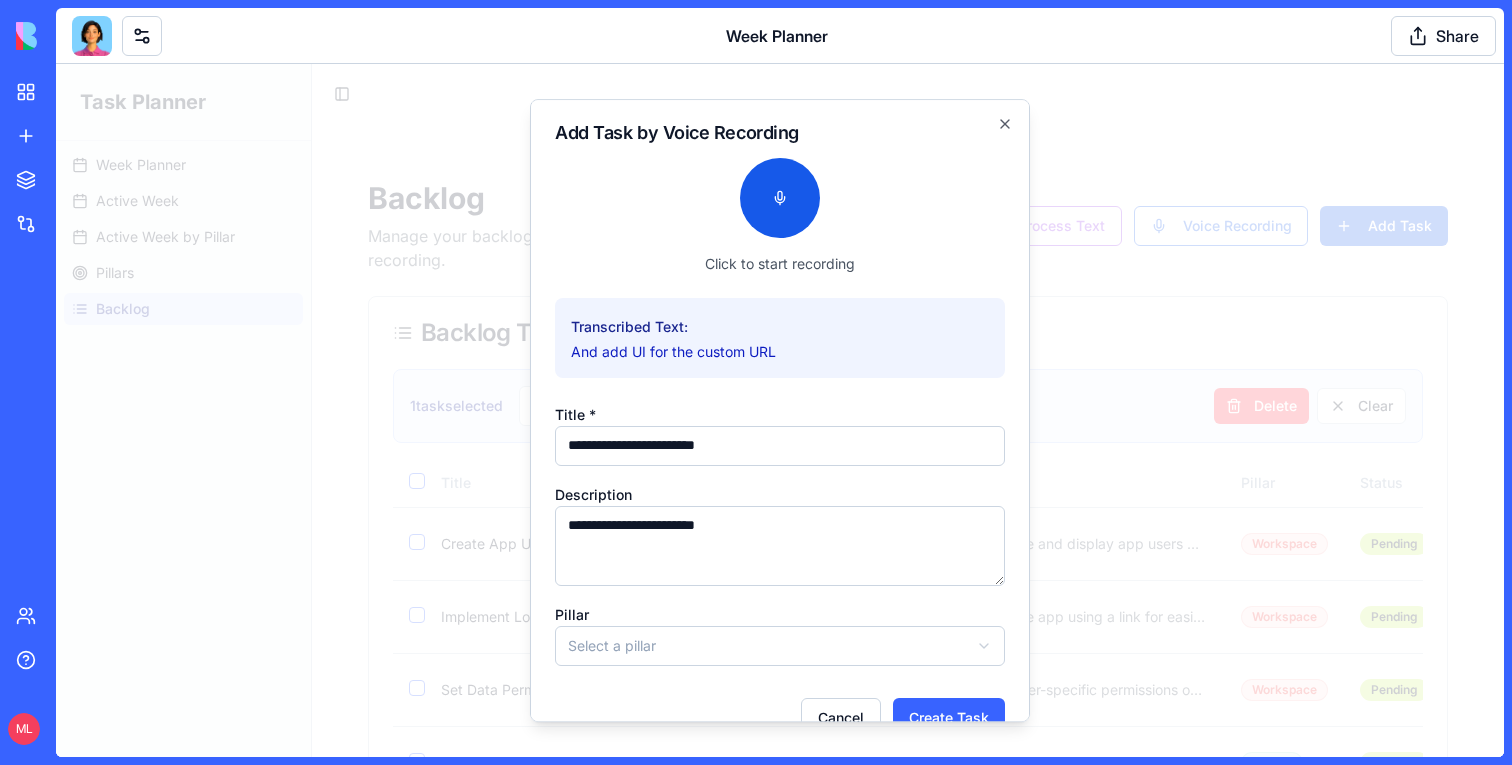 click on "Task Planner Week Planner Active Week Active Week by Pillar Pillars Backlog Toggle Sidebar Backlog Manage your backlog items and add new tasks through text or voice recording. Process Text Voice Recording Add Task Backlog Tasks 10 1  selected 1  task  selected Select week to move to Move Delete Clear Title Description Pillar Status Task Type Move to Week Actions Create App Users Table Develop a table to manage and display app users within the workspace. Workspace Pending enhancement Select week Implement Login via Link Enable users to log into the app using a link for easier access. Workspace Pending enhancement Select week Set Data Permissions Define roles and assign user-specific permissions on data. Workspace Pending enhancement Select week Familiarize Ella with Builder Capabilities Ensure Ella understands the capabilities and limitations of the Builder. Builder Pending enhancement Select week Reduce Compilation Errors in Large Apps Builder Pending enhancement Select week Builder Pending enhancement" at bounding box center (780, 691) 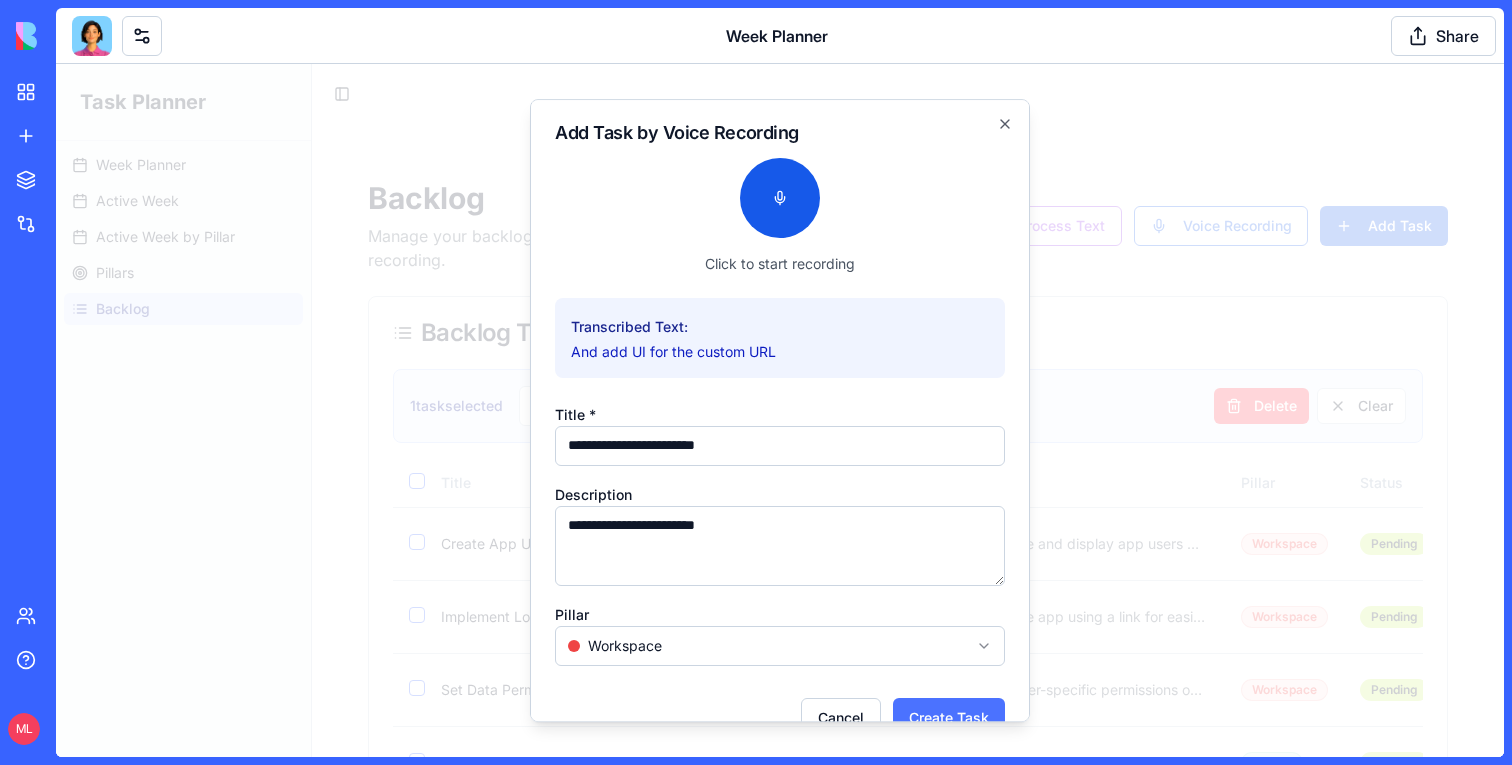 click on "Create Task" at bounding box center (949, 718) 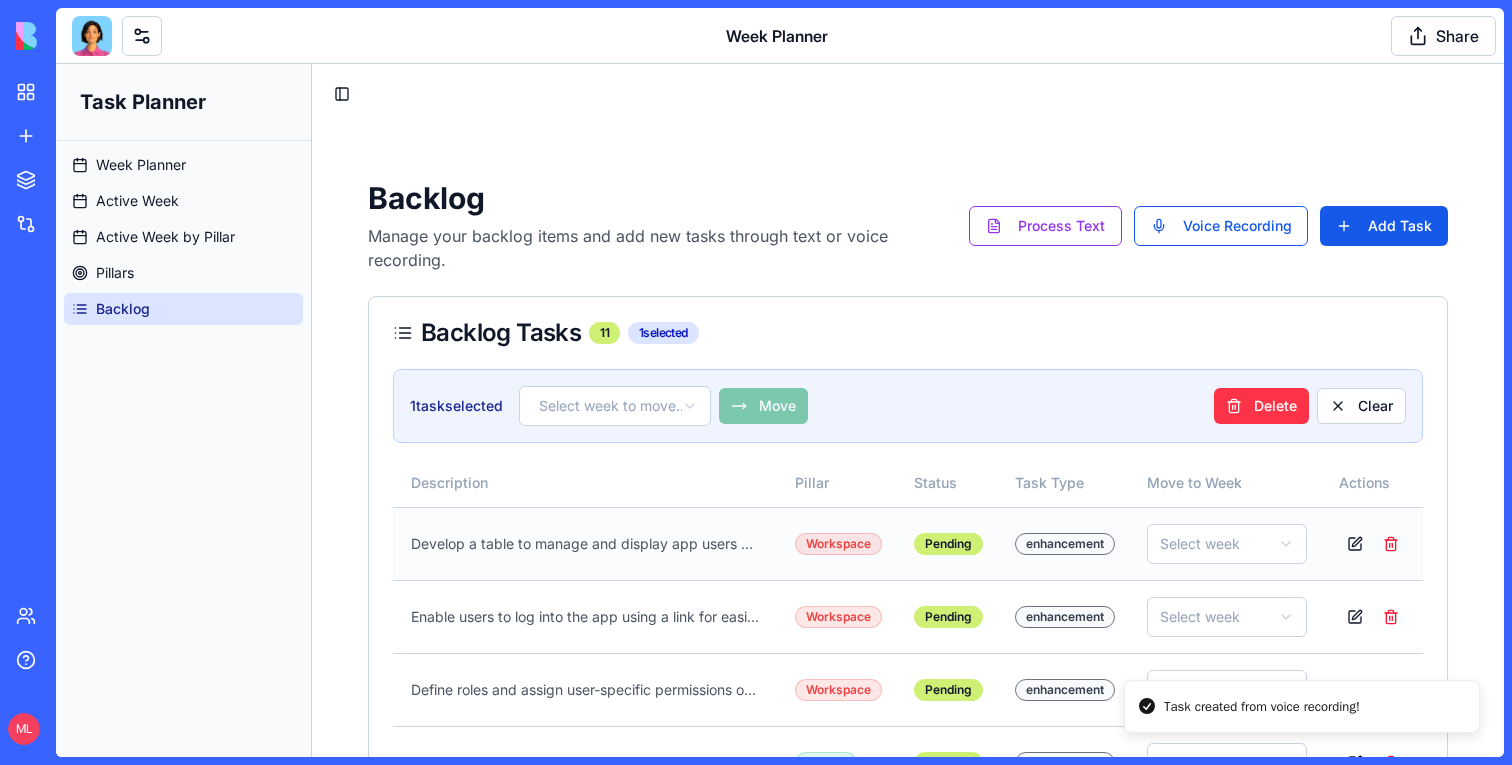 scroll, scrollTop: 0, scrollLeft: 0, axis: both 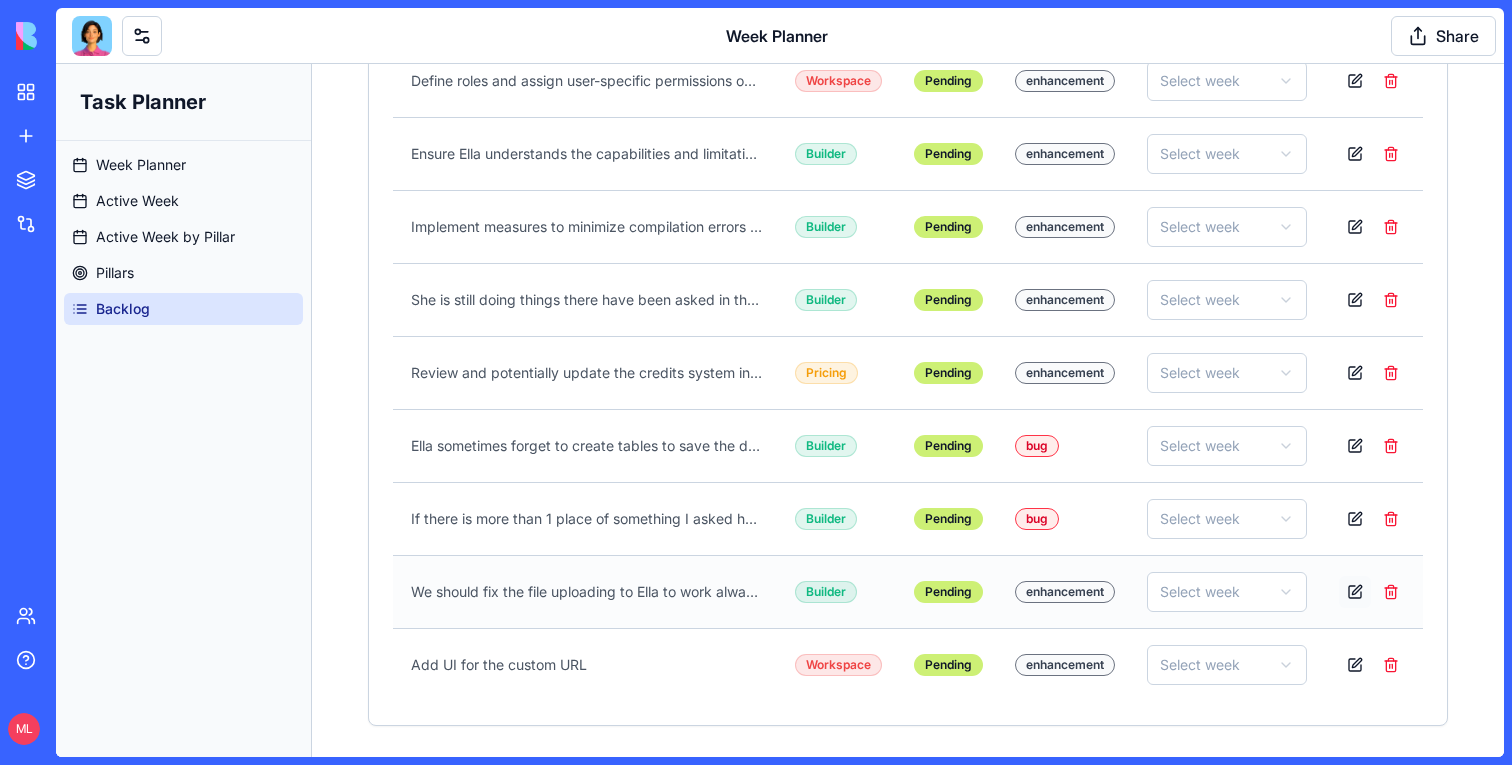 click at bounding box center (1355, 592) 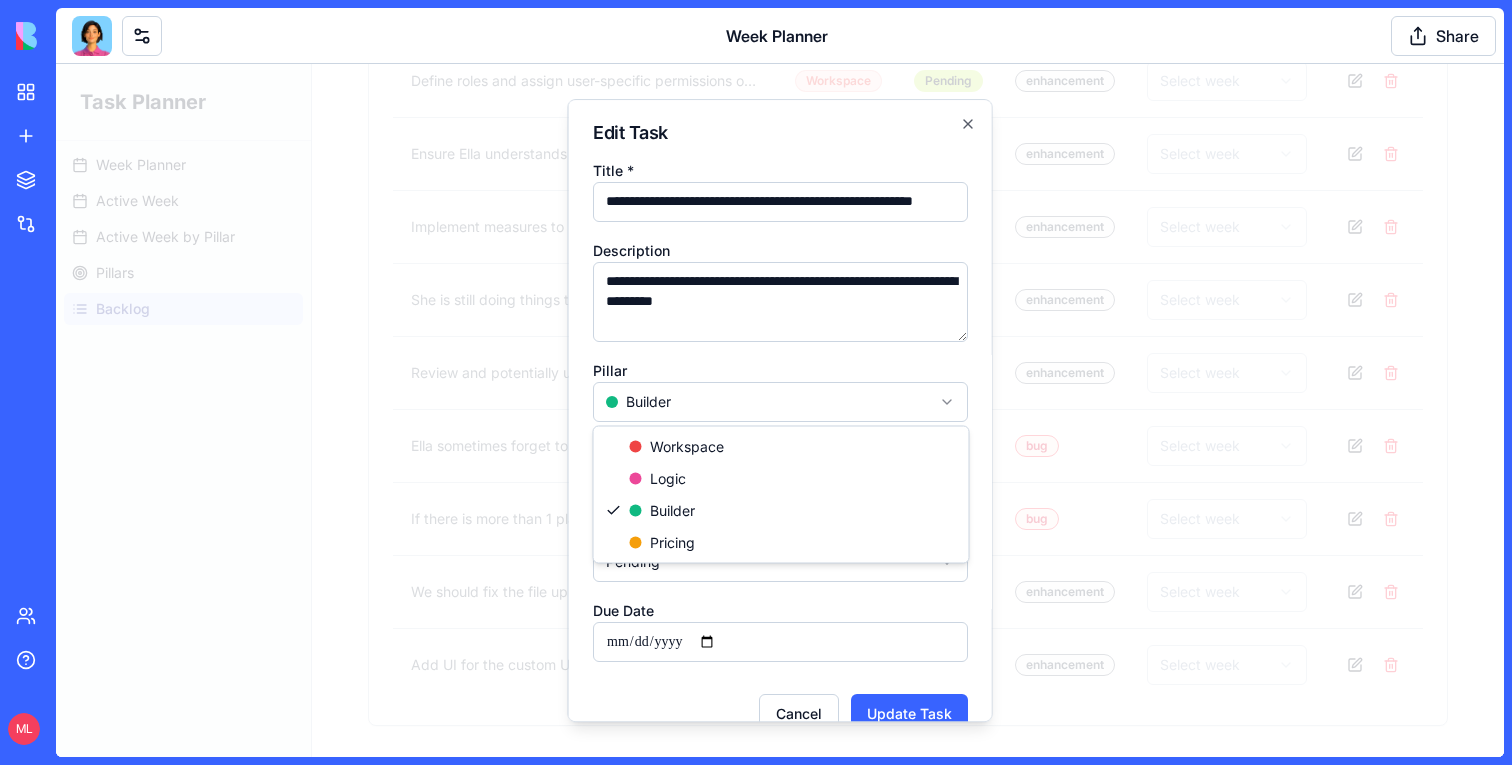 click on "Task Planner Week Planner Active Week Active Week by Pillar Pillars Backlog Toggle Sidebar Backlog Manage your backlog items and add new tasks through text or voice recording. Process Text Voice Recording Add Task Backlog Tasks 11 1  selected 1  task  selected Select week to move to Move Delete Clear Title Description Pillar Status Task Type Move to Week Actions Create App Users Table Develop a table to manage and display app users within the workspace. Workspace Pending enhancement Select week Implement Login via Link Enable users to log into the app using a link for easier access. Workspace Pending enhancement Select week Set Data Permissions Define roles and assign user-specific permissions on data. Workspace Pending enhancement Select week Familiarize Ella with Builder Capabilities Ensure Ella understands the capabilities and limitations of the Builder. Builder Pending enhancement Select week Reduce Compilation Errors in Large Apps Builder Pending enhancement Select week Builder Pending enhancement" at bounding box center (780, 118) 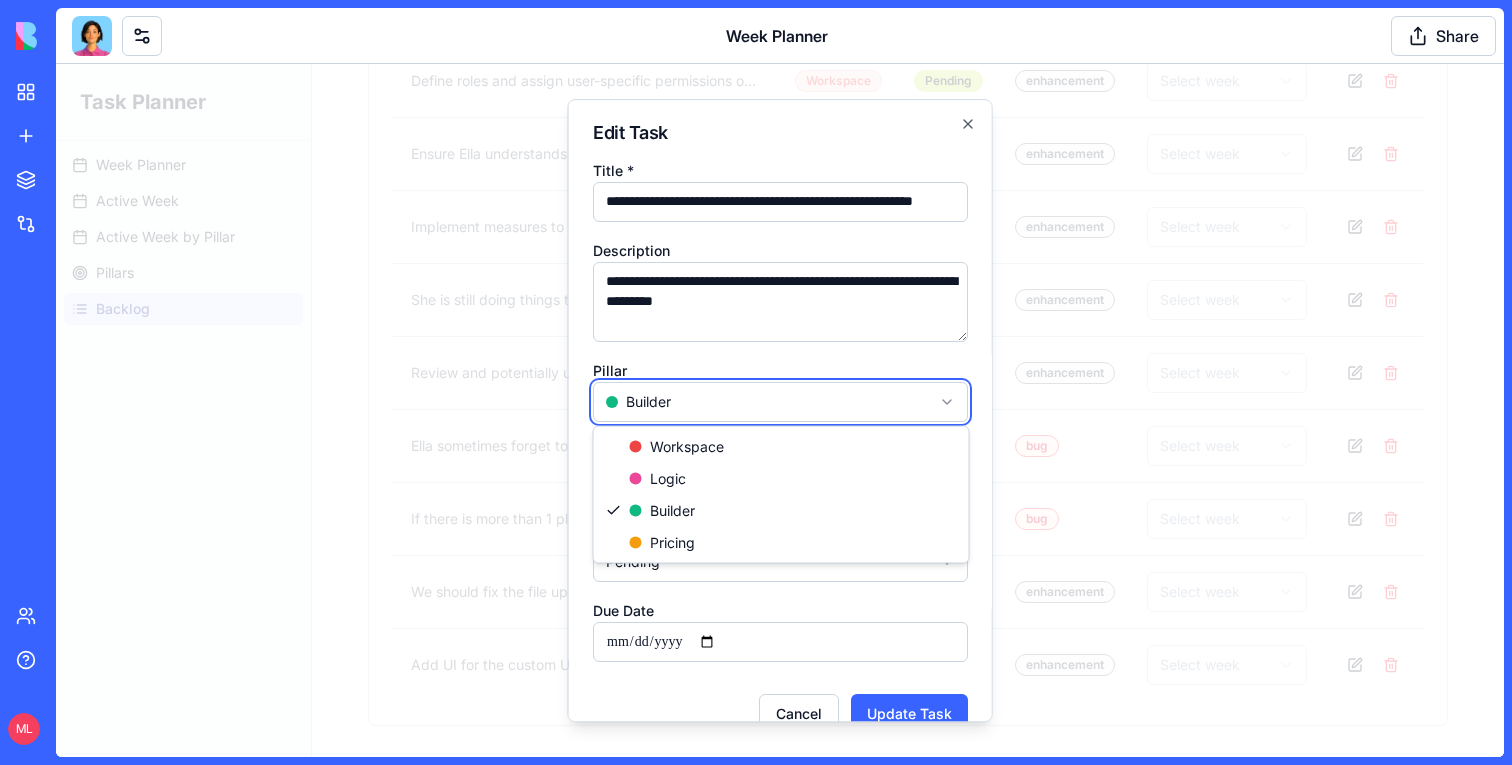 click on "Task Planner Week Planner Active Week Active Week by Pillar Pillars Backlog Toggle Sidebar Backlog Manage your backlog items and add new tasks through text or voice recording. Process Text Voice Recording Add Task Backlog Tasks 11 1  selected 1  task  selected Select week to move to Move Delete Clear Title Description Pillar Status Task Type Move to Week Actions Create App Users Table Develop a table to manage and display app users within the workspace. Workspace Pending enhancement Select week Implement Login via Link Enable users to log into the app using a link for easier access. Workspace Pending enhancement Select week Set Data Permissions Define roles and assign user-specific permissions on data. Workspace Pending enhancement Select week Familiarize Ella with Builder Capabilities Ensure Ella understands the capabilities and limitations of the Builder. Builder Pending enhancement Select week Reduce Compilation Errors in Large Apps Builder Pending enhancement Select week Builder Pending enhancement" at bounding box center (780, 118) 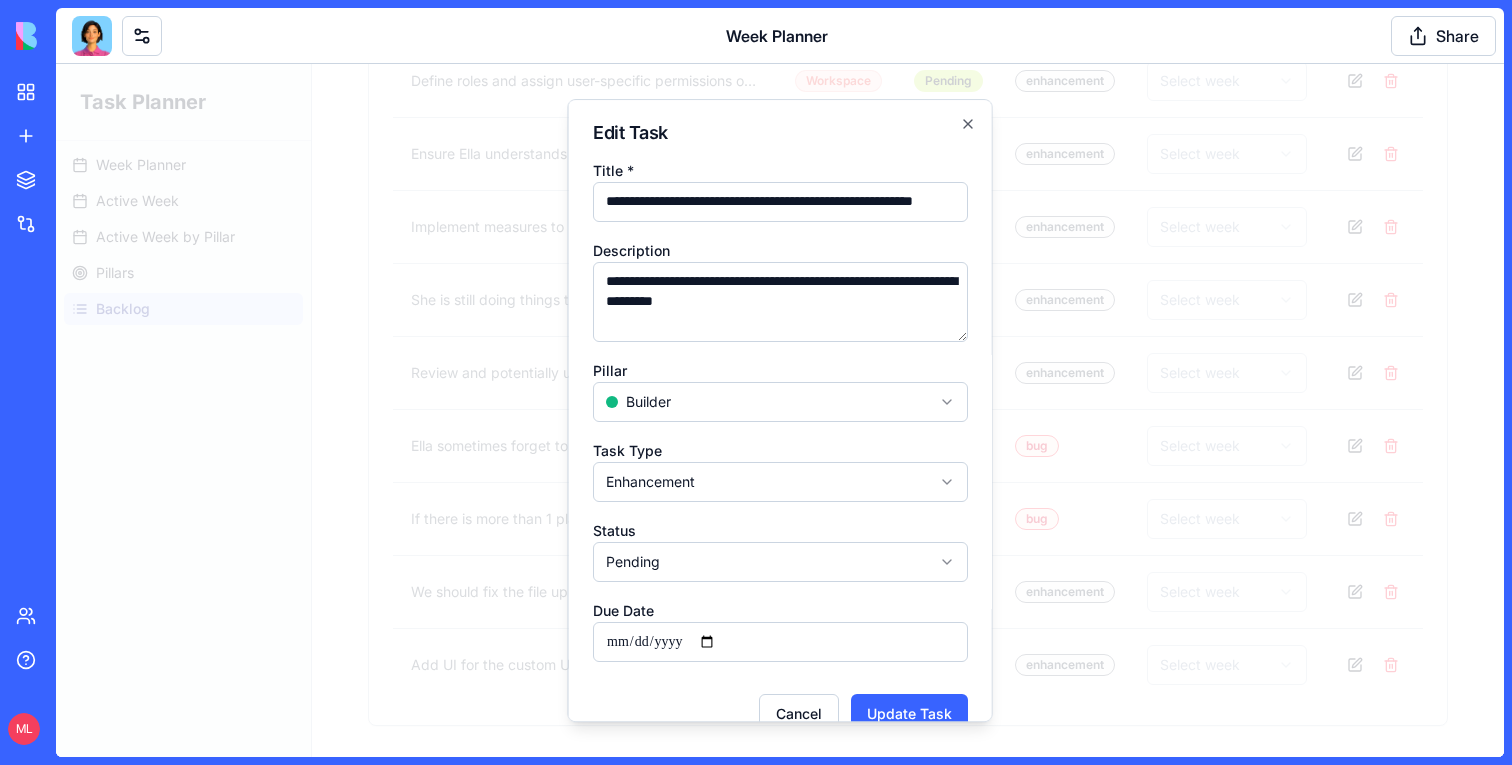 click on "Task Planner Week Planner Active Week Active Week by Pillar Pillars Backlog Toggle Sidebar Backlog Manage your backlog items and add new tasks through text or voice recording. Process Text Voice Recording Add Task Backlog Tasks 11 1  selected 1  task  selected Select week to move to Move Delete Clear Title Description Pillar Status Task Type Move to Week Actions Create App Users Table Develop a table to manage and display app users within the workspace. Workspace Pending enhancement Select week Implement Login via Link Enable users to log into the app using a link for easier access. Workspace Pending enhancement Select week Set Data Permissions Define roles and assign user-specific permissions on data. Workspace Pending enhancement Select week Familiarize Ella with Builder Capabilities Ensure Ella understands the capabilities and limitations of the Builder. Builder Pending enhancement Select week Reduce Compilation Errors in Large Apps Builder Pending enhancement Select week Builder Pending enhancement" at bounding box center (780, 118) 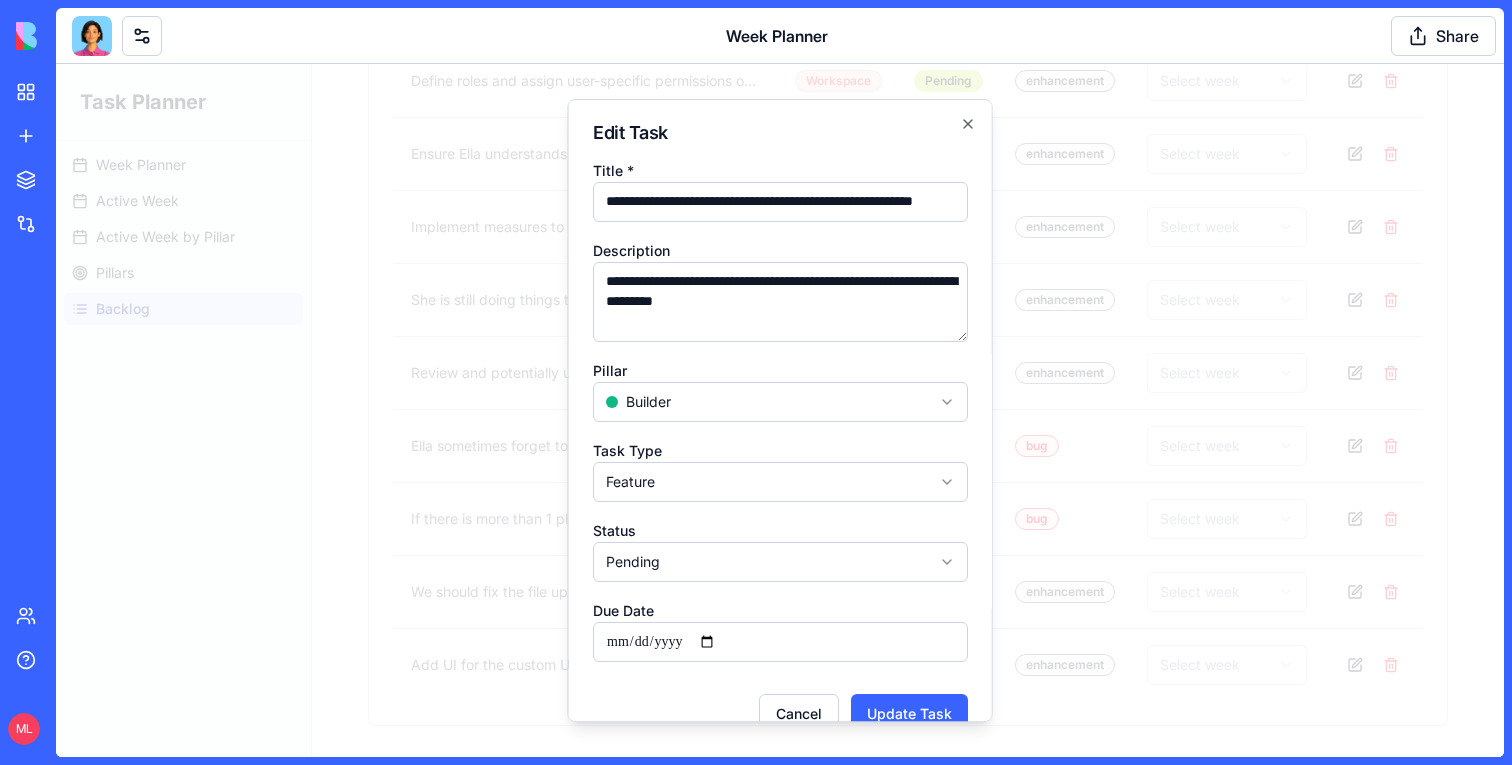 click on "Task Planner Week Planner Active Week Active Week by Pillar Pillars Backlog Toggle Sidebar Backlog Manage your backlog items and add new tasks through text or voice recording. Process Text Voice Recording Add Task Backlog Tasks 11 1  selected 1  task  selected Select week to move to Move Delete Clear Title Description Pillar Status Task Type Move to Week Actions Create App Users Table Develop a table to manage and display app users within the workspace. Workspace Pending enhancement Select week Implement Login via Link Enable users to log into the app using a link for easier access. Workspace Pending enhancement Select week Set Data Permissions Define roles and assign user-specific permissions on data. Workspace Pending enhancement Select week Familiarize Ella with Builder Capabilities Ensure Ella understands the capabilities and limitations of the Builder. Builder Pending enhancement Select week Reduce Compilation Errors in Large Apps Builder Pending enhancement Select week Builder Pending enhancement" at bounding box center [780, 118] 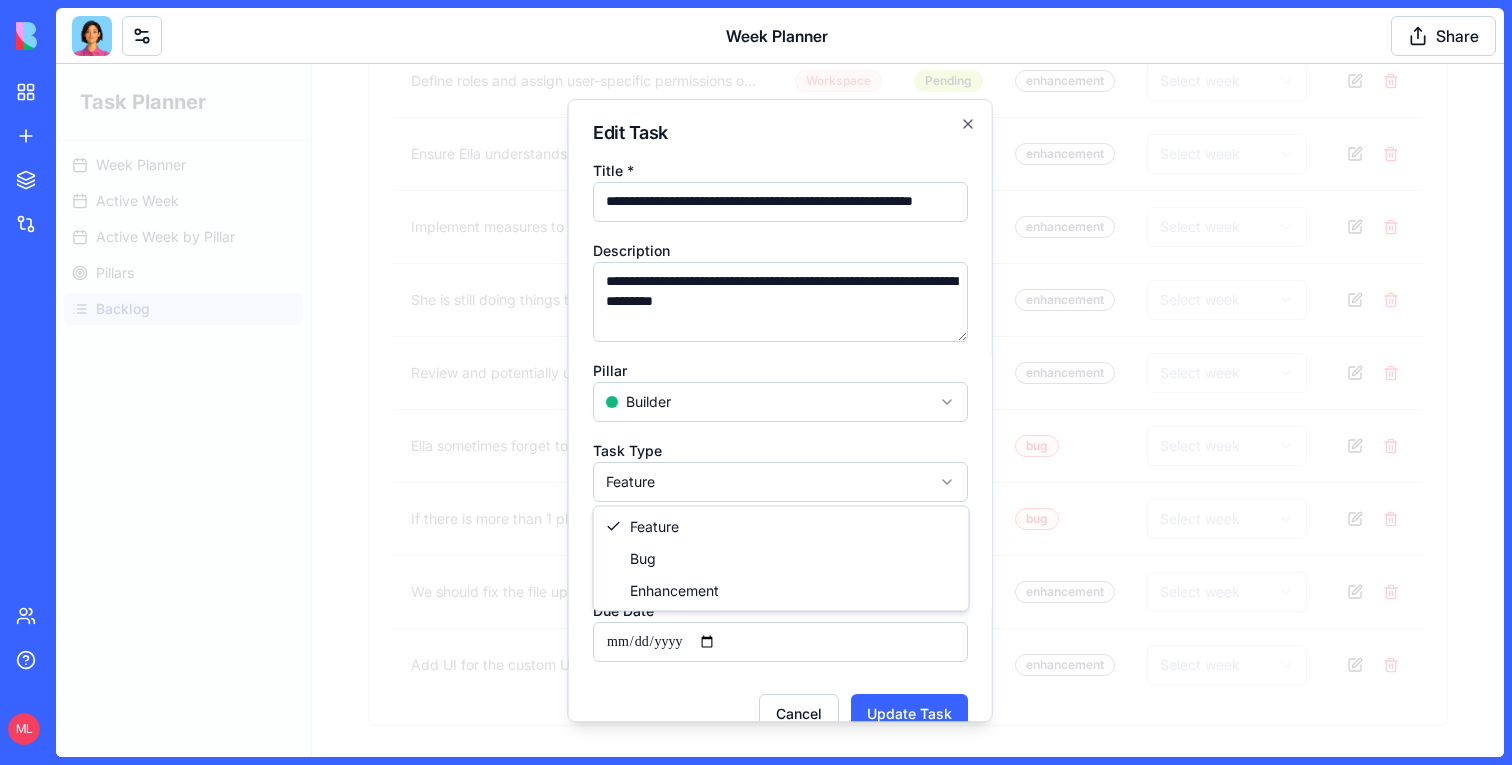 select on "***" 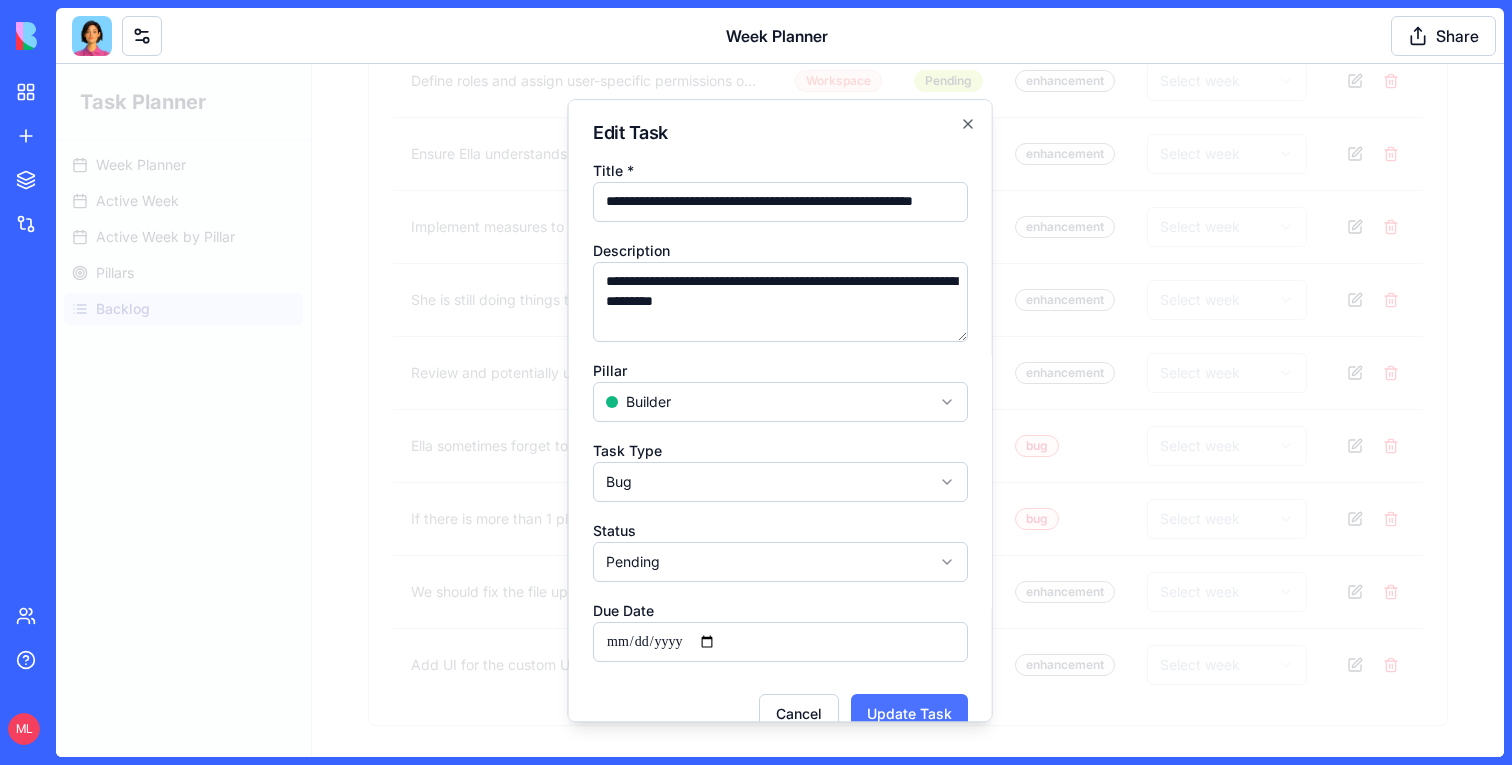 click on "Update Task" at bounding box center (909, 714) 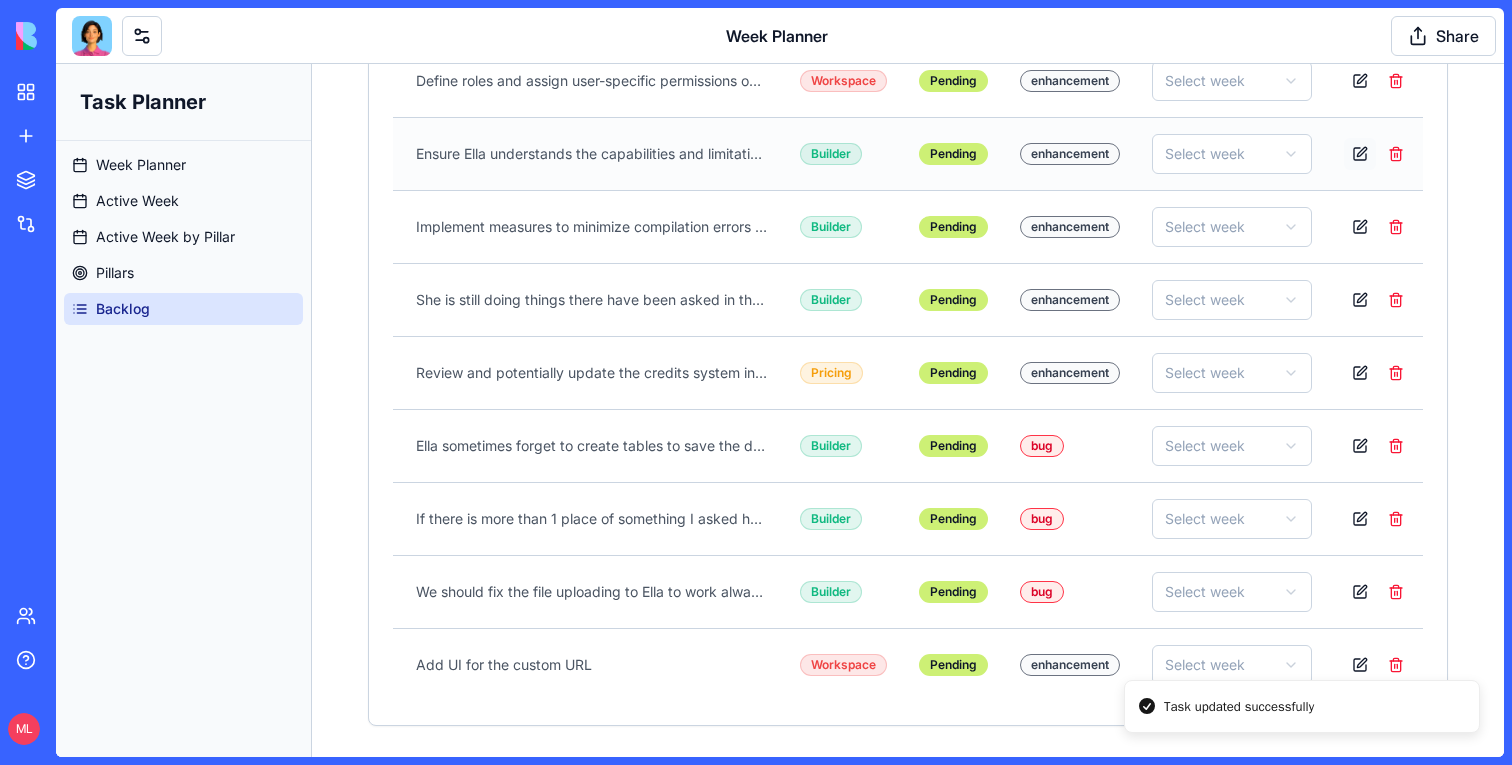 scroll, scrollTop: 0, scrollLeft: 438, axis: horizontal 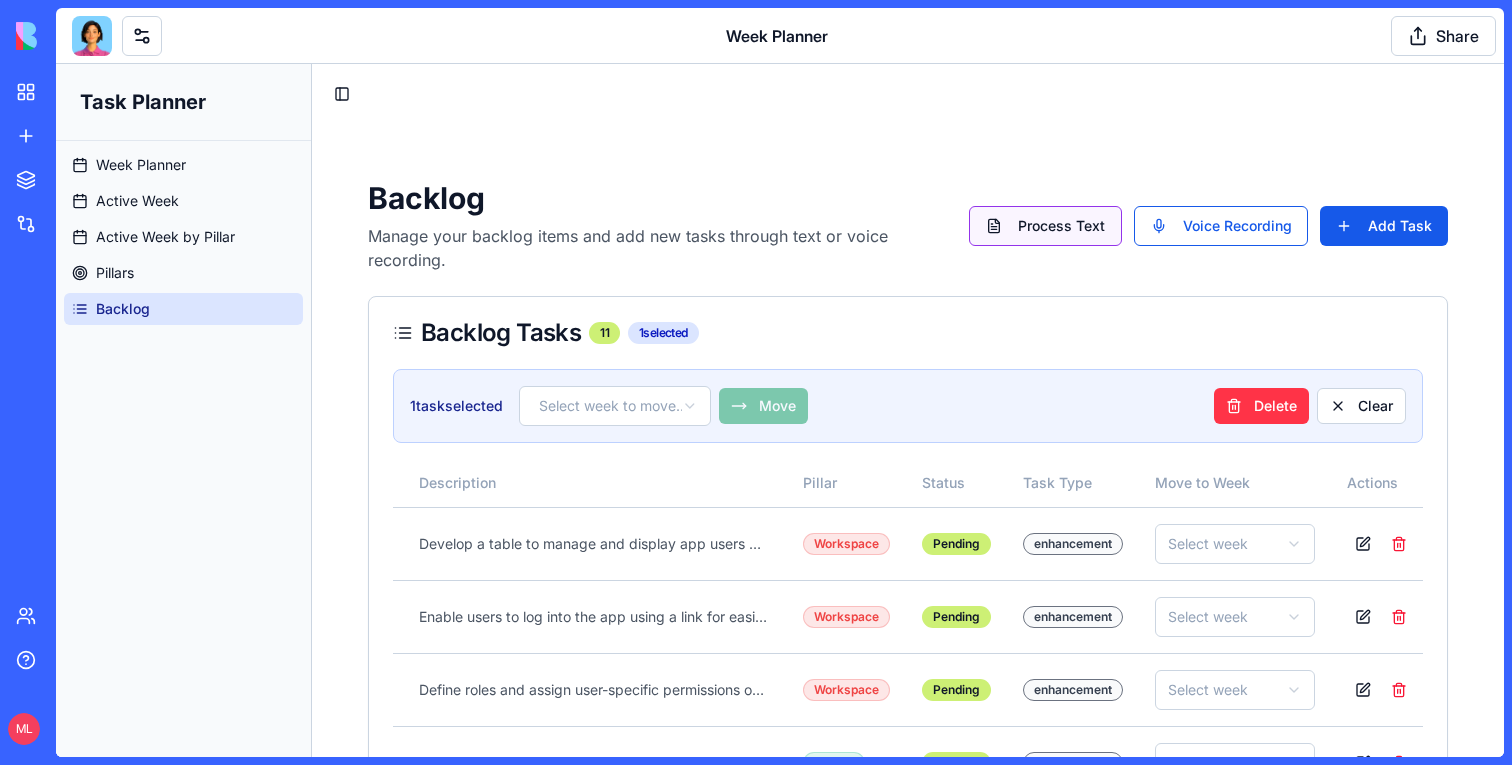 click on "Process Text" at bounding box center [1045, 226] 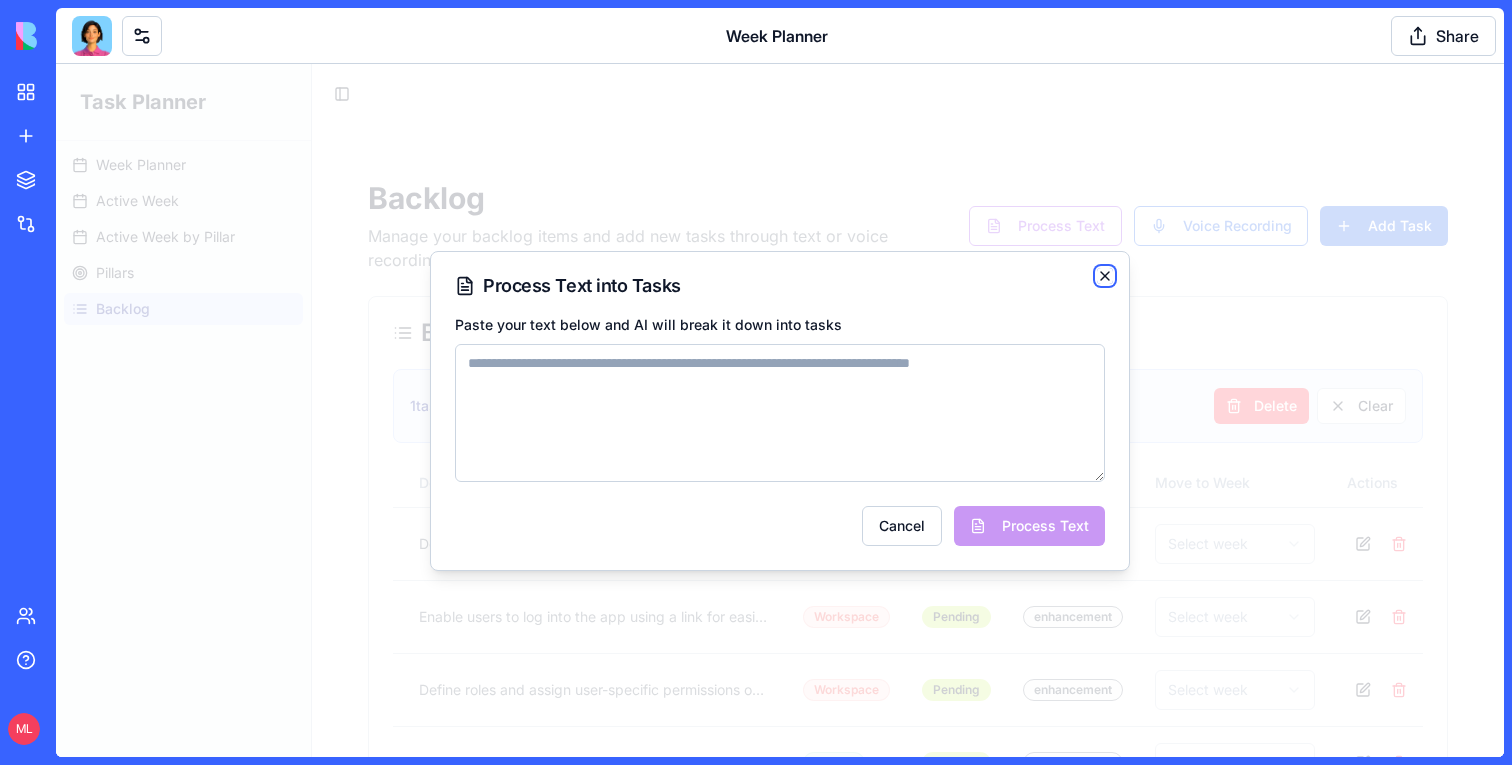 click 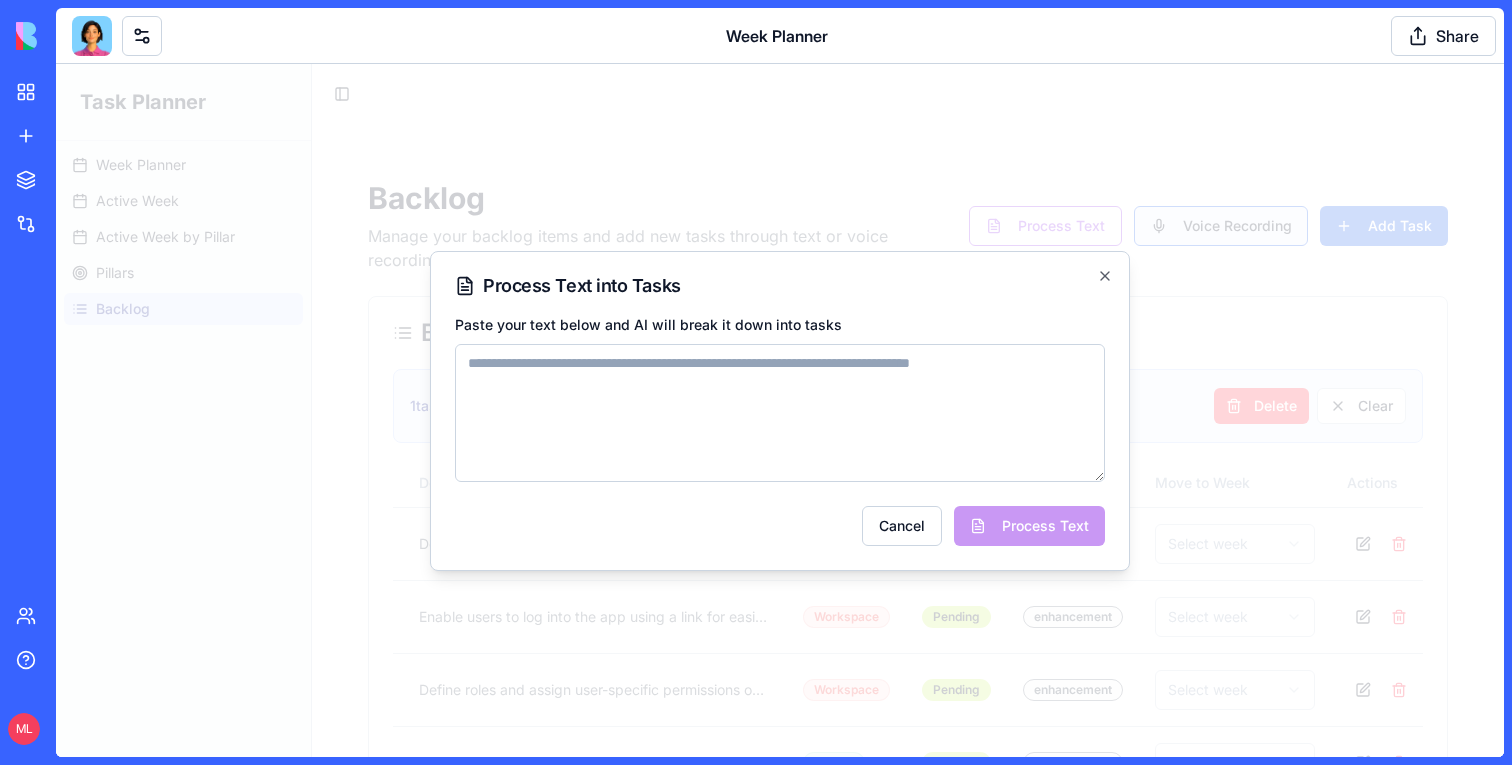 click on "Voice Recording" at bounding box center (1221, 226) 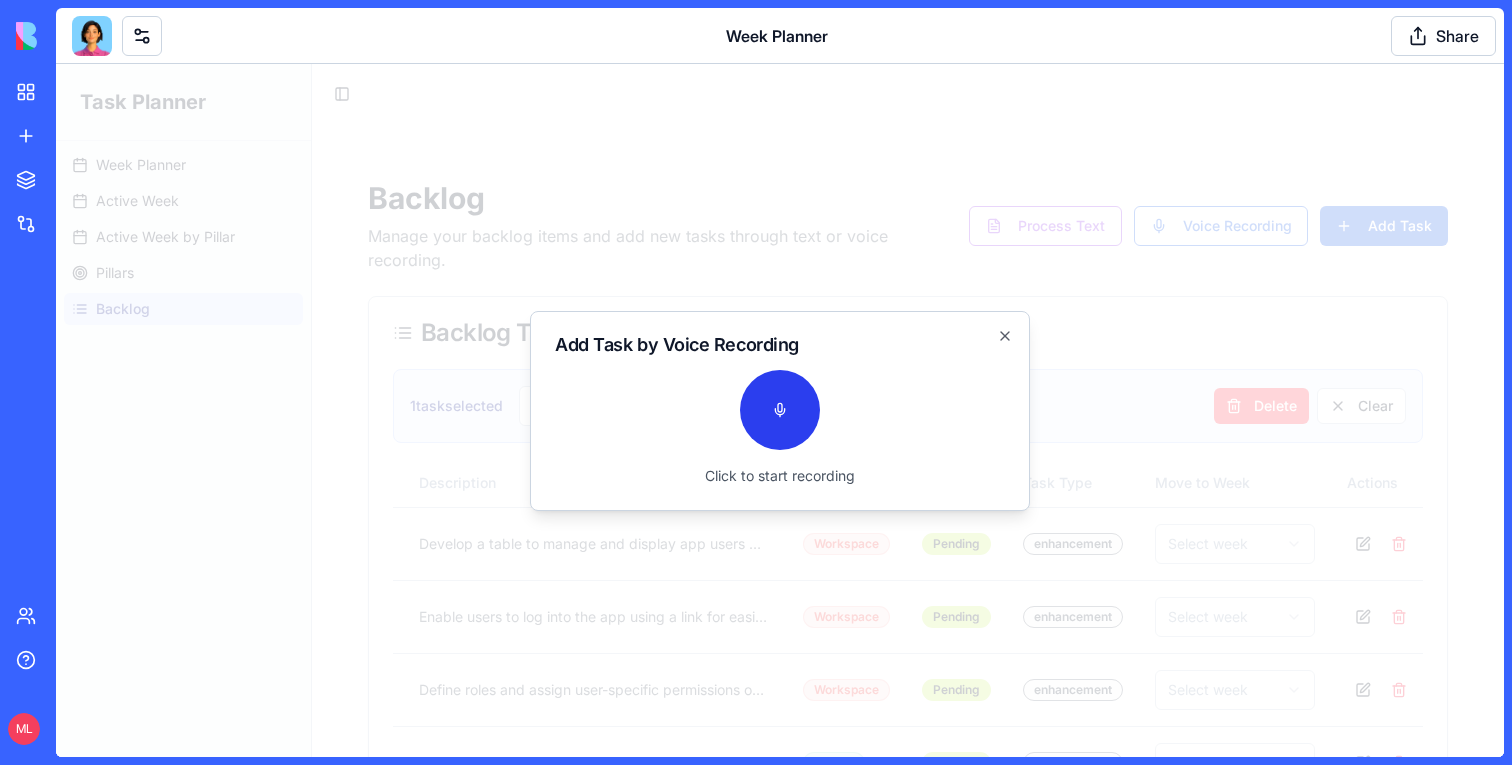 click at bounding box center (780, 410) 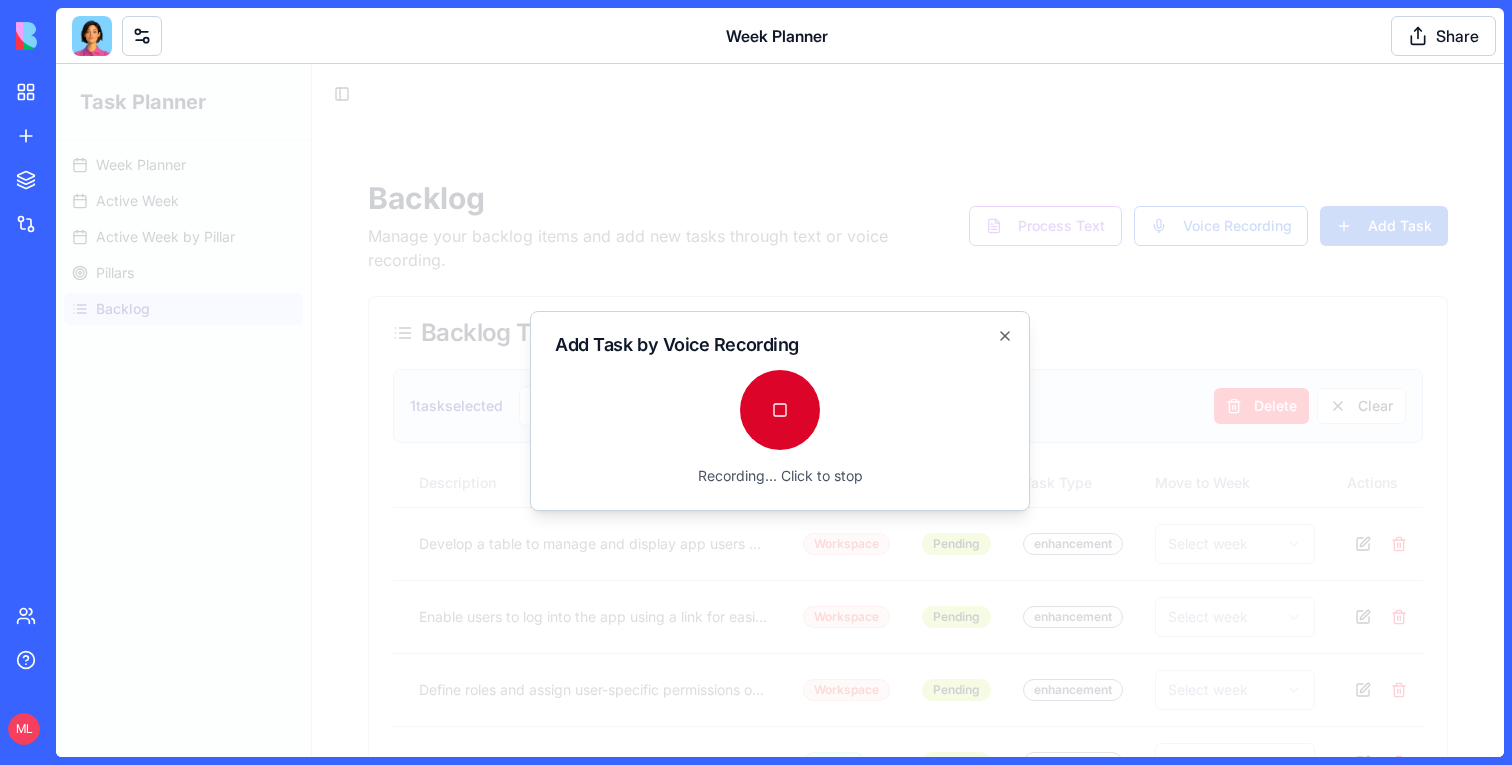 click at bounding box center [780, 410] 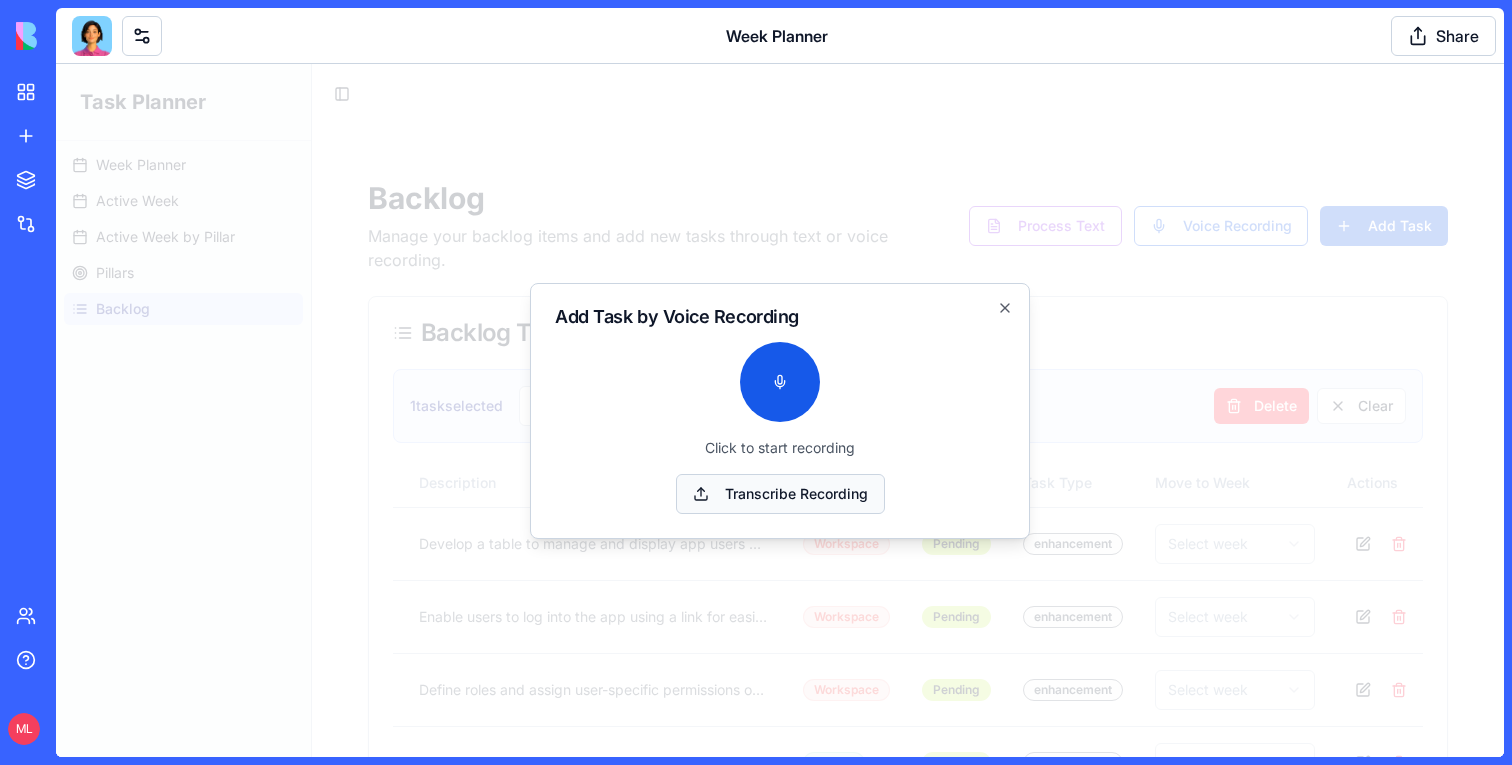 click on "Transcribe Recording" at bounding box center [780, 494] 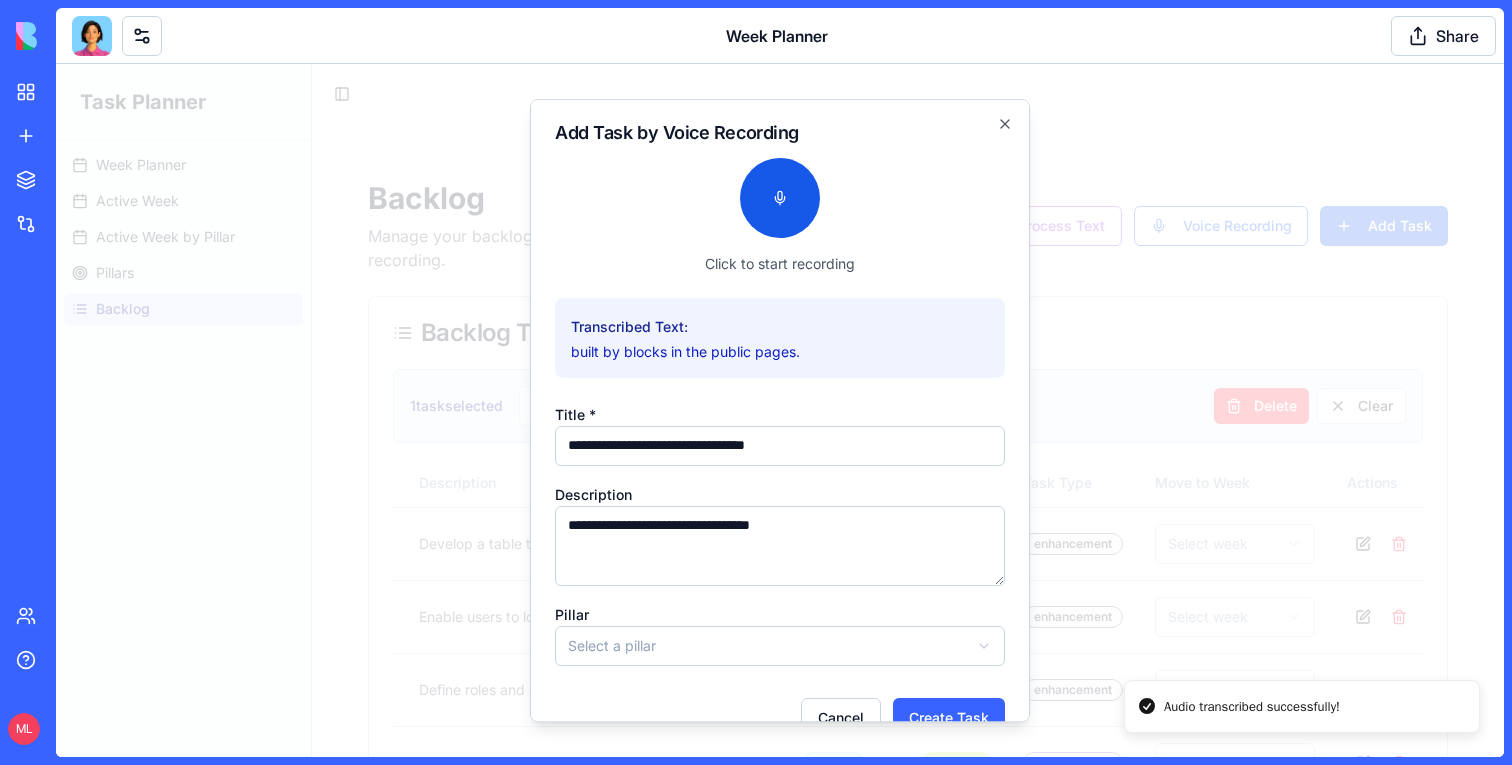 click on "**********" at bounding box center (780, 446) 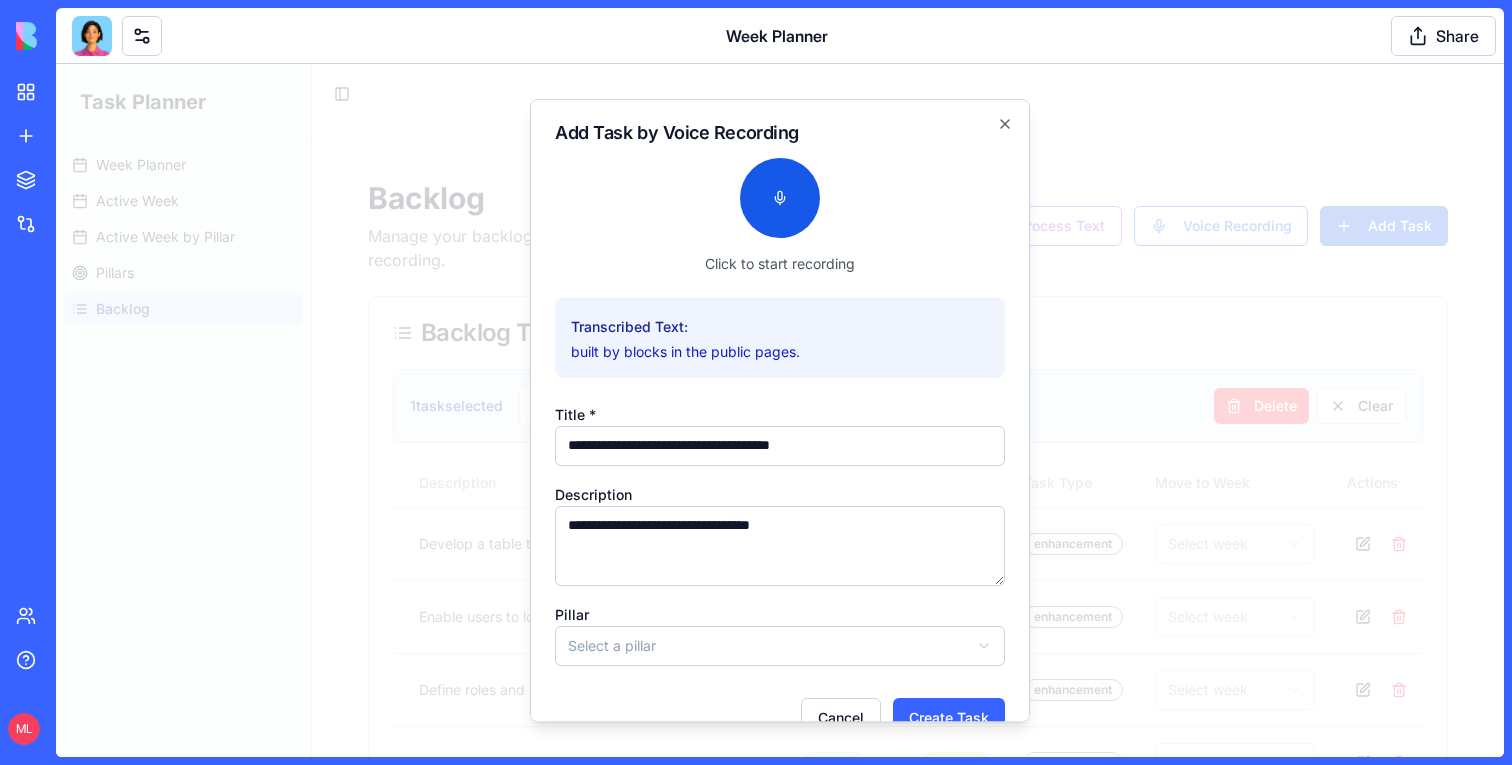 click on "**********" at bounding box center (780, 446) 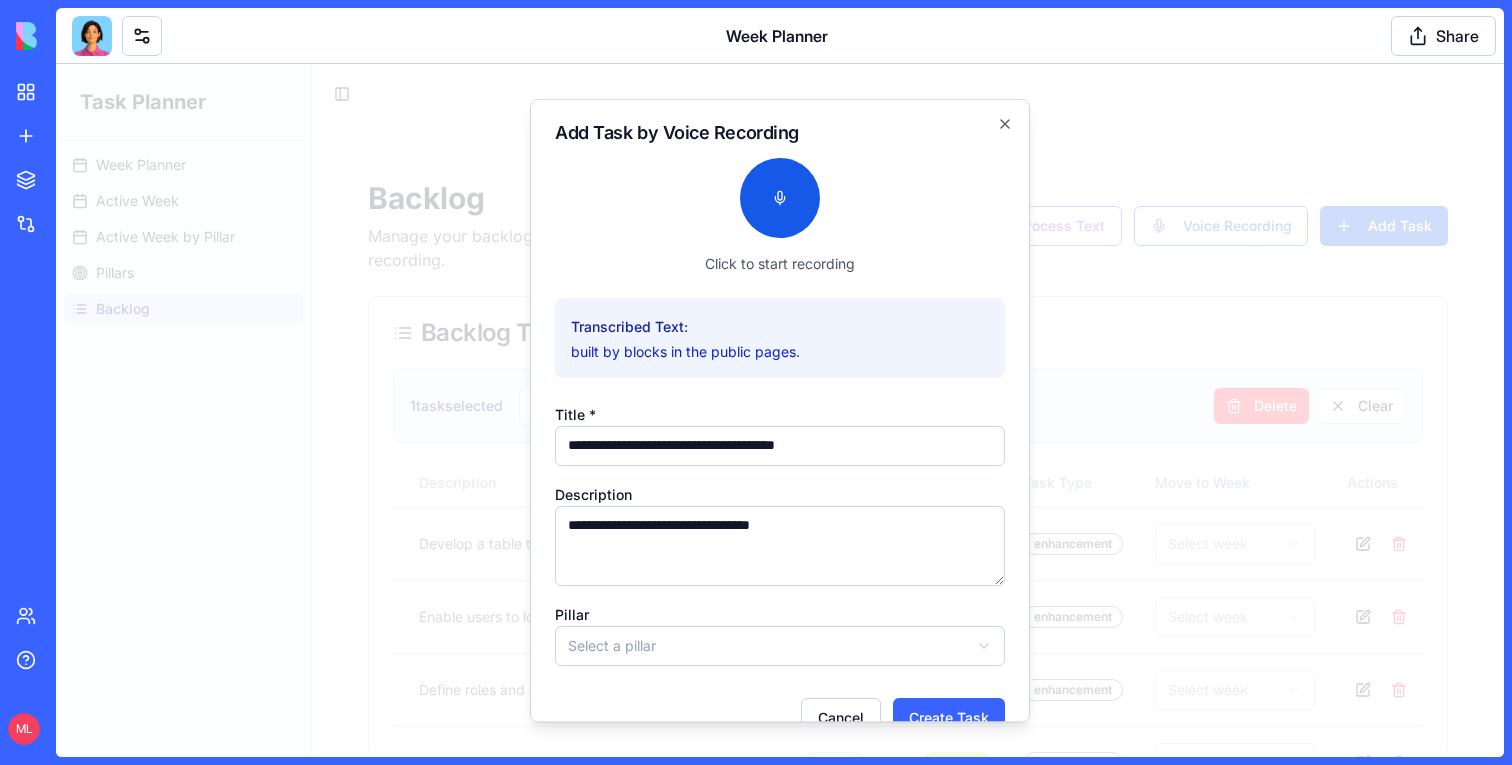 scroll, scrollTop: 40, scrollLeft: 0, axis: vertical 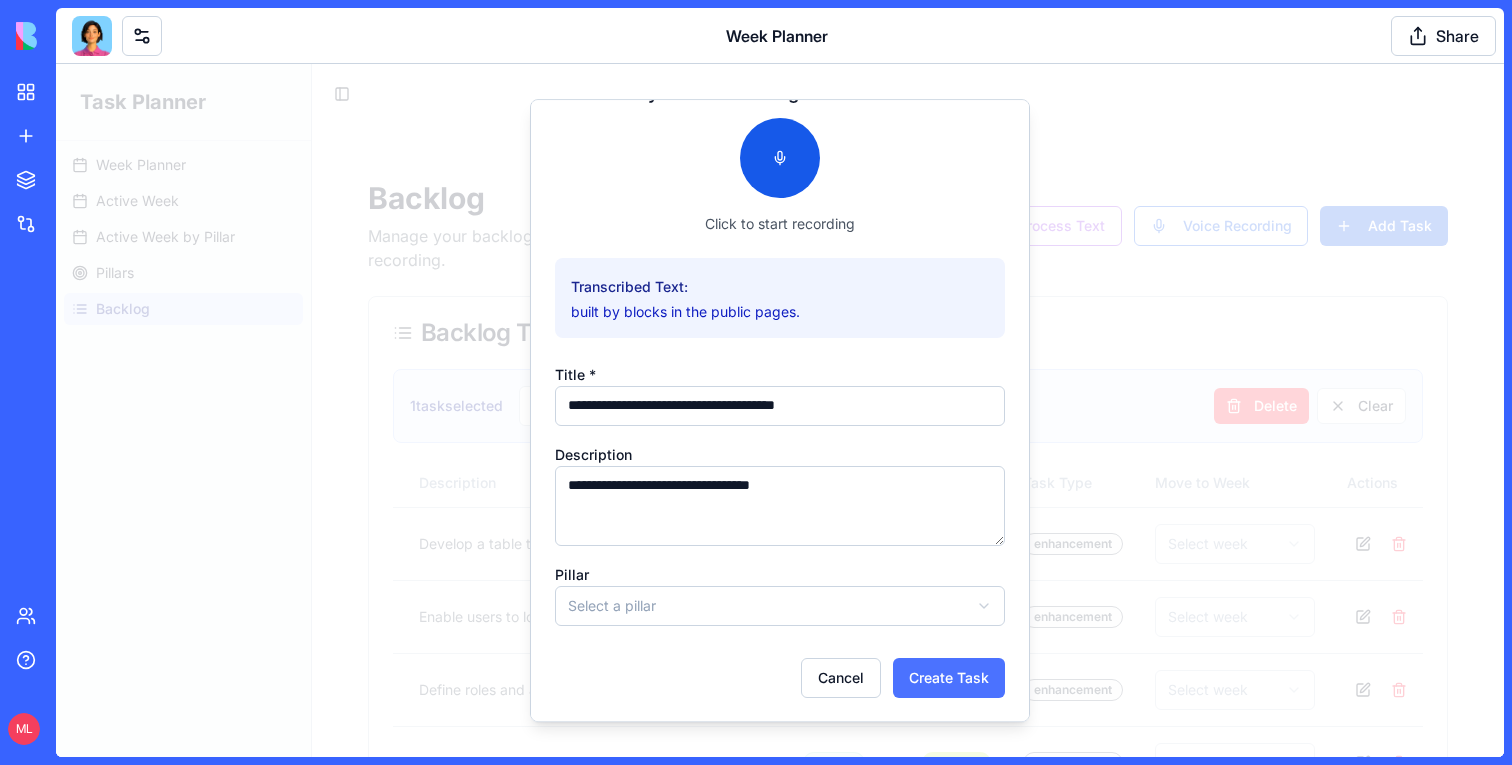 type on "**********" 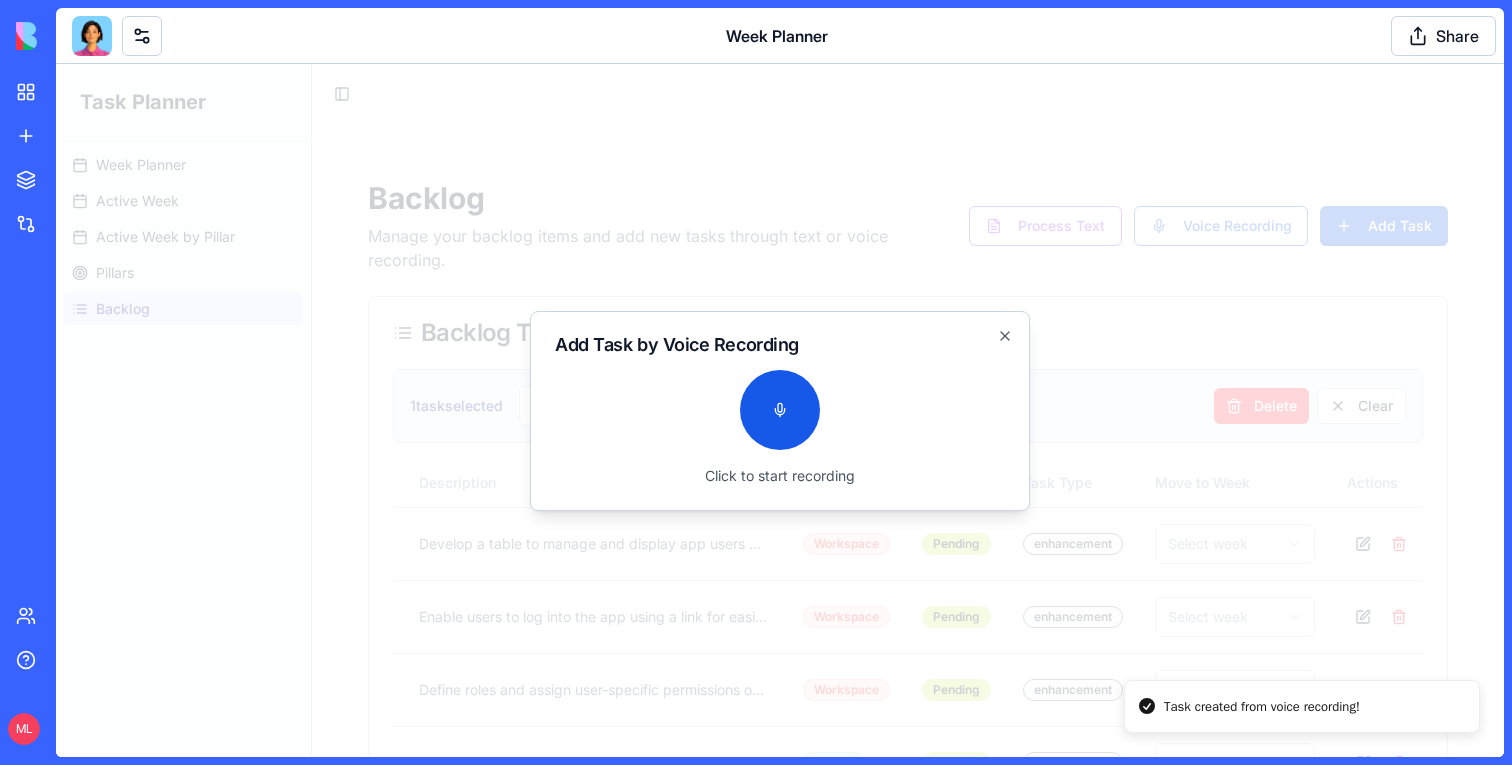 scroll, scrollTop: 0, scrollLeft: 0, axis: both 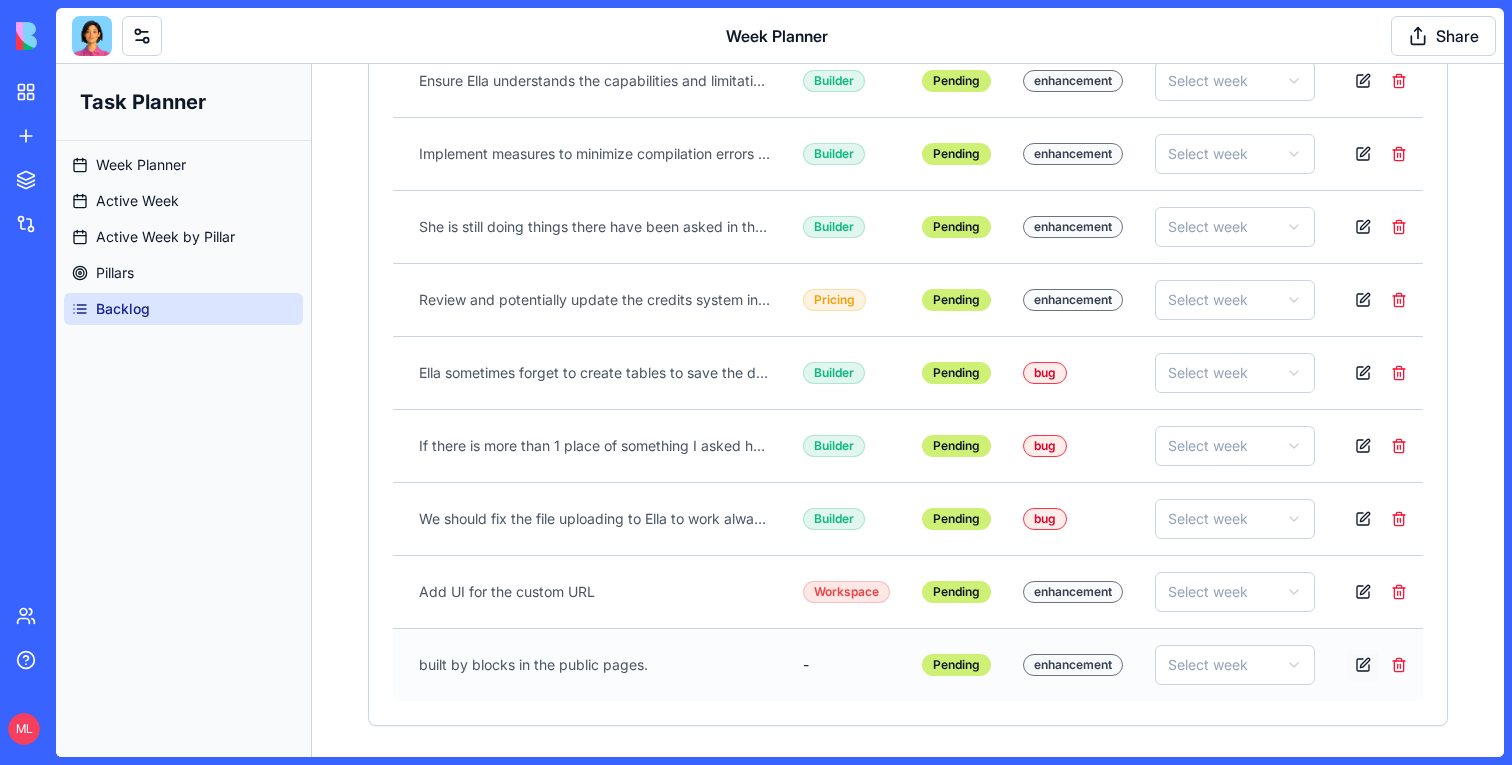 click at bounding box center (1363, 665) 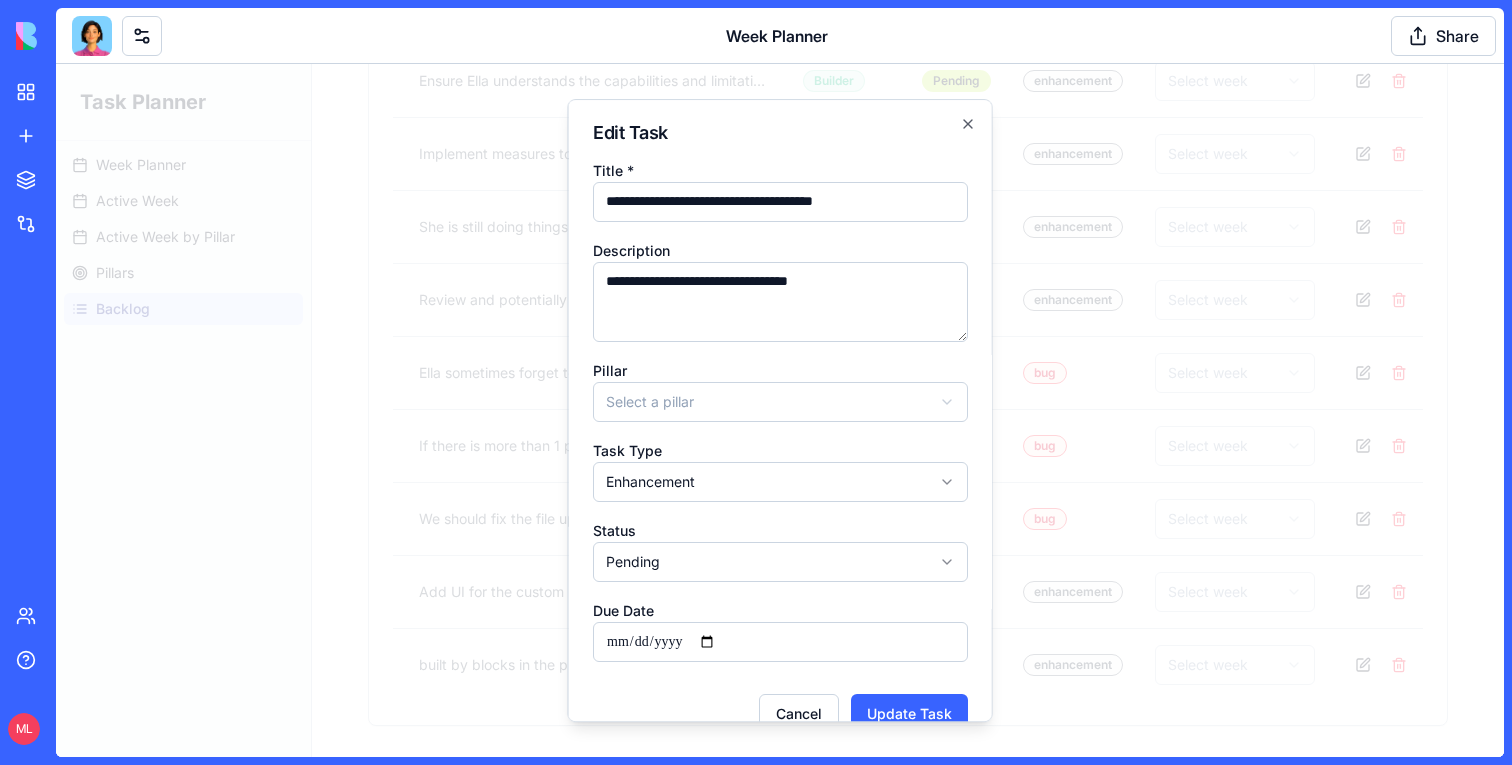 click on "**********" at bounding box center (780, 302) 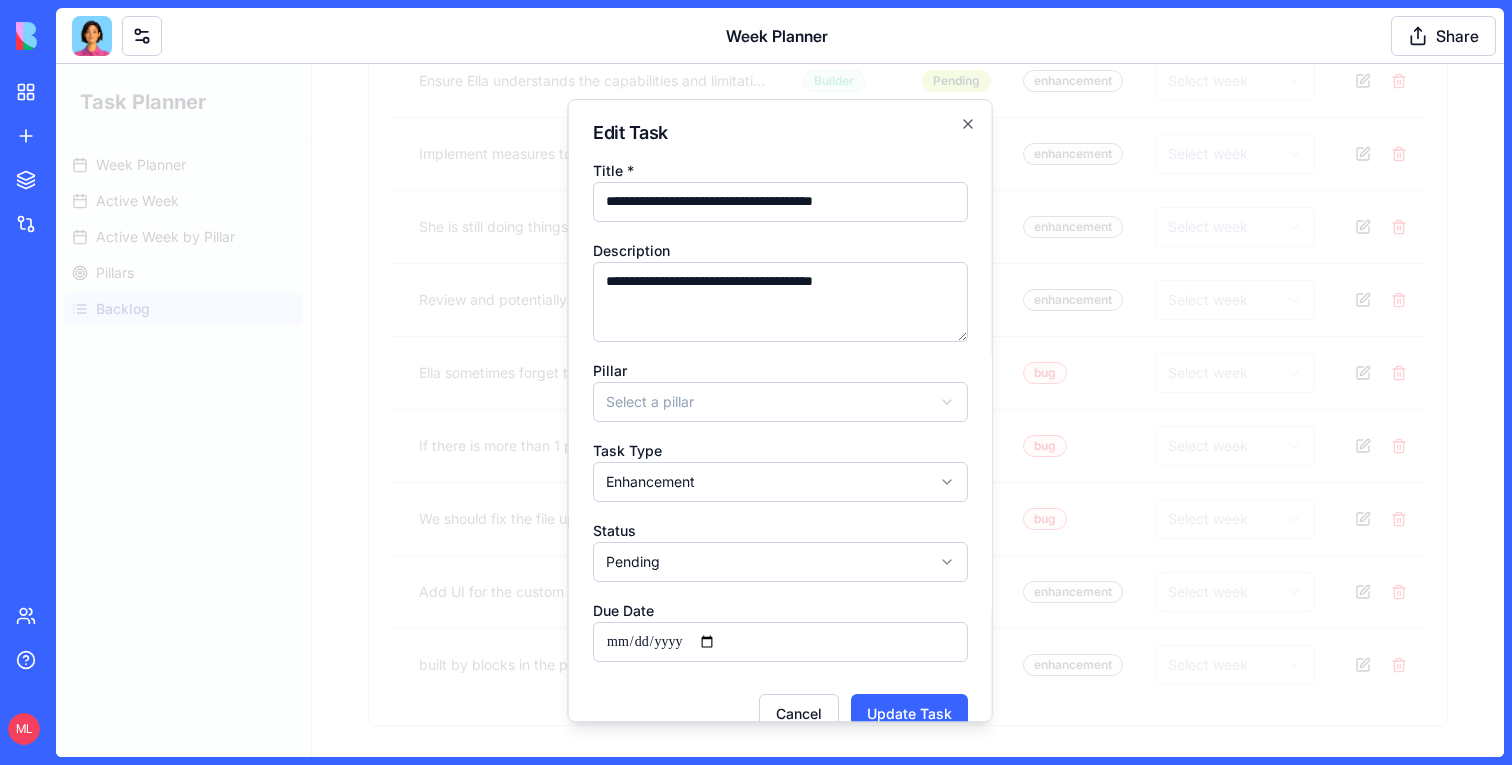 type on "**********" 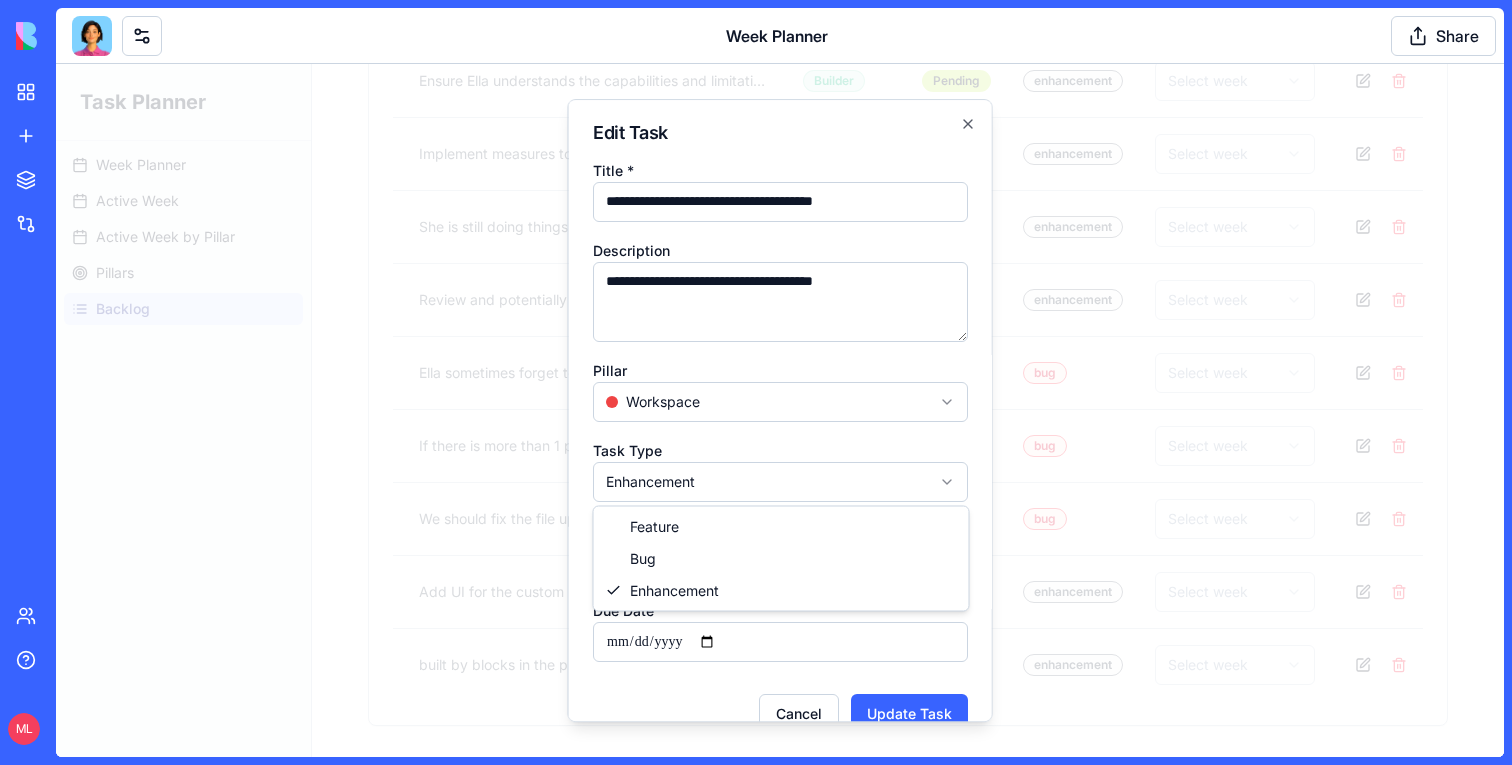 click on "Task Planner Week Planner Active Week Active Week by Pillar Pillars Backlog Toggle Sidebar Backlog Manage your backlog items and add new tasks through text or voice recording. Process Text Voice Recording Add Task Backlog Tasks 12 1  selected 1  task  selected Select week to move to Move Delete Clear Title Description Pillar Status Task Type Move to Week Actions Create App Users Table Develop a table to manage and display app users within the workspace. Workspace Pending enhancement Select week Implement Login via Link Enable users to log into the app using a link for easier access. Workspace Pending enhancement Select week Set Data Permissions Define roles and assign user-specific permissions on data. Workspace Pending enhancement Select week Familiarize Ella with Builder Capabilities Ensure Ella understands the capabilities and limitations of the Builder. Builder Pending enhancement Select week Reduce Compilation Errors in Large Apps Builder Pending enhancement Select week Builder Pending enhancement" at bounding box center [780, 82] 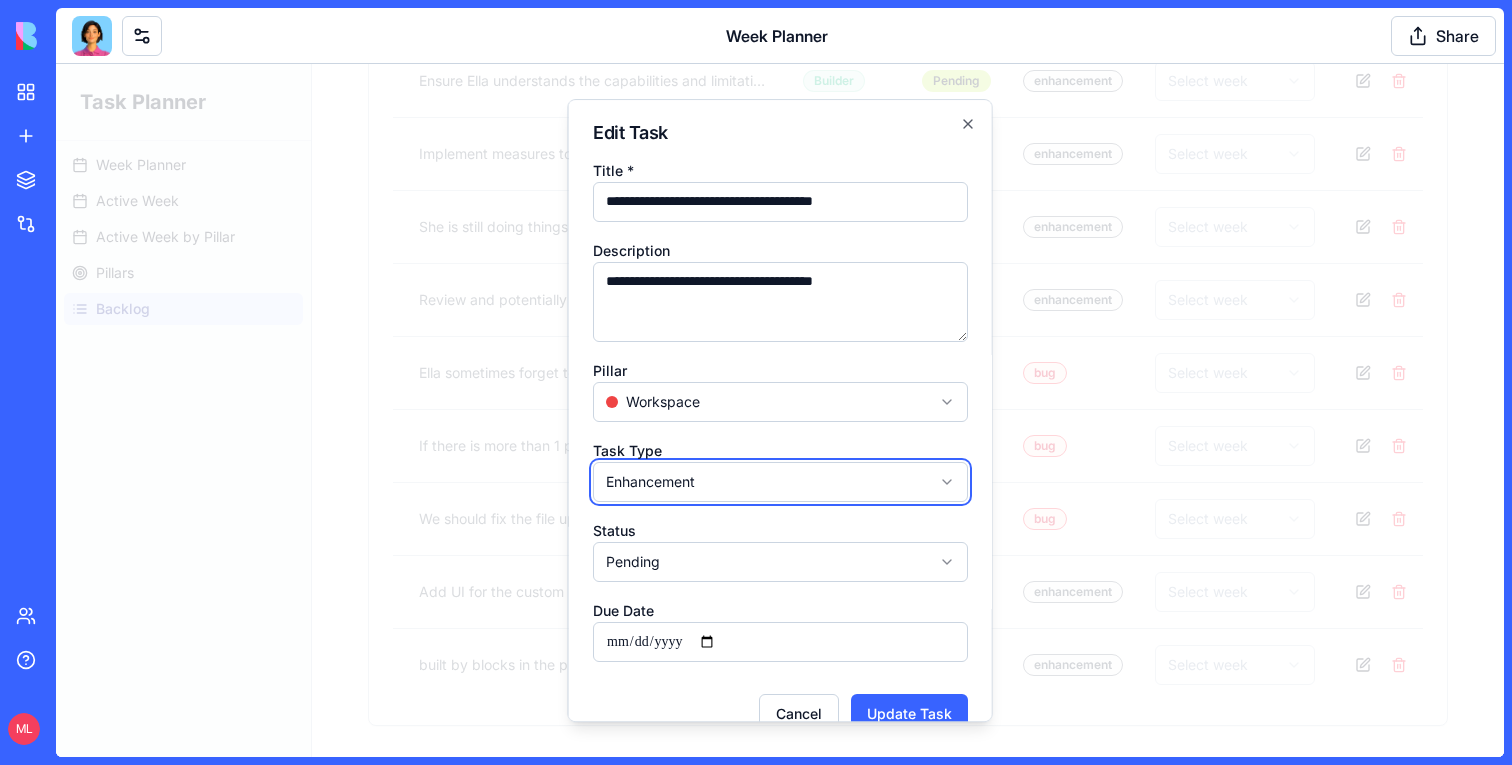 click on "Task Planner Week Planner Active Week Active Week by Pillar Pillars Backlog Toggle Sidebar Backlog Manage your backlog items and add new tasks through text or voice recording. Process Text Voice Recording Add Task Backlog Tasks 12 1  selected 1  task  selected Select week to move to Move Delete Clear Title Description Pillar Status Task Type Move to Week Actions Create App Users Table Develop a table to manage and display app users within the workspace. Workspace Pending enhancement Select week Implement Login via Link Enable users to log into the app using a link for easier access. Workspace Pending enhancement Select week Set Data Permissions Define roles and assign user-specific permissions on data. Workspace Pending enhancement Select week Familiarize Ella with Builder Capabilities Ensure Ella understands the capabilities and limitations of the Builder. Builder Pending enhancement Select week Reduce Compilation Errors in Large Apps Builder Pending enhancement Select week Builder Pending enhancement" at bounding box center [780, 82] 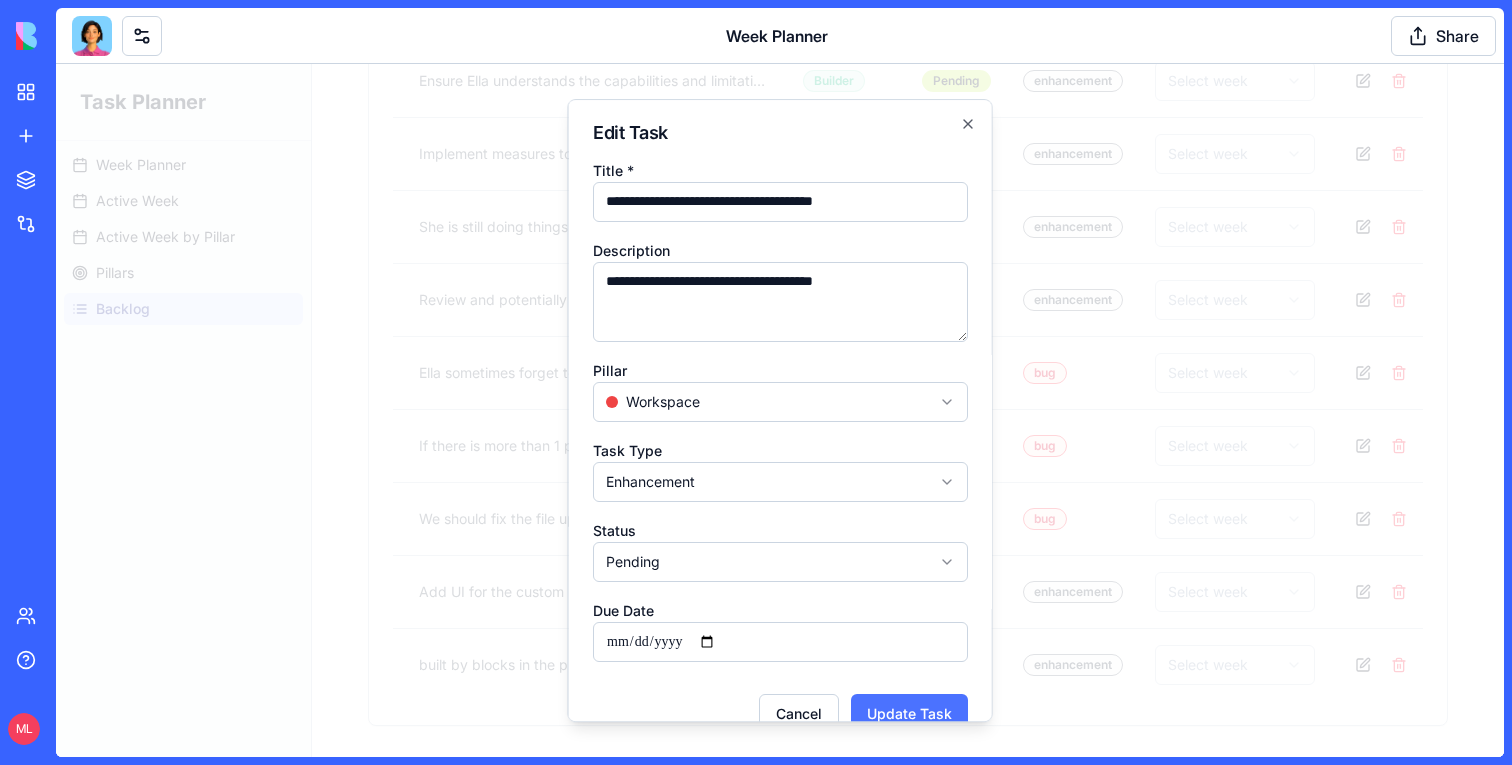 click on "Update Task" at bounding box center (909, 714) 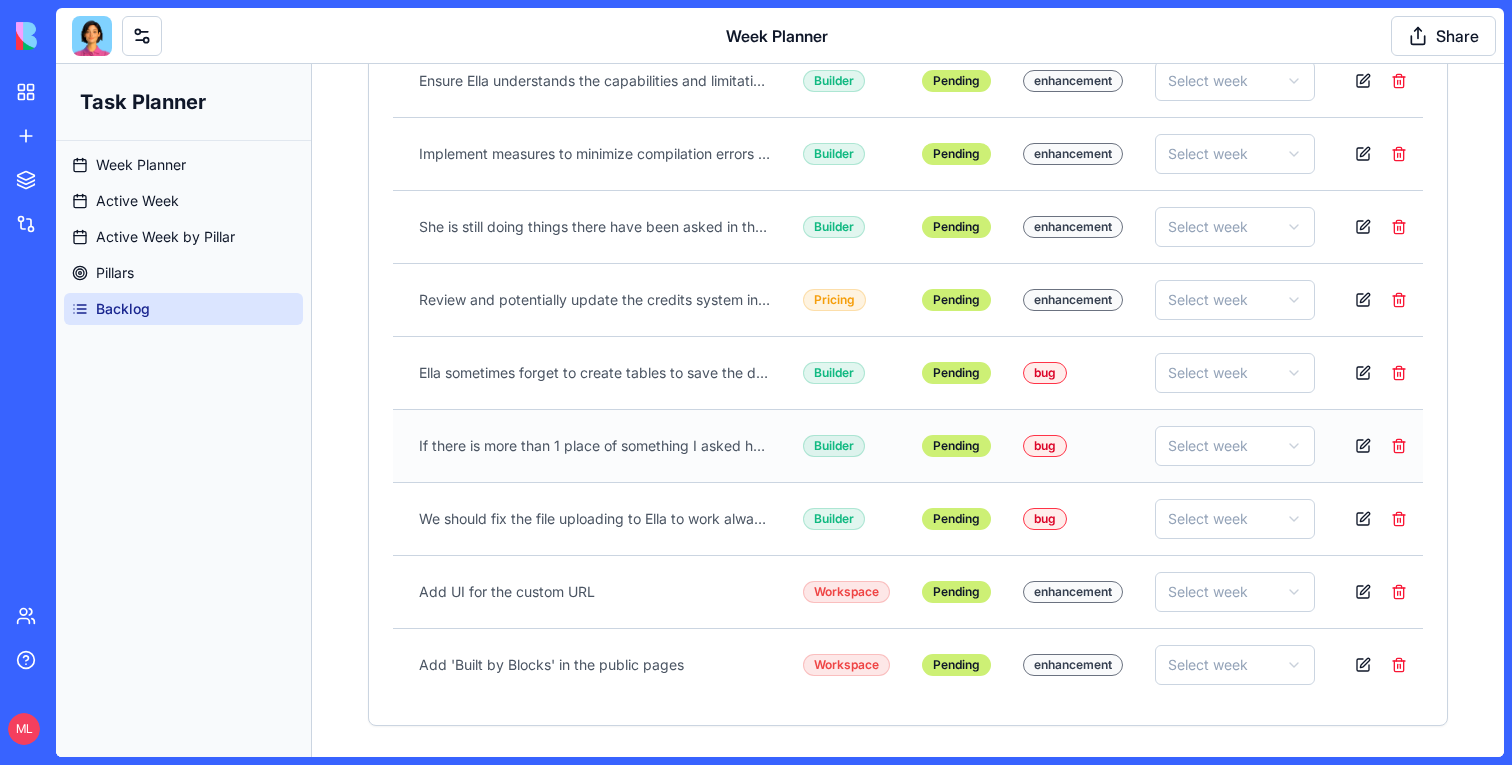 scroll, scrollTop: 0, scrollLeft: 0, axis: both 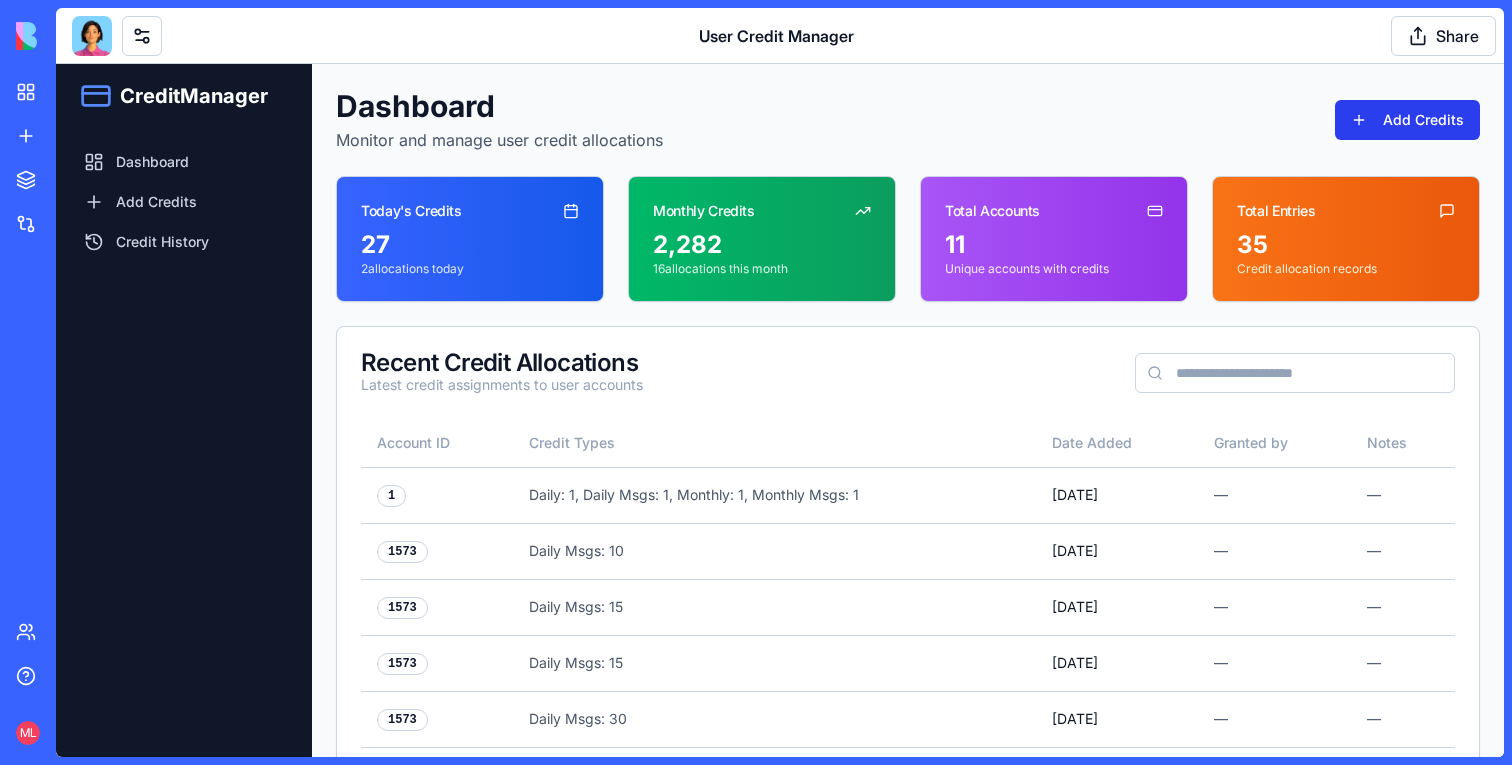 click on "Add Credits" at bounding box center (1407, 120) 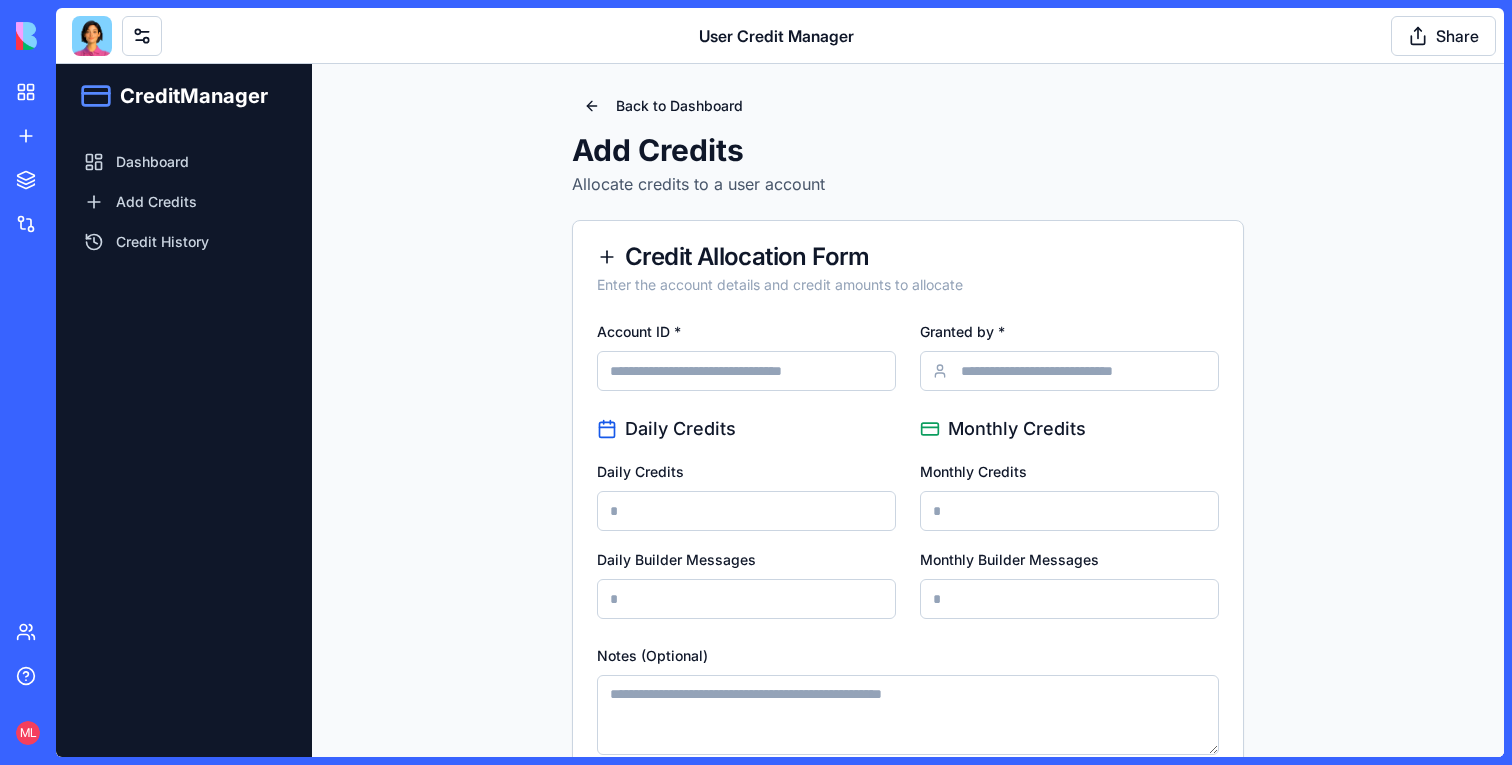 click on "Account ID *" at bounding box center [746, 371] 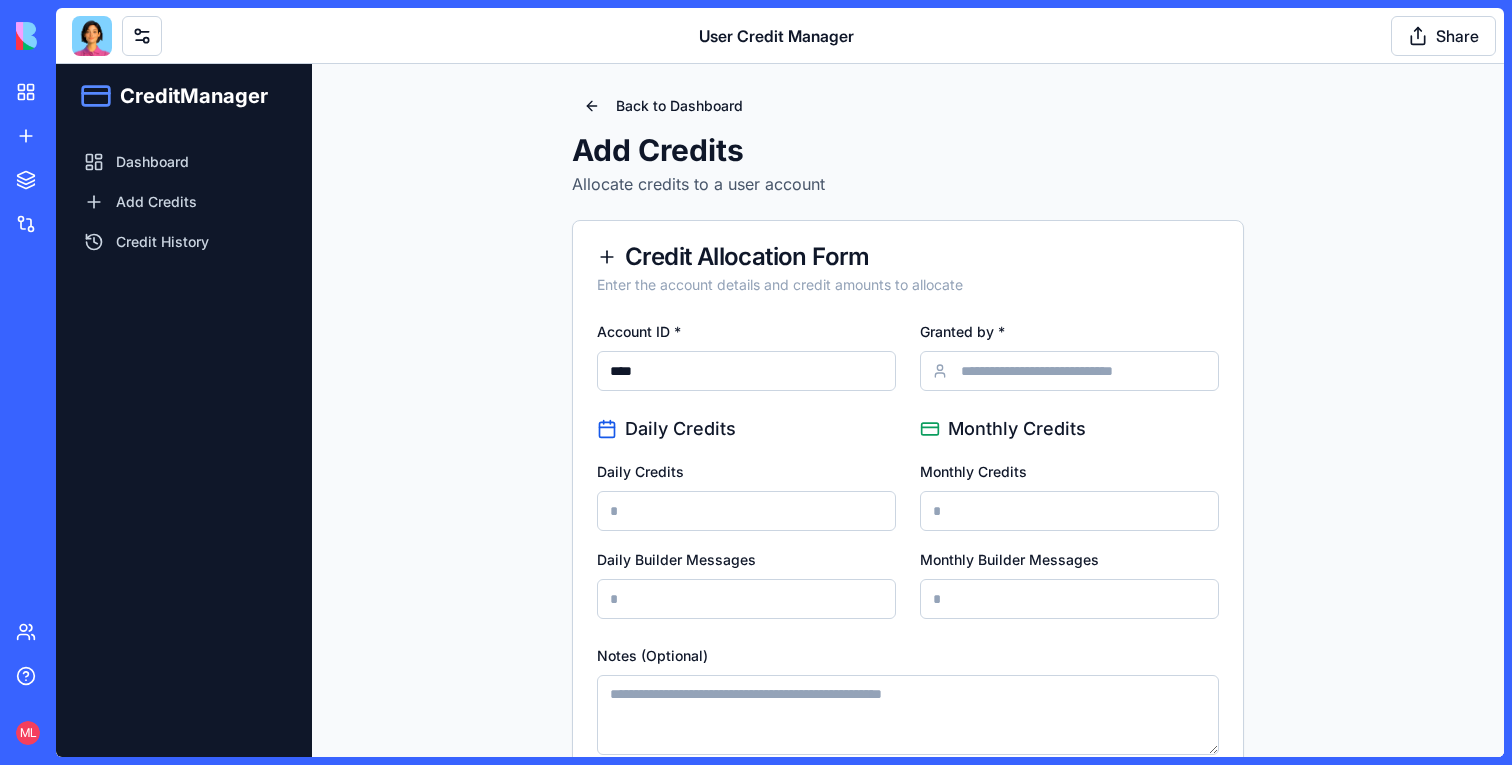 type on "****" 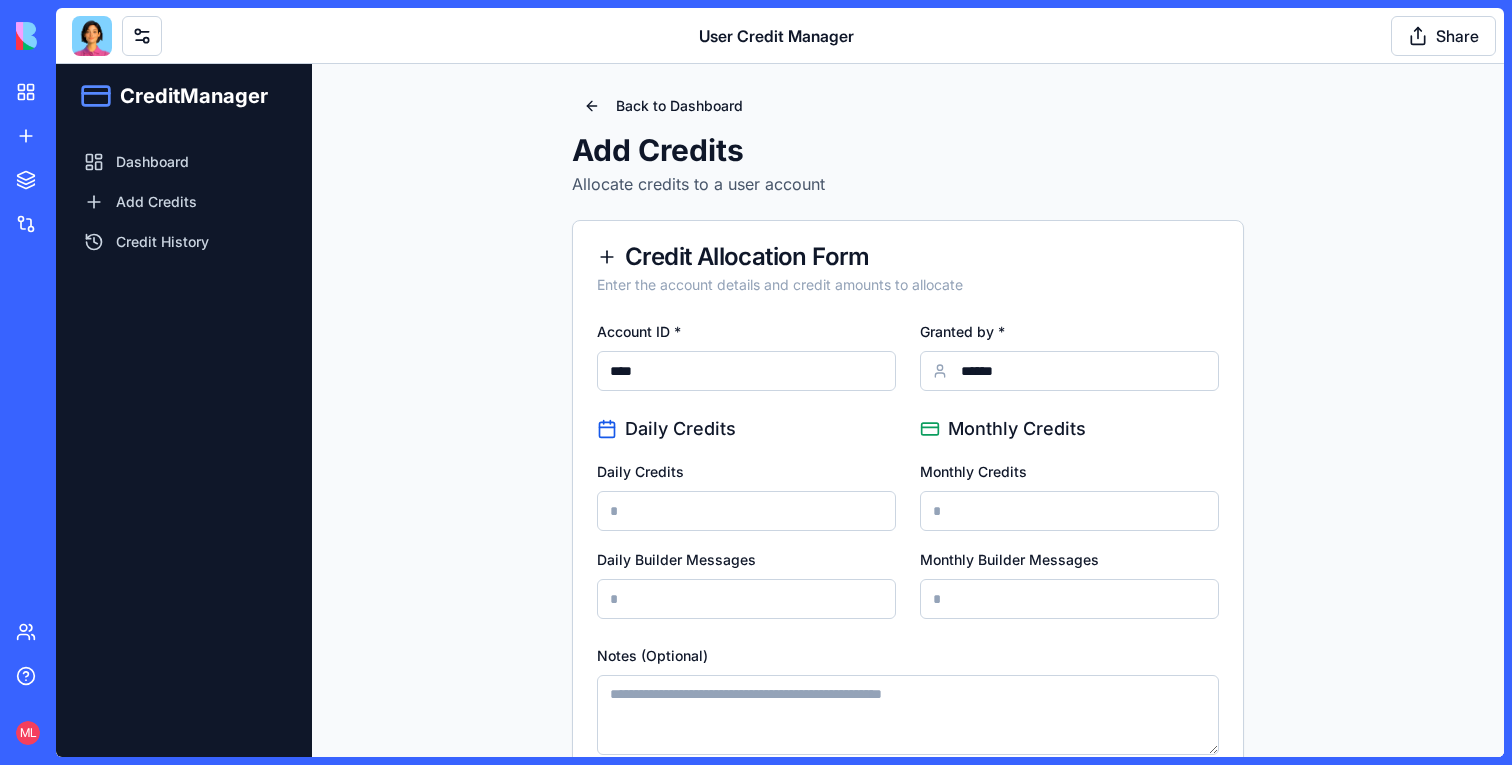 click on "Daily Credits" at bounding box center (746, 495) 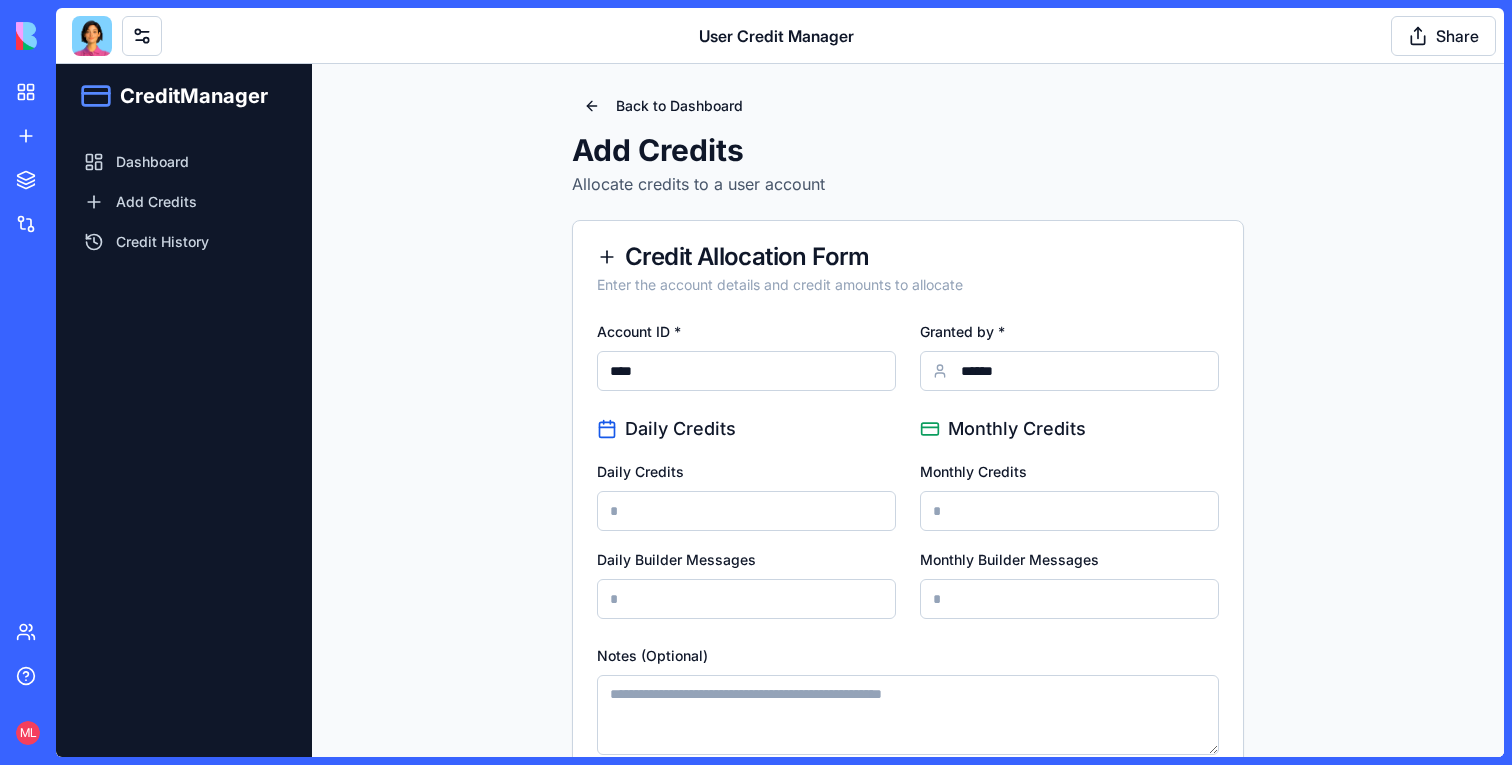 type on "*" 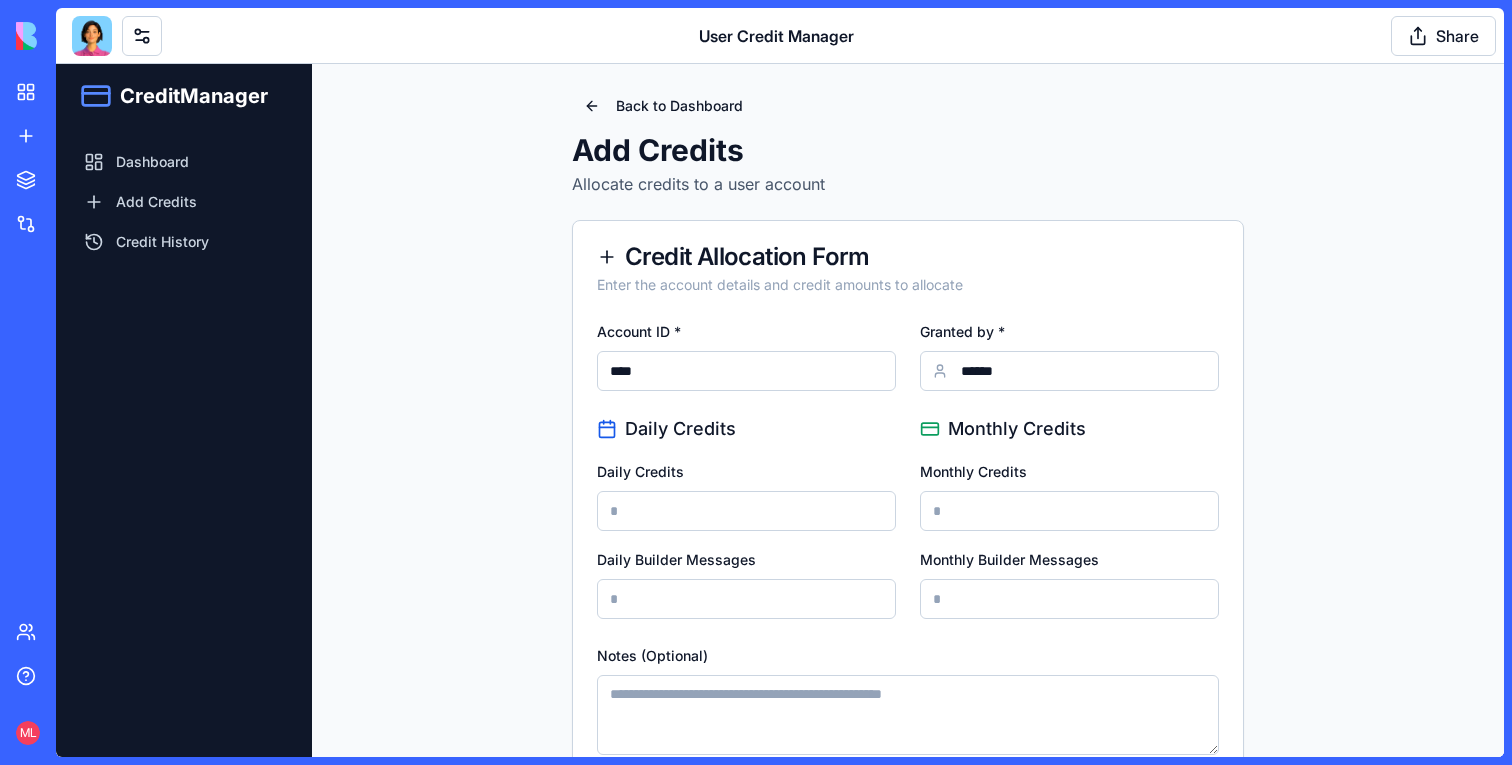 scroll, scrollTop: 127, scrollLeft: 0, axis: vertical 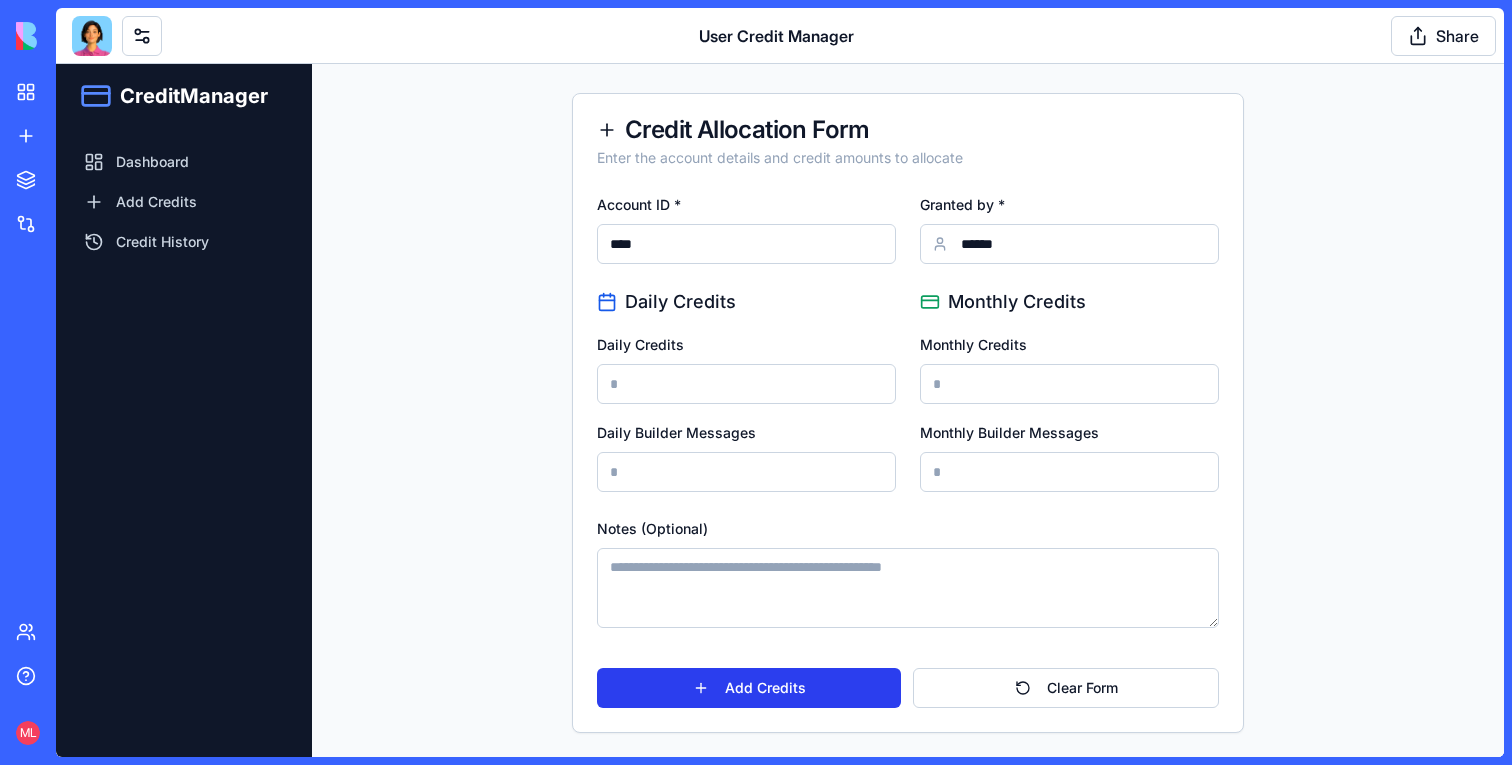 type on "**" 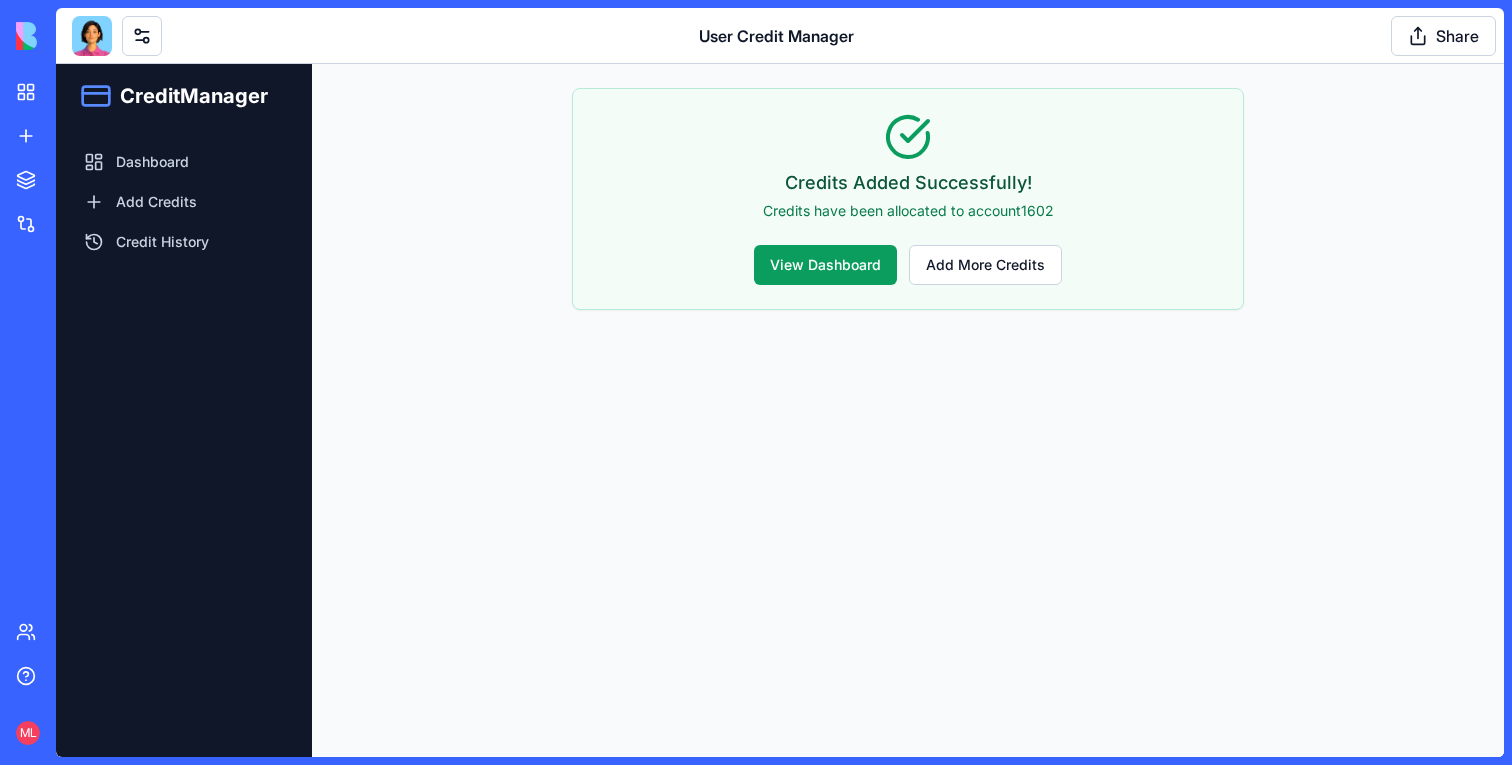 scroll, scrollTop: 0, scrollLeft: 0, axis: both 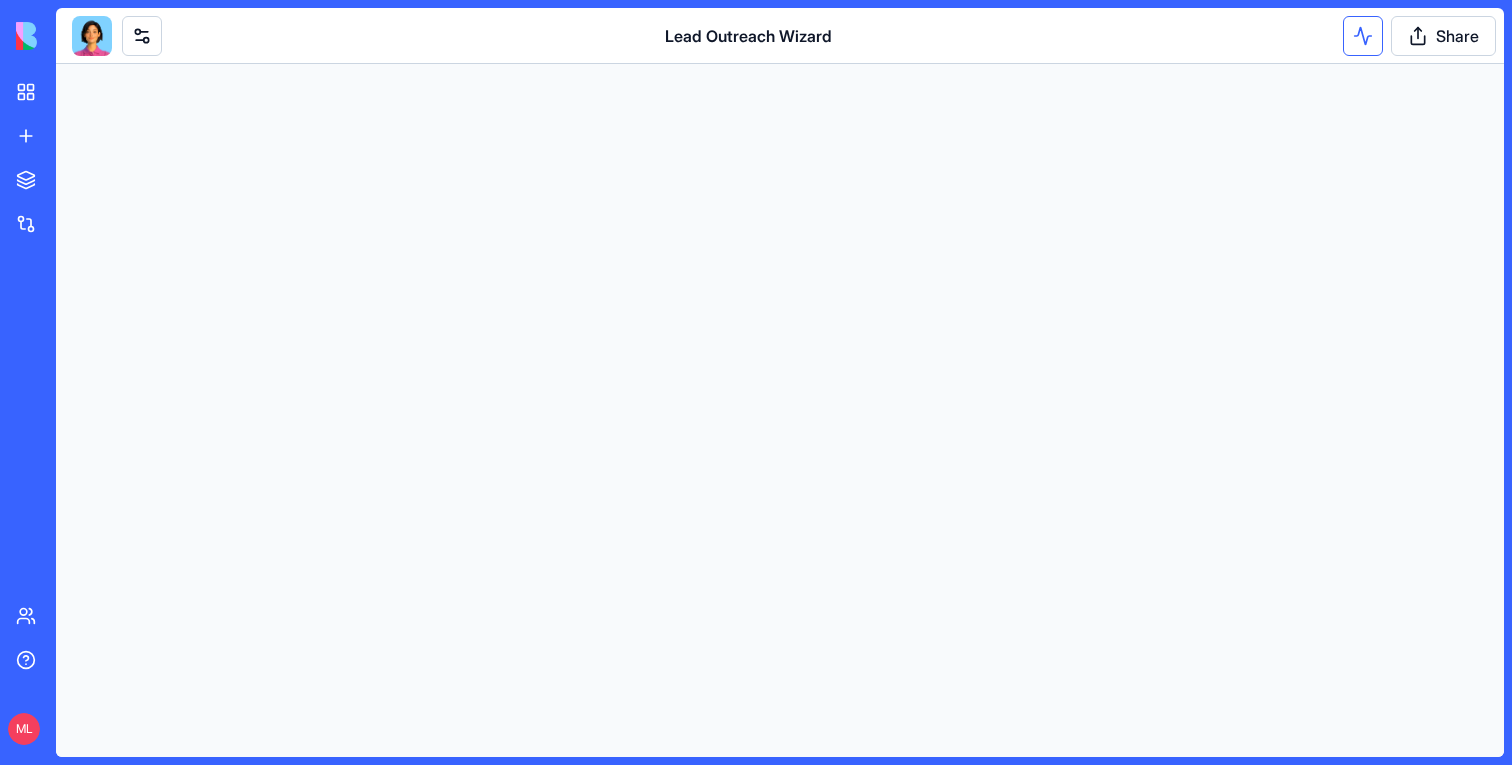 click at bounding box center [1363, 36] 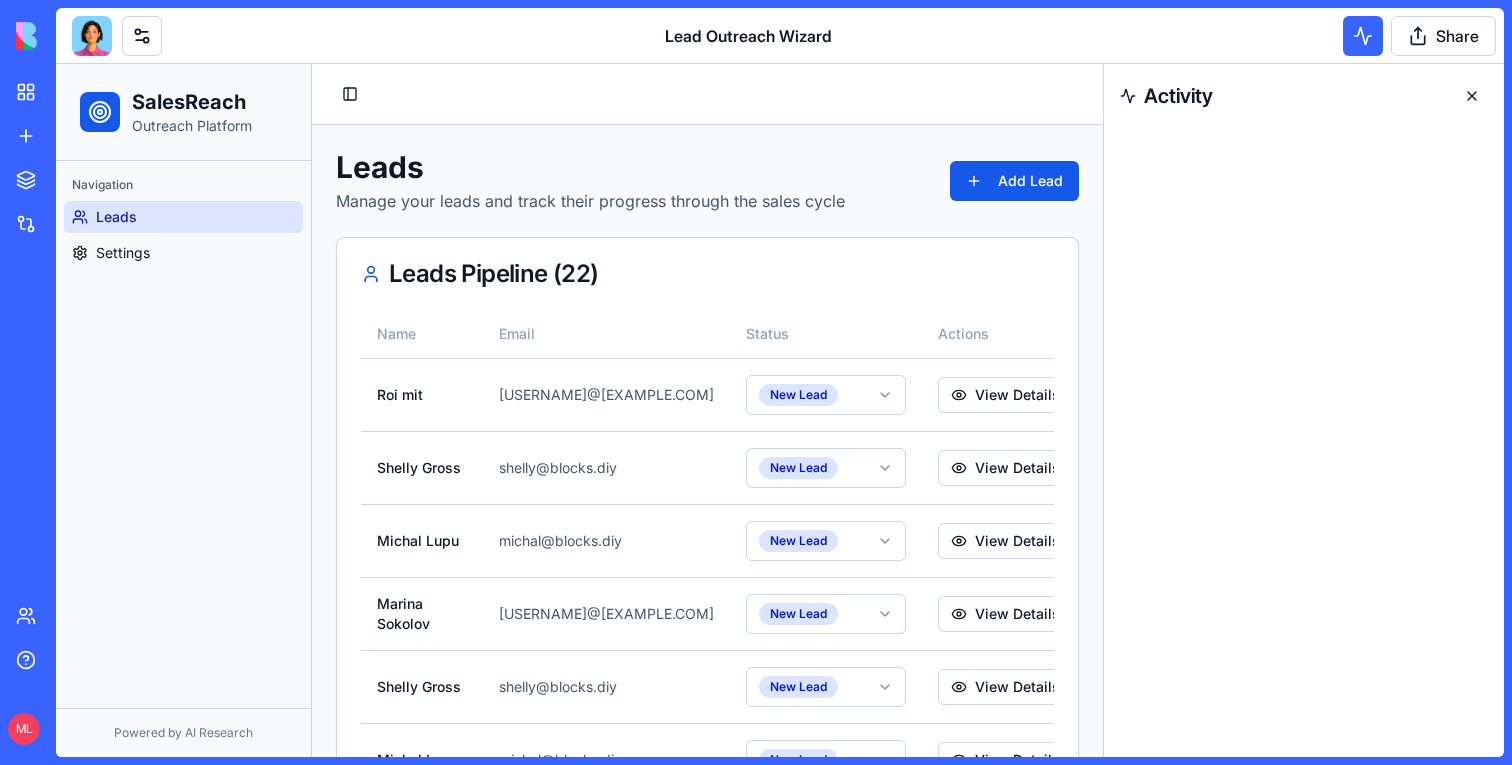 click at bounding box center [1472, 96] 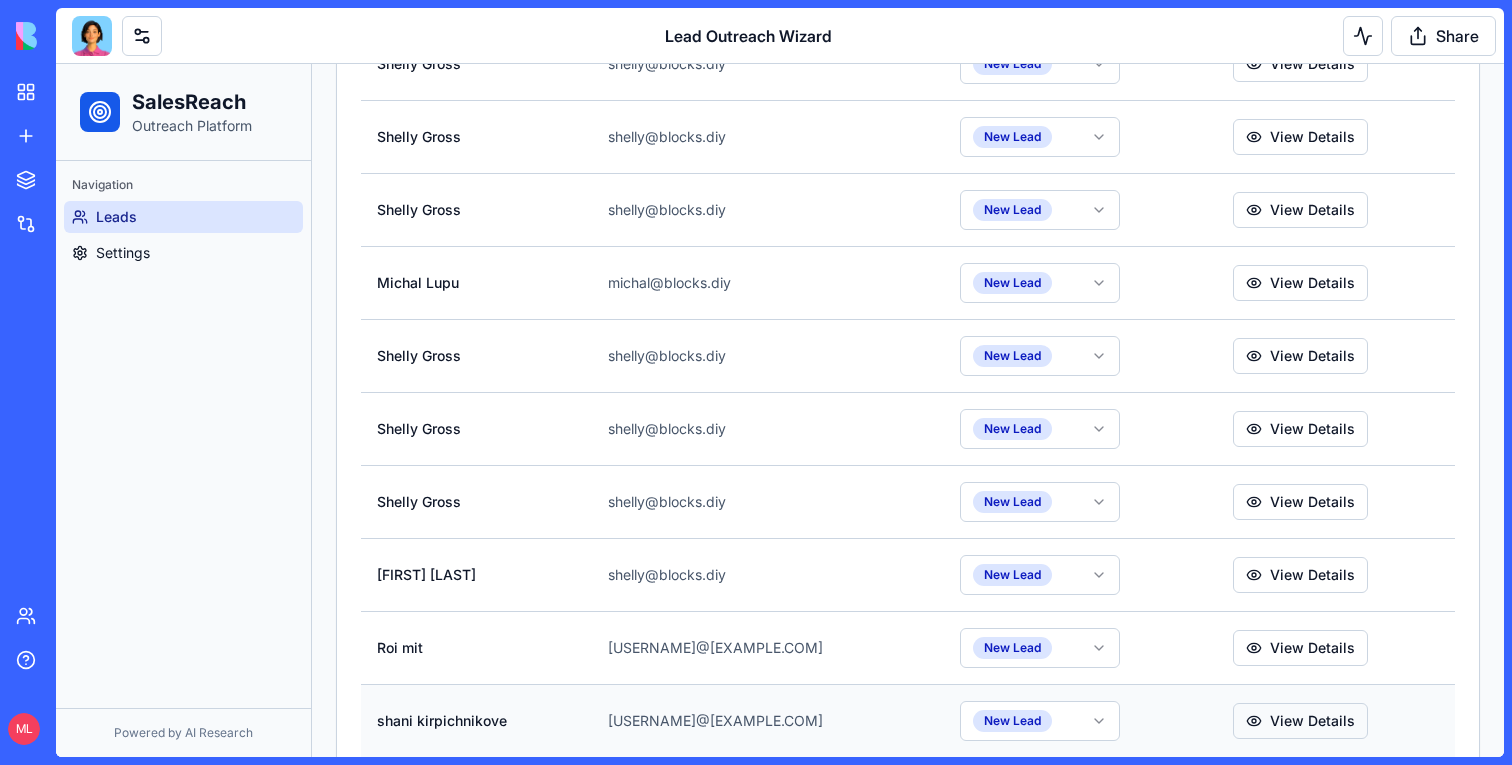 scroll, scrollTop: 1256, scrollLeft: 0, axis: vertical 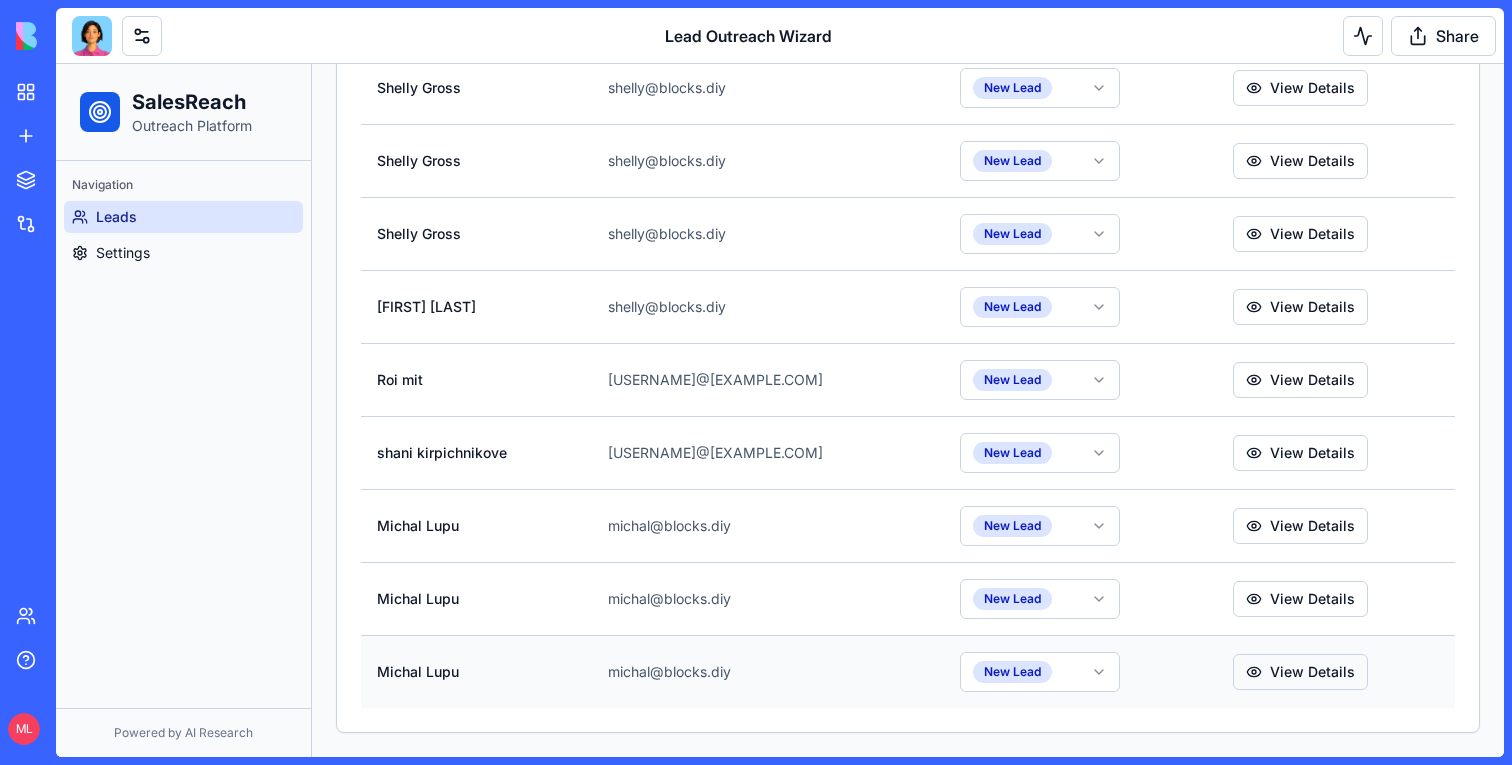 click on "View Details" at bounding box center [1300, 672] 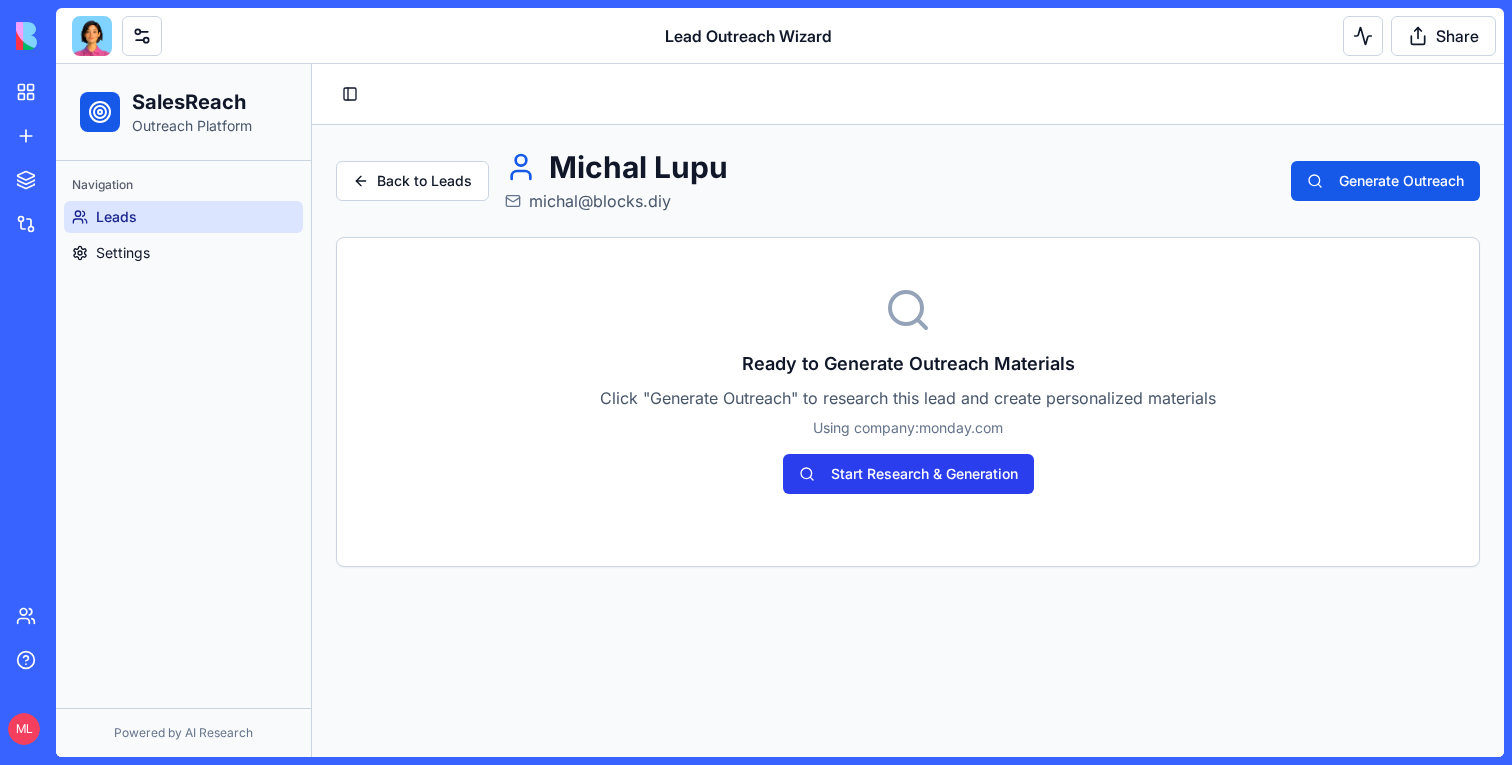 click on "Start Research & Generation" at bounding box center [908, 474] 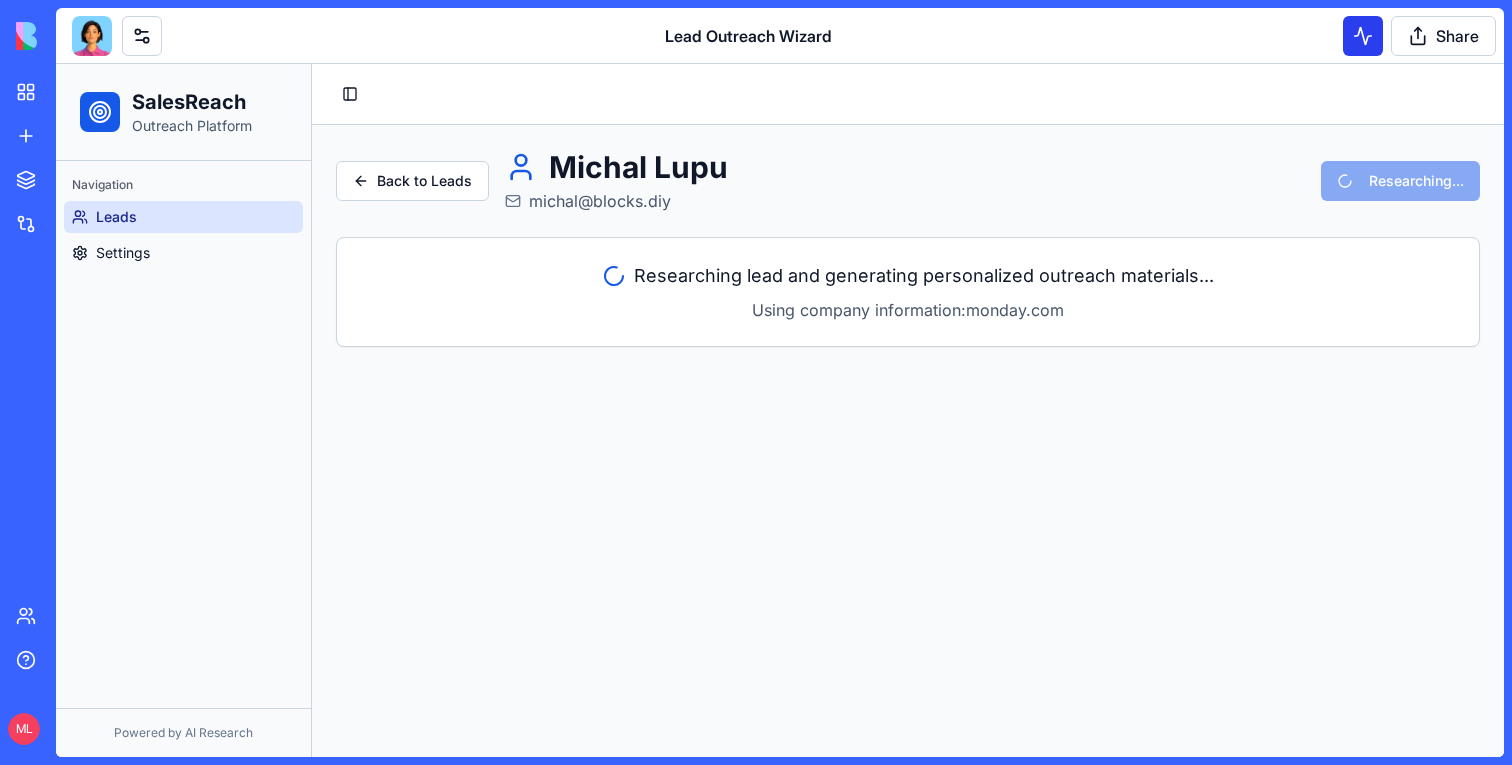 click at bounding box center [1363, 36] 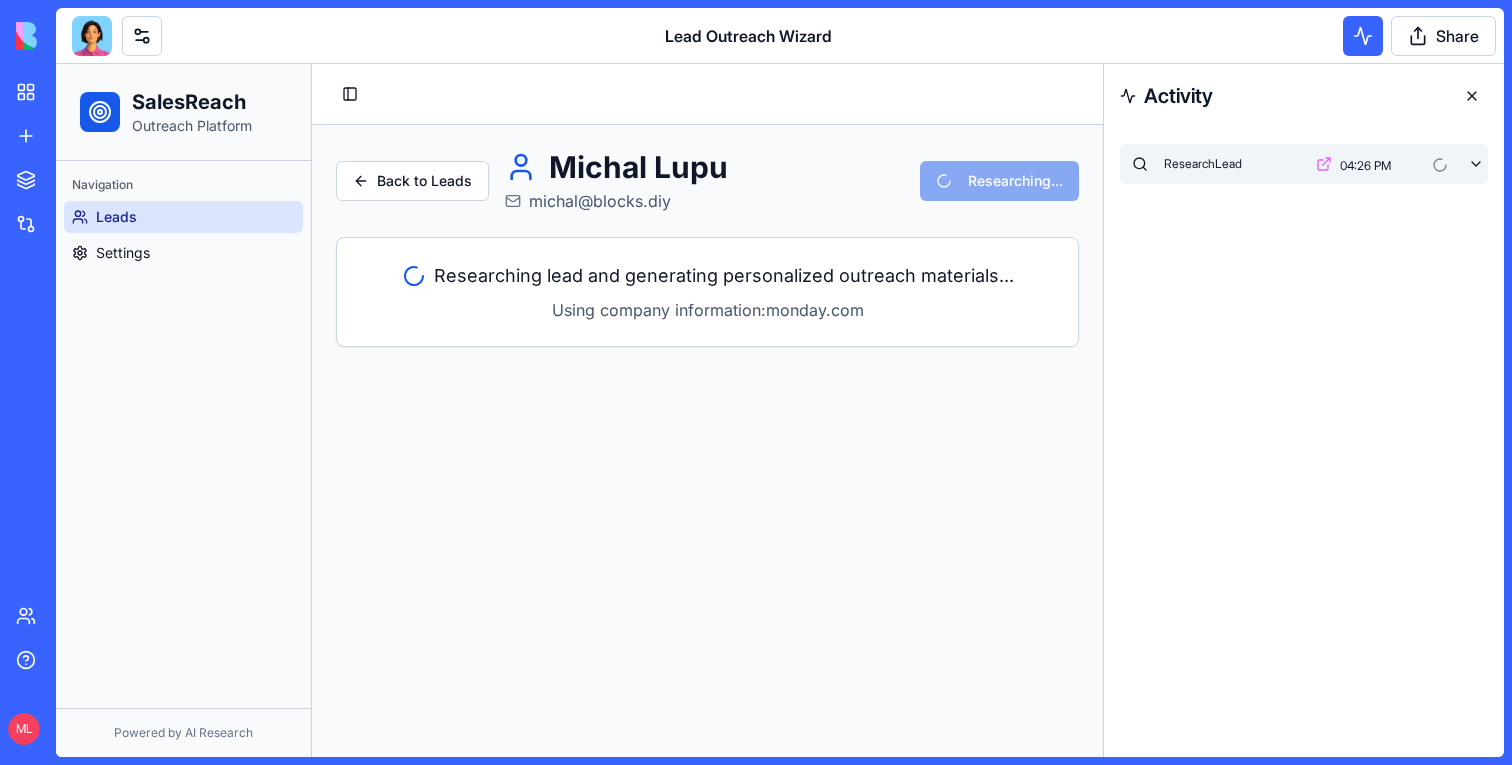 click on "ResearchLead" at bounding box center (1203, 164) 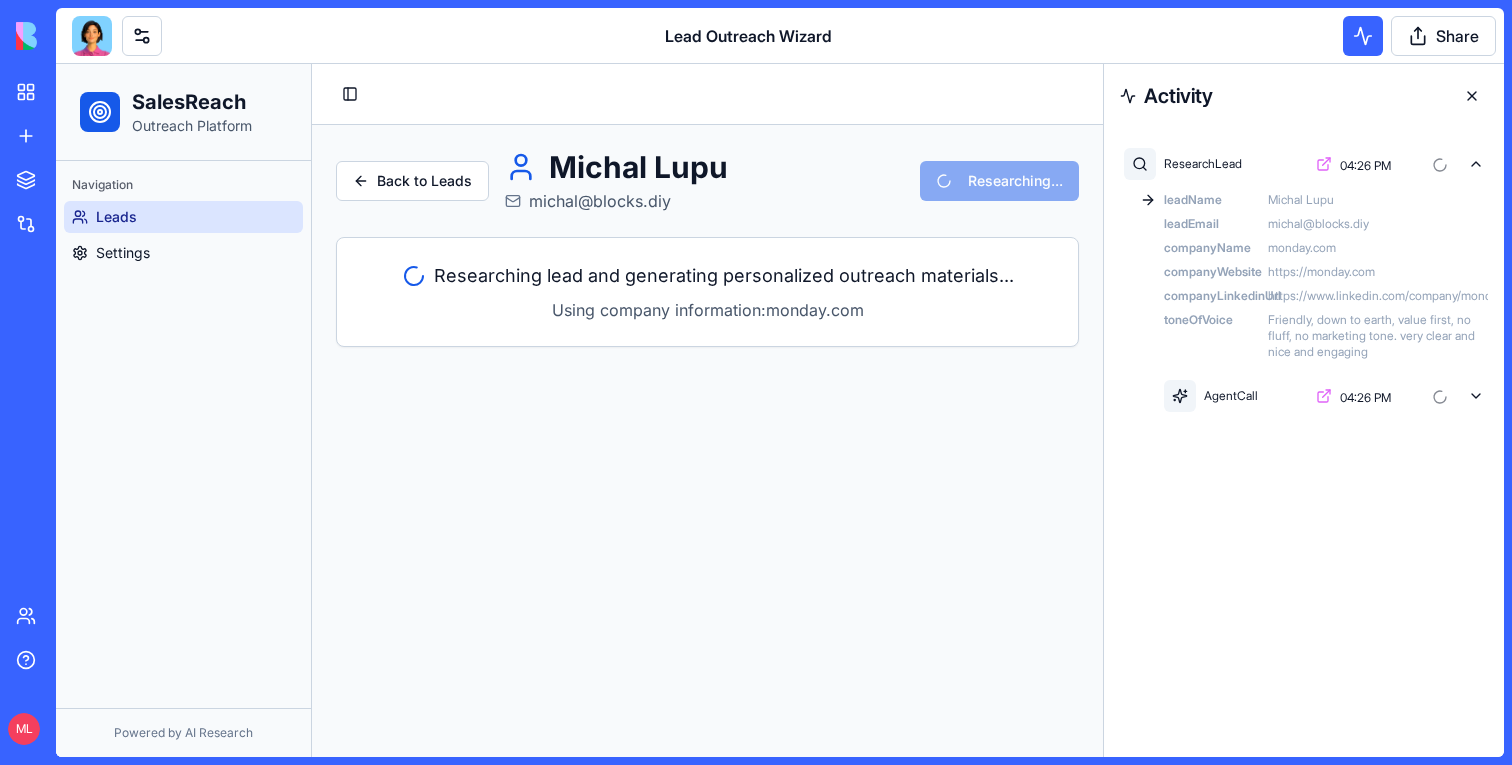 click on "companyLinkedinUrl" at bounding box center (1212, 296) 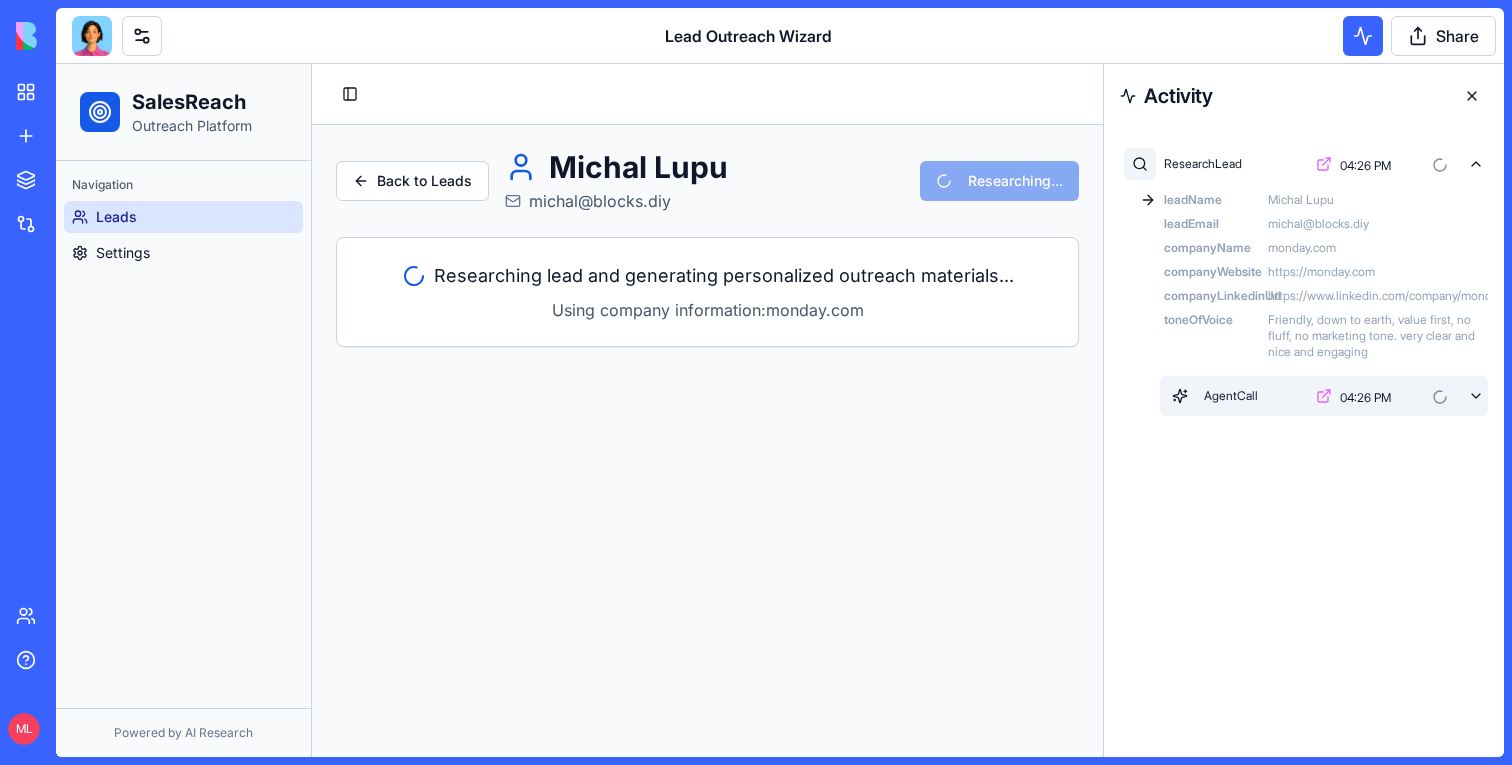click 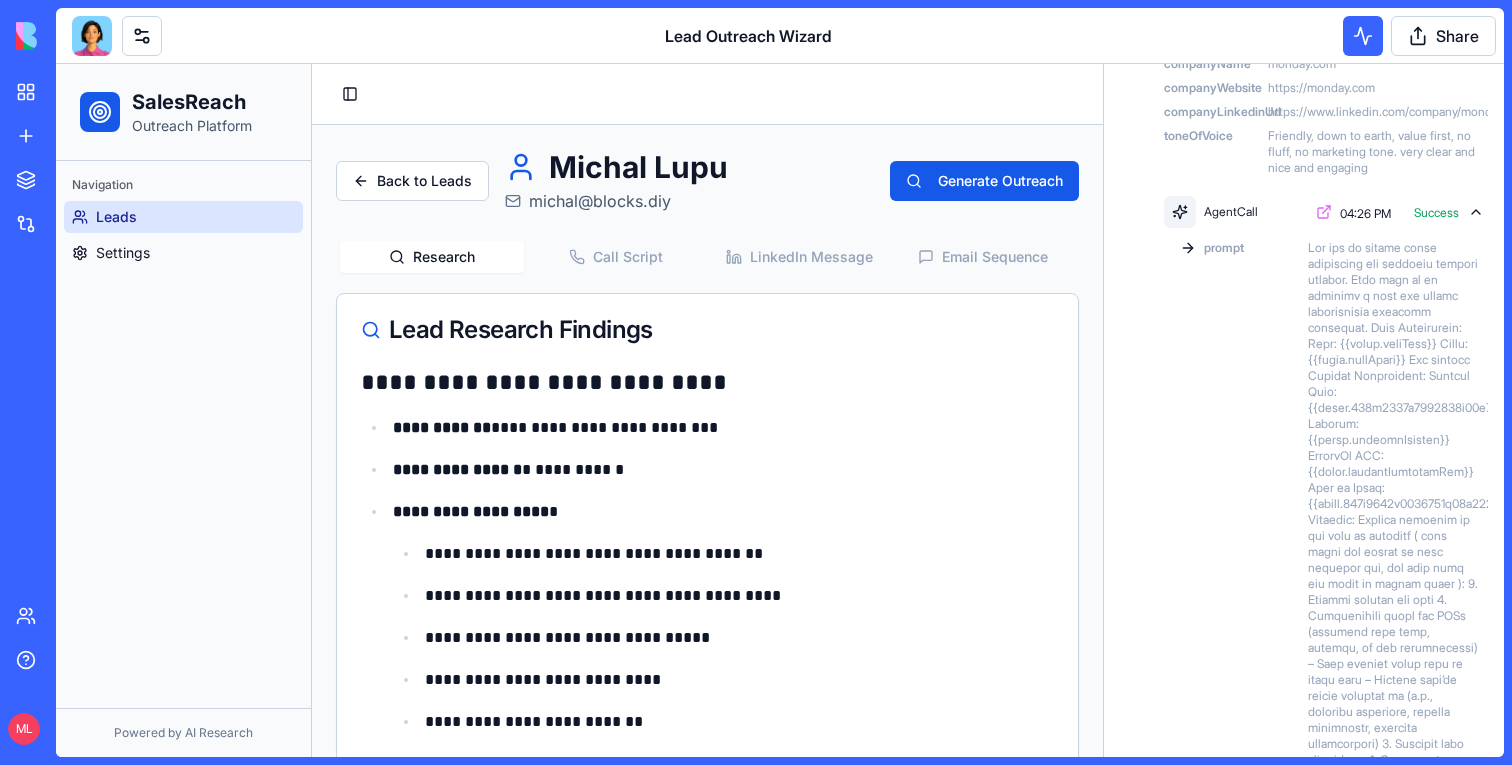 scroll, scrollTop: 192, scrollLeft: 0, axis: vertical 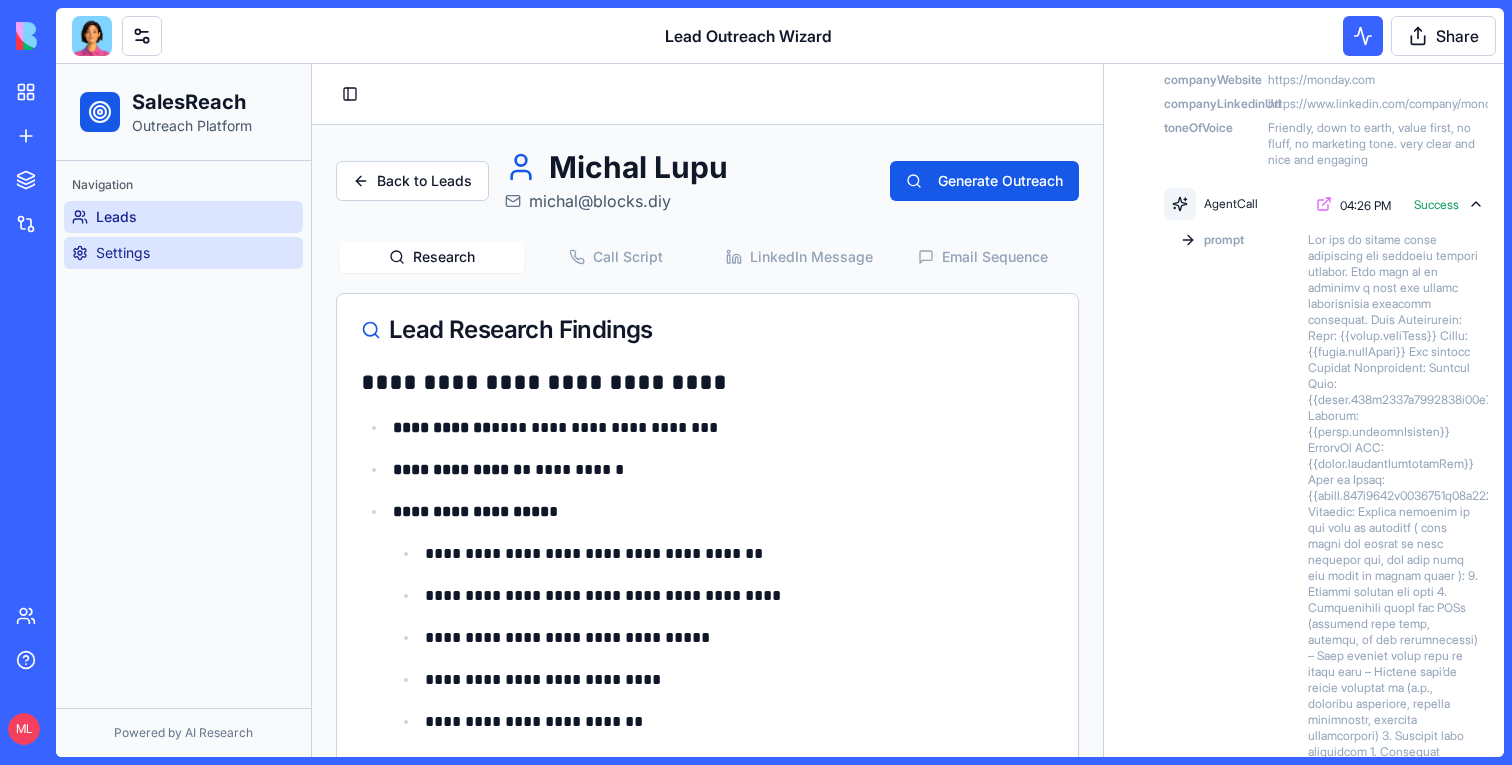 click on "Settings" at bounding box center (183, 253) 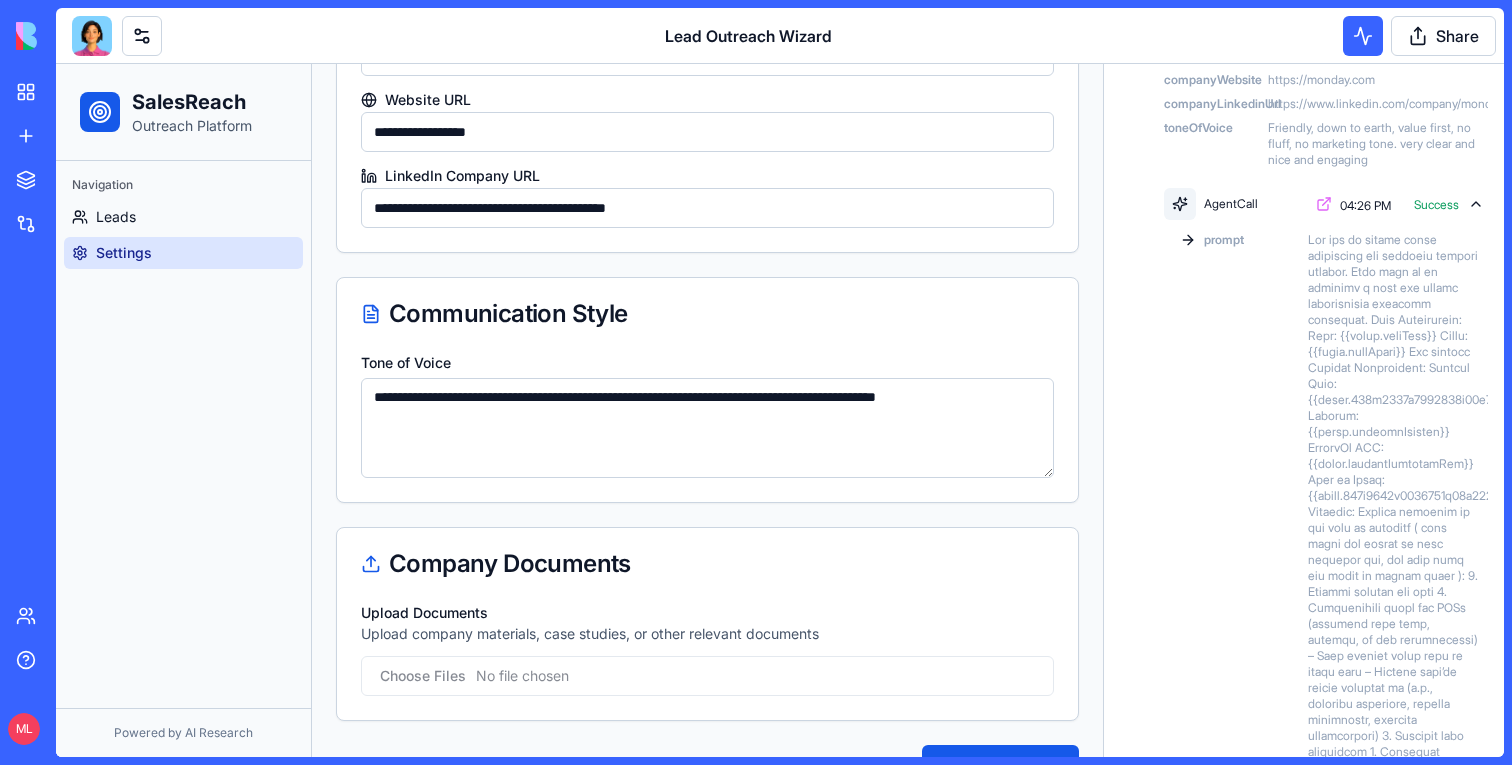 scroll, scrollTop: 0, scrollLeft: 0, axis: both 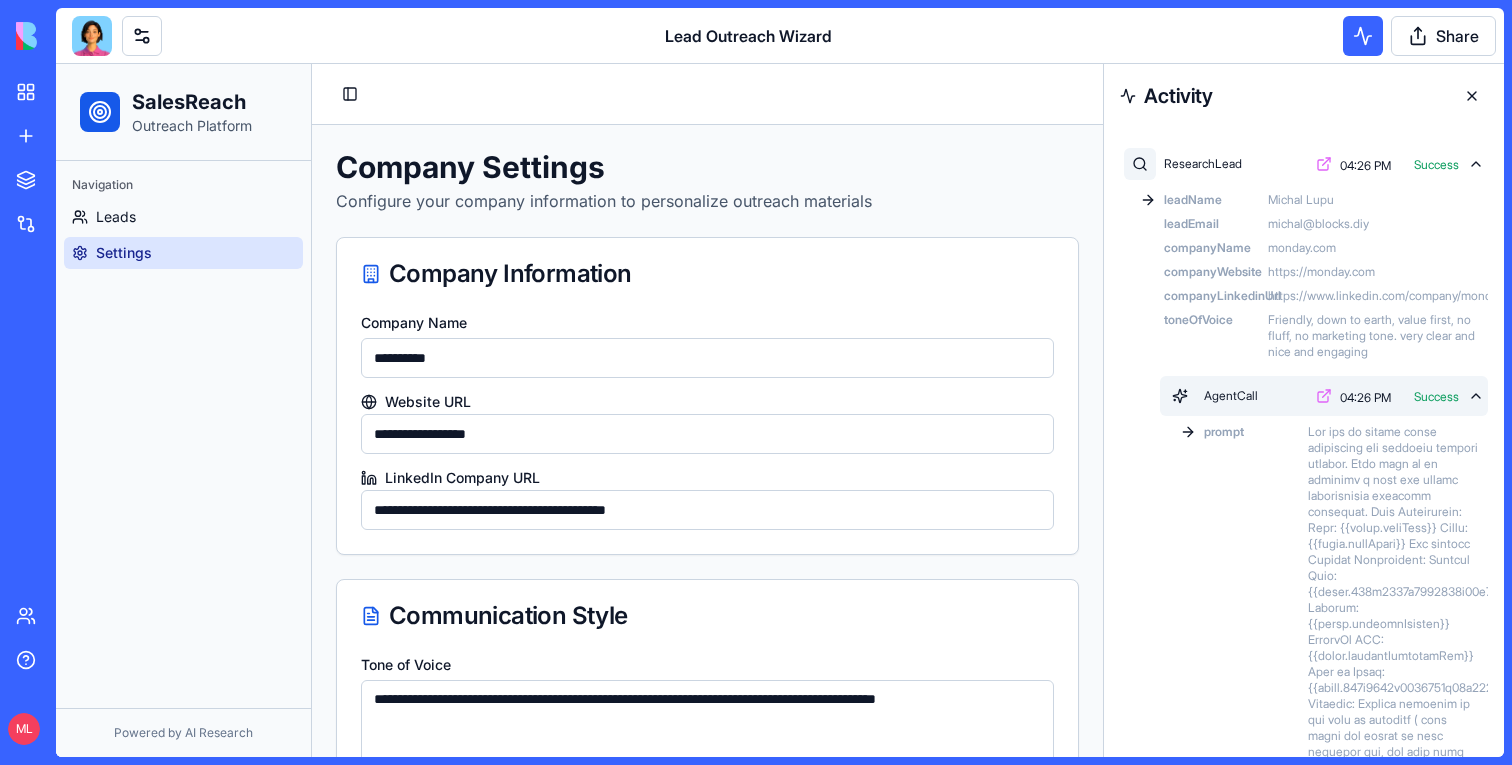 click on "AgentCall 04:26 PM Success" at bounding box center (1324, 396) 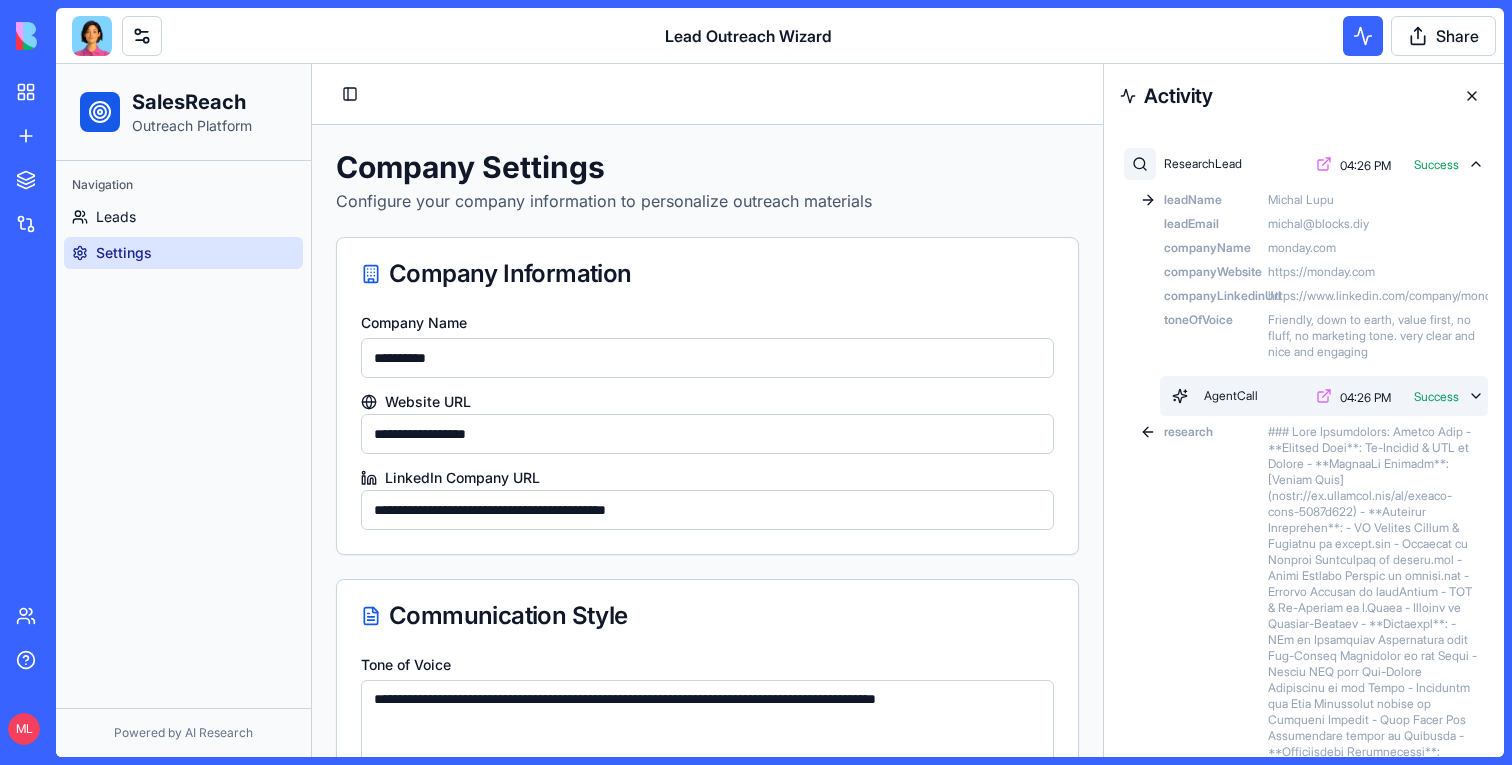 click 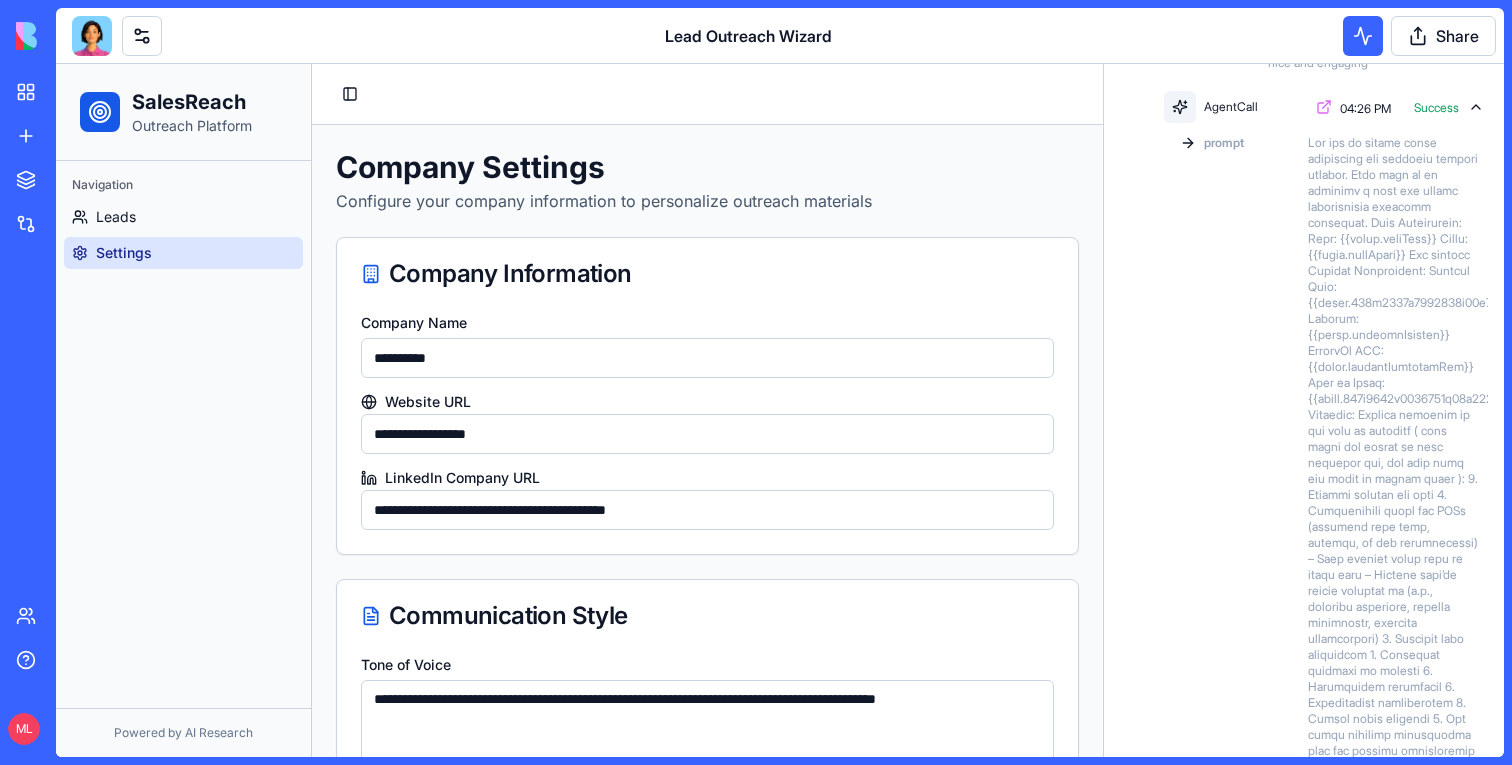 scroll, scrollTop: 0, scrollLeft: 0, axis: both 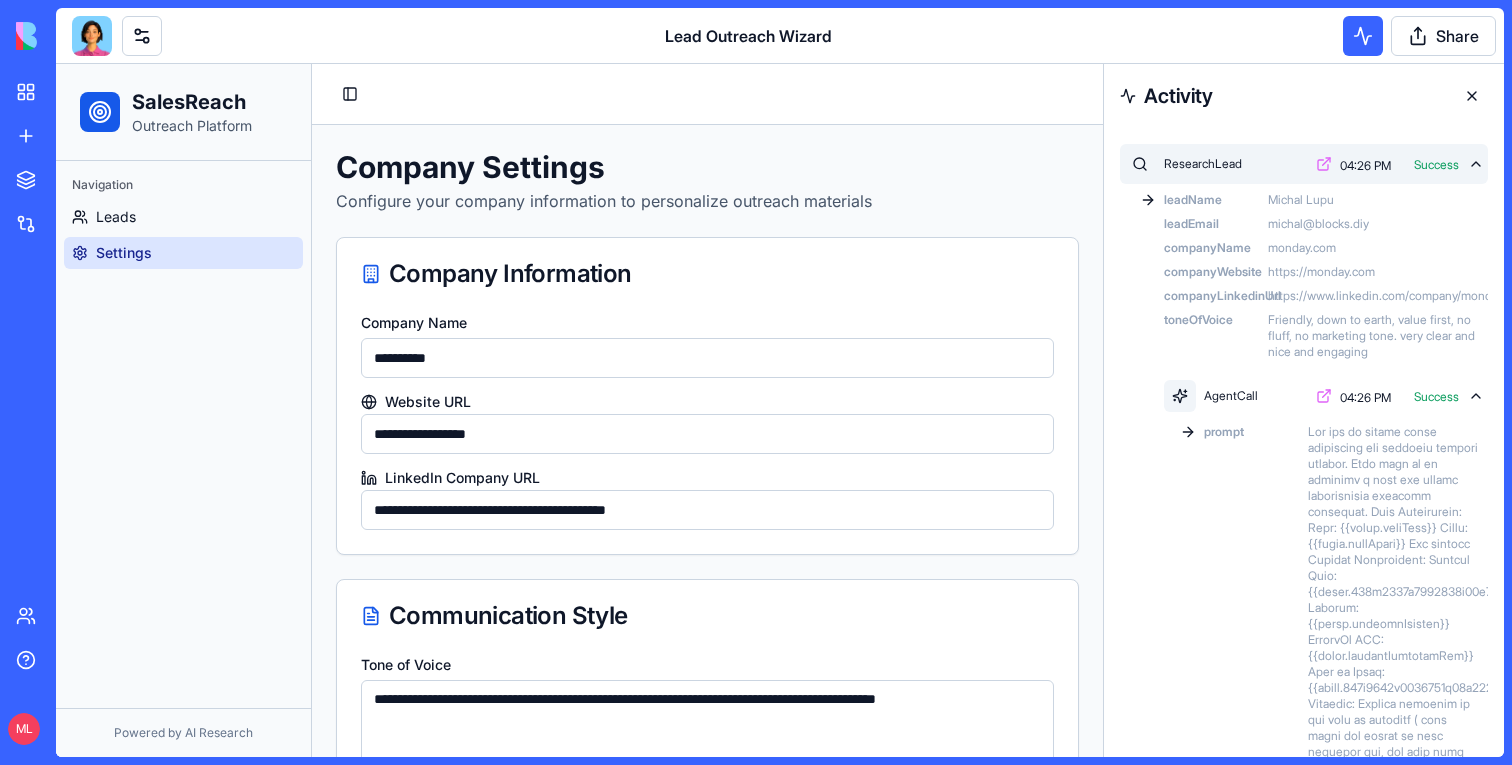 click on "ResearchLead 04:26 PM Success" at bounding box center (1304, 164) 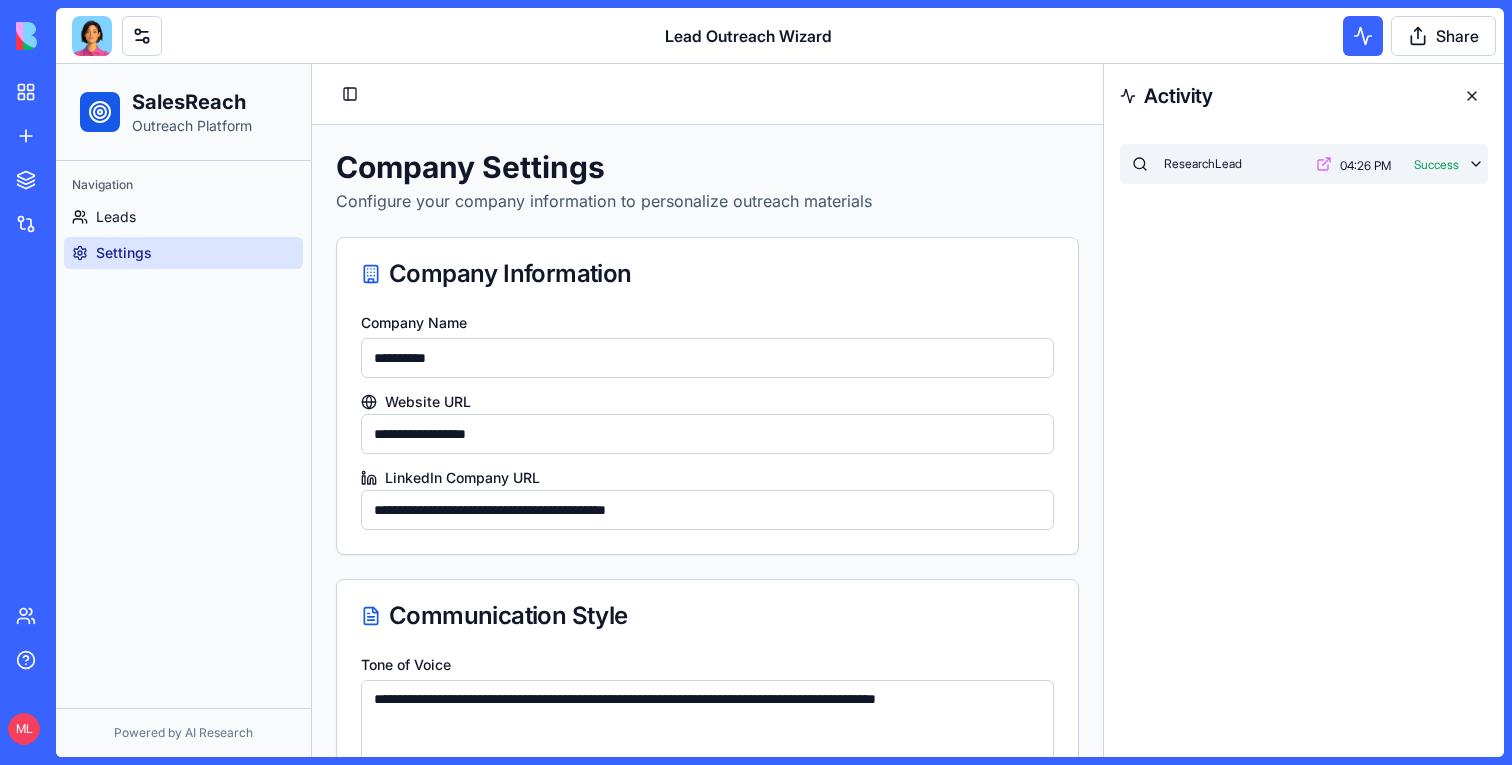 click 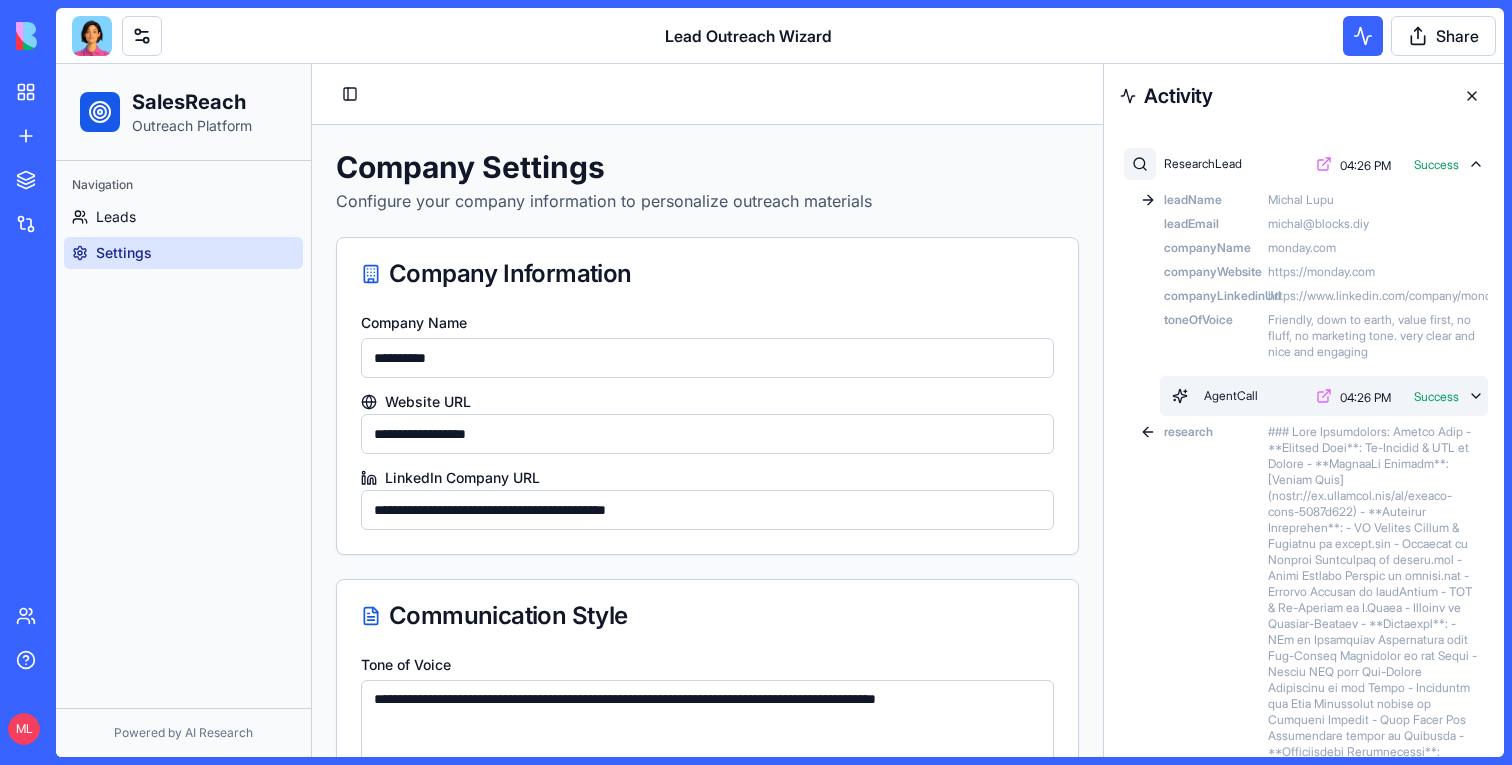 click on "AgentCall 04:26 PM Success" at bounding box center (1324, 396) 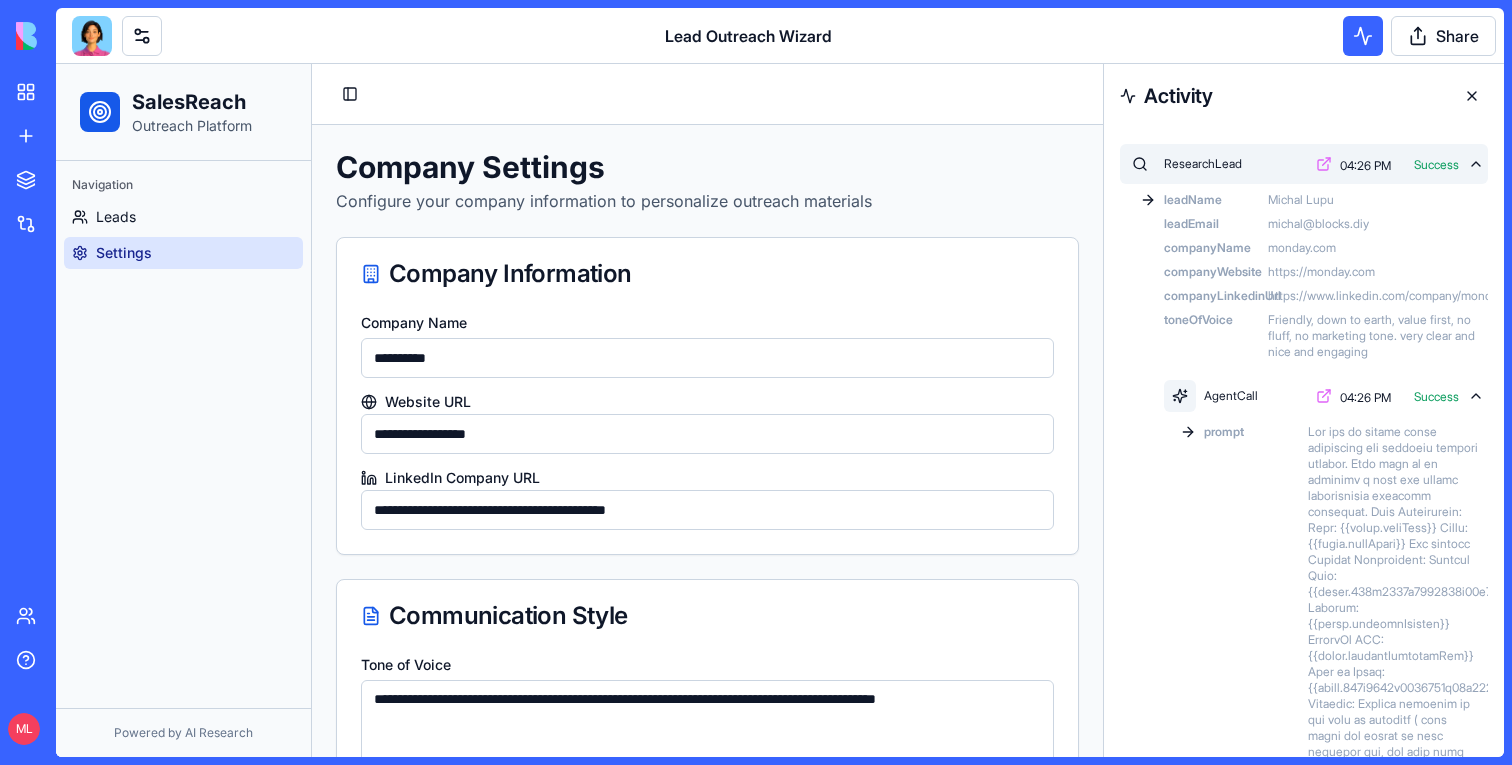 click 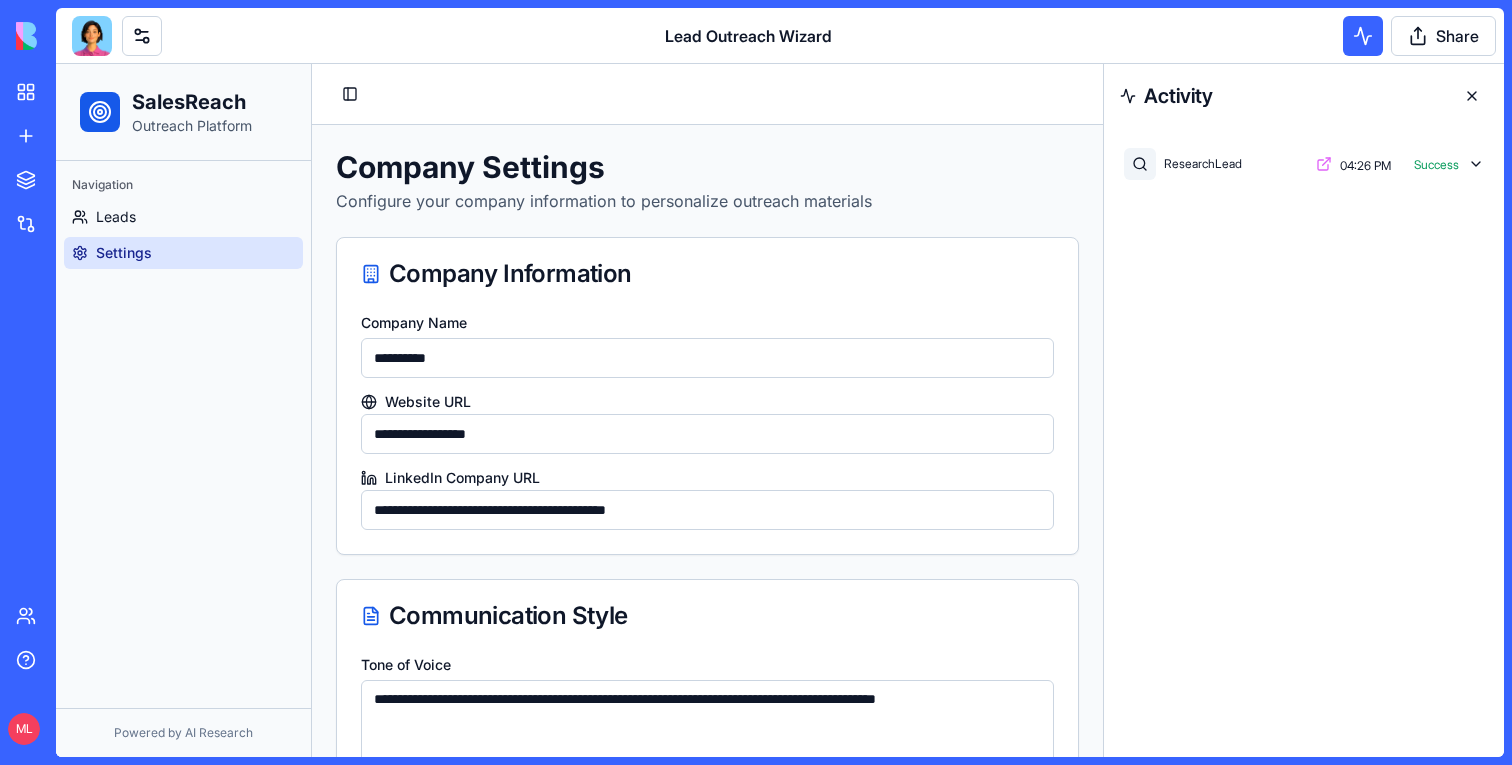 click at bounding box center (1472, 96) 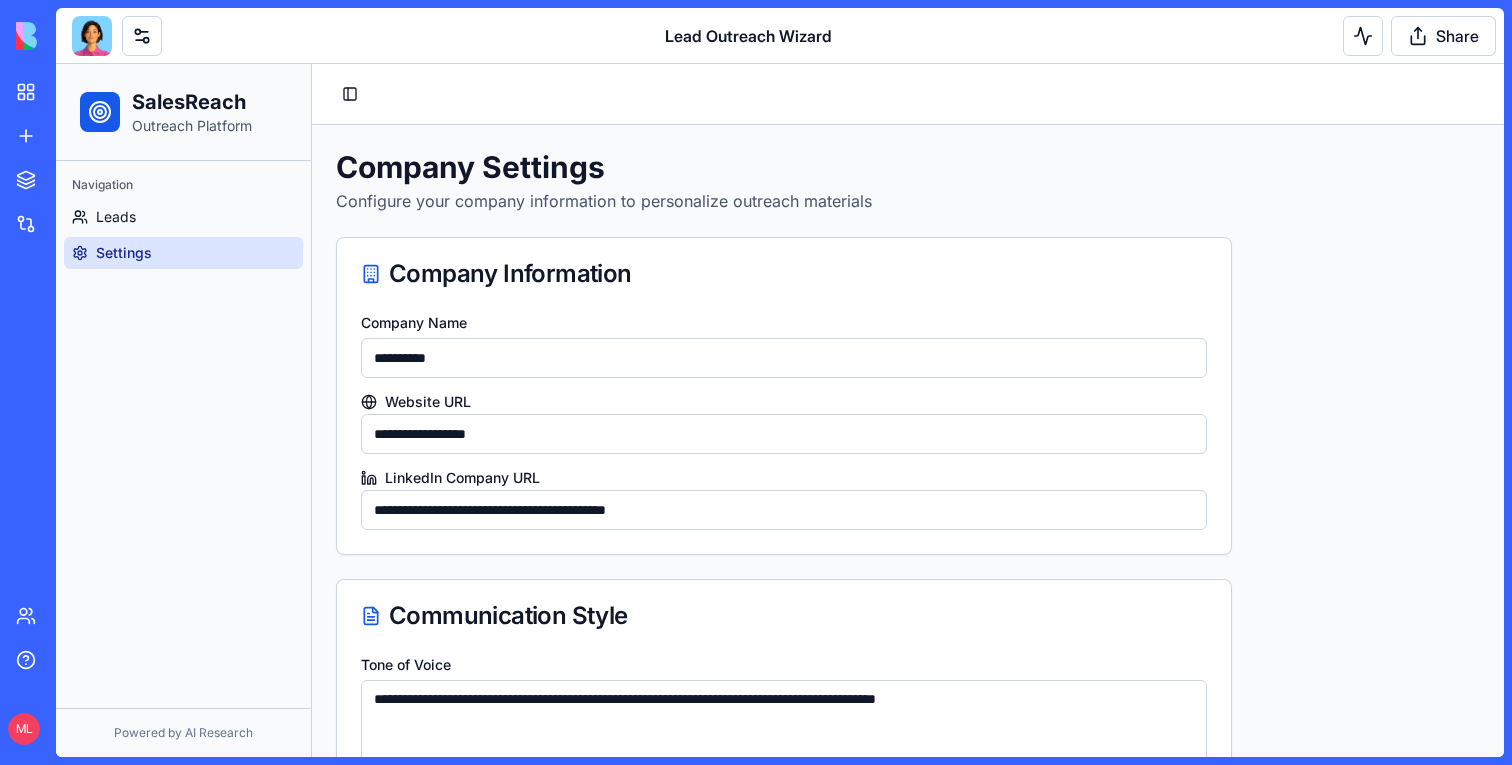 click on "Settings" at bounding box center [124, 253] 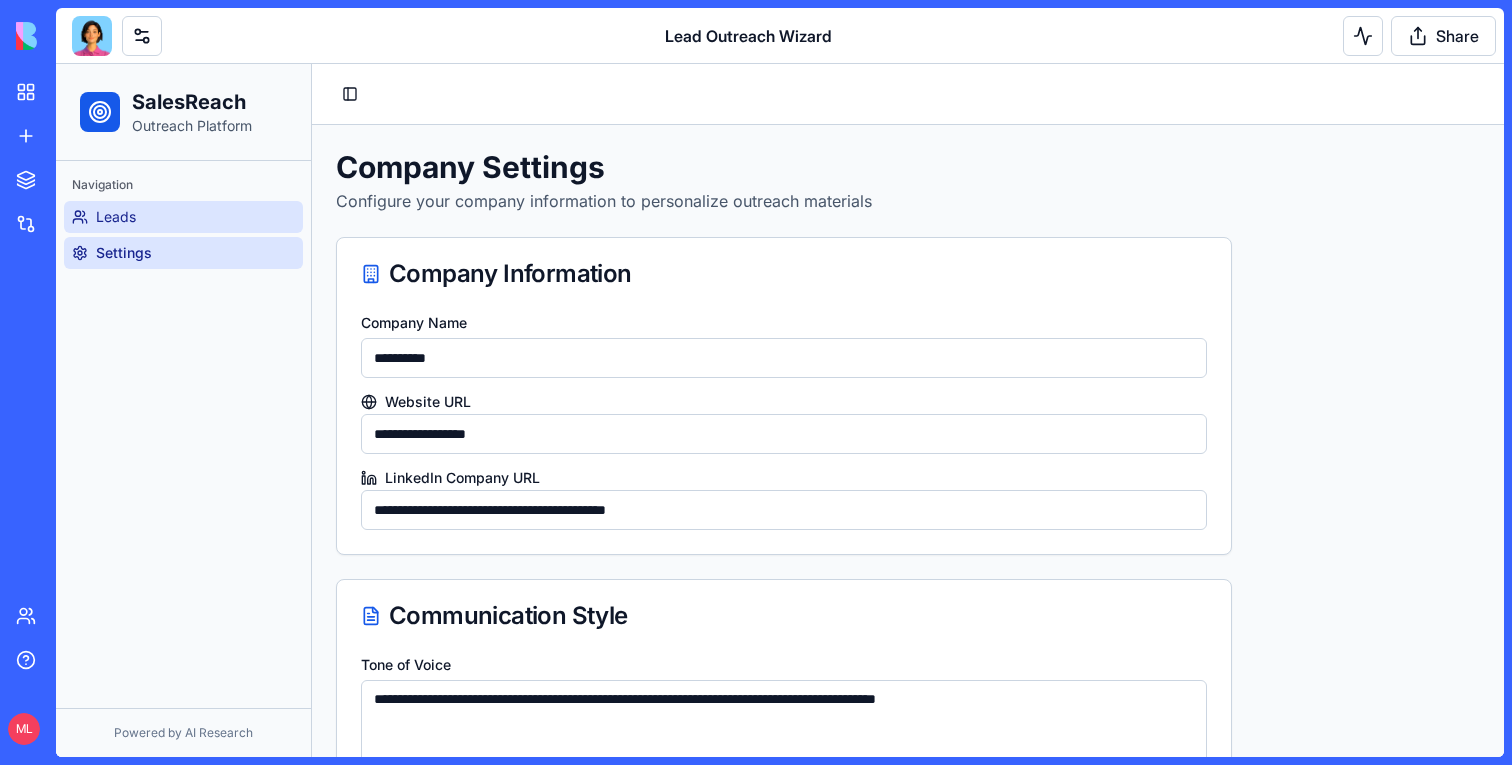 click on "Leads" at bounding box center [116, 217] 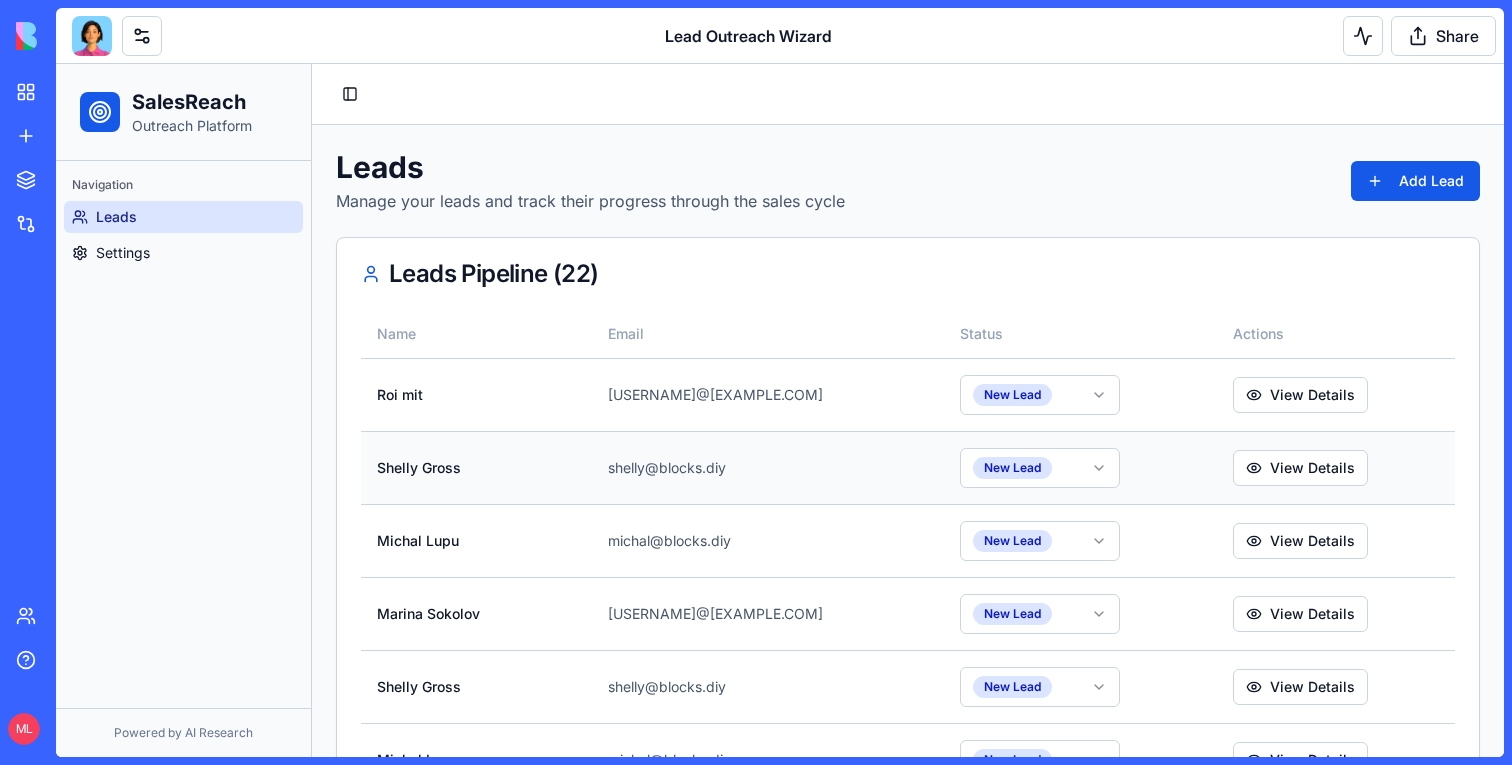 scroll, scrollTop: 1256, scrollLeft: 0, axis: vertical 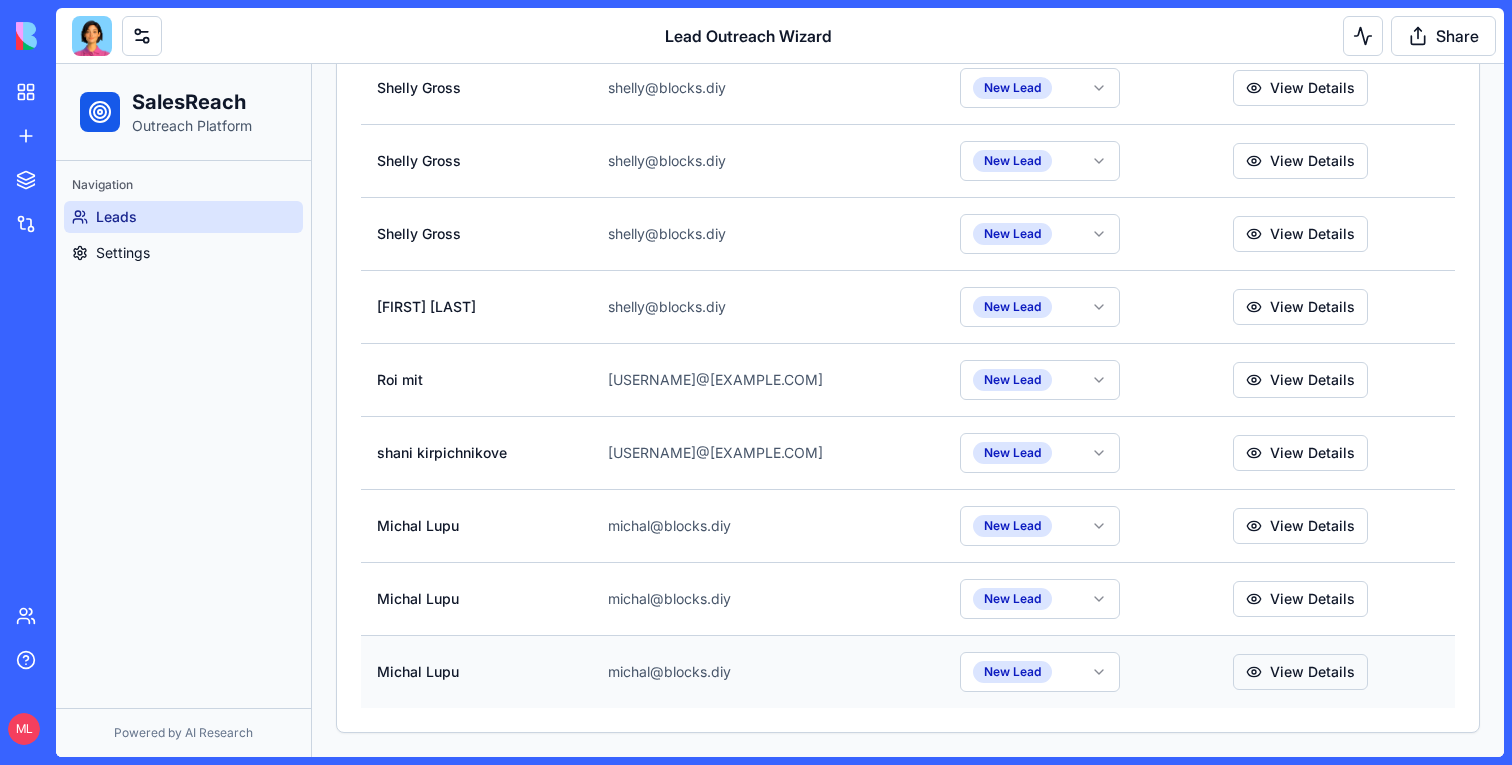 click on "View Details" at bounding box center [1300, 672] 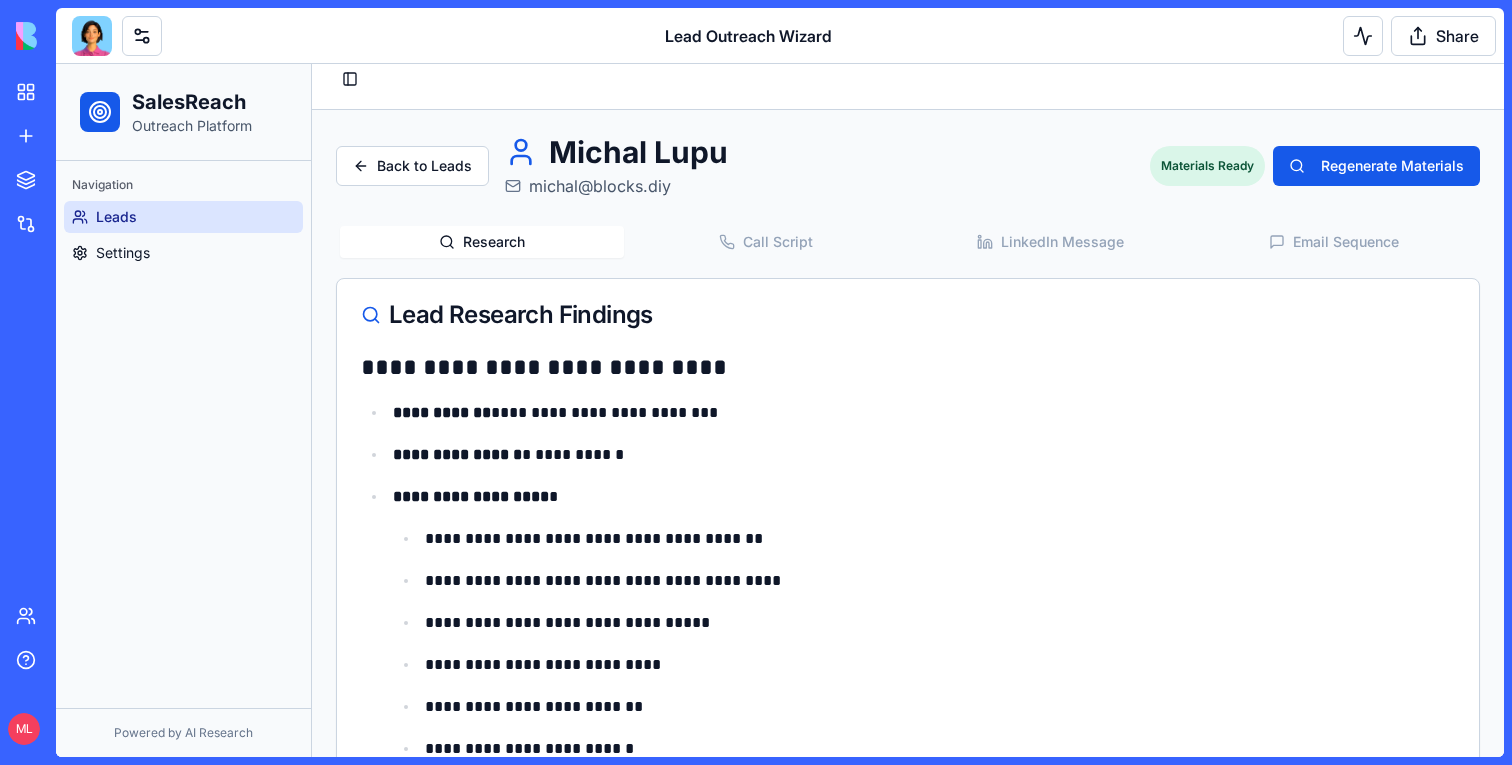 scroll, scrollTop: 0, scrollLeft: 0, axis: both 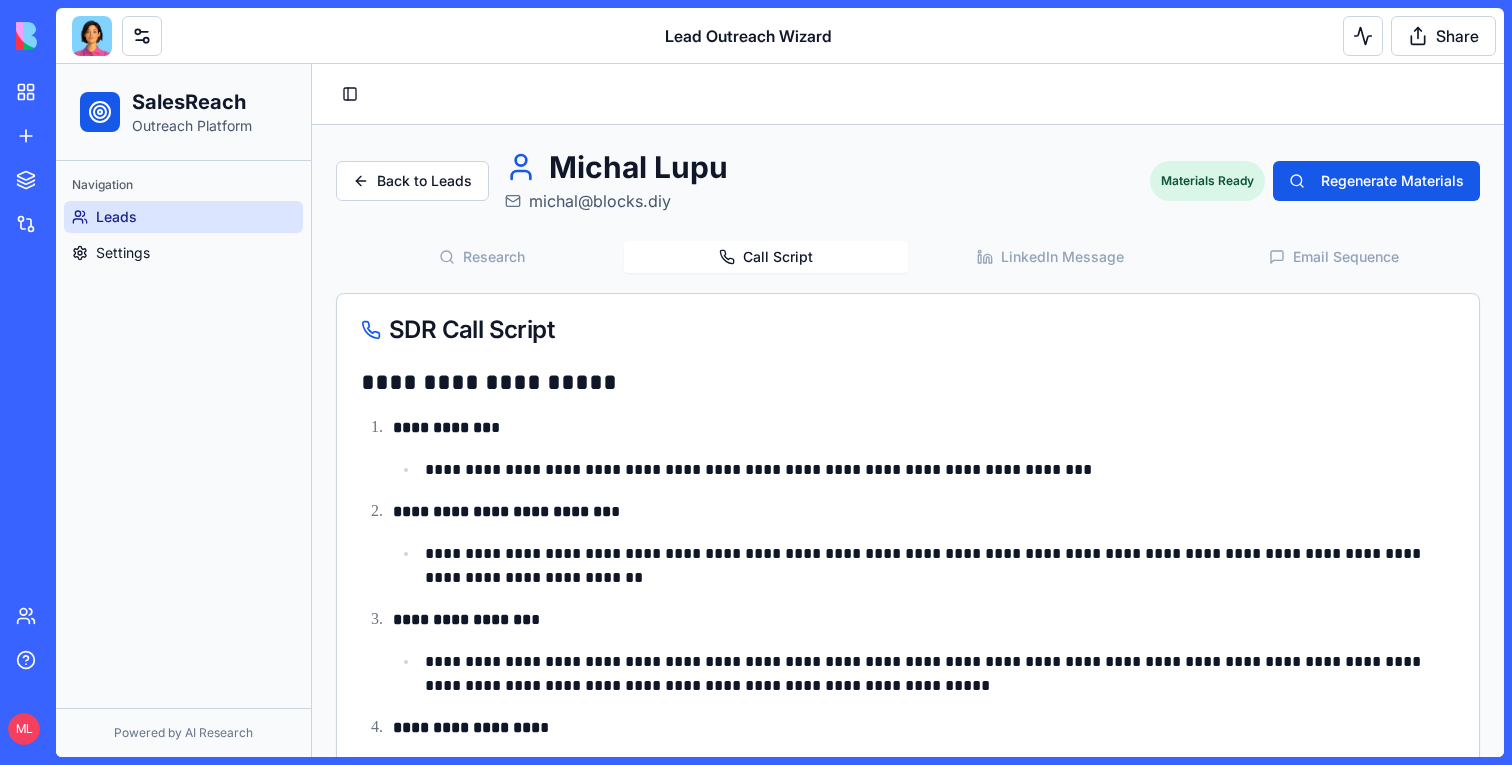 click on "Call Script" at bounding box center (766, 257) 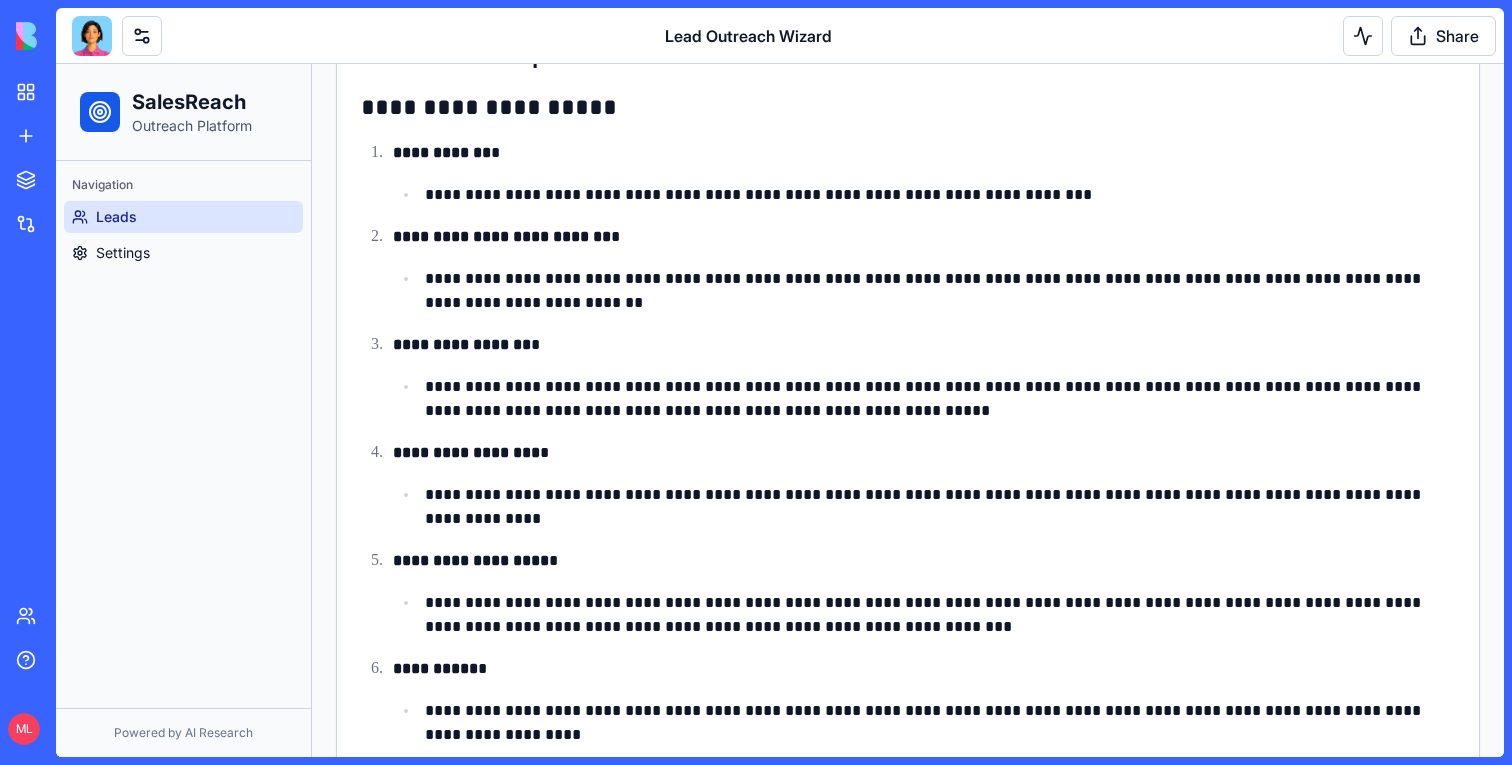 scroll, scrollTop: 0, scrollLeft: 0, axis: both 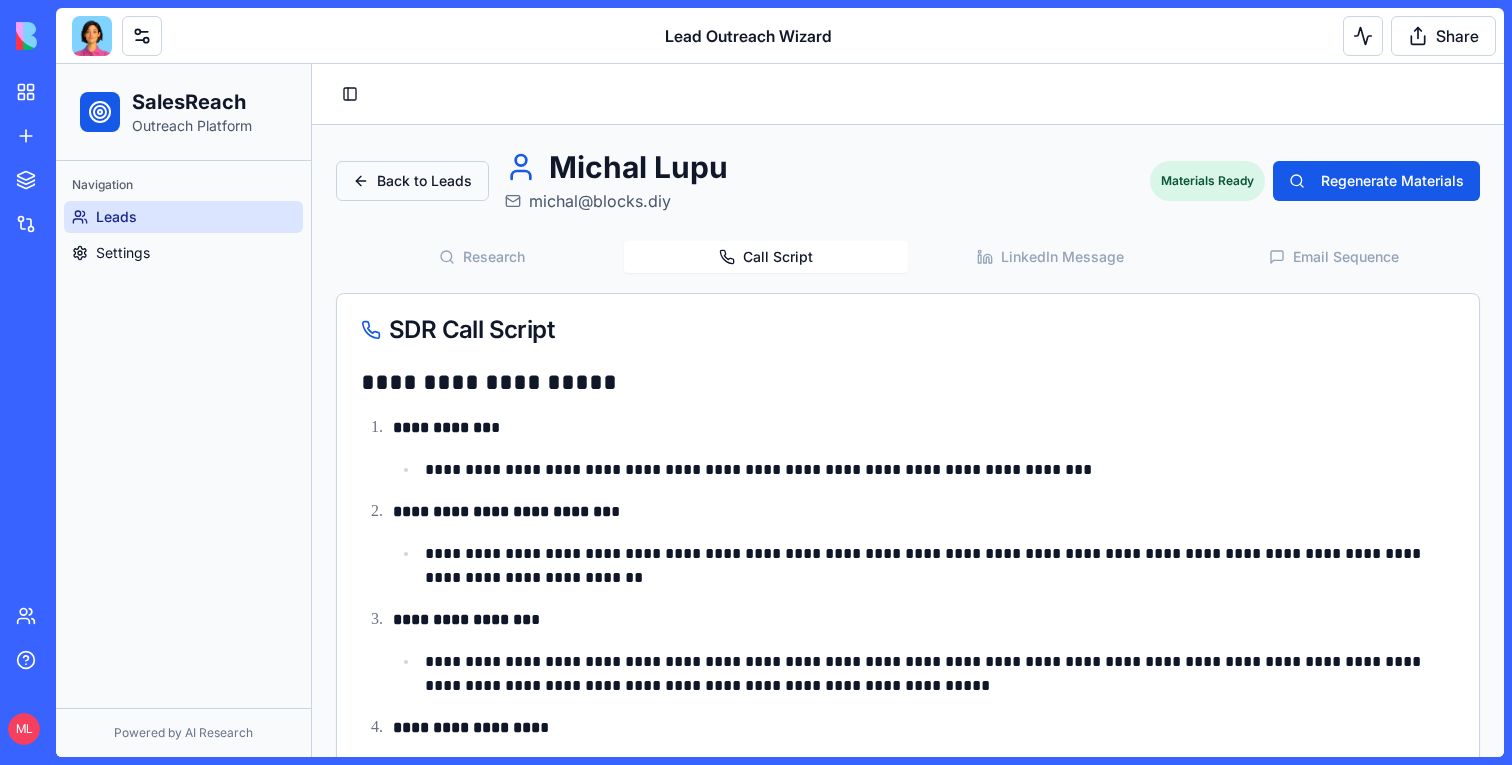 click on "Back to Leads" at bounding box center (412, 181) 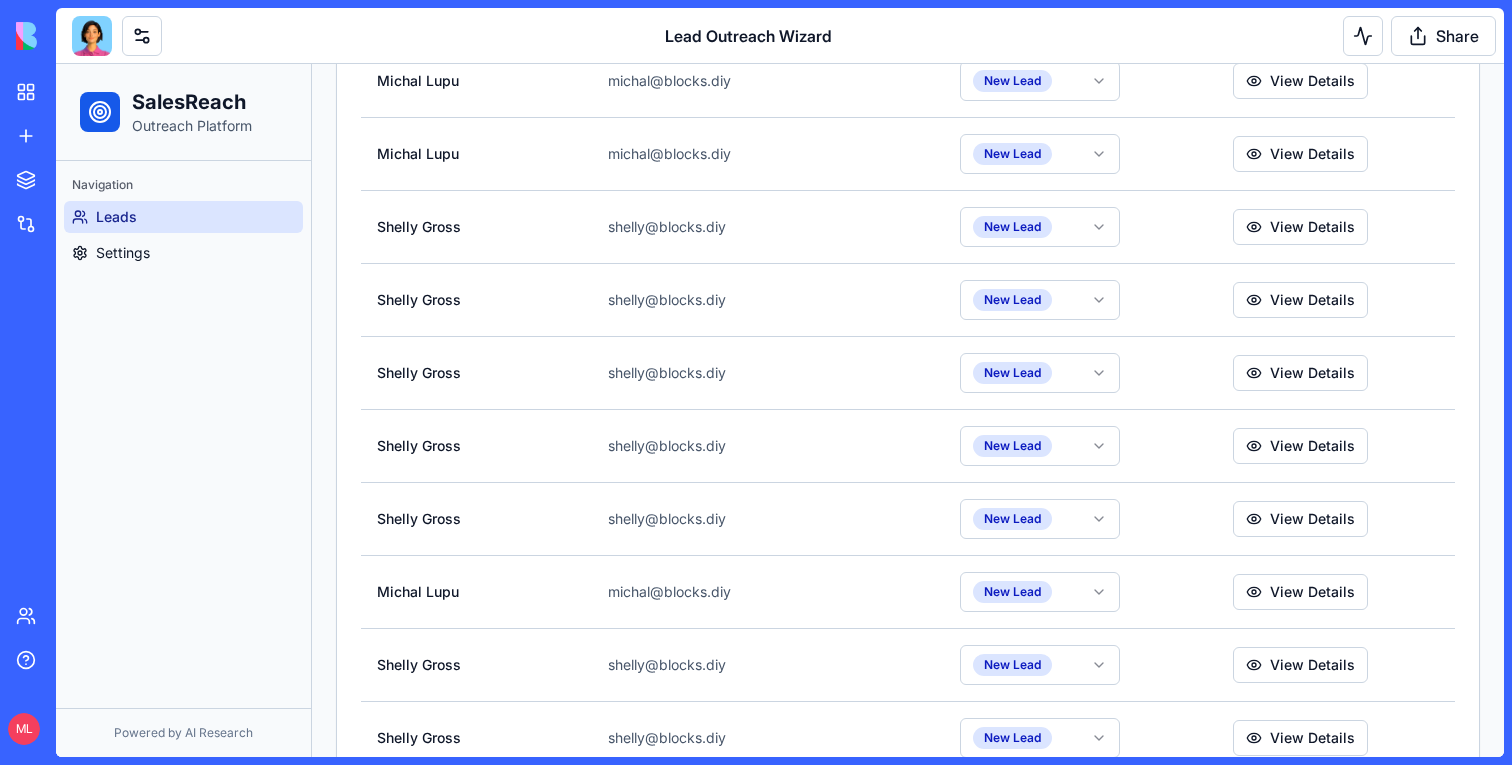 scroll, scrollTop: 1256, scrollLeft: 0, axis: vertical 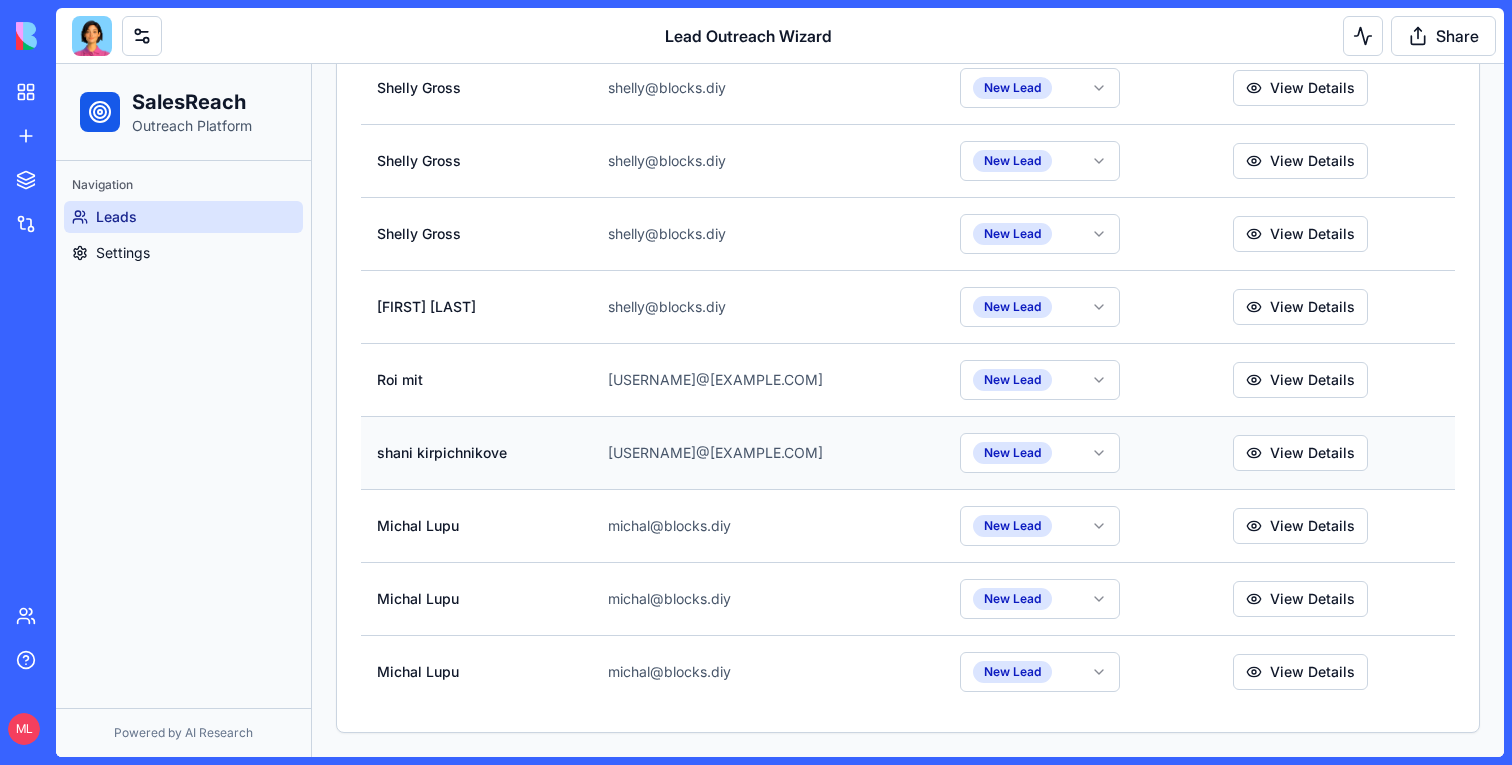 click on "shani.kirpichnikove@coralogix.com" at bounding box center [768, 452] 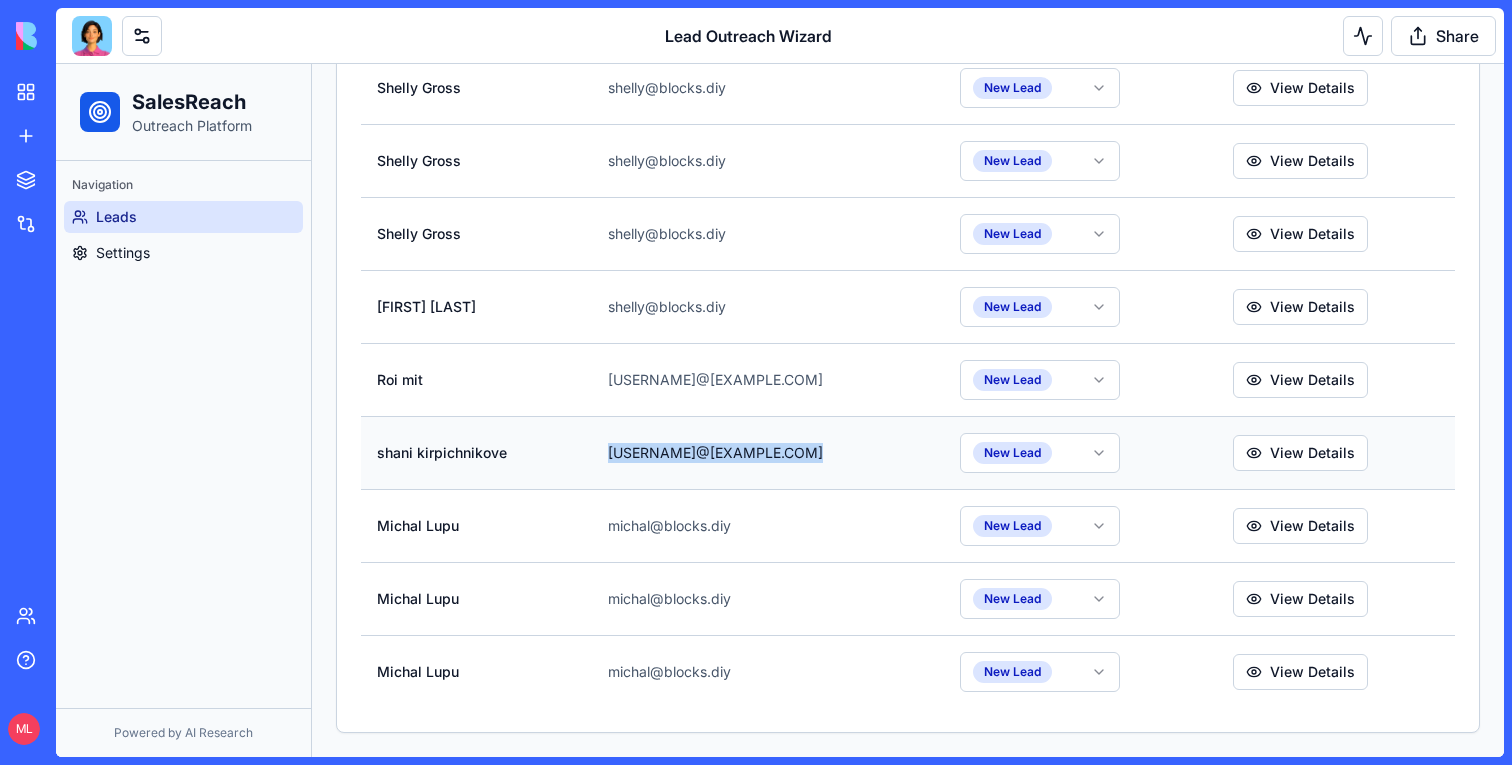 click on "shani.kirpichnikove@coralogix.com" at bounding box center [768, 452] 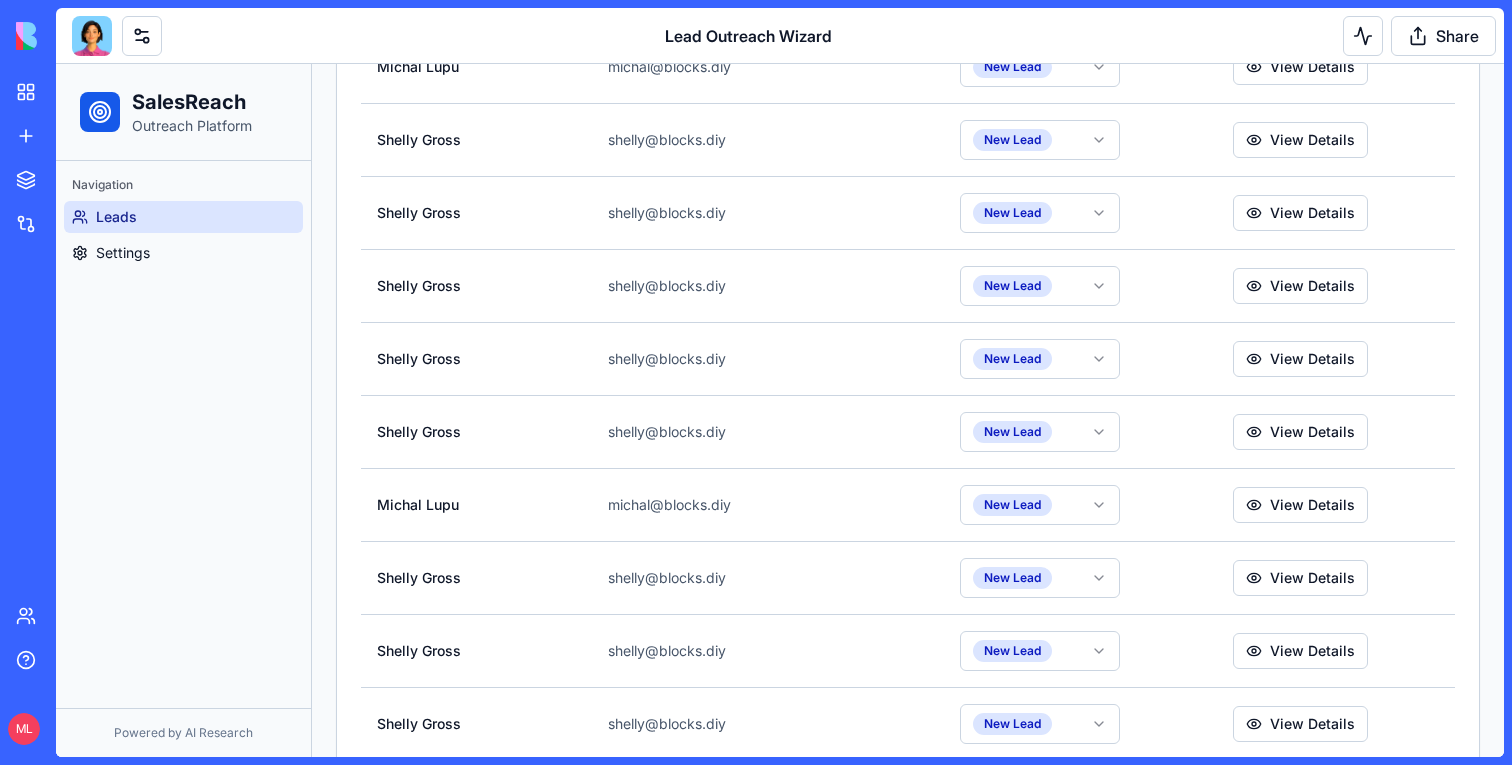 scroll, scrollTop: 0, scrollLeft: 0, axis: both 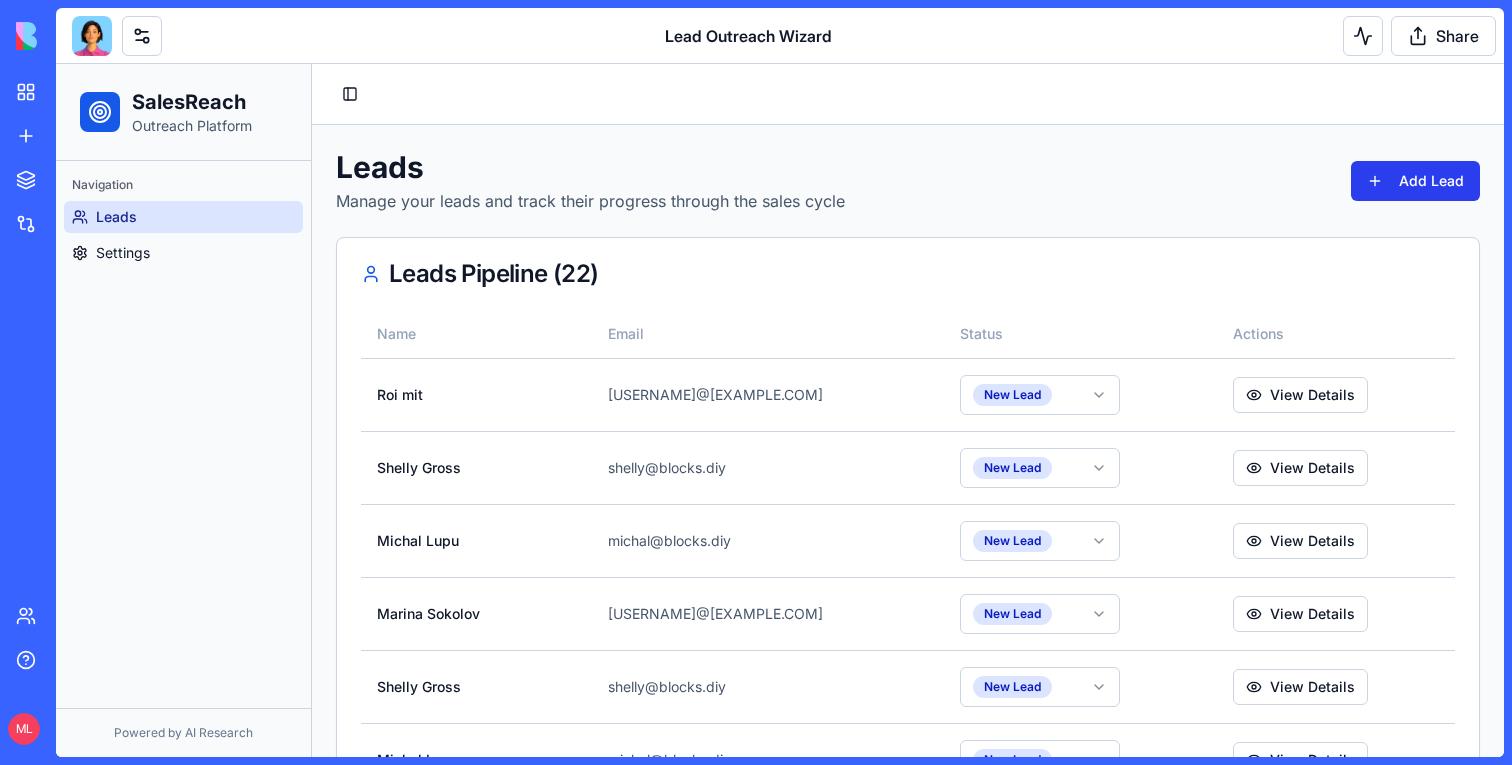 click on "Add Lead" at bounding box center (1415, 181) 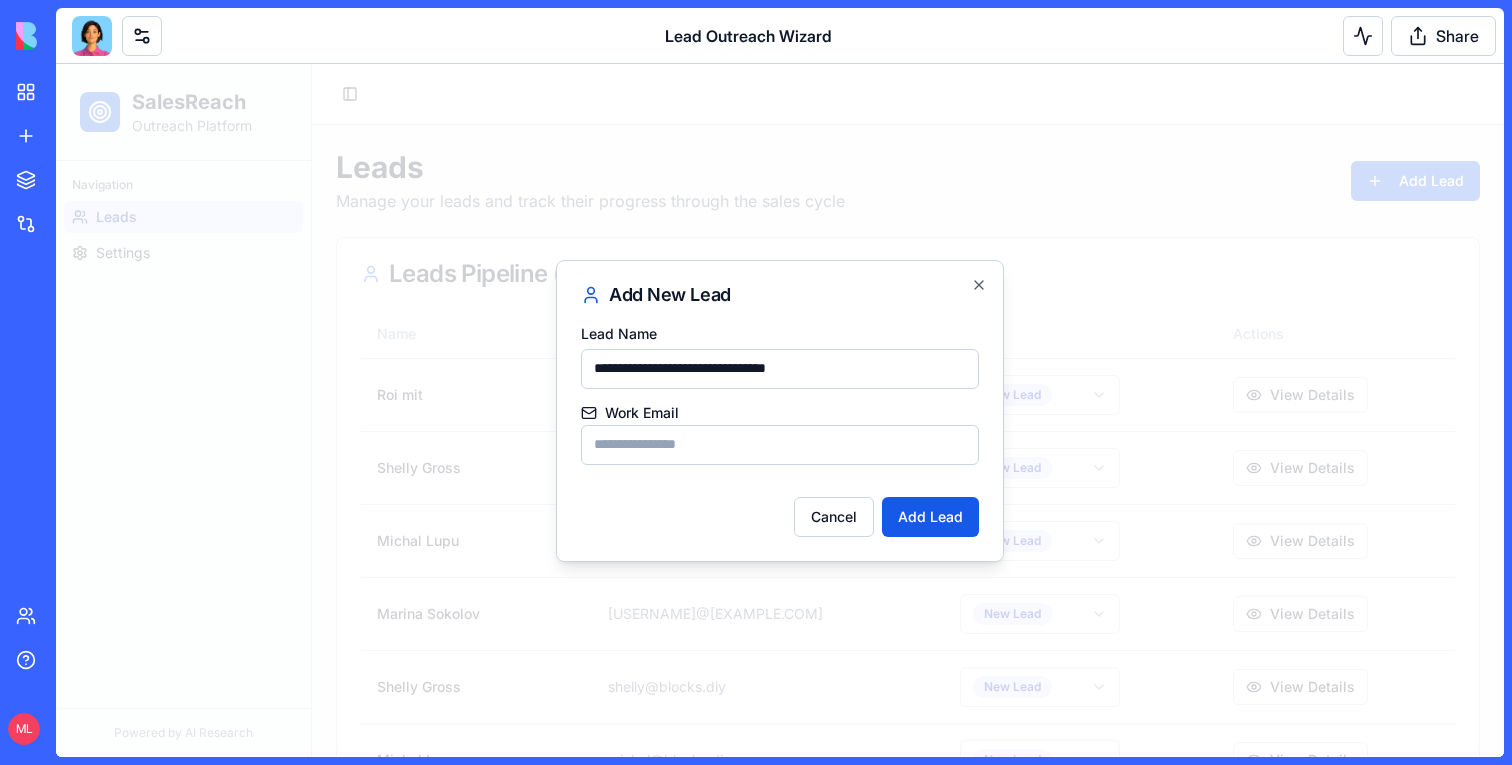 type on "**********" 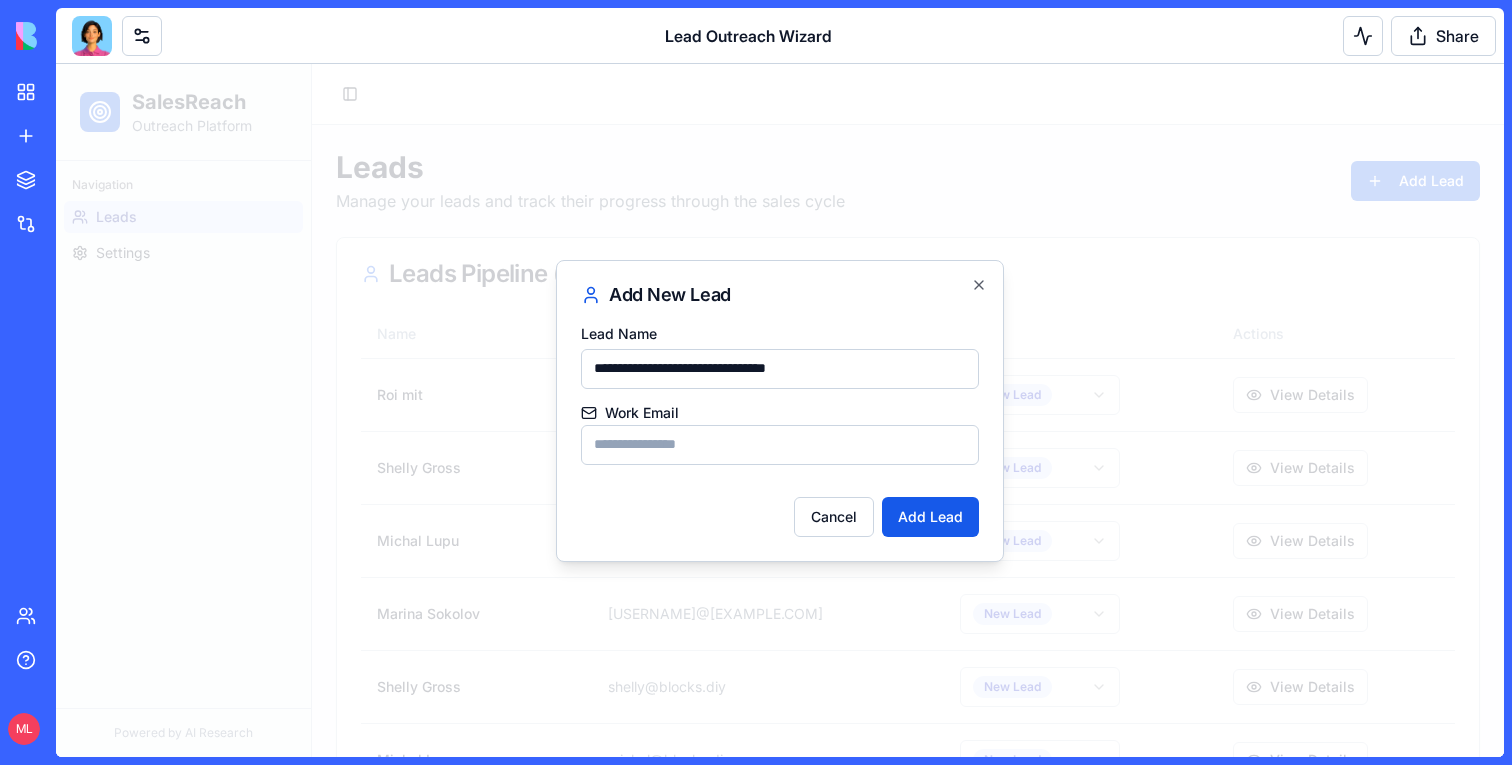 click on "Work Email" at bounding box center (780, 445) 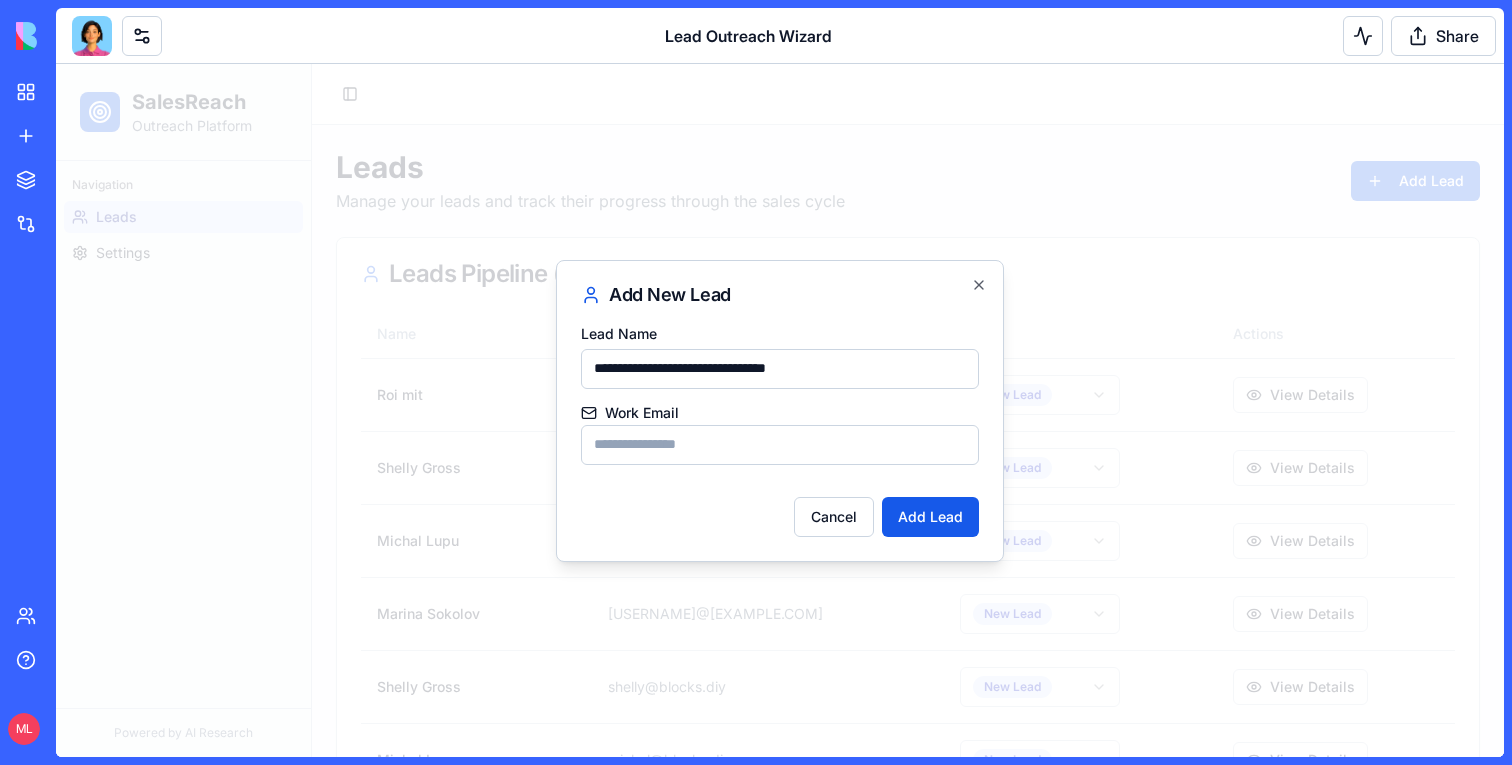 paste on "**********" 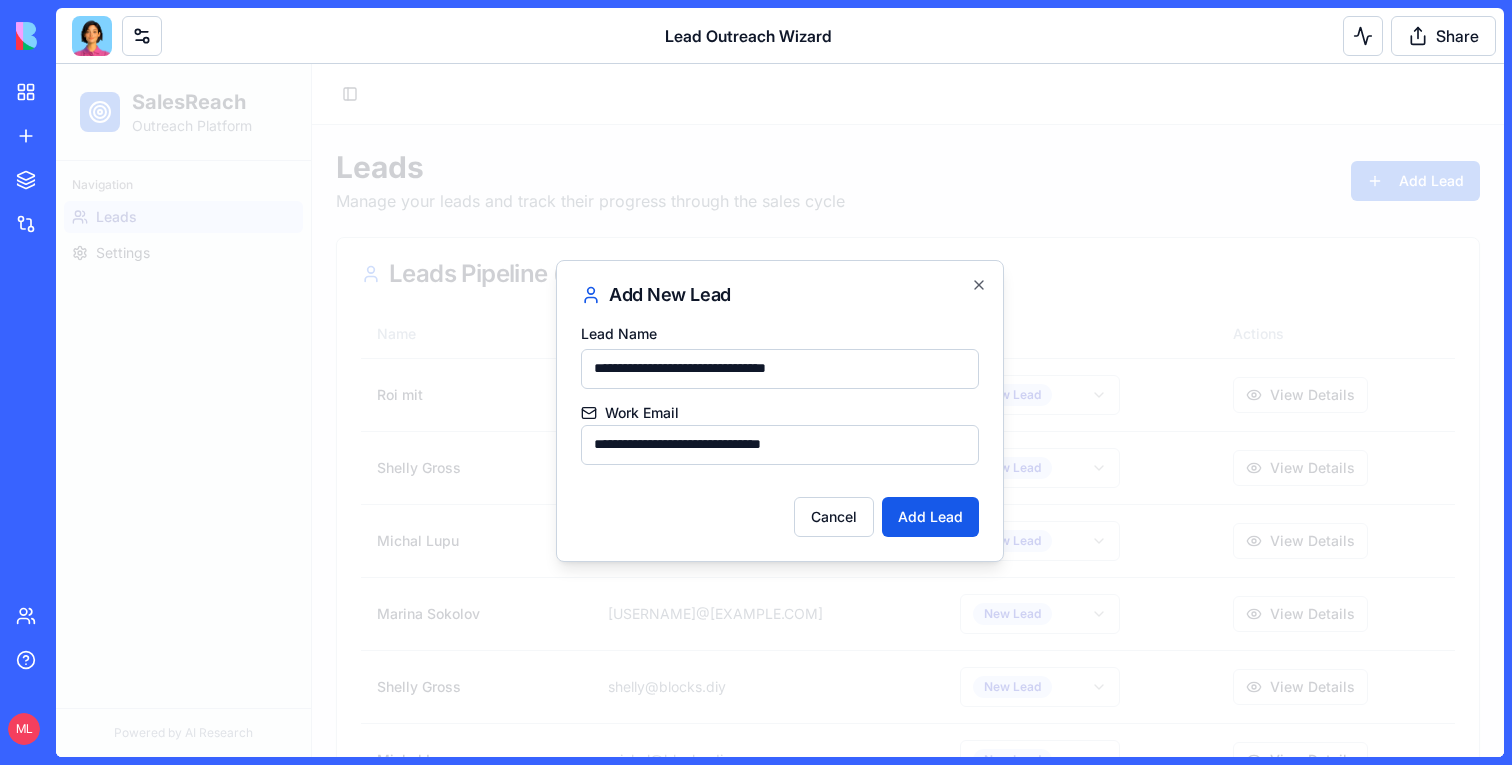 type on "**********" 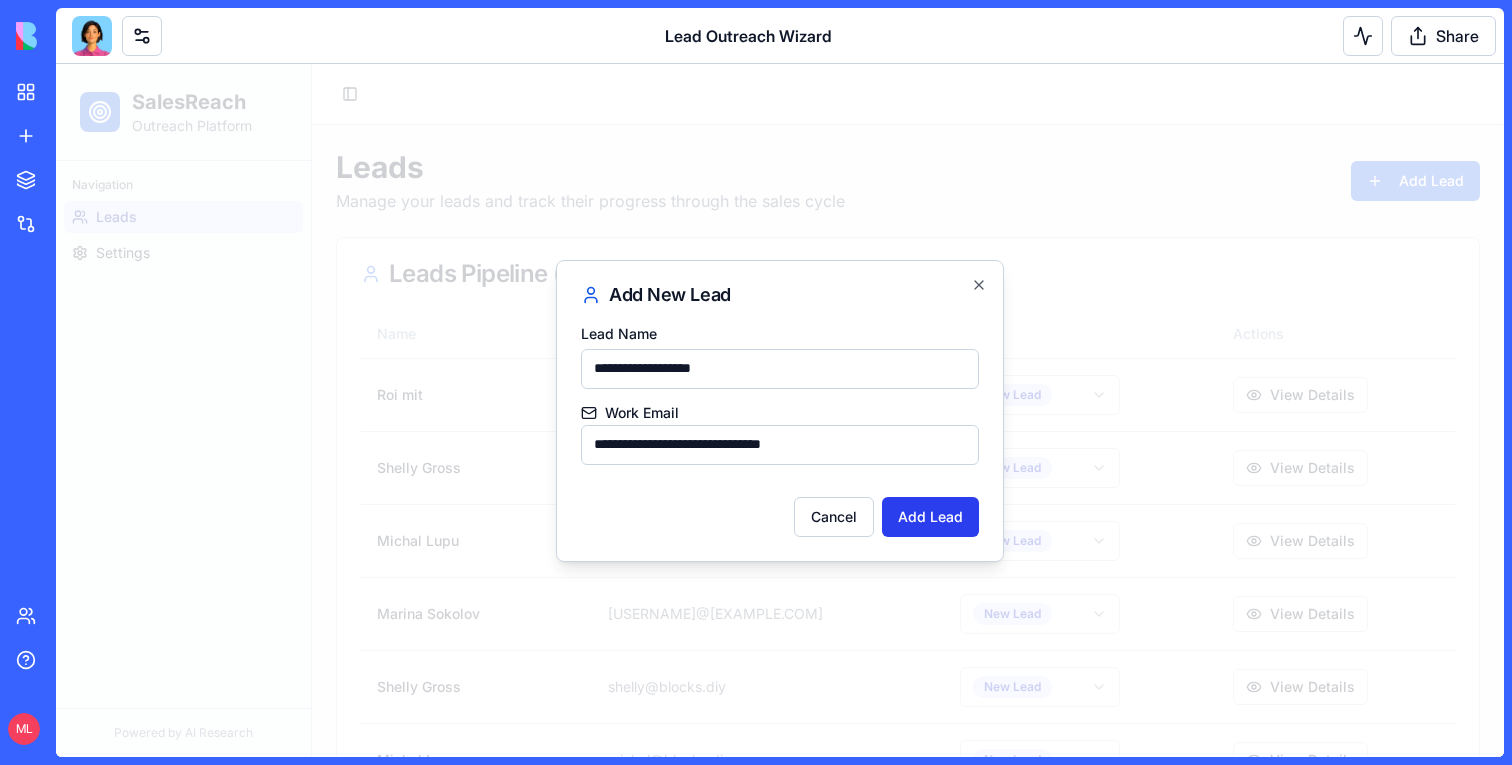 type on "**********" 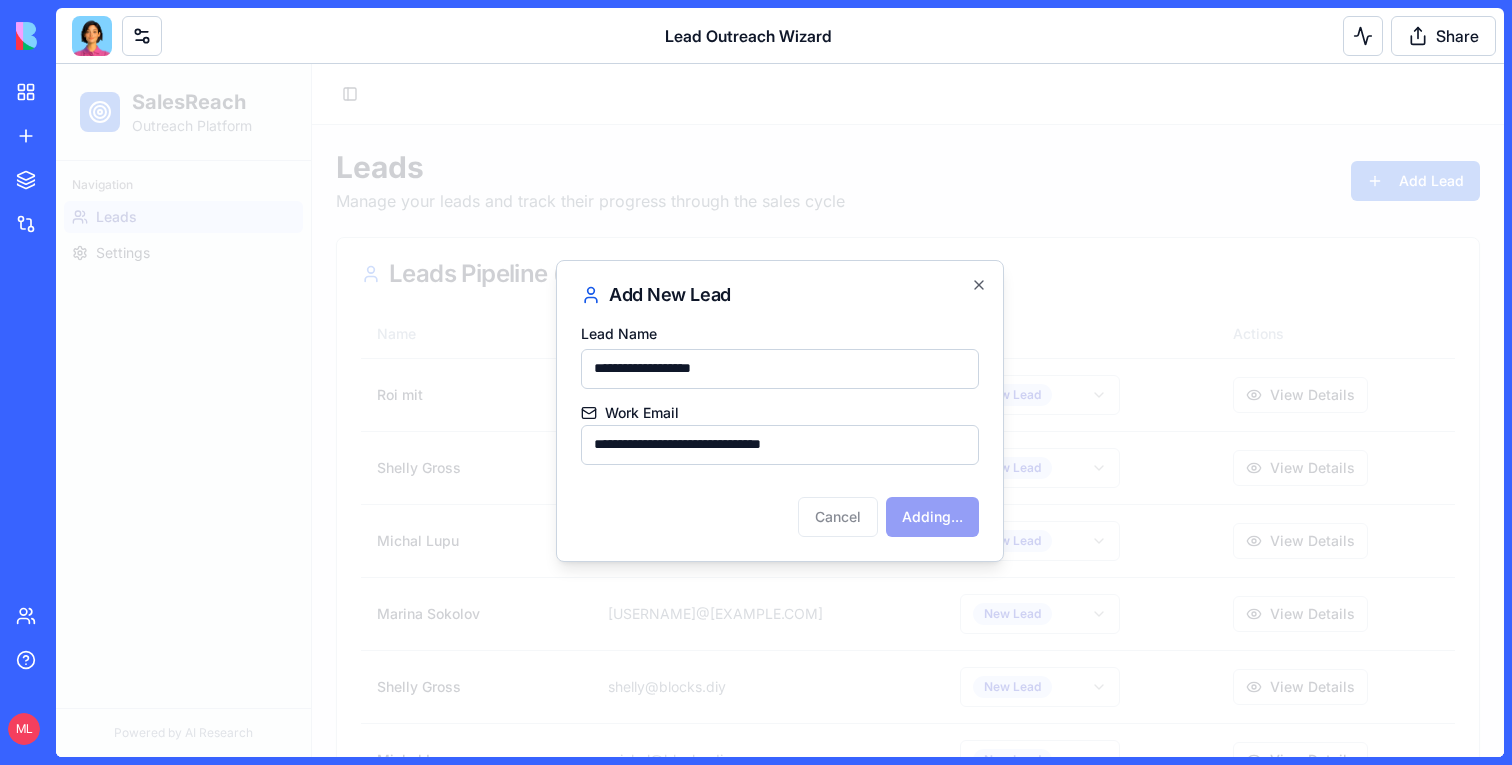 type 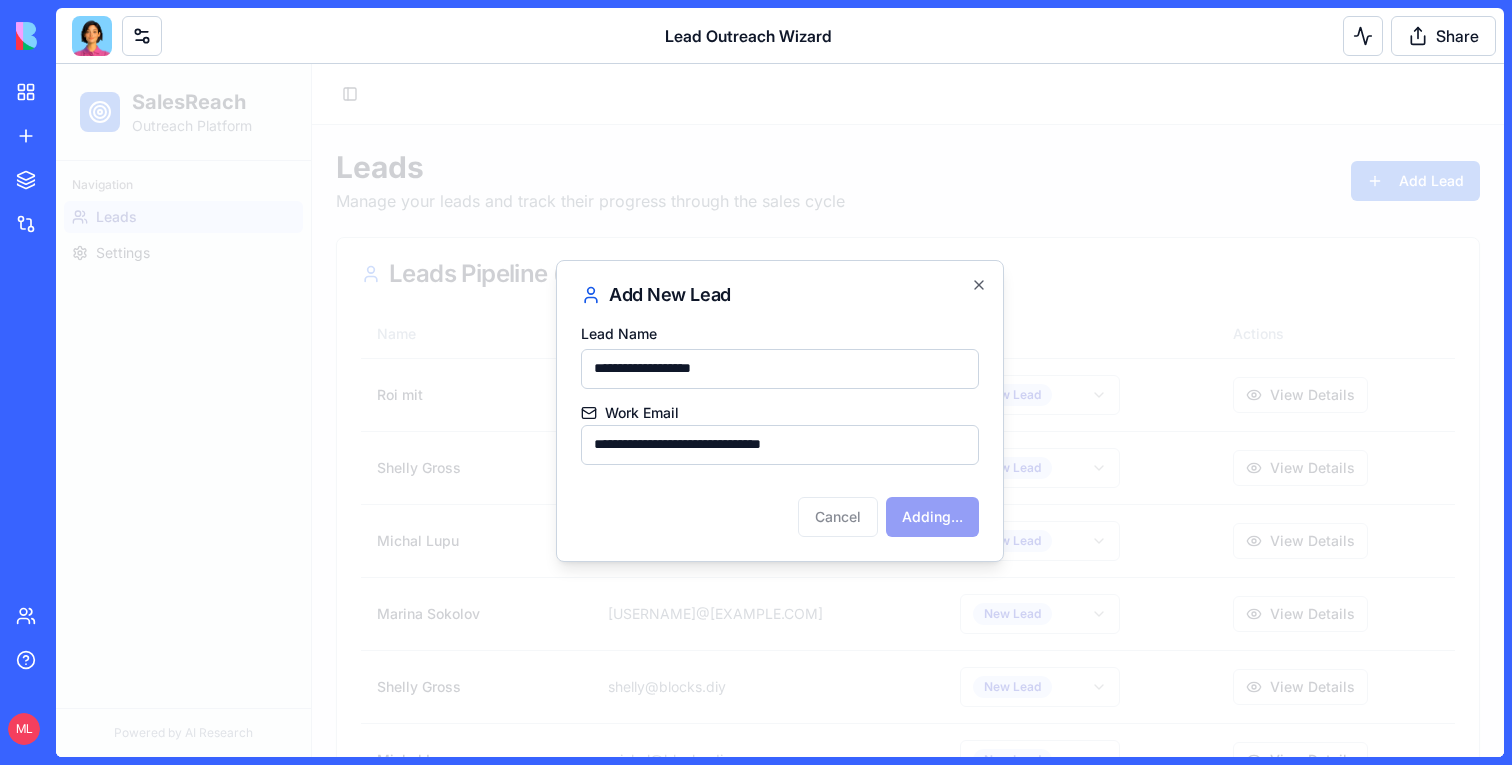 type 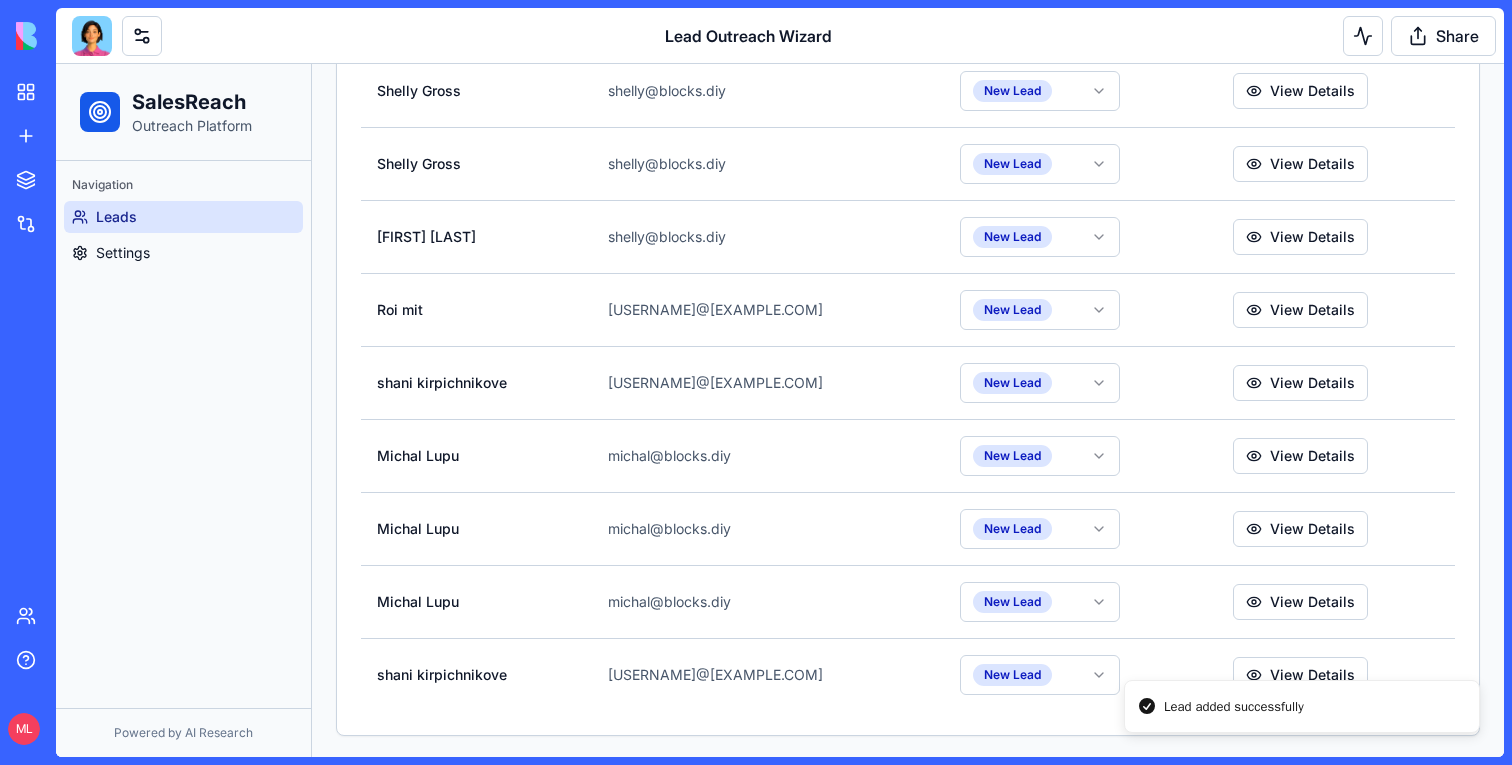 scroll, scrollTop: 1329, scrollLeft: 0, axis: vertical 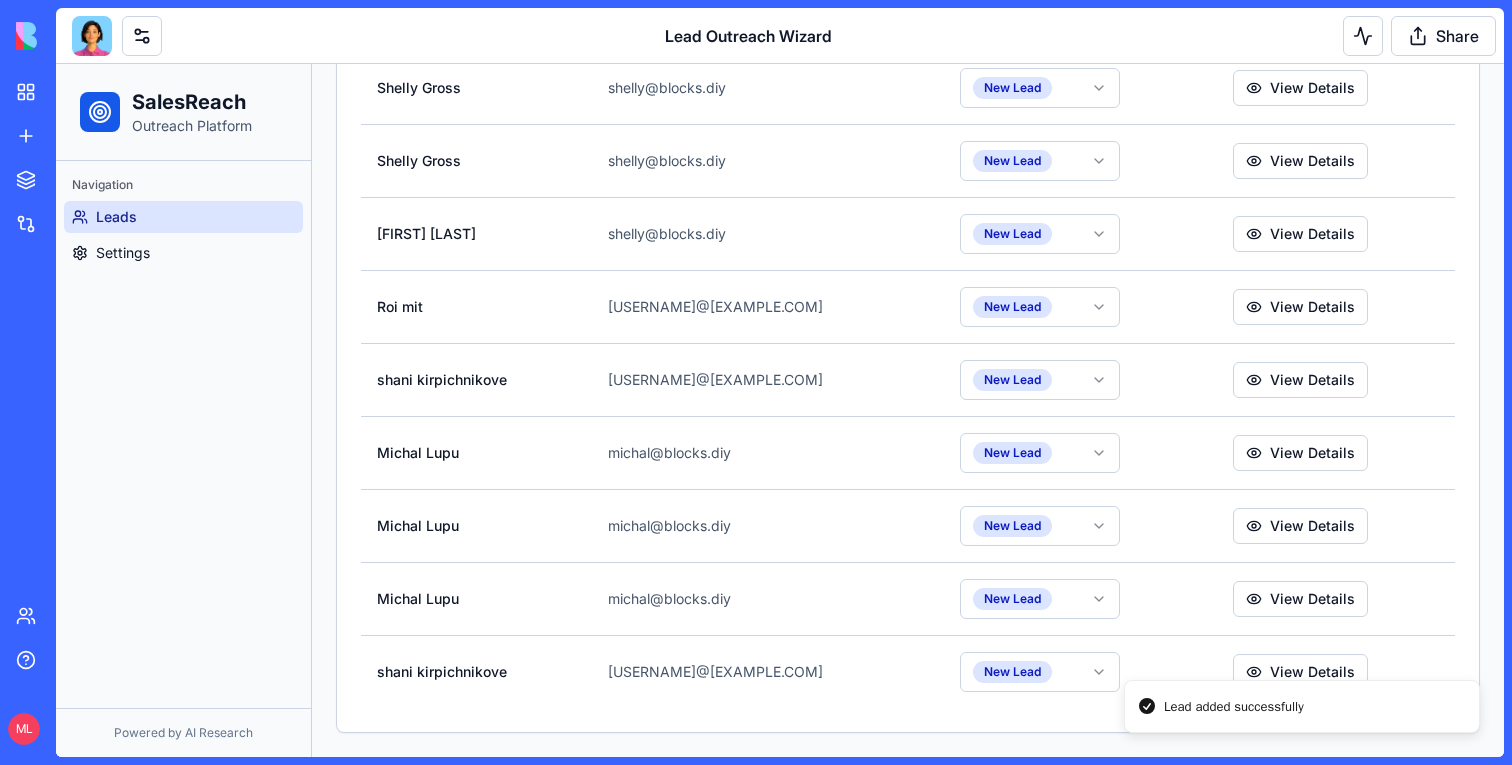 click on "Lead added successfully" at bounding box center [1302, 707] 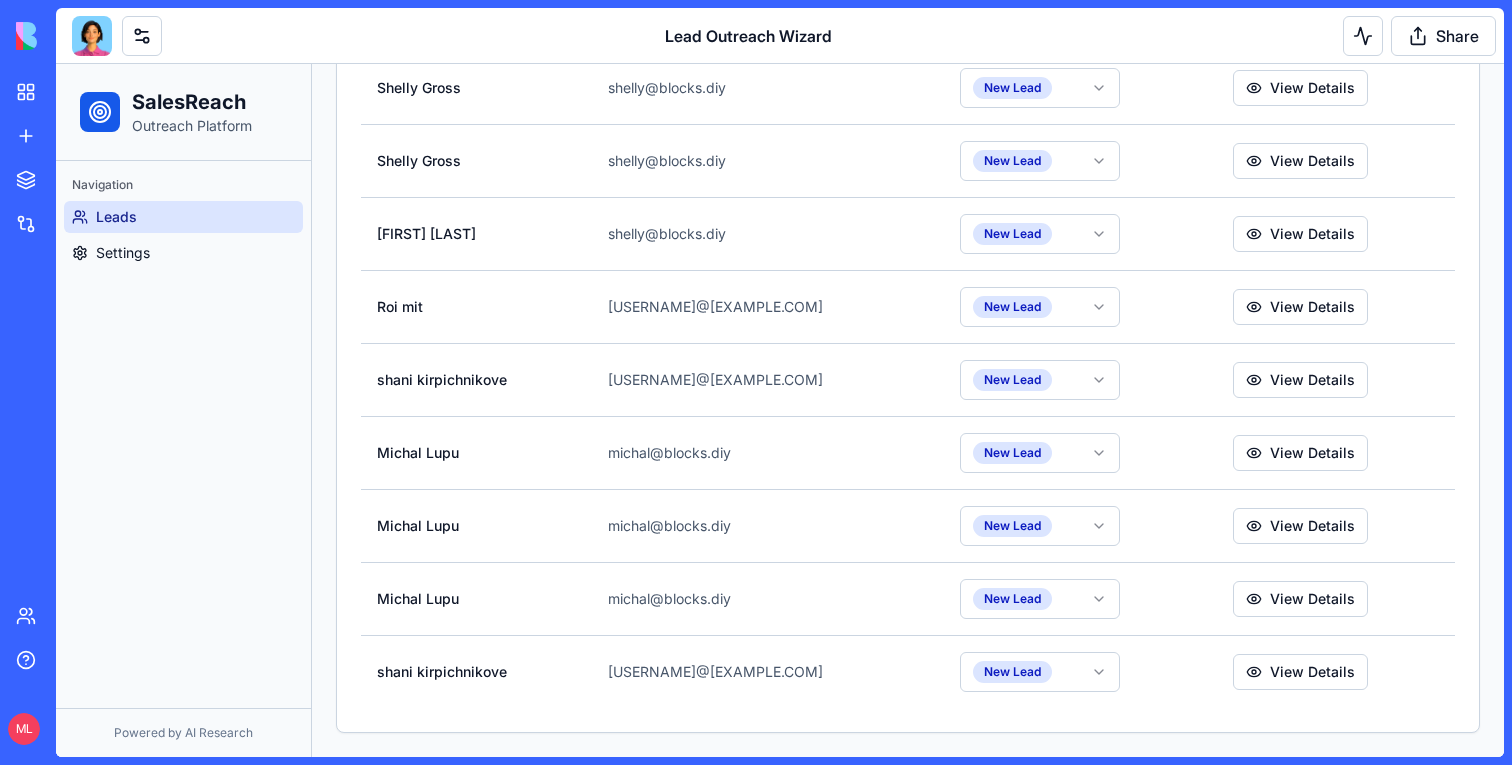 click on "View Details" at bounding box center [1300, 672] 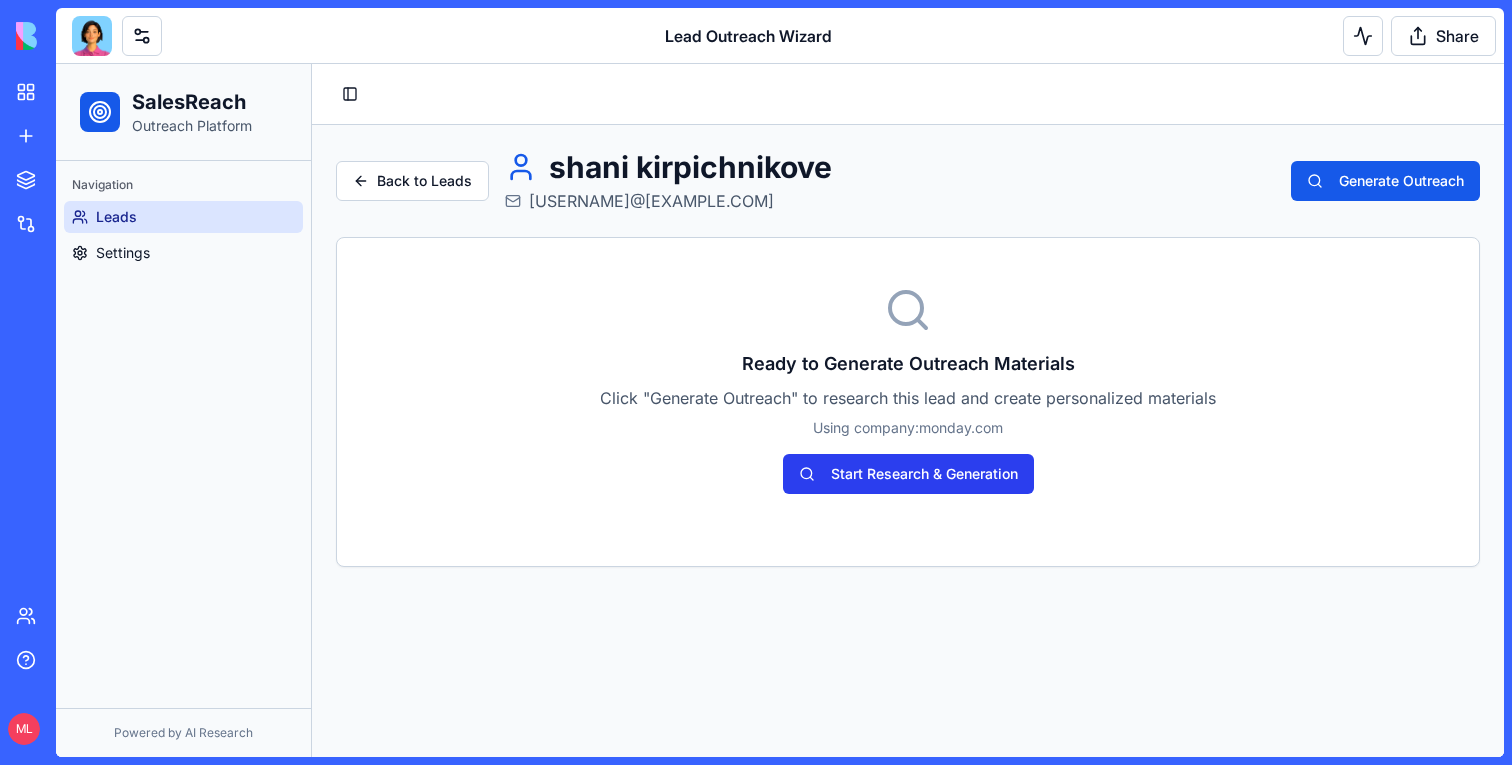 click on "Start Research & Generation" at bounding box center (908, 474) 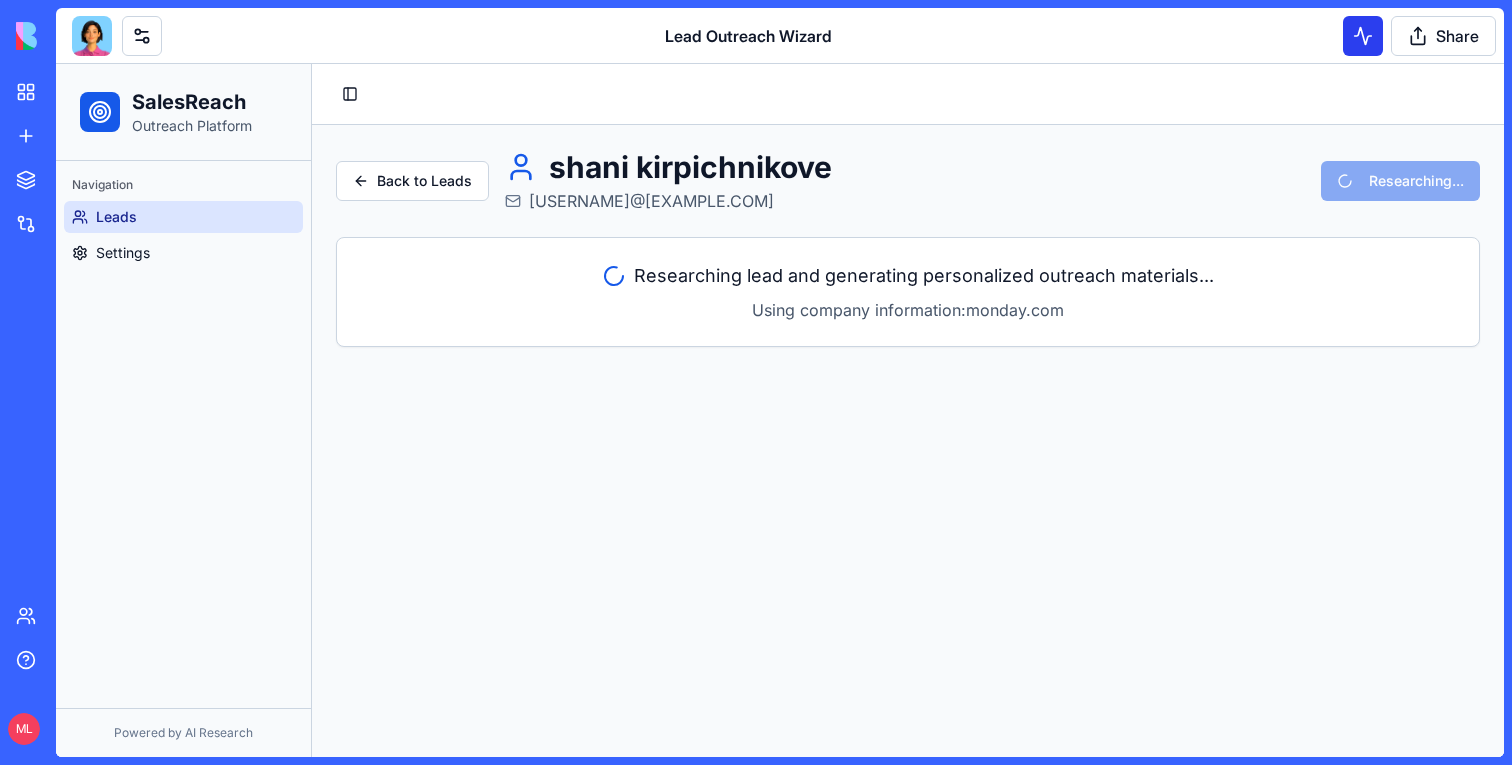 click at bounding box center [1363, 36] 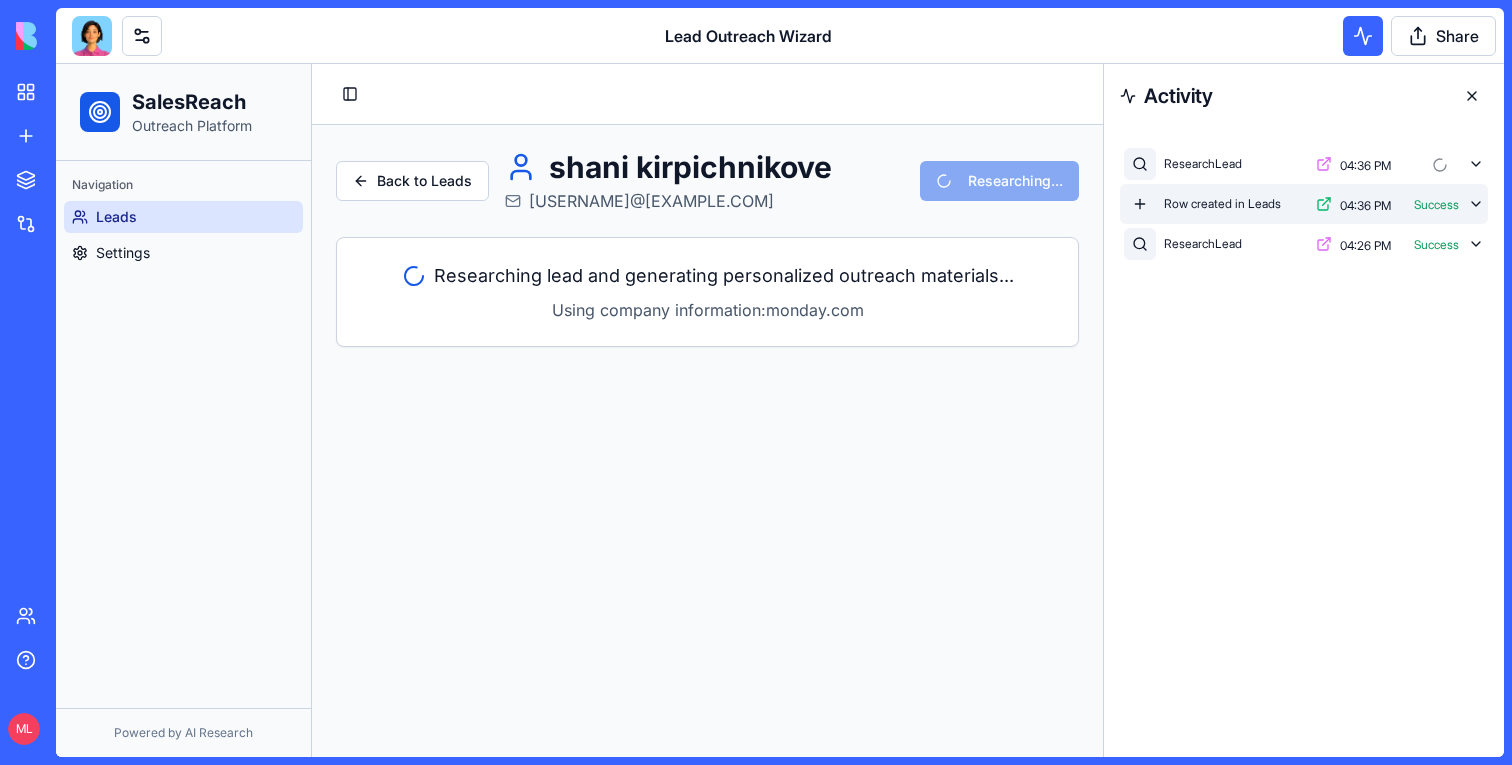 click on "Row created in Leads 04:36 PM Success" at bounding box center [1304, 204] 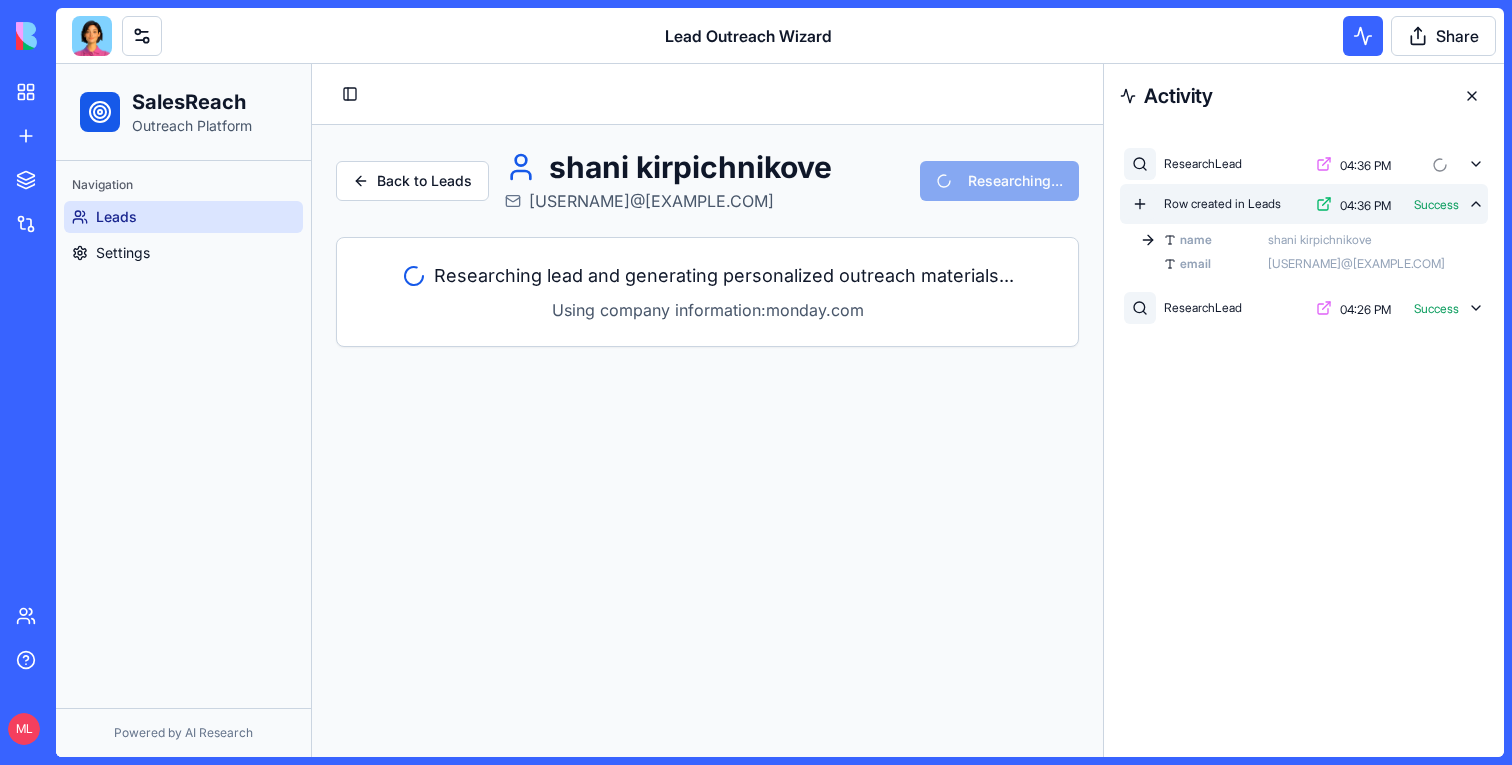 click on "Row created in Leads 04:36 PM Success" at bounding box center (1304, 204) 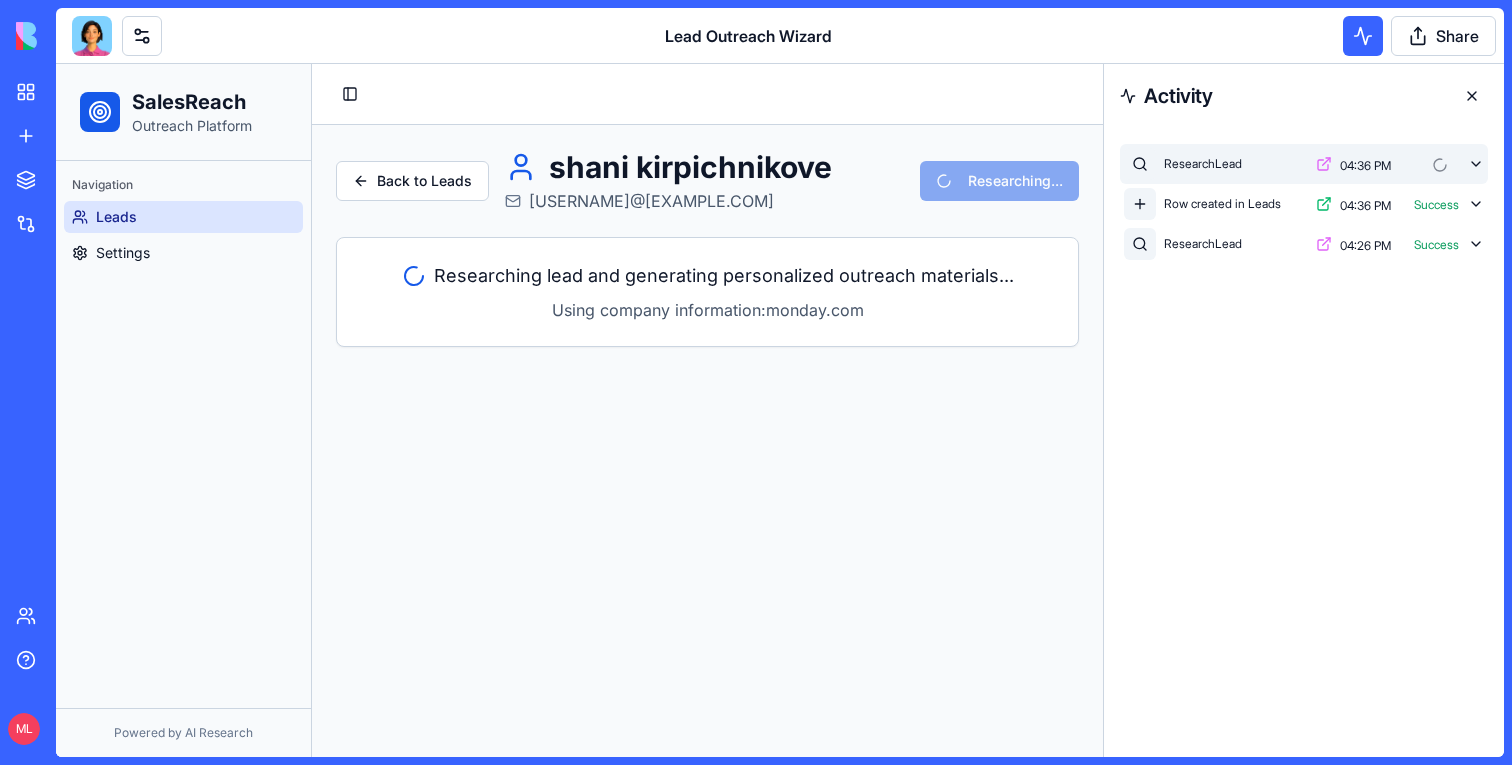click on "ResearchLead 04:36 PM" at bounding box center [1304, 164] 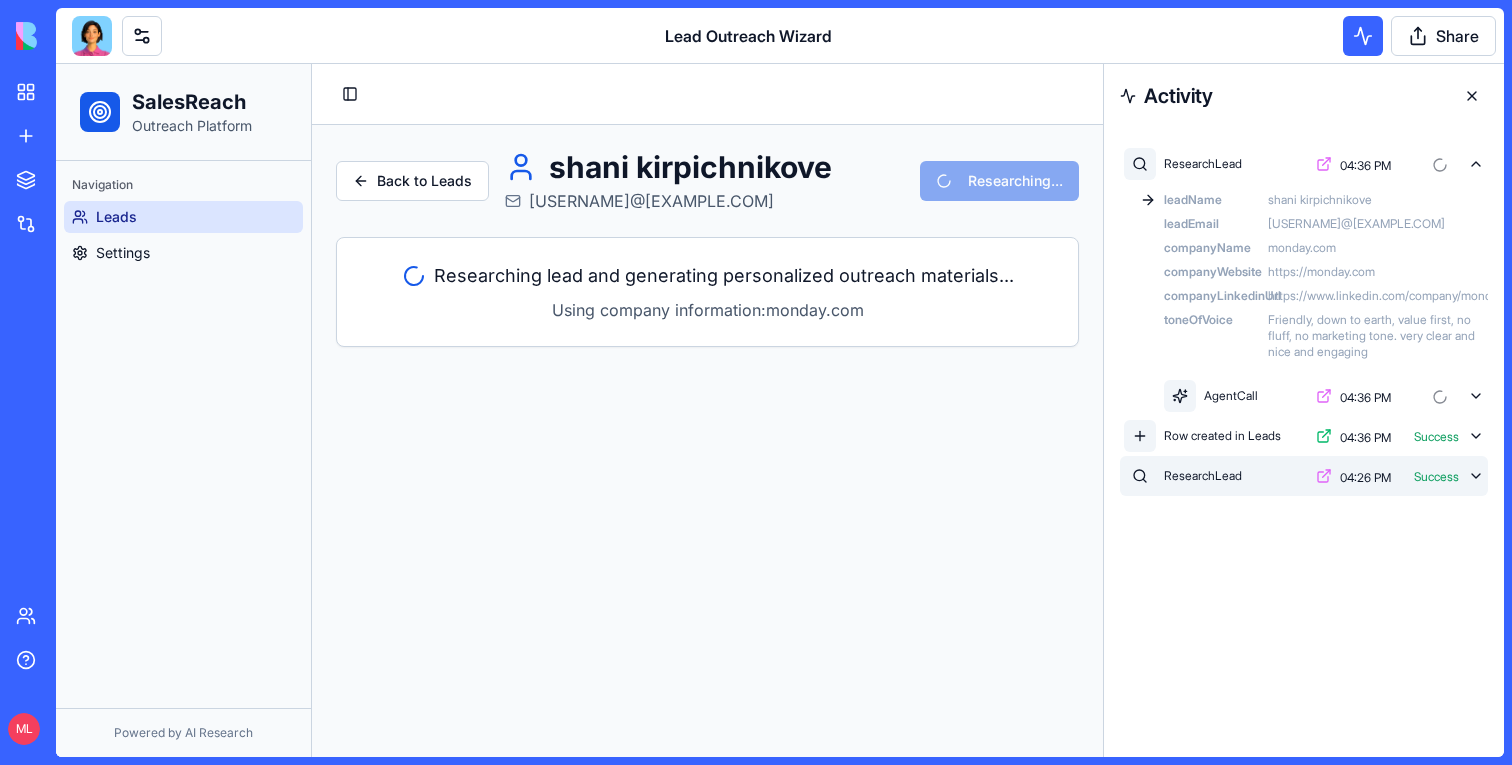 click on "ResearchLead 04:26 PM Success" at bounding box center [1304, 476] 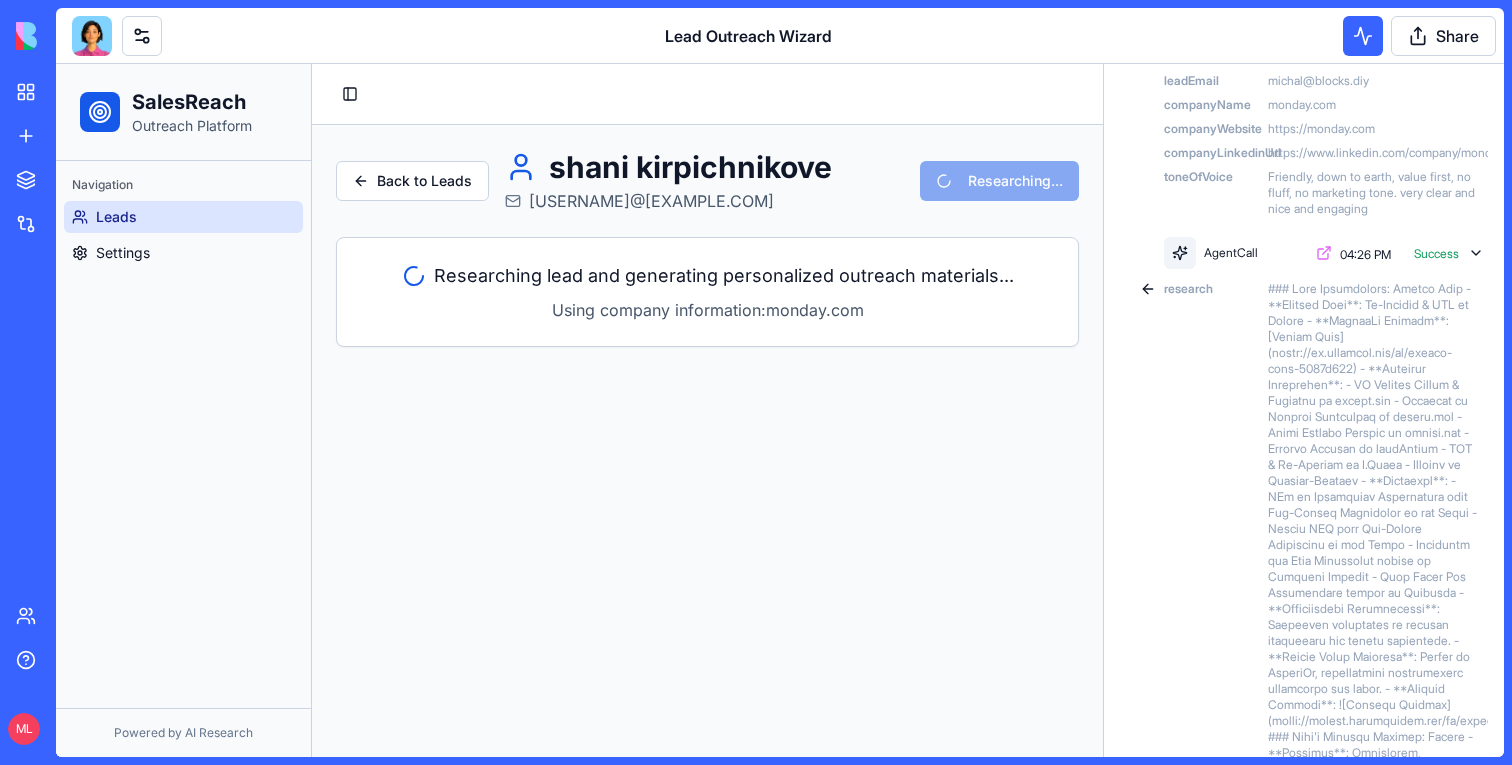 scroll, scrollTop: 307, scrollLeft: 0, axis: vertical 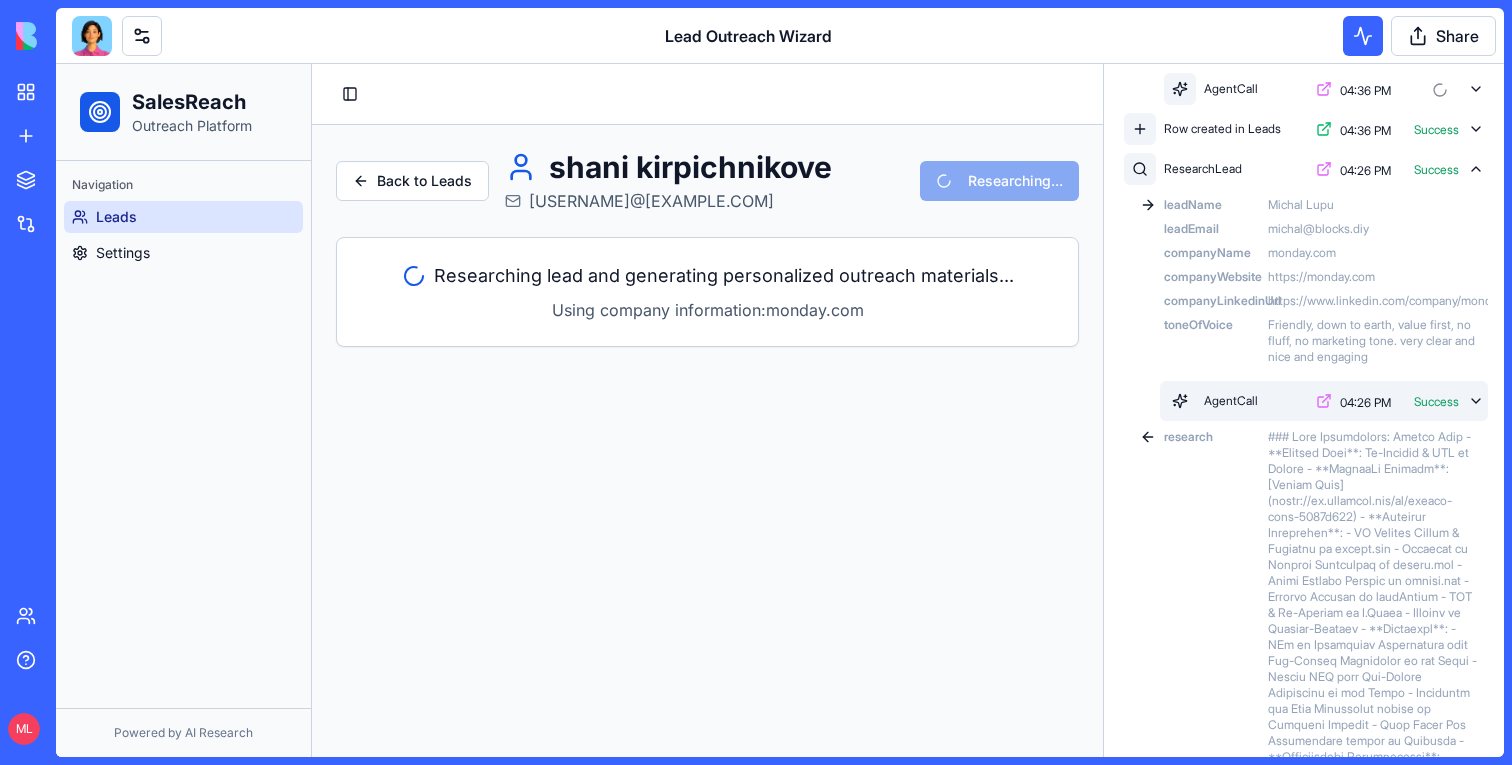 click 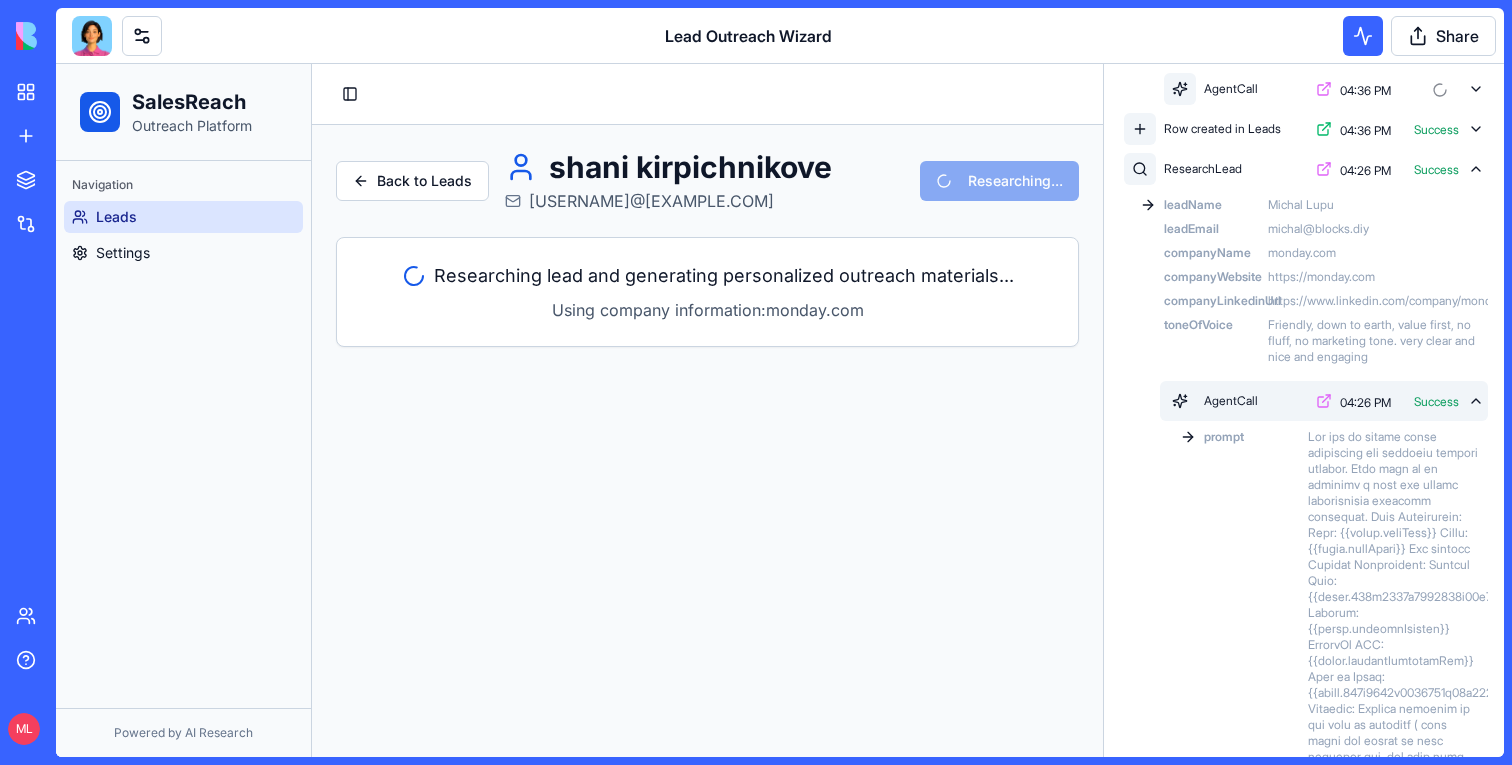 click 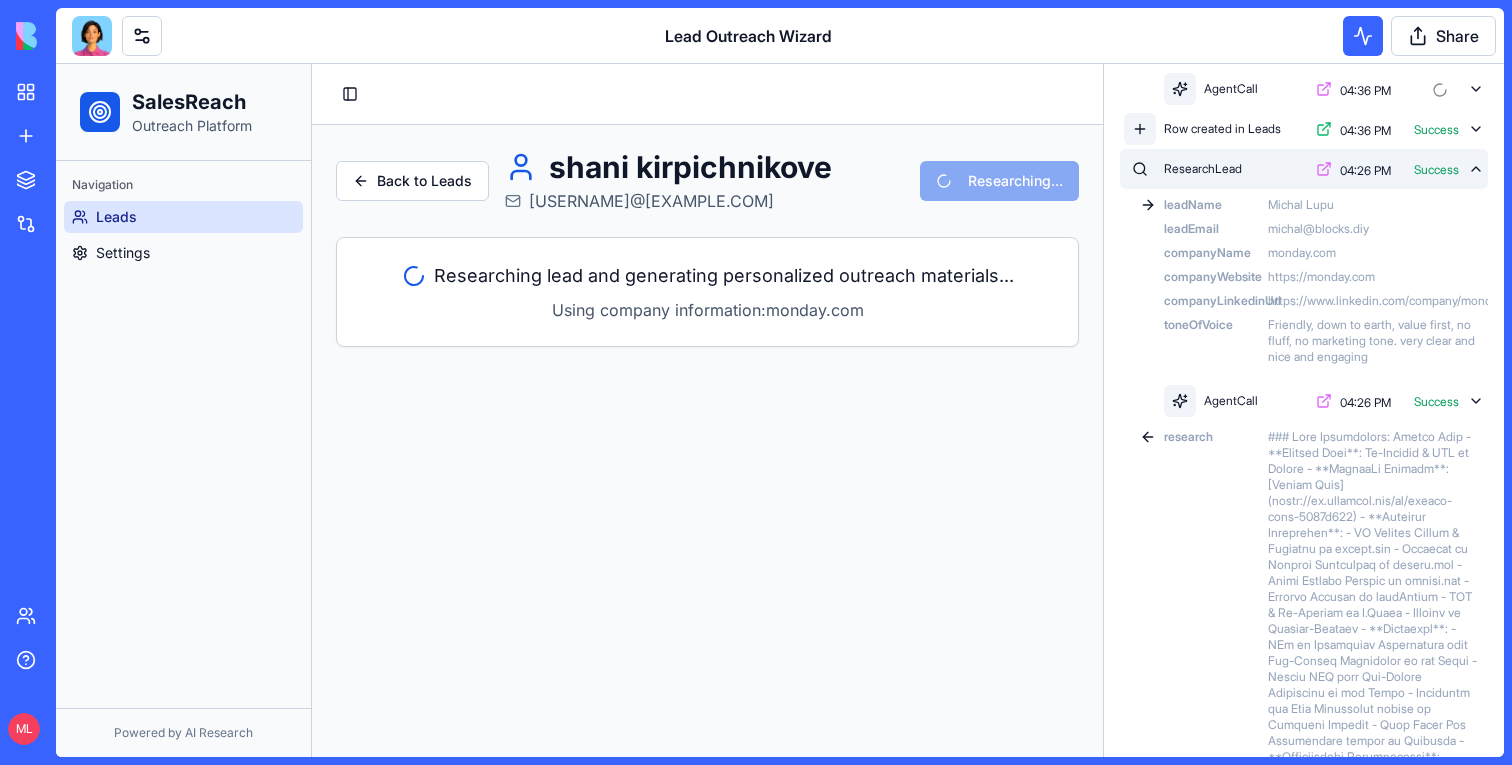click on "ResearchLead 04:26 PM Success" at bounding box center (1304, 169) 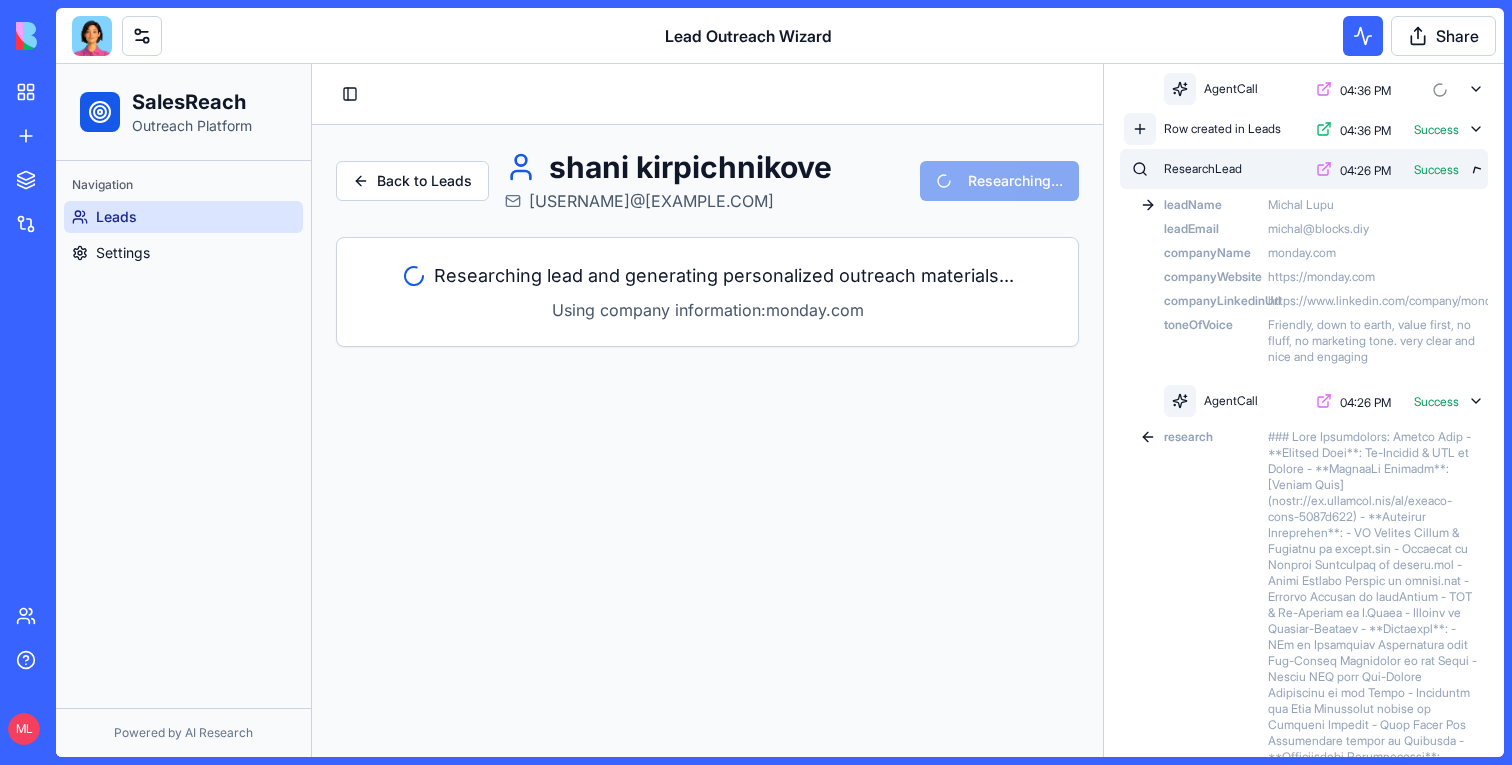 scroll, scrollTop: 0, scrollLeft: 0, axis: both 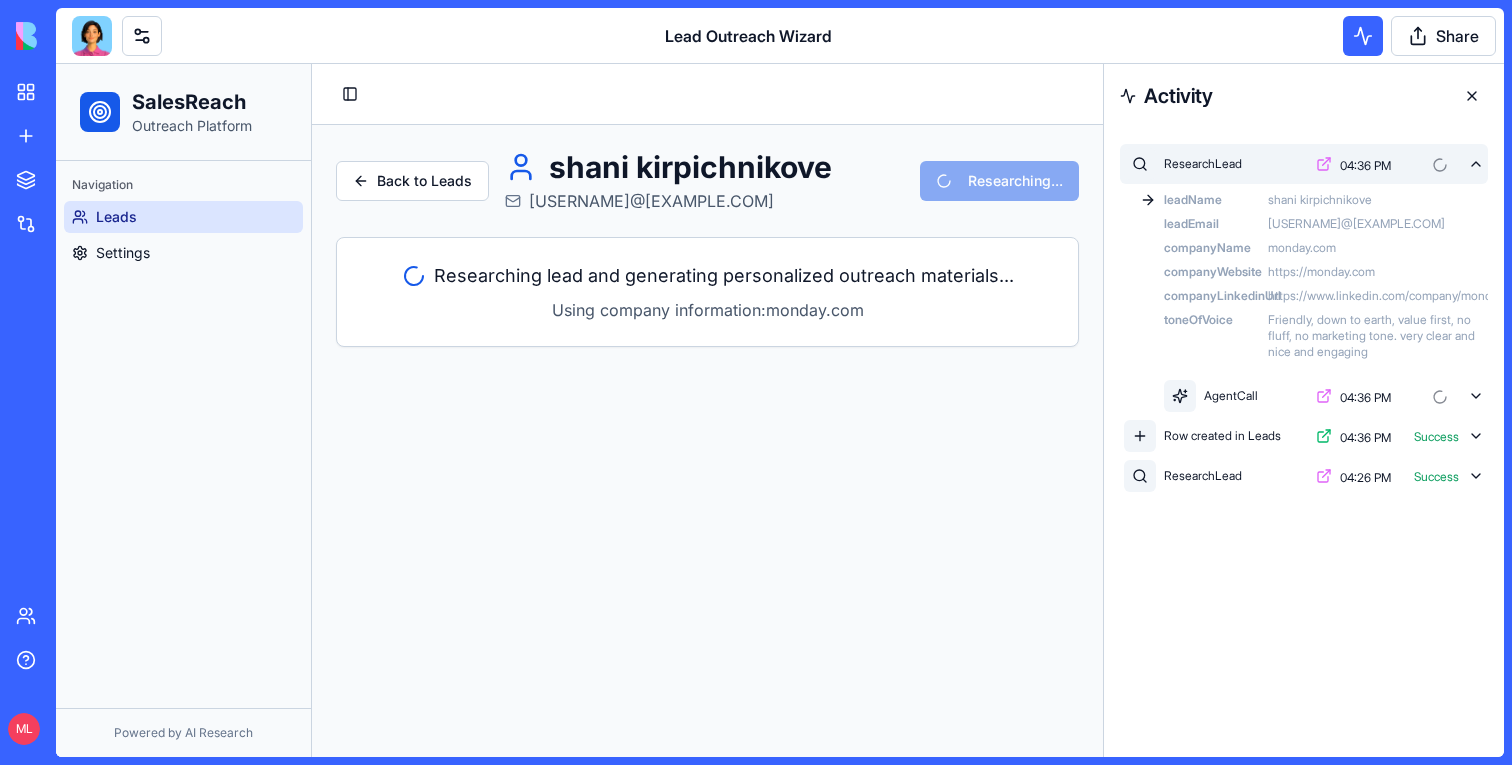 click 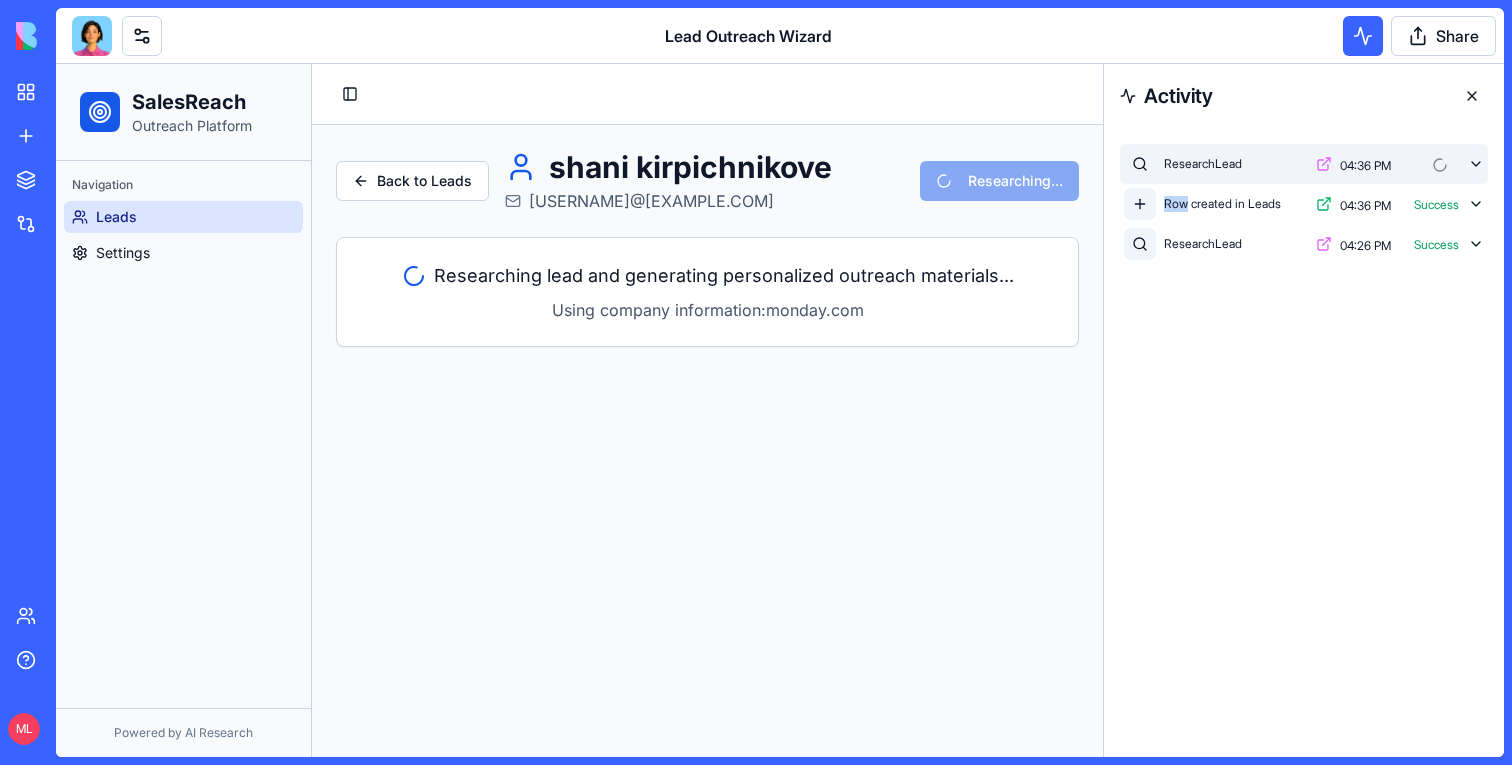 click 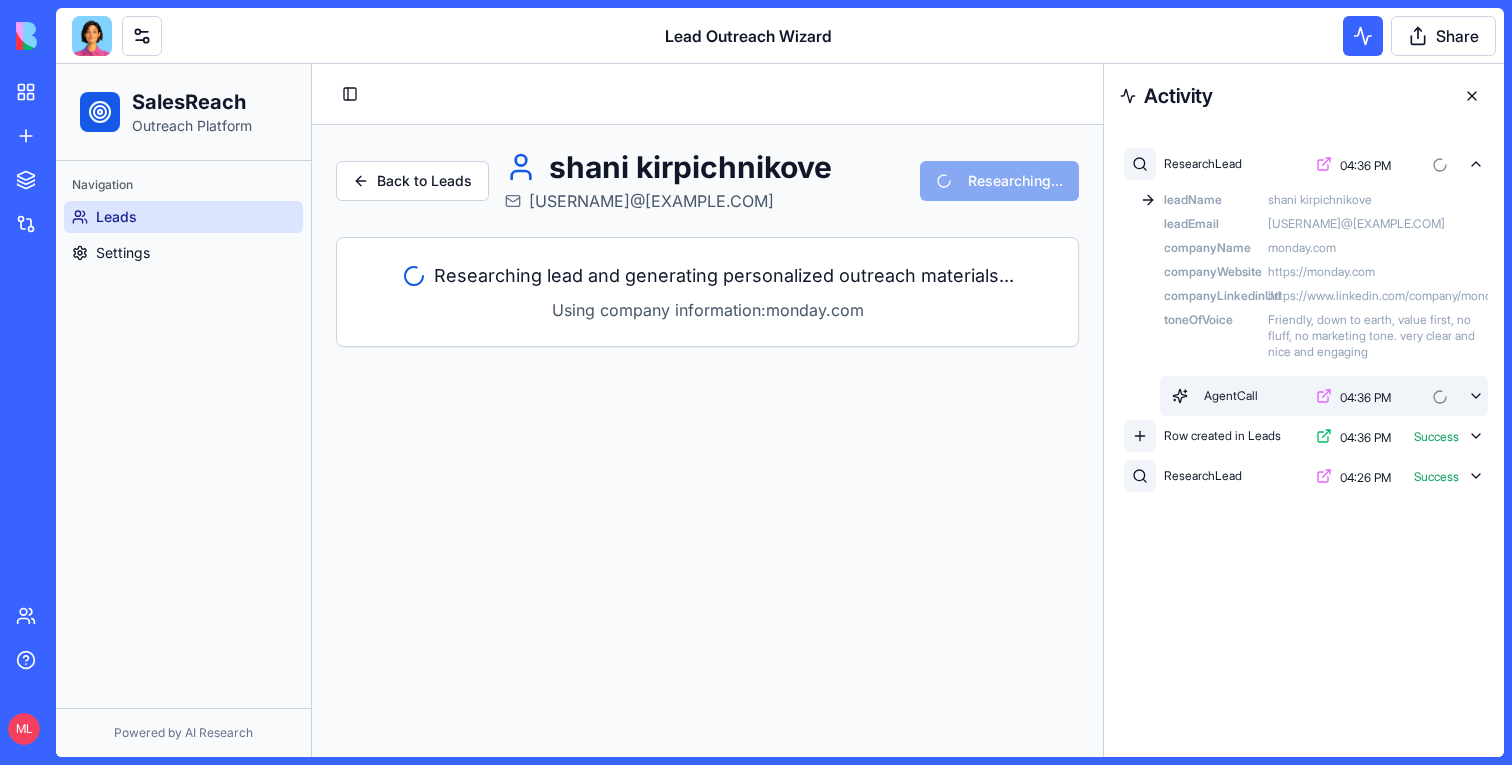 click 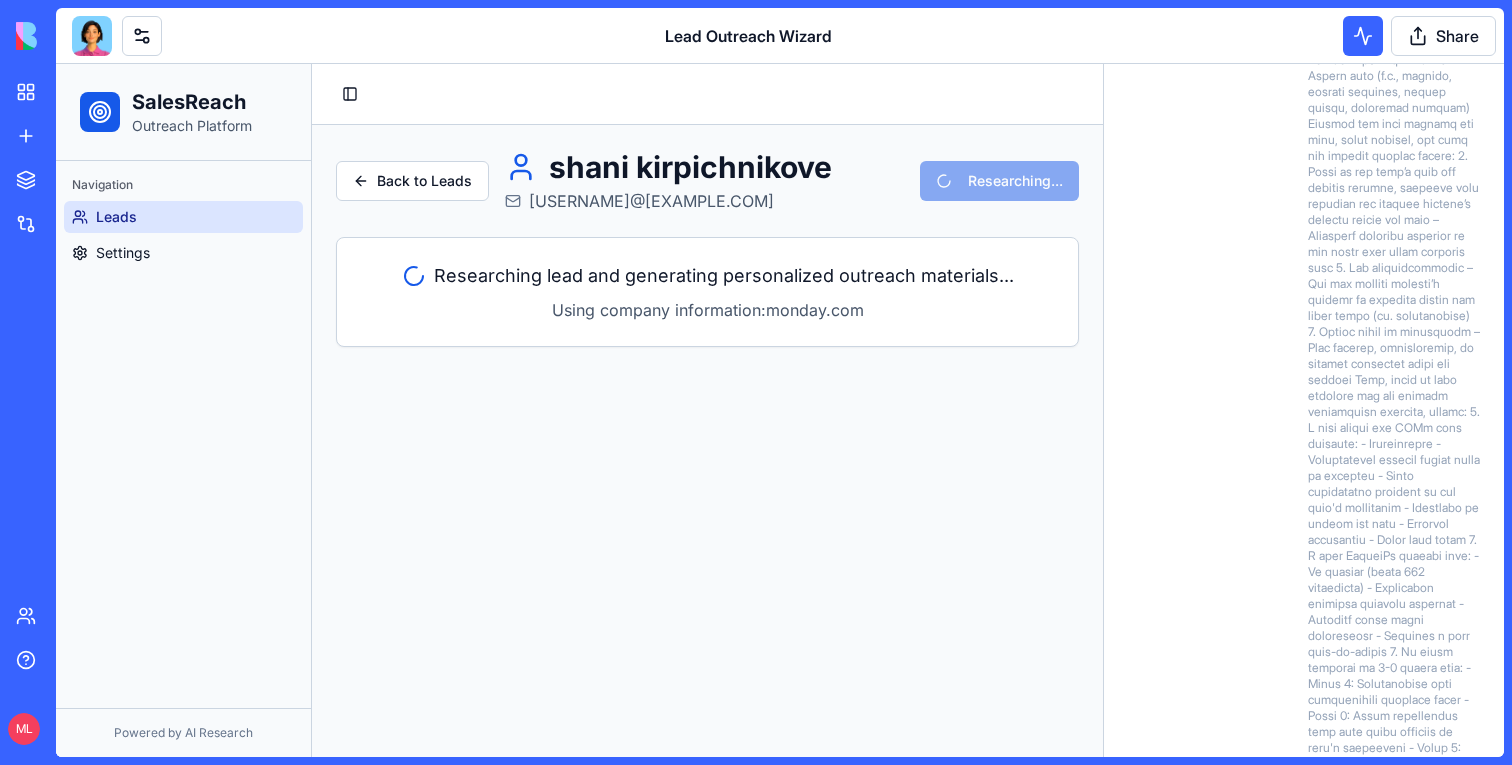 scroll, scrollTop: 1891, scrollLeft: 0, axis: vertical 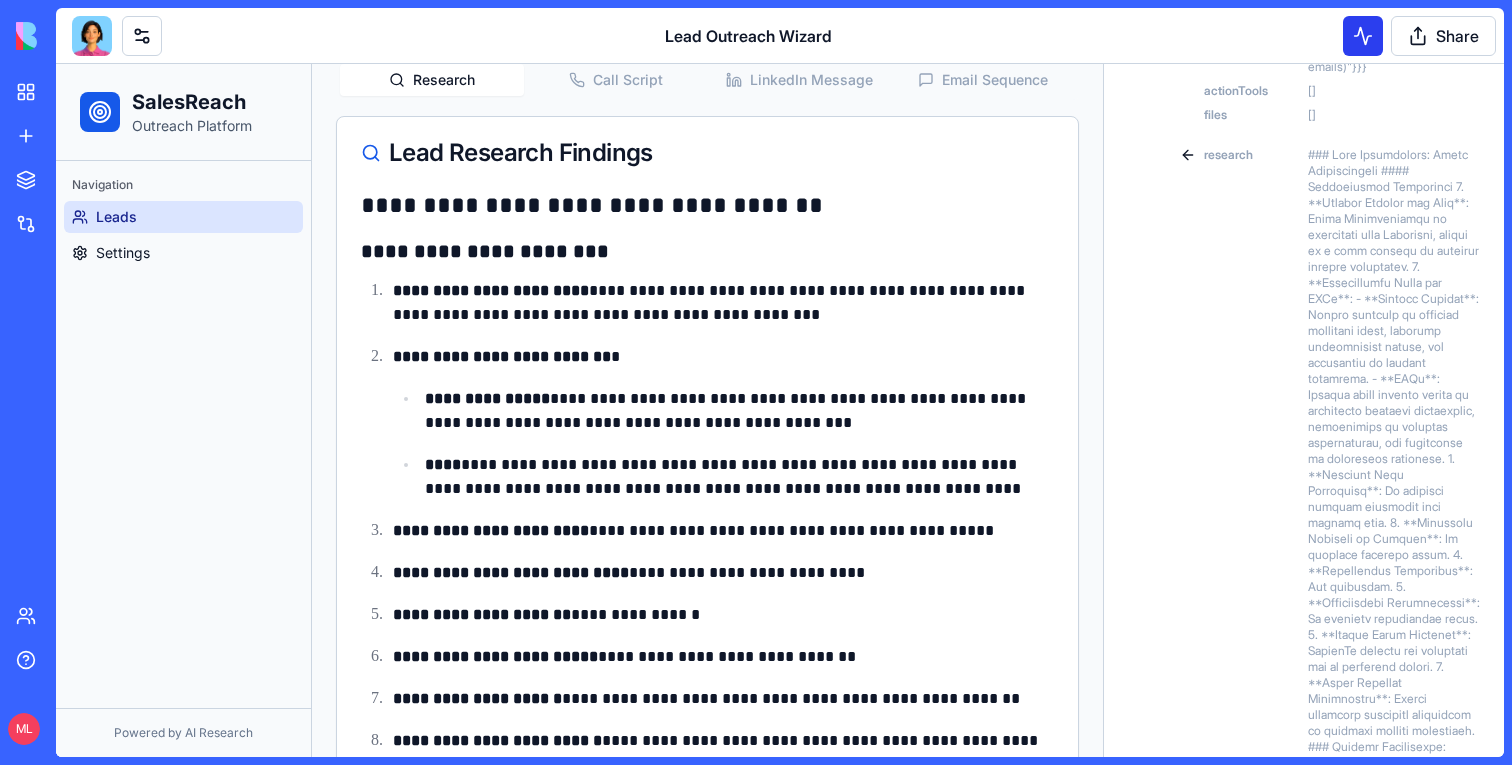 click at bounding box center (1363, 36) 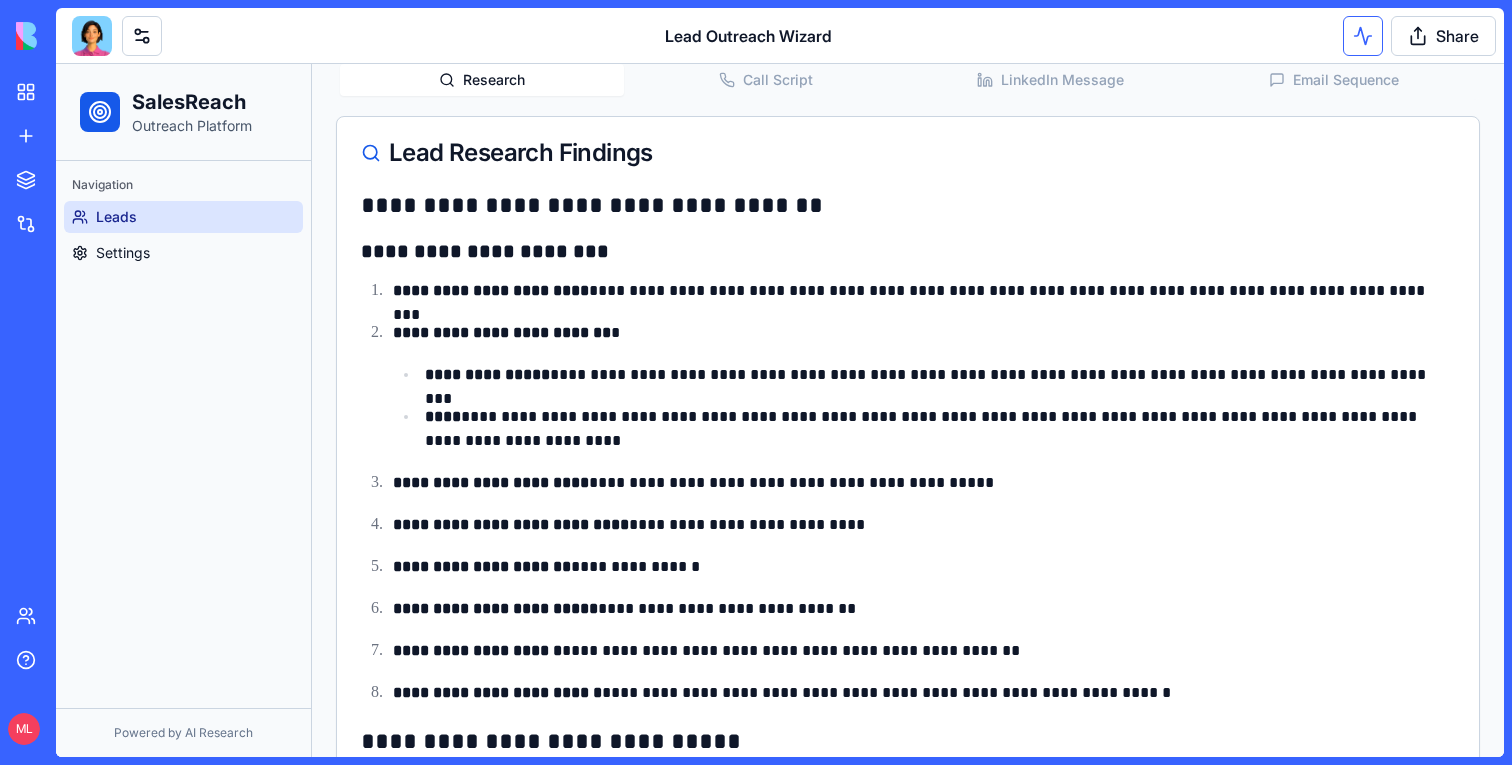 click at bounding box center [1363, 36] 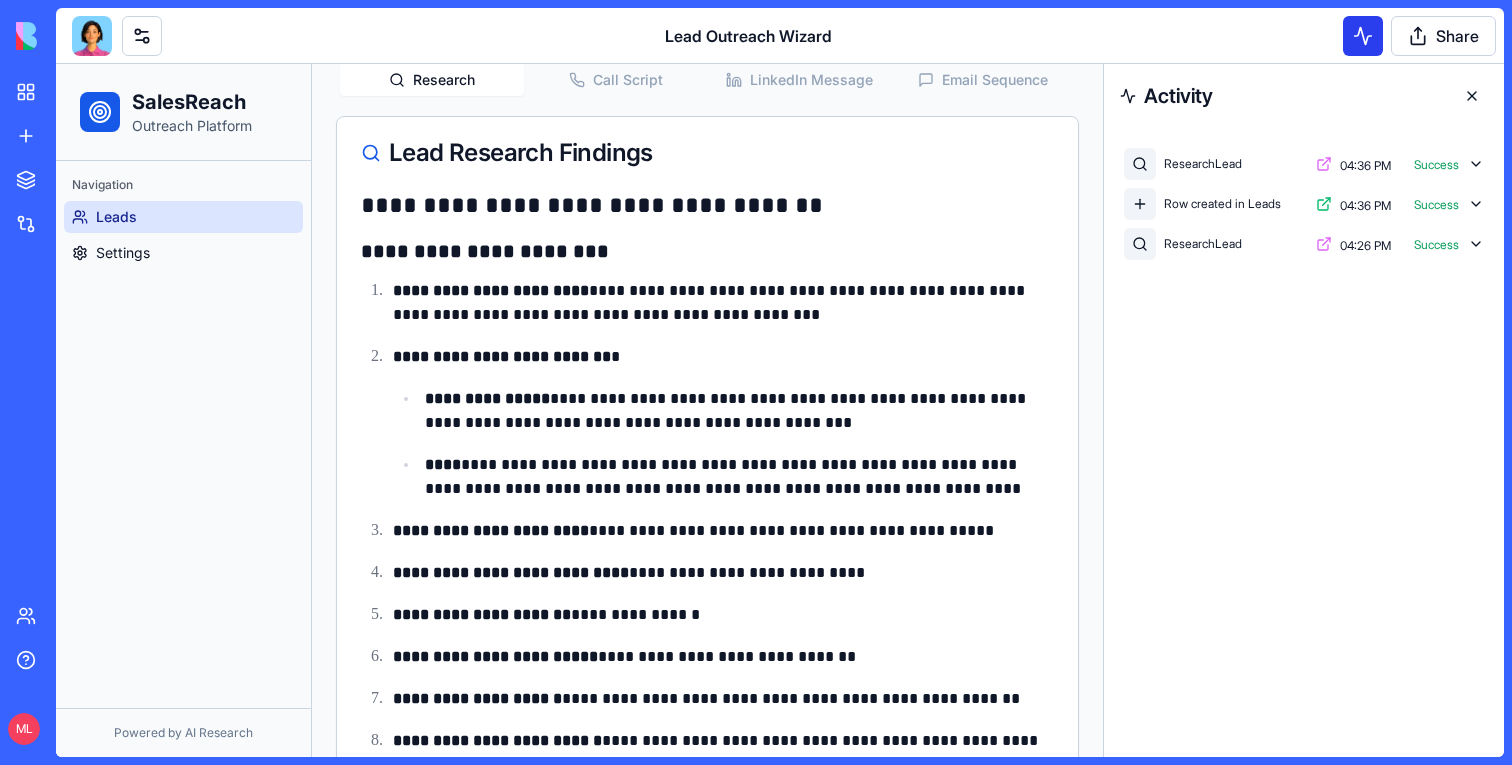 click at bounding box center (1363, 36) 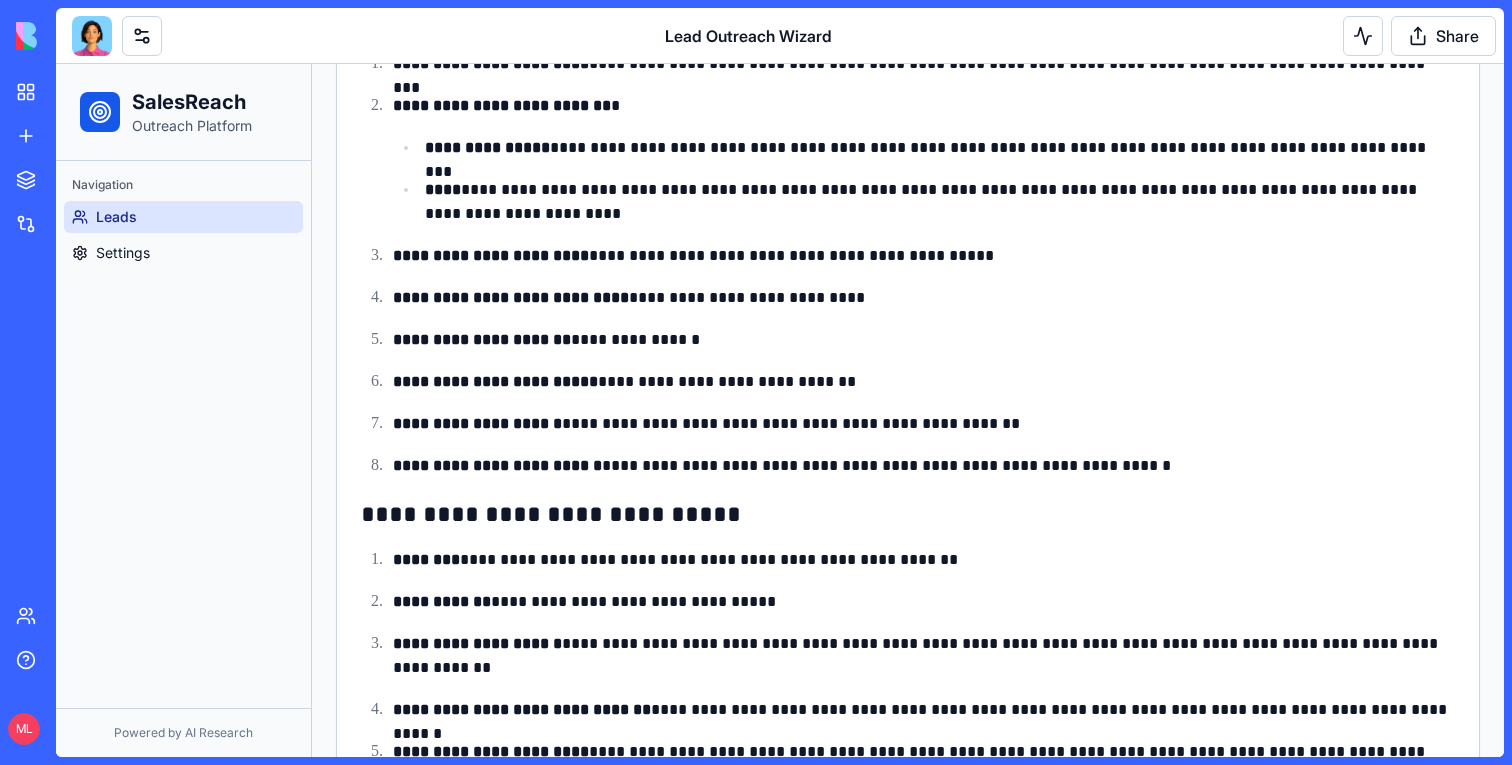 scroll, scrollTop: 406, scrollLeft: 0, axis: vertical 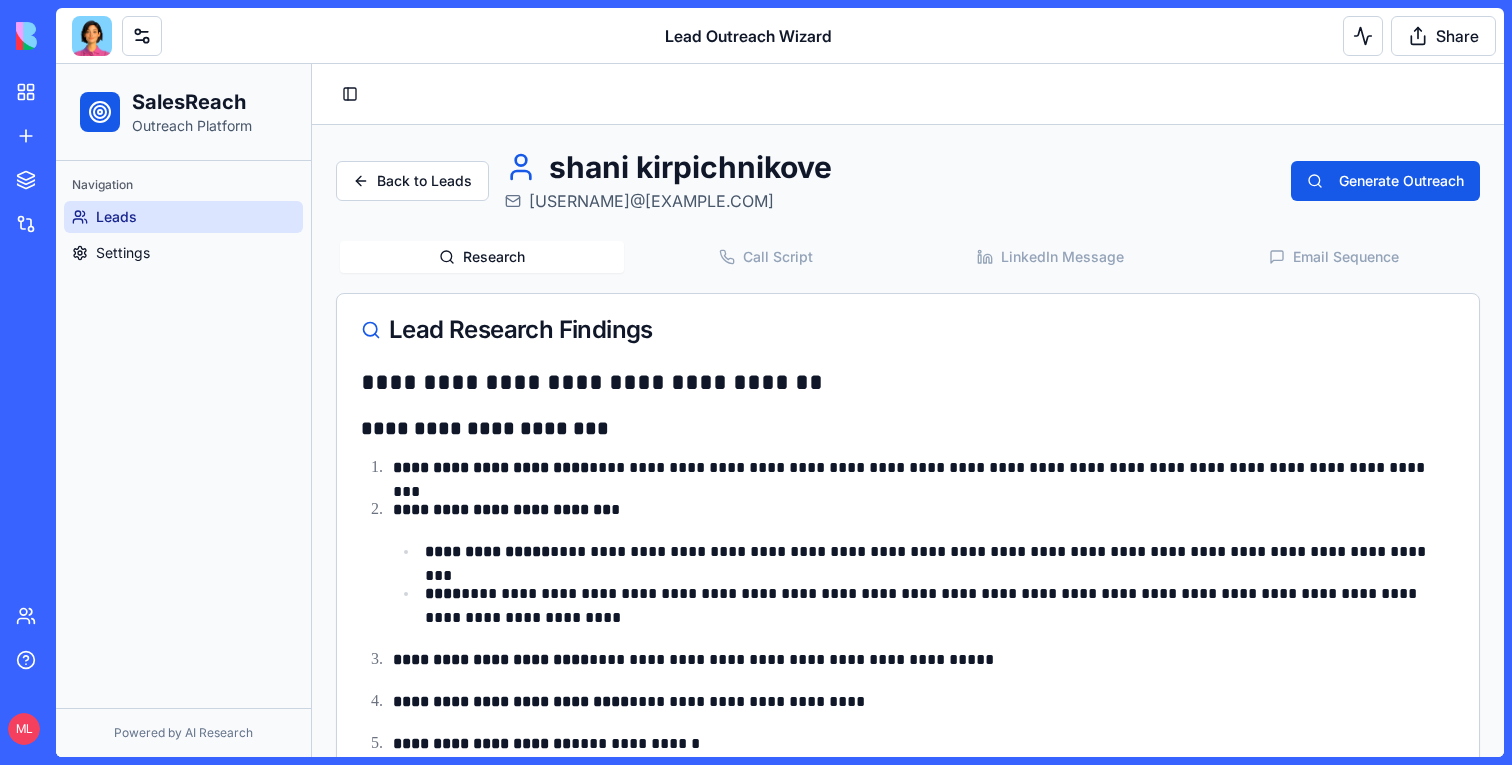 click on "Call Script" at bounding box center [766, 257] 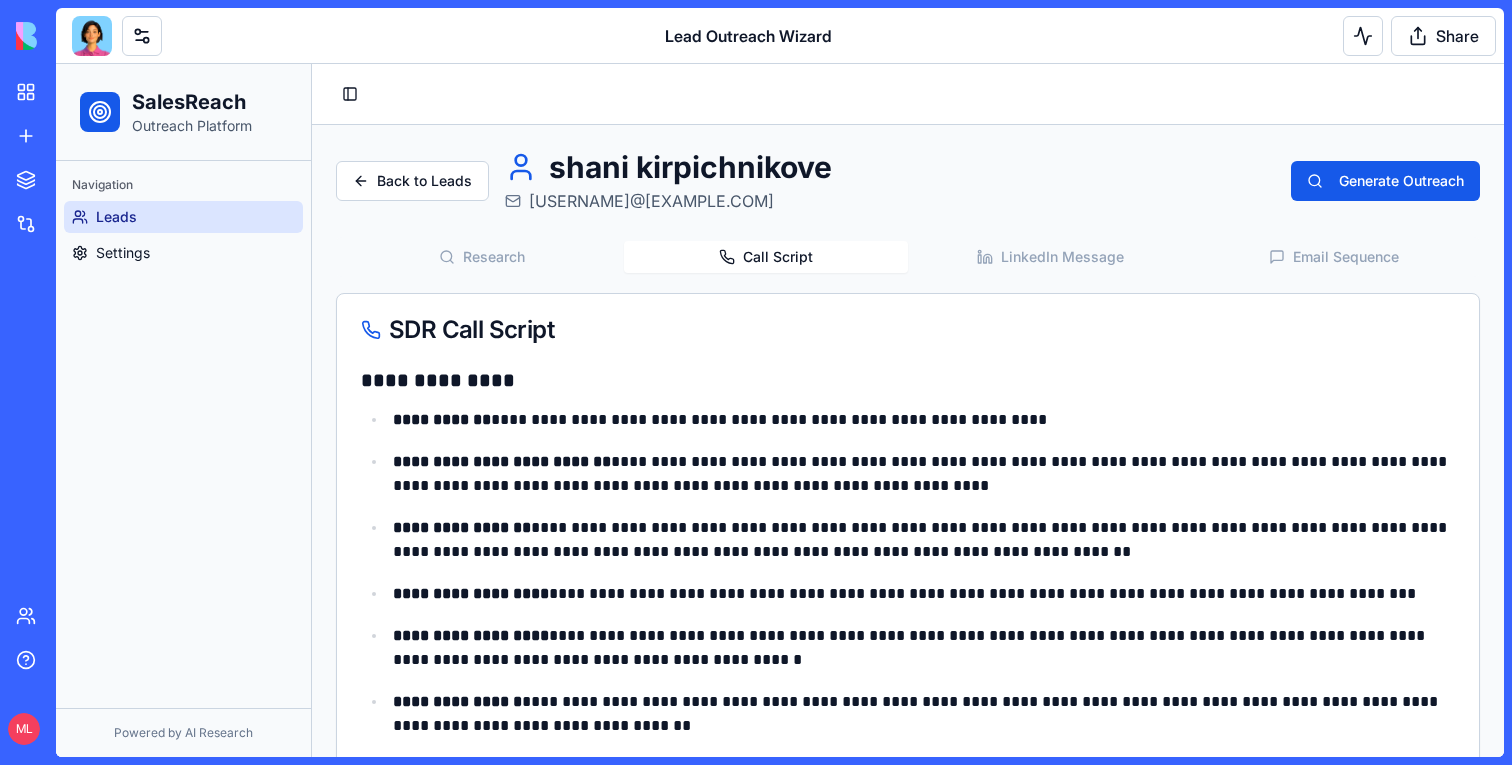 click on "Call Script" at bounding box center [766, 257] 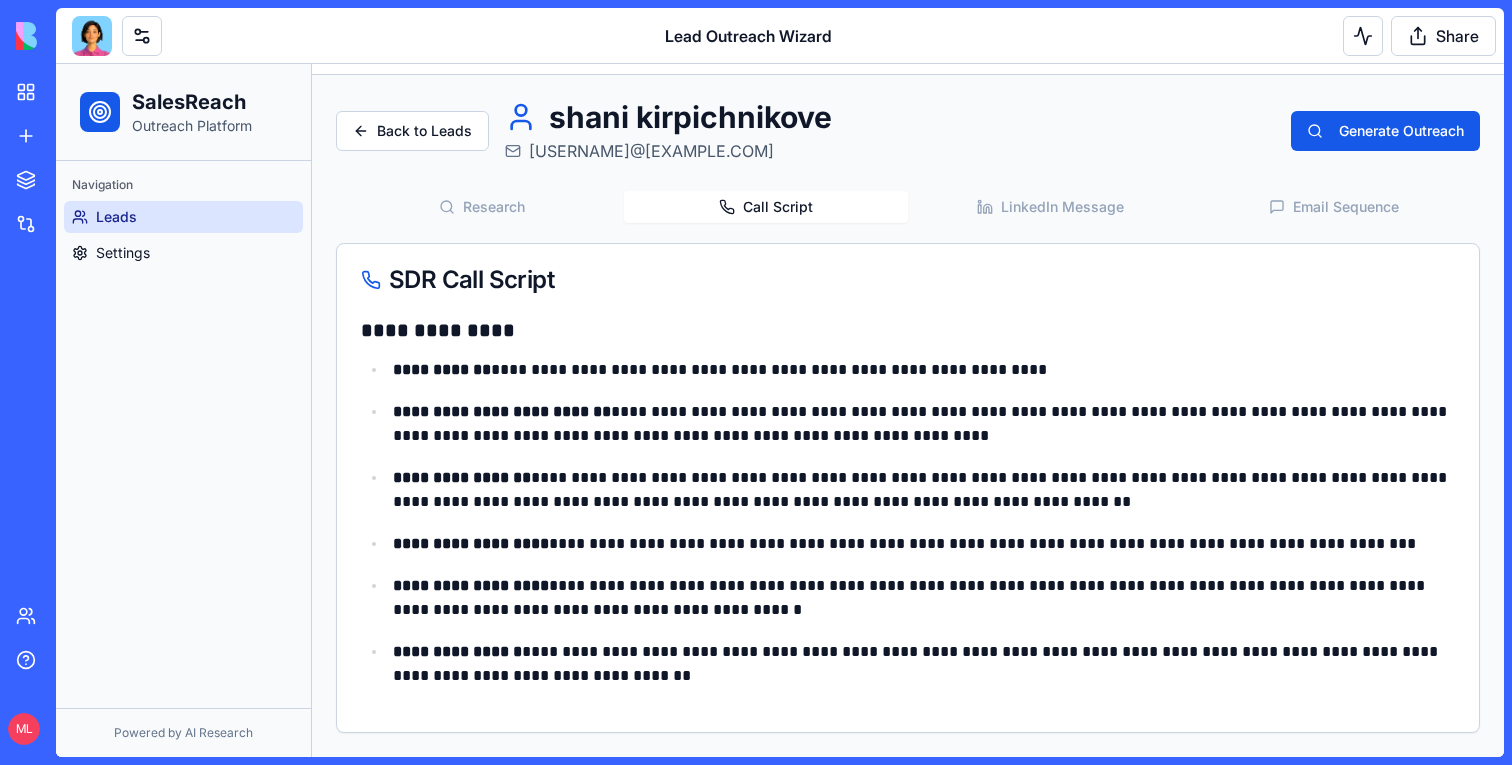 scroll, scrollTop: 50, scrollLeft: 0, axis: vertical 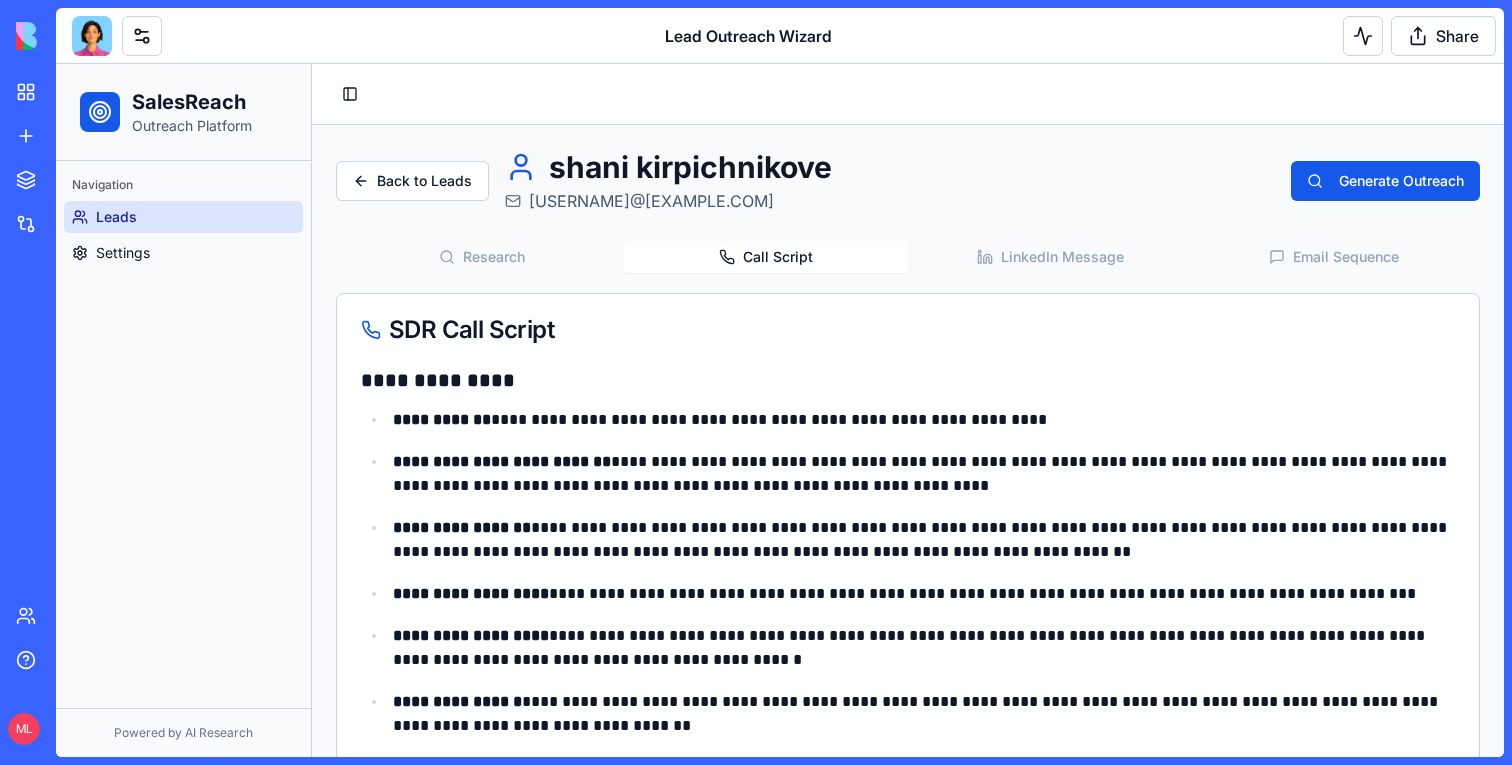 click on "**********" at bounding box center (908, 466) 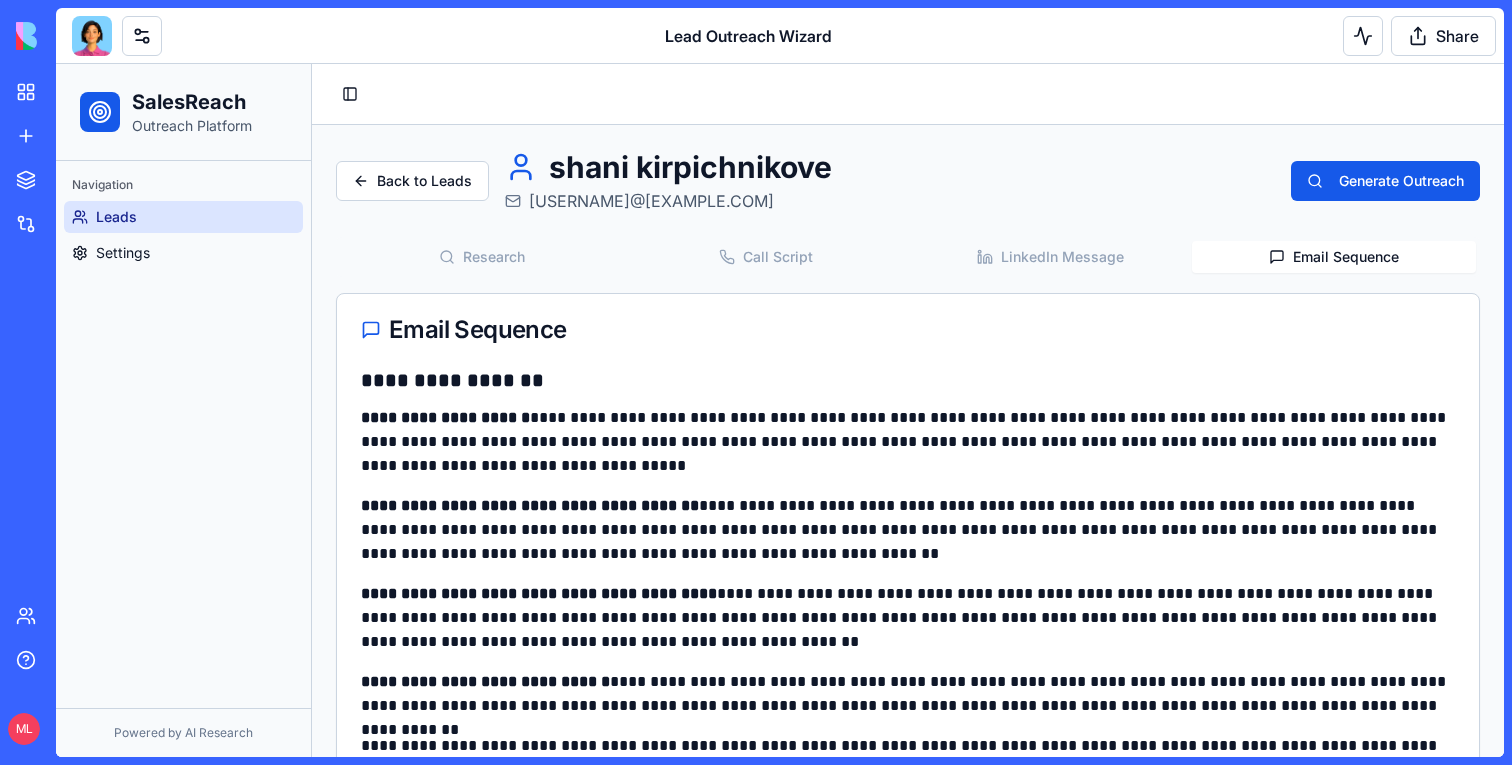 click on "Email Sequence" at bounding box center (1334, 257) 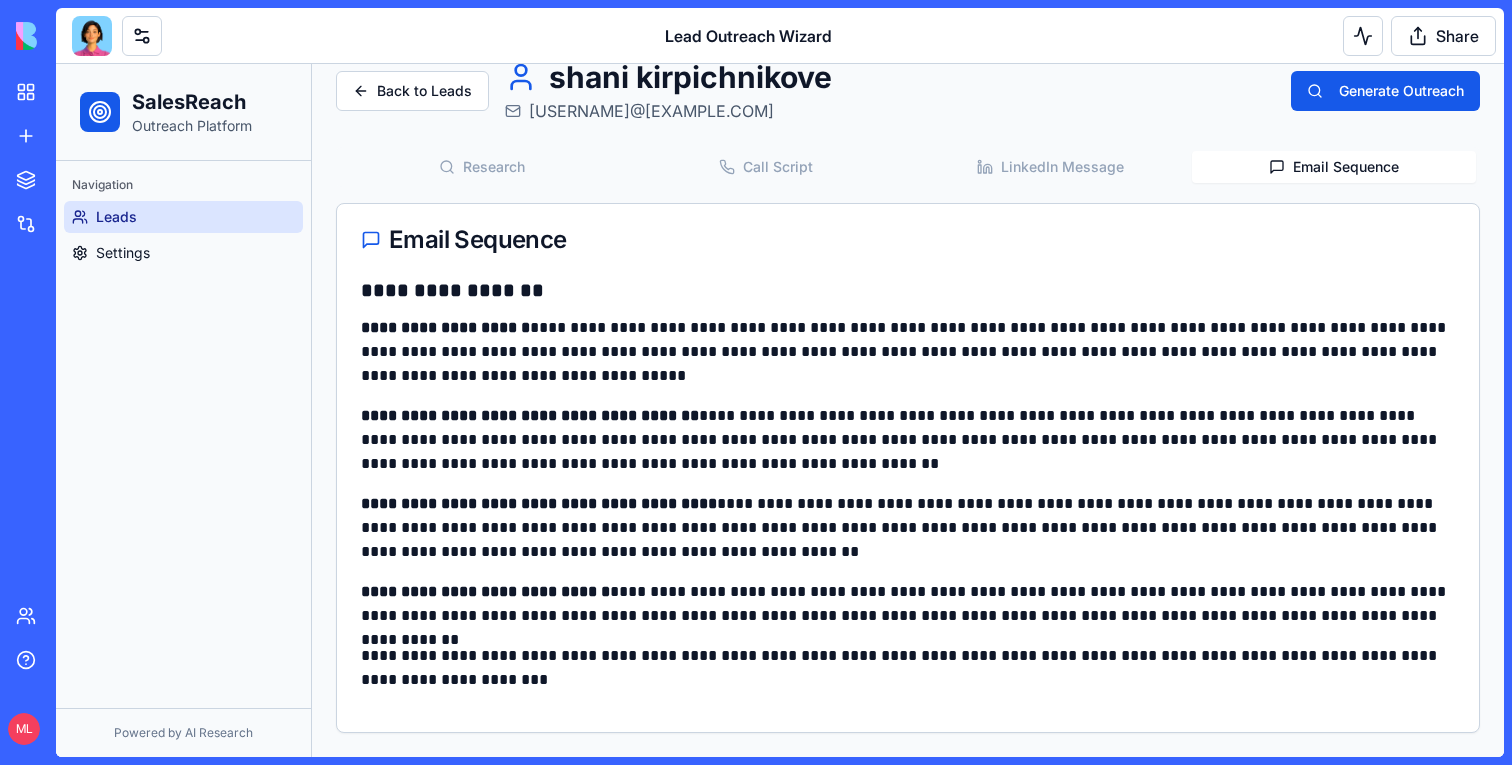 scroll, scrollTop: 0, scrollLeft: 0, axis: both 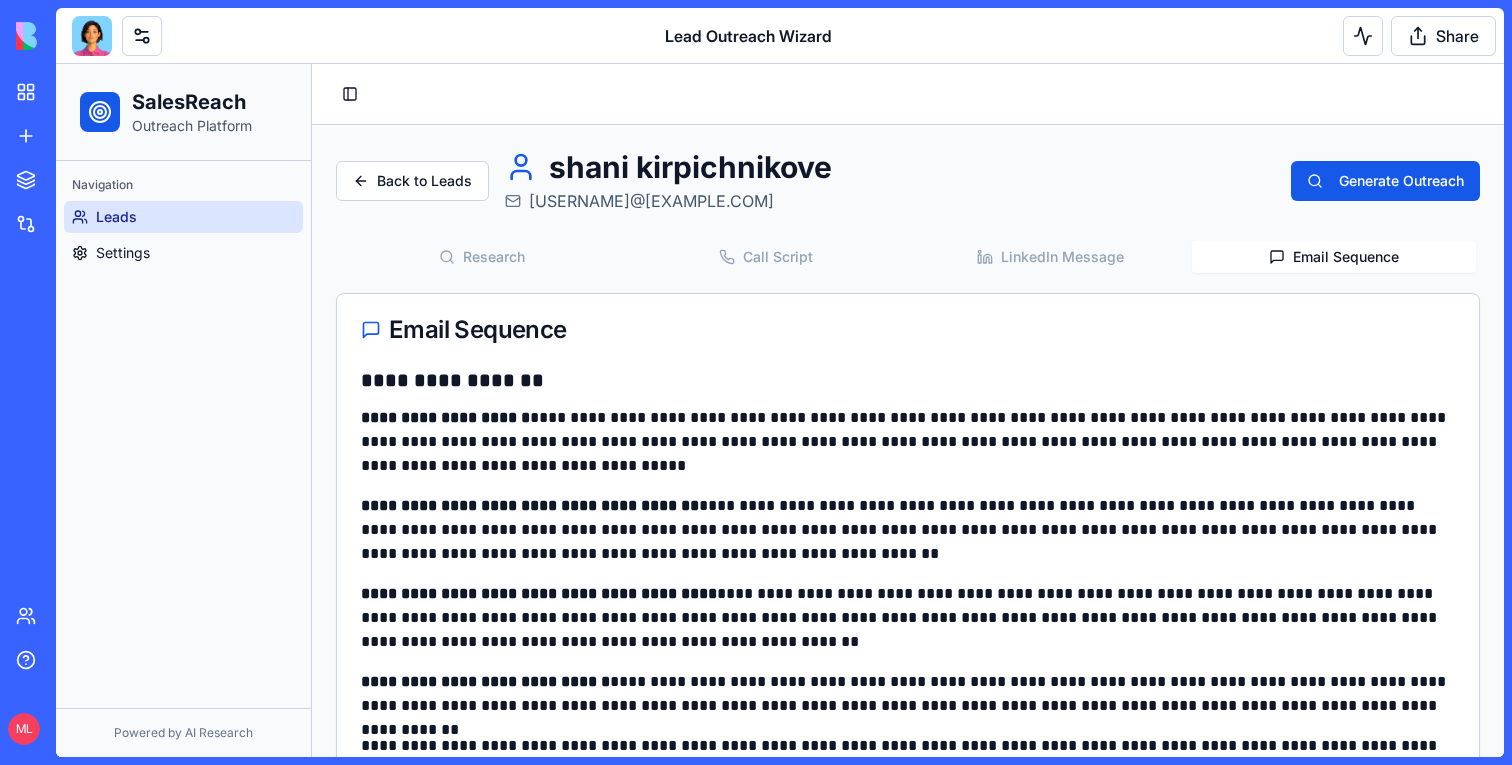 click on "Research Call Script LinkedIn Message Email Sequence" at bounding box center (908, 257) 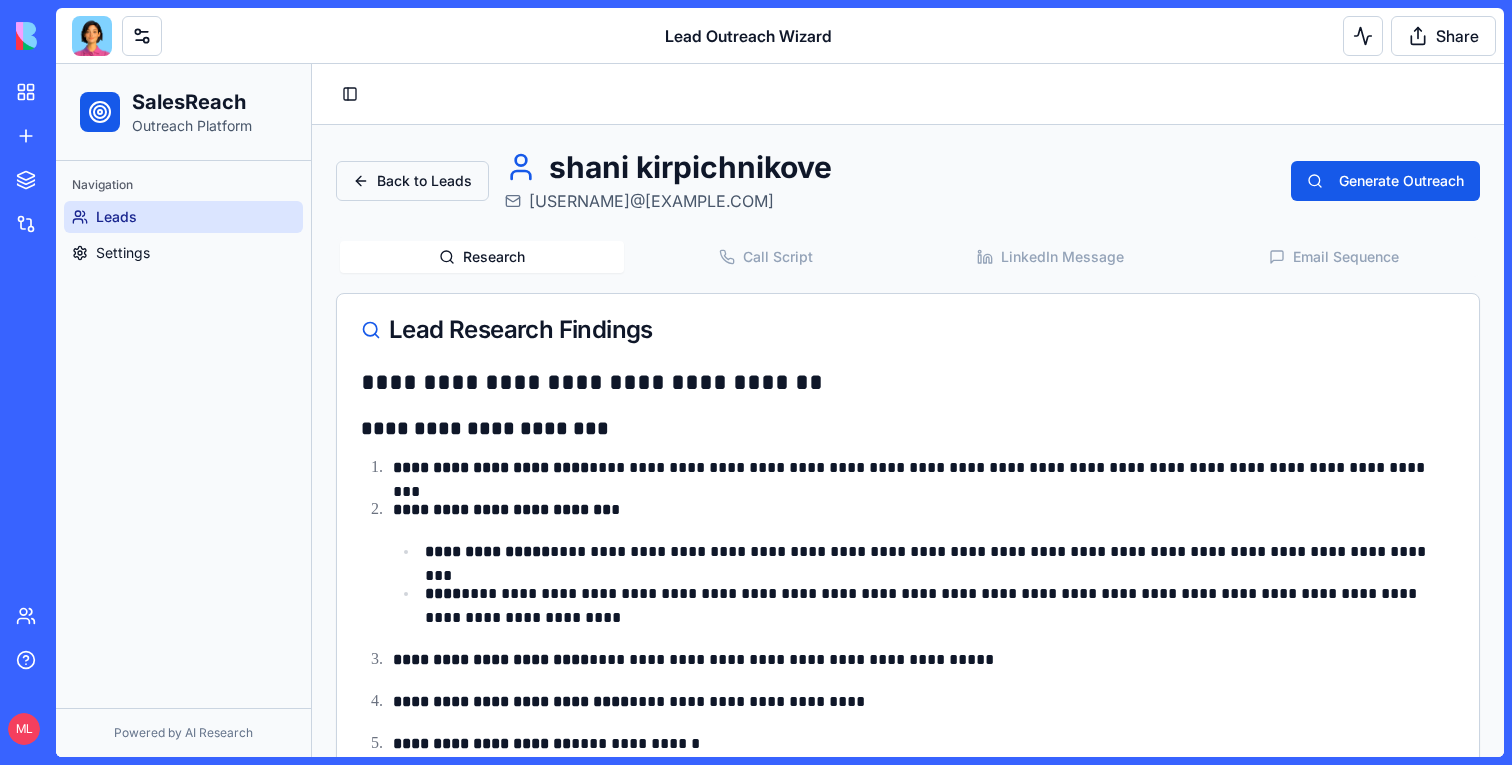 click on "Back to Leads" at bounding box center (412, 181) 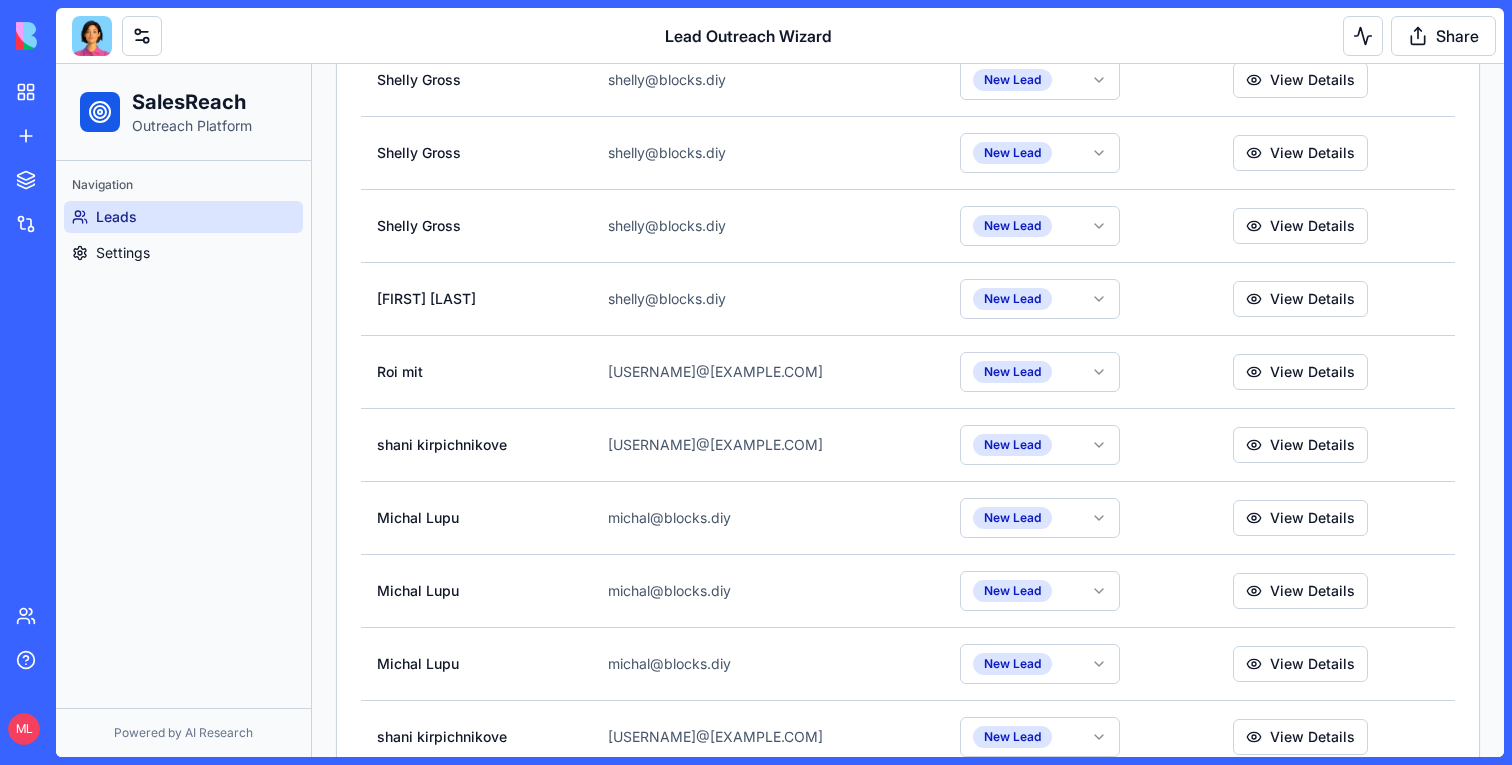 scroll, scrollTop: 1329, scrollLeft: 0, axis: vertical 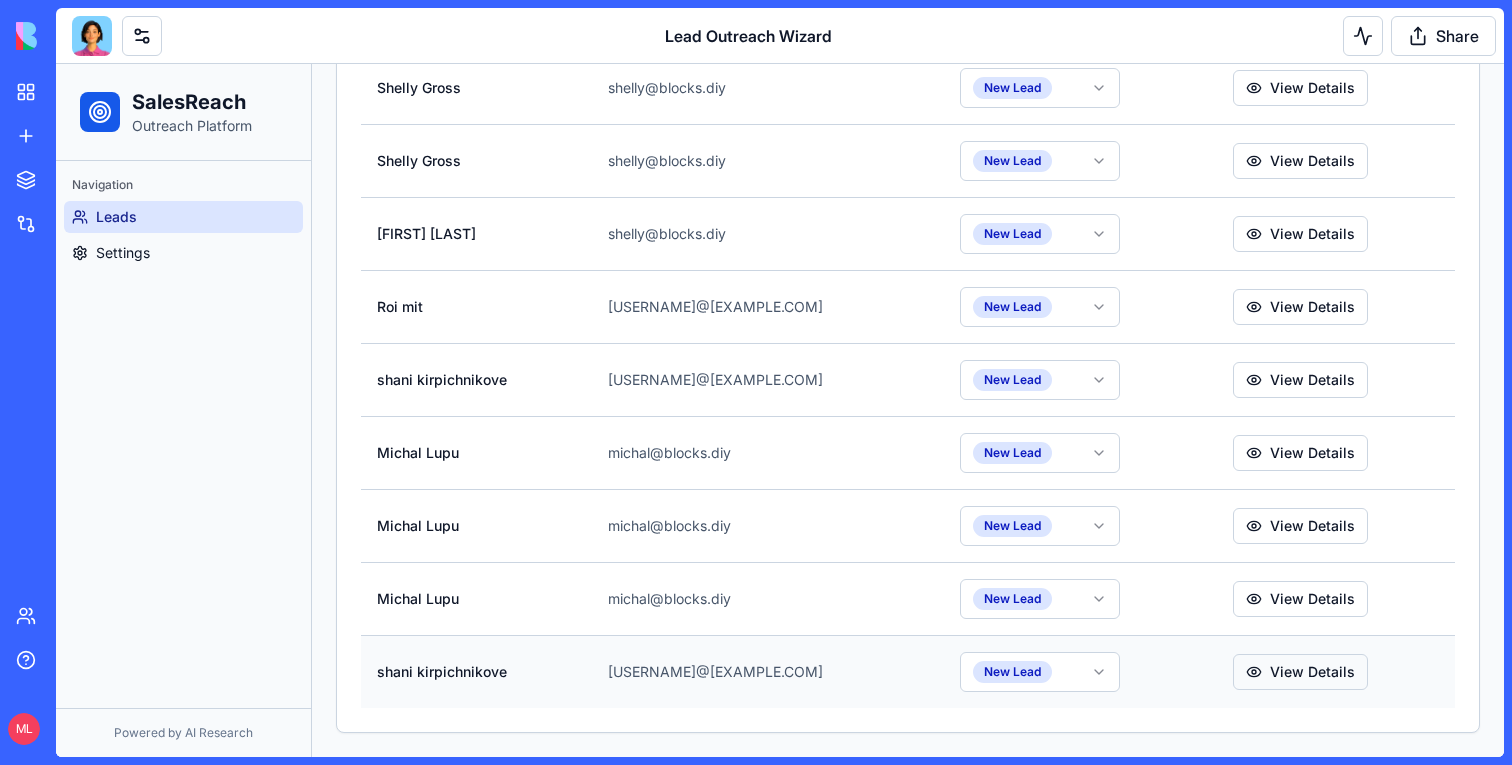 click on "View Details" at bounding box center [1300, 672] 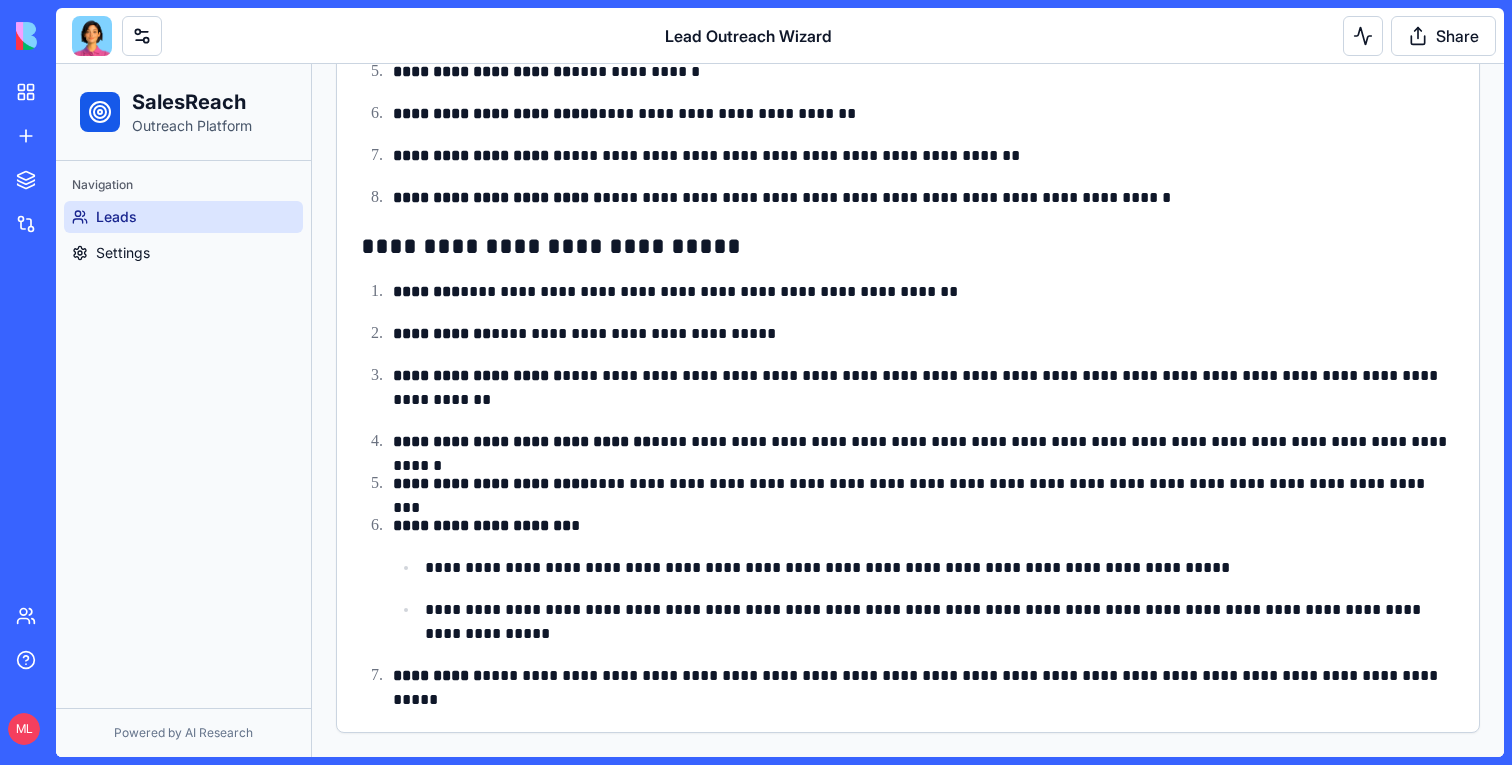 scroll, scrollTop: 0, scrollLeft: 0, axis: both 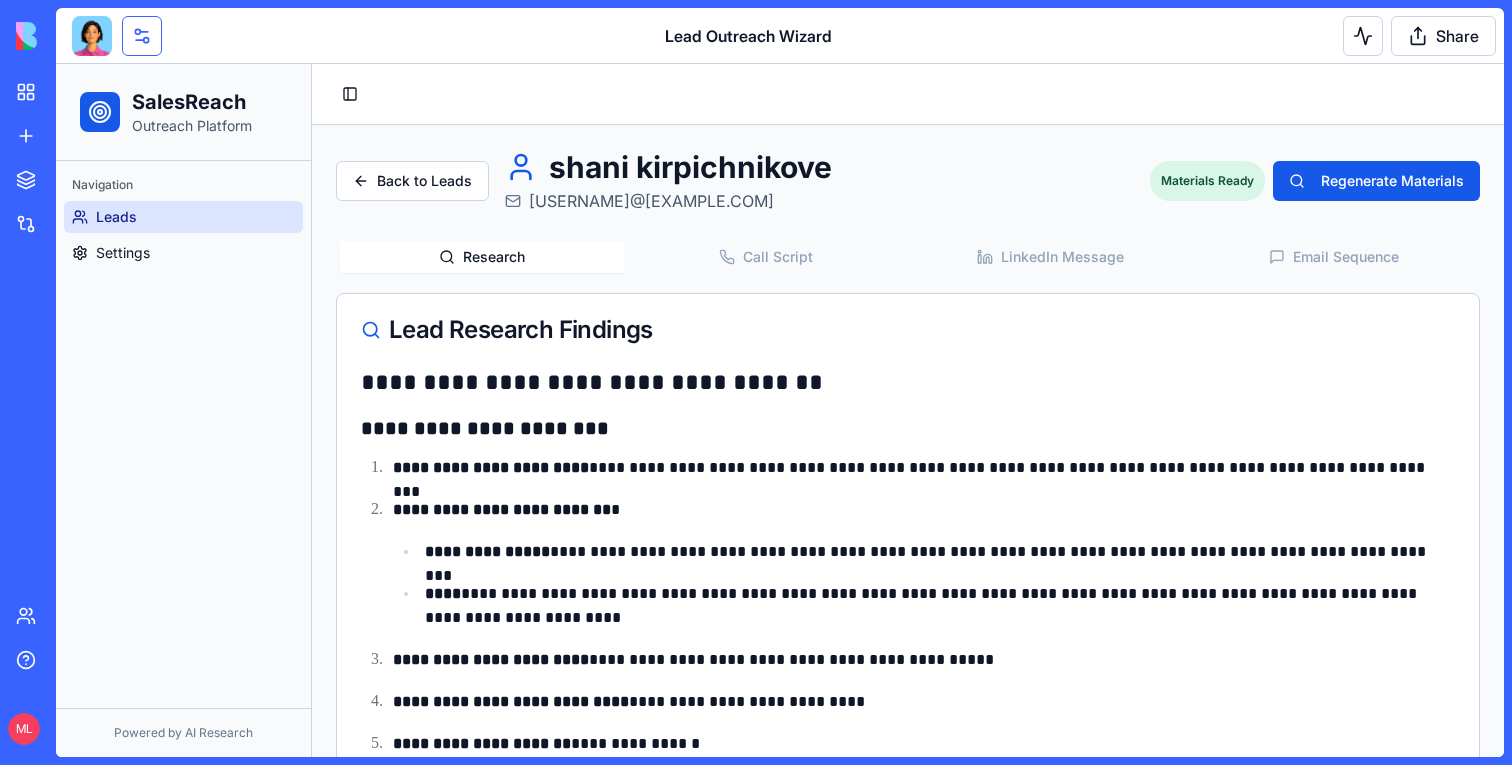 click at bounding box center (142, 36) 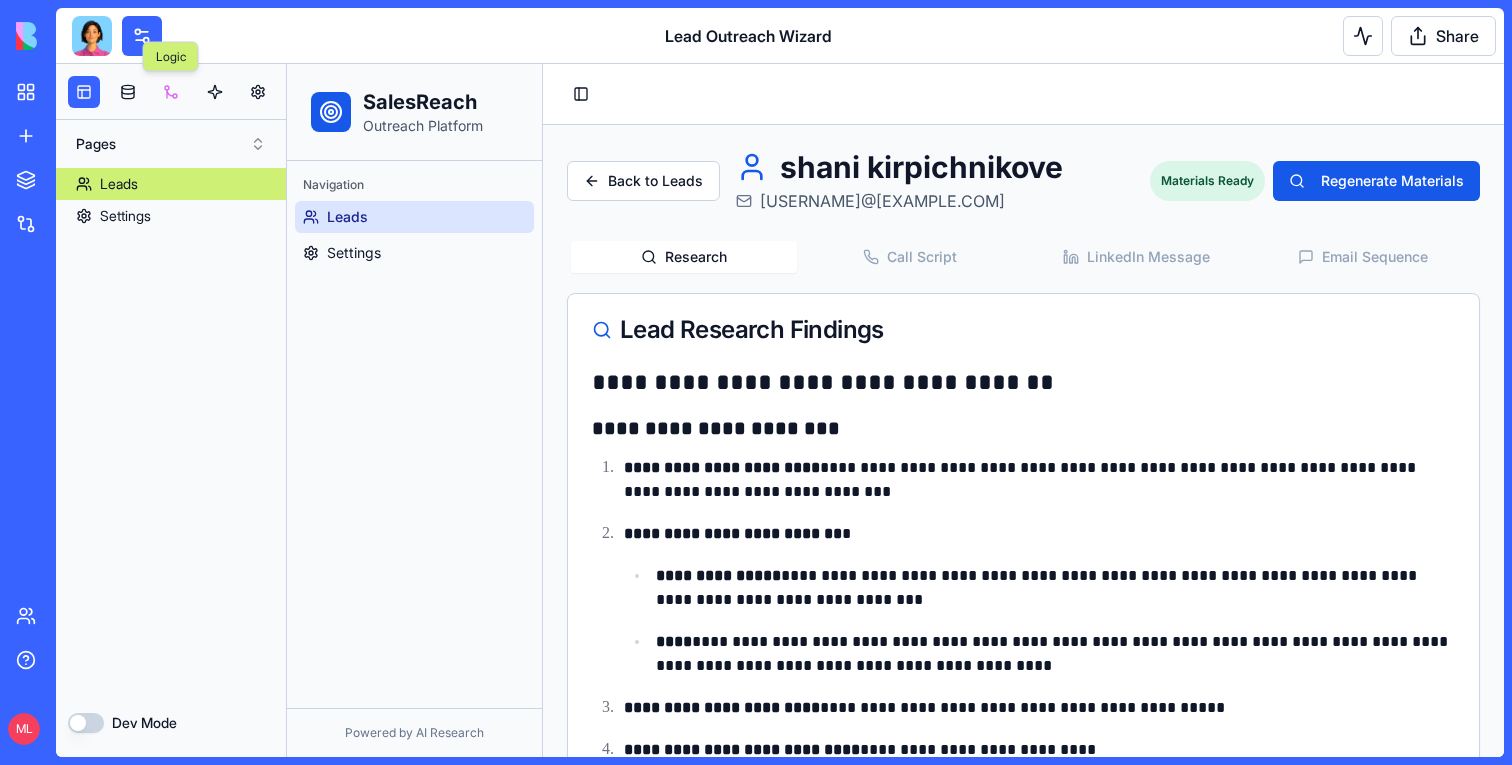 click at bounding box center [171, 92] 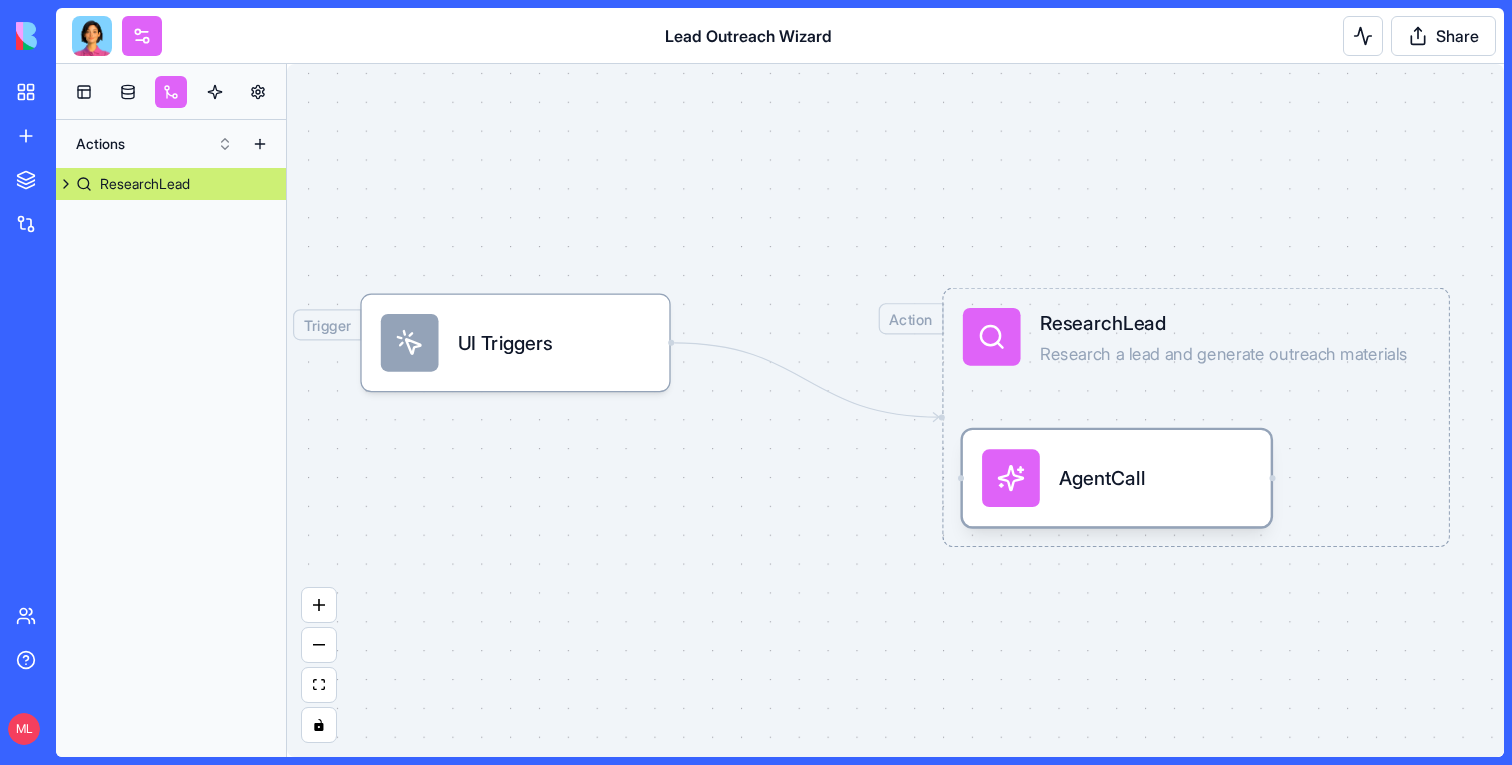 click on "AgentCall" at bounding box center [1117, 478] 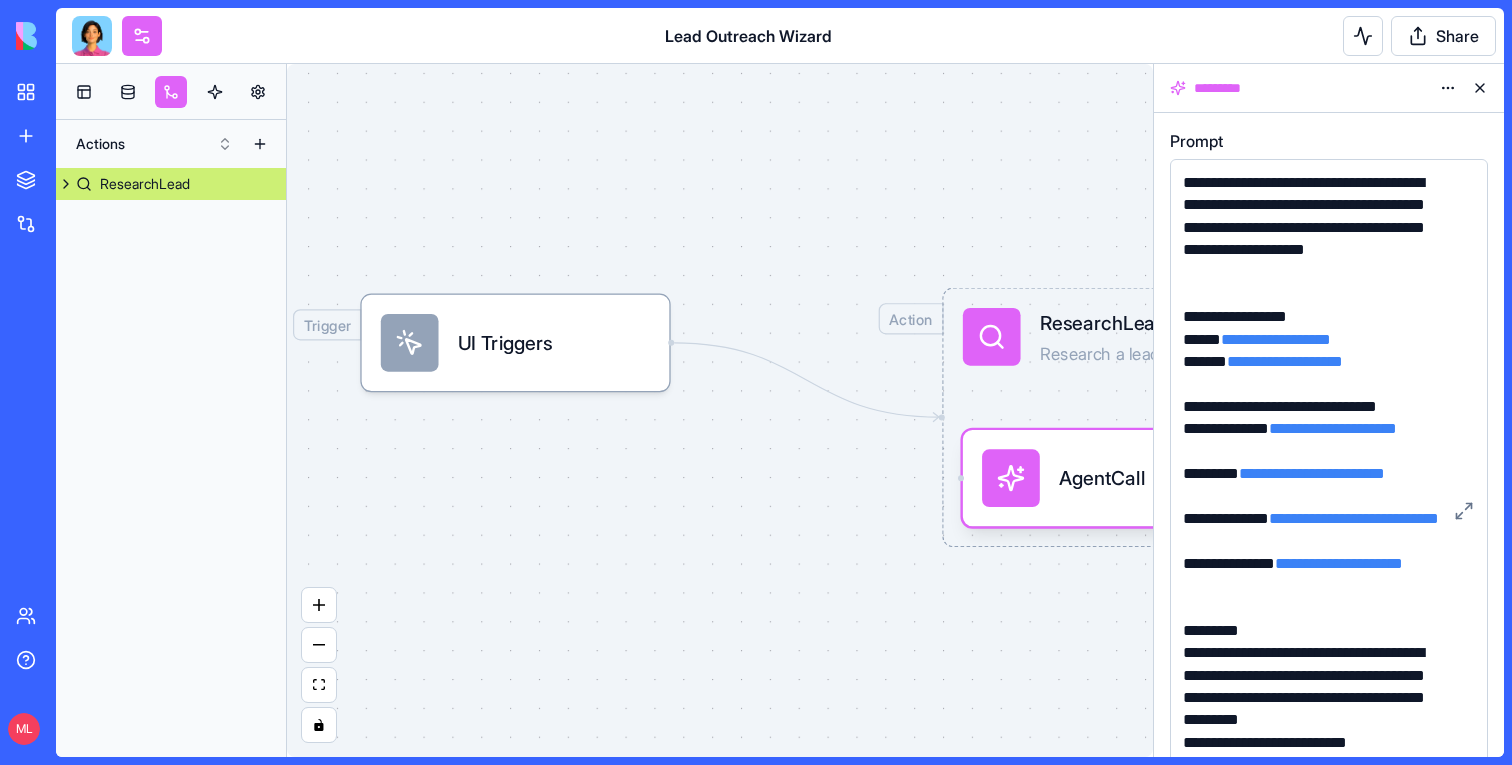 drag, startPoint x: 1479, startPoint y: 280, endPoint x: 1487, endPoint y: 856, distance: 576.05554 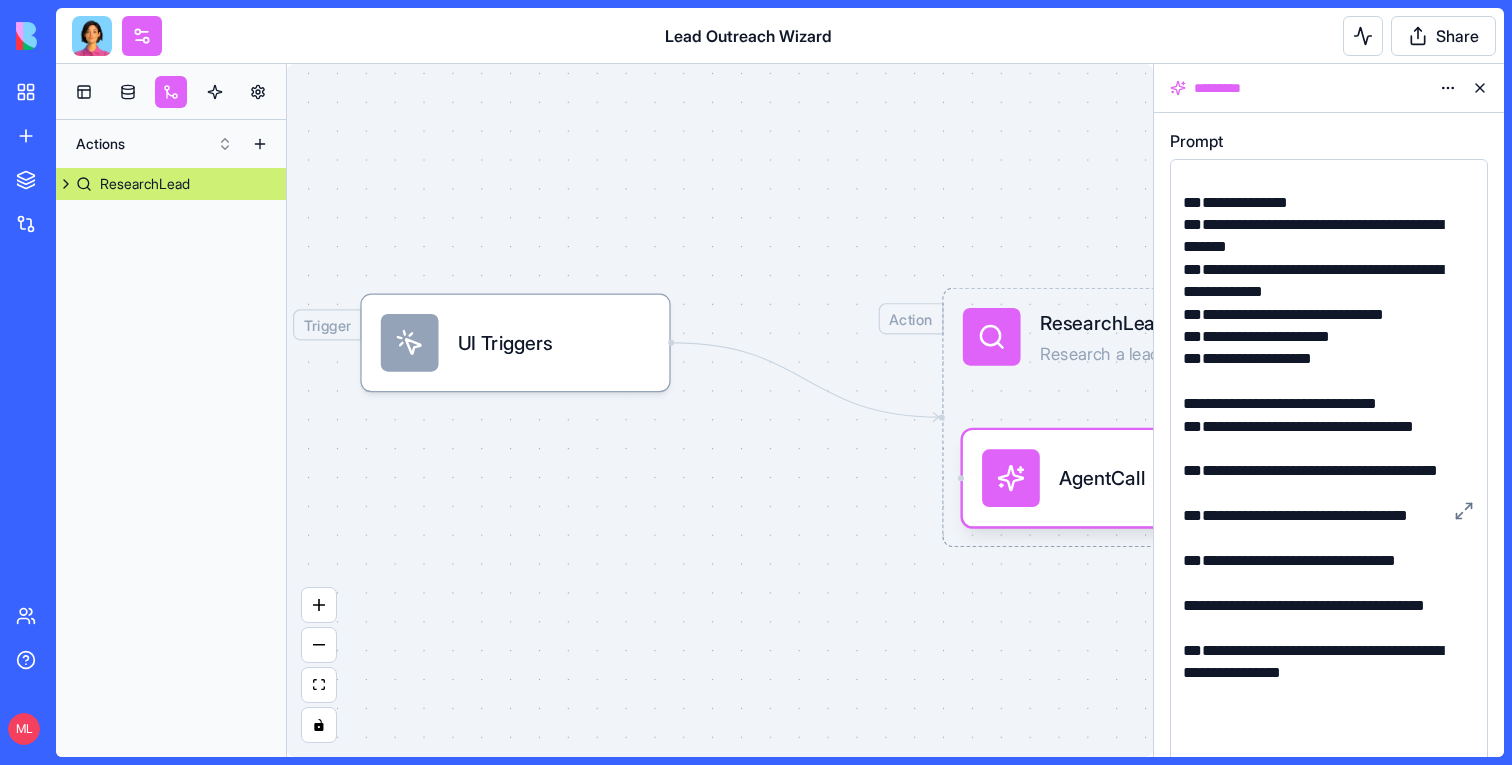 scroll, scrollTop: 2189, scrollLeft: 0, axis: vertical 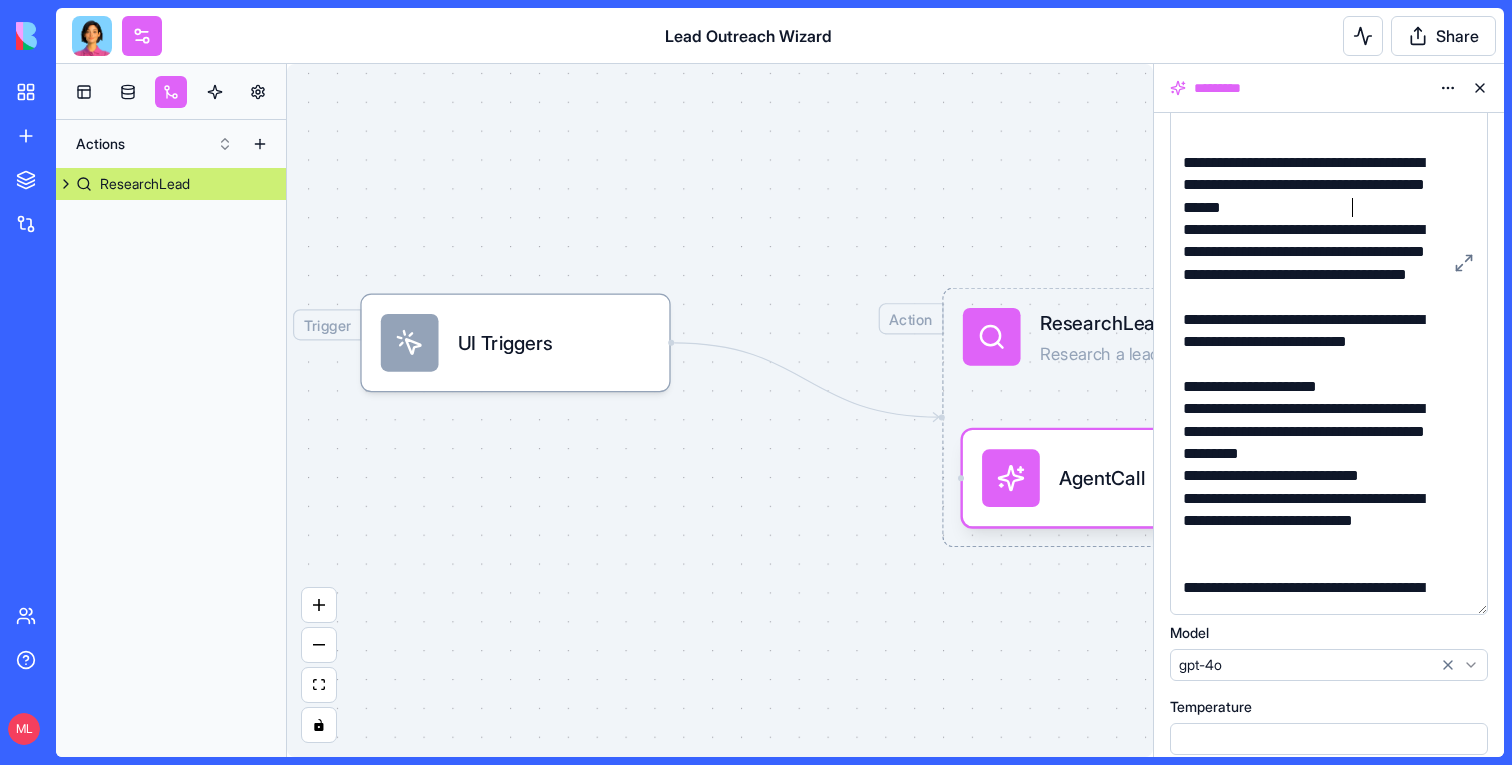 click on "**********" at bounding box center (1312, 185) 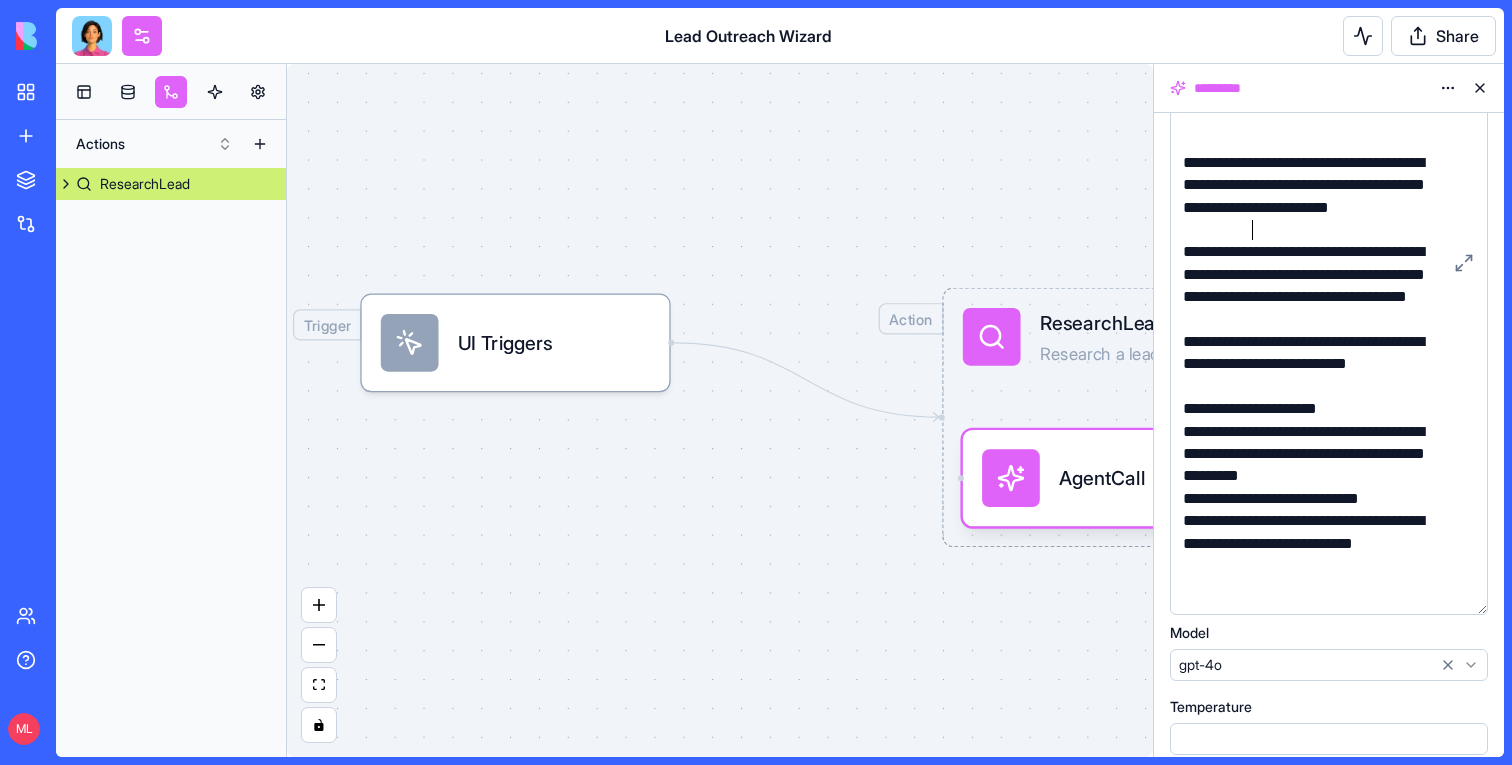 click on "**********" at bounding box center [1312, 197] 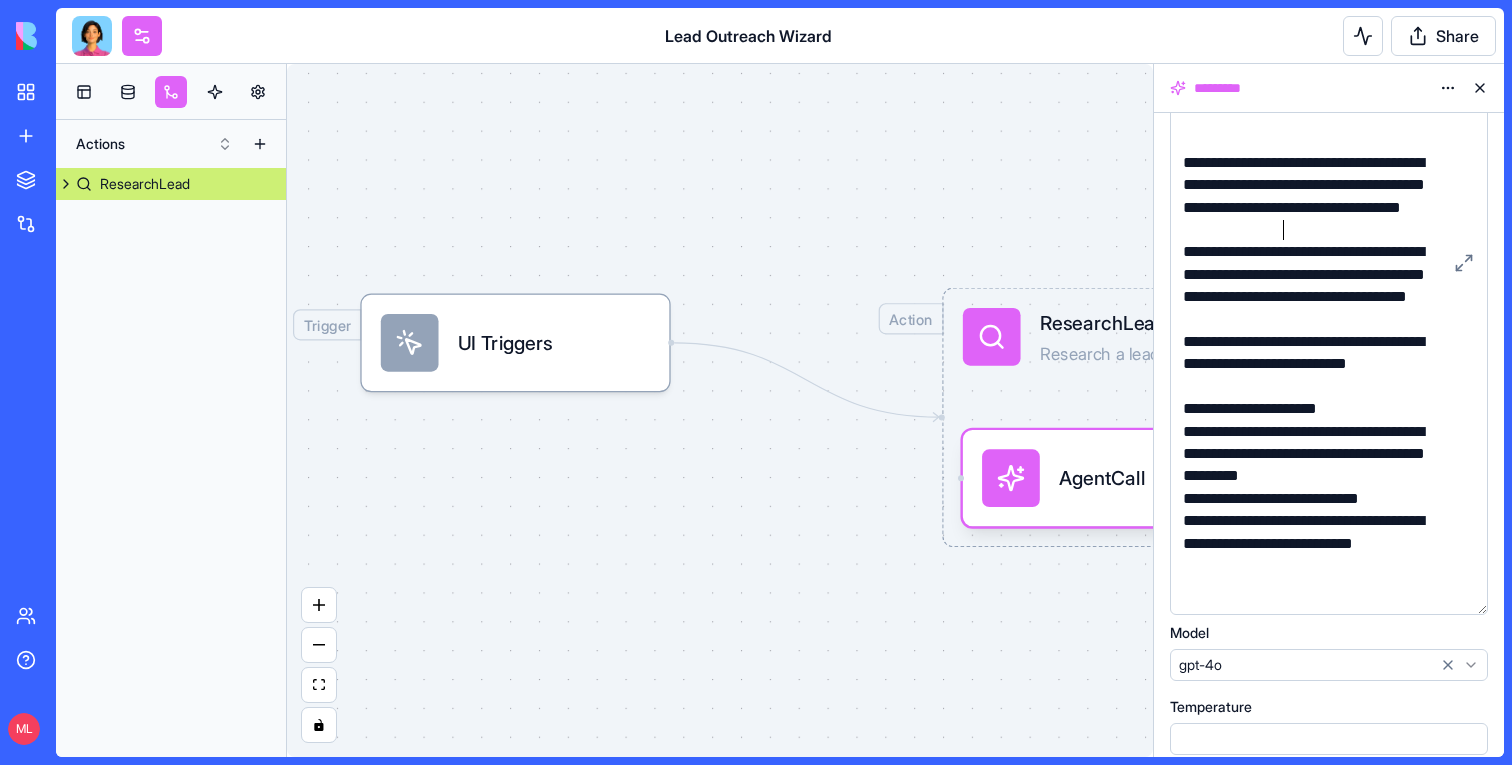 click on "**********" at bounding box center [1312, 197] 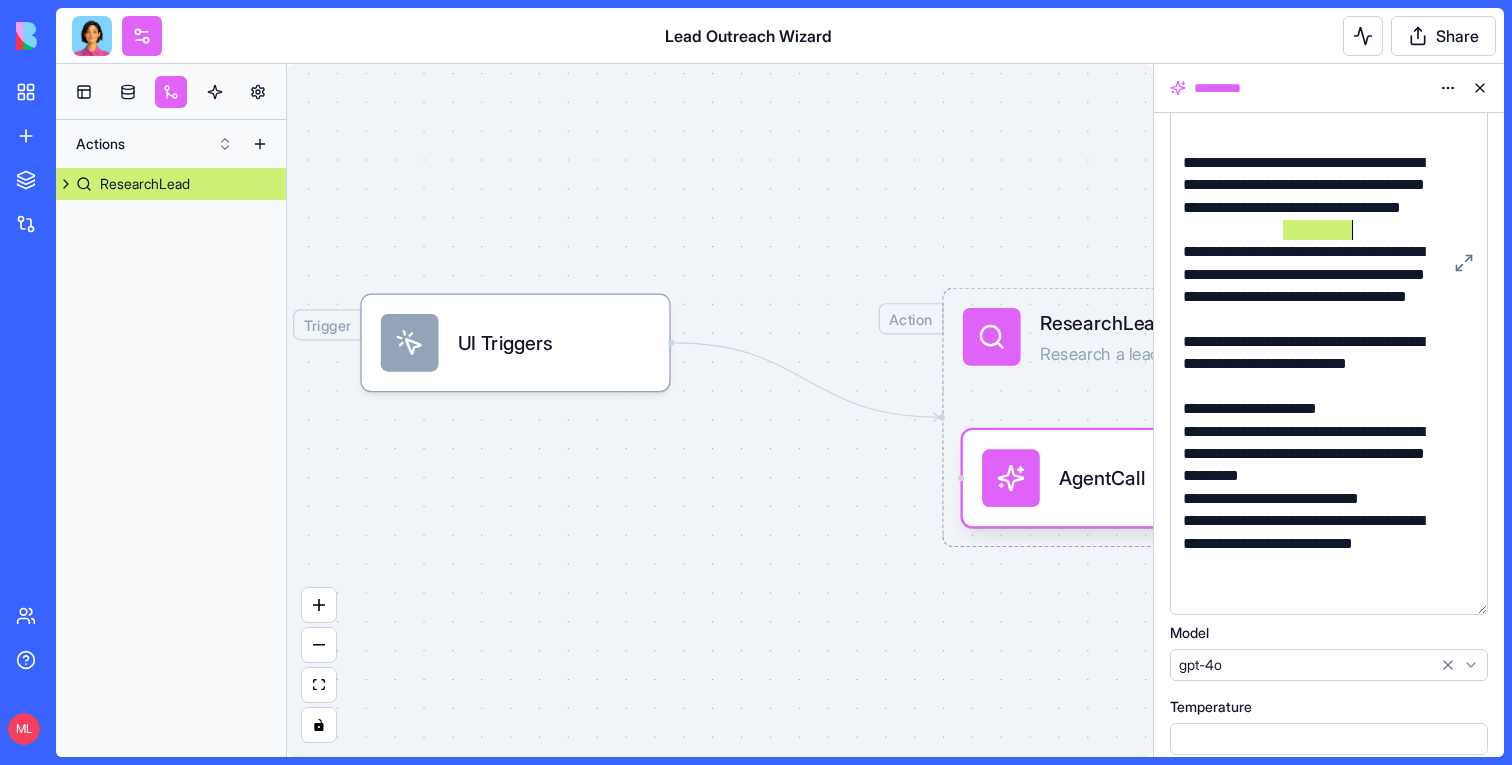click on "**********" at bounding box center [1312, 197] 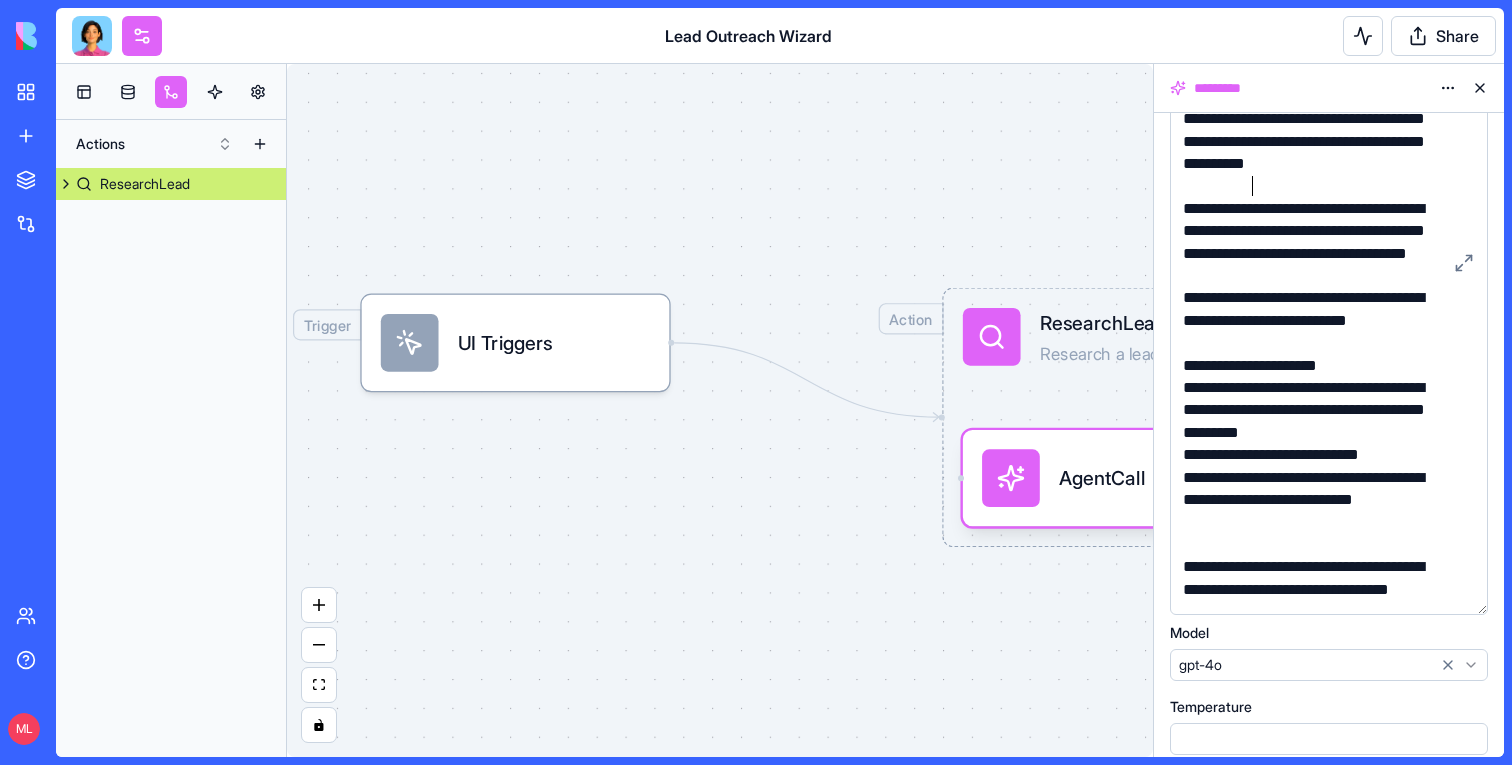 scroll, scrollTop: 1295, scrollLeft: 0, axis: vertical 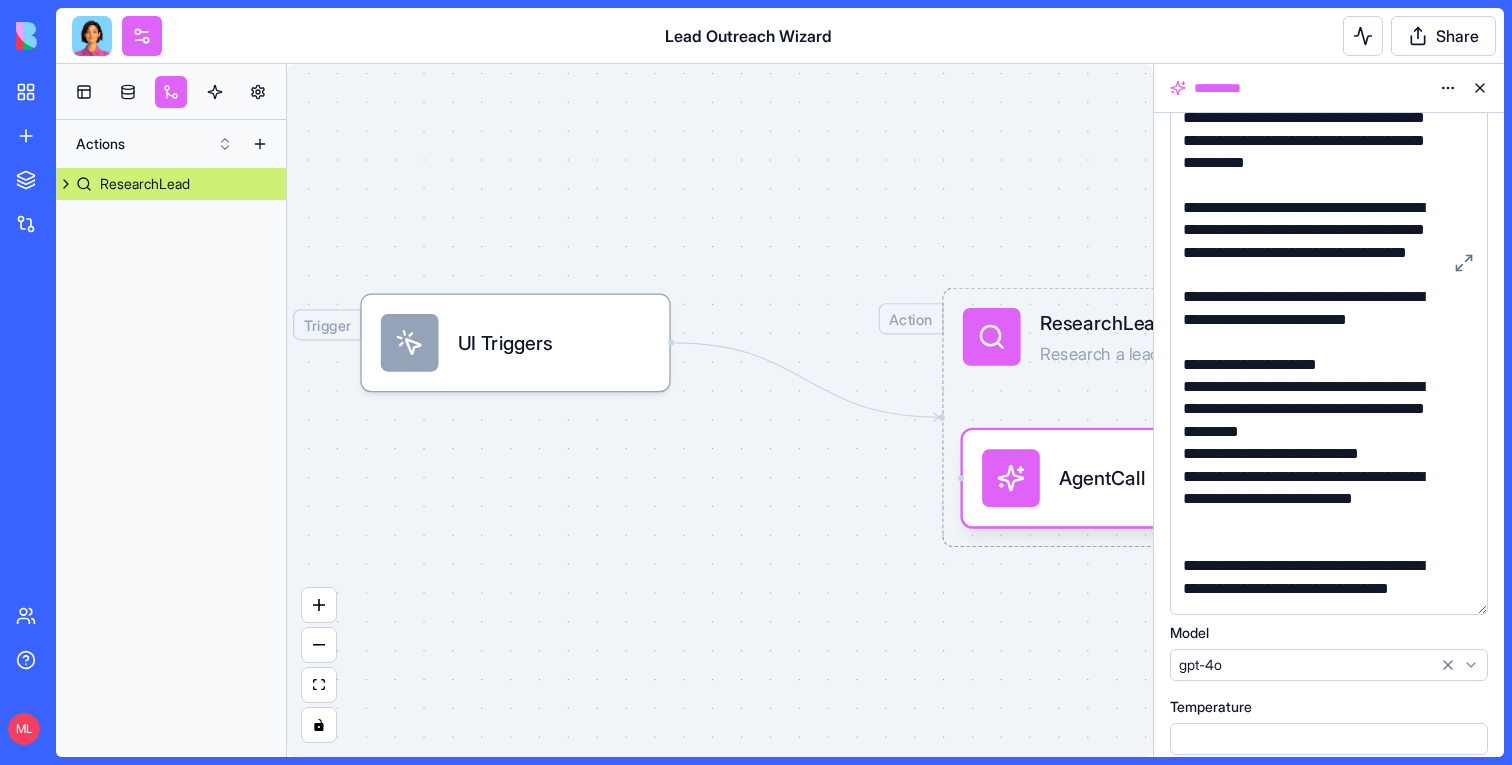 click on "Trigger UI Triggers Action ResearchLead Research a lead and generate outreach materials AgentCall" at bounding box center [720, 410] 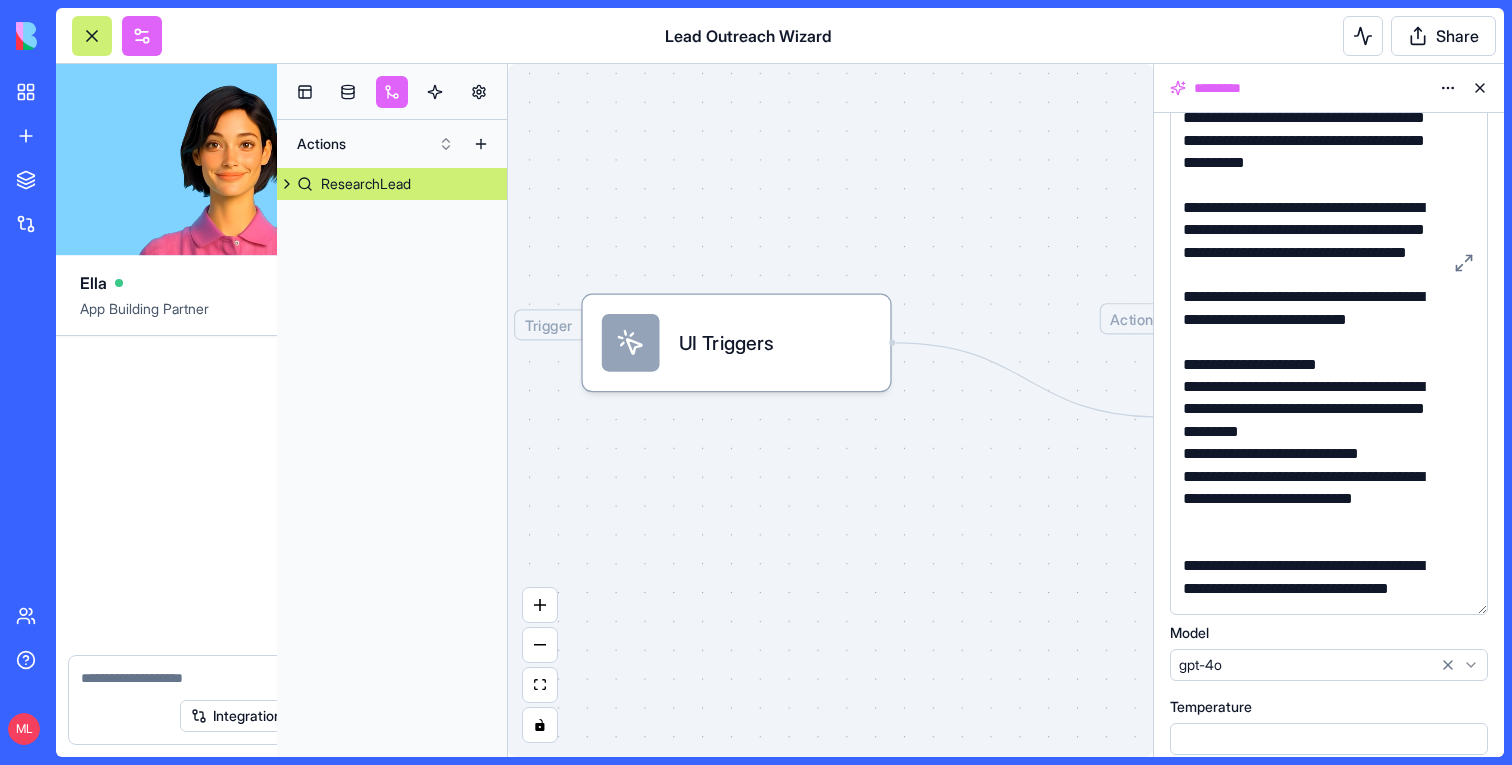 scroll, scrollTop: 8061, scrollLeft: 0, axis: vertical 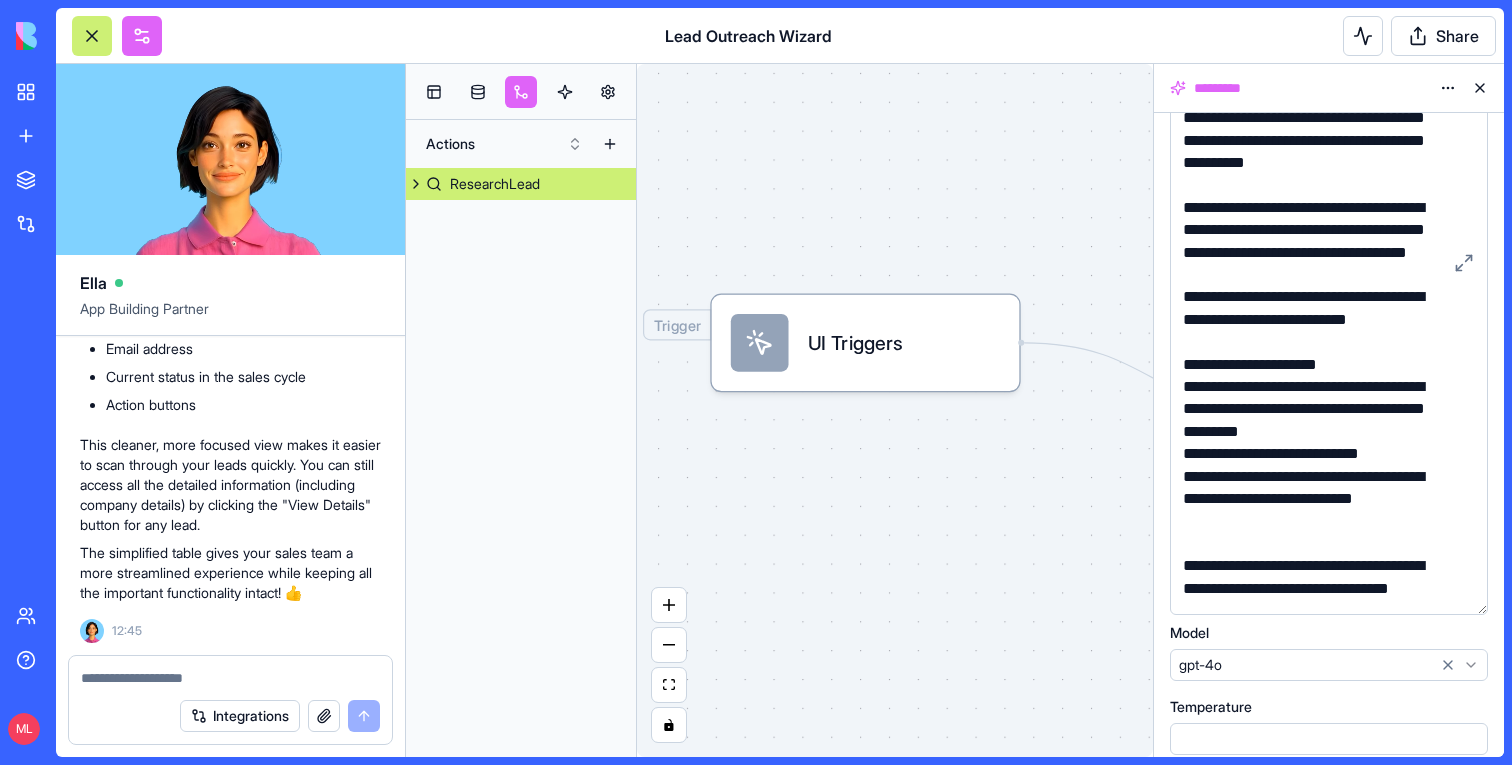click at bounding box center (1480, 88) 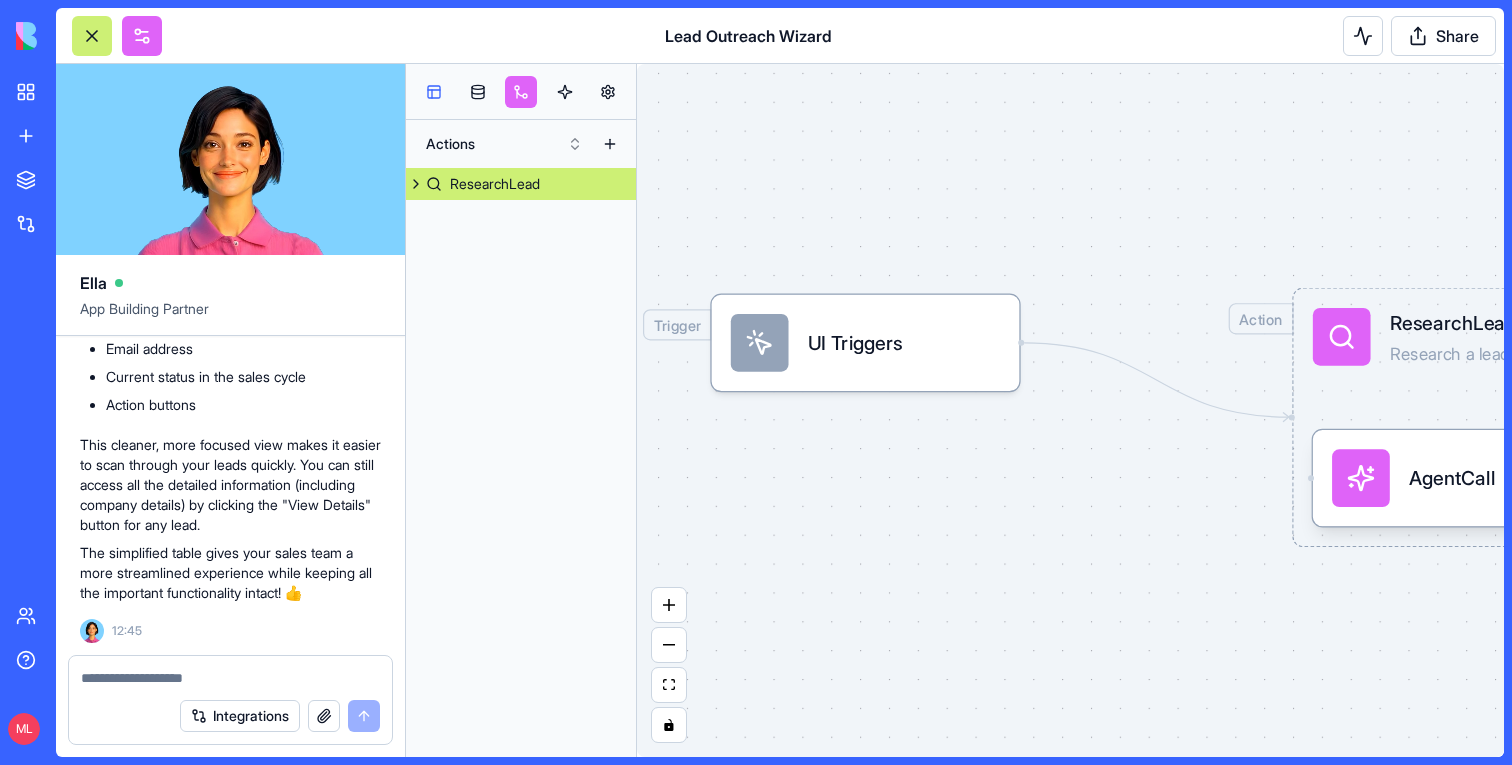 click at bounding box center [434, 92] 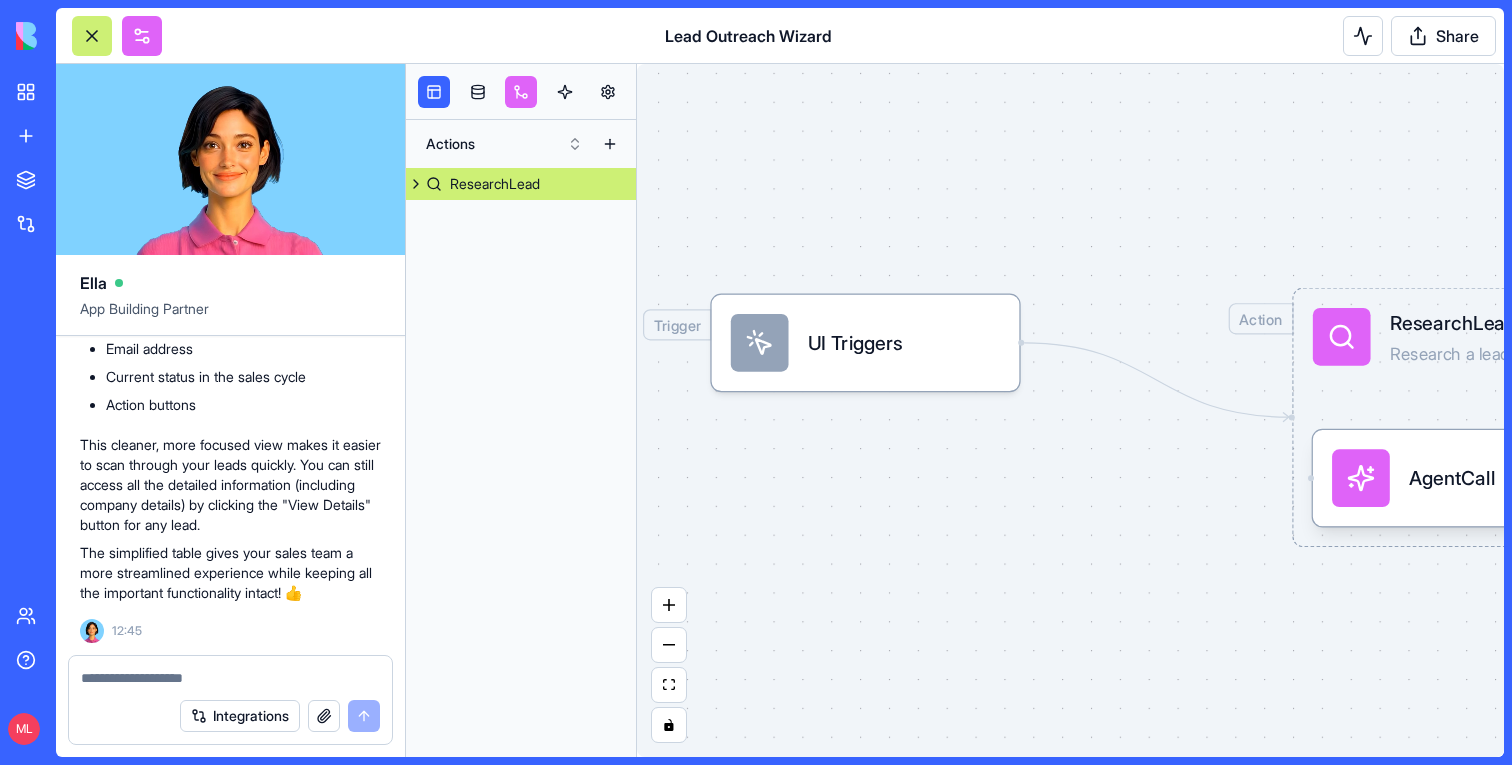 click on "Lead Outreach Wizard Share" at bounding box center [780, 36] 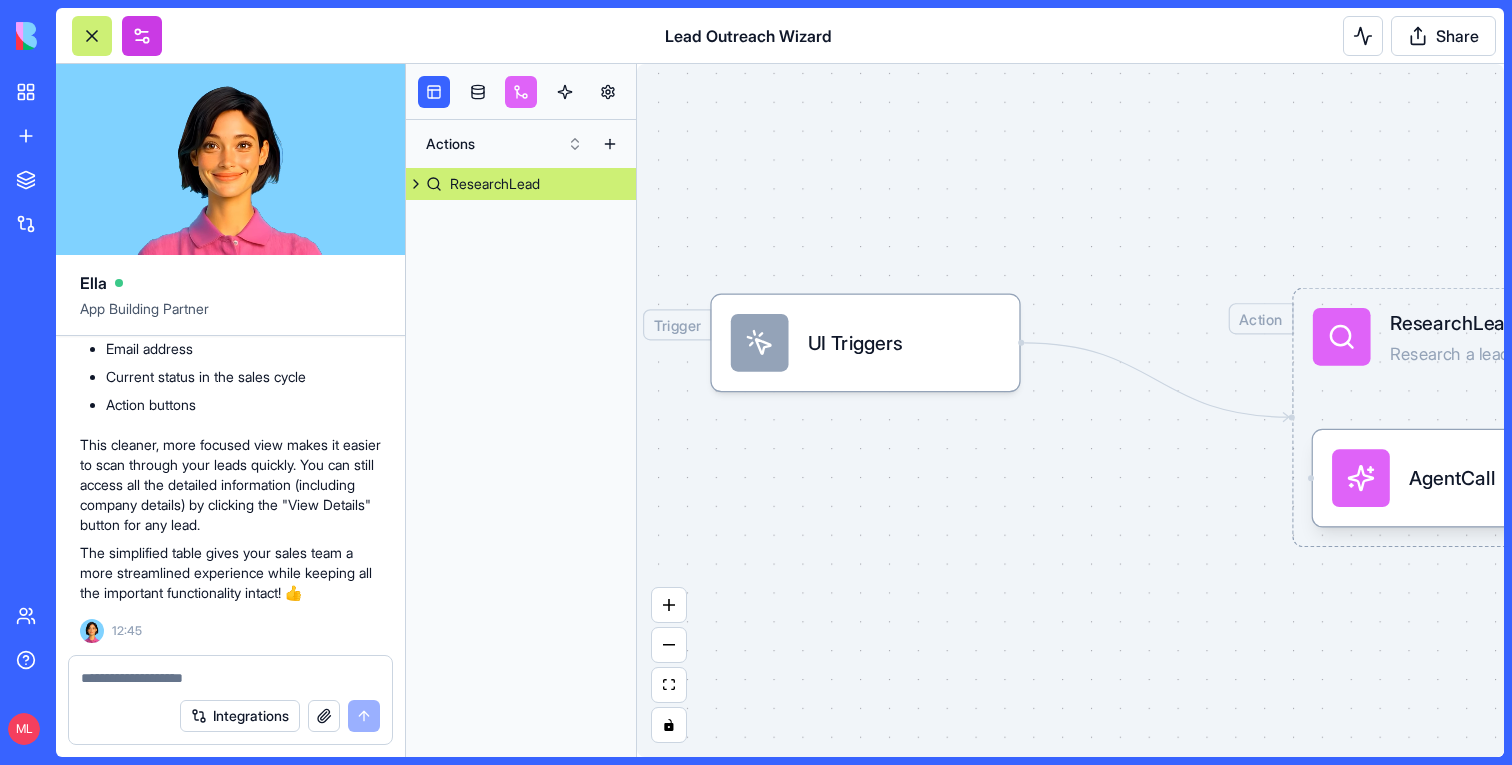 click at bounding box center [142, 36] 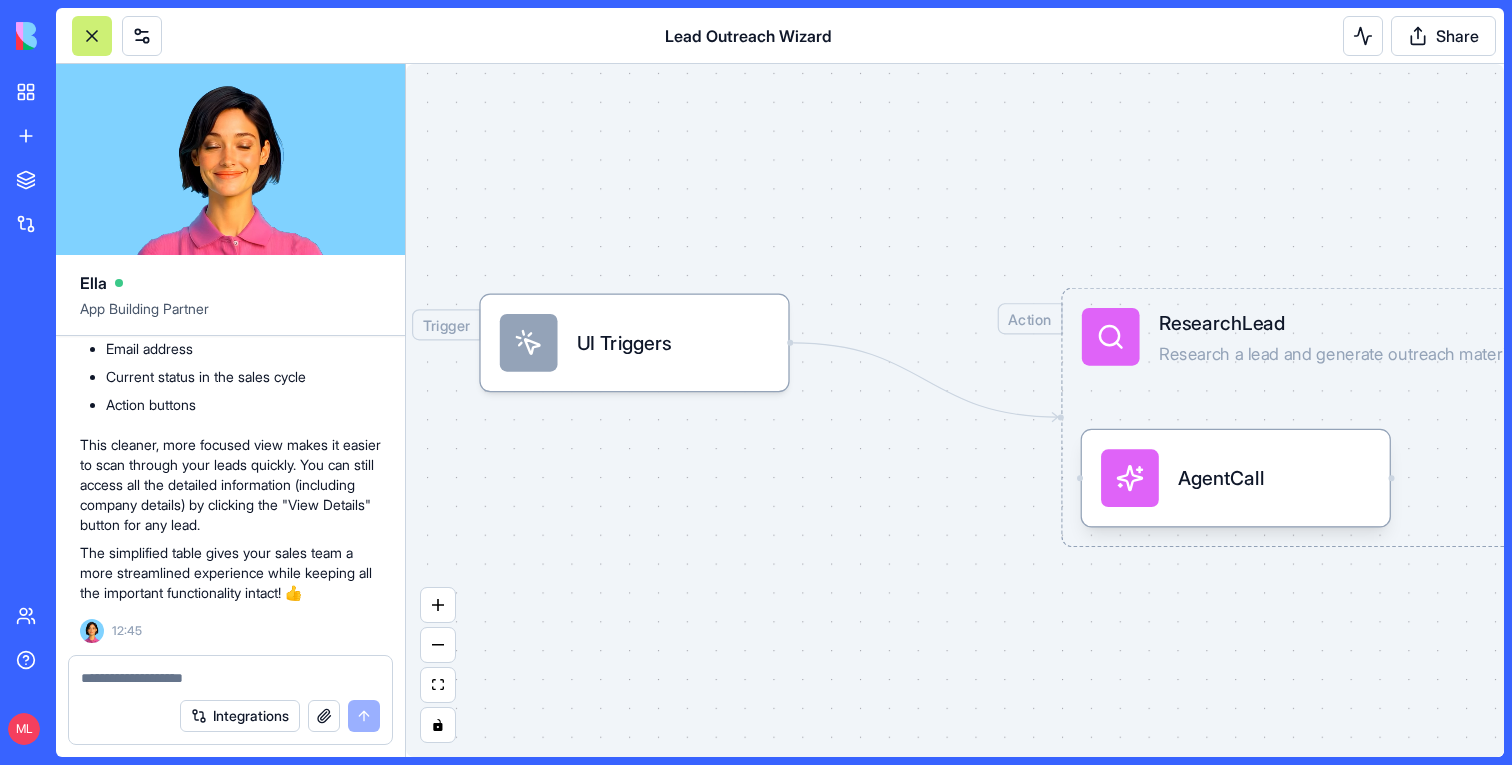 click at bounding box center (92, 36) 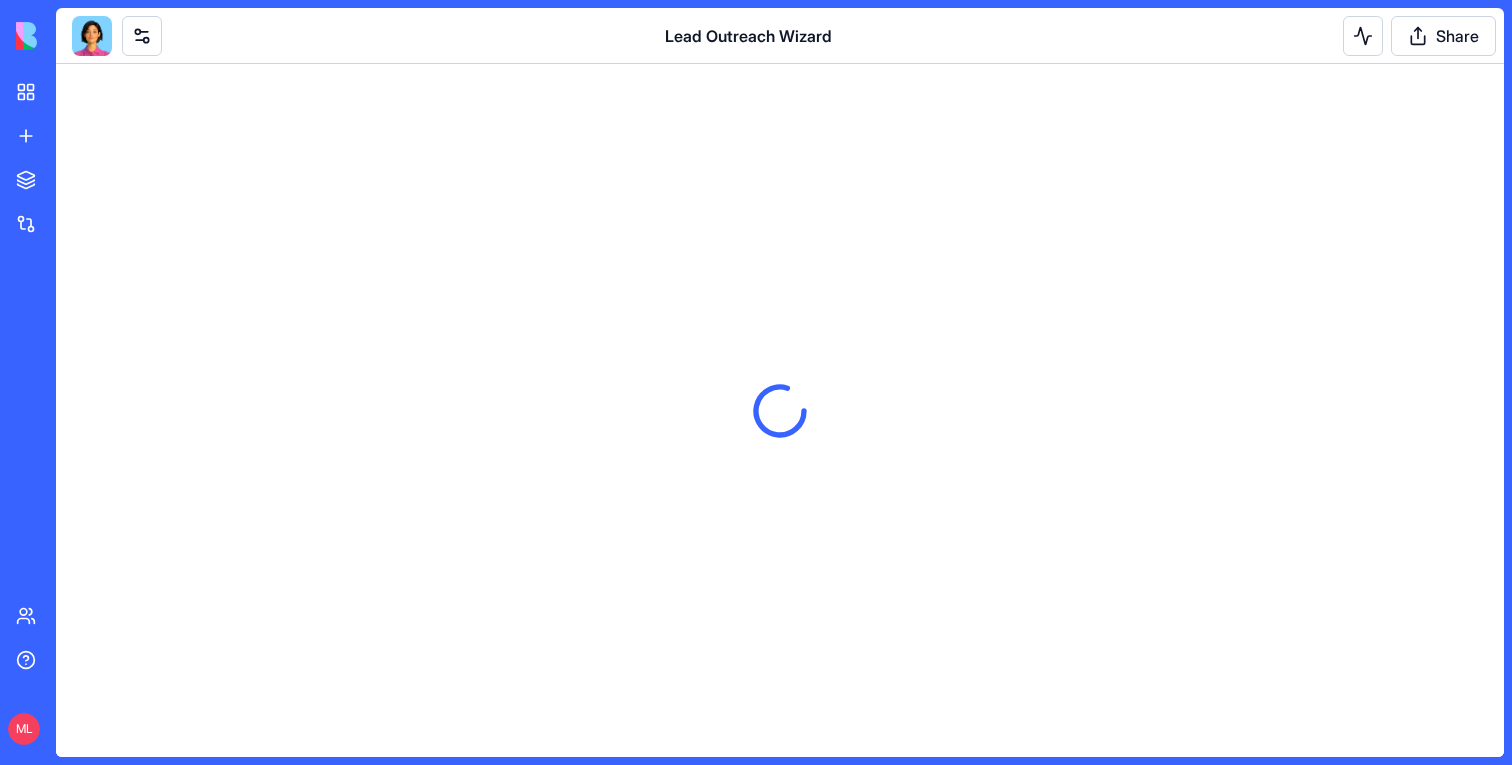 scroll, scrollTop: 0, scrollLeft: 0, axis: both 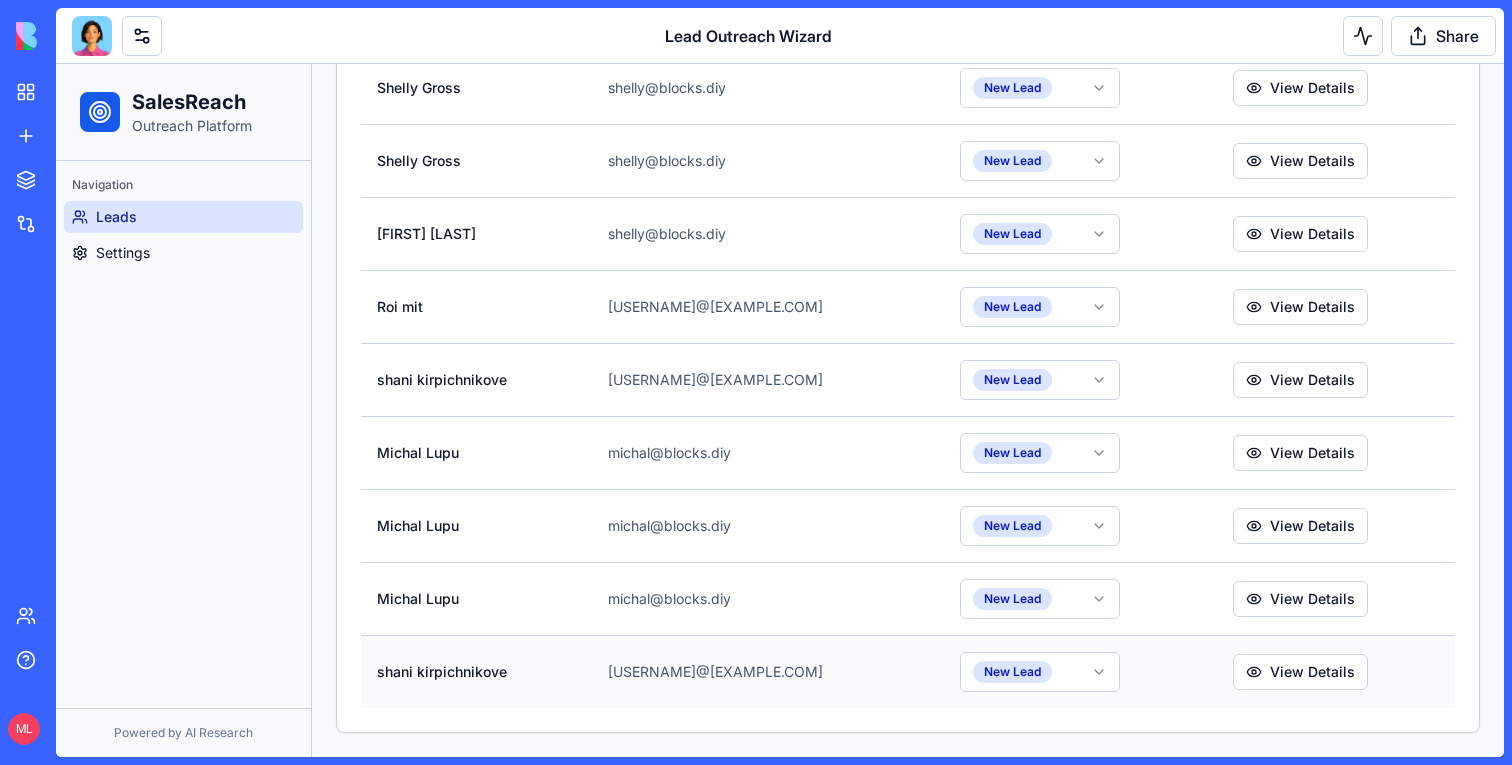 click on "[EMAIL]" at bounding box center (768, 671) 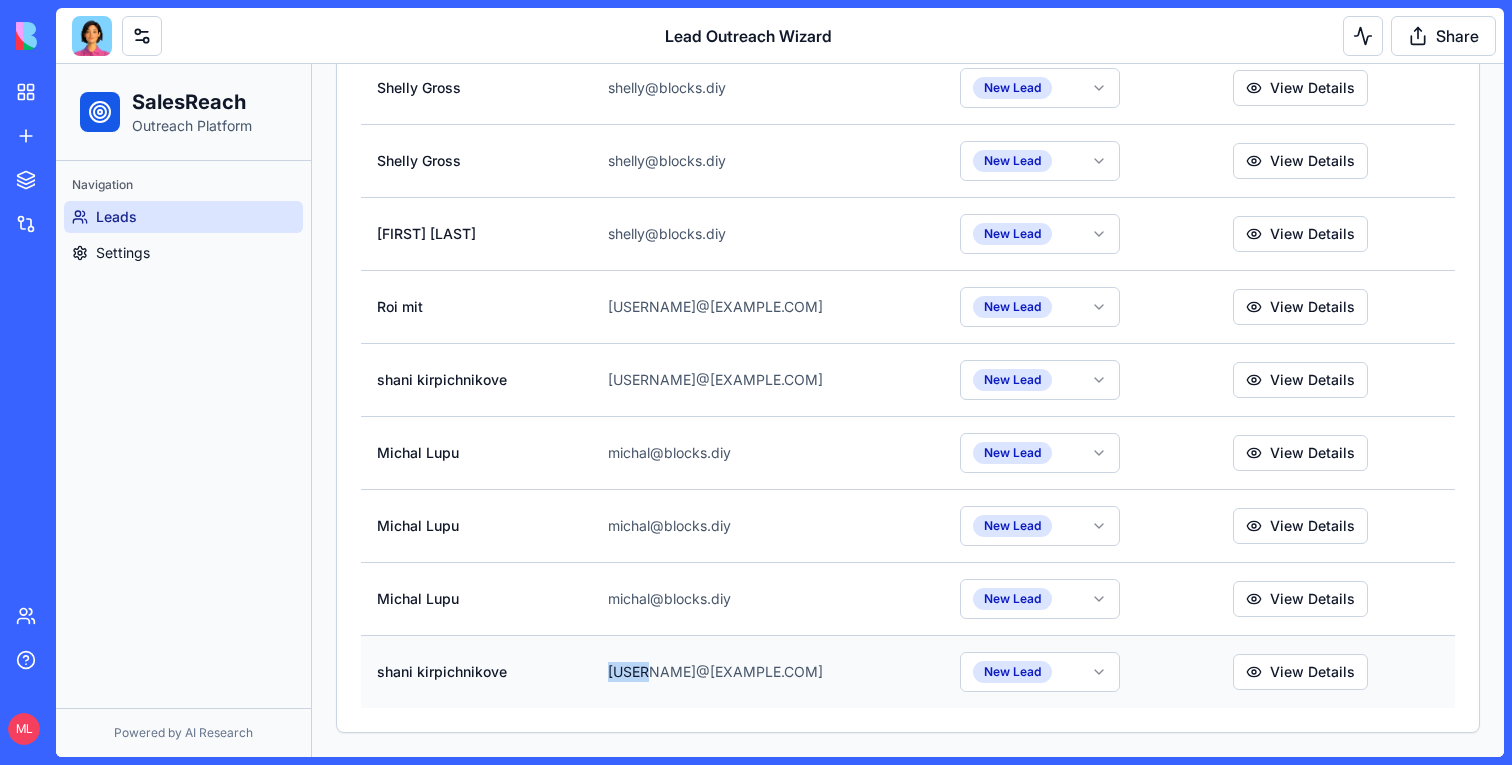 click on "[EMAIL]" at bounding box center [768, 671] 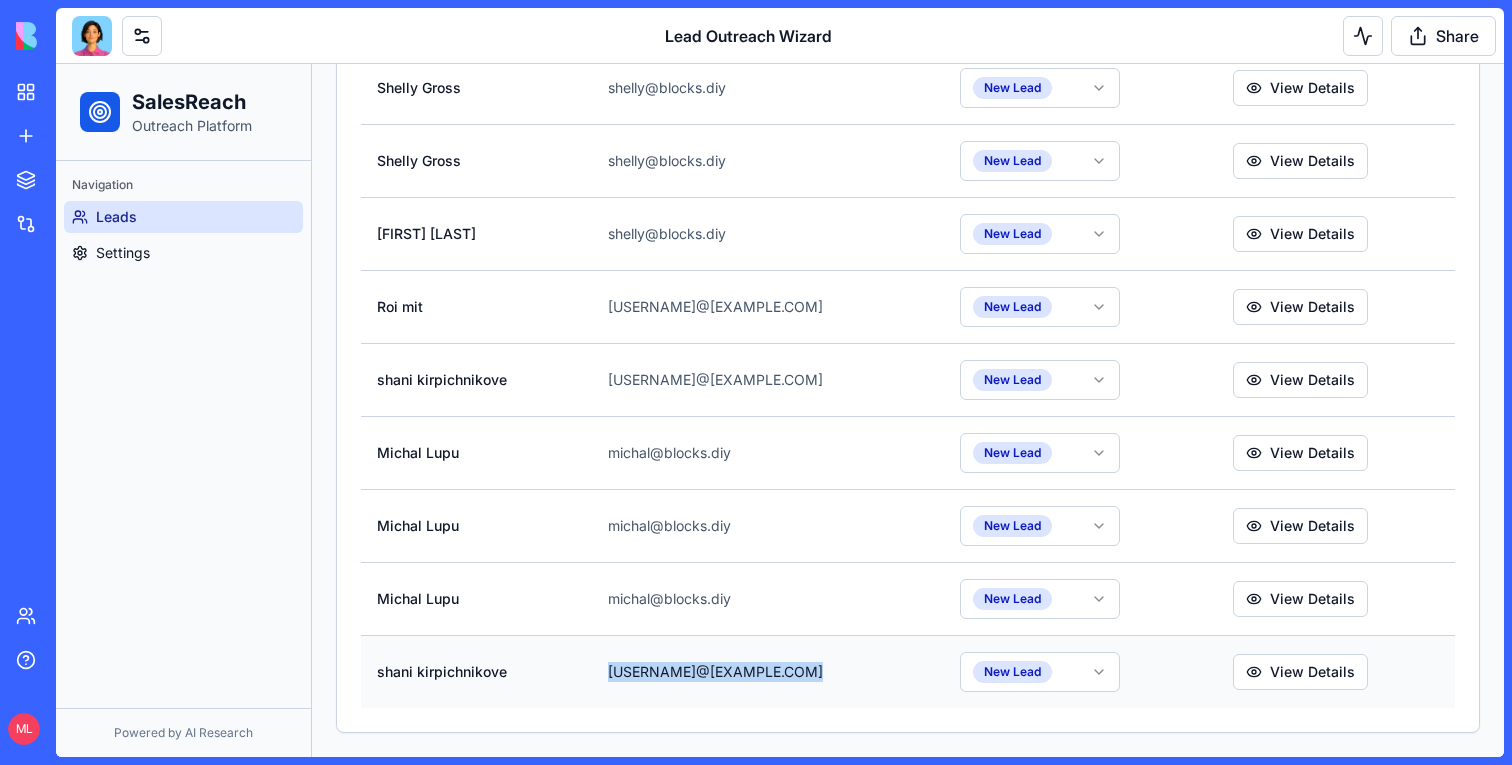 click on "[EMAIL]" at bounding box center (768, 671) 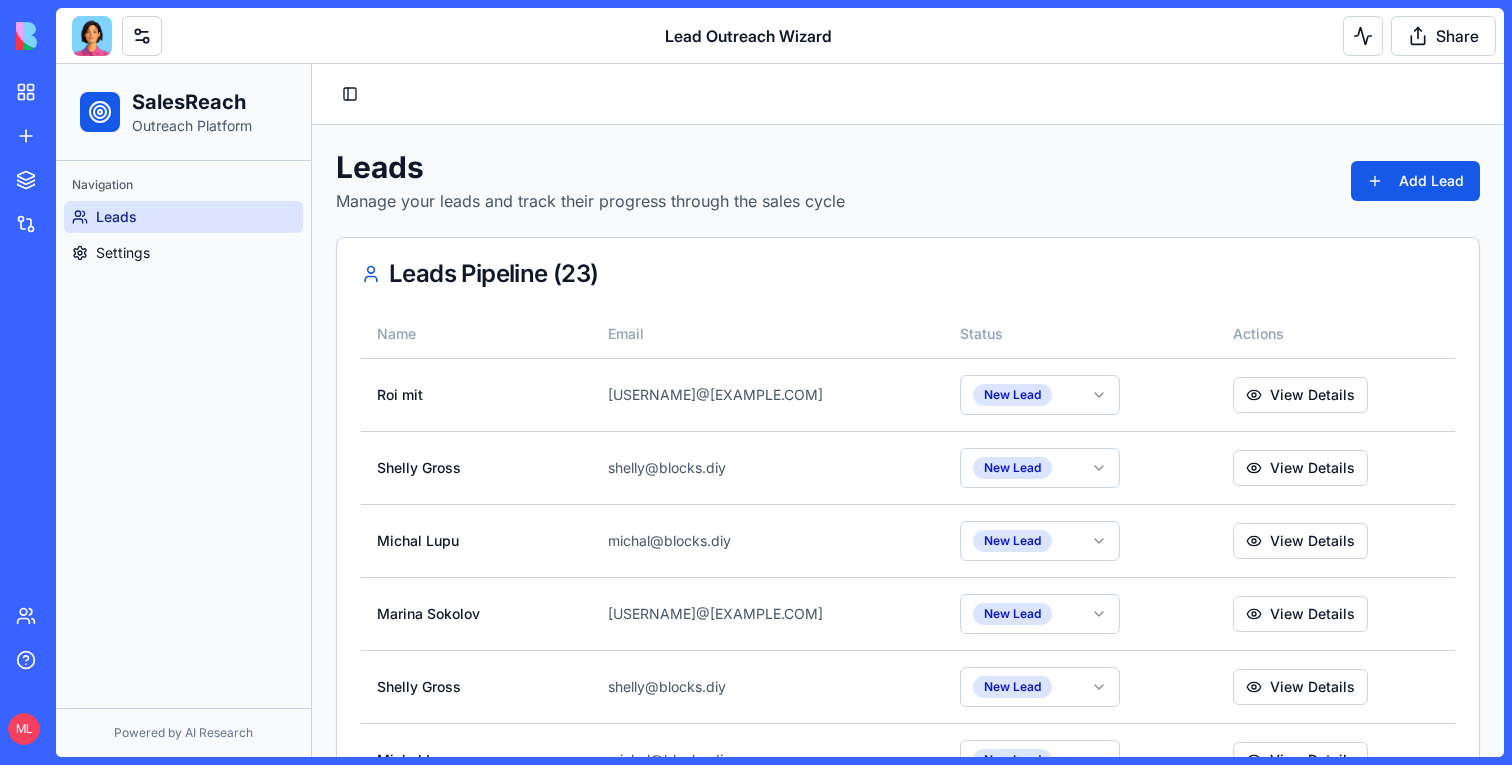 click on "Leads Manage your leads and track their progress through the sales cycle Add Lead" at bounding box center (908, 181) 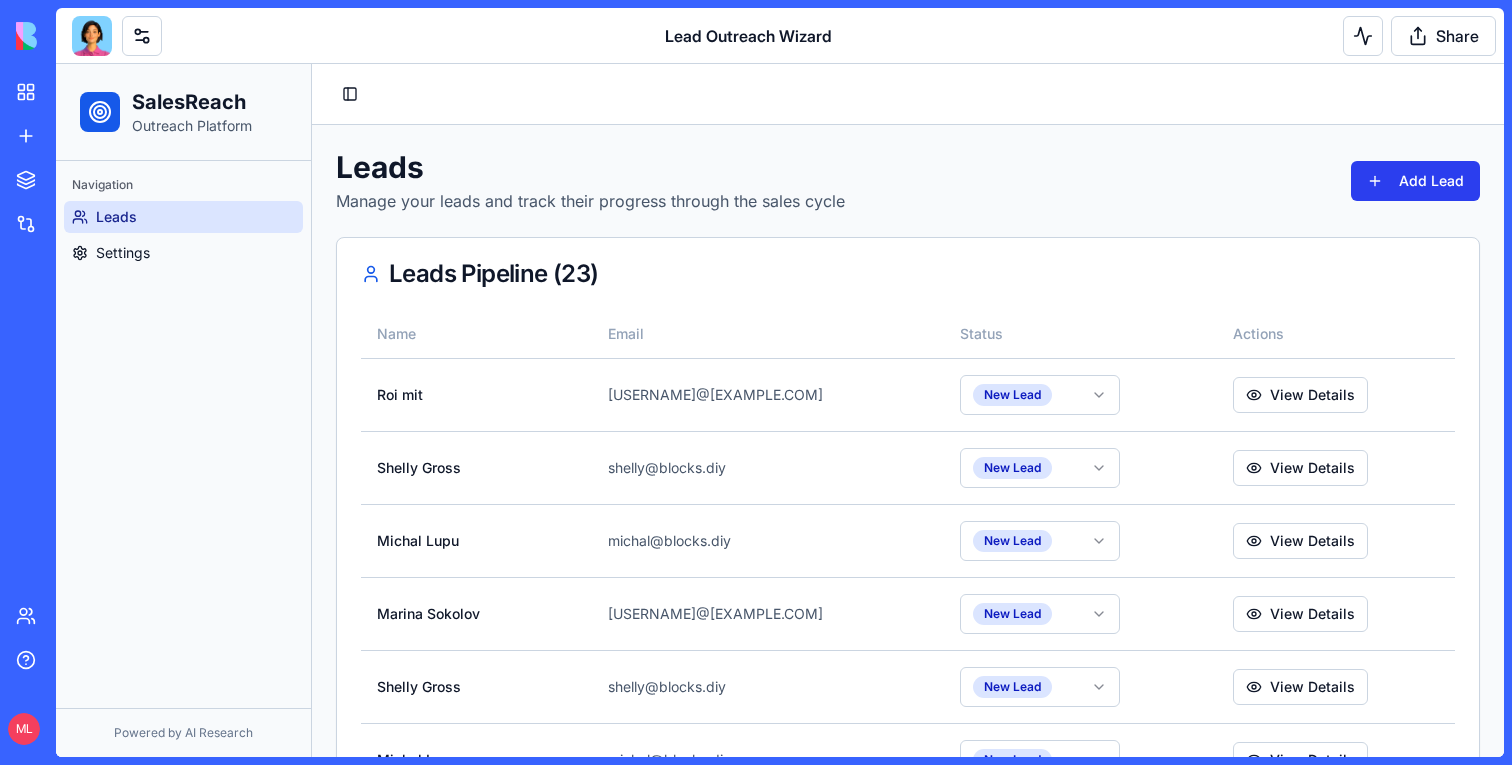click on "Add Lead" at bounding box center (1415, 181) 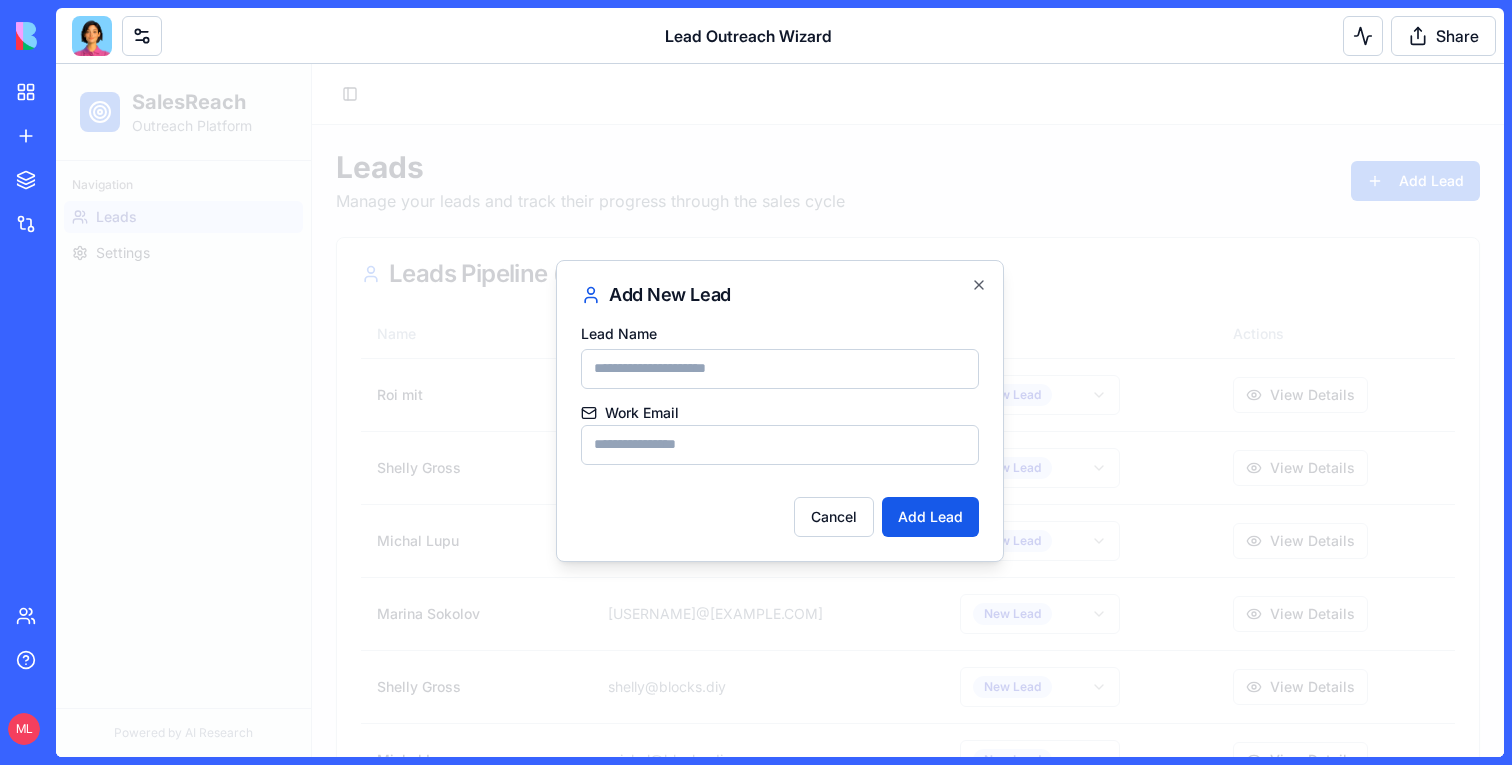 click on "Lead Name" at bounding box center (780, 369) 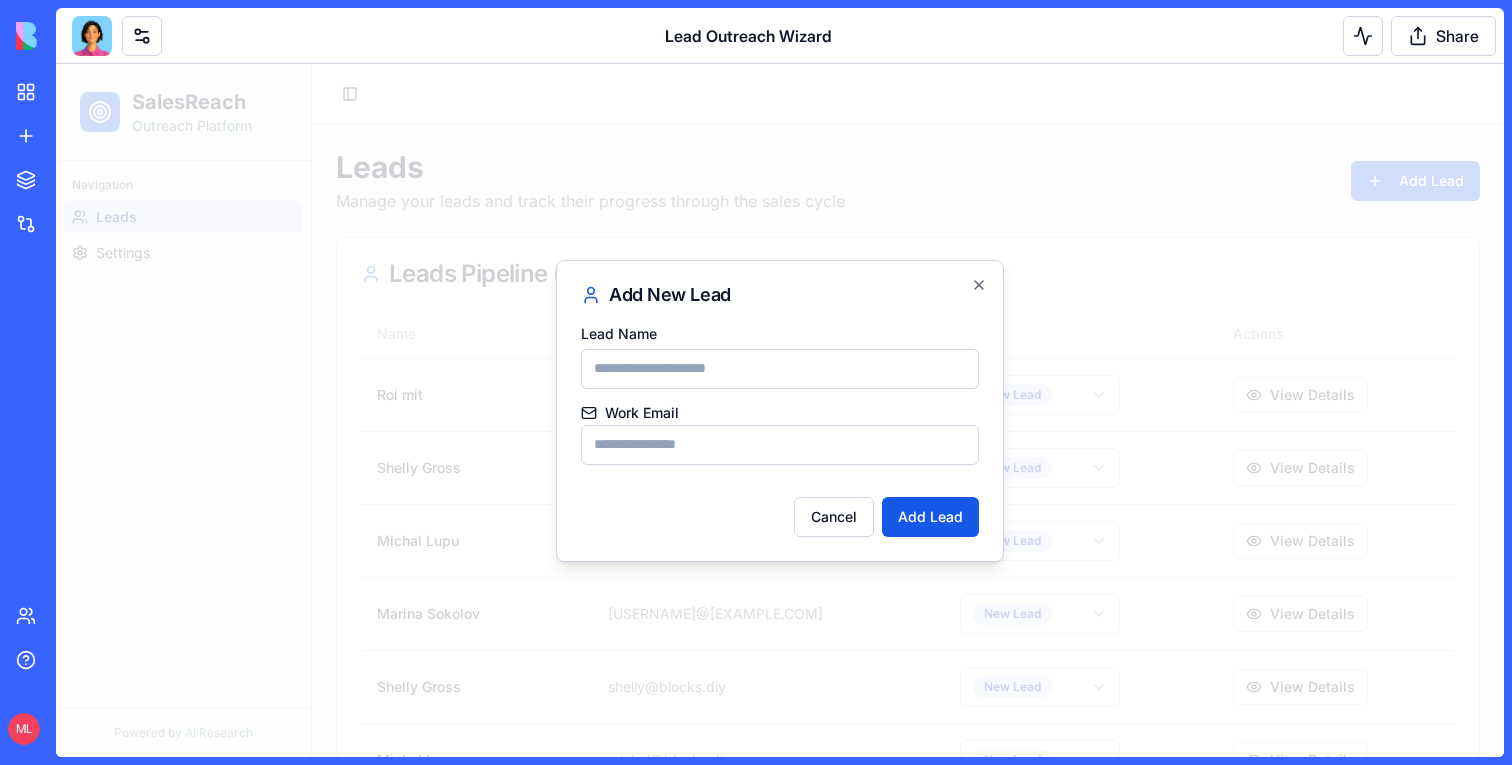 click on "Work Email" at bounding box center (780, 445) 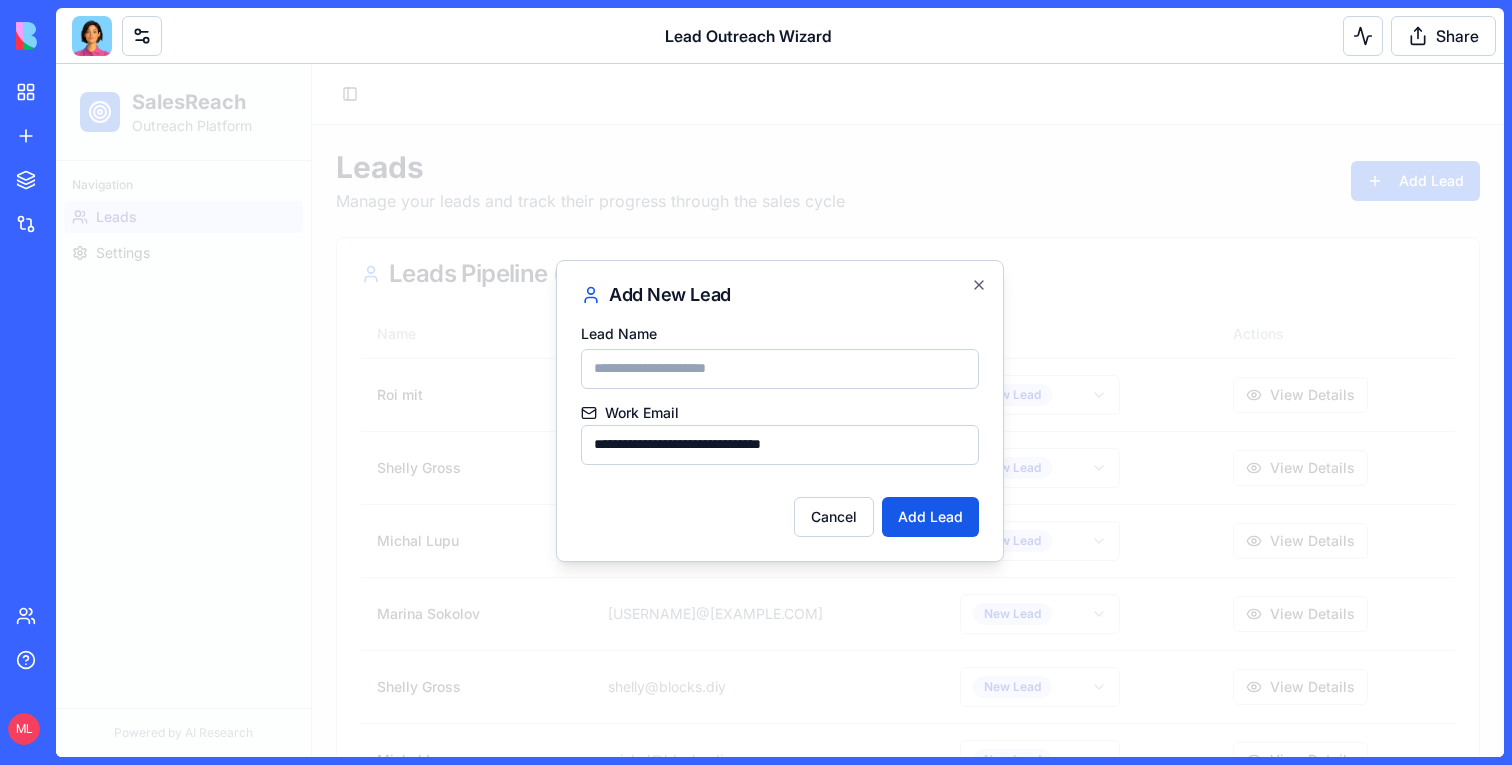 type on "**********" 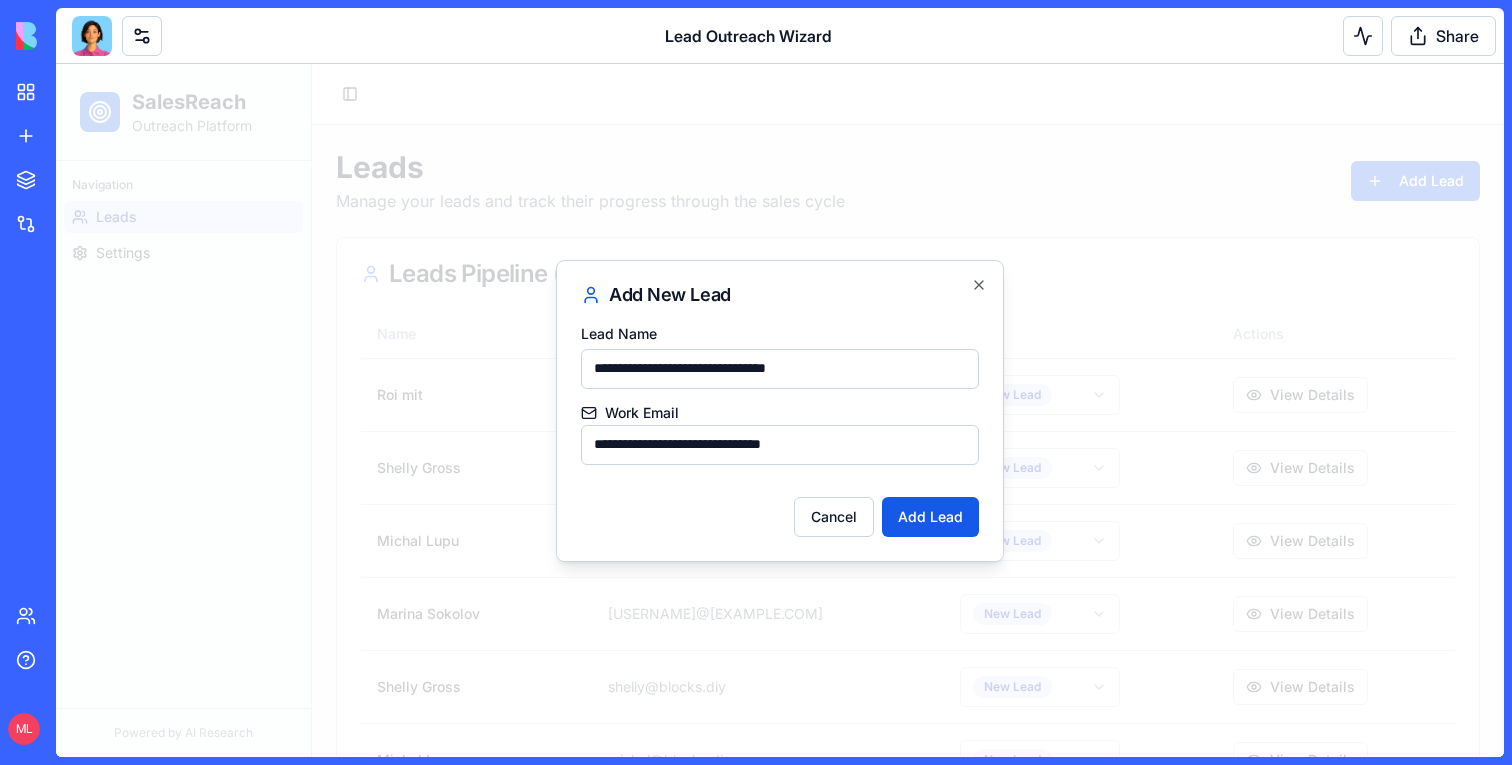 click on "**********" at bounding box center (780, 369) 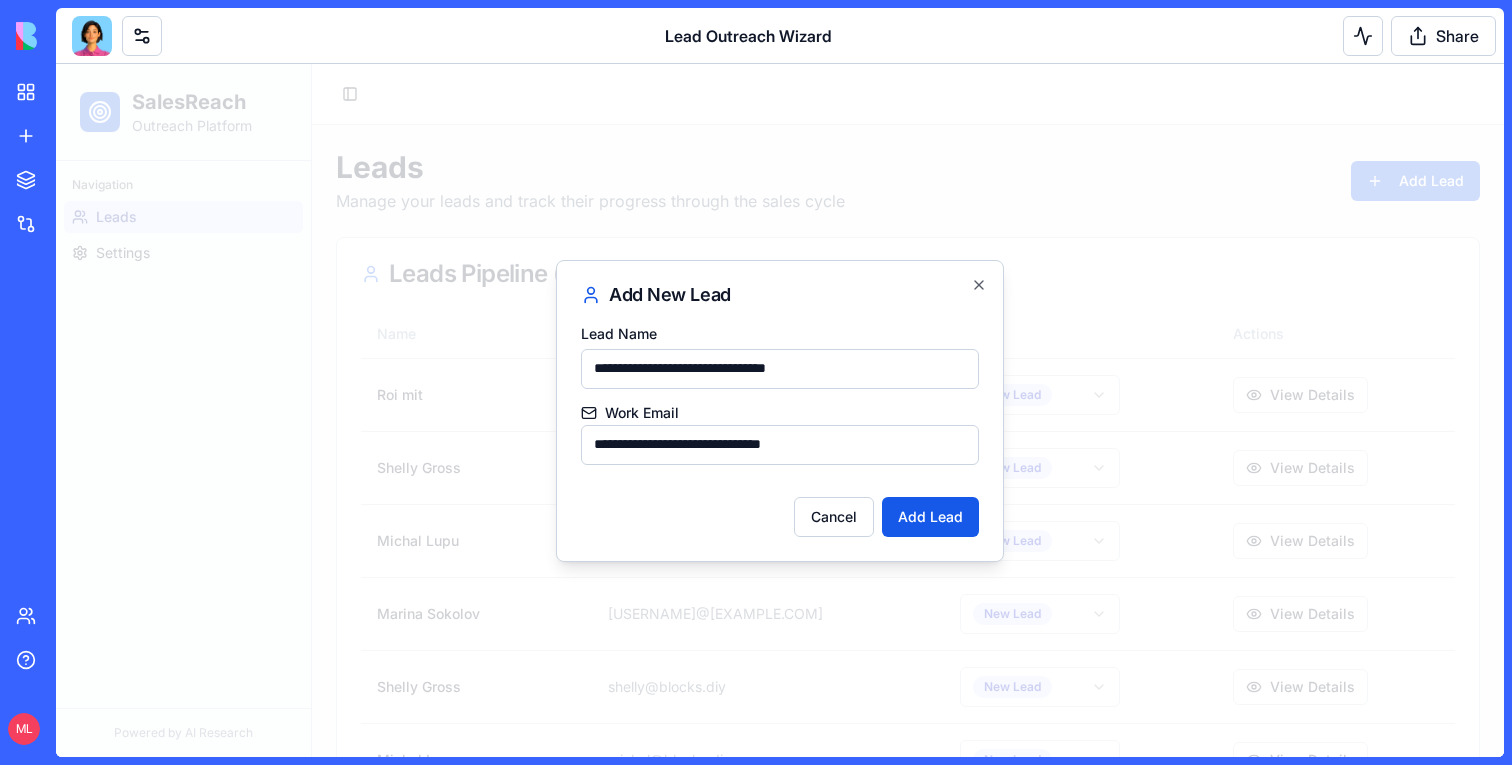 drag, startPoint x: 856, startPoint y: 368, endPoint x: 730, endPoint y: 367, distance: 126.00397 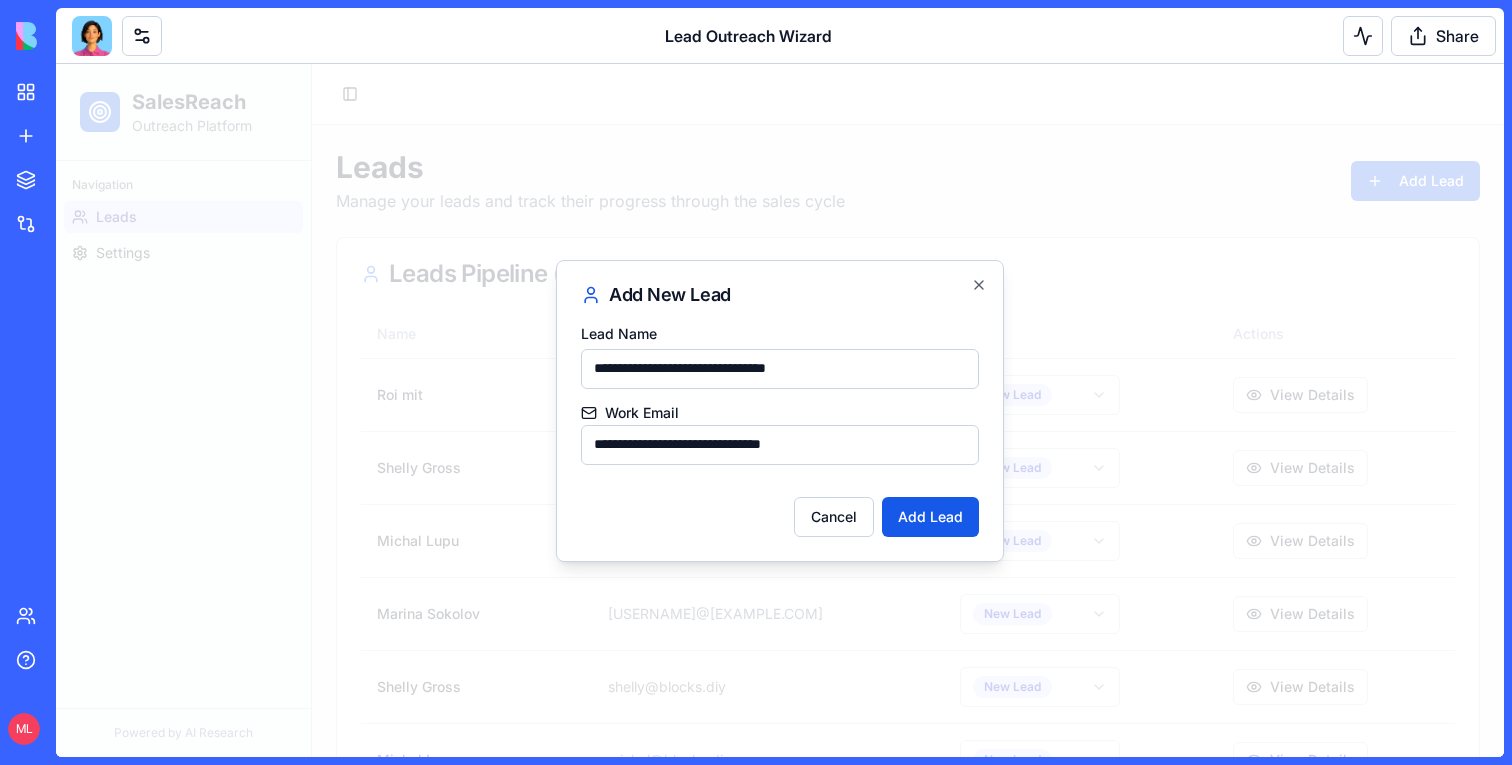 click on "**********" at bounding box center (780, 369) 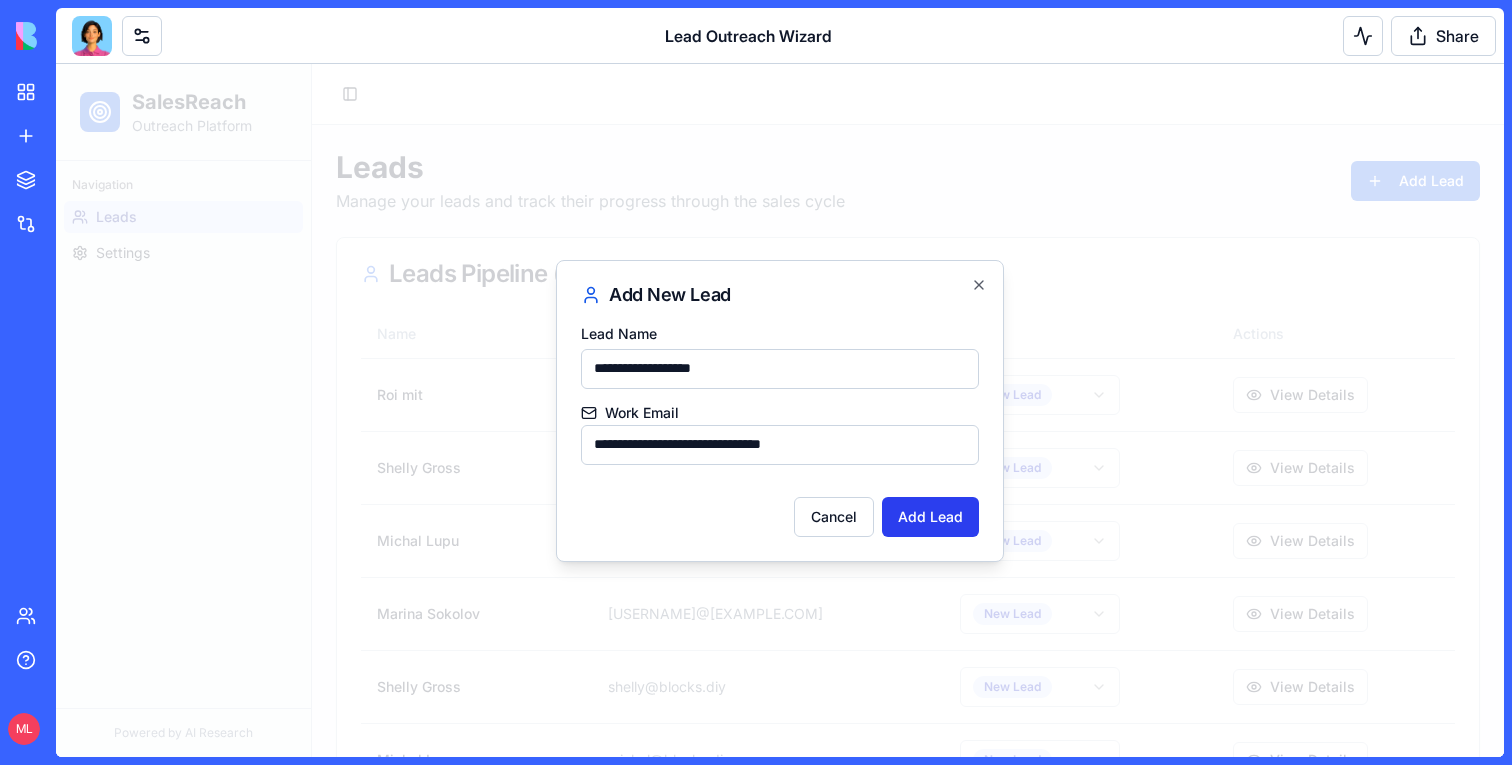 type on "**********" 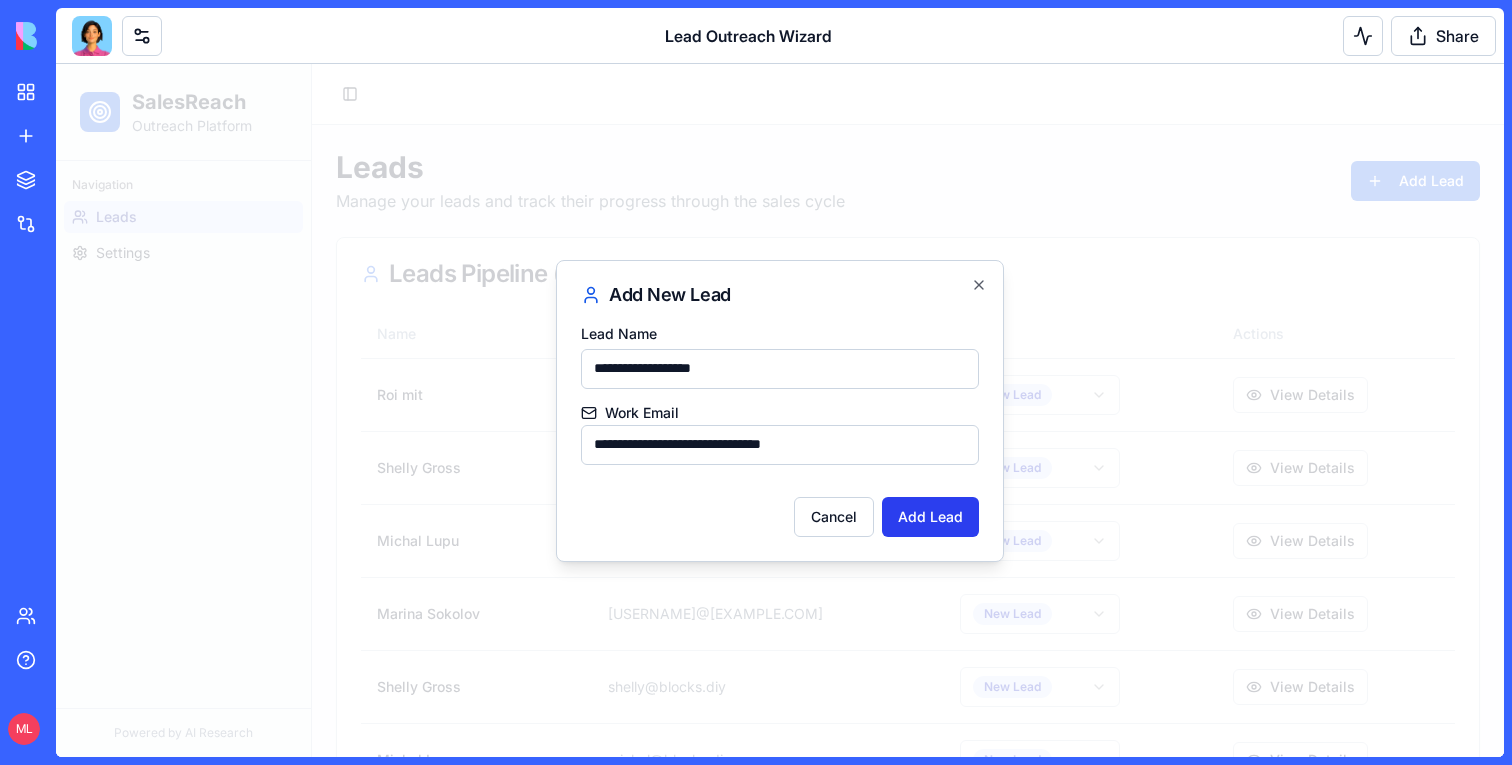 click on "Add Lead" at bounding box center [930, 517] 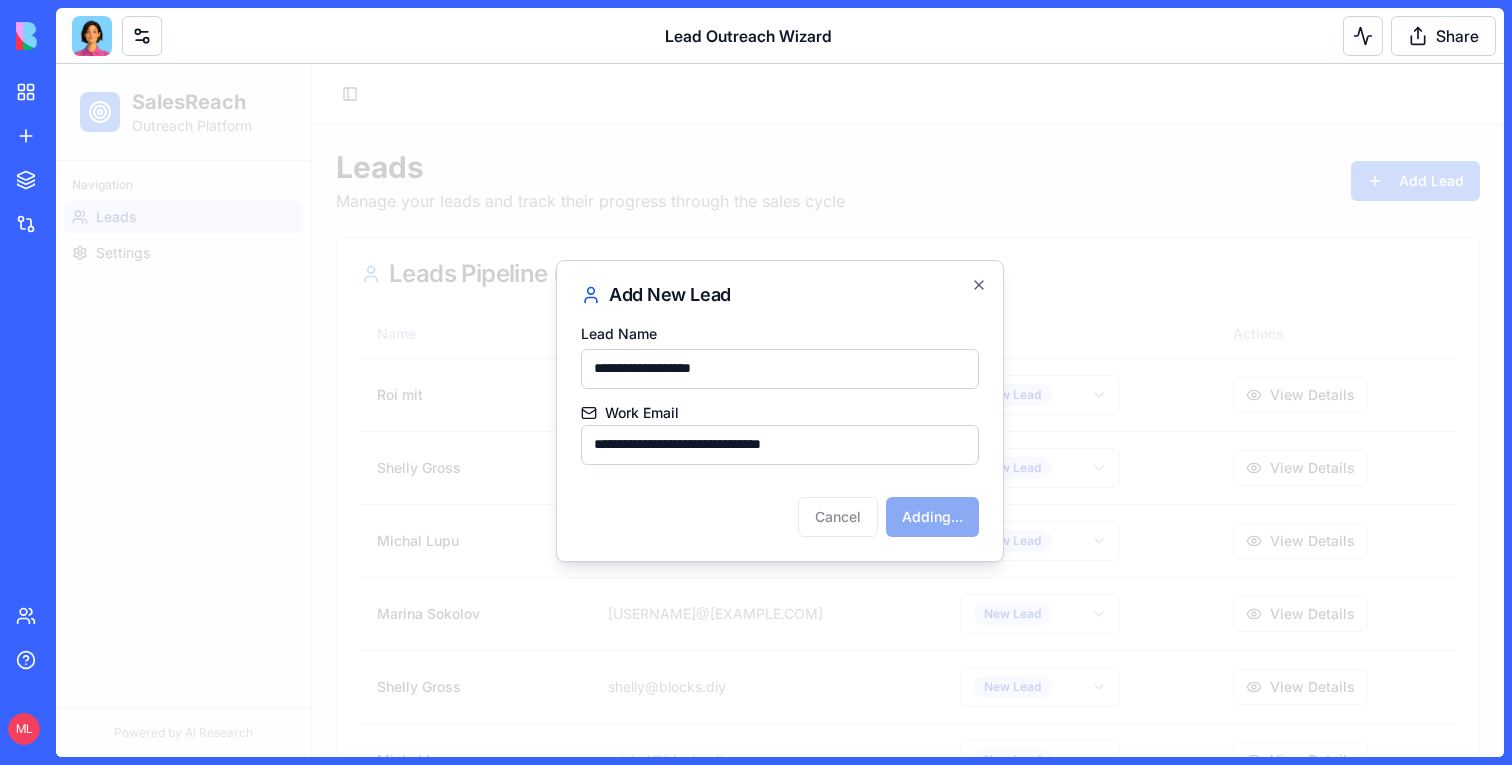 type 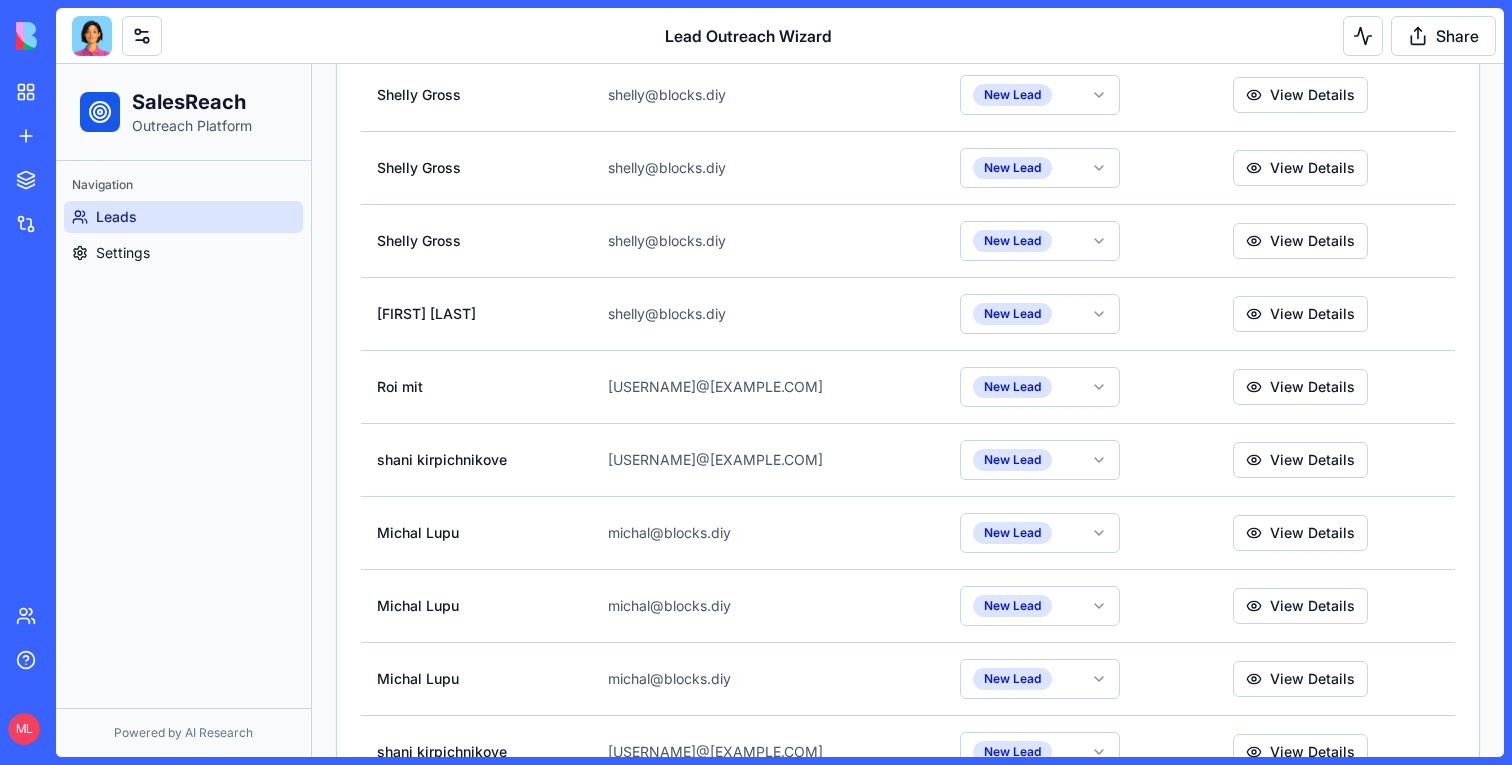 scroll, scrollTop: 1402, scrollLeft: 0, axis: vertical 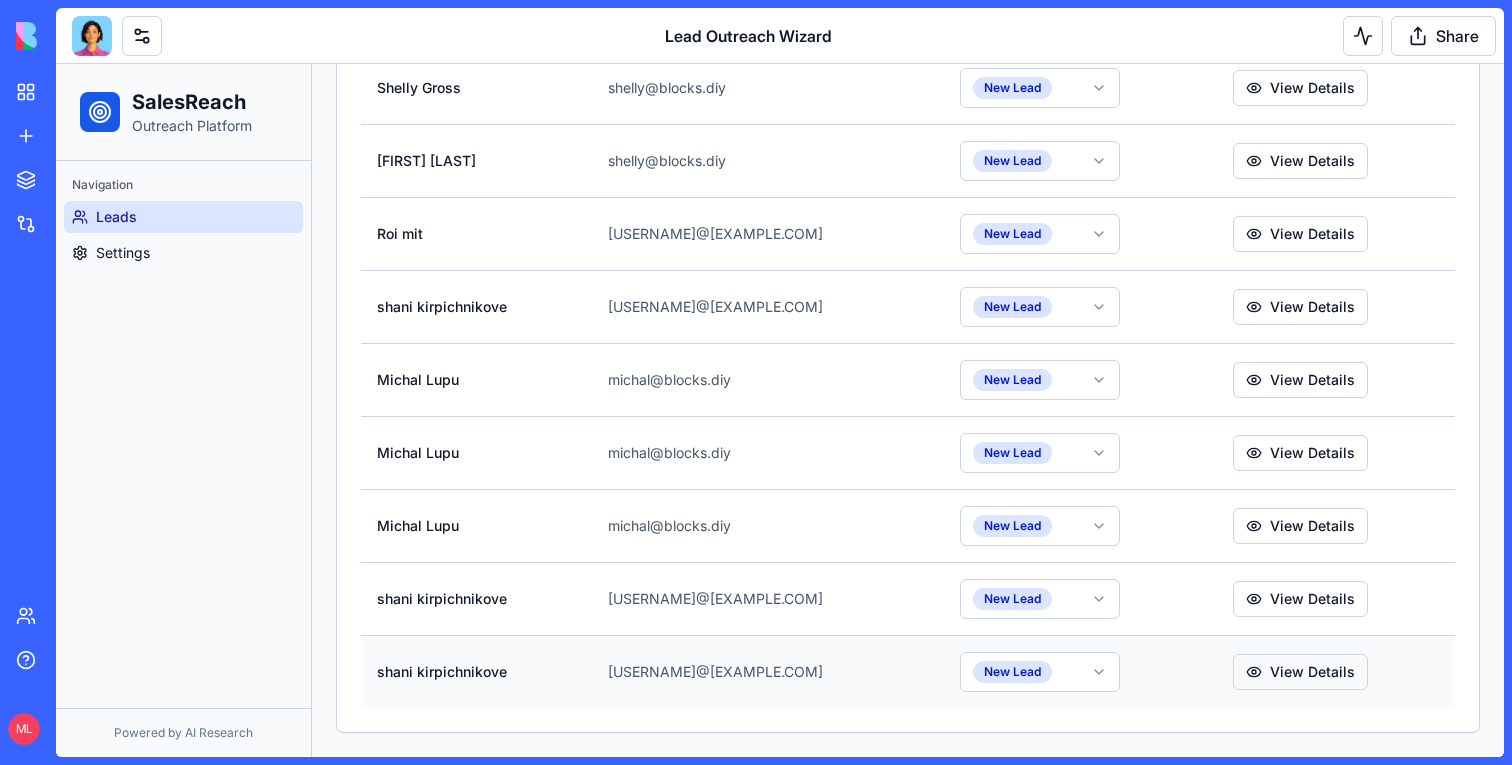 click on "View Details" at bounding box center (1300, 672) 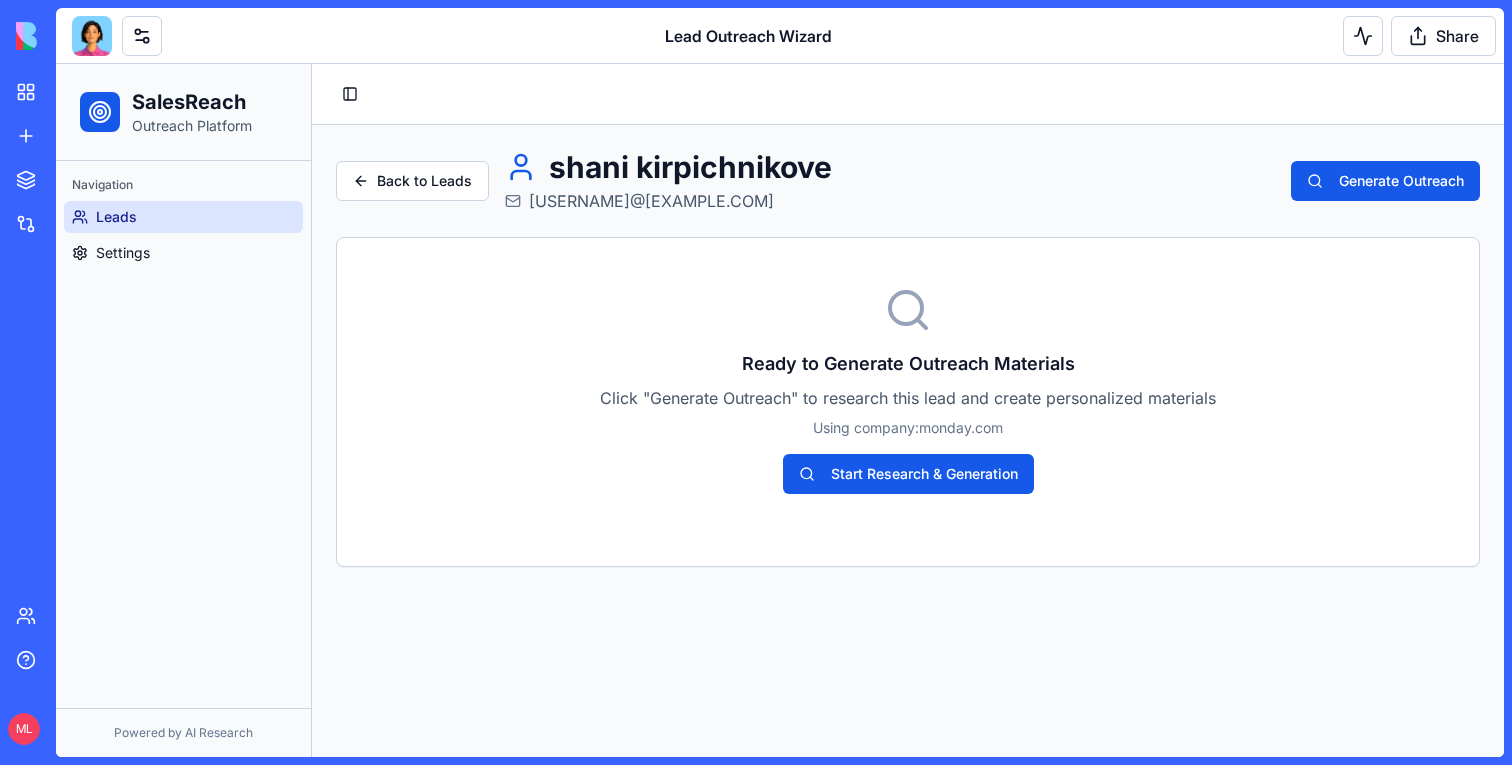 click on "Ready to Generate Outreach Materials Click "Generate Outreach" to research this lead and create personalized materials Using company:  monday.com Start Research & Generation" at bounding box center (908, 402) 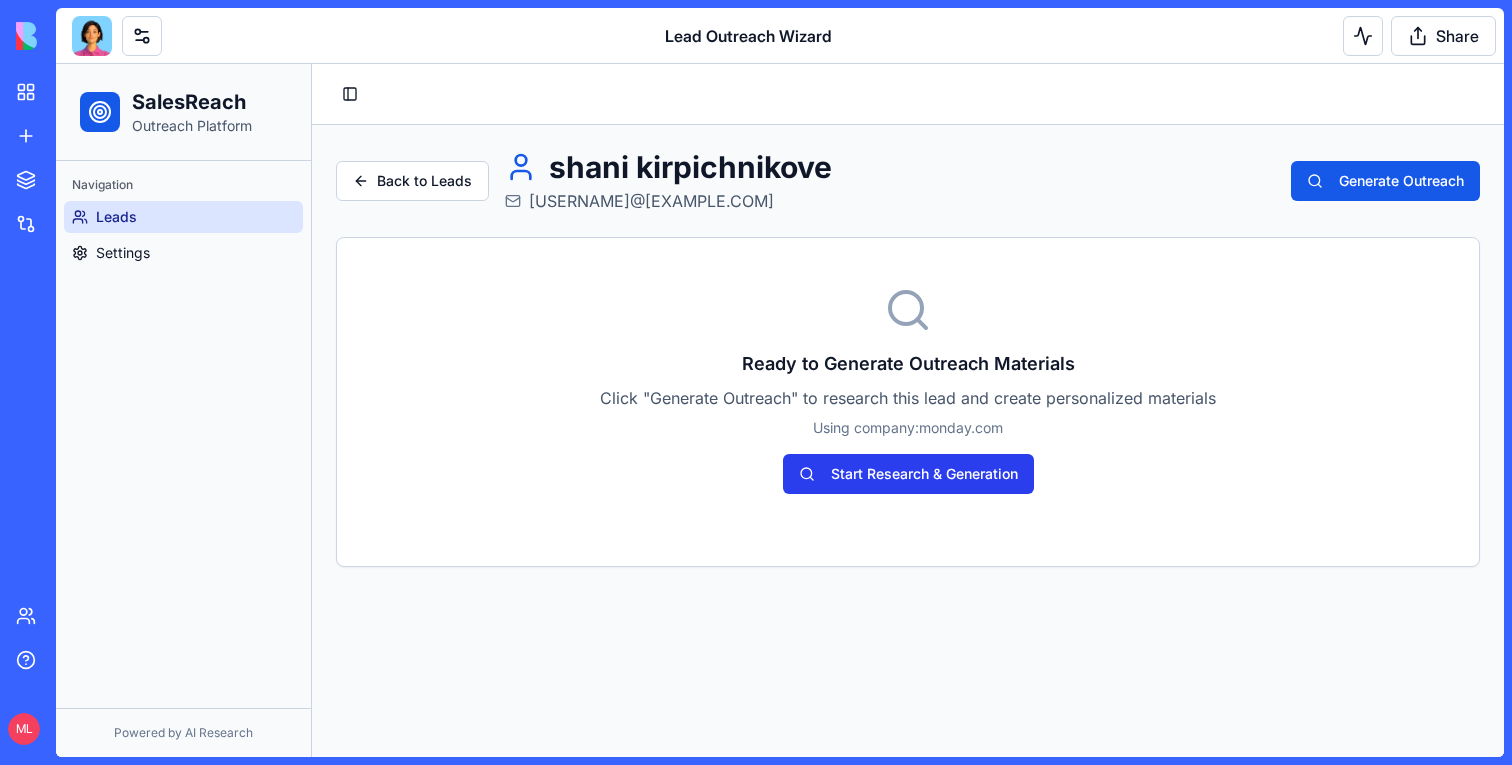 click on "Start Research & Generation" at bounding box center (908, 474) 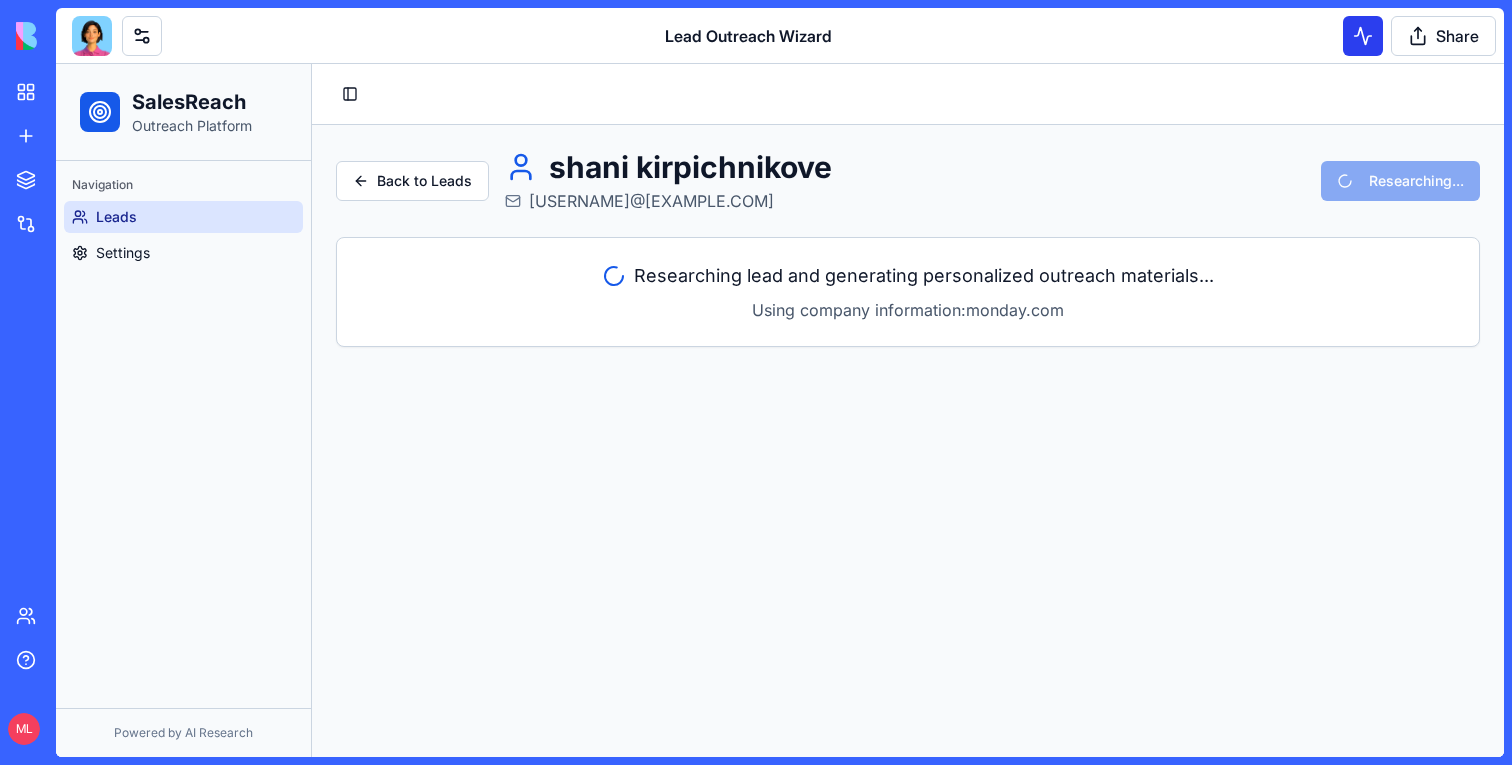 click at bounding box center (1363, 36) 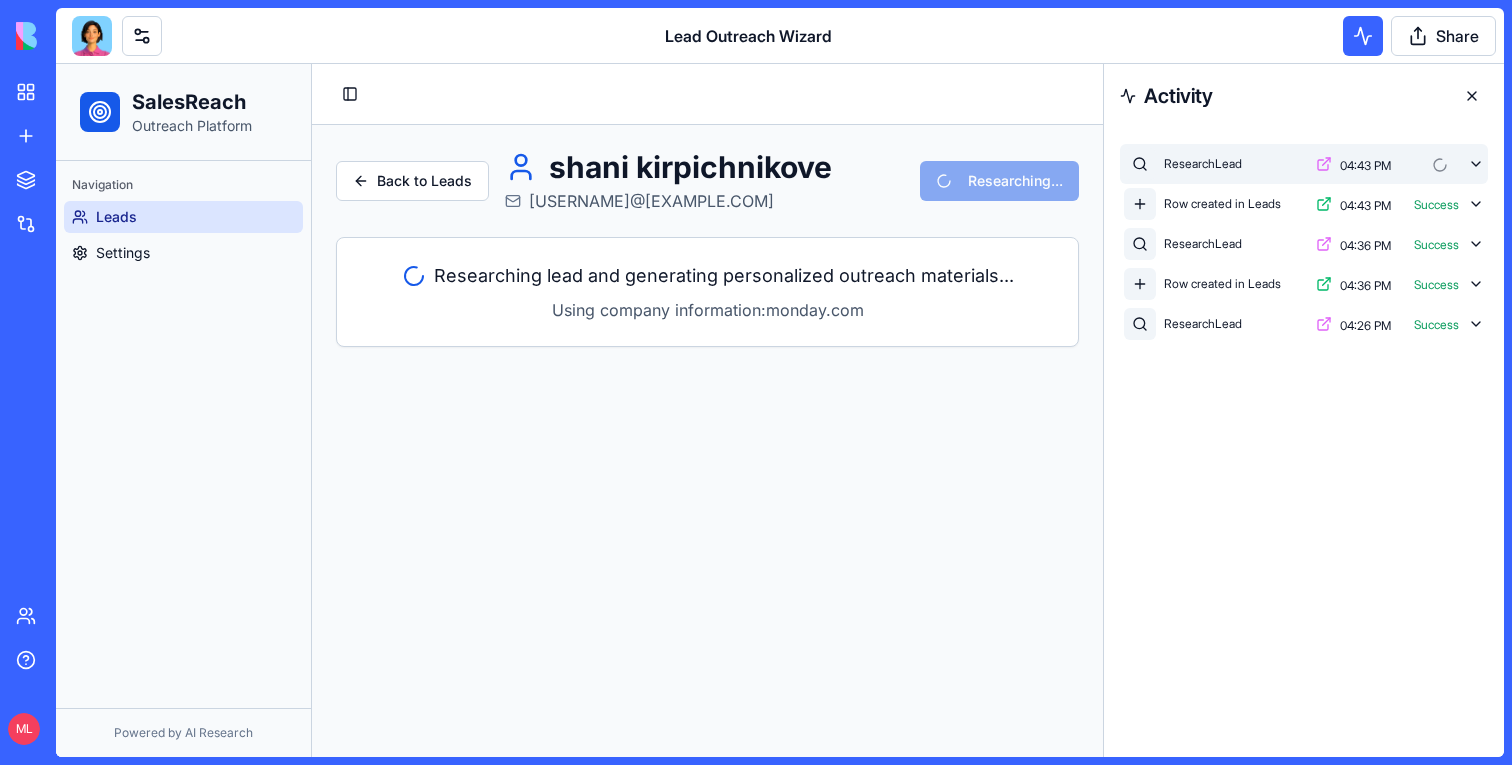 click 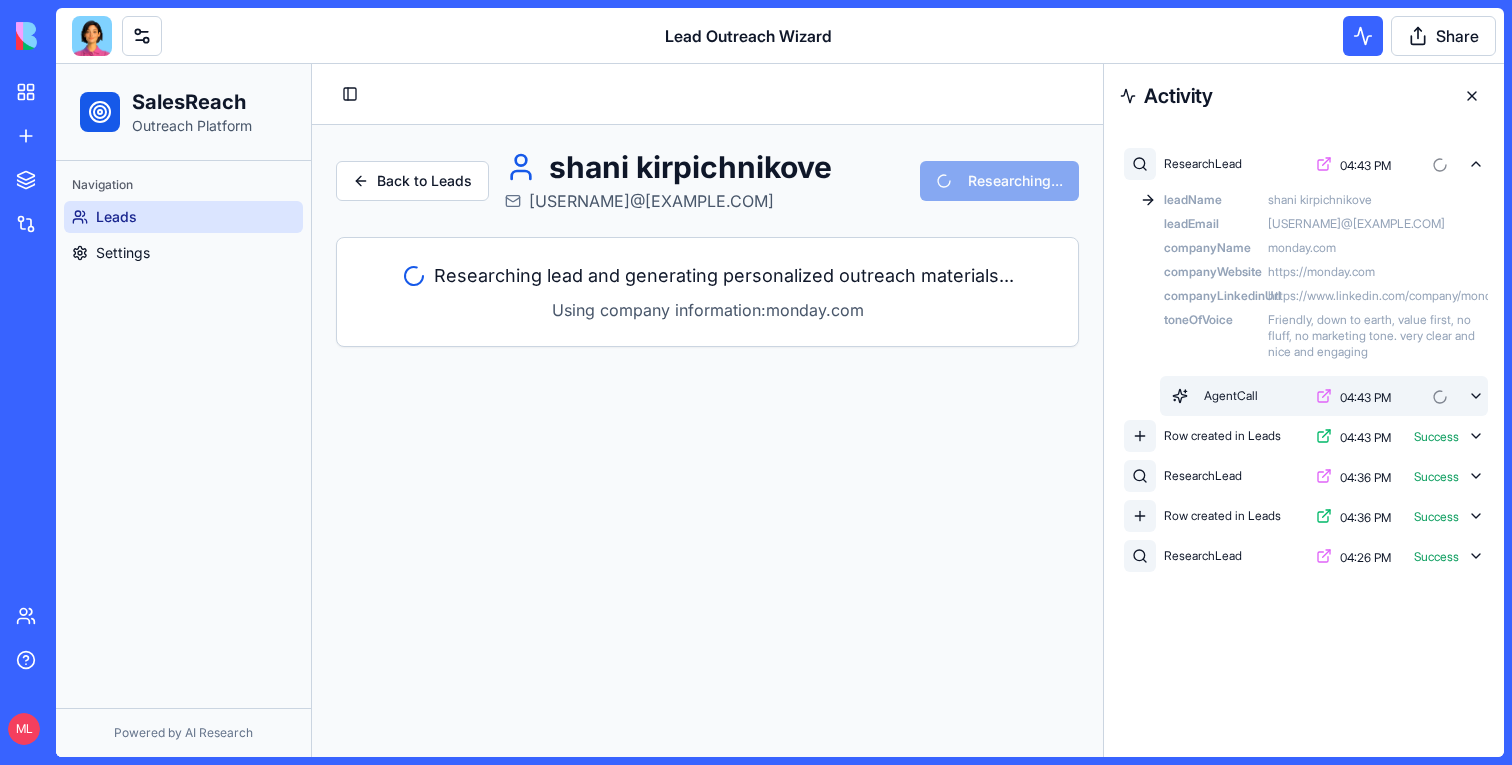 click 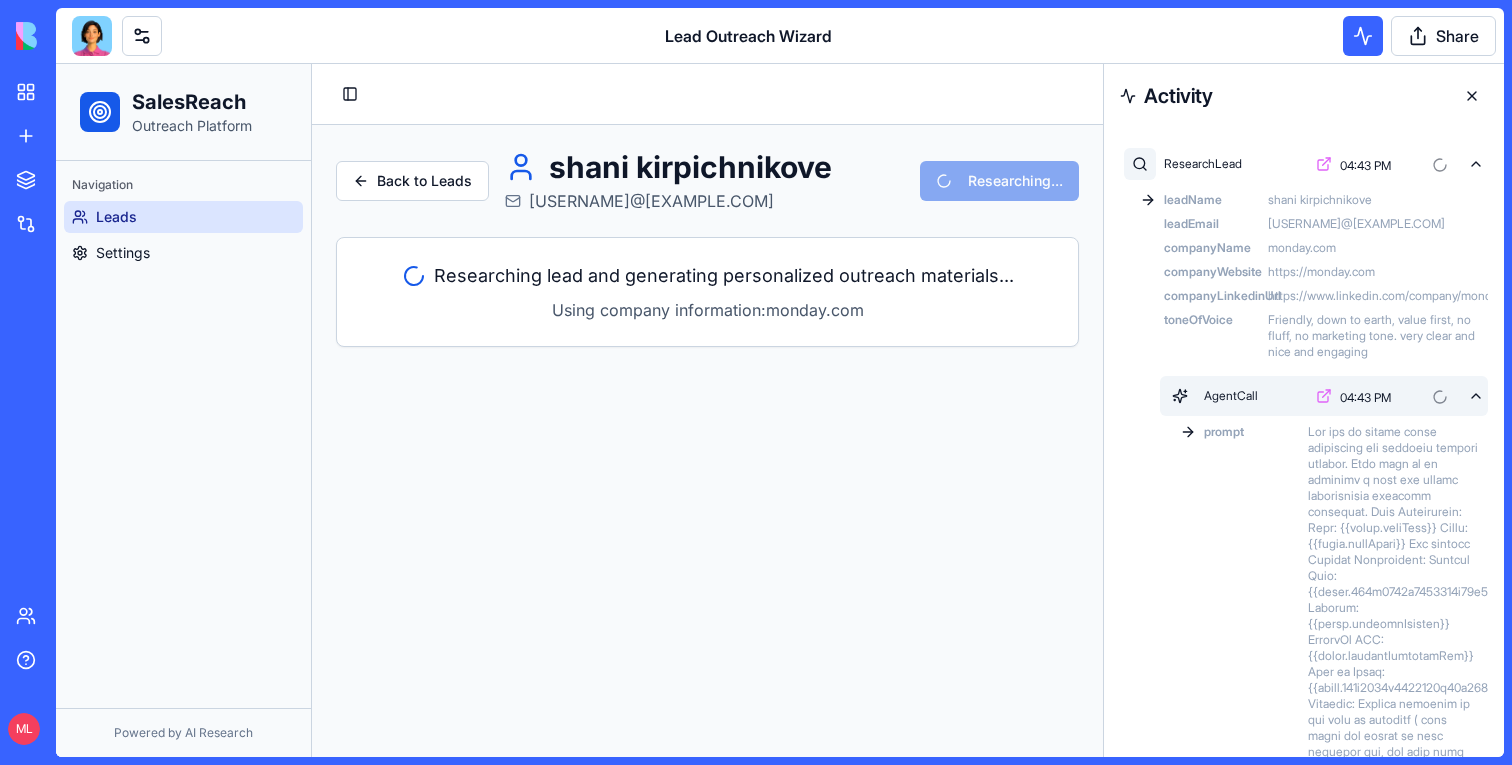 click 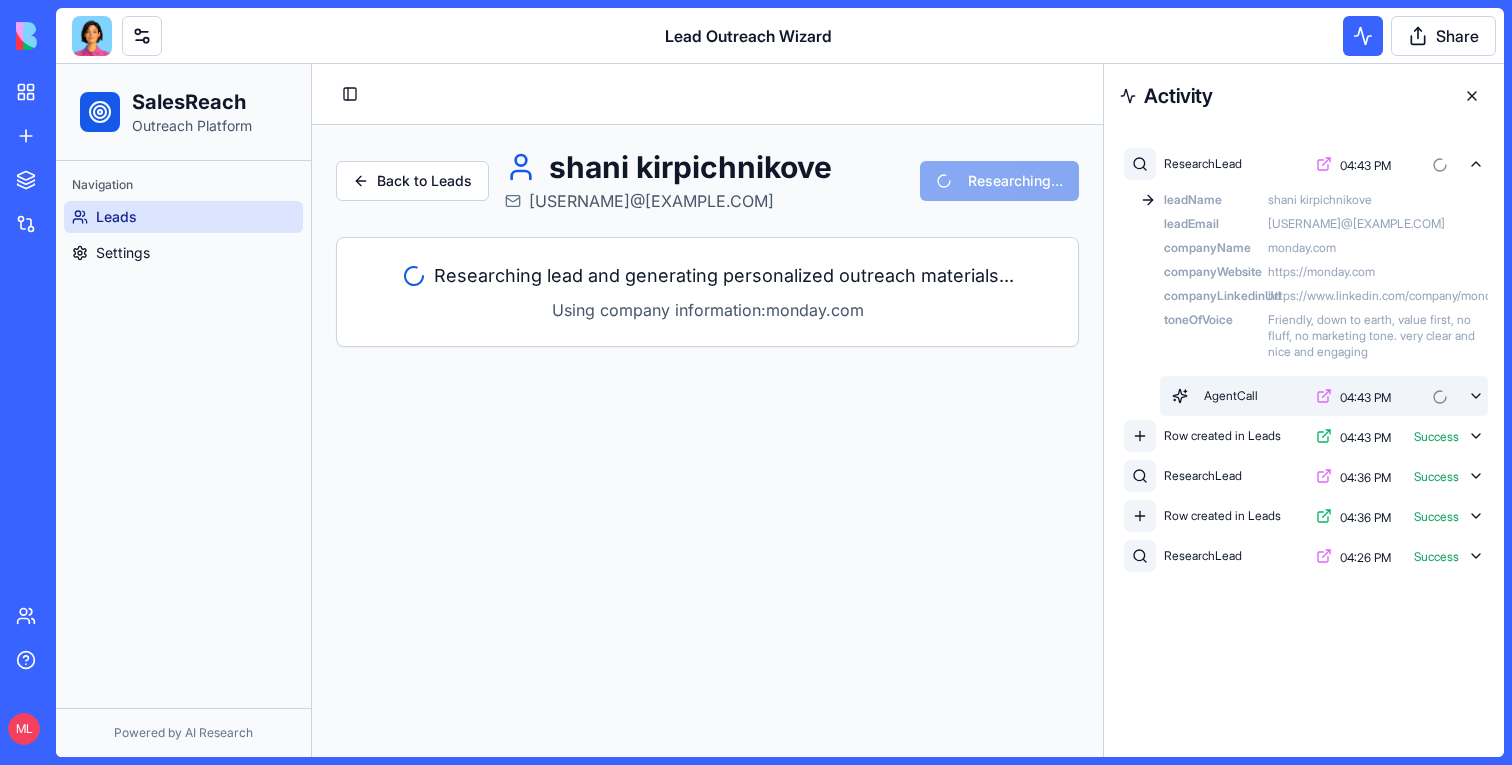 click 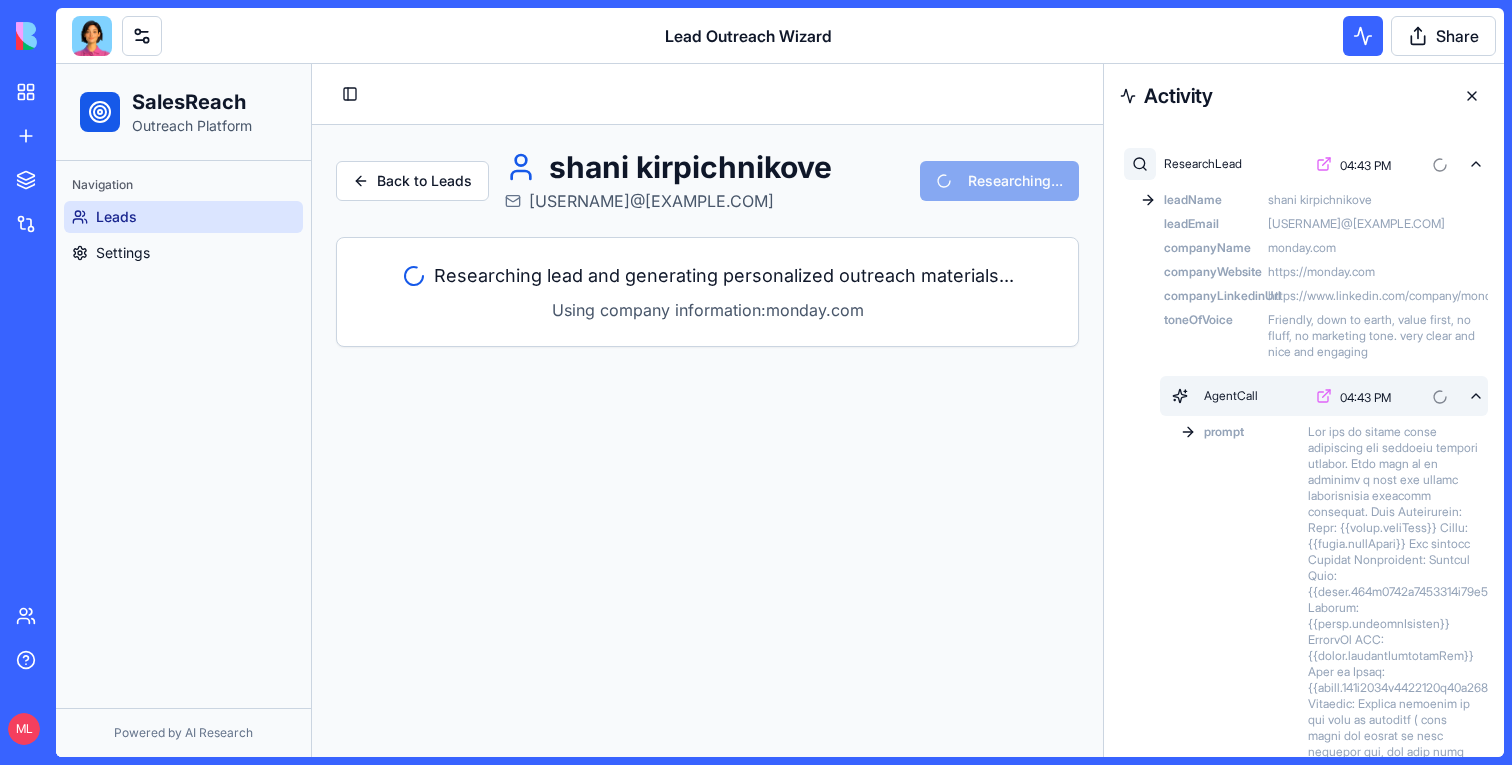 click 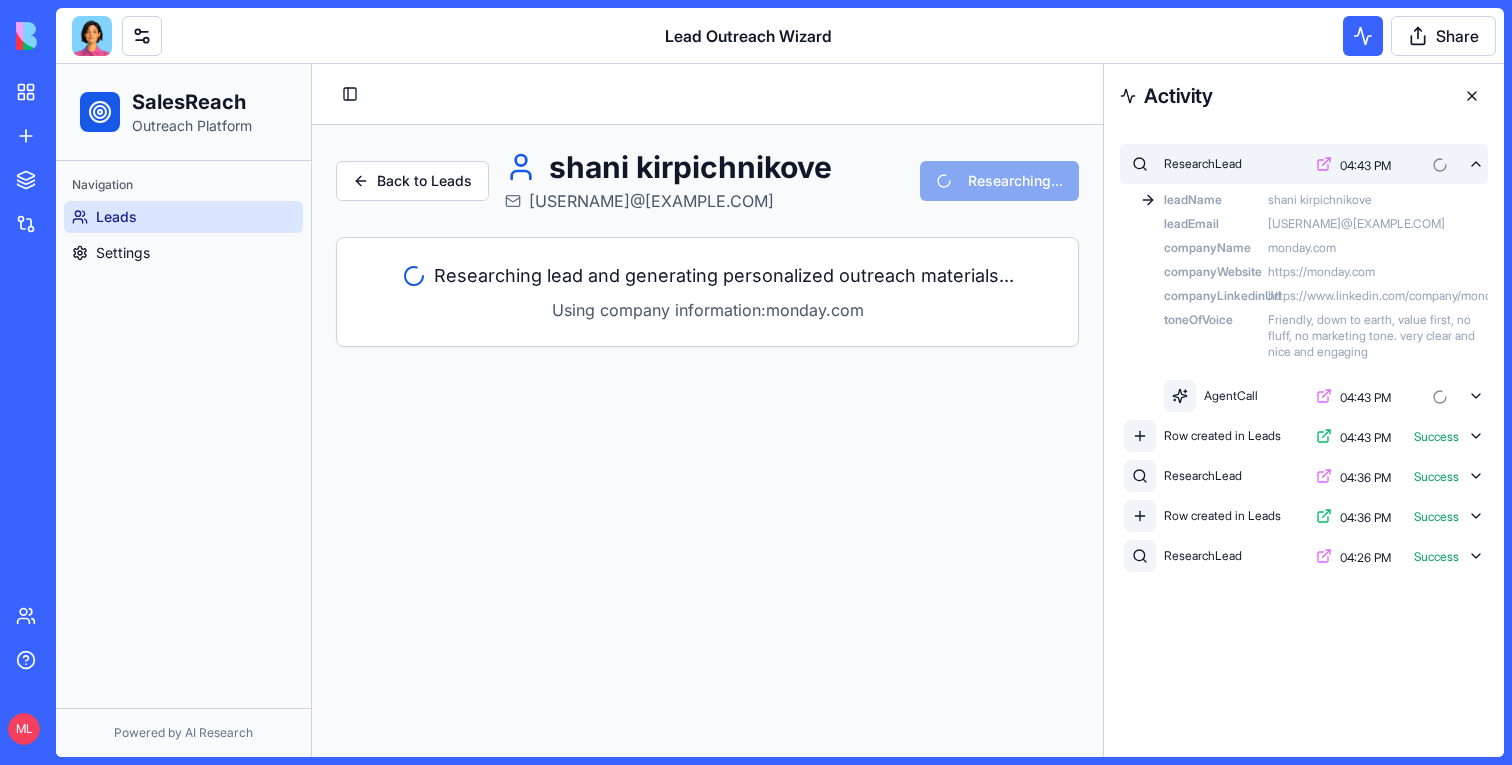 click 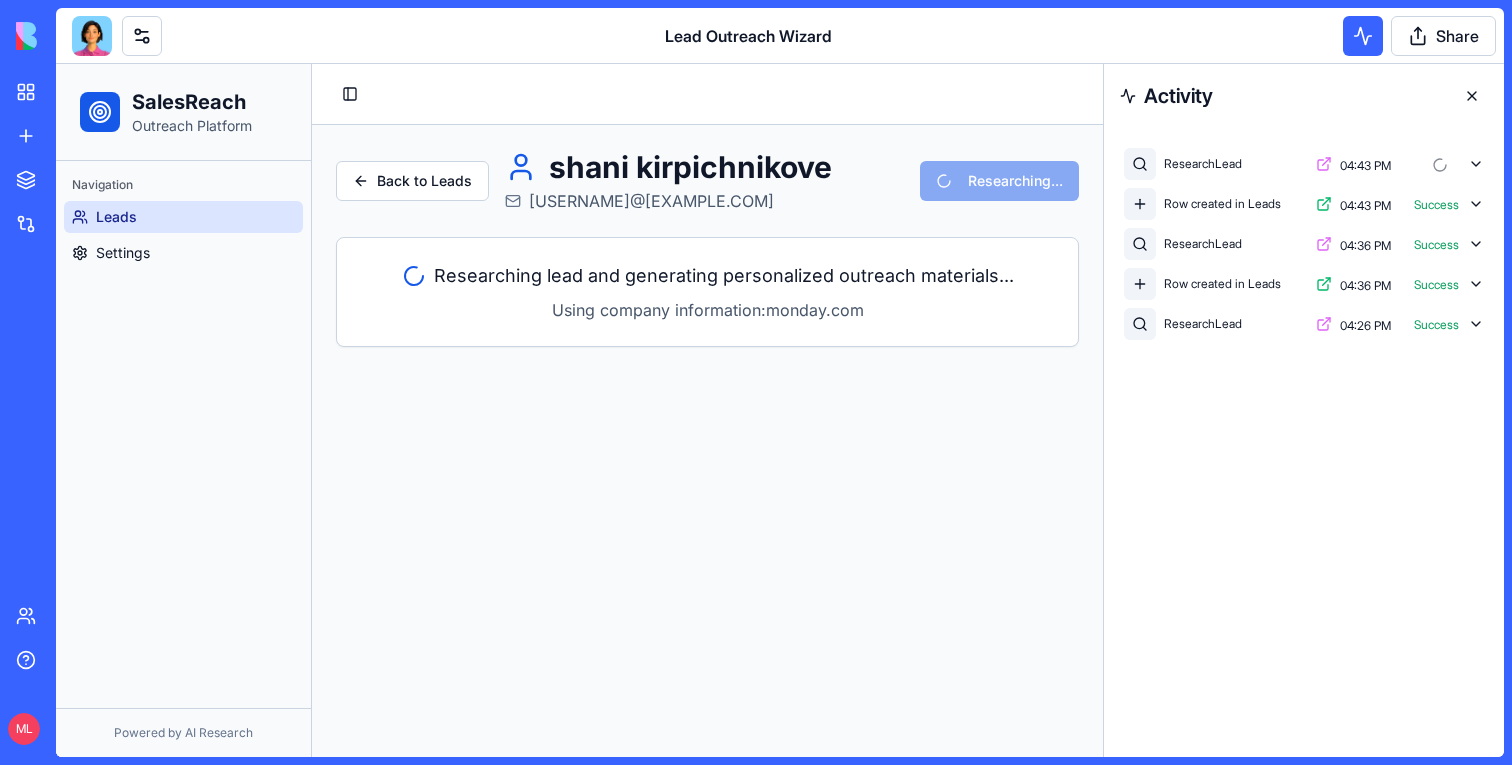 click at bounding box center (1472, 96) 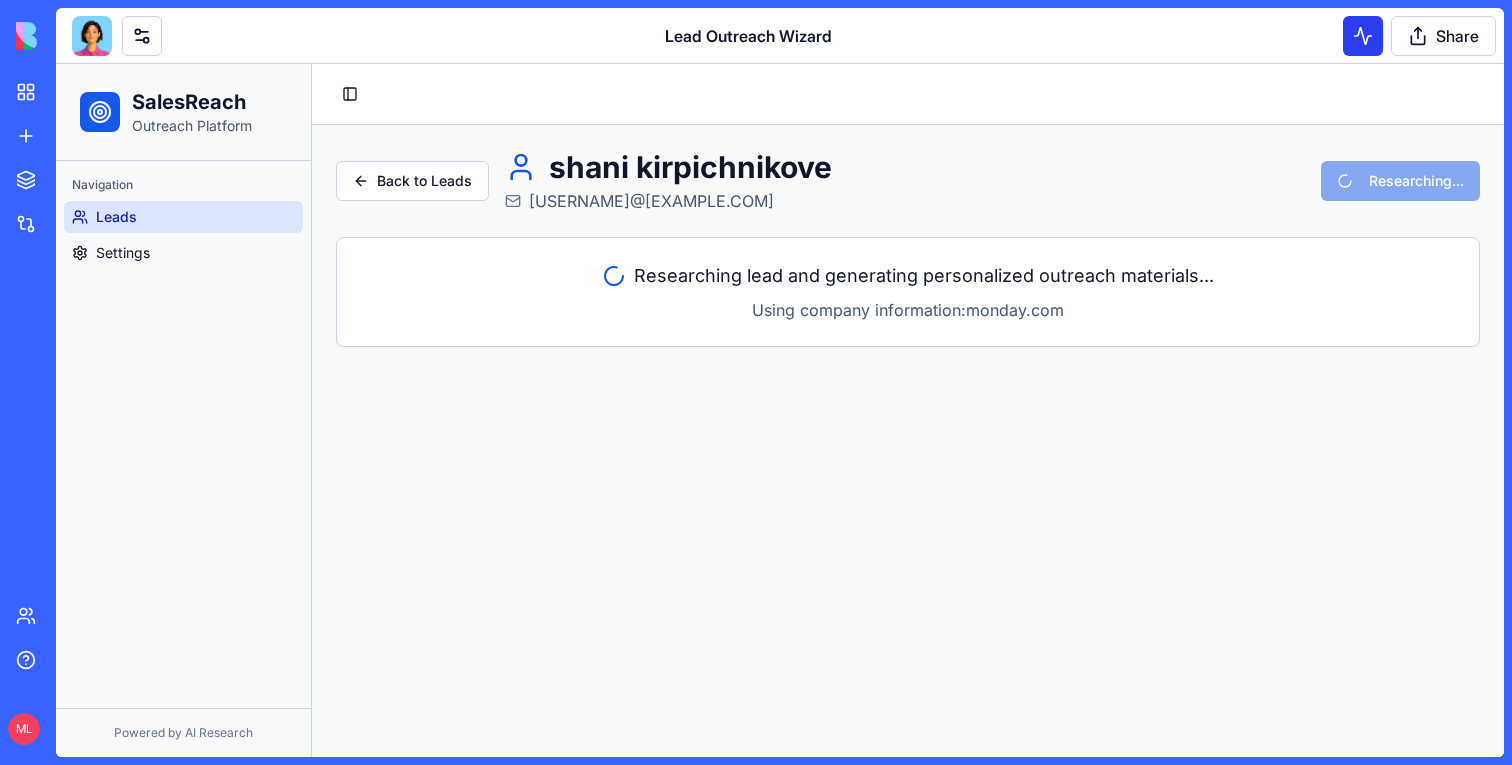 click at bounding box center (1363, 36) 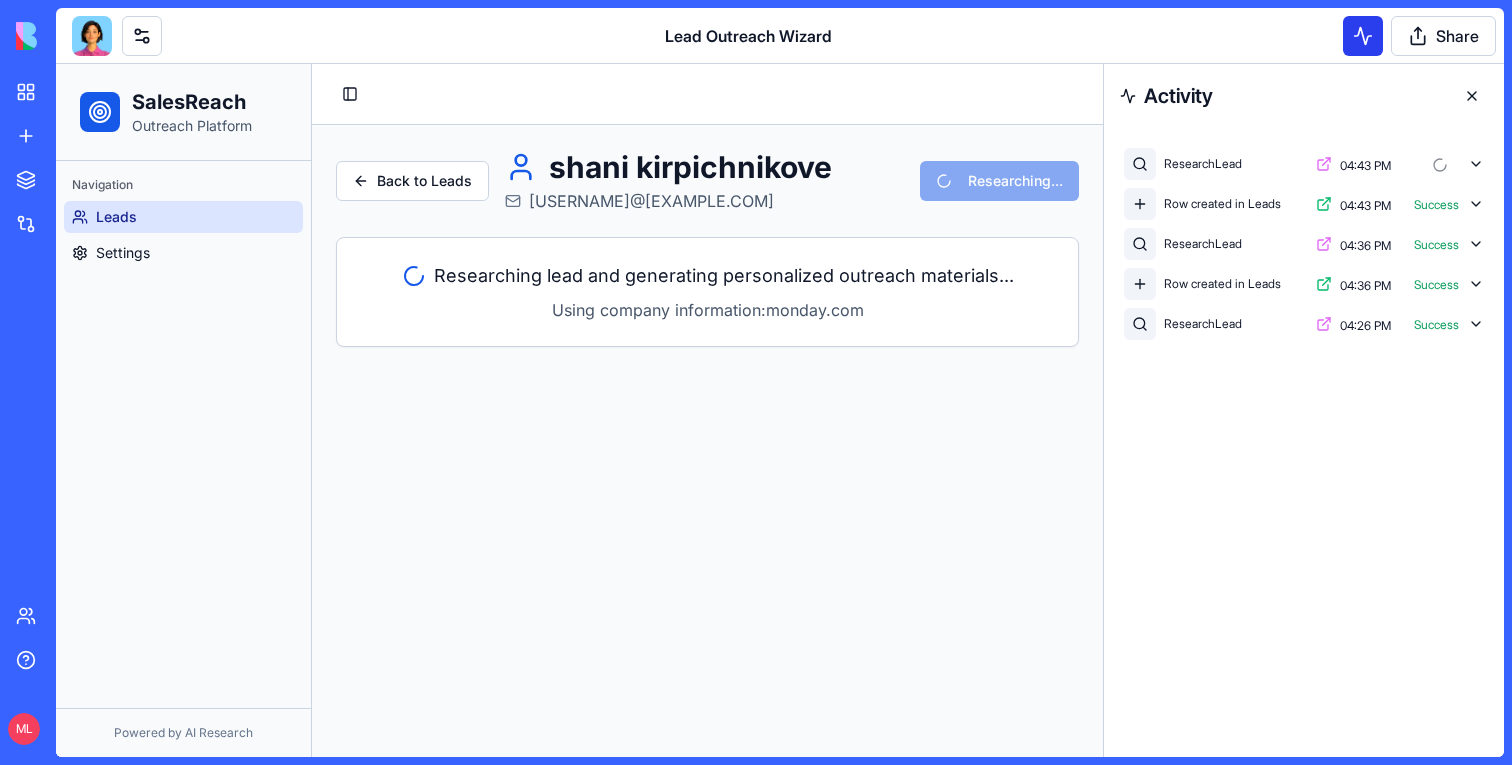 click at bounding box center [1363, 36] 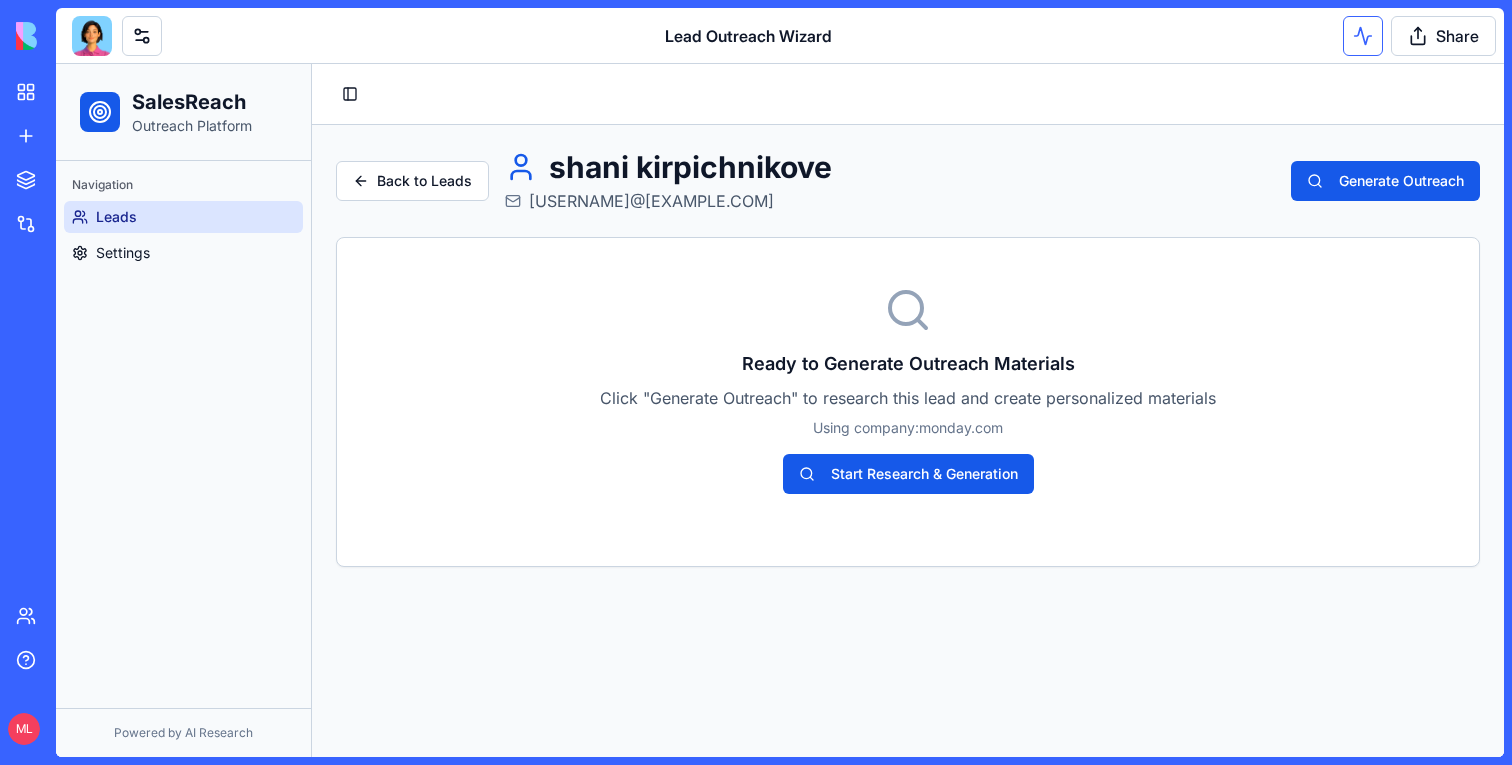 click at bounding box center [1363, 36] 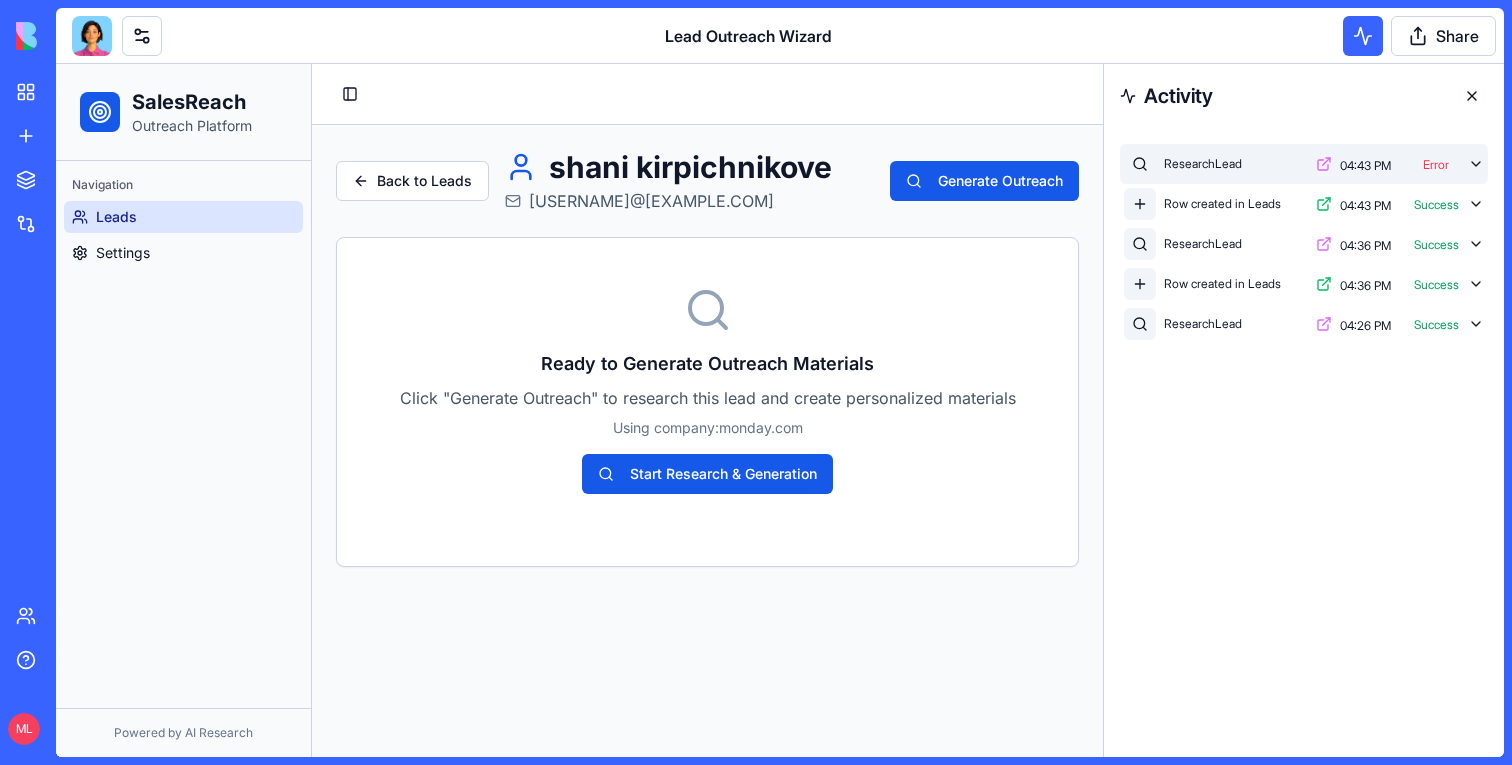 click 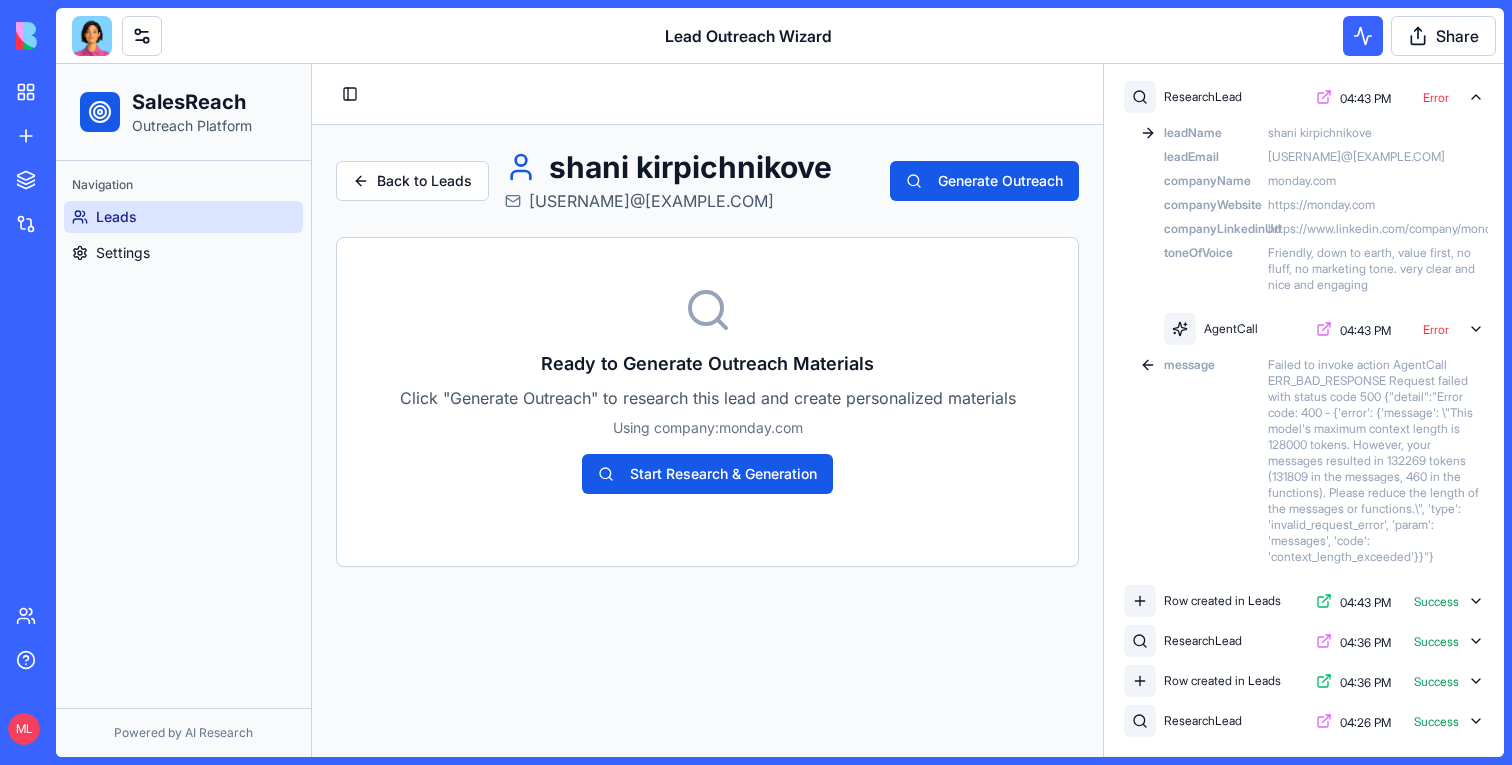 scroll, scrollTop: 0, scrollLeft: 0, axis: both 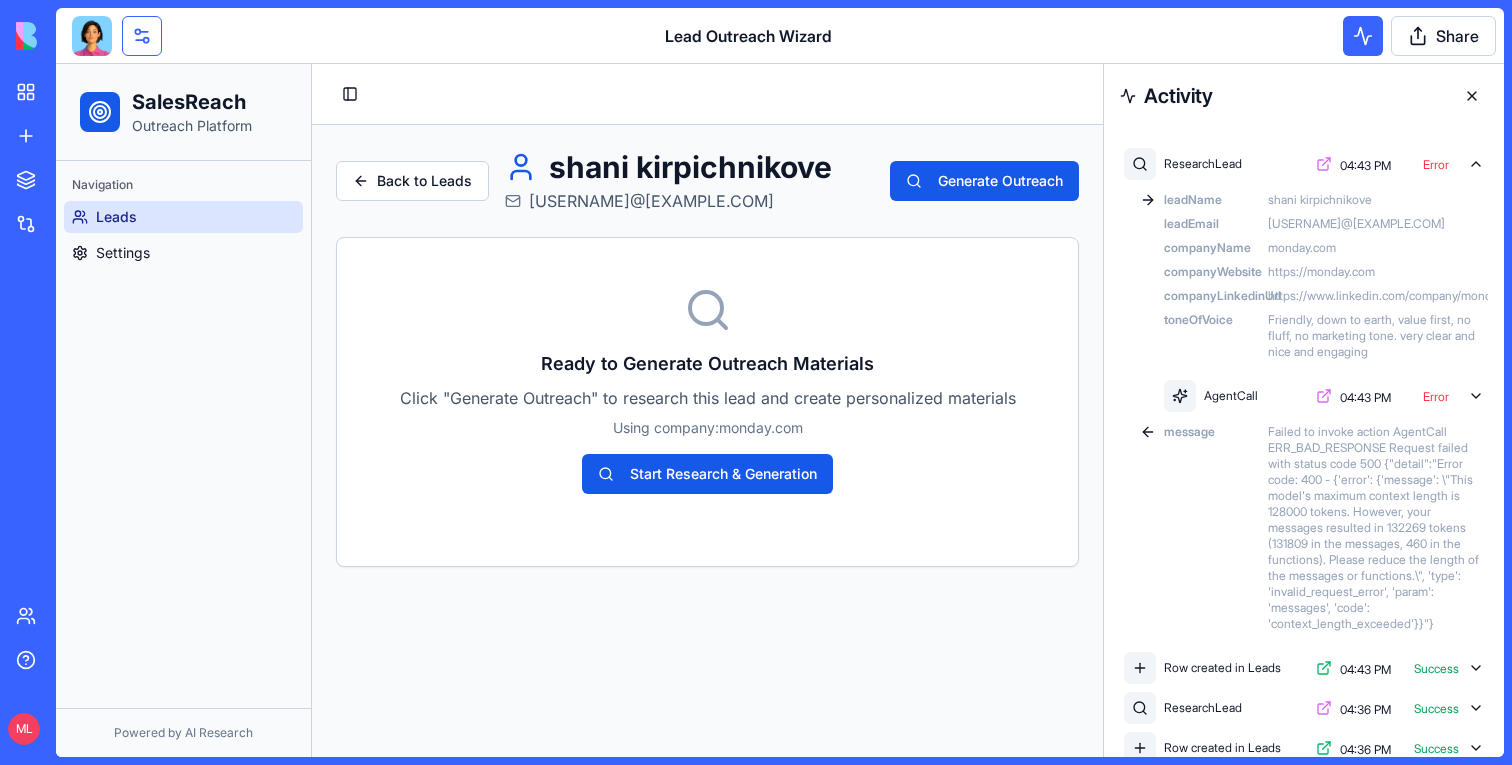 click at bounding box center (142, 36) 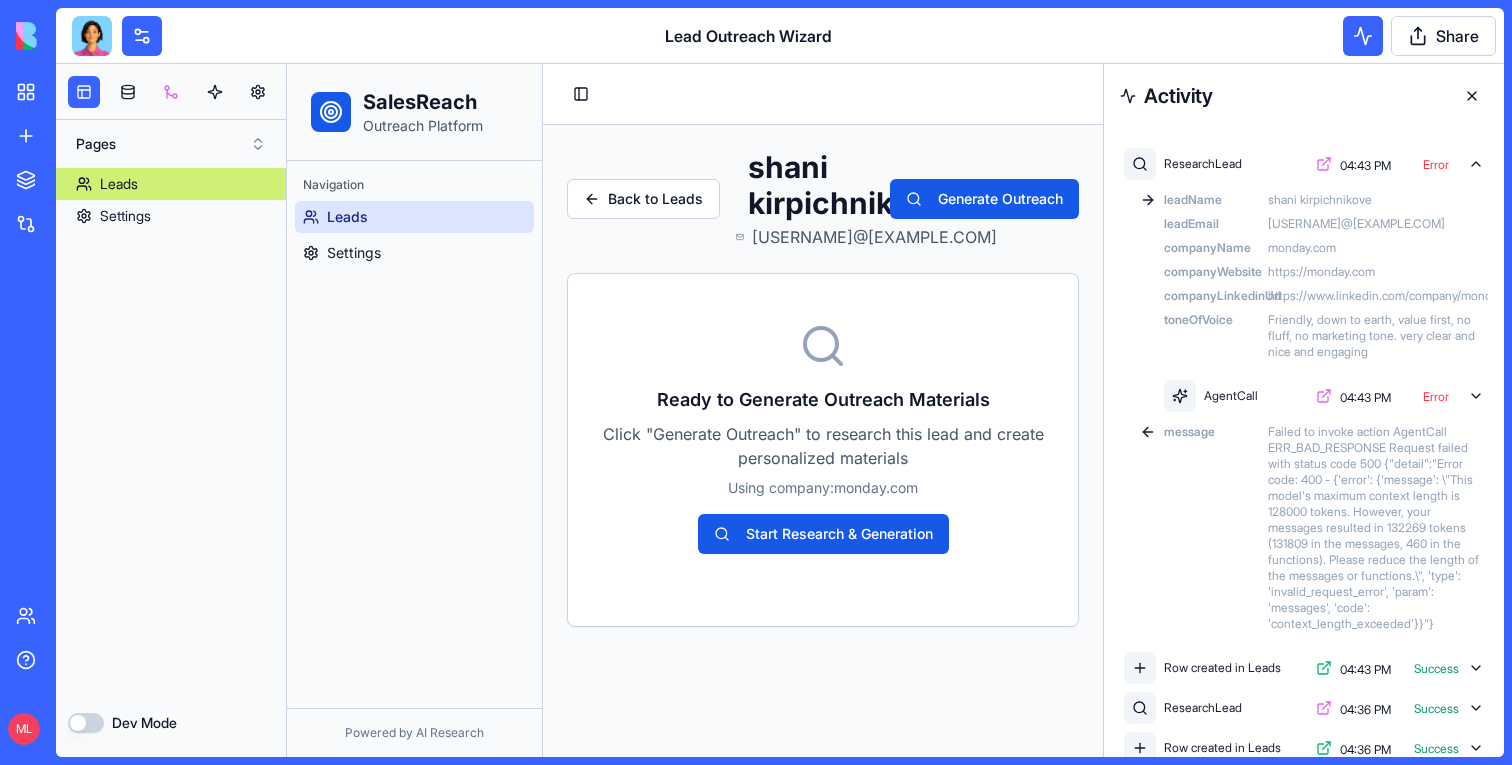 click at bounding box center [171, 92] 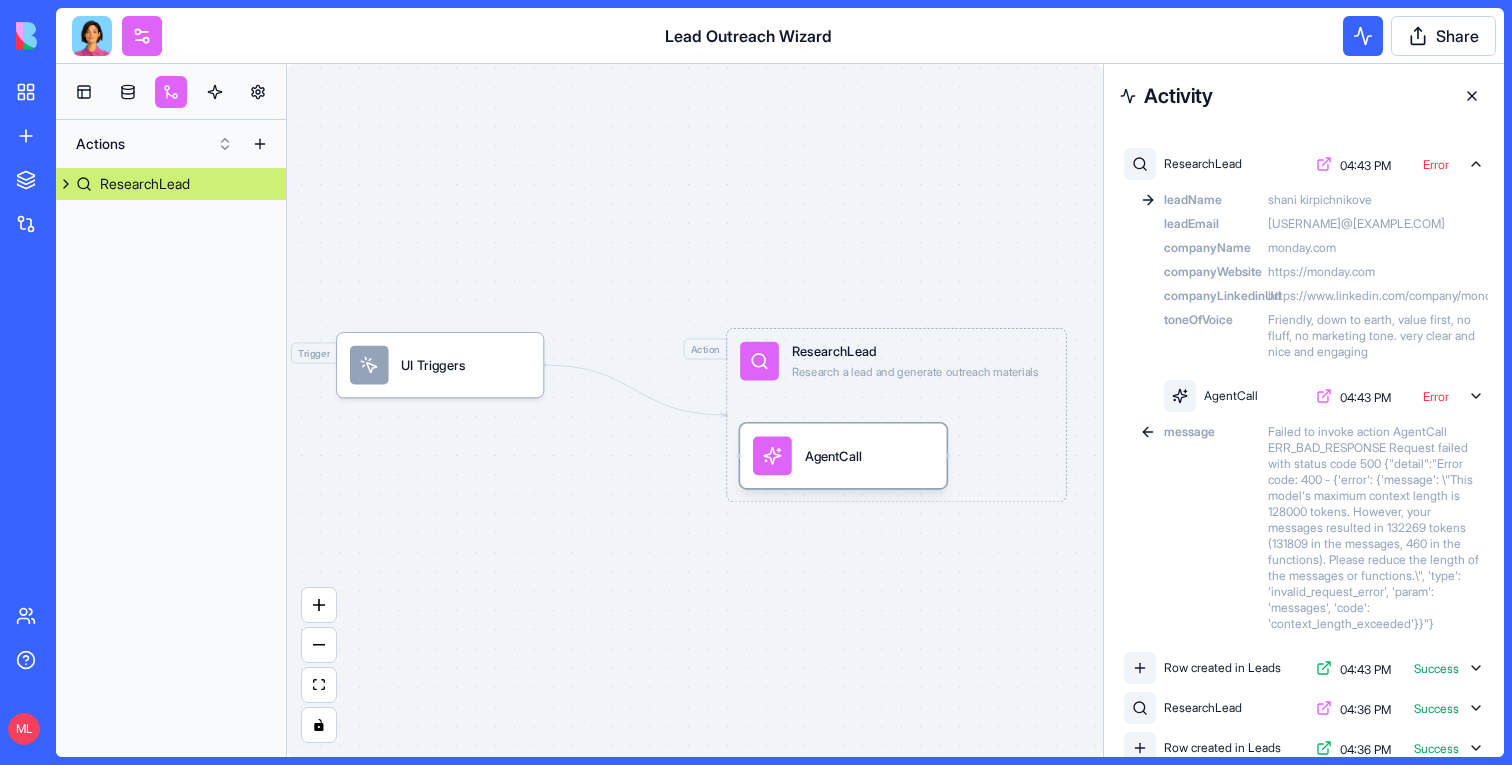 click on "AgentCall" at bounding box center [834, 456] 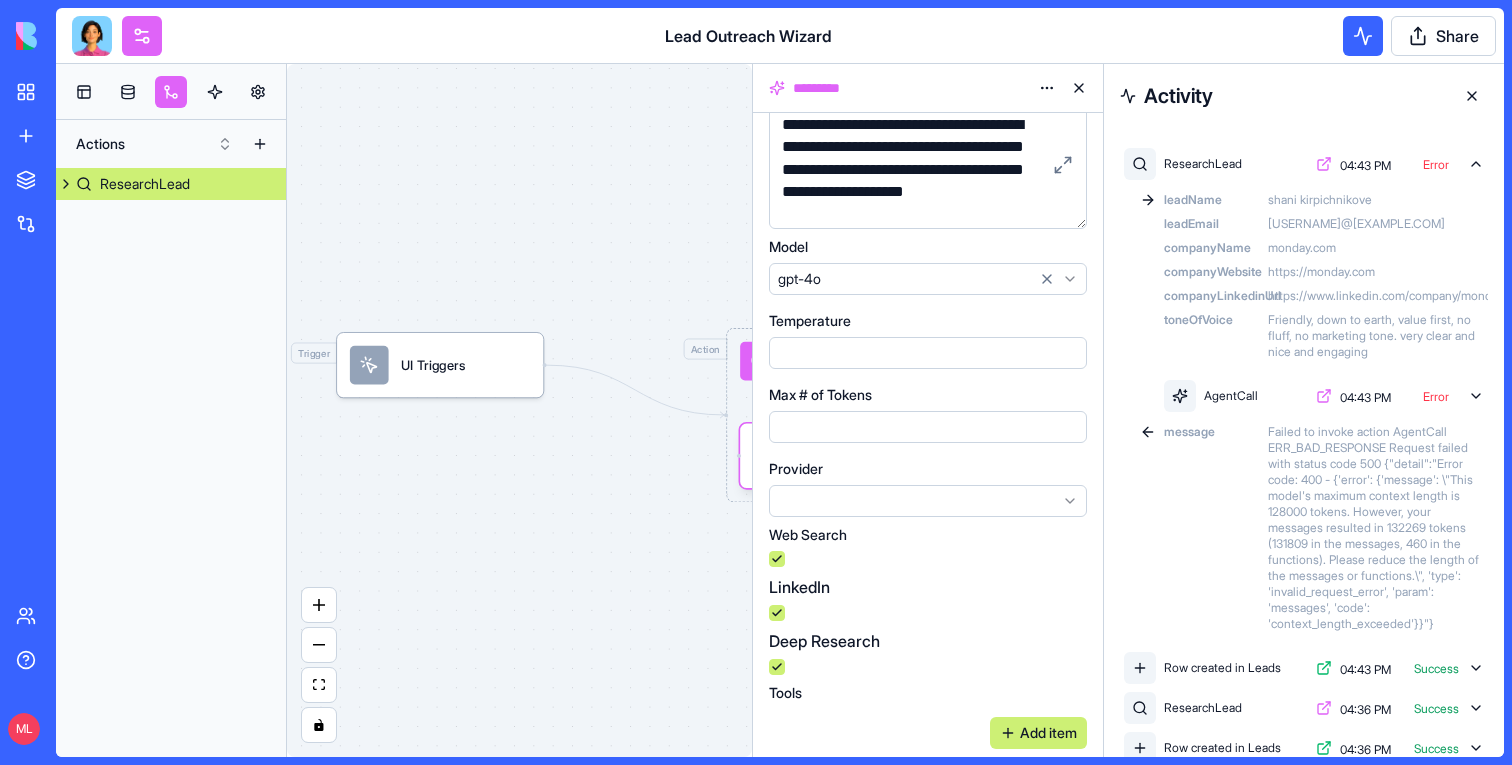 scroll, scrollTop: 0, scrollLeft: 0, axis: both 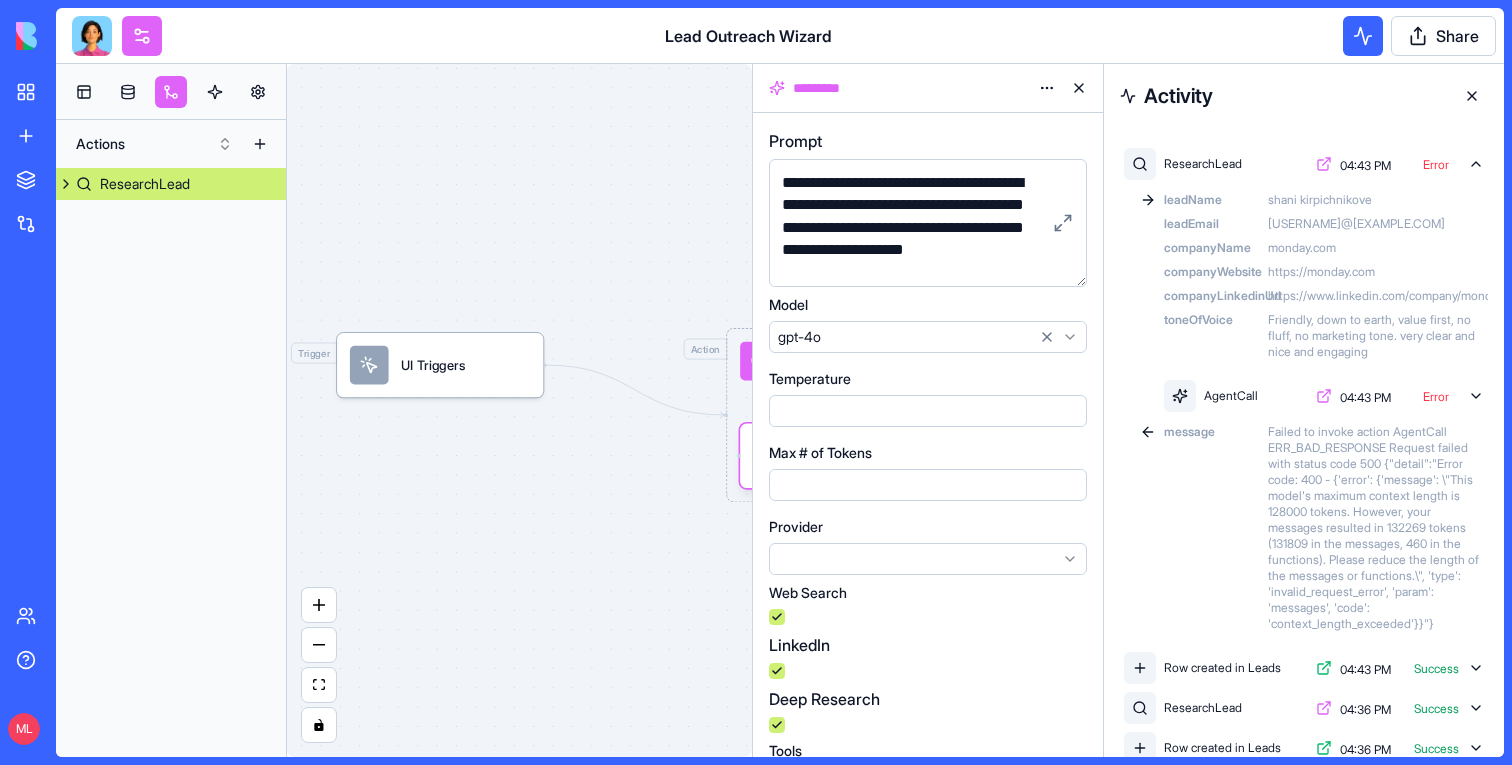 click at bounding box center [92, 36] 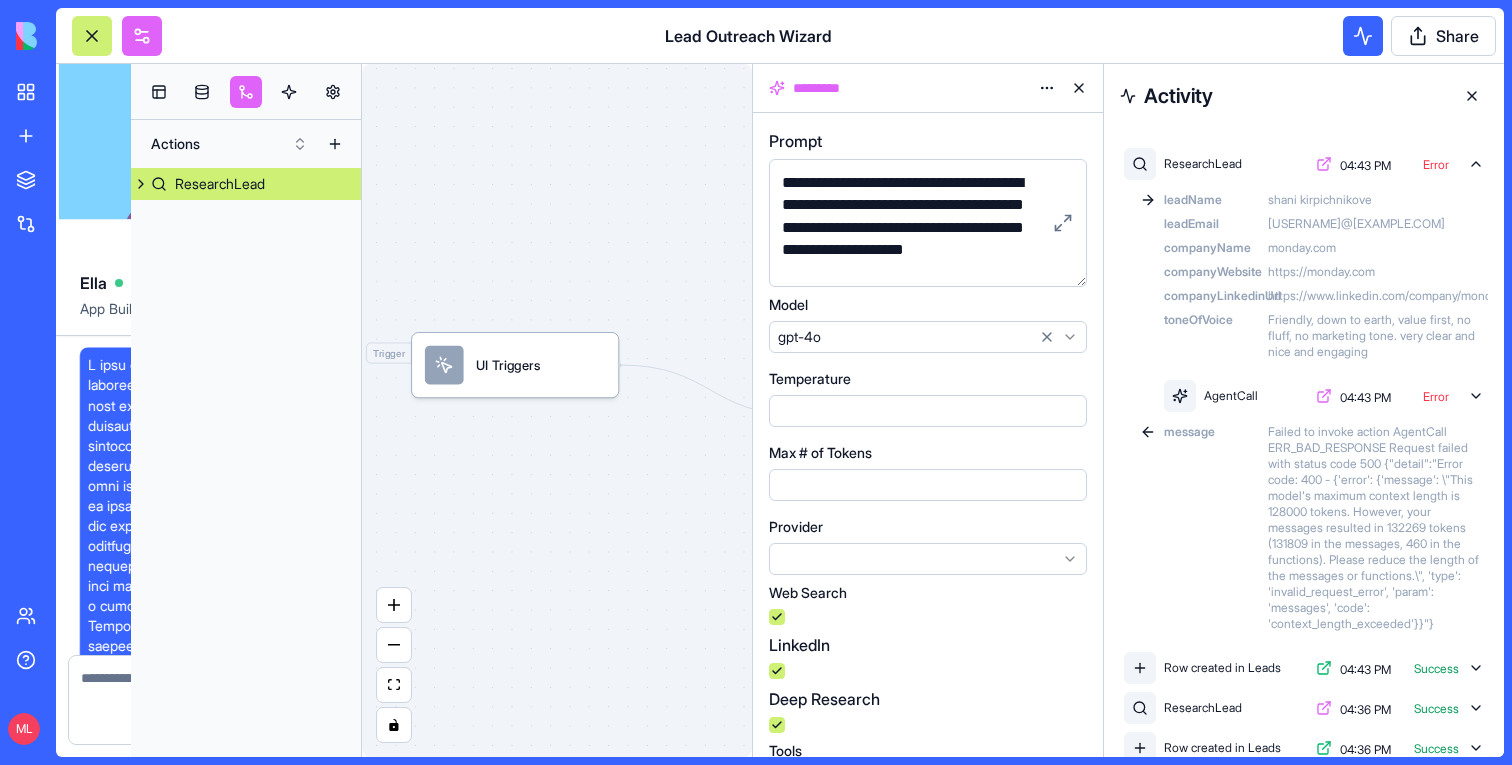 scroll, scrollTop: 8061, scrollLeft: 0, axis: vertical 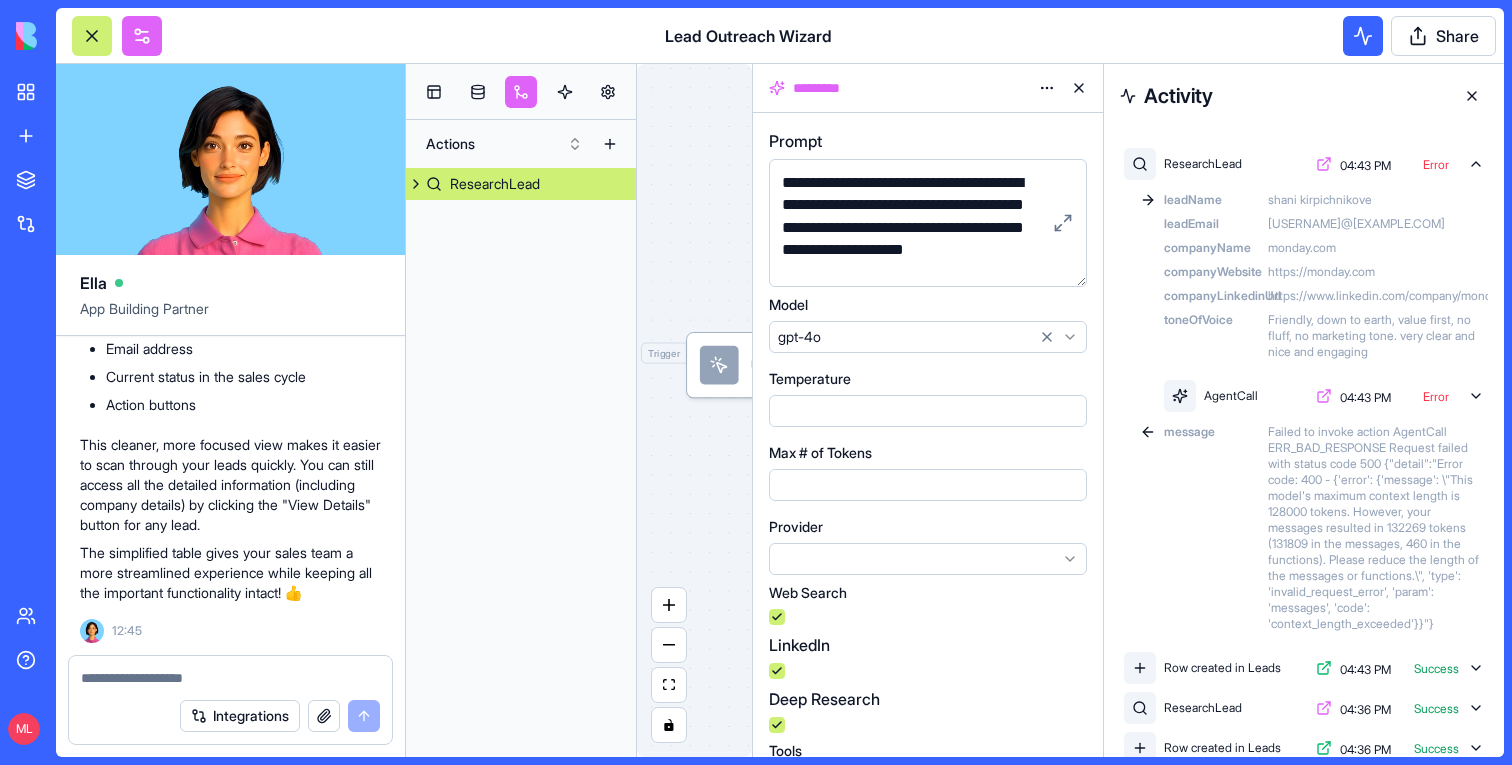 click at bounding box center (1079, 88) 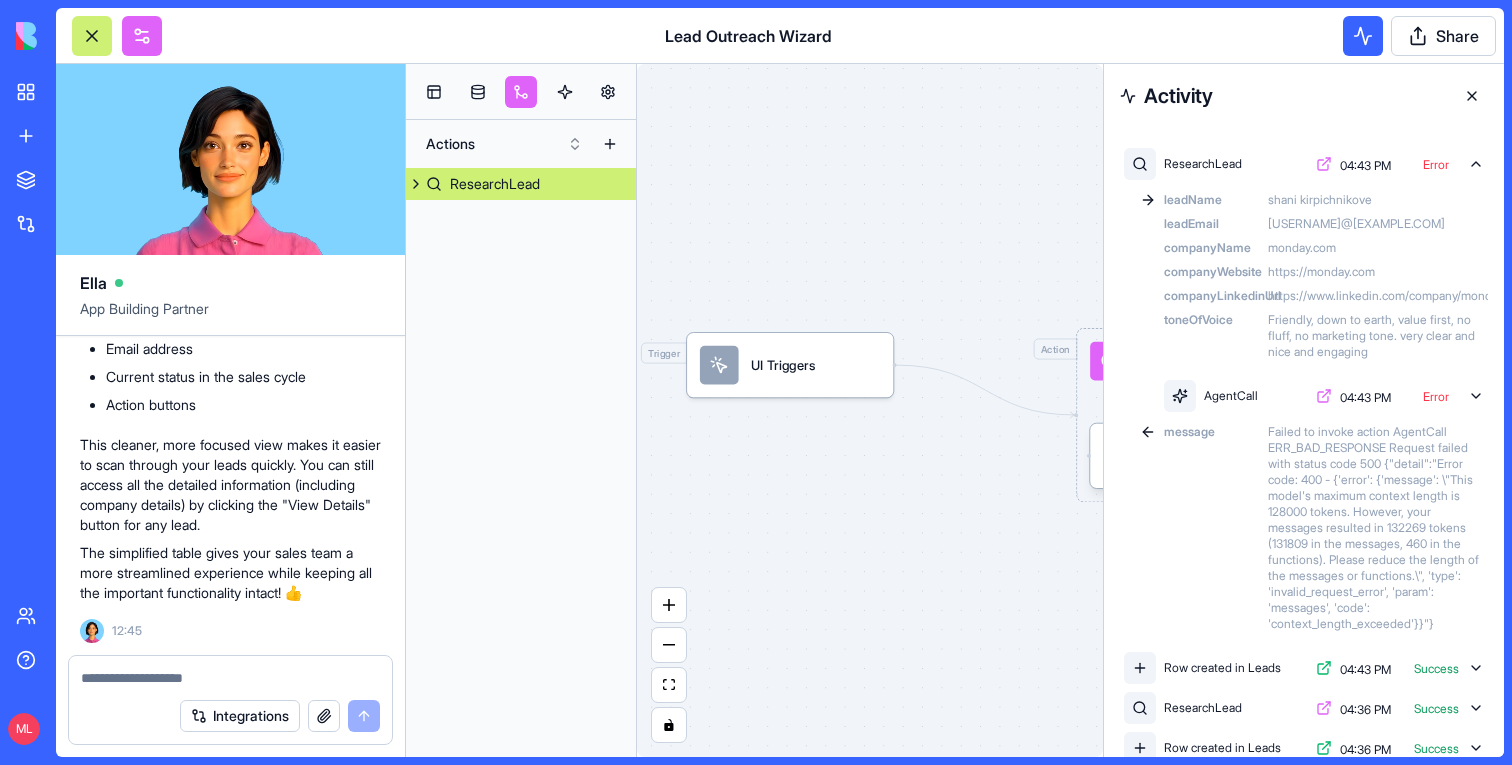 click at bounding box center (1472, 96) 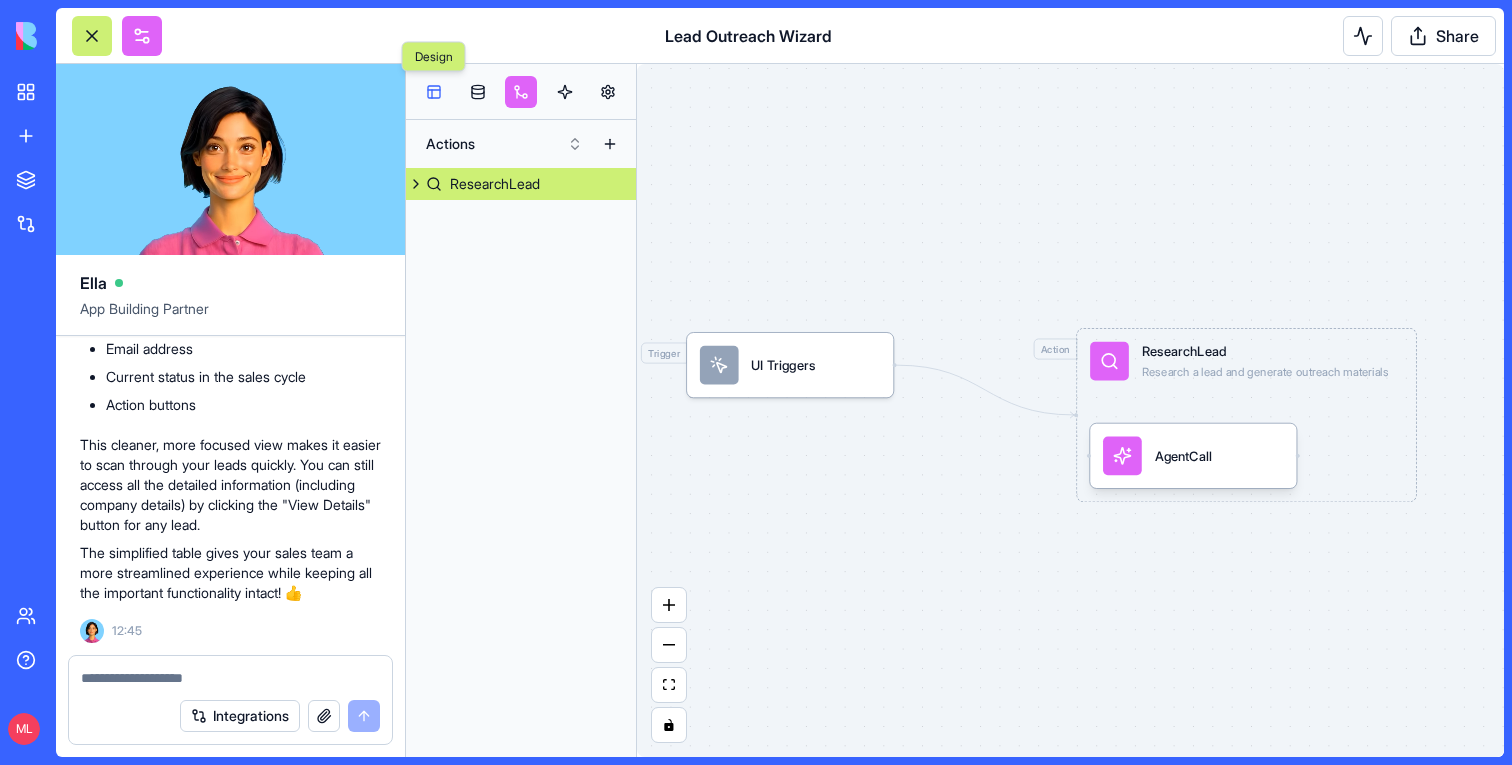 click at bounding box center (434, 92) 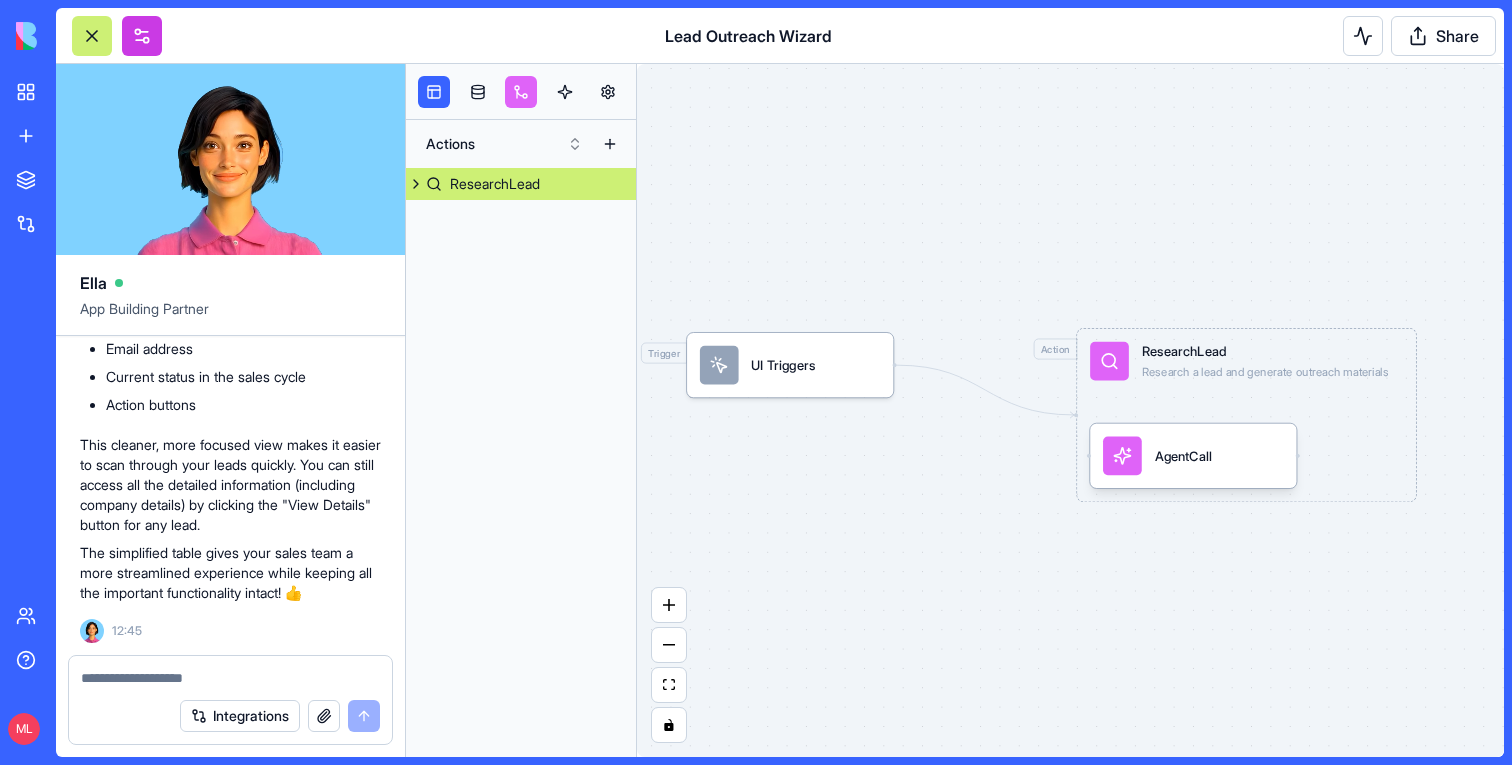 click at bounding box center [142, 36] 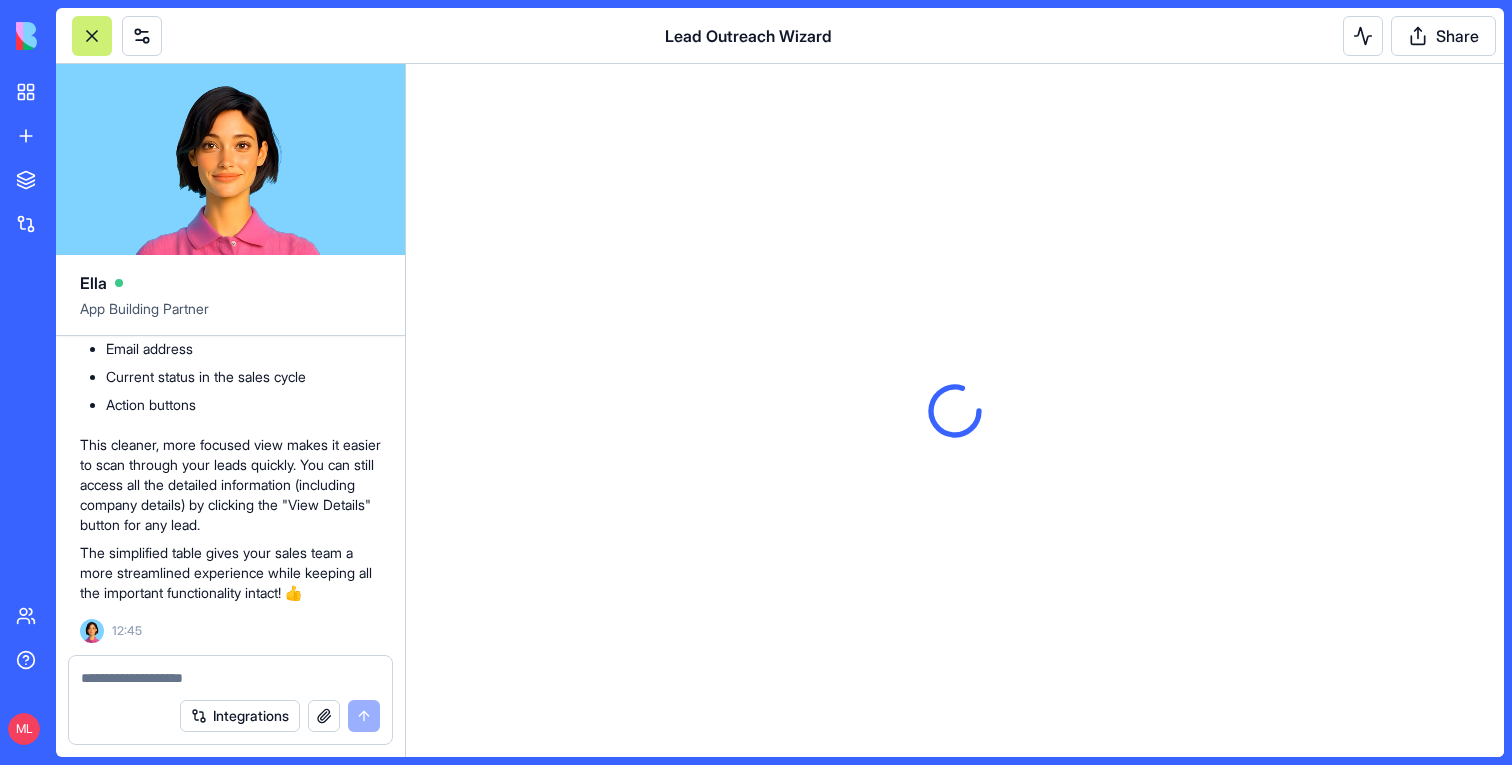 scroll, scrollTop: 0, scrollLeft: 0, axis: both 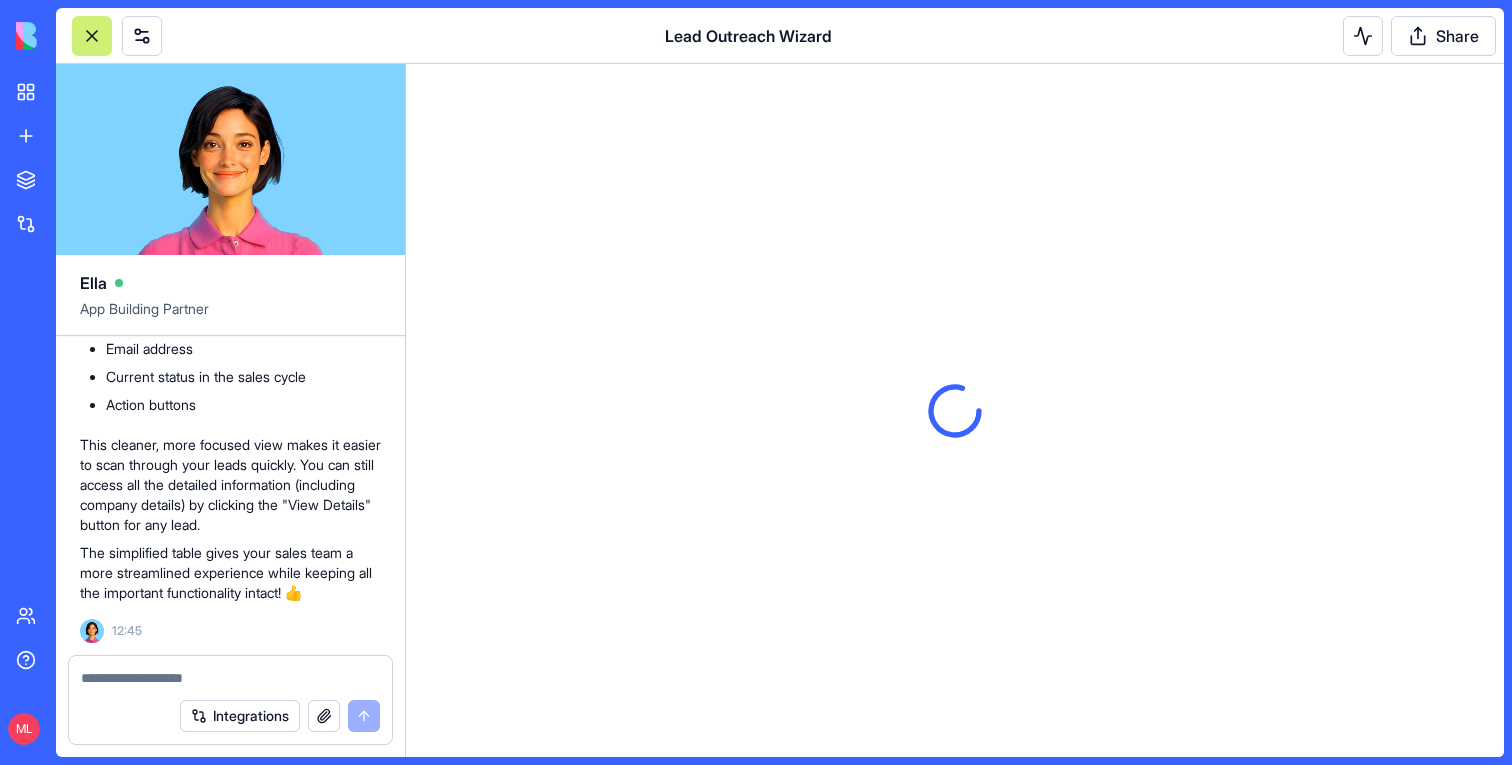 click at bounding box center (92, 36) 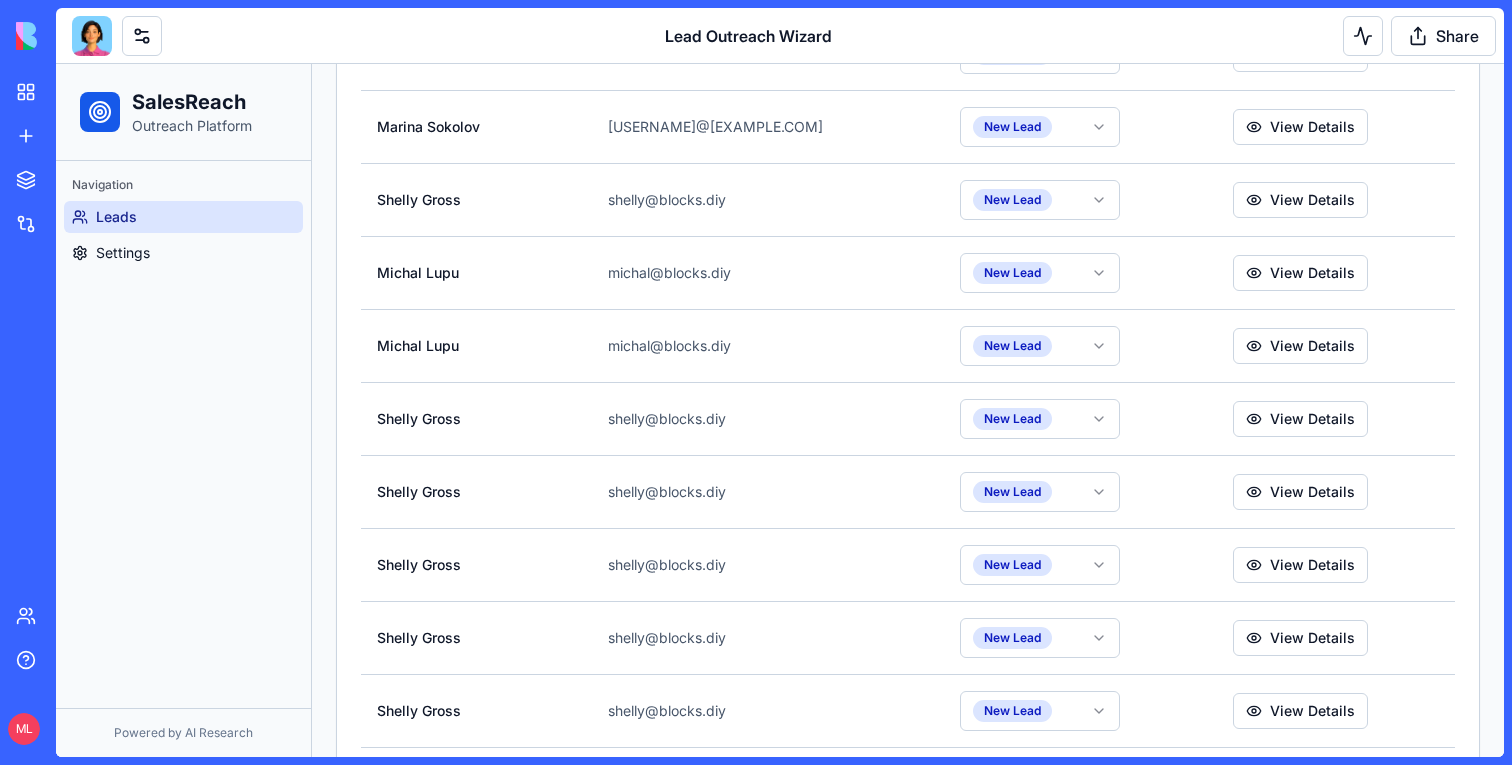 scroll, scrollTop: 1402, scrollLeft: 0, axis: vertical 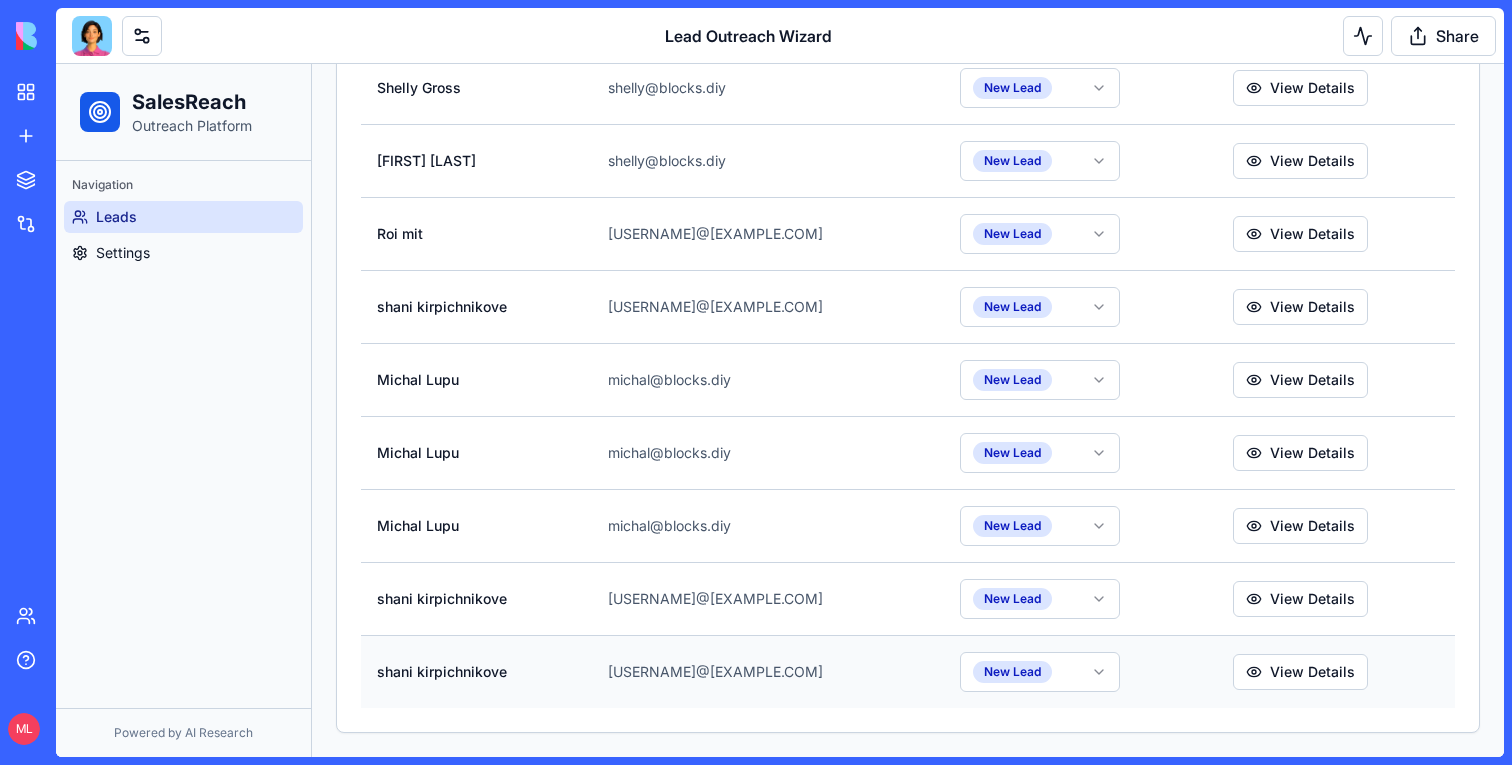 click on "[EMAIL]" at bounding box center (768, 671) 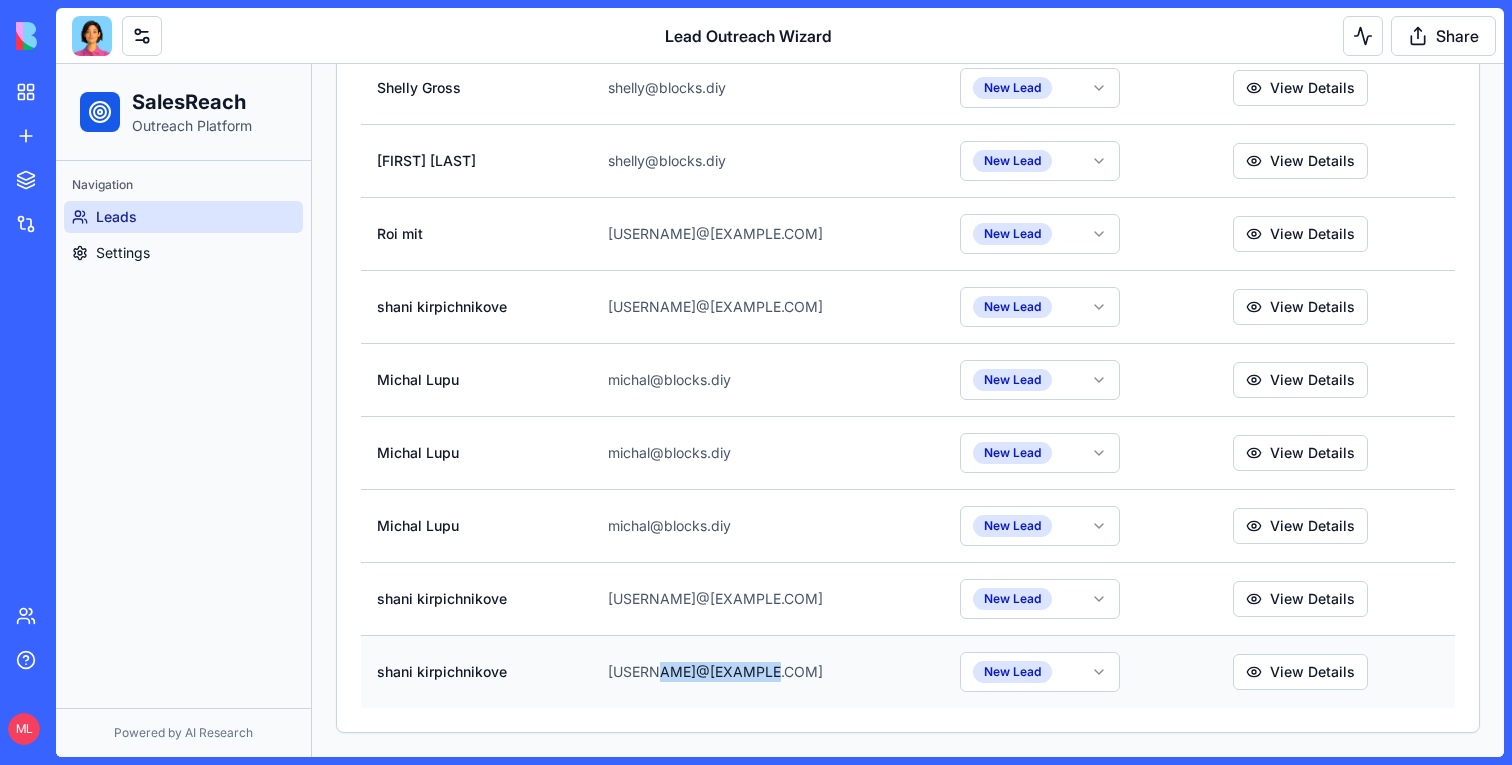 click on "[EMAIL]" at bounding box center [768, 671] 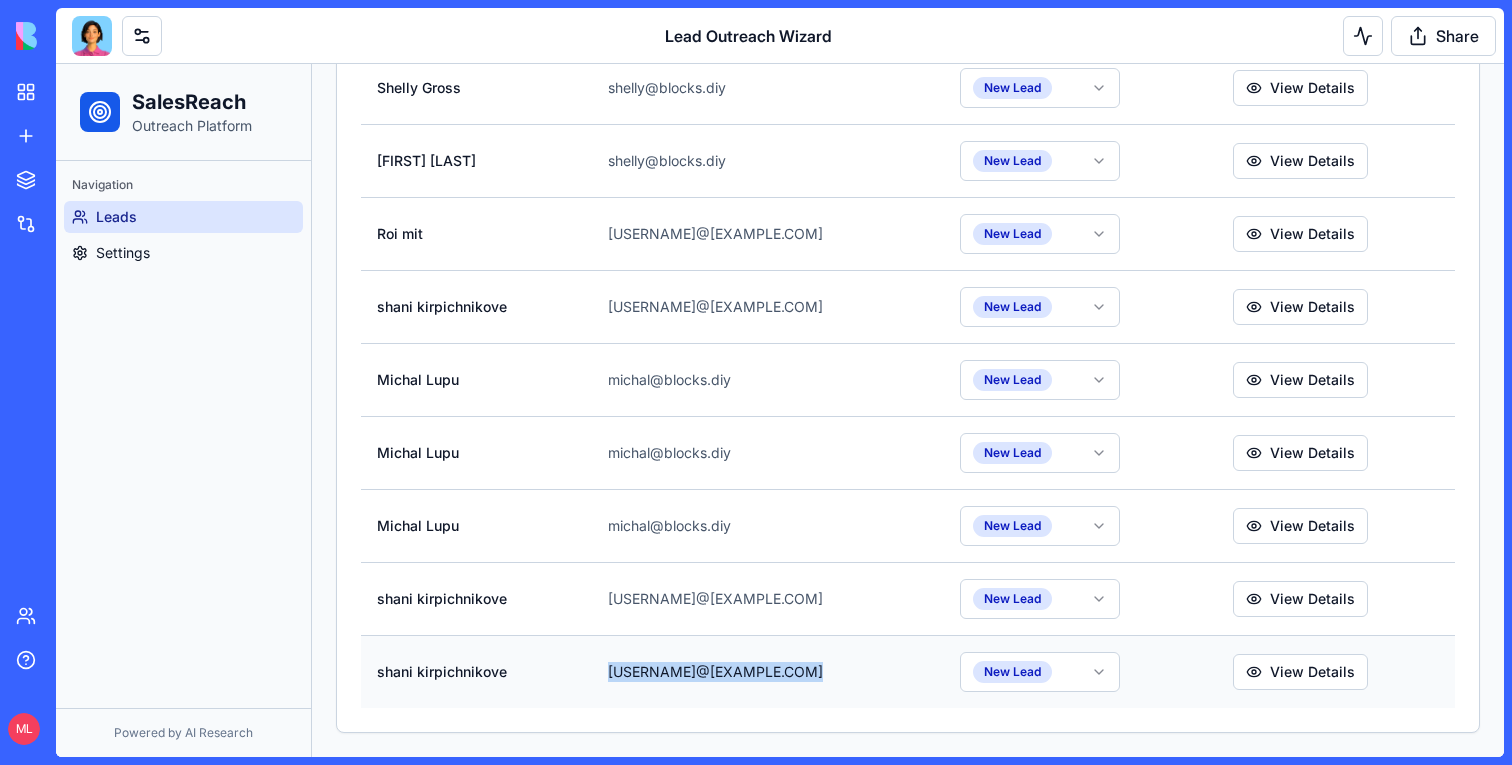 click on "[EMAIL]" at bounding box center [768, 671] 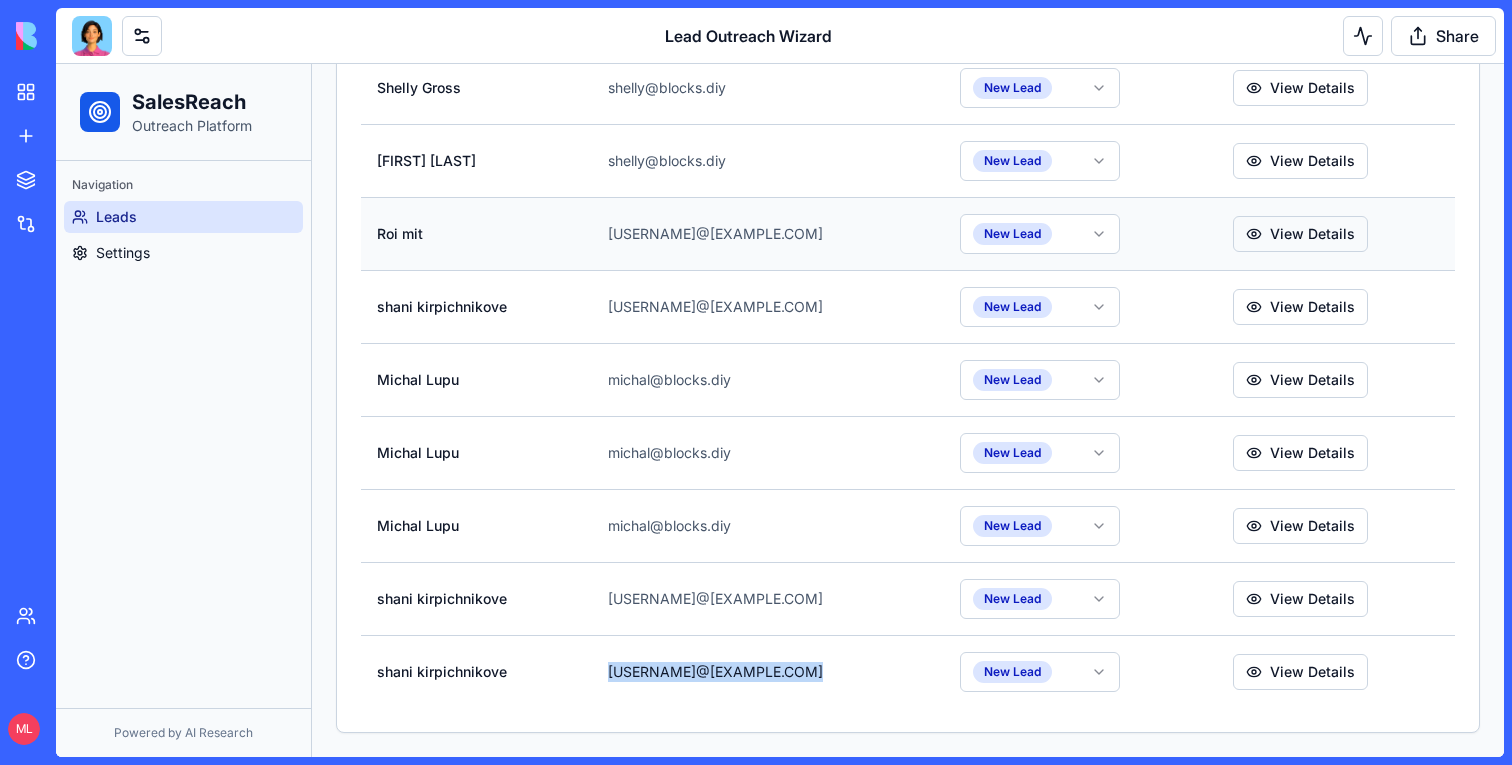 scroll, scrollTop: 0, scrollLeft: 0, axis: both 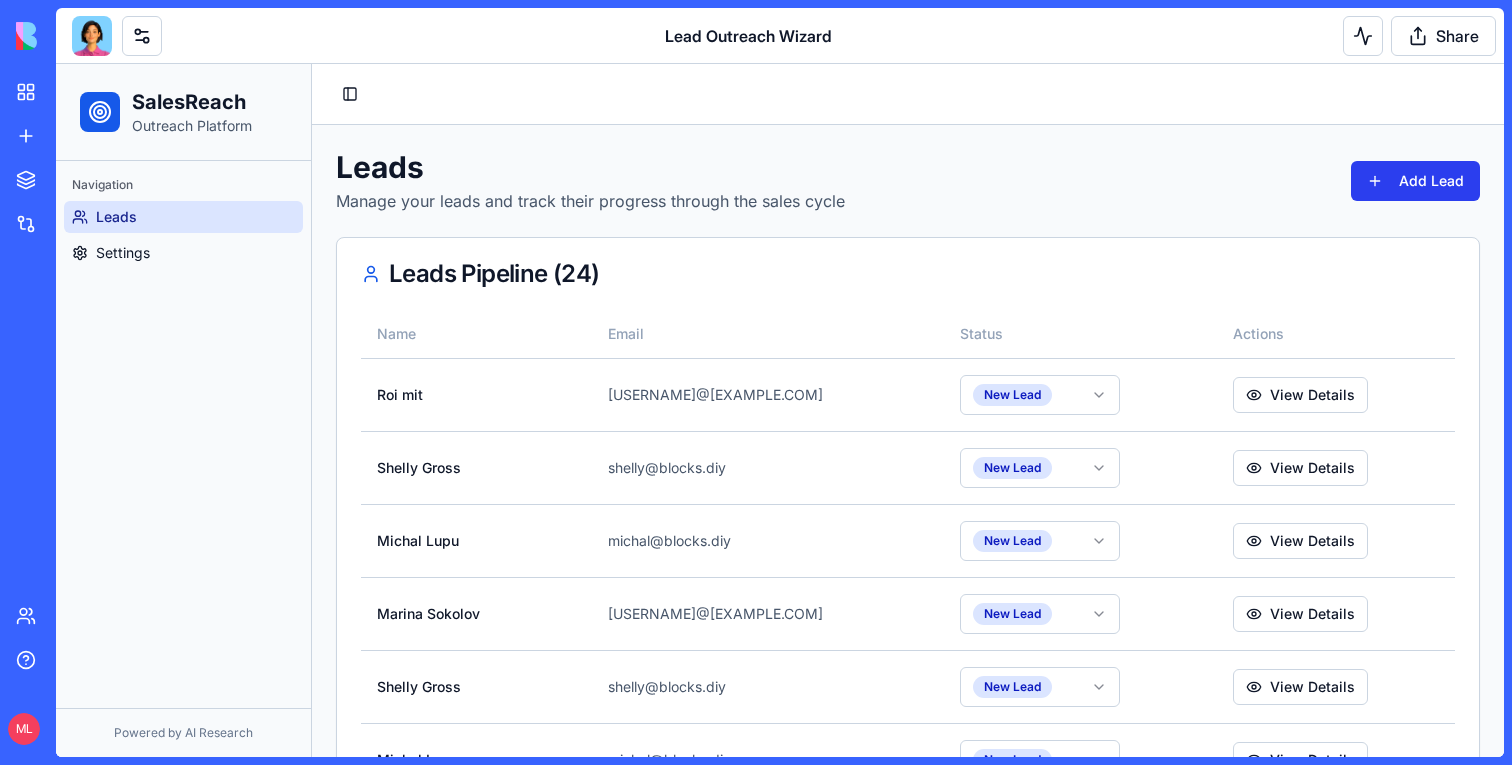 click on "Add Lead" at bounding box center [1415, 181] 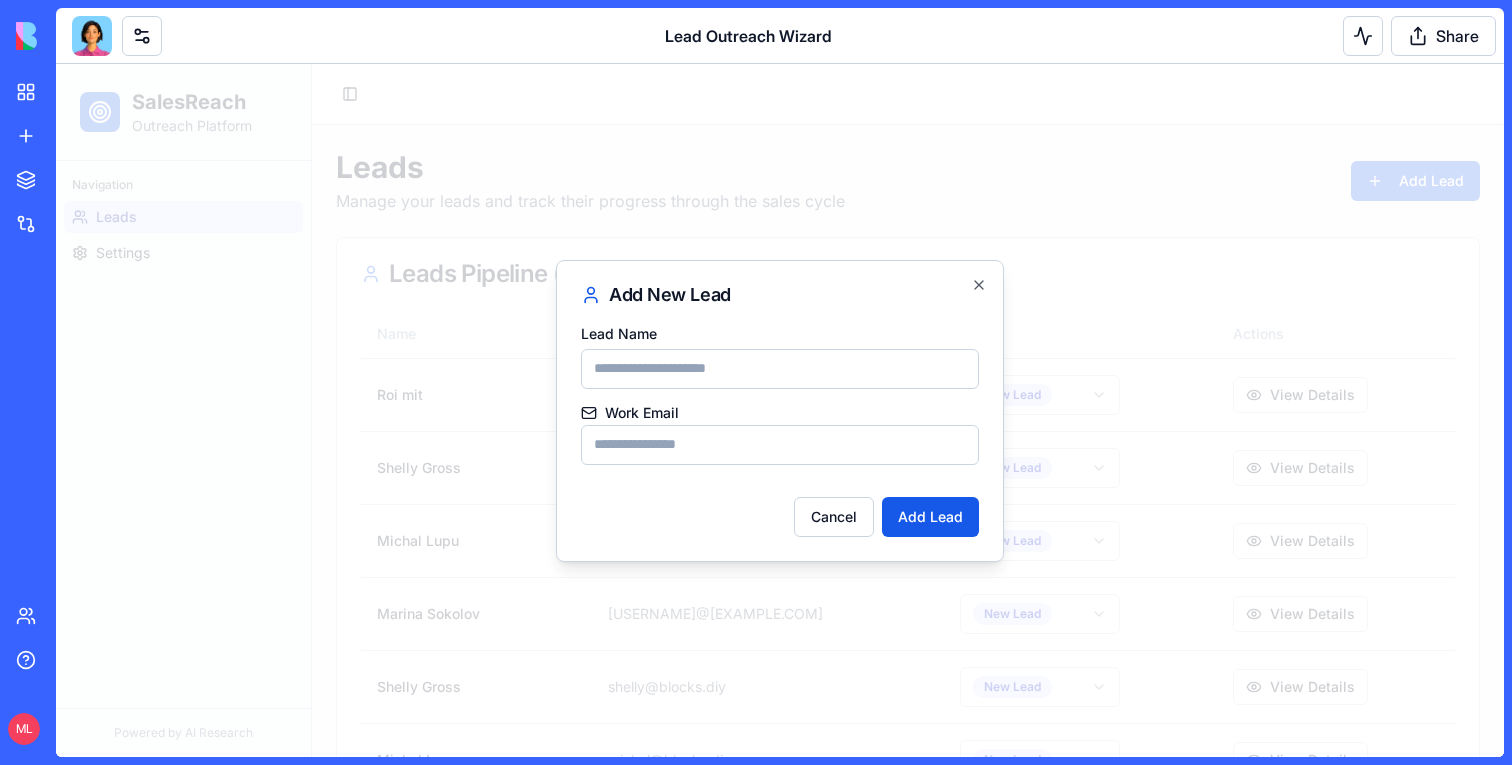 click on "Lead Name Work Email Cancel Add Lead" at bounding box center [780, 429] 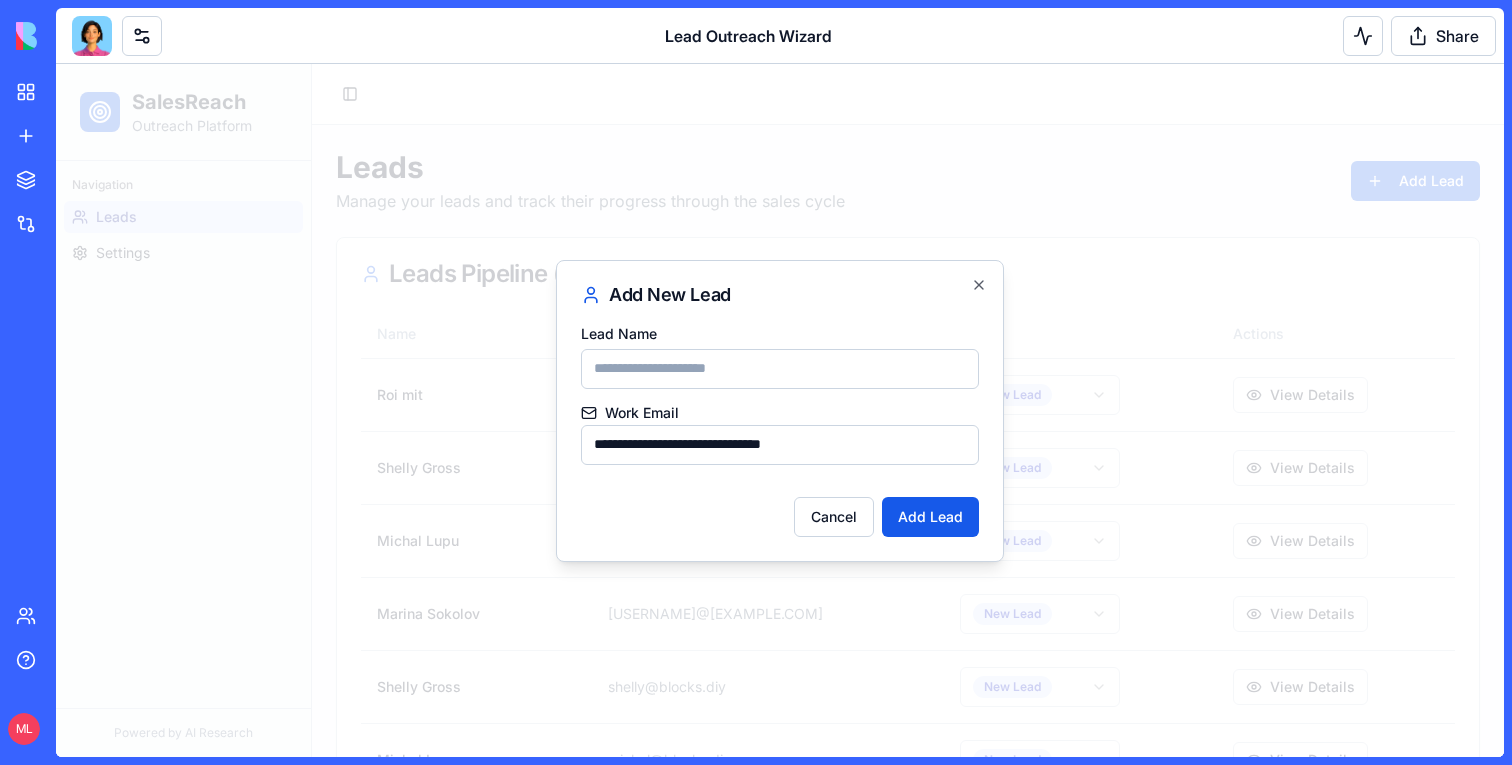 type on "**********" 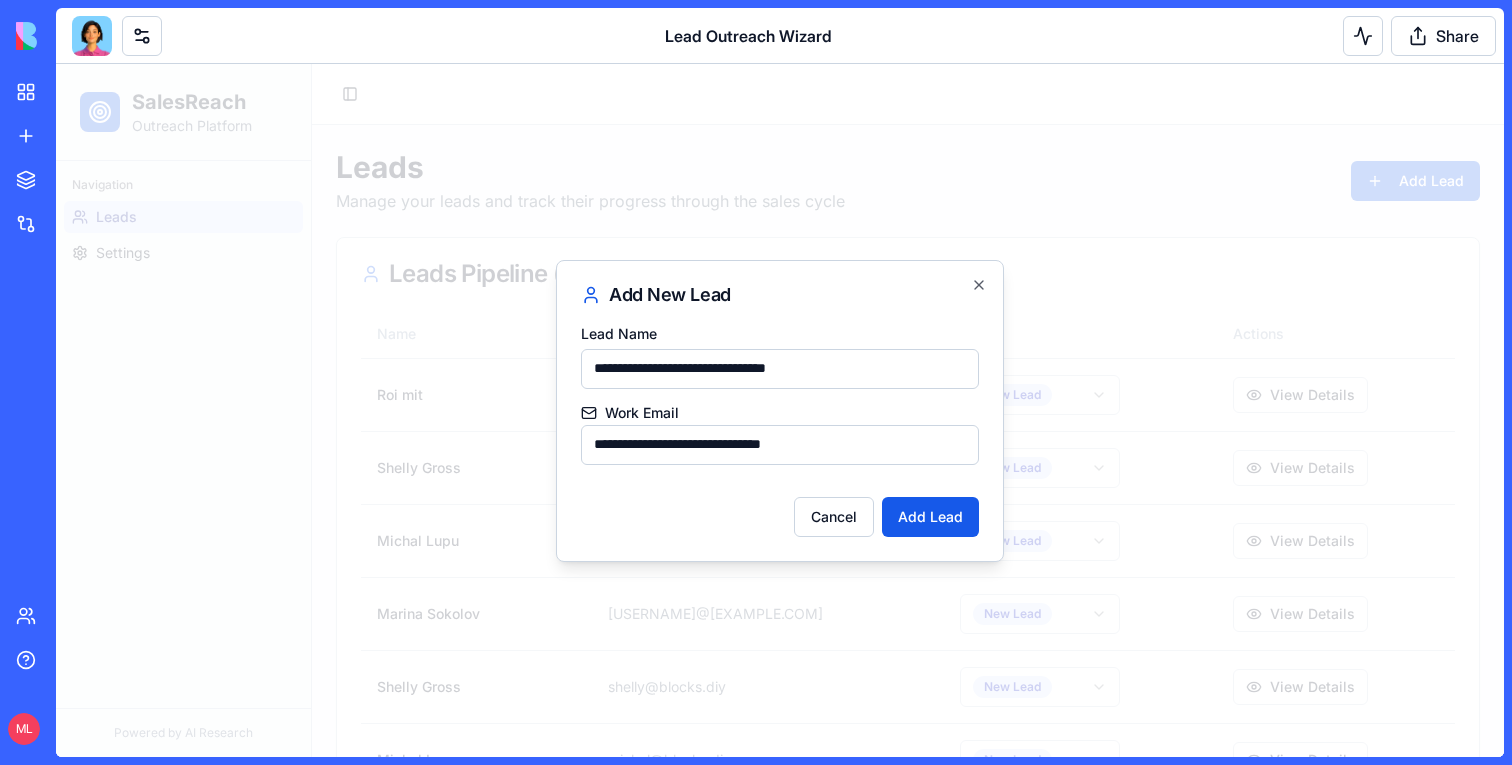 drag, startPoint x: 726, startPoint y: 368, endPoint x: 837, endPoint y: 368, distance: 111 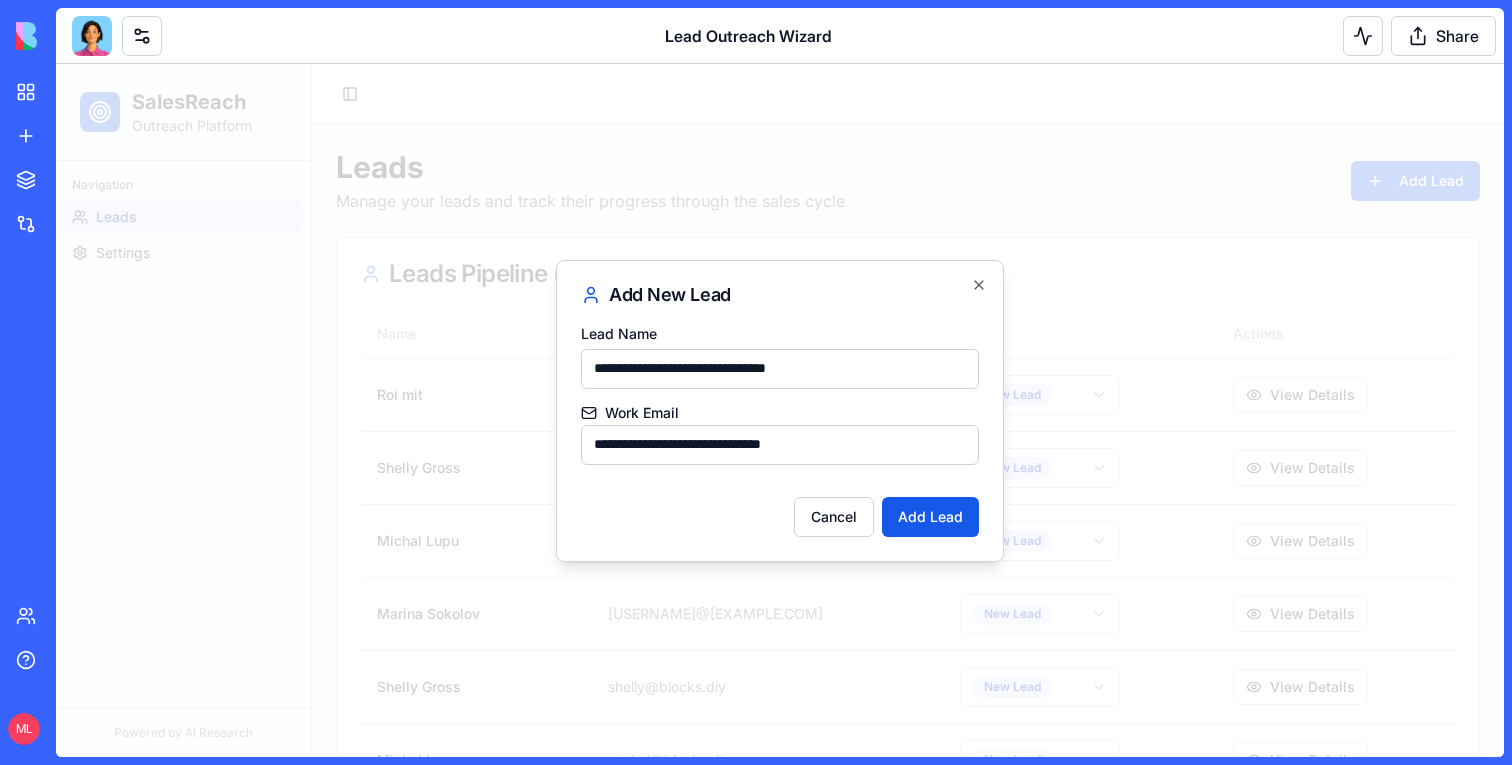click on "**********" at bounding box center (780, 369) 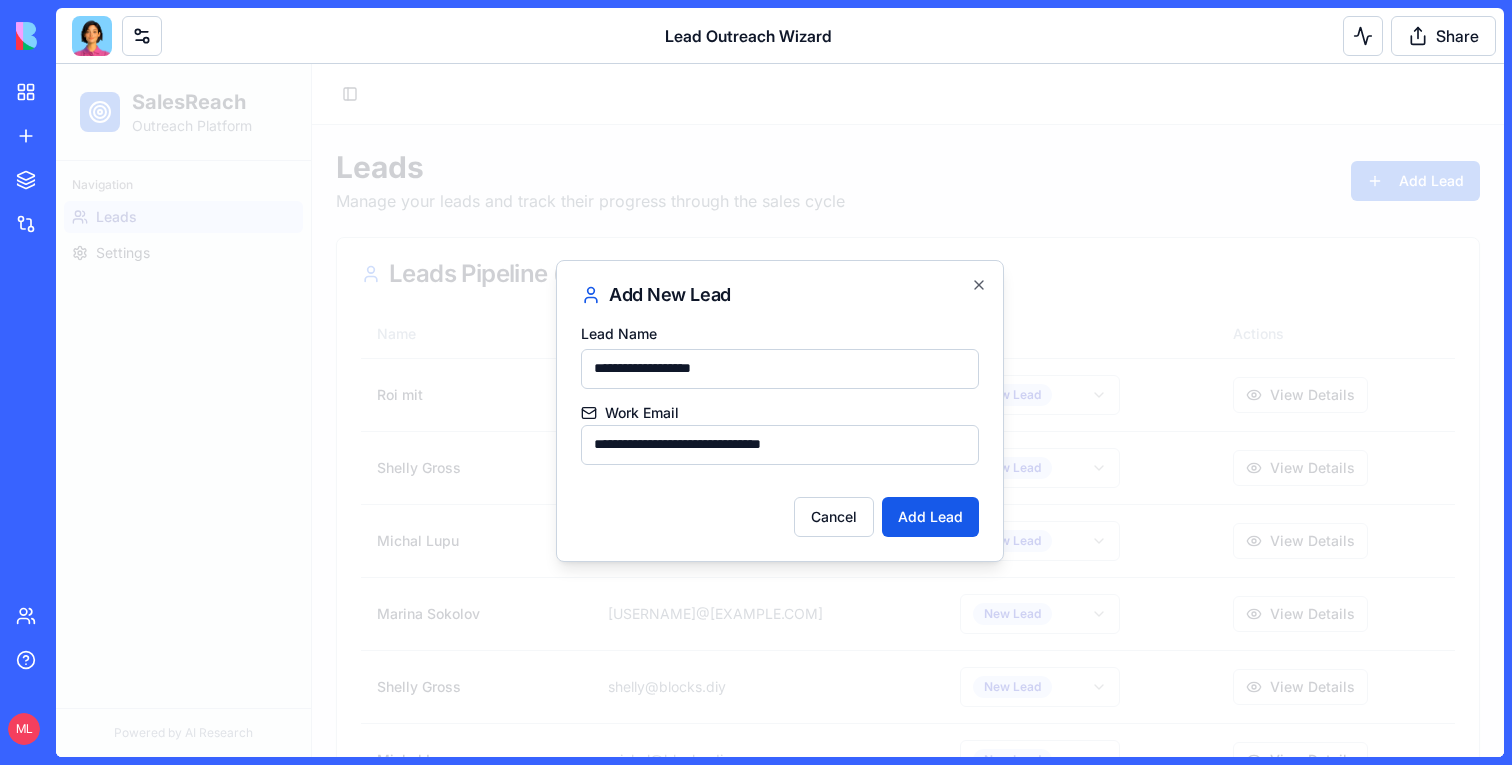 click on "**********" at bounding box center [780, 369] 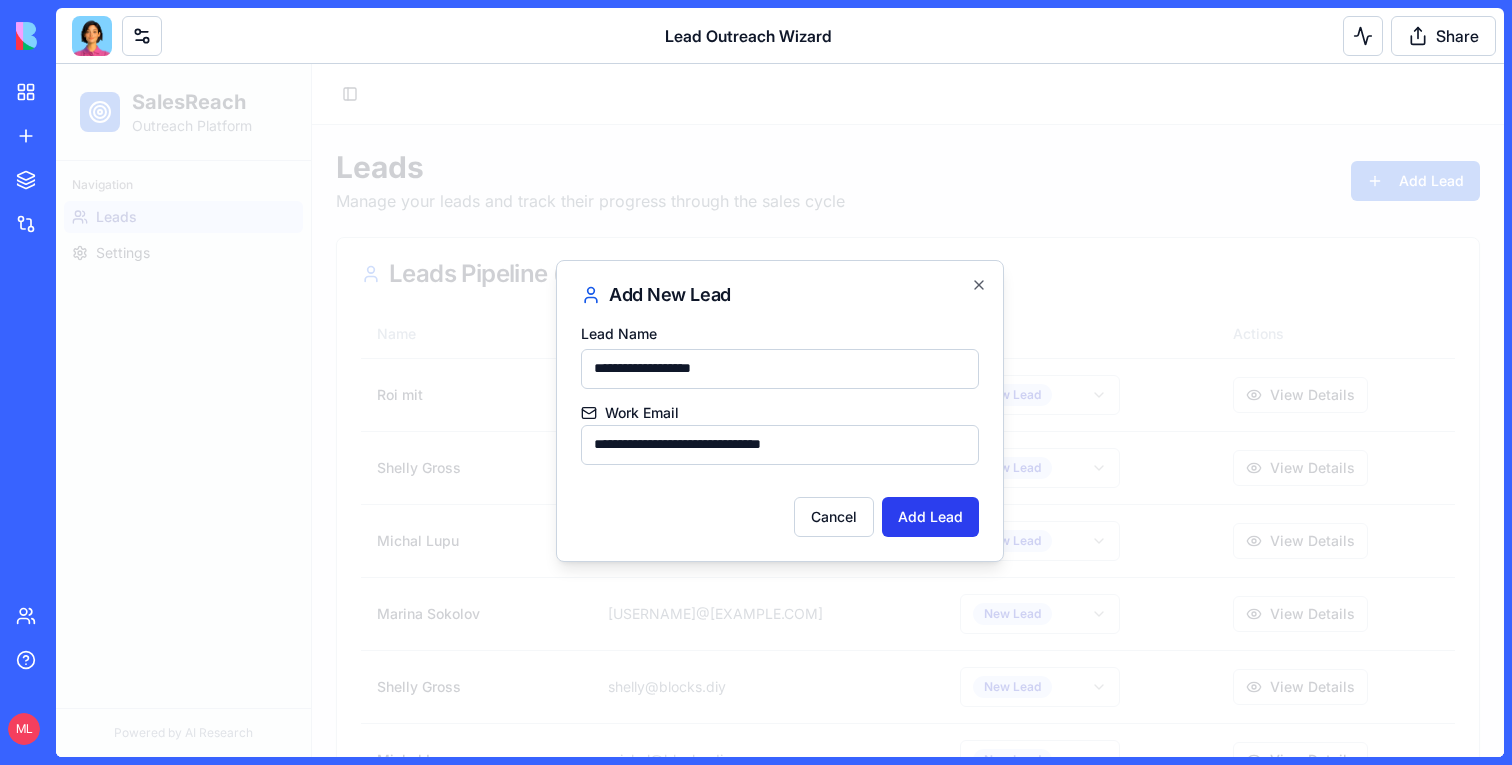 type on "**********" 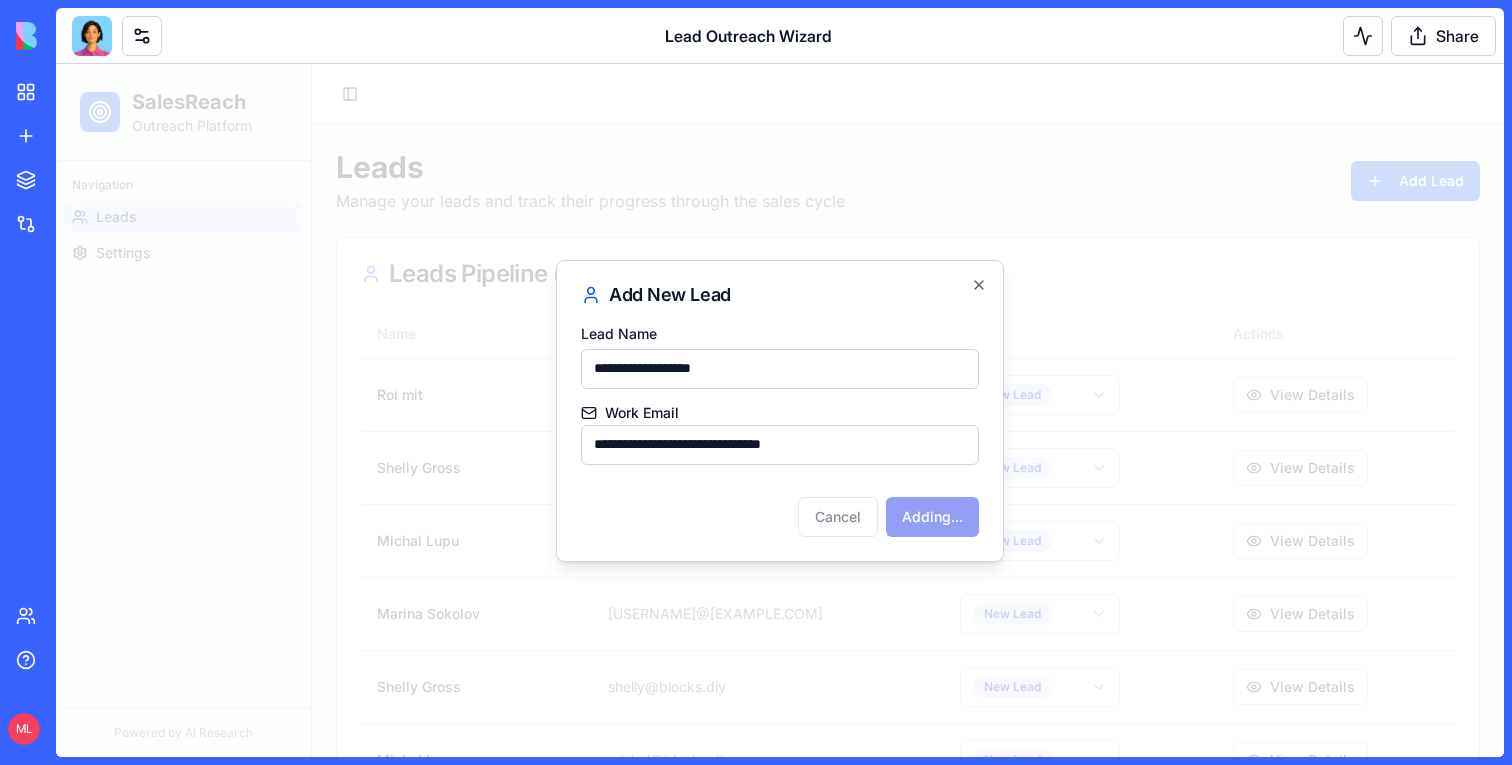 type 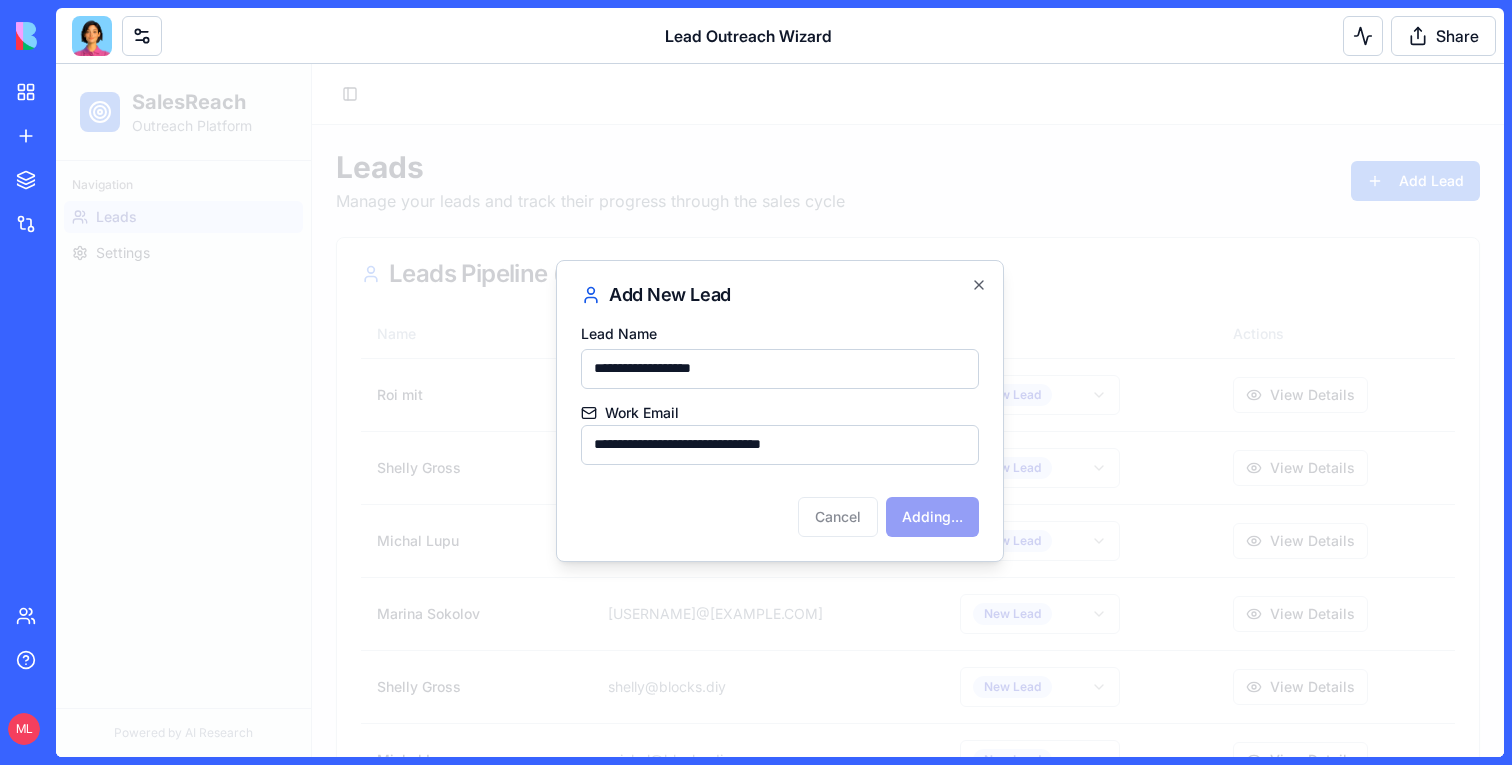 type 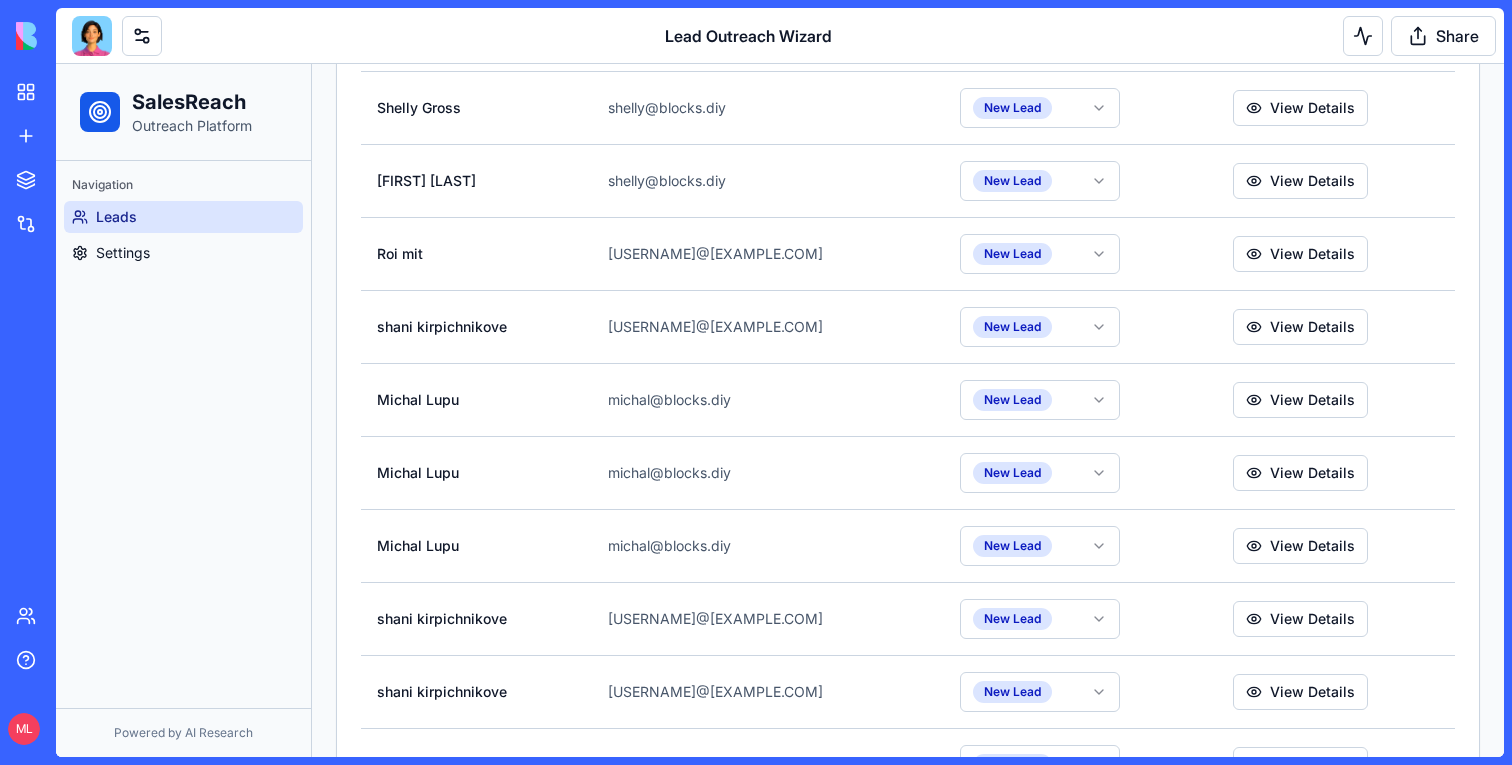 scroll, scrollTop: 1475, scrollLeft: 0, axis: vertical 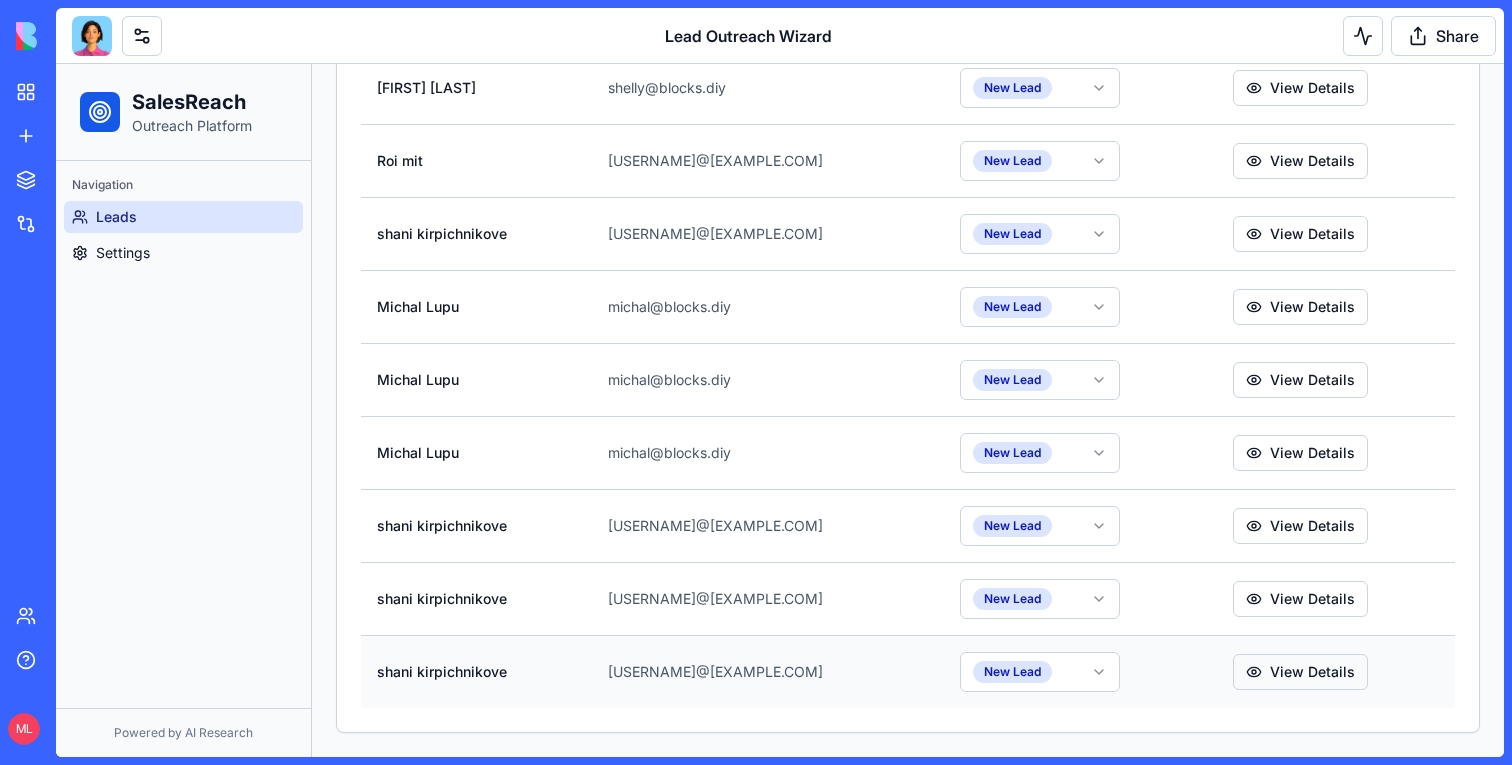 click on "View Details" at bounding box center [1300, 672] 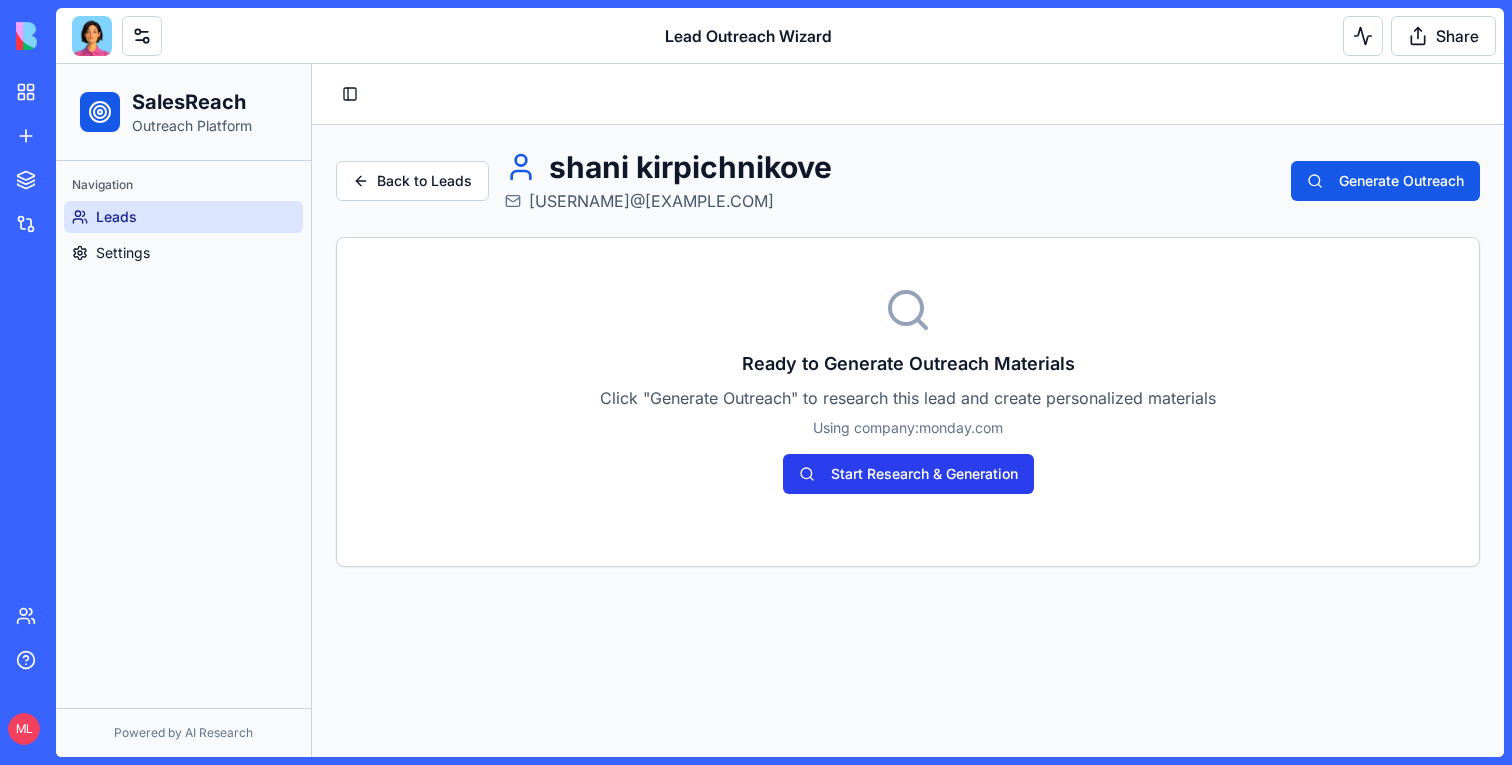 click on "Start Research & Generation" at bounding box center (908, 474) 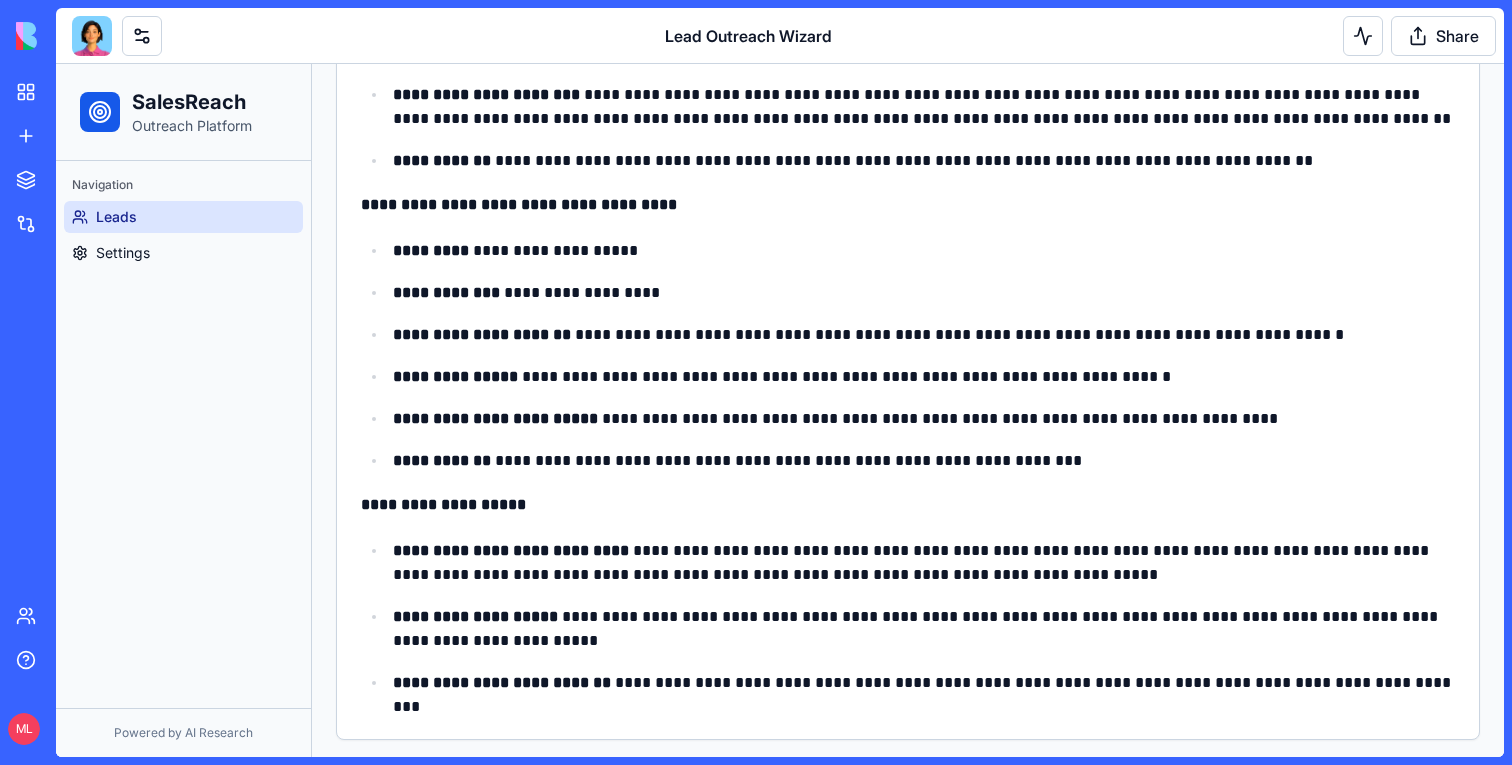 scroll, scrollTop: 1050, scrollLeft: 0, axis: vertical 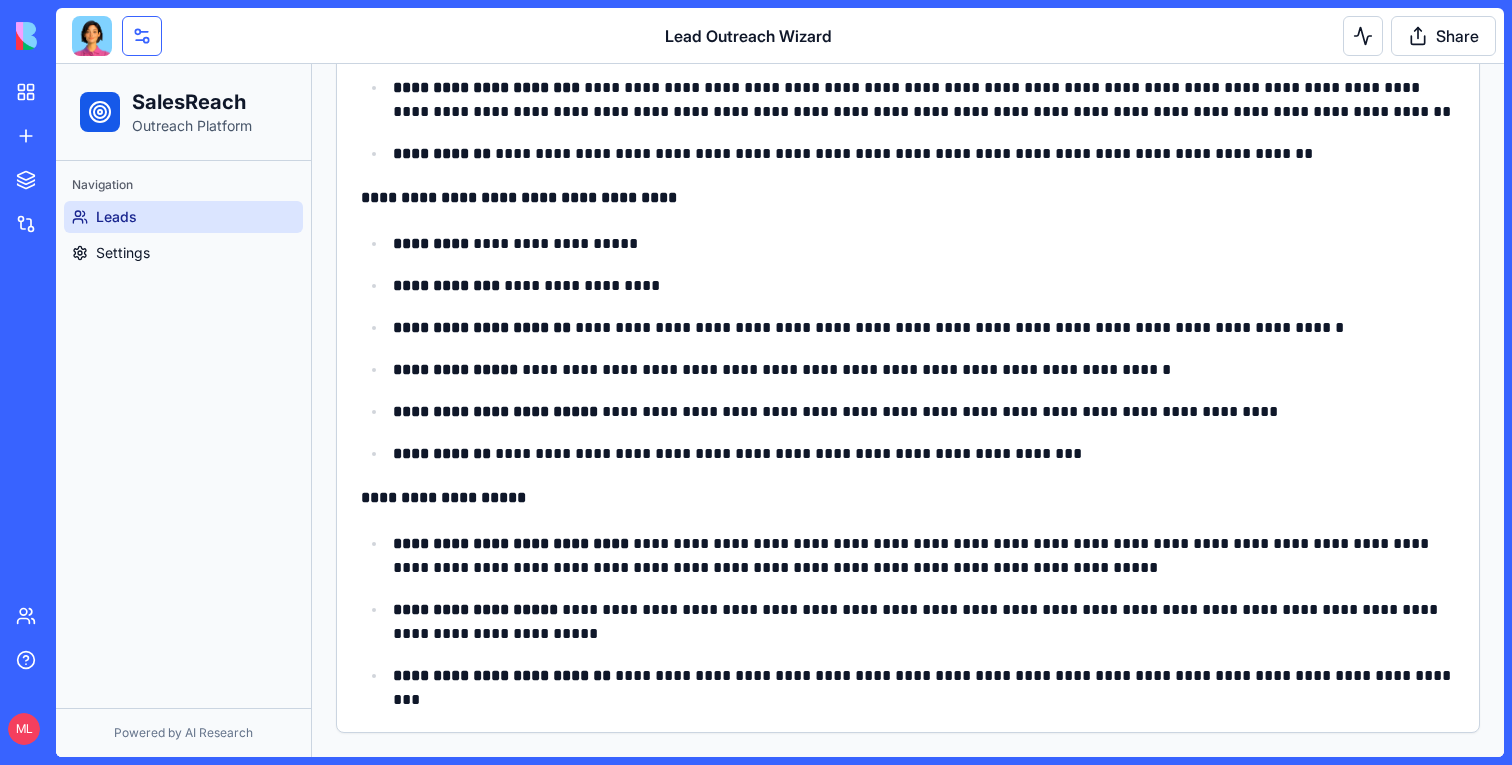 click at bounding box center [142, 36] 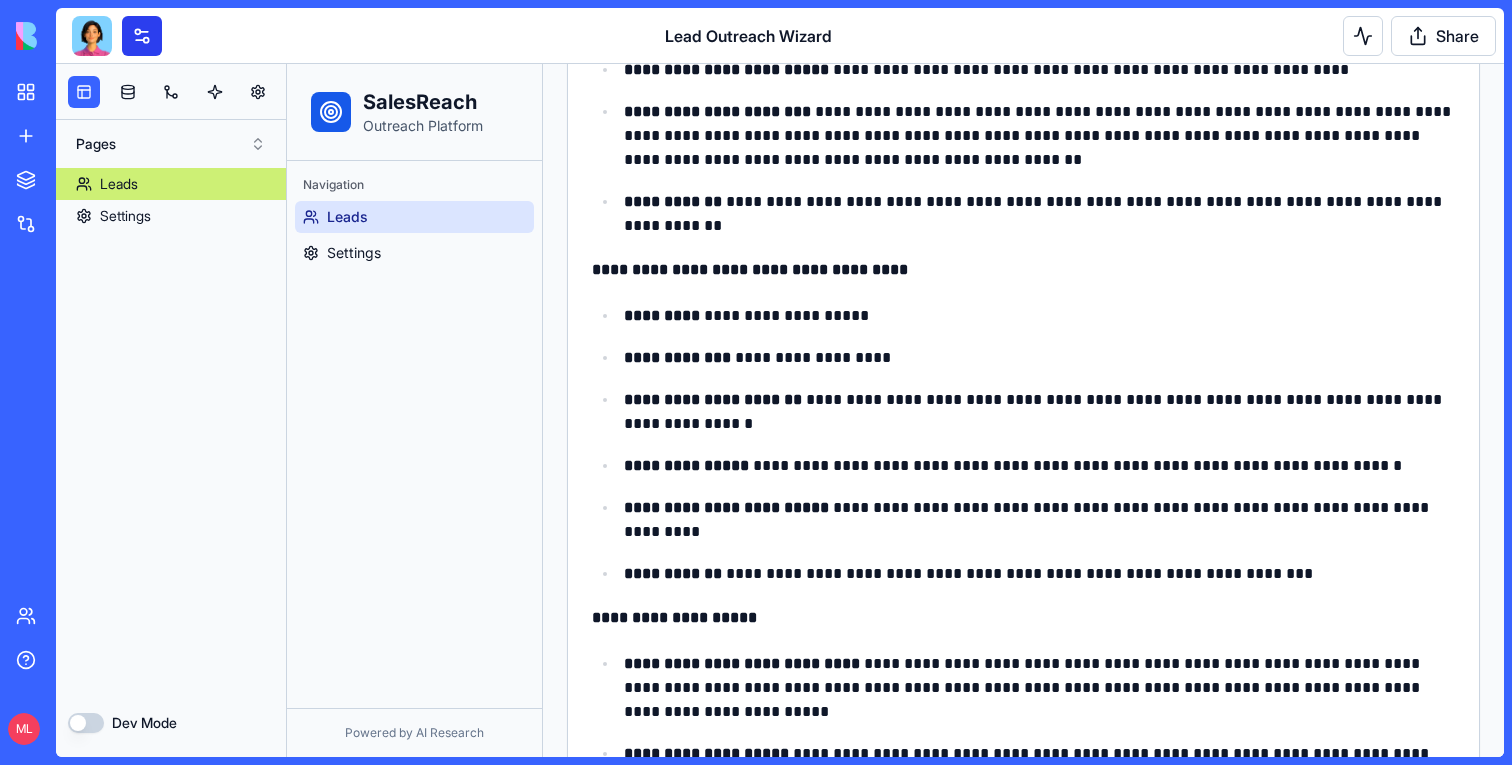 click at bounding box center (142, 36) 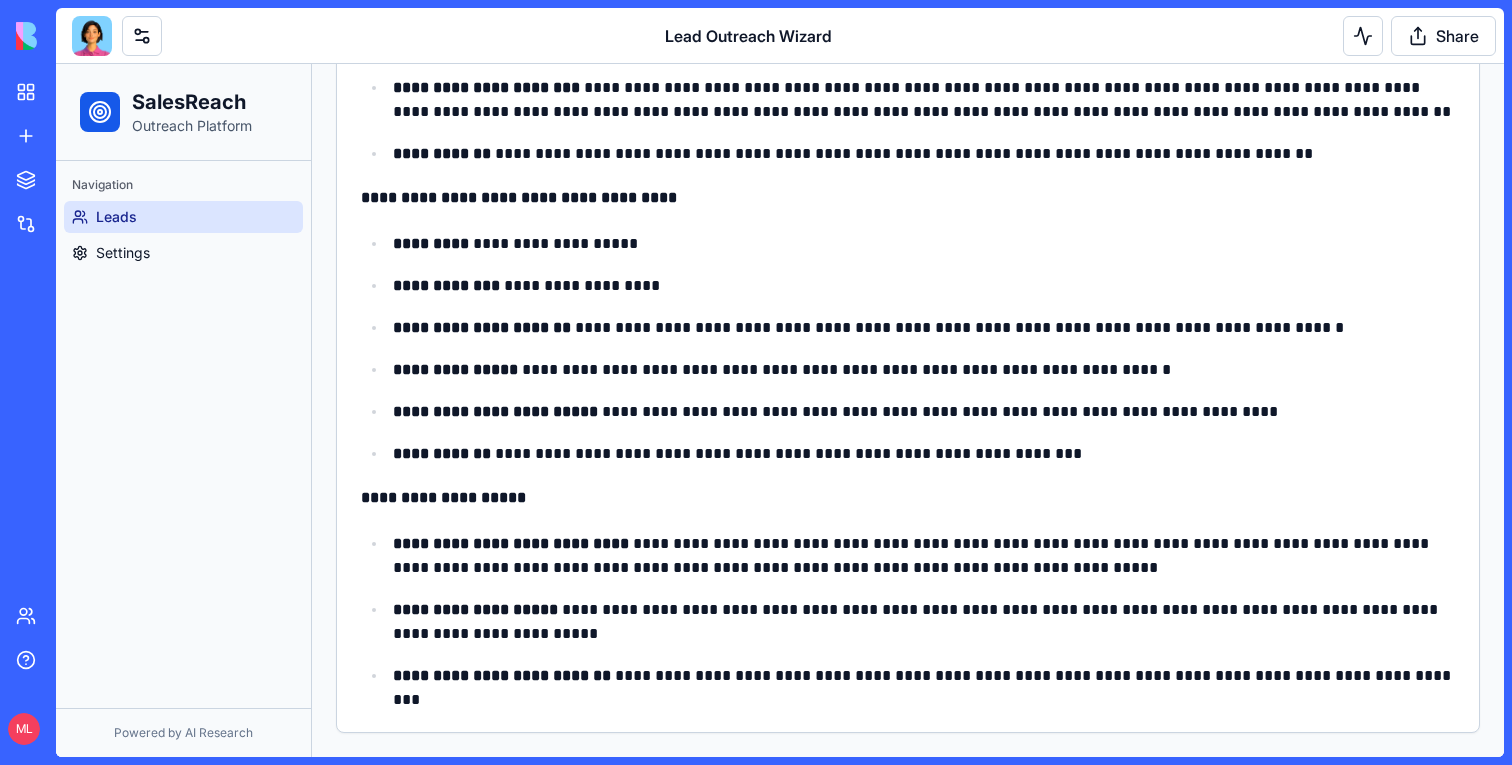 click at bounding box center [92, 36] 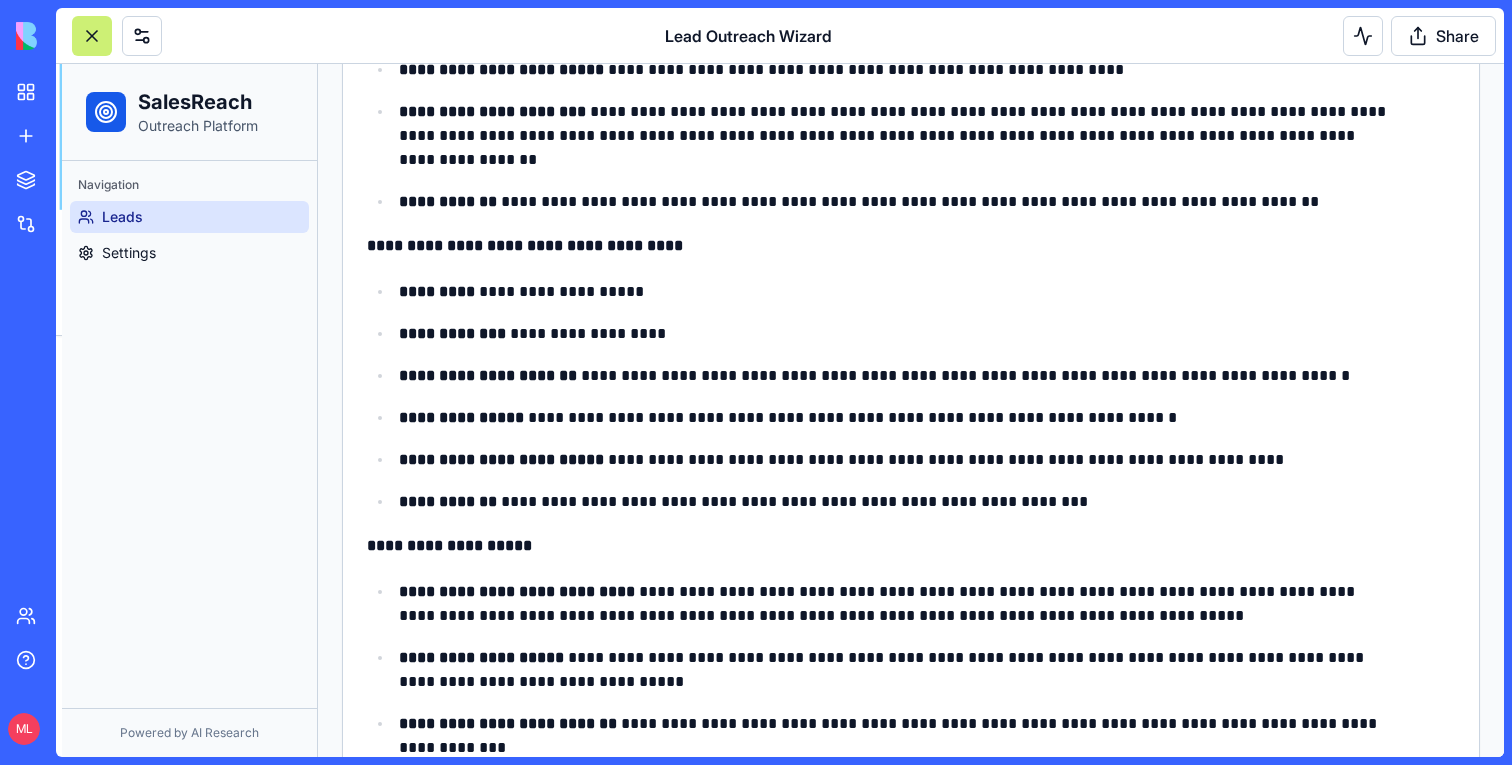 scroll, scrollTop: 8061, scrollLeft: 0, axis: vertical 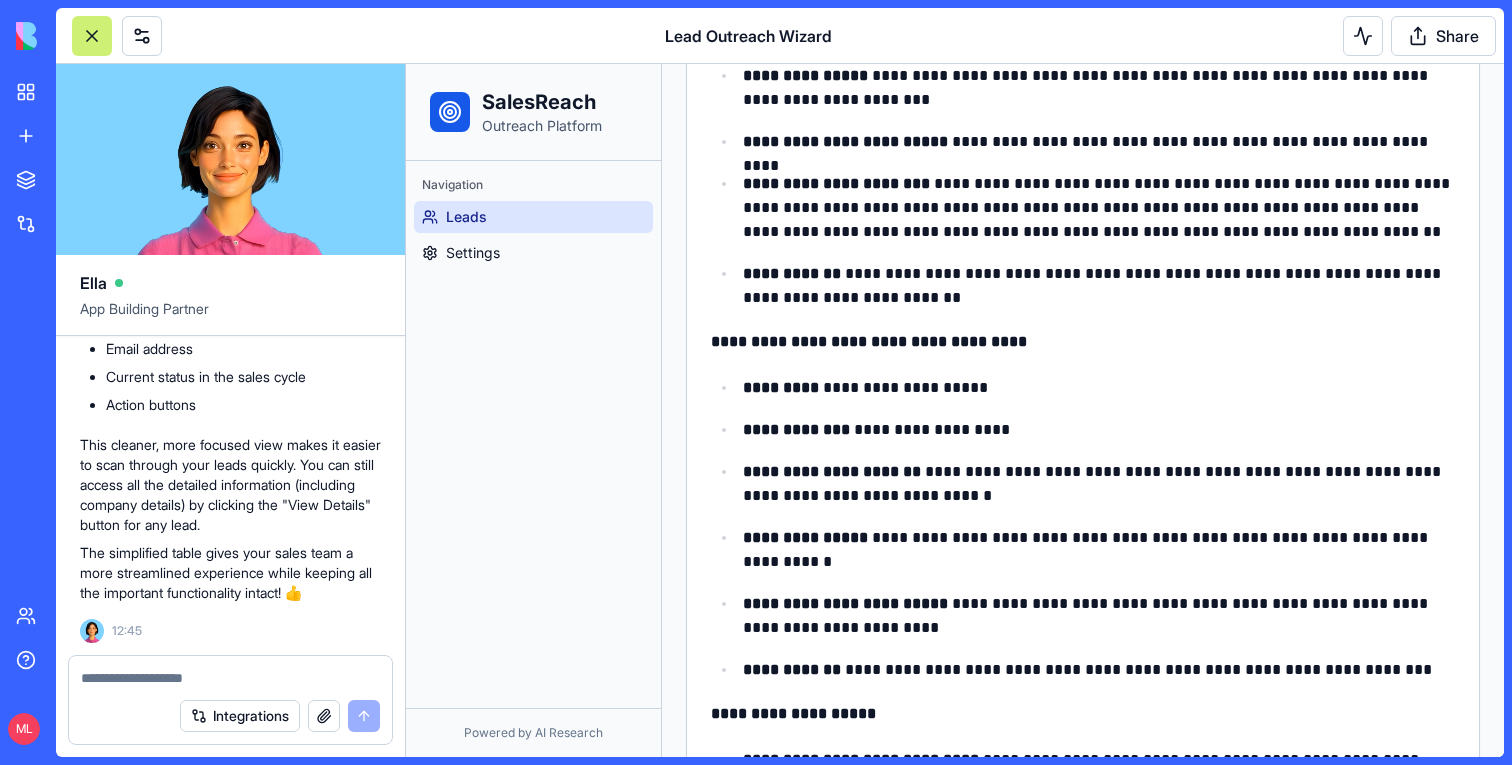 click at bounding box center [92, 36] 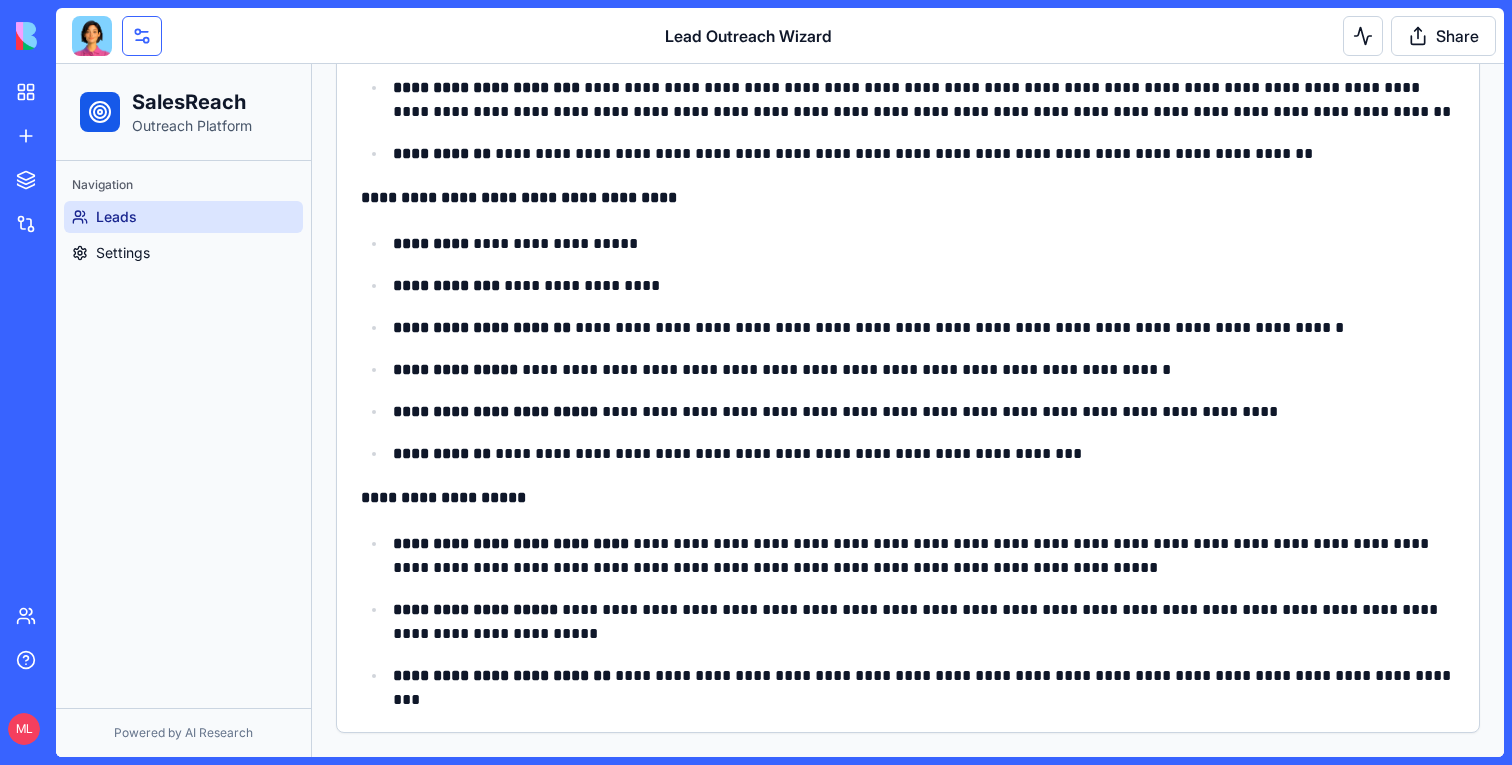 click at bounding box center (142, 36) 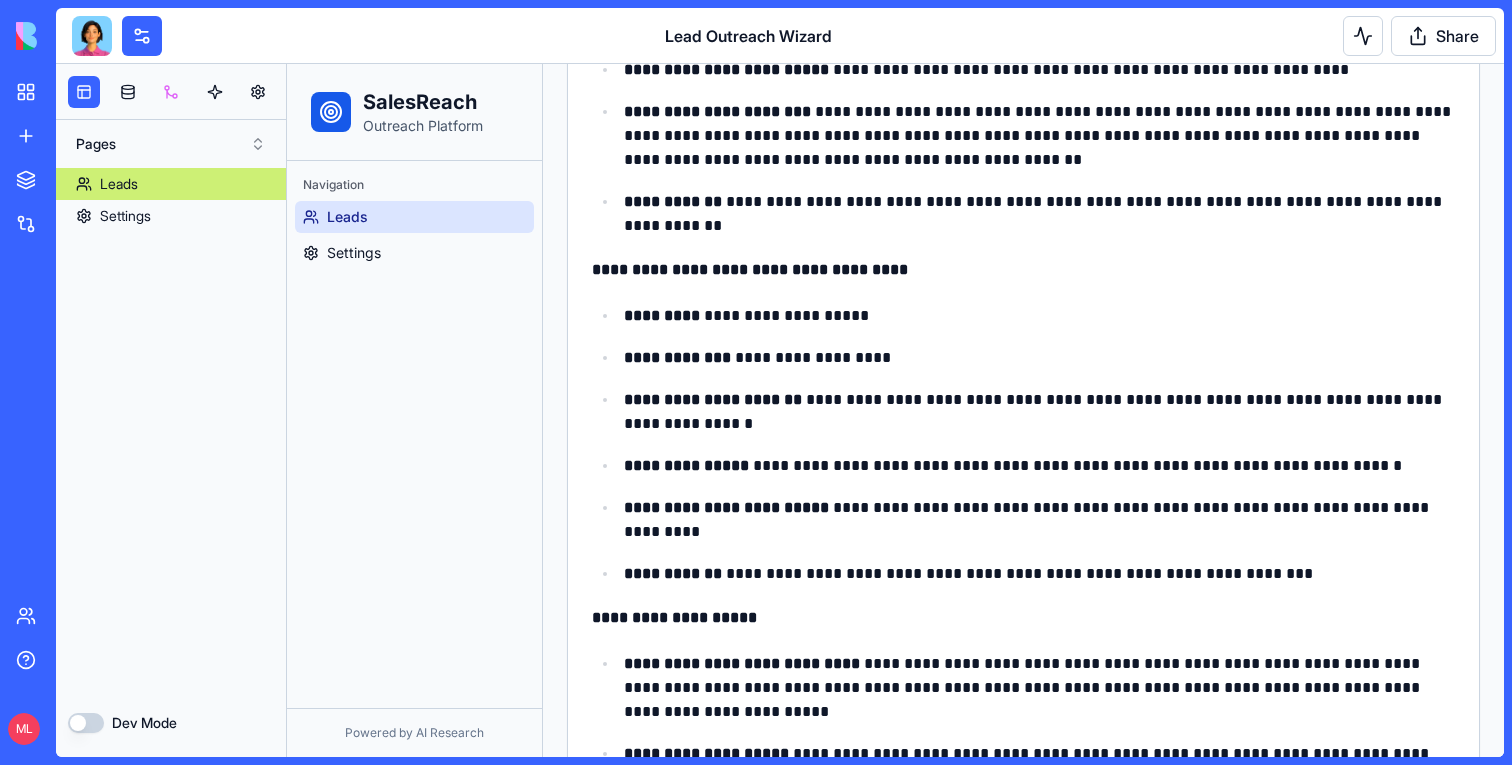 click at bounding box center (171, 92) 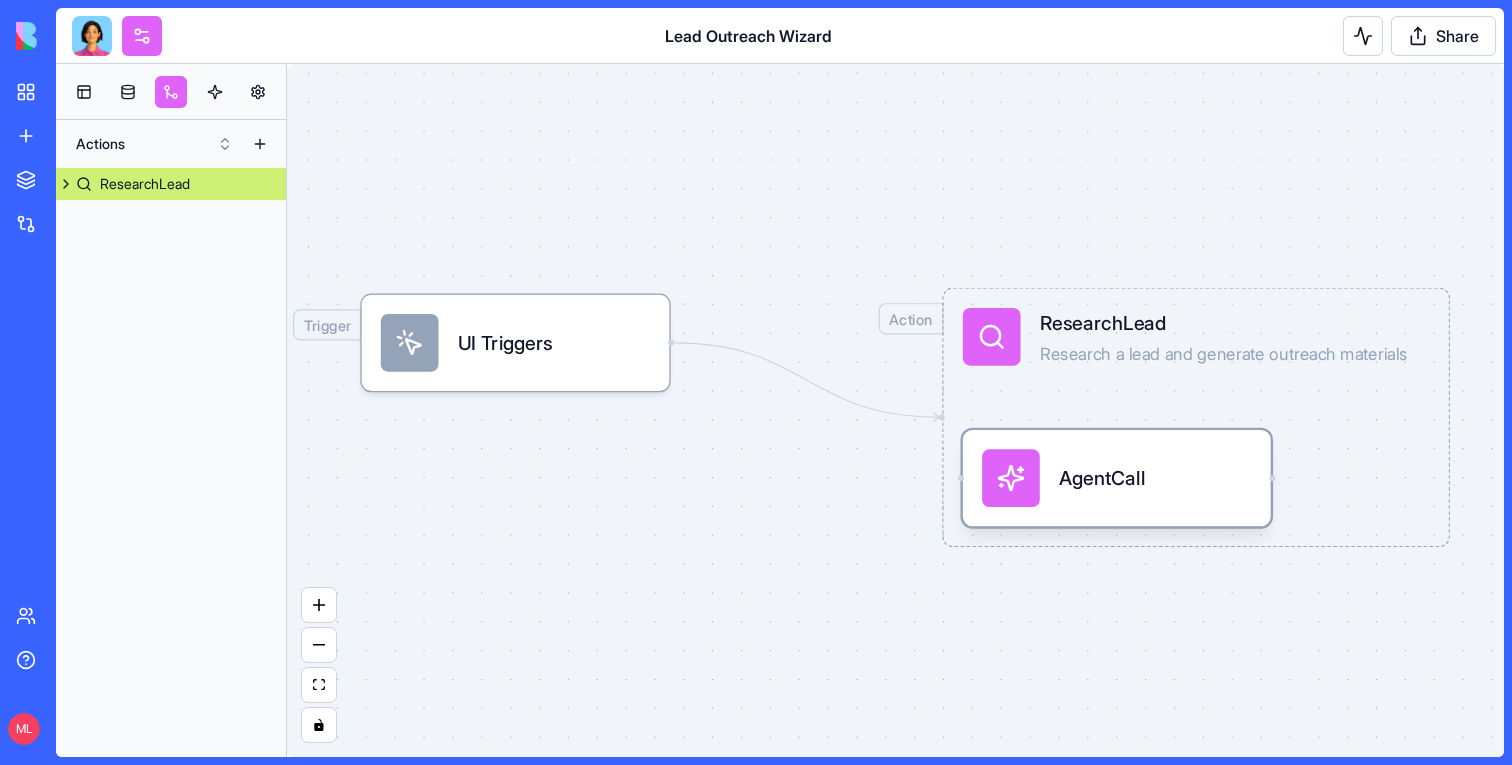 click on "AgentCall" at bounding box center [1102, 478] 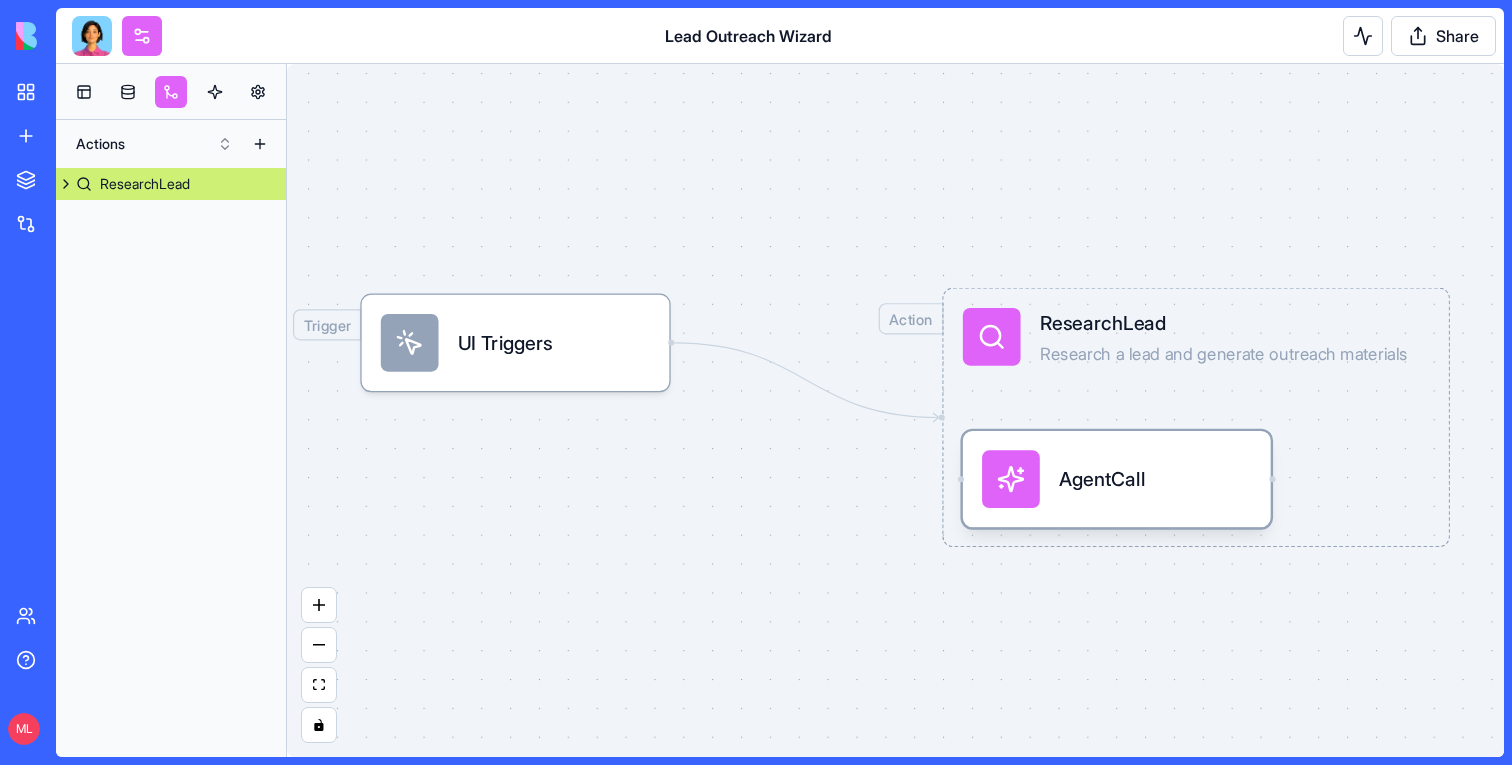 click on "AgentCall" at bounding box center (1102, 479) 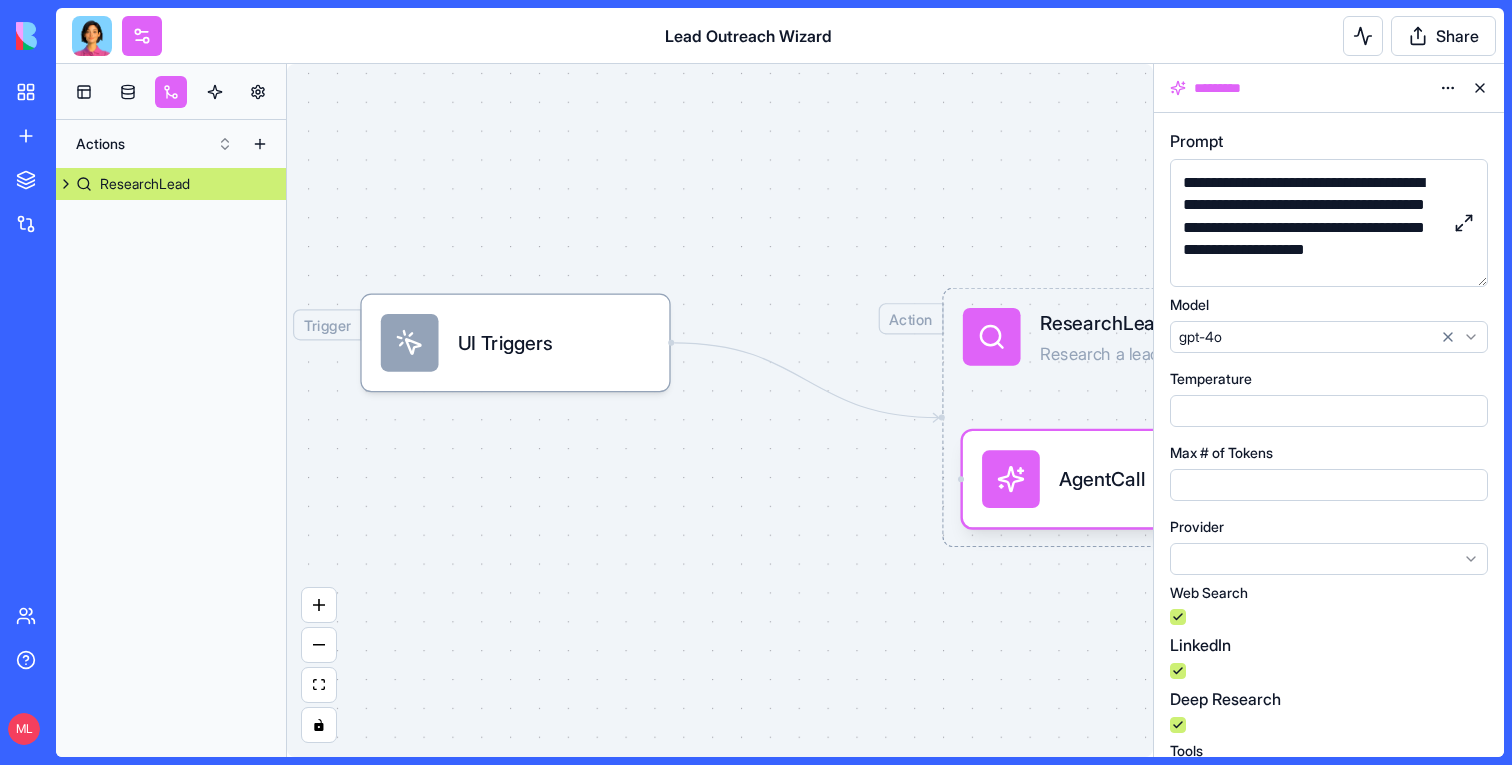 click at bounding box center [1464, 223] 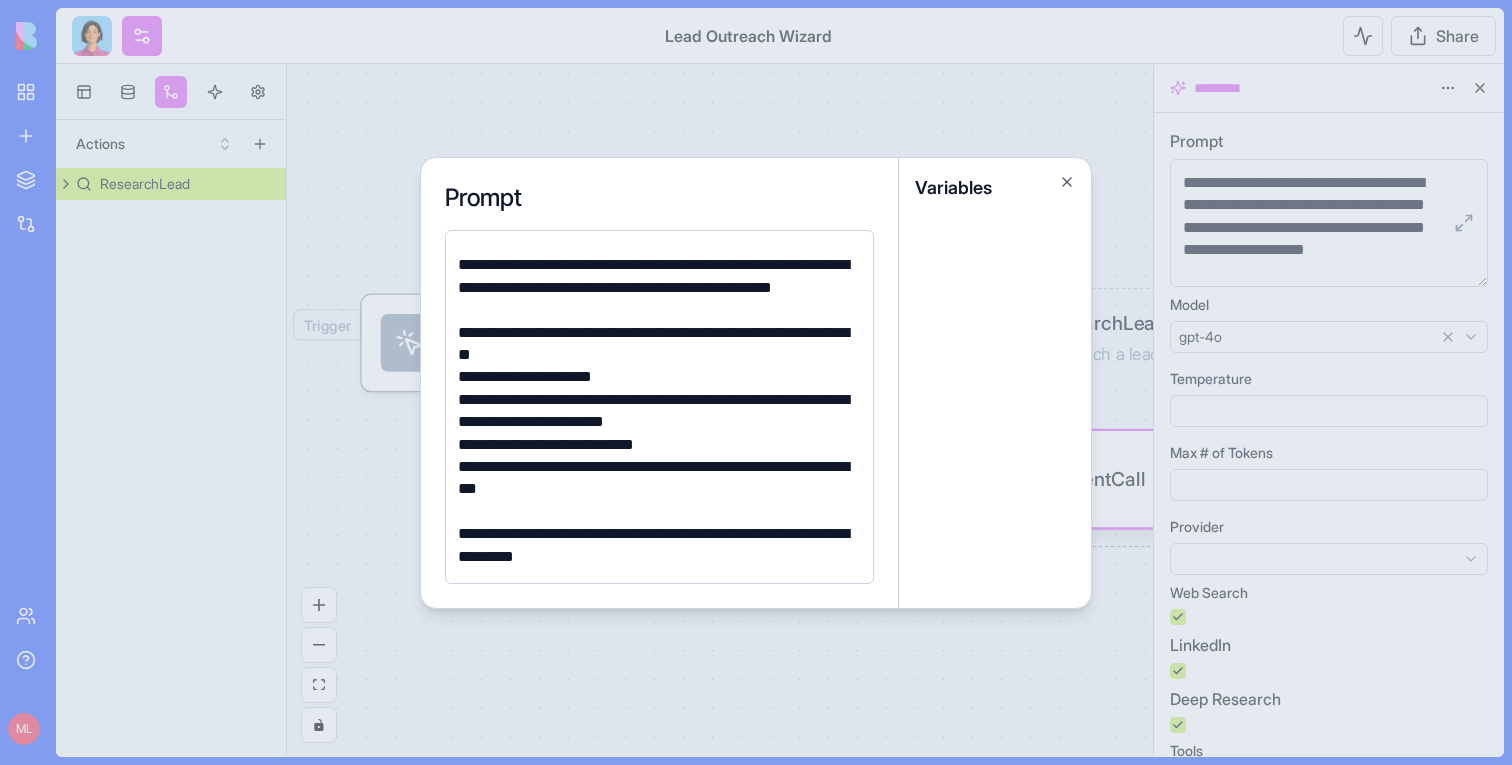 scroll, scrollTop: 1103, scrollLeft: 0, axis: vertical 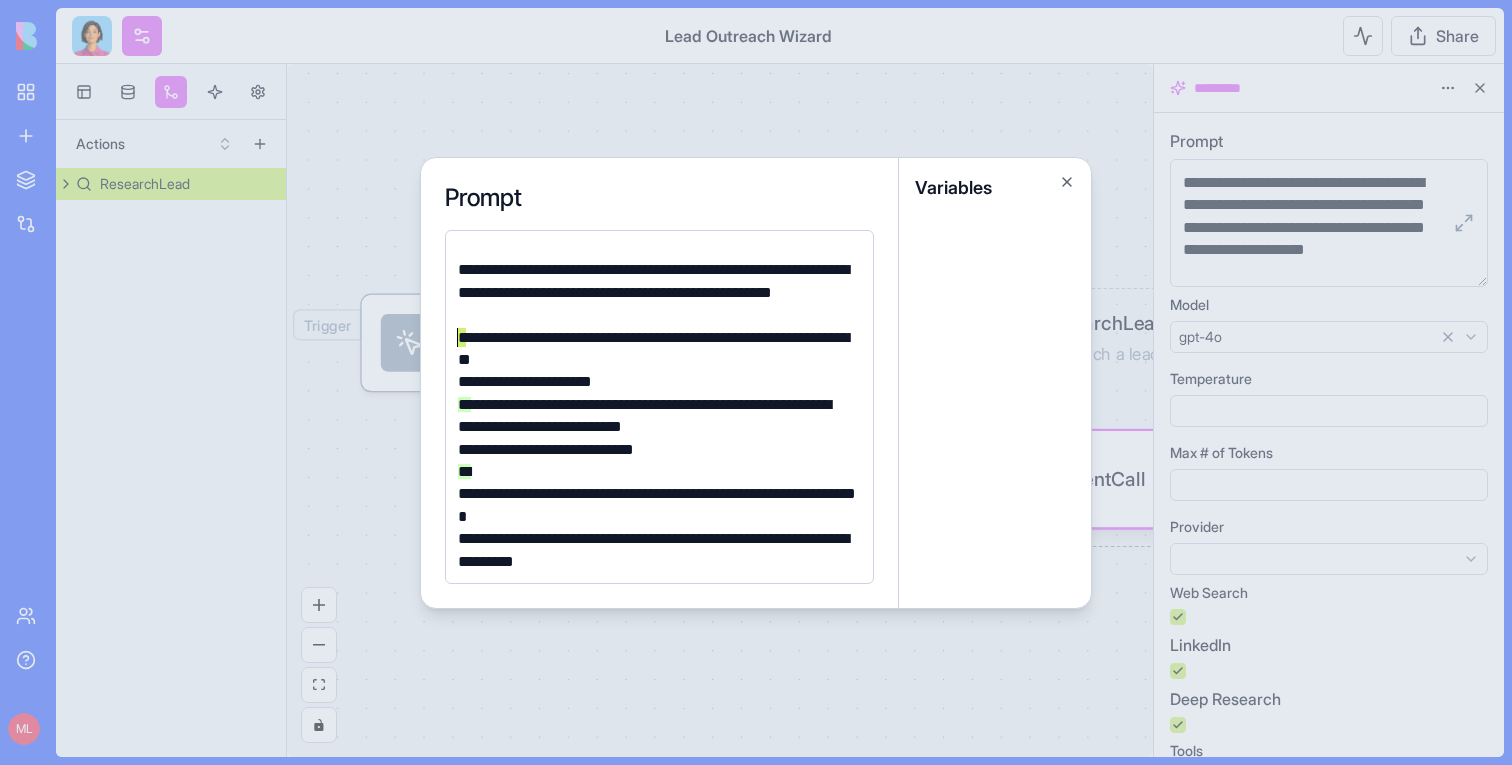 drag, startPoint x: 467, startPoint y: 335, endPoint x: 456, endPoint y: 335, distance: 11 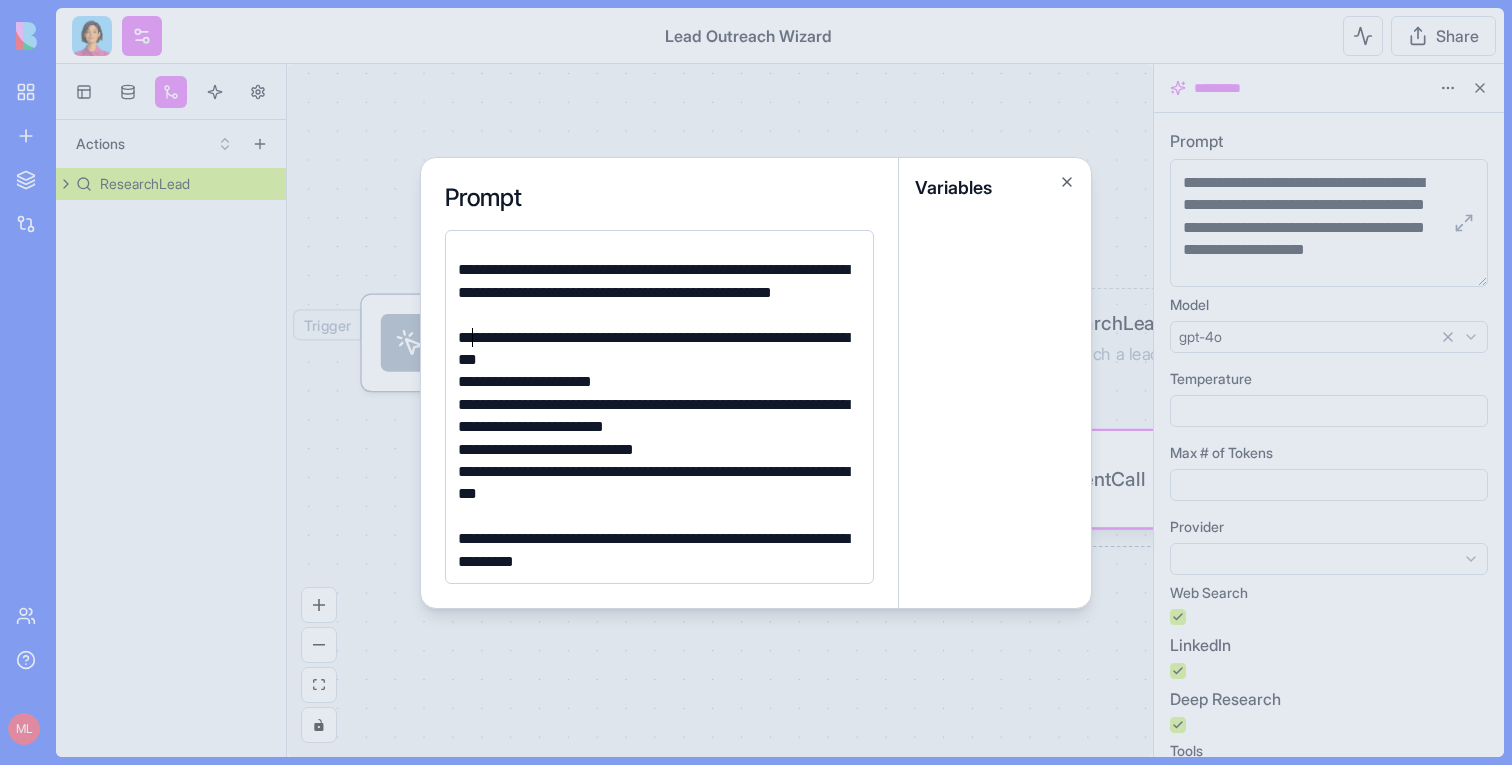 click on "**********" at bounding box center [656, 349] 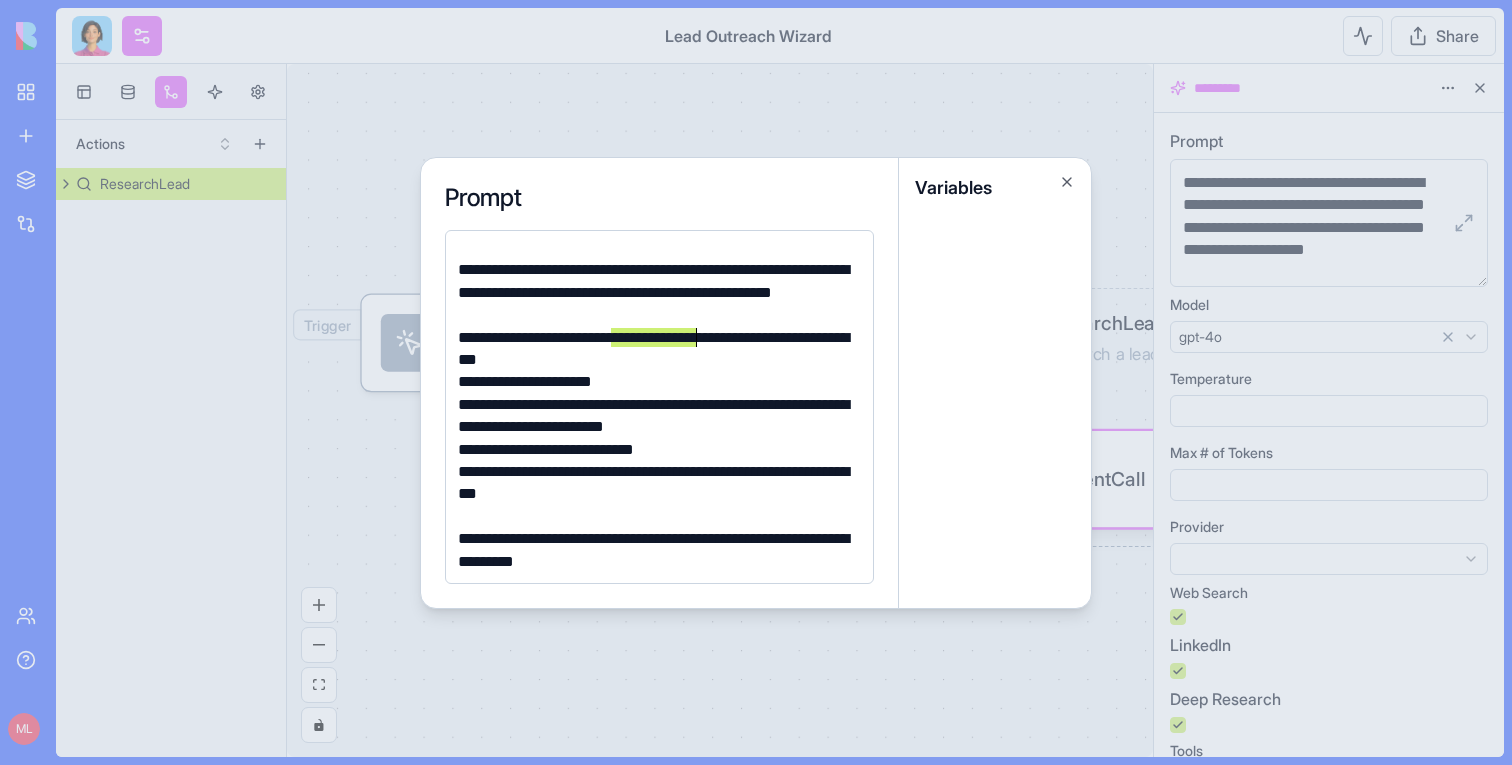 drag, startPoint x: 613, startPoint y: 335, endPoint x: 697, endPoint y: 334, distance: 84.00595 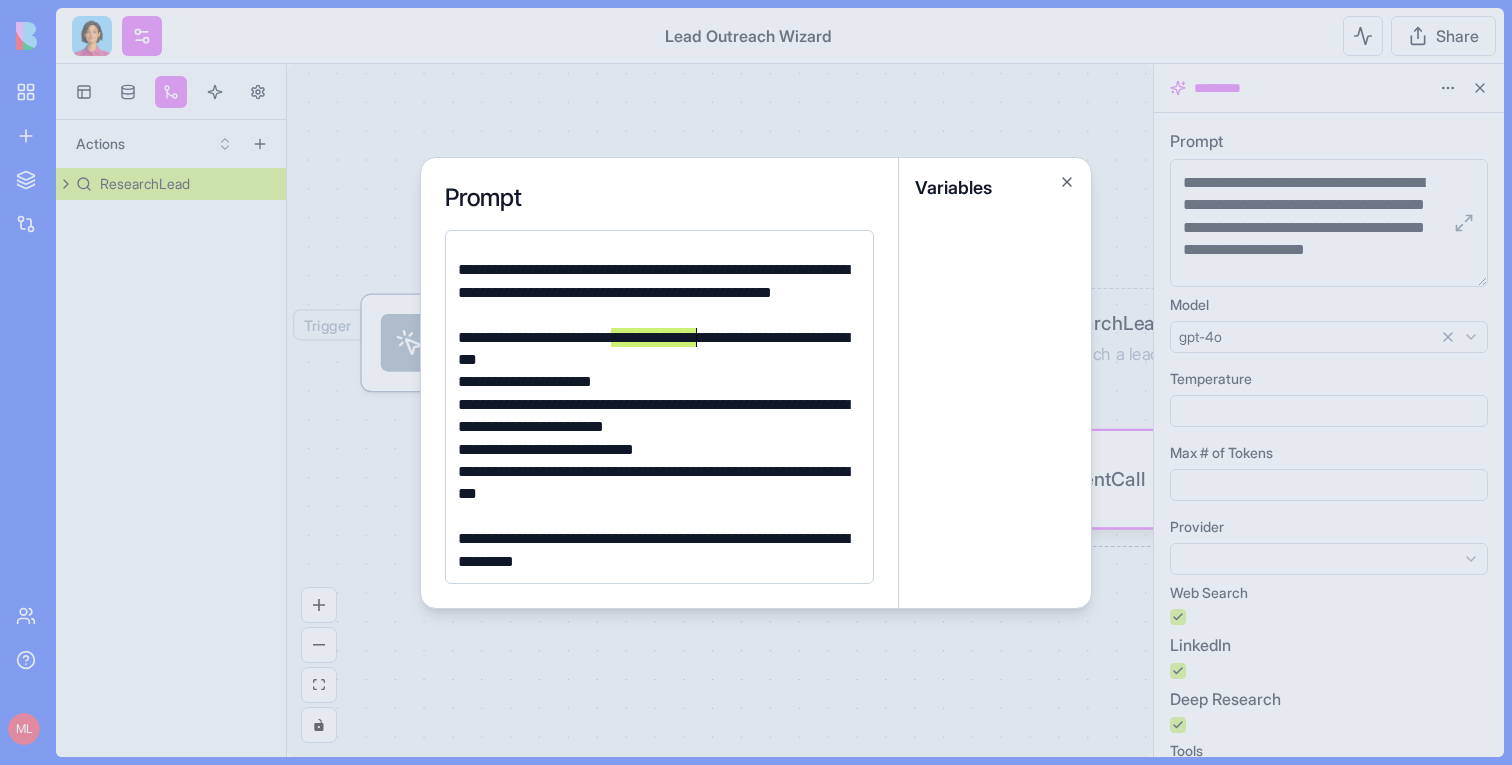 click on "**********" at bounding box center [656, 349] 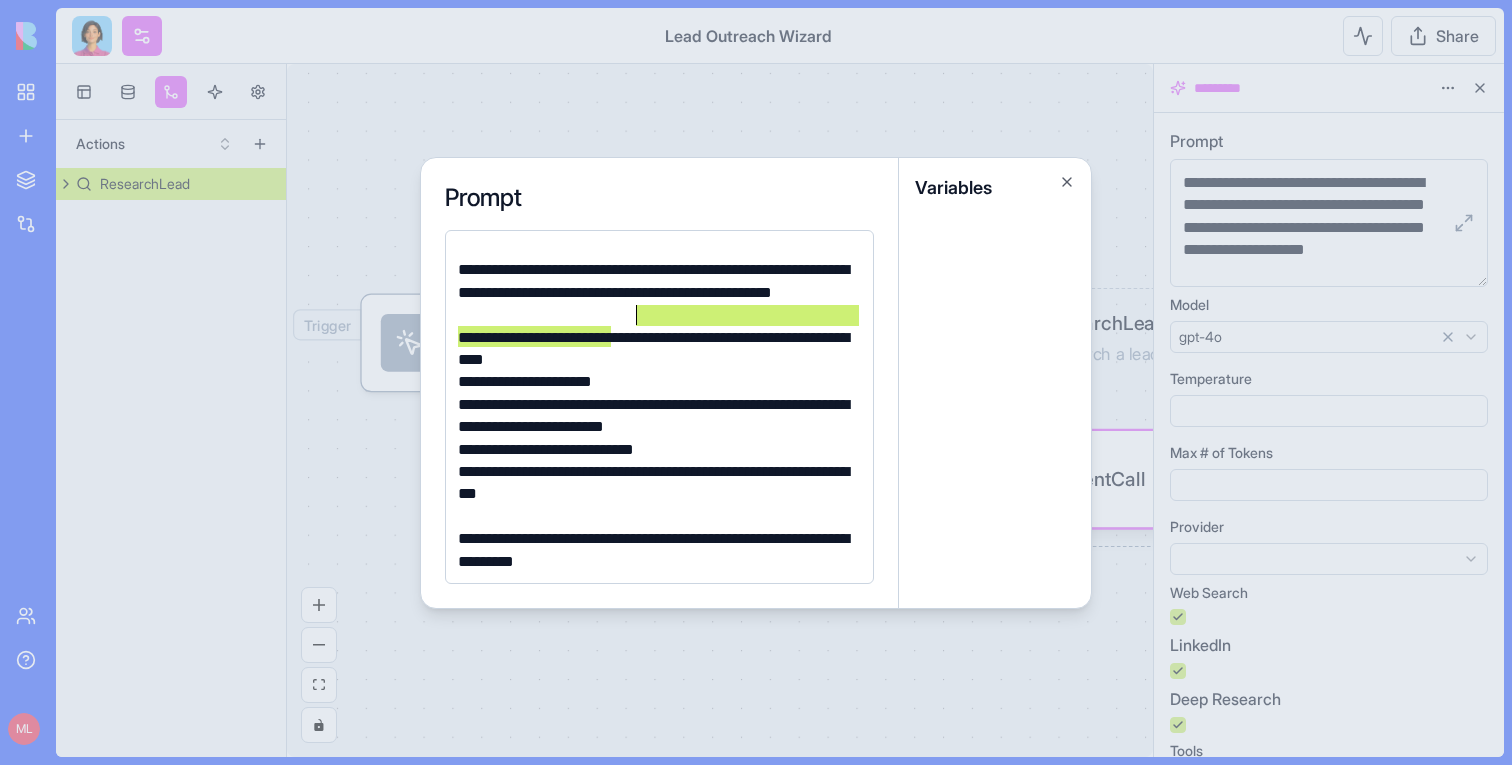 drag, startPoint x: 611, startPoint y: 335, endPoint x: 704, endPoint y: 335, distance: 93 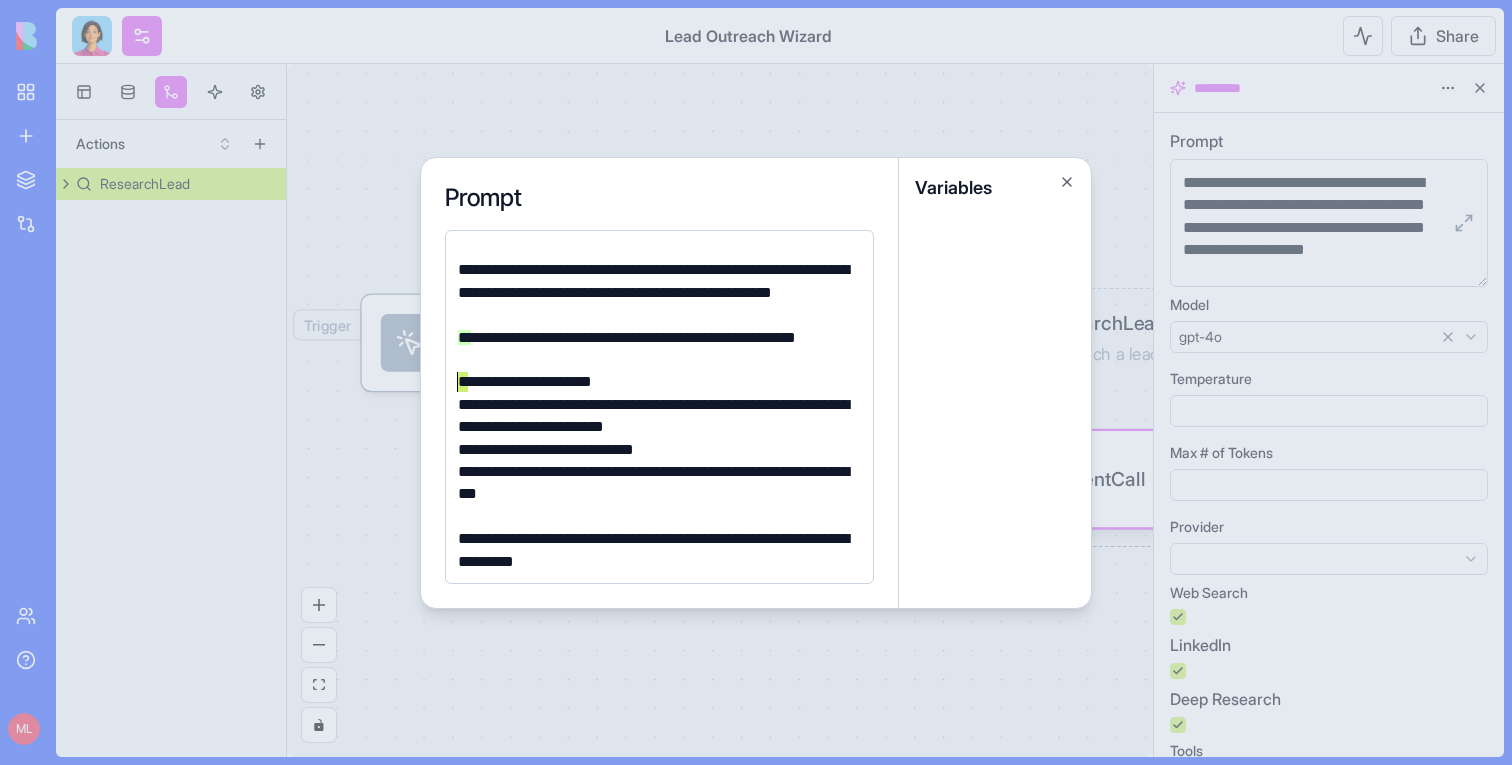 drag, startPoint x: 468, startPoint y: 379, endPoint x: 456, endPoint y: 378, distance: 12.0415945 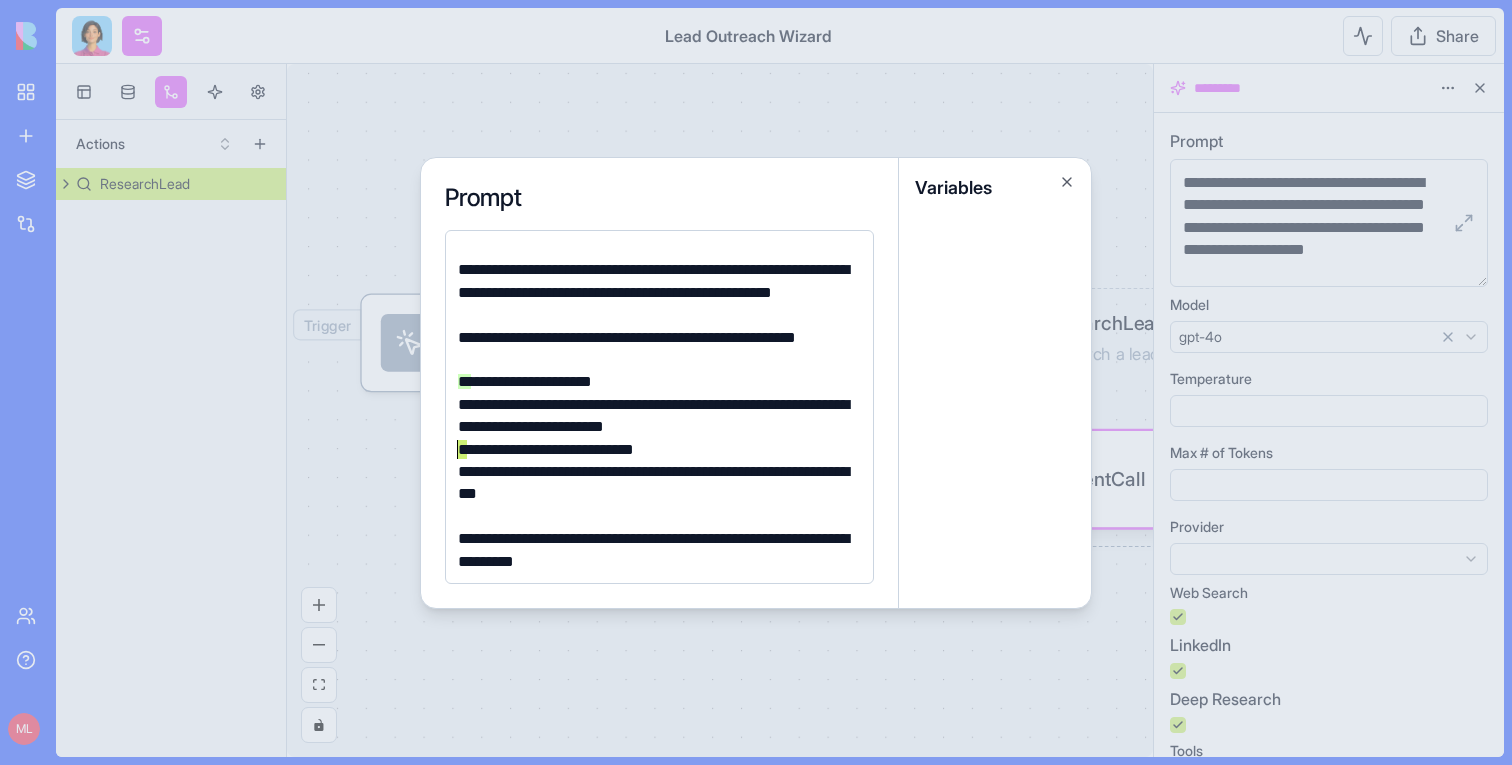 click on "**********" at bounding box center (656, 450) 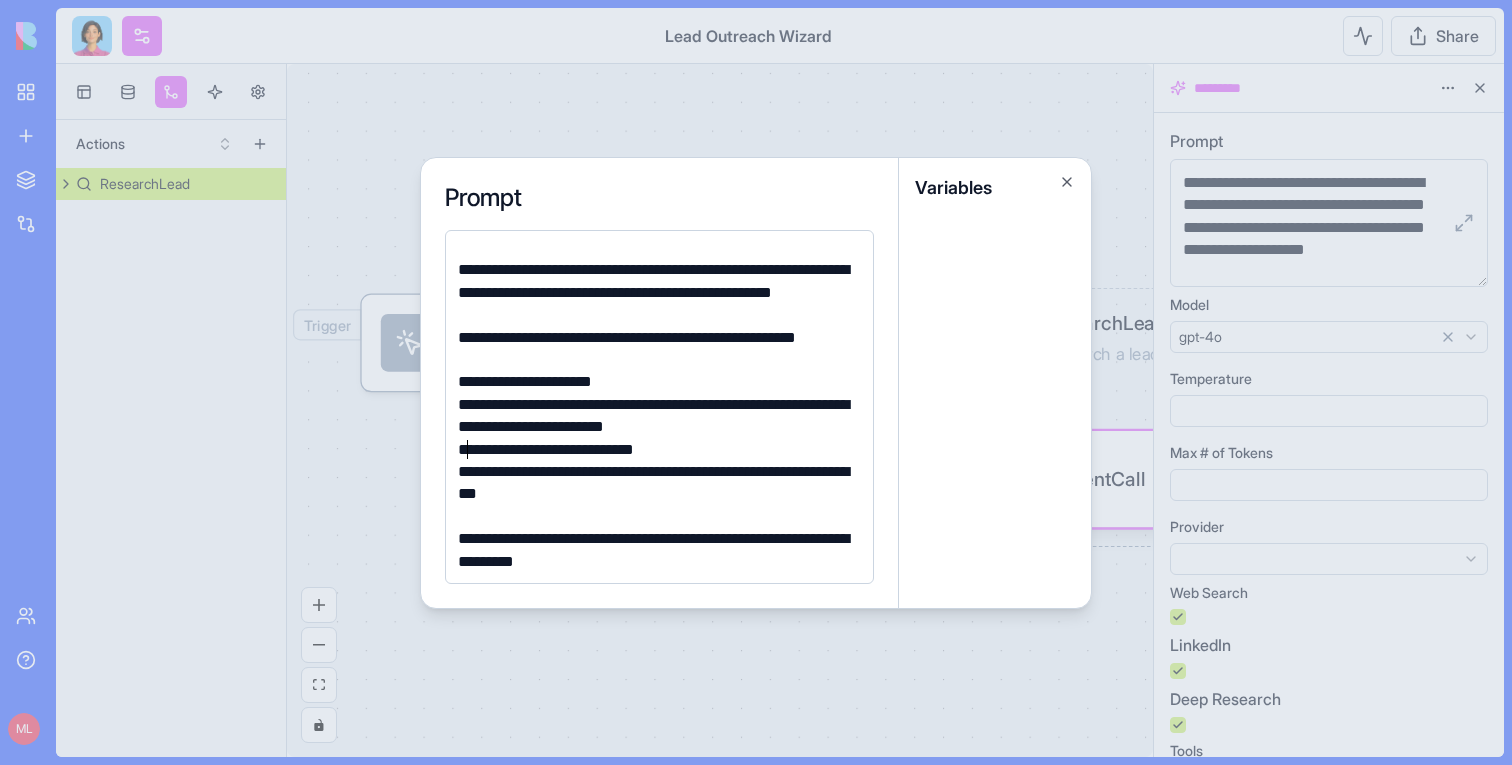 click on "**********" at bounding box center (656, 349) 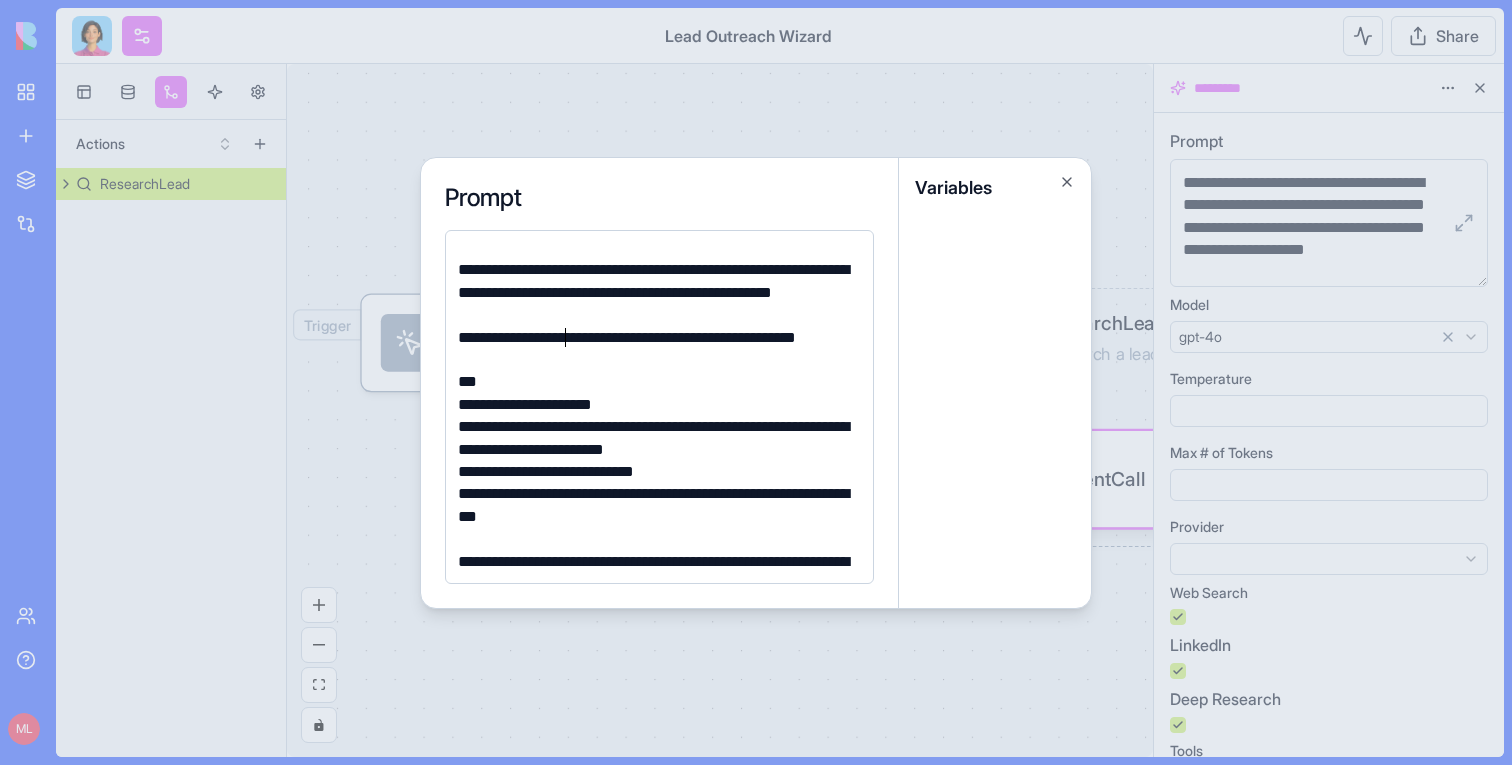 click on "**********" at bounding box center [656, 349] 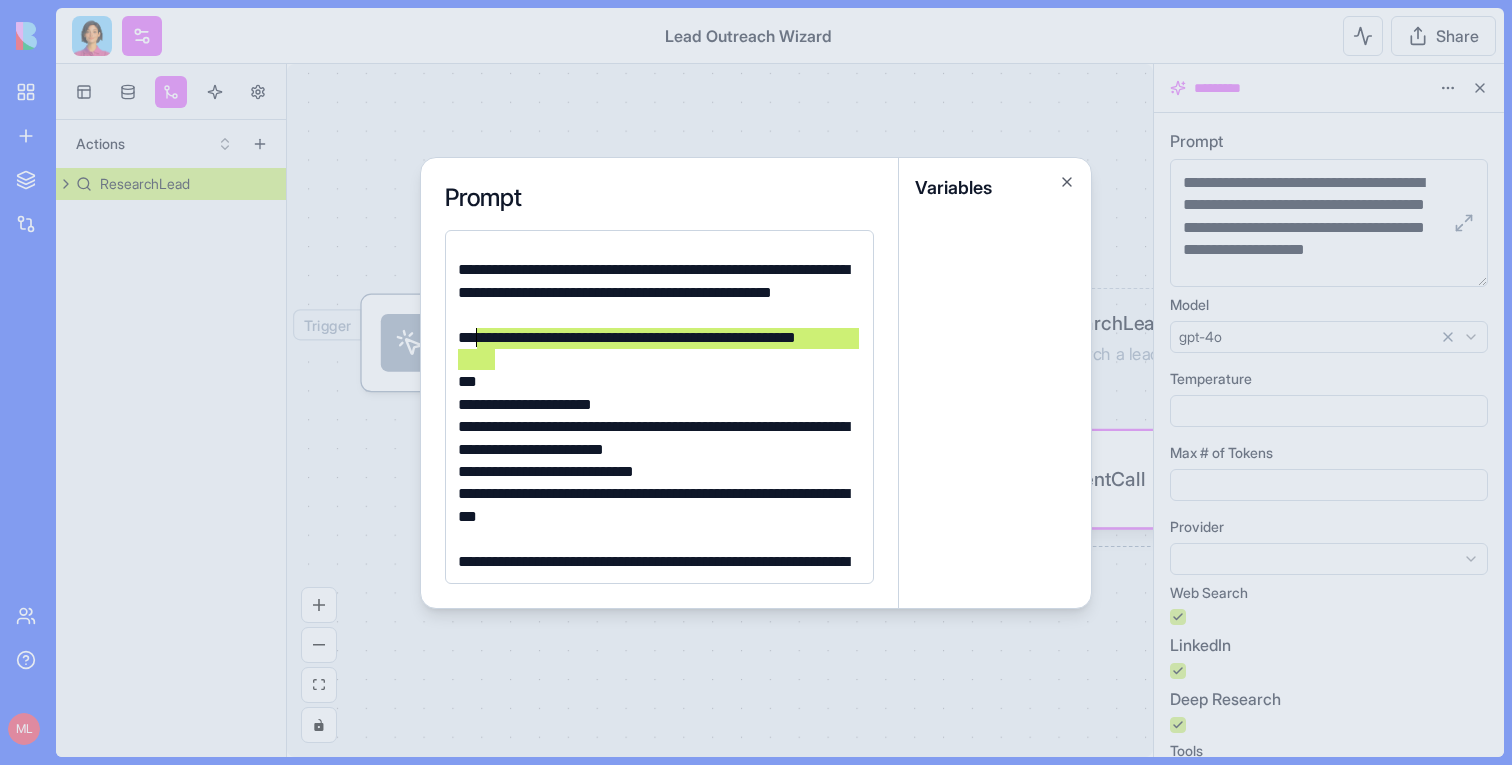 drag, startPoint x: 526, startPoint y: 362, endPoint x: 482, endPoint y: 346, distance: 46.818798 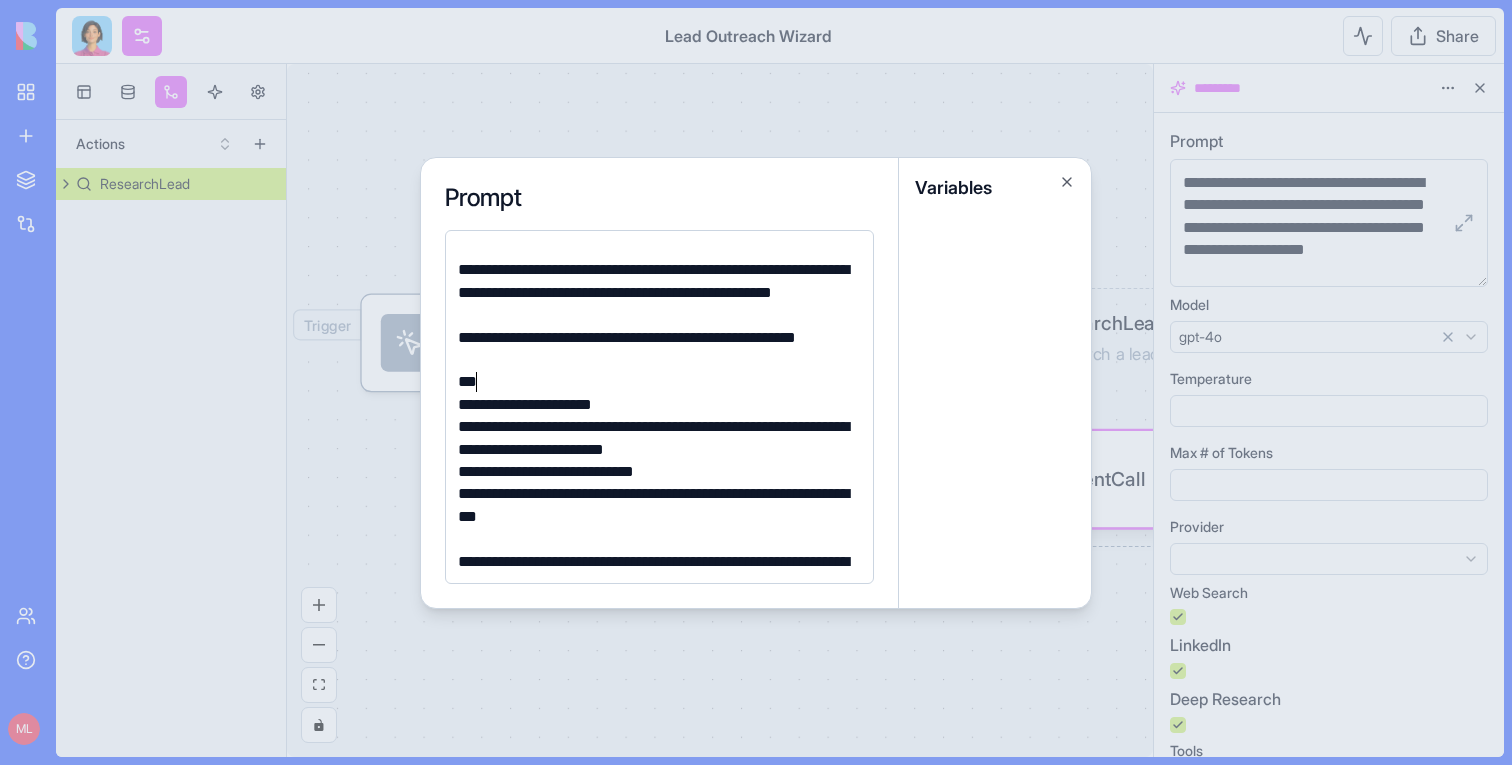 click on "**" at bounding box center [656, 382] 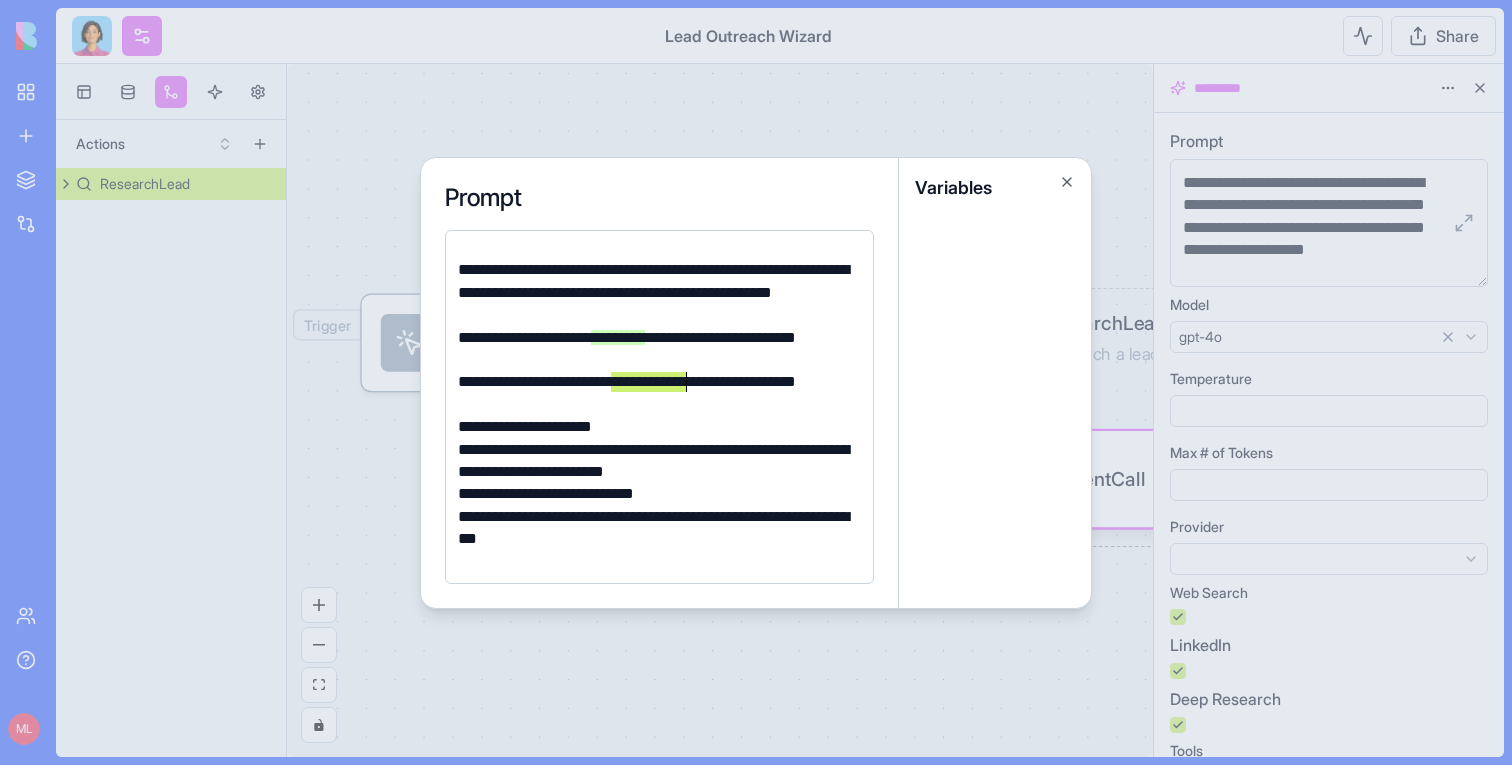 drag, startPoint x: 612, startPoint y: 384, endPoint x: 686, endPoint y: 381, distance: 74.06078 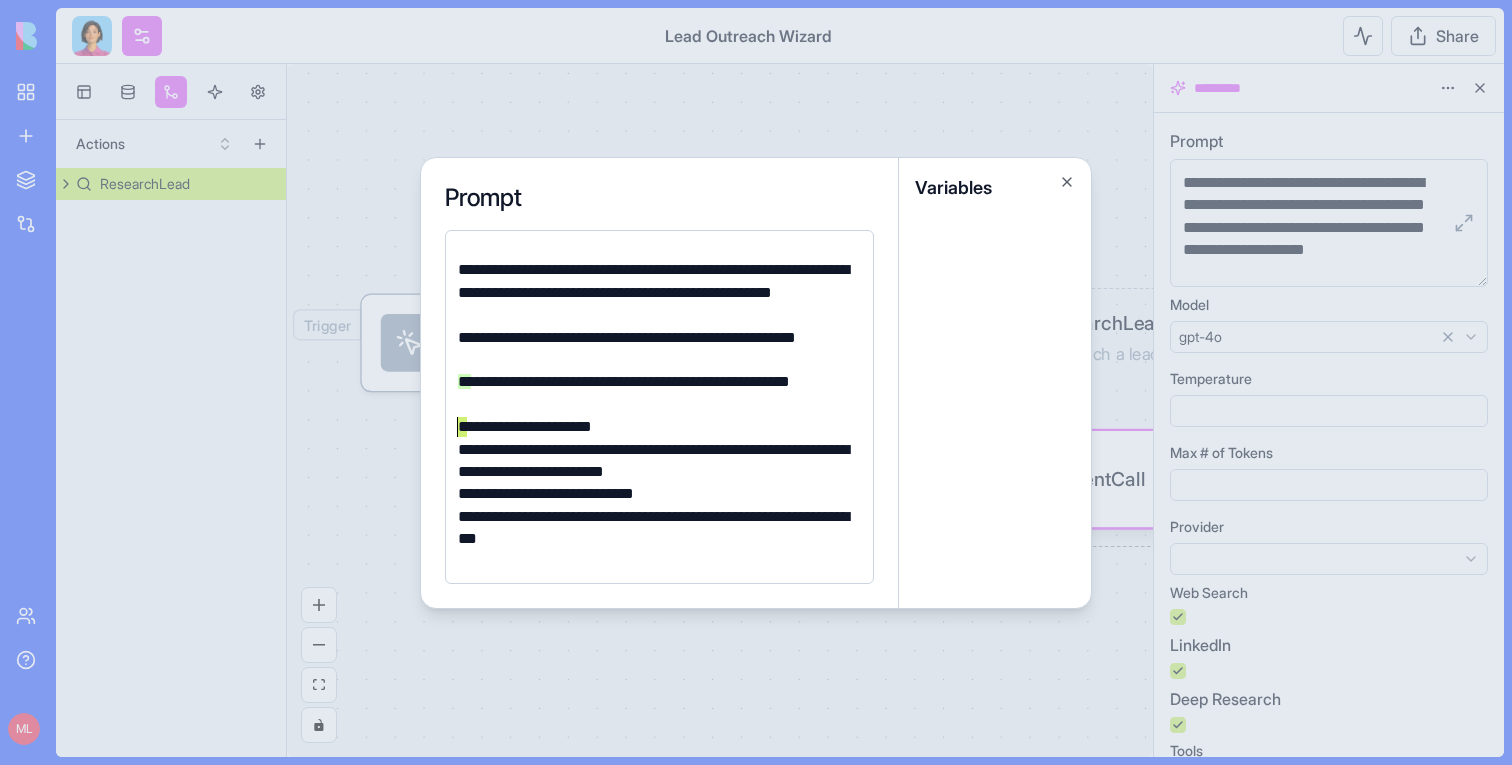 click on "**********" at bounding box center (656, 427) 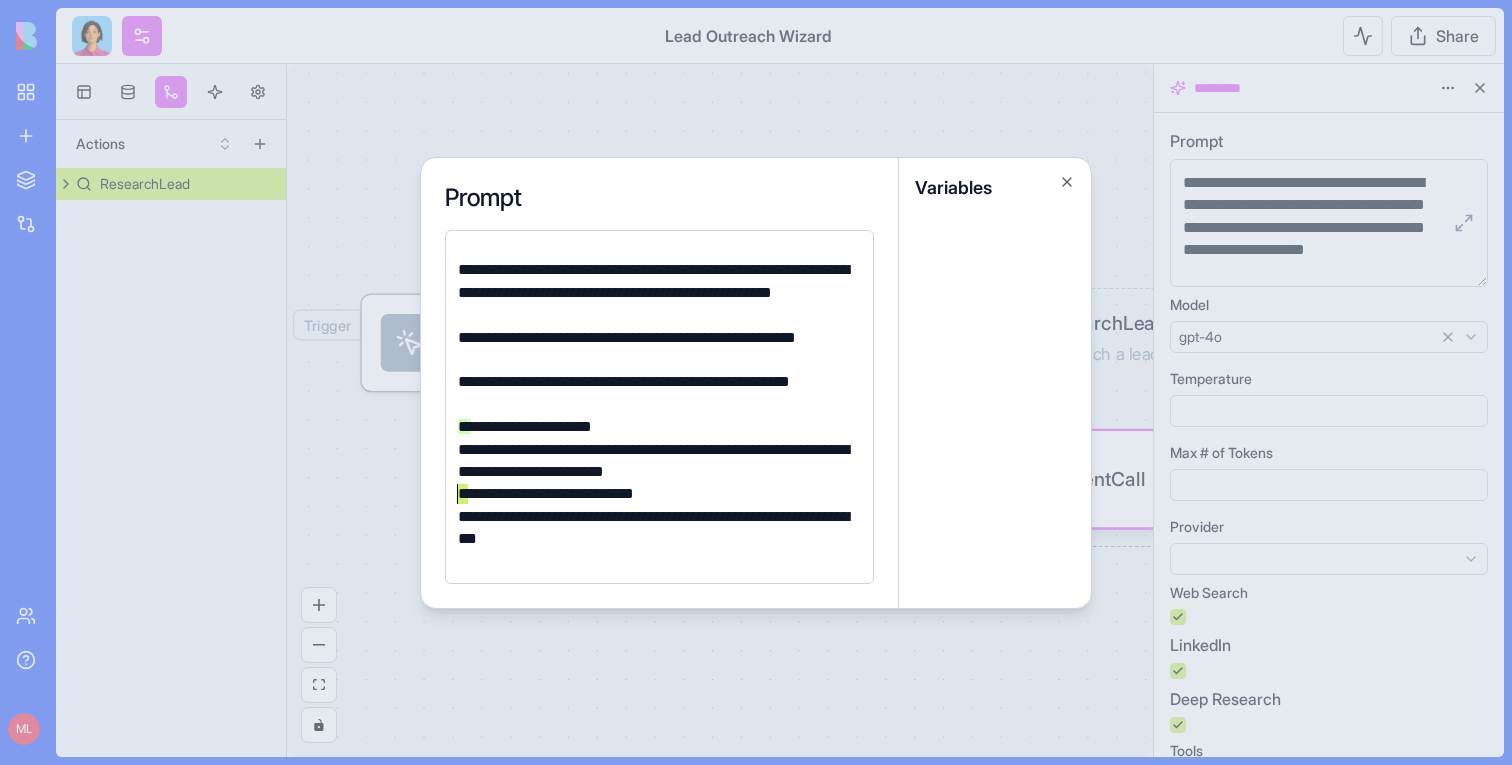 drag, startPoint x: 463, startPoint y: 499, endPoint x: 444, endPoint y: 499, distance: 19 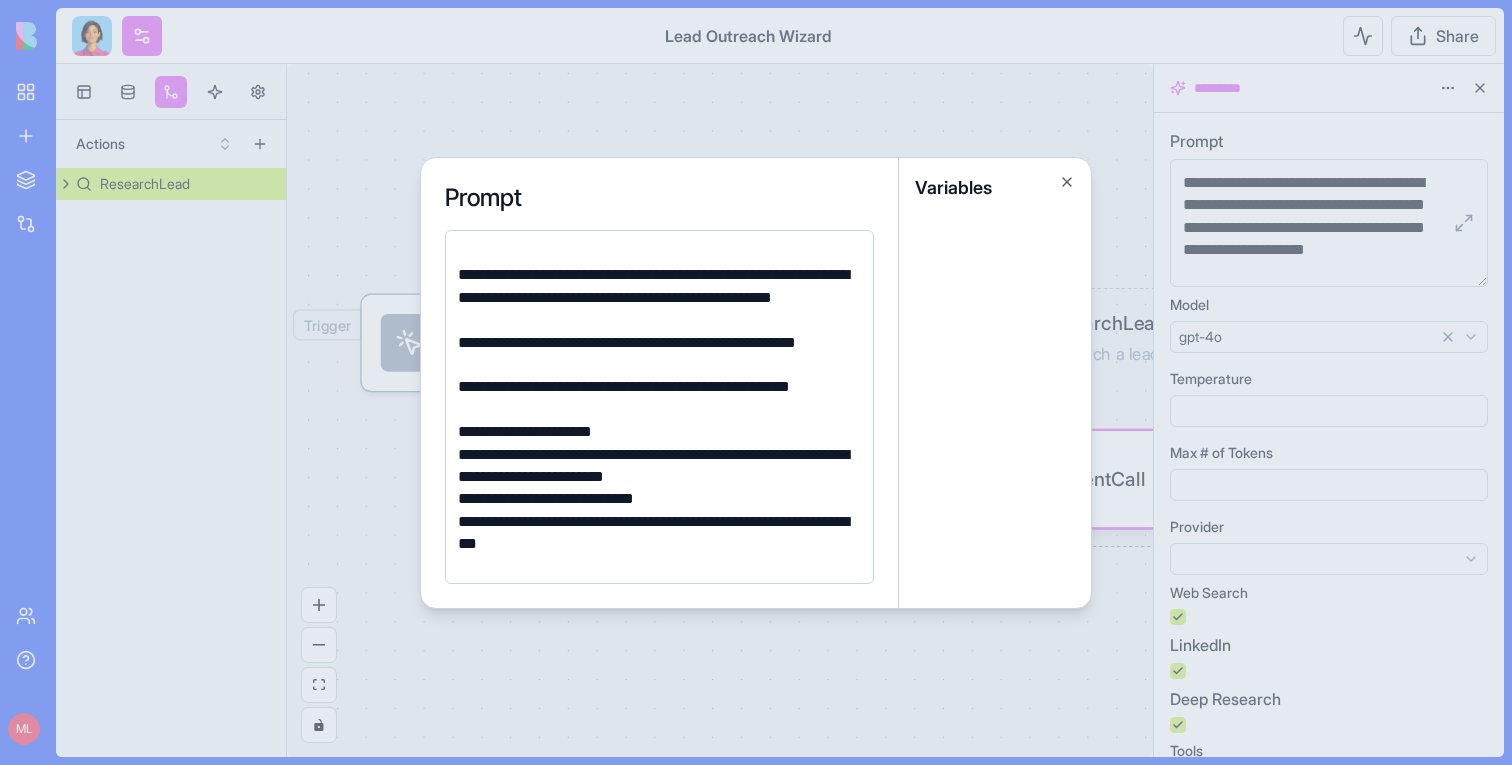 scroll, scrollTop: 1108, scrollLeft: 0, axis: vertical 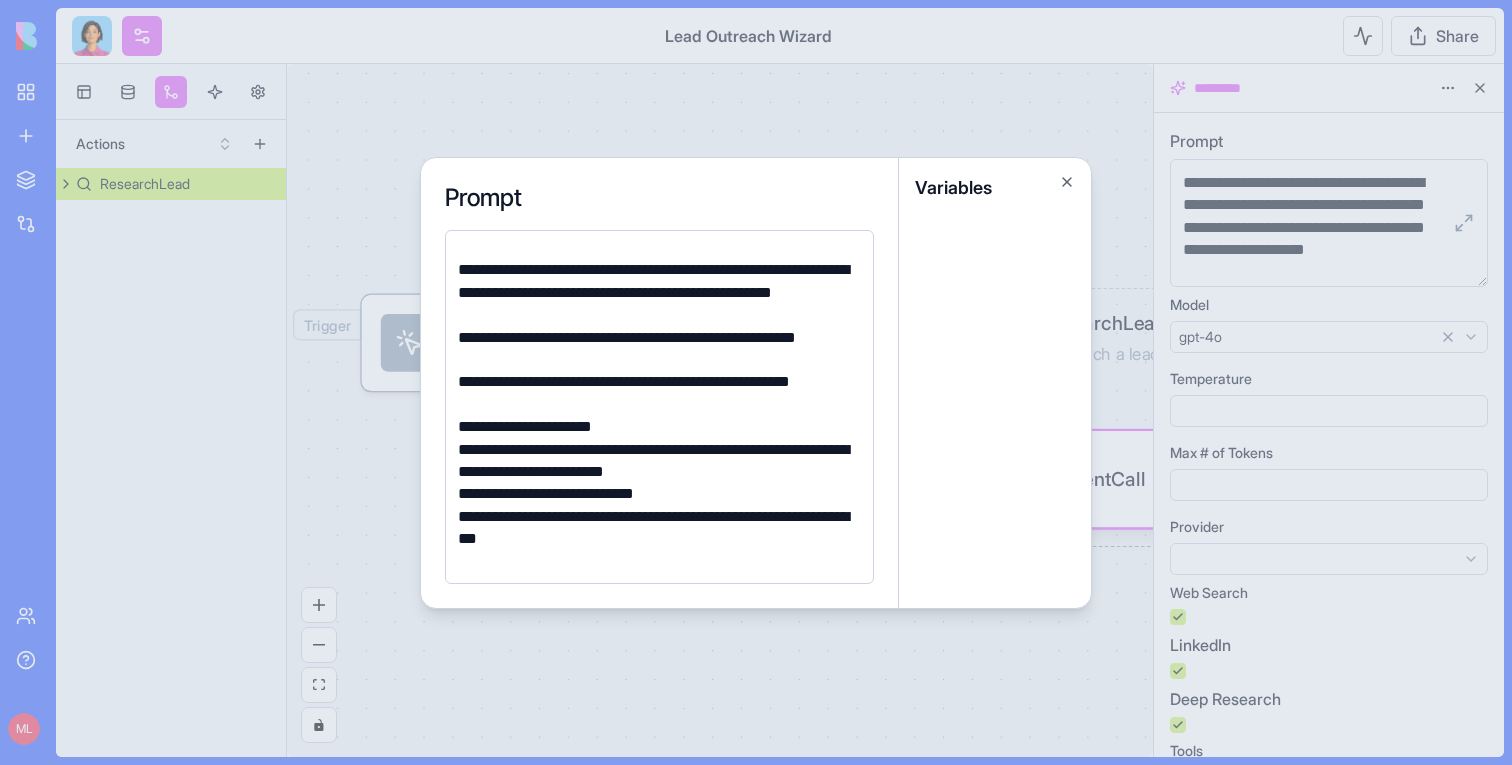 click at bounding box center [756, 382] 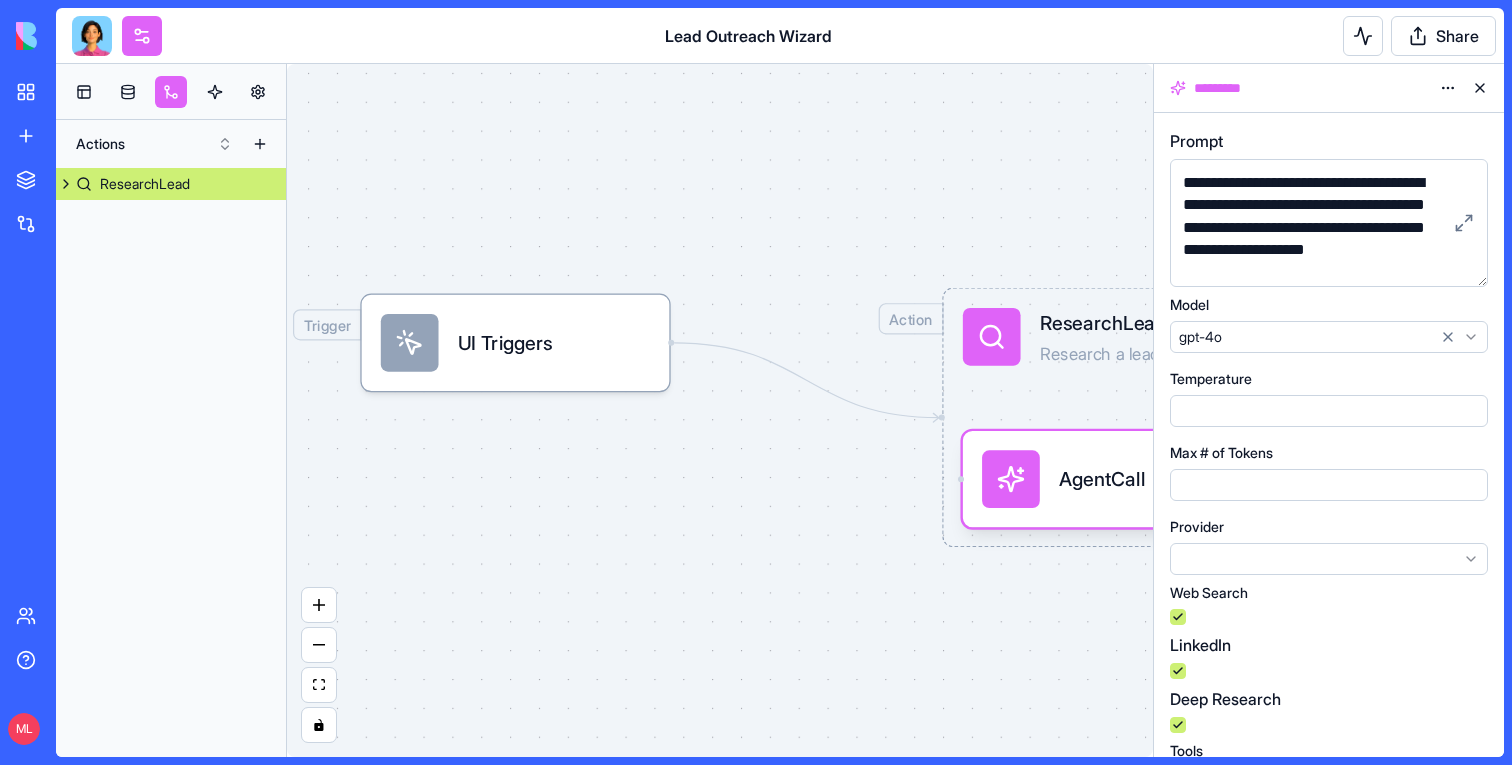 click at bounding box center [92, 36] 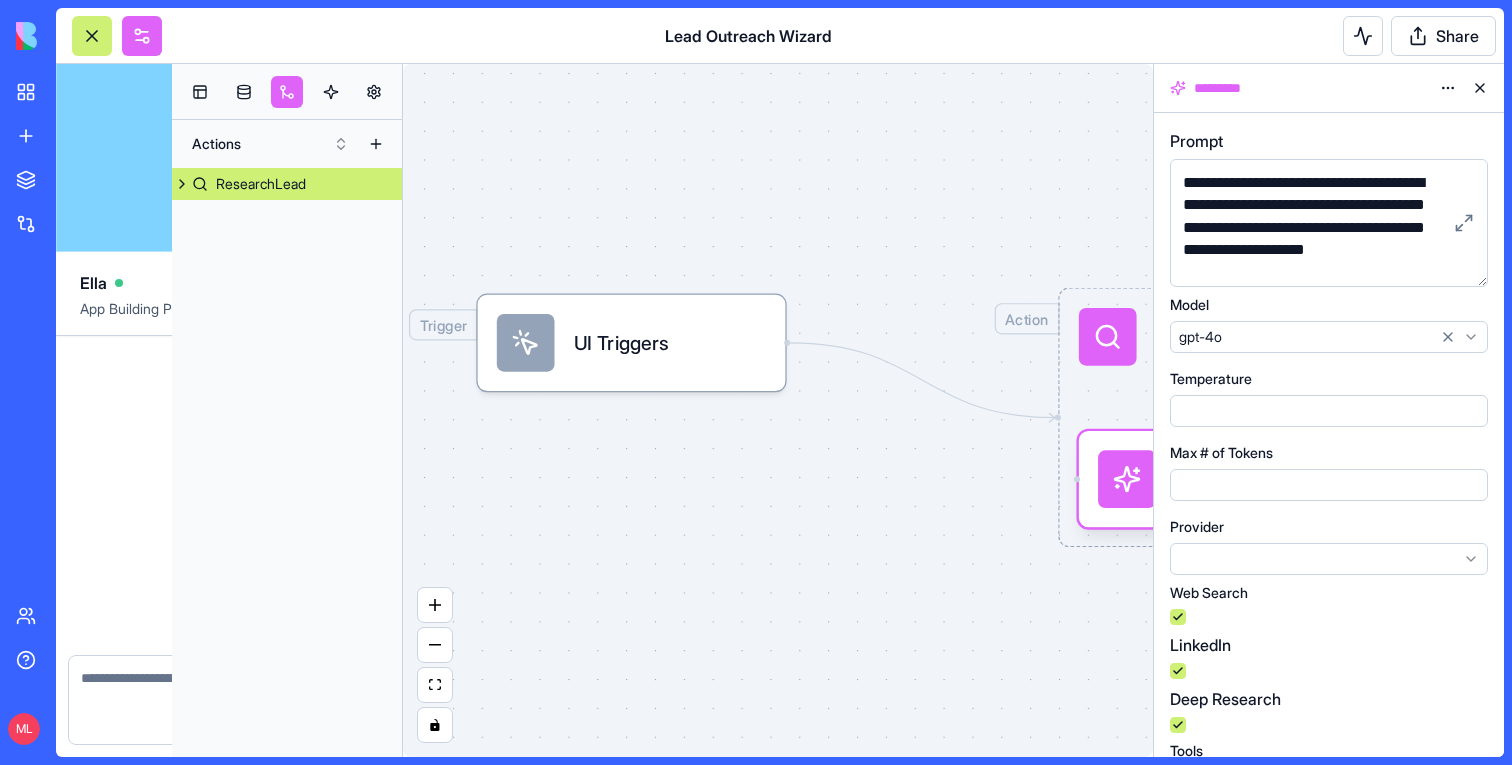 scroll, scrollTop: 8061, scrollLeft: 0, axis: vertical 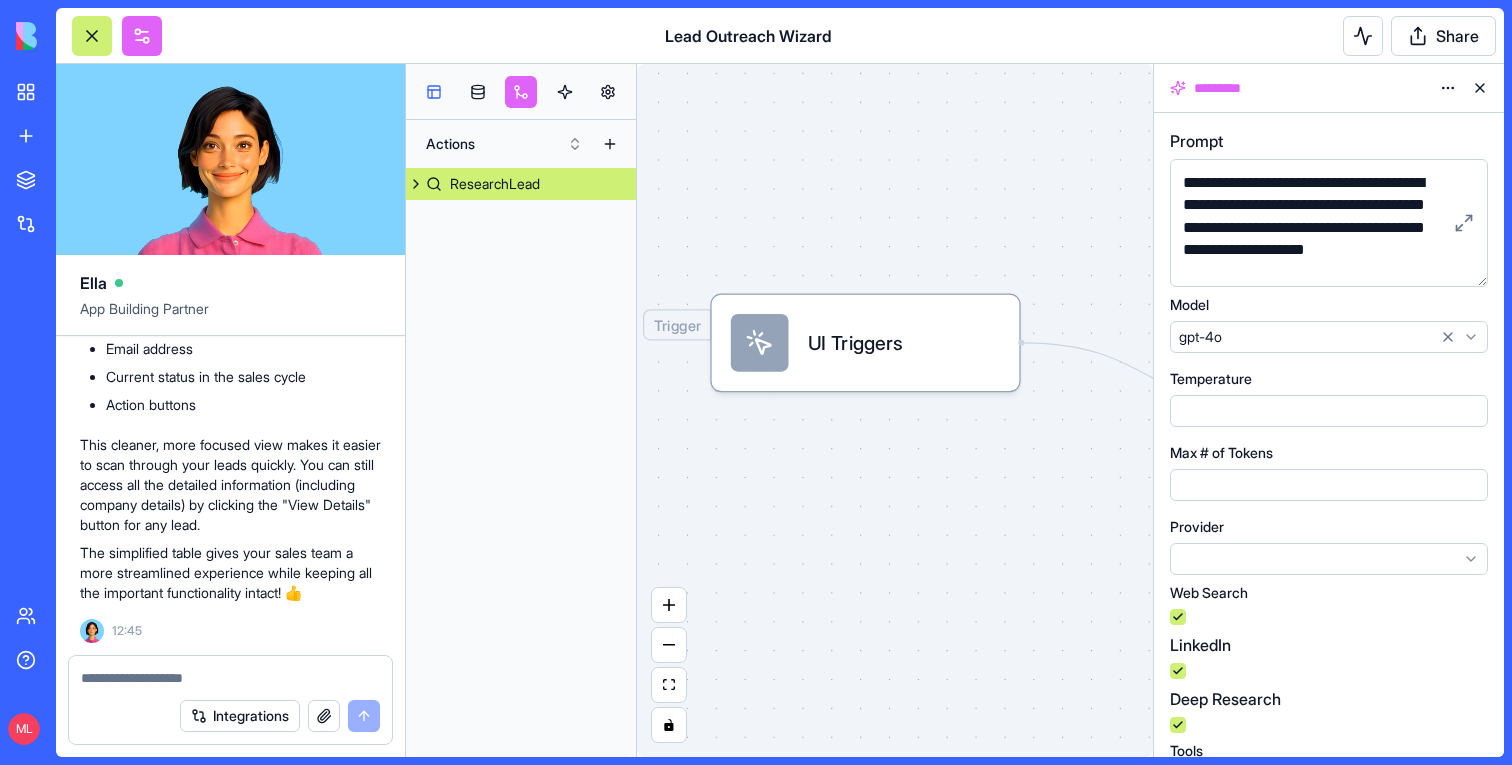click at bounding box center (434, 92) 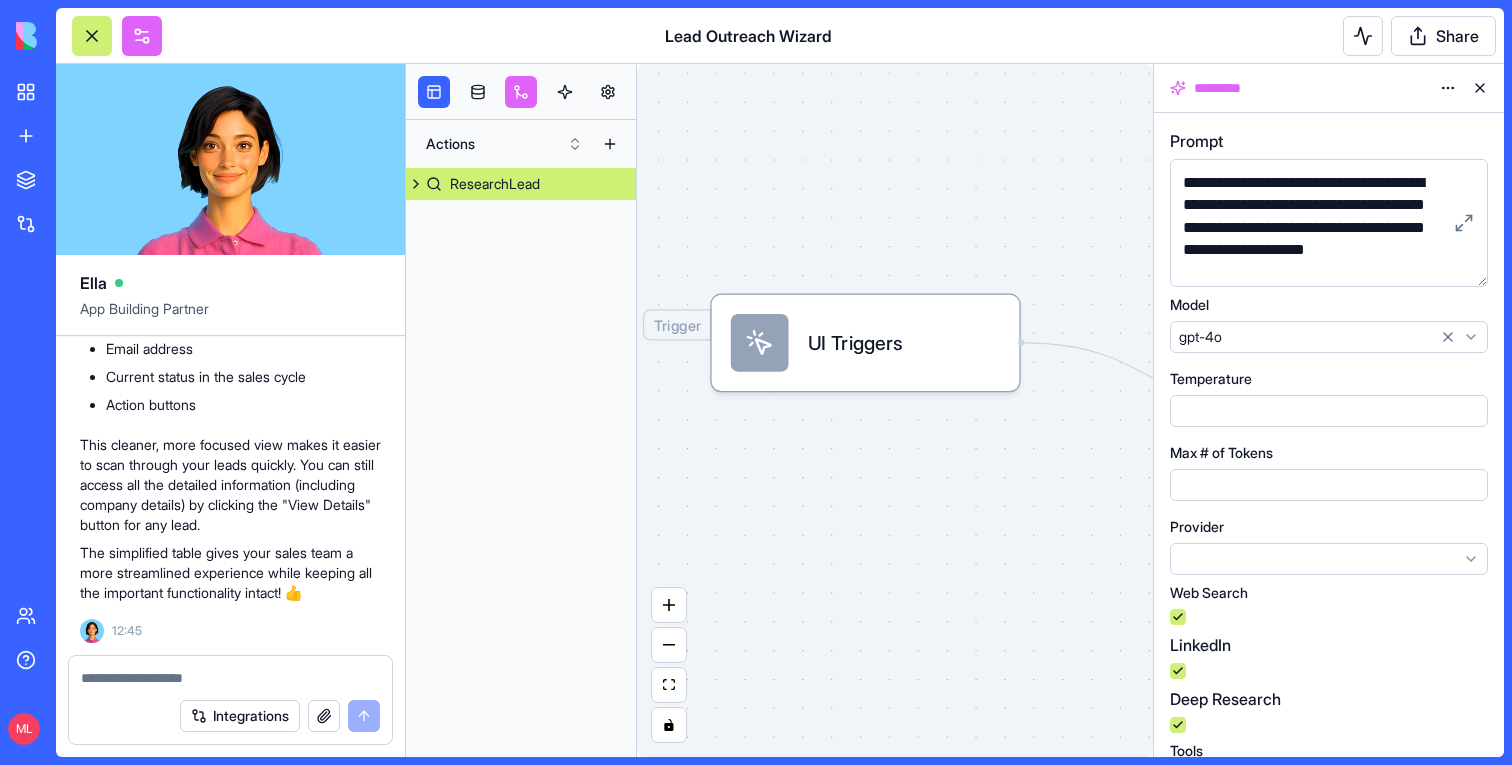 click at bounding box center [1480, 88] 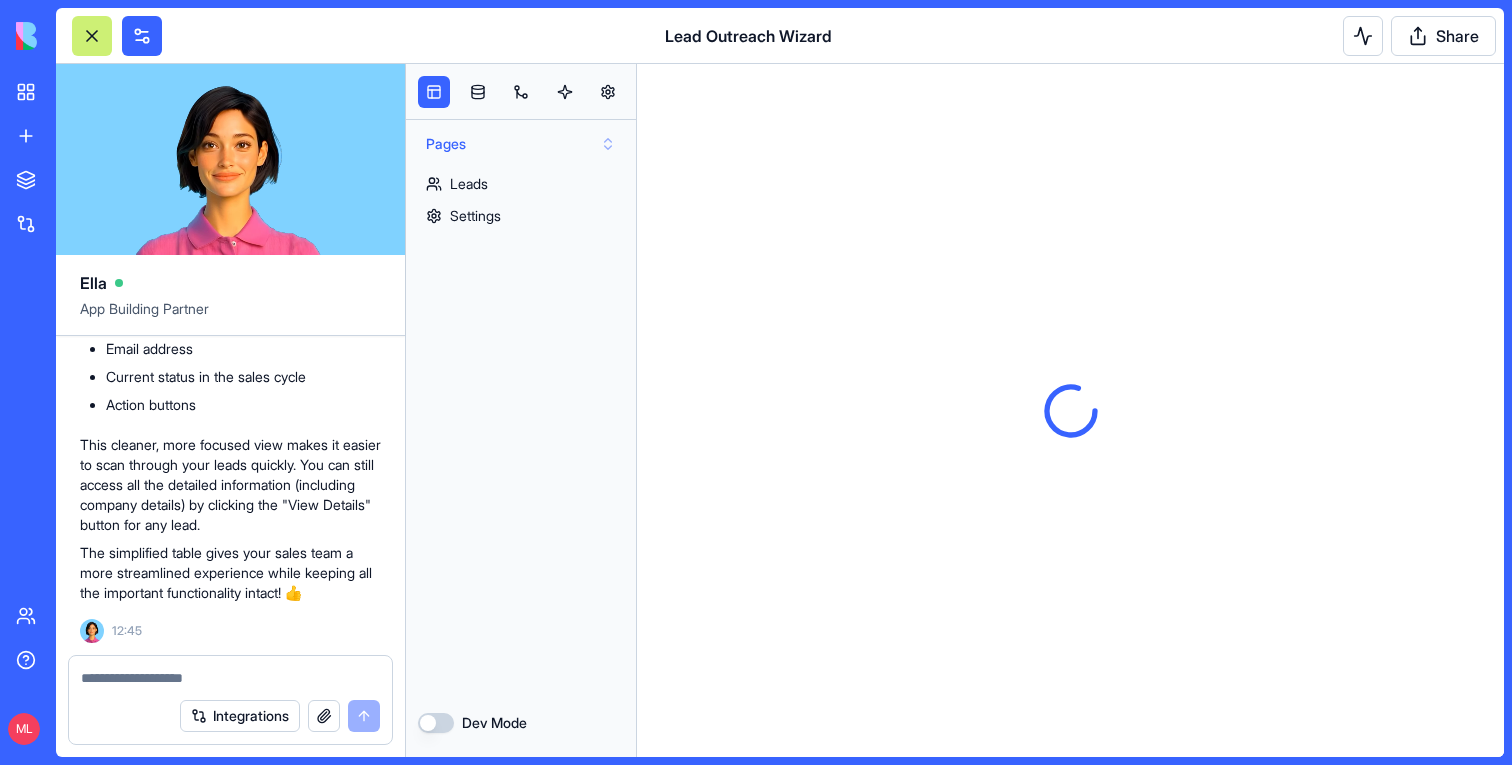 scroll, scrollTop: 0, scrollLeft: 0, axis: both 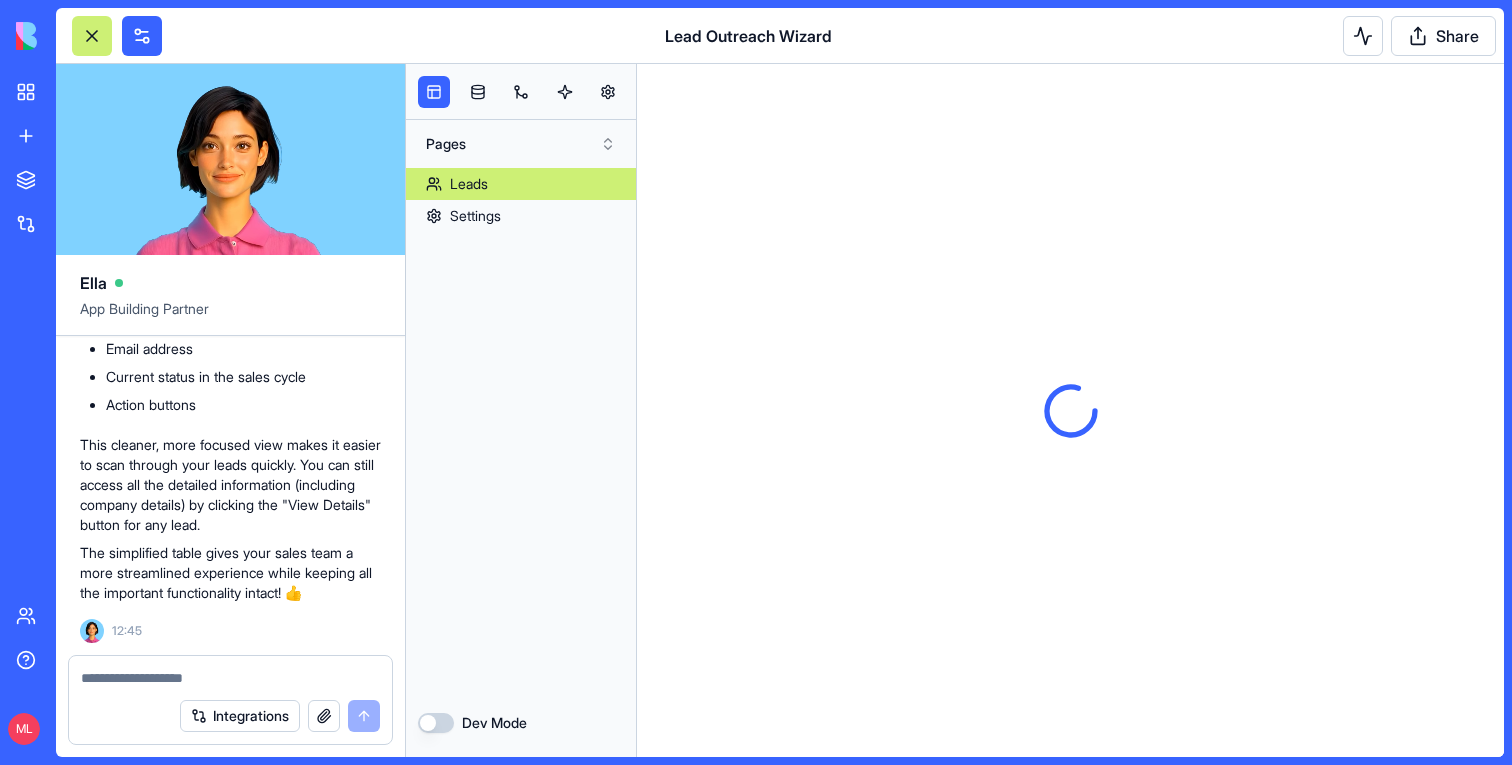 click on "Leads" at bounding box center [521, 184] 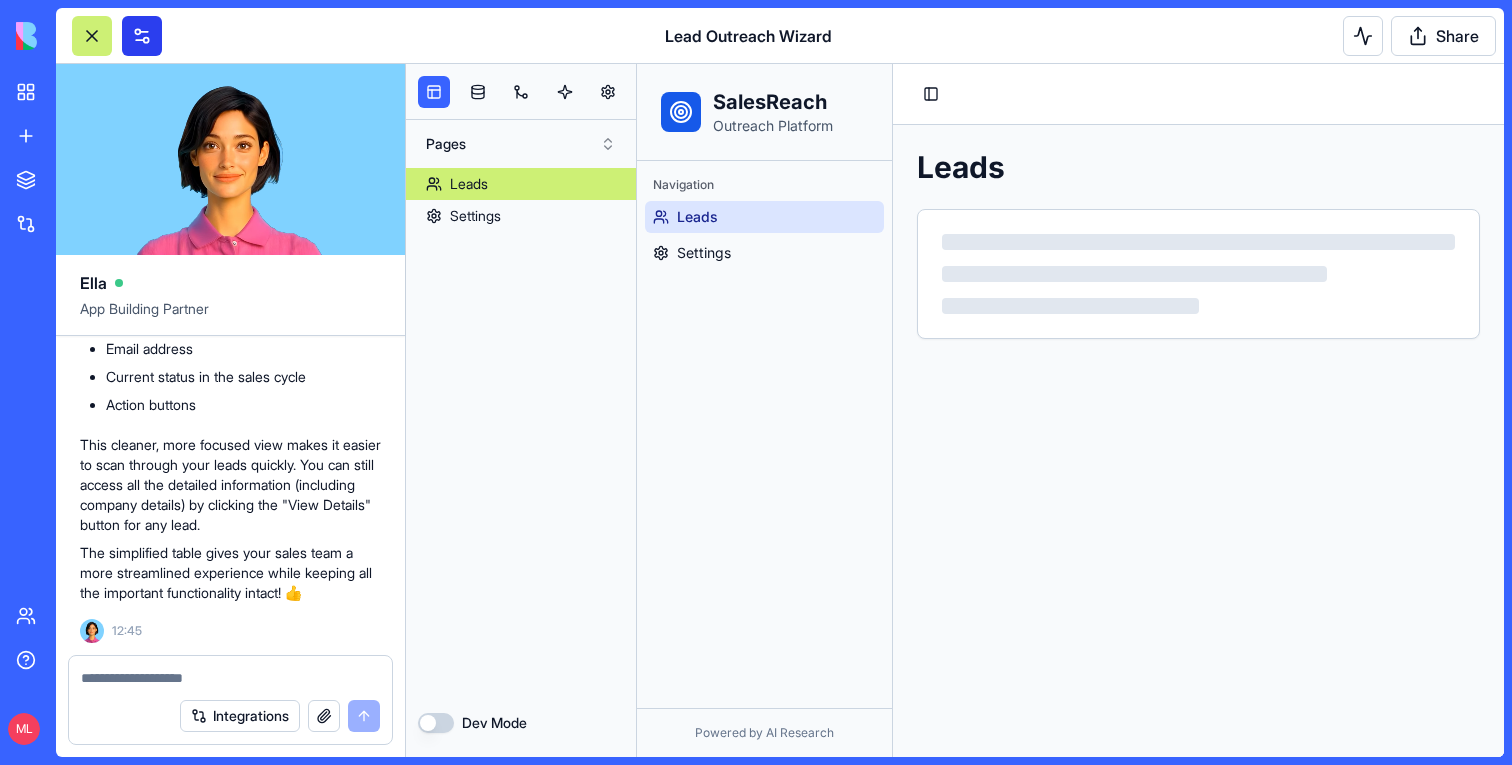 click at bounding box center [142, 36] 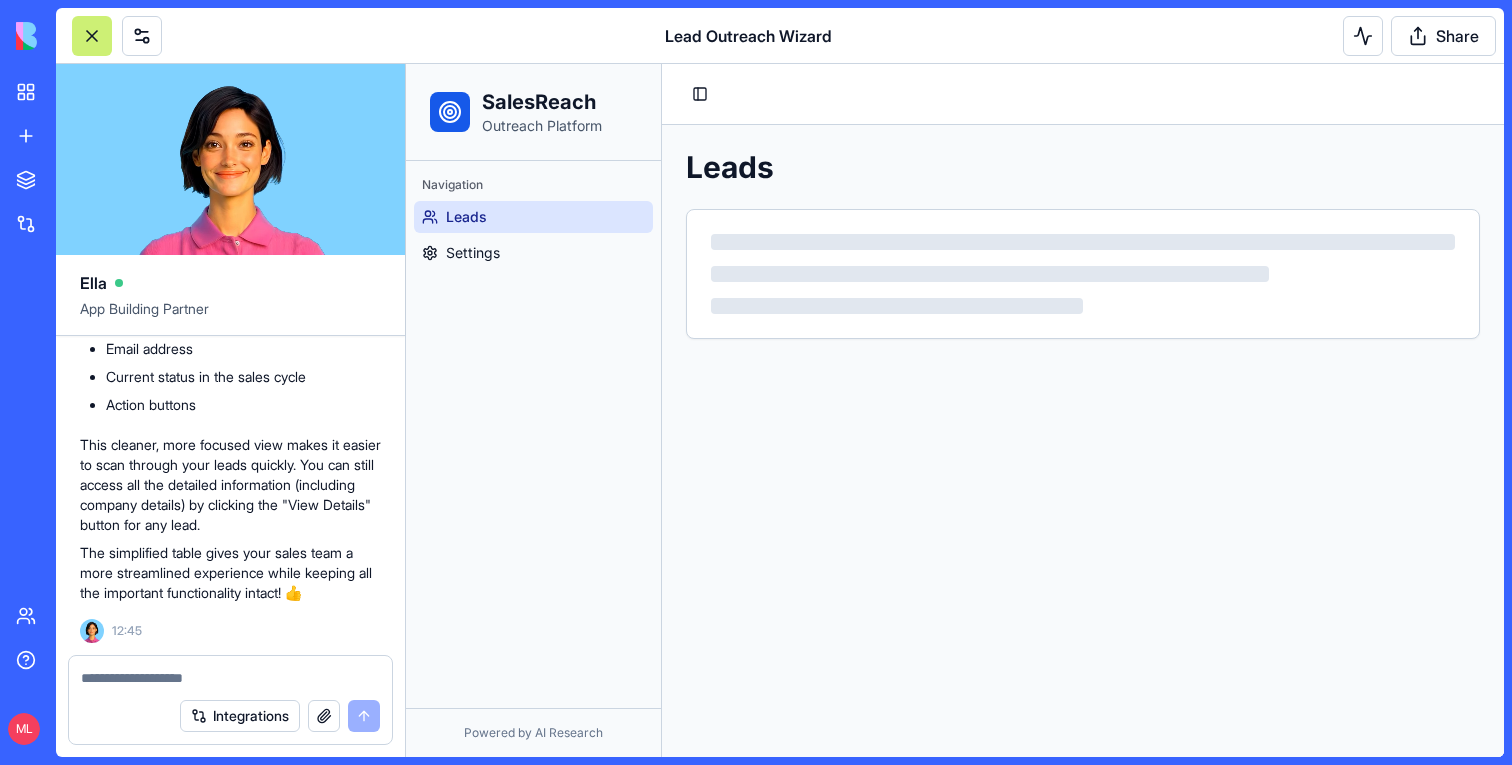 click at bounding box center [92, 36] 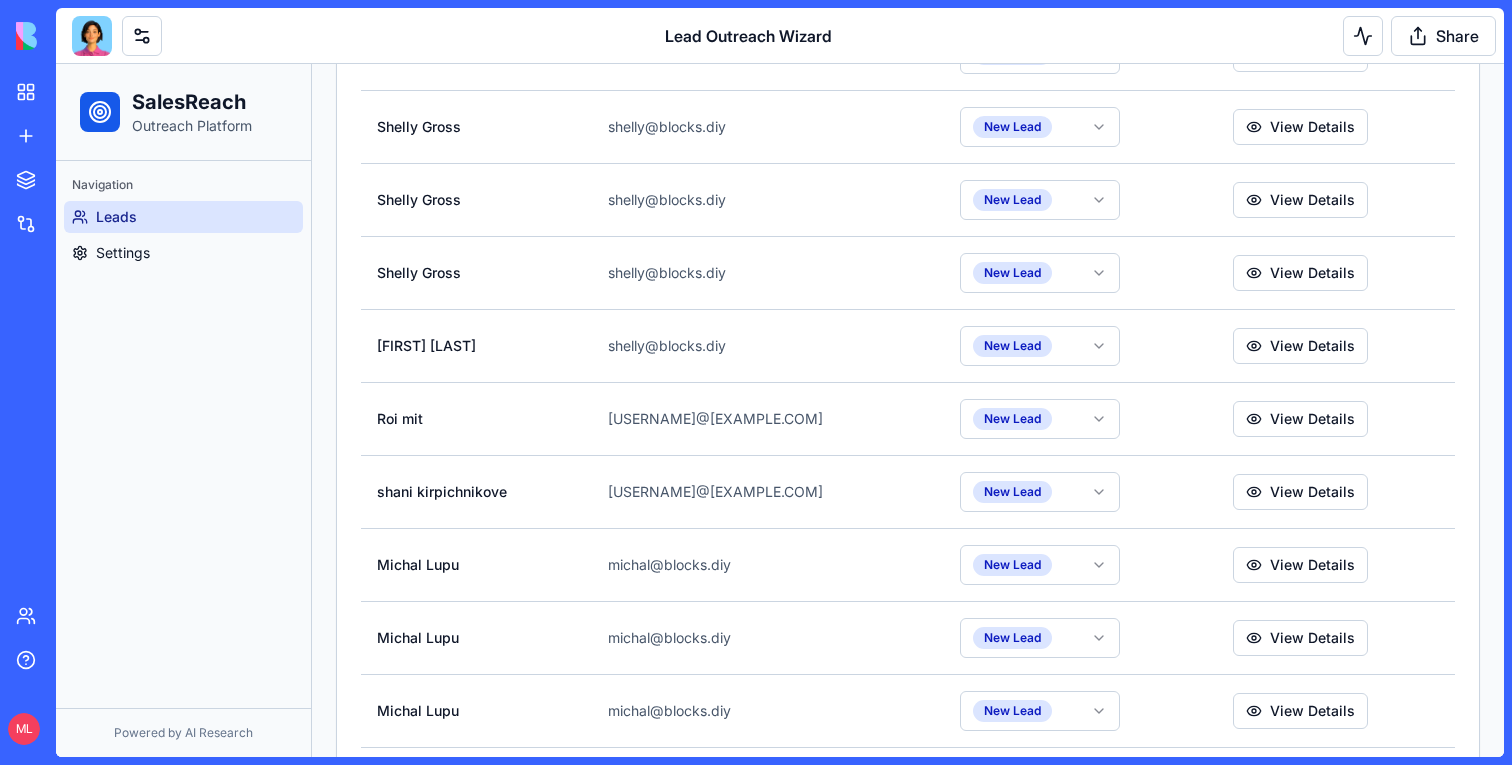 scroll, scrollTop: 1475, scrollLeft: 0, axis: vertical 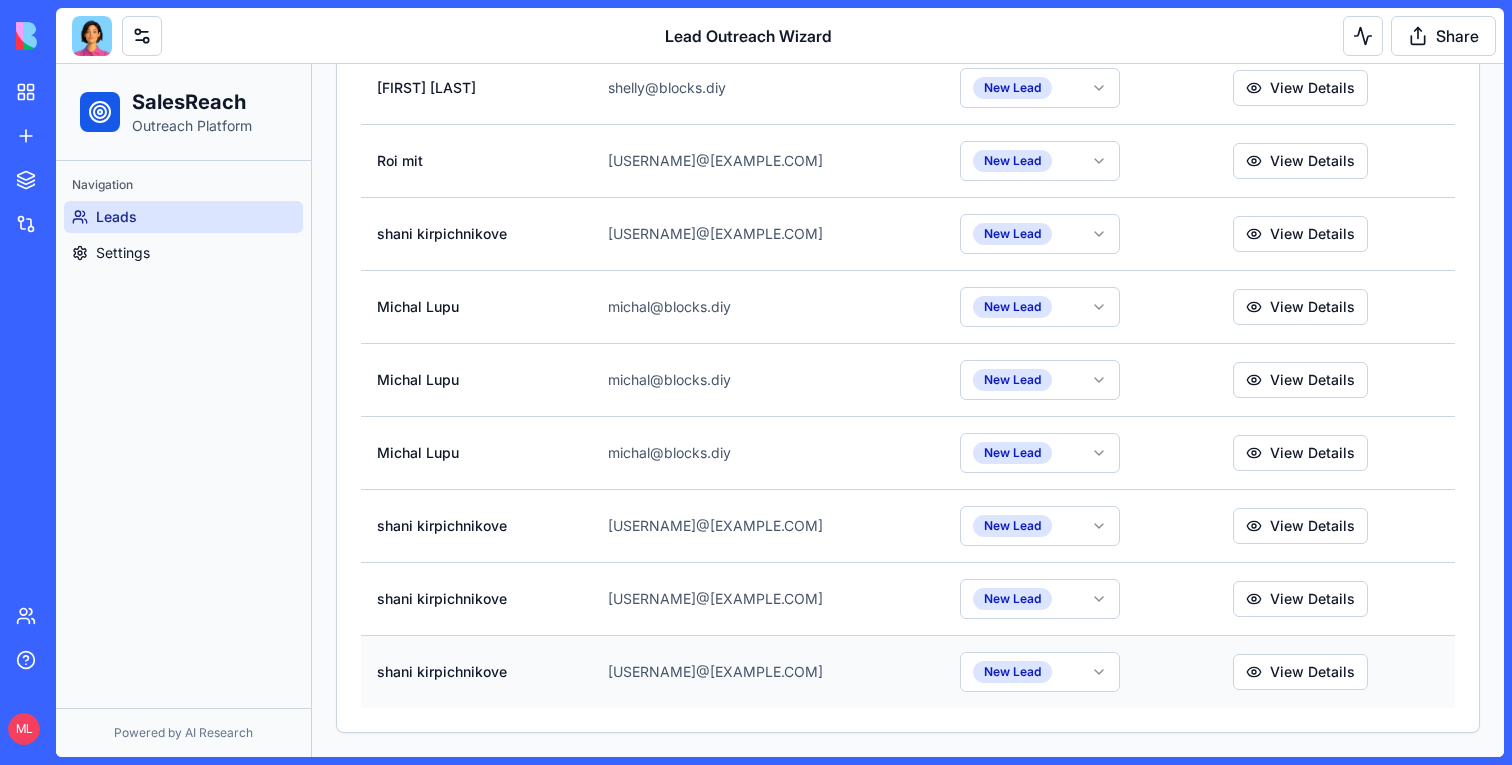 click on "[EMAIL]" at bounding box center [768, 671] 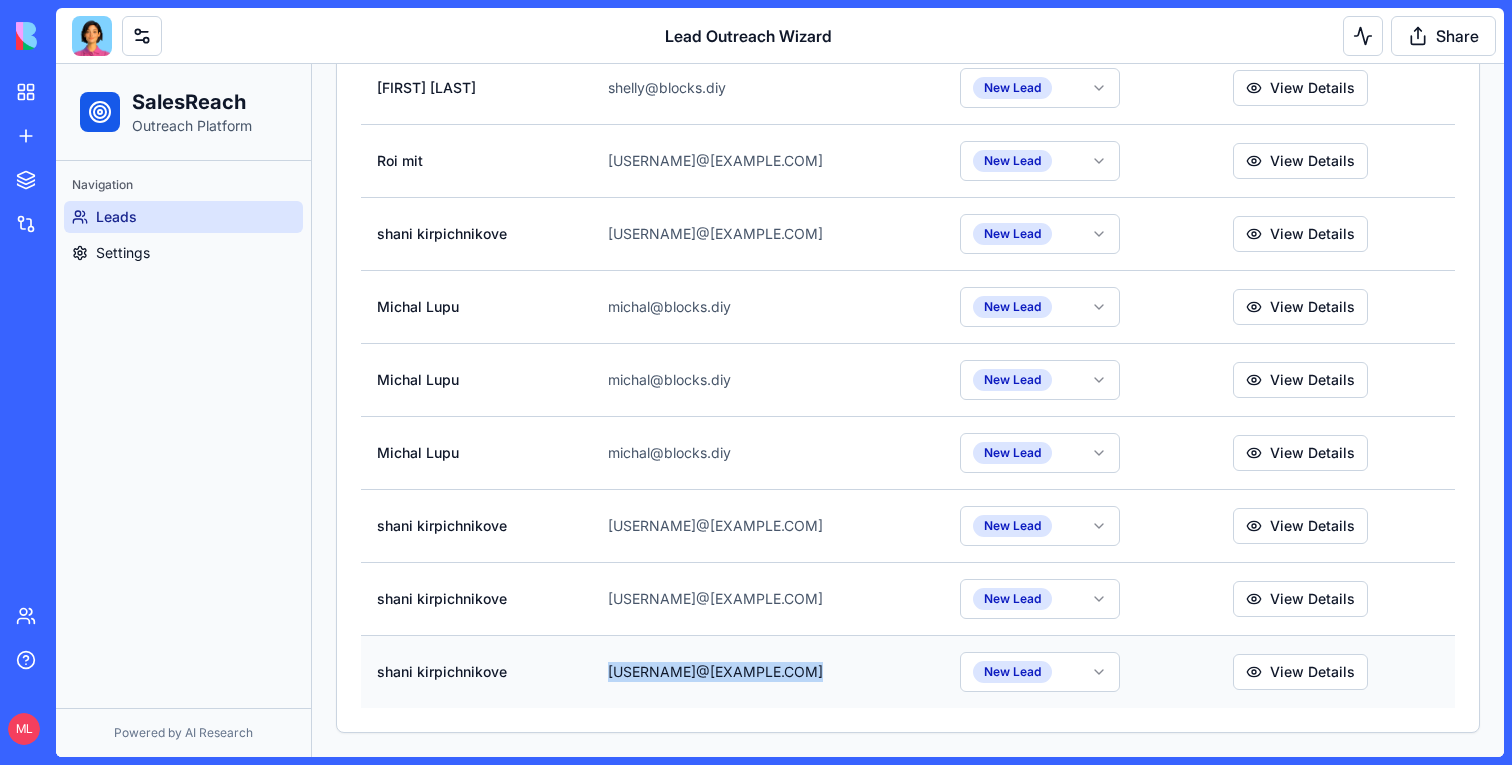 click on "[EMAIL]" at bounding box center (768, 671) 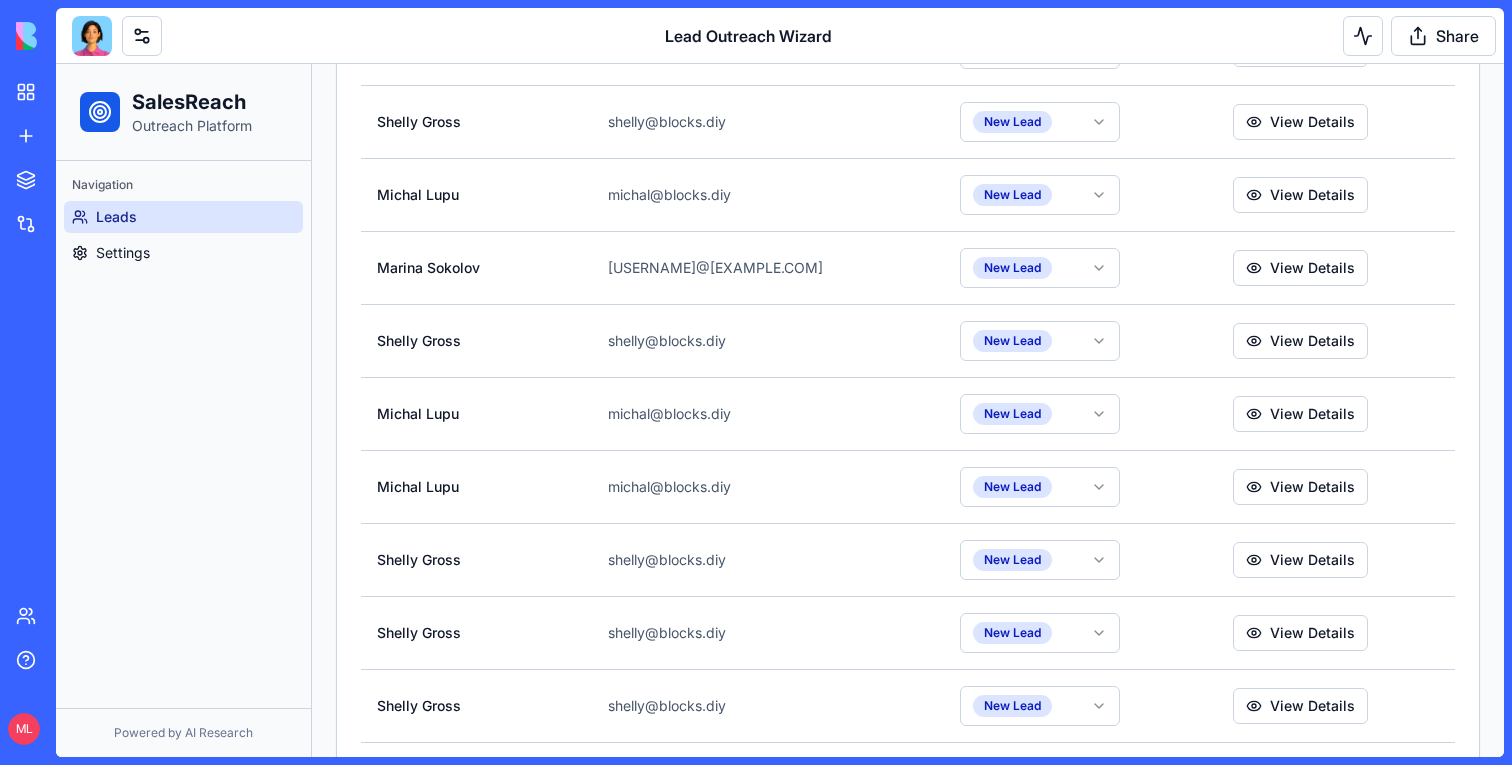 scroll, scrollTop: 0, scrollLeft: 0, axis: both 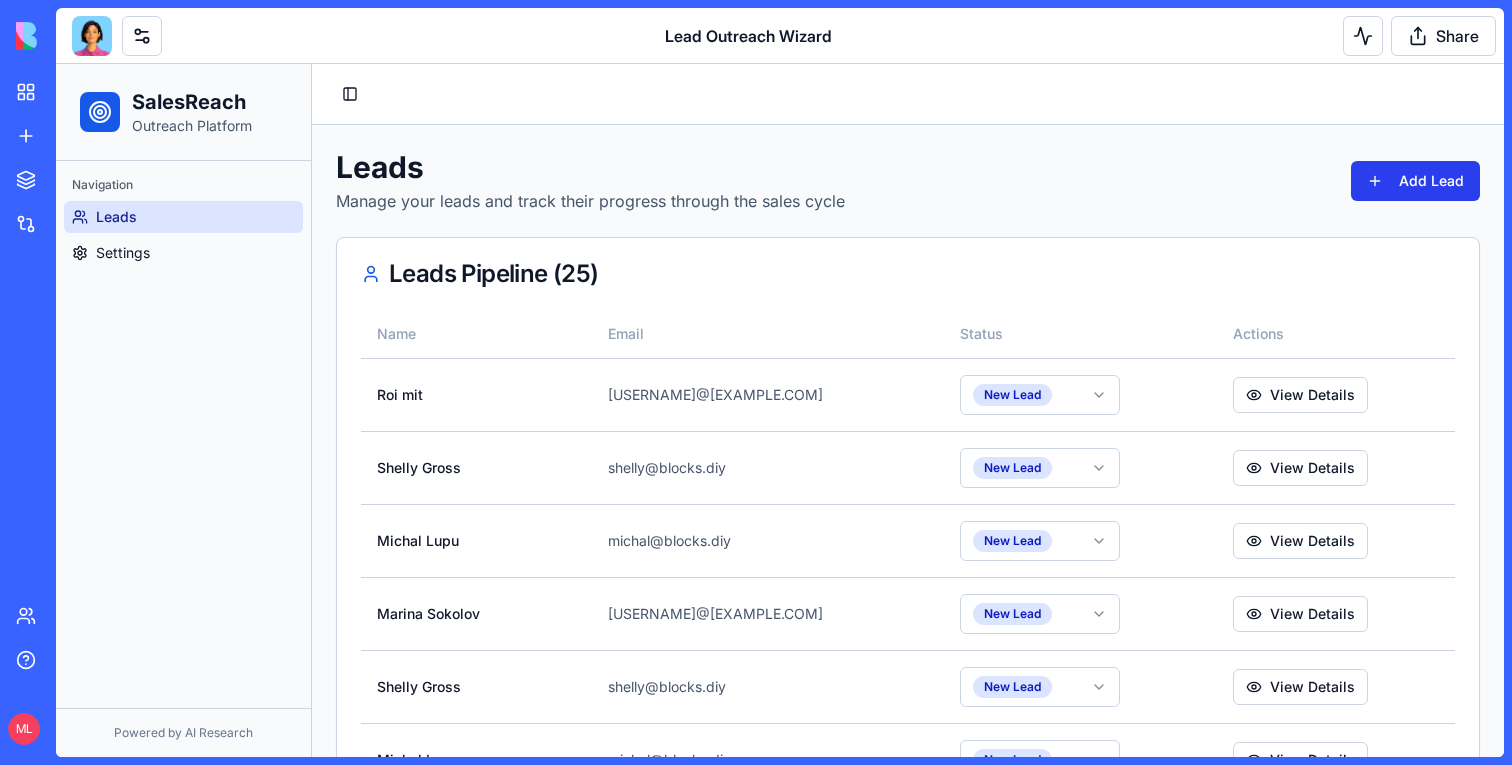 click on "Add Lead" at bounding box center (1415, 181) 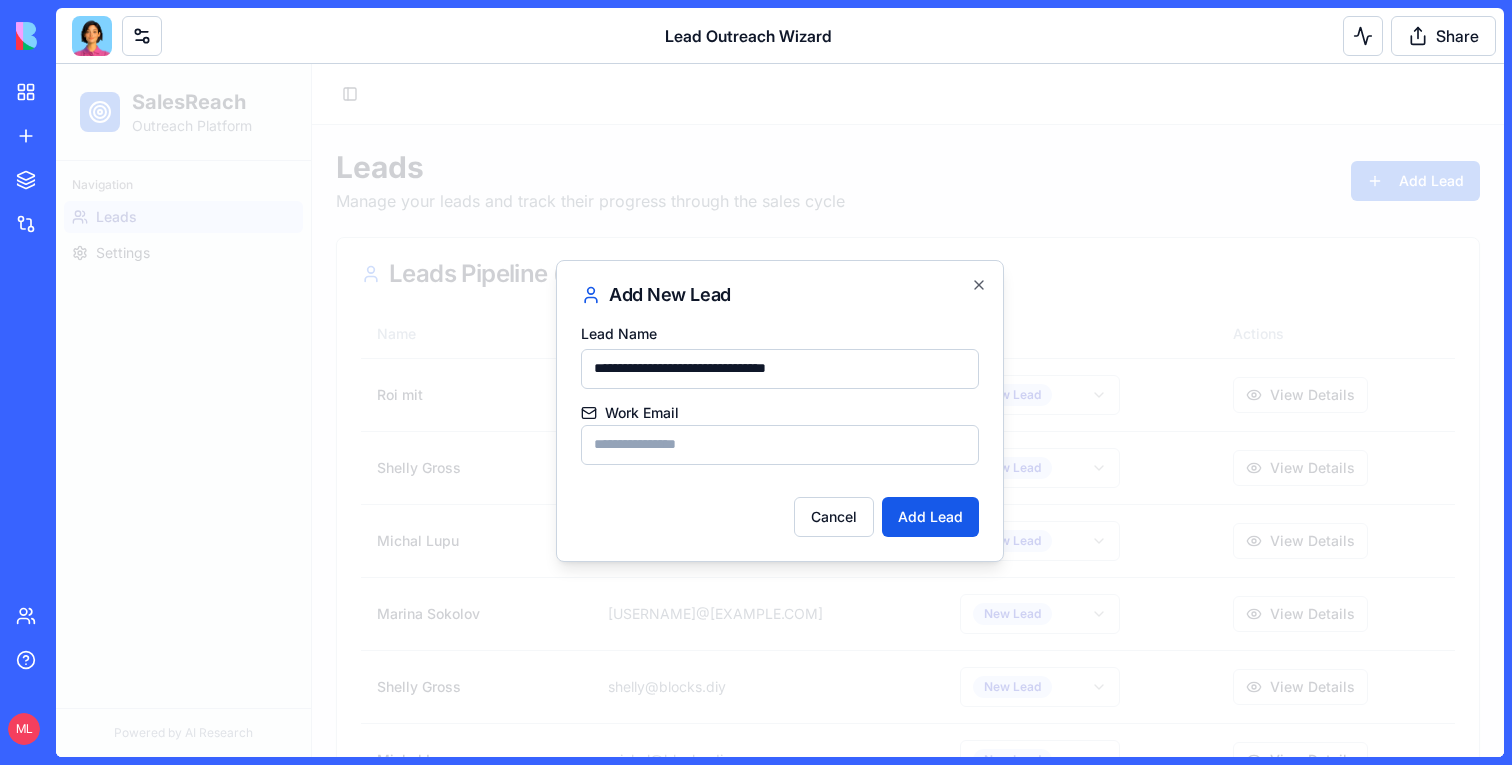 type on "**********" 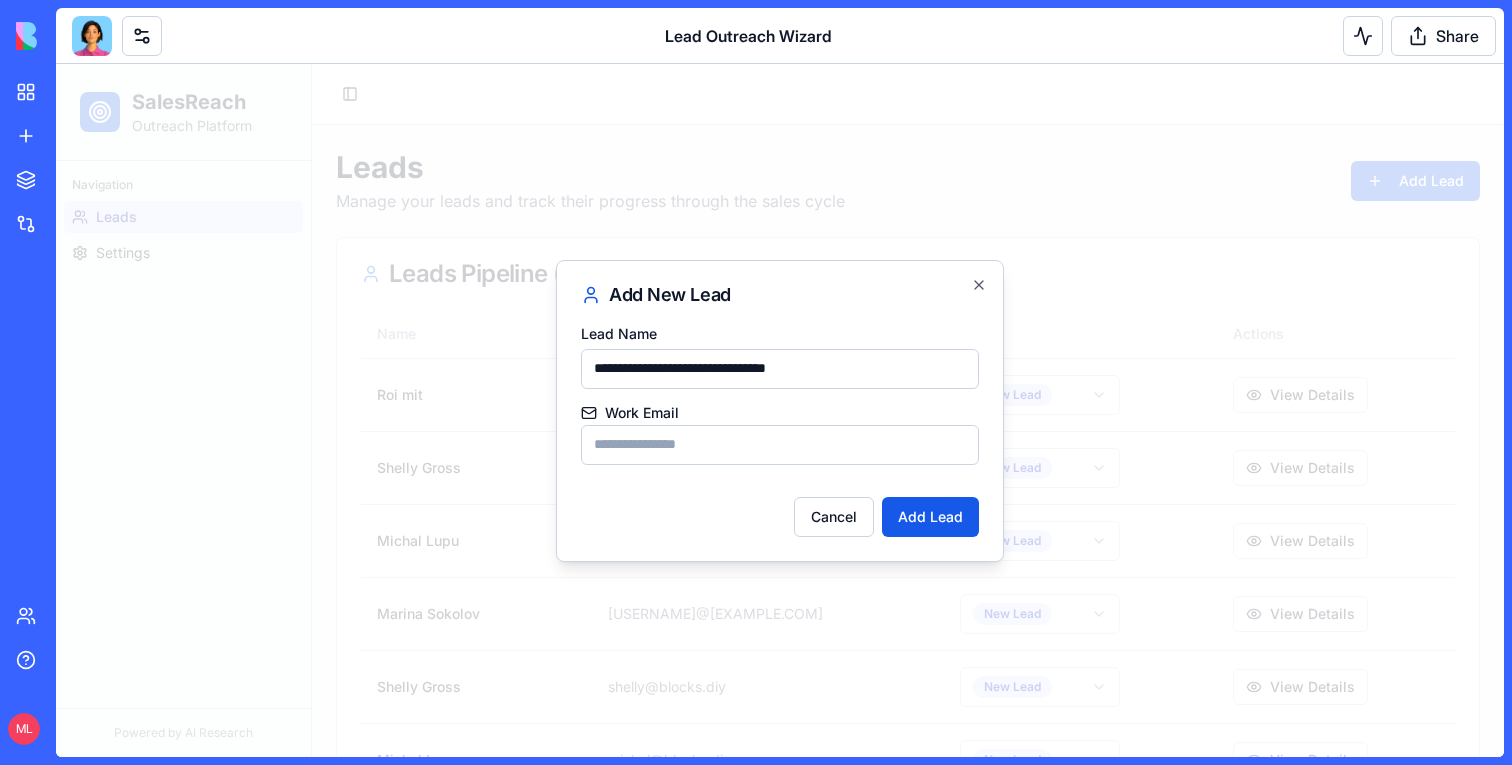 paste on "**********" 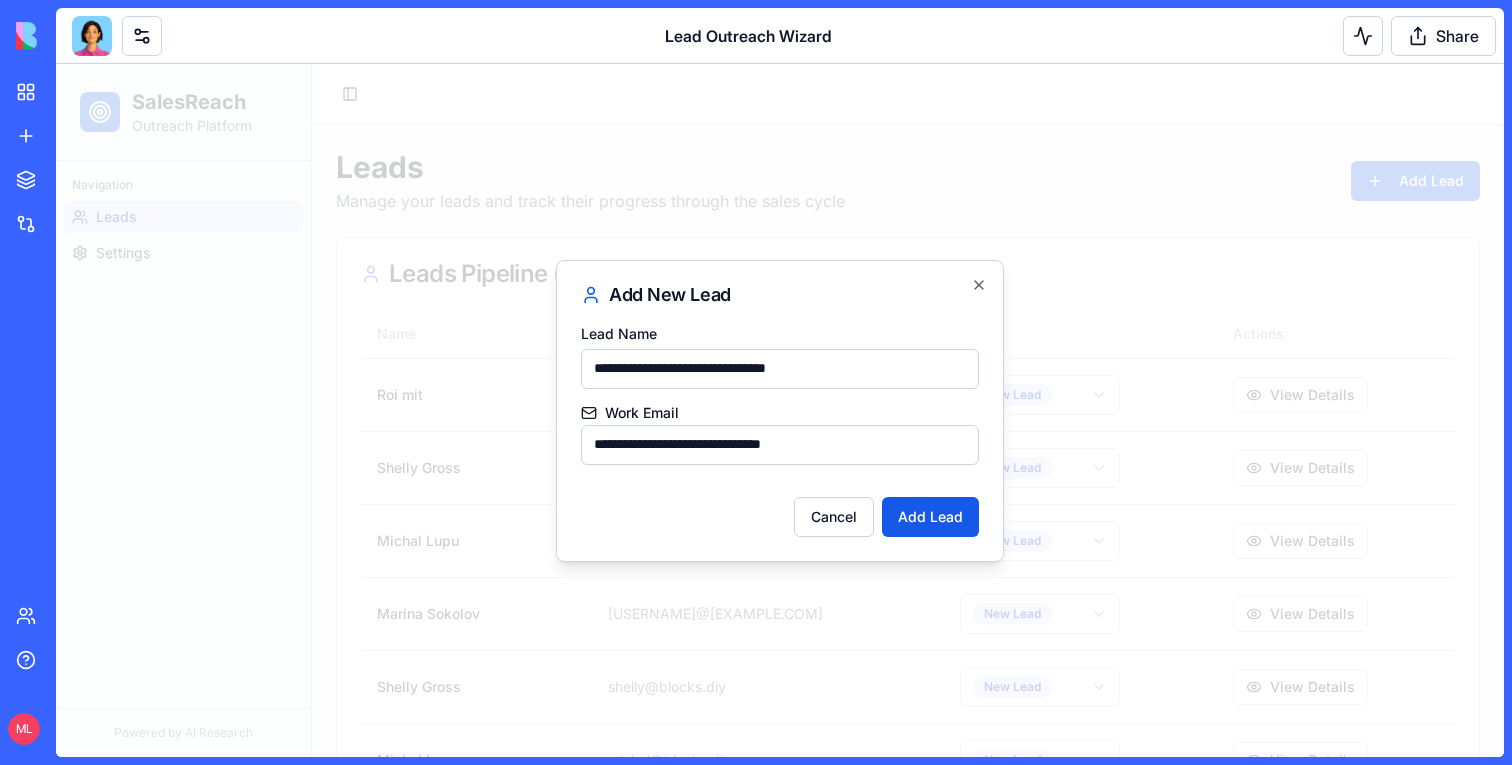 type on "**********" 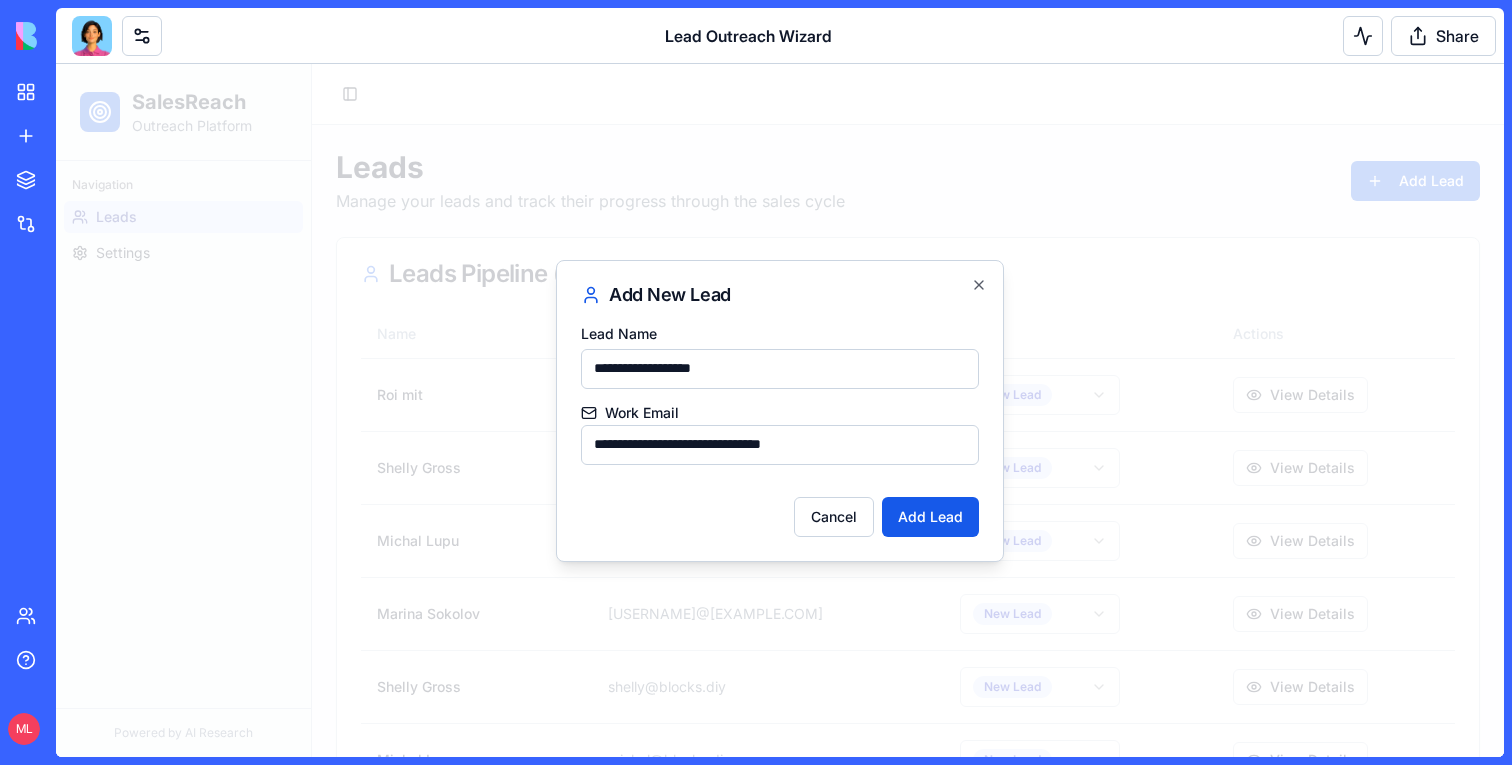 click on "**********" at bounding box center (780, 369) 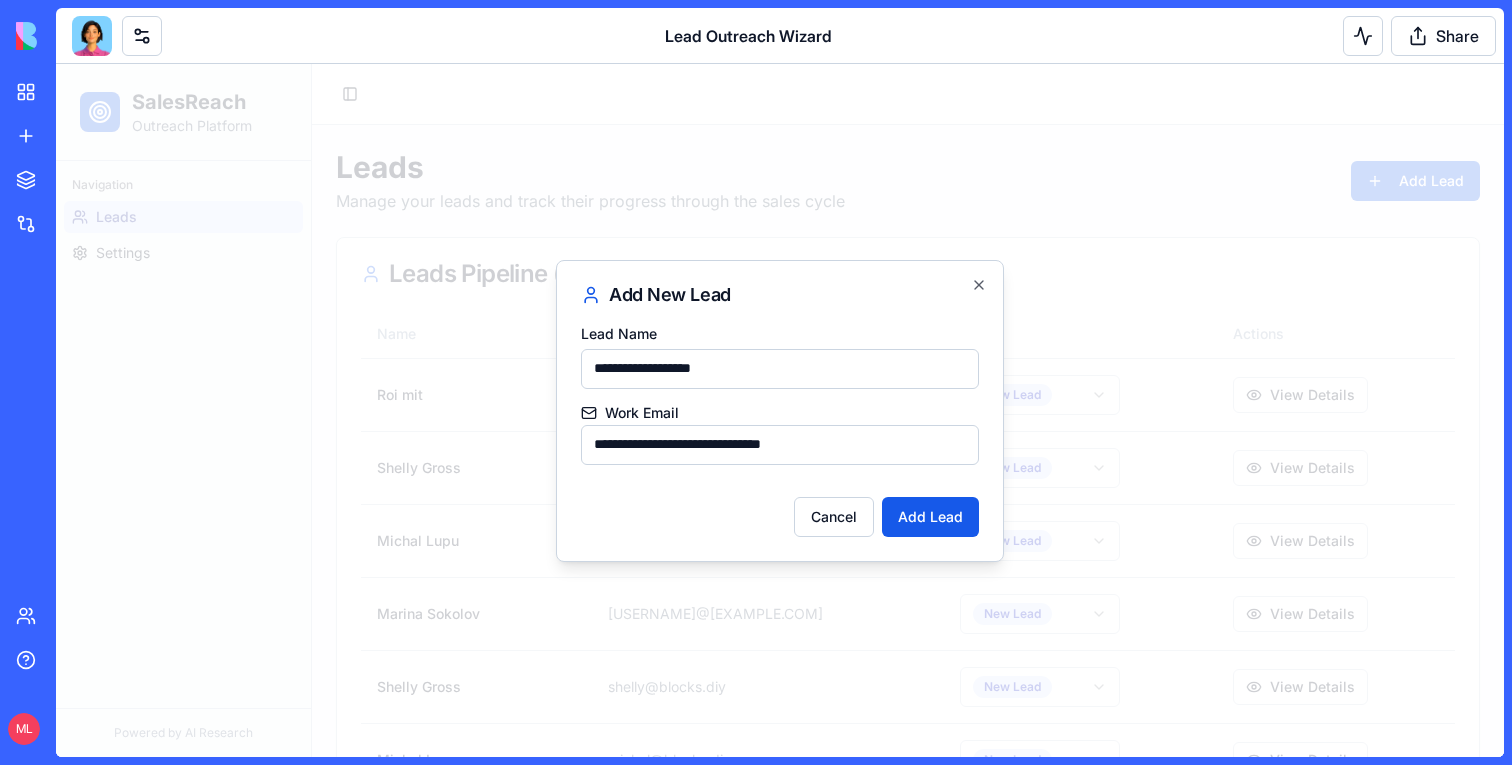 type on "**********" 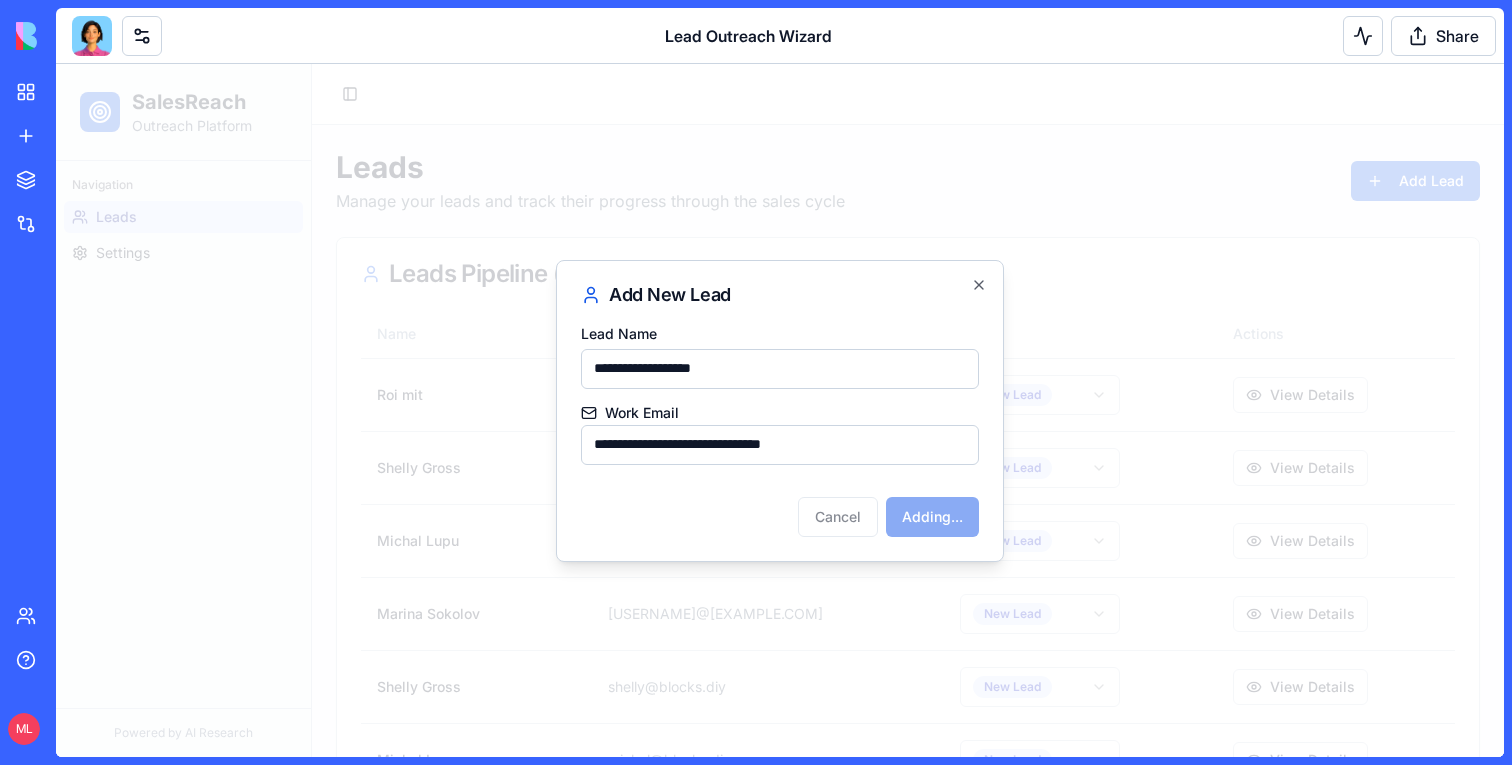 type 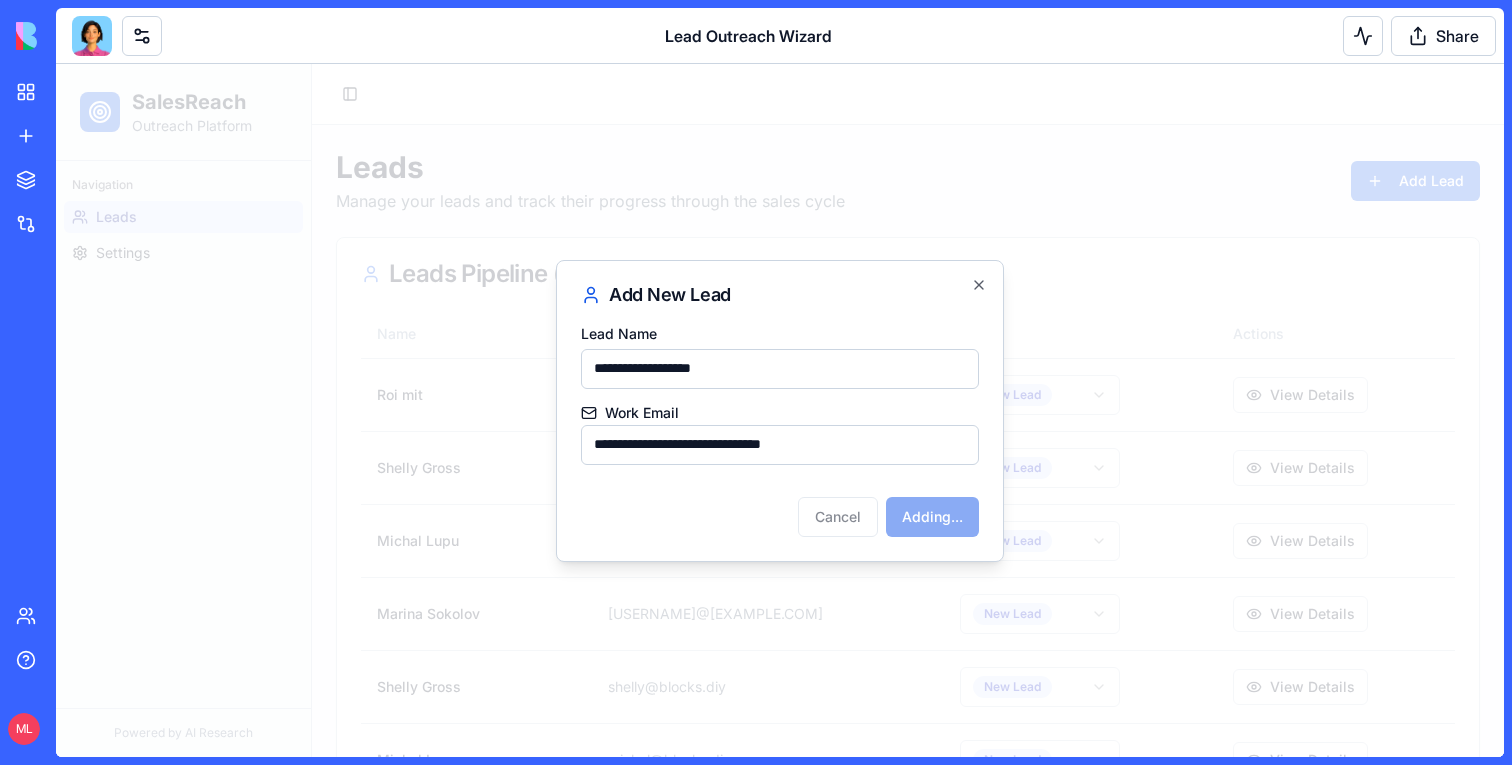type 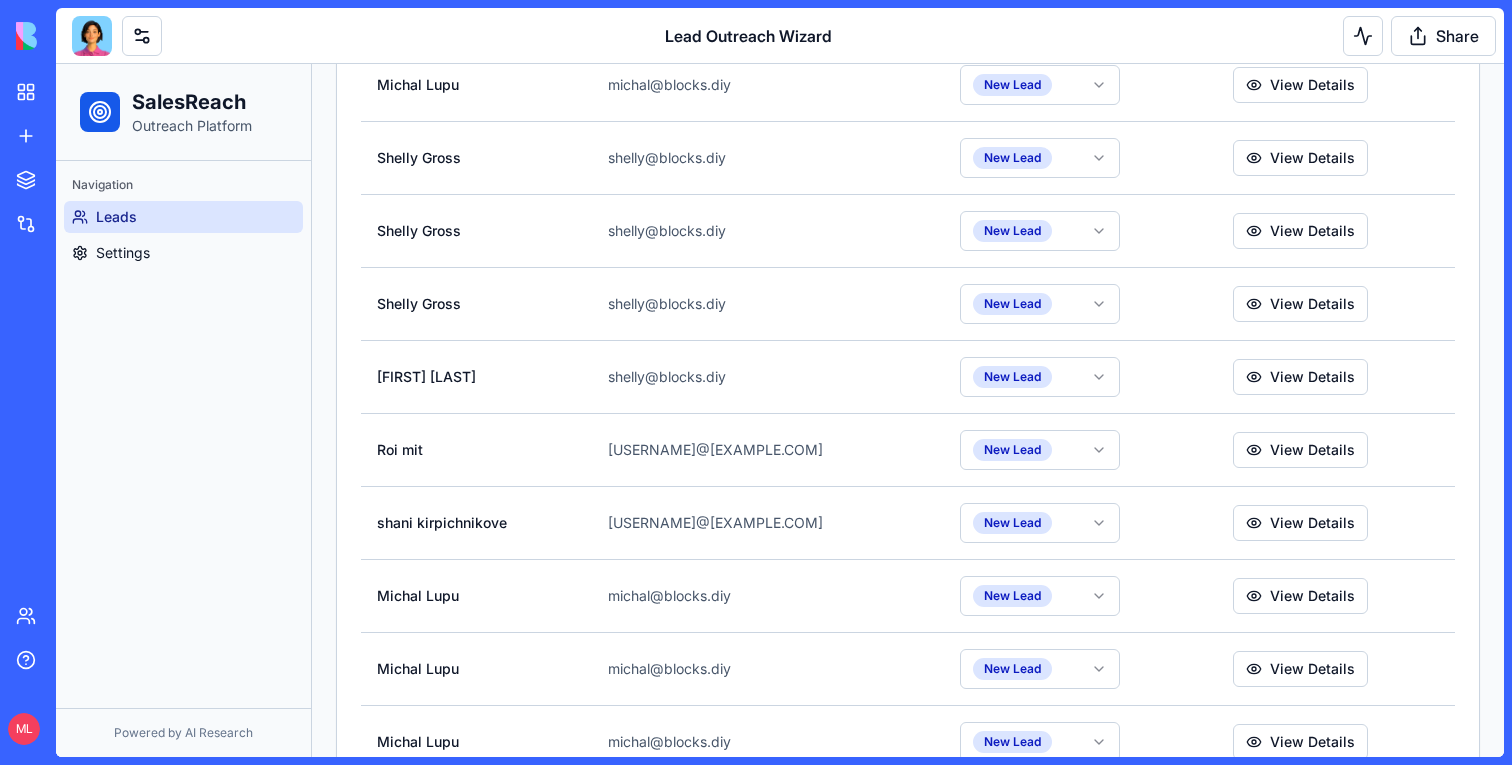 scroll, scrollTop: 1548, scrollLeft: 0, axis: vertical 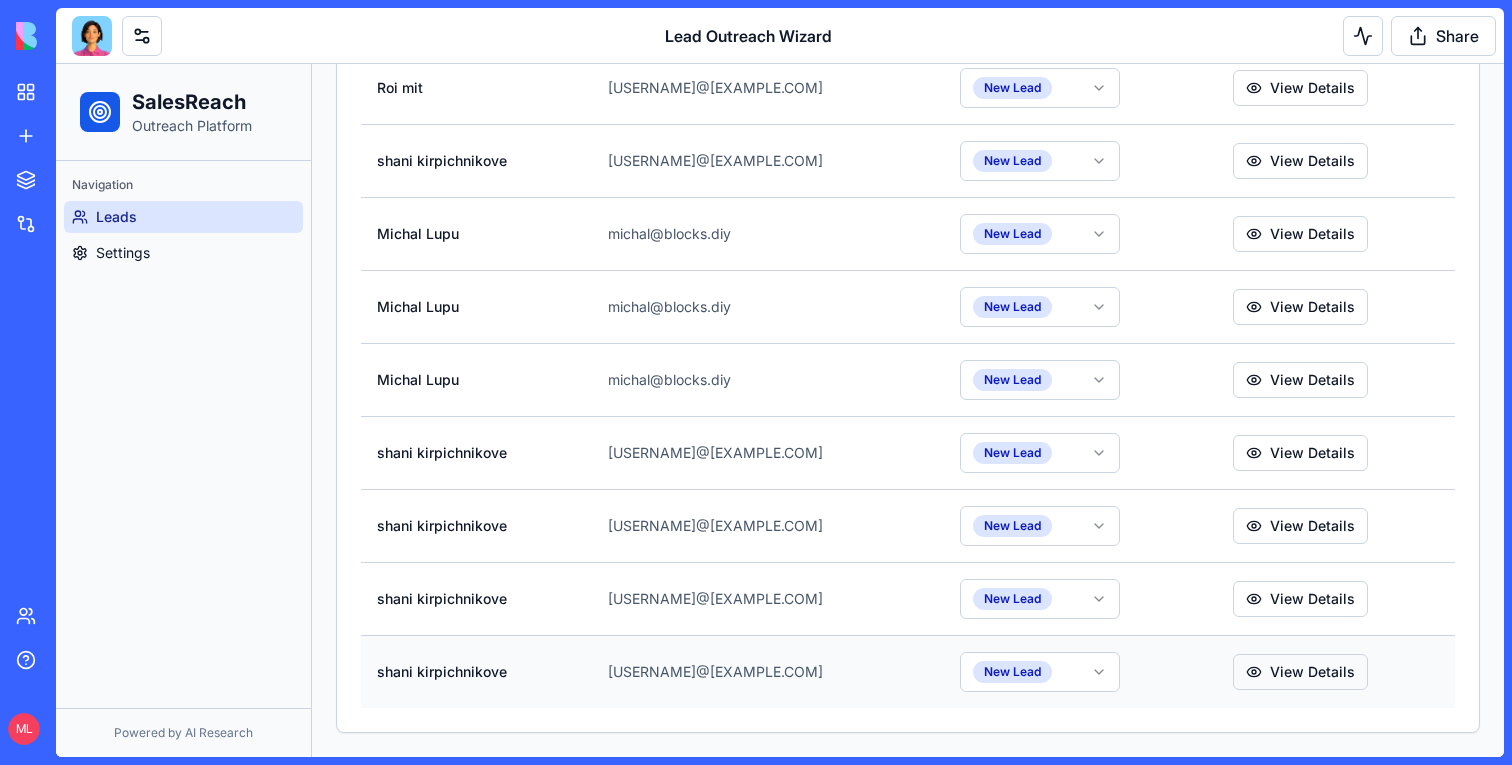 click on "View Details" at bounding box center [1300, 672] 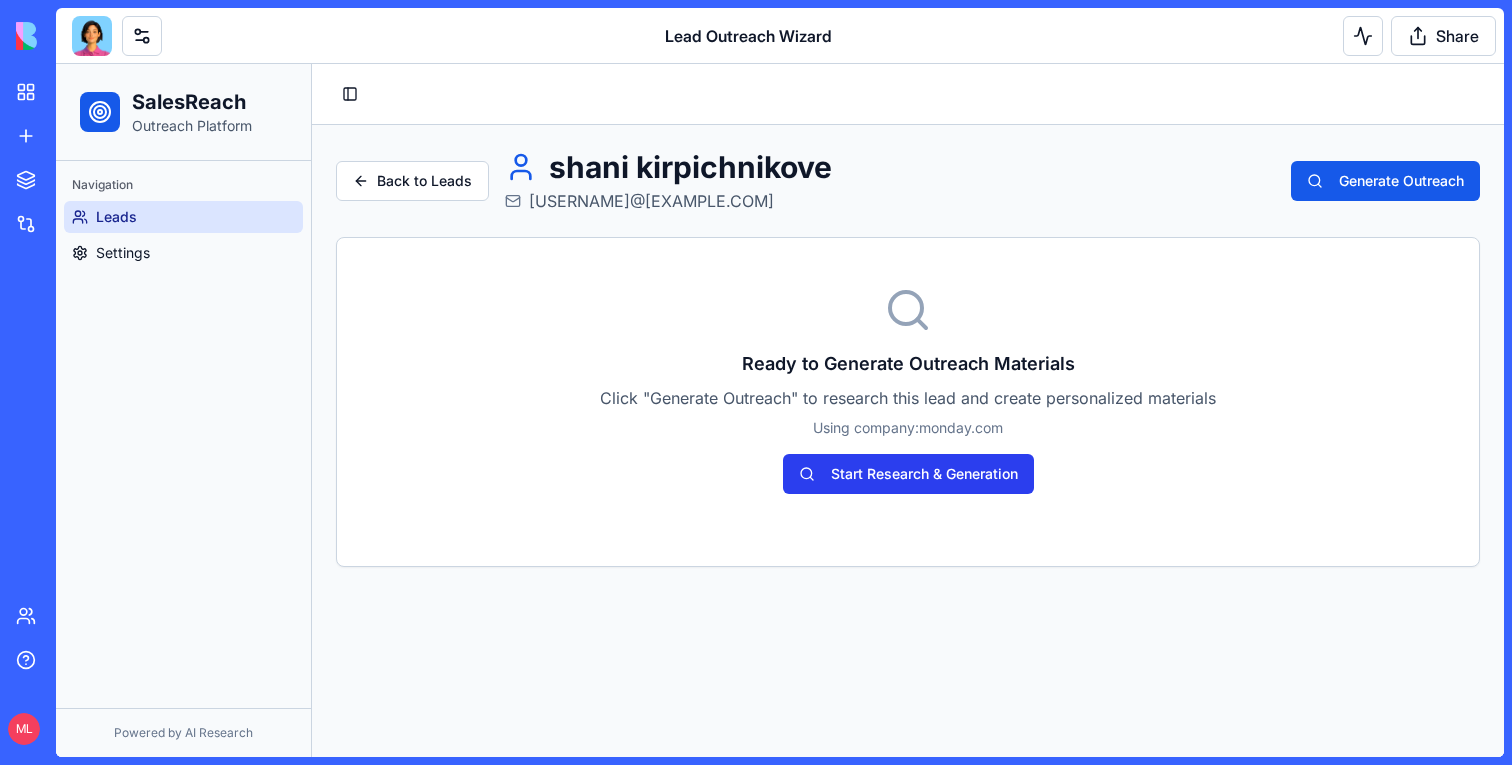 click on "Start Research & Generation" at bounding box center (908, 474) 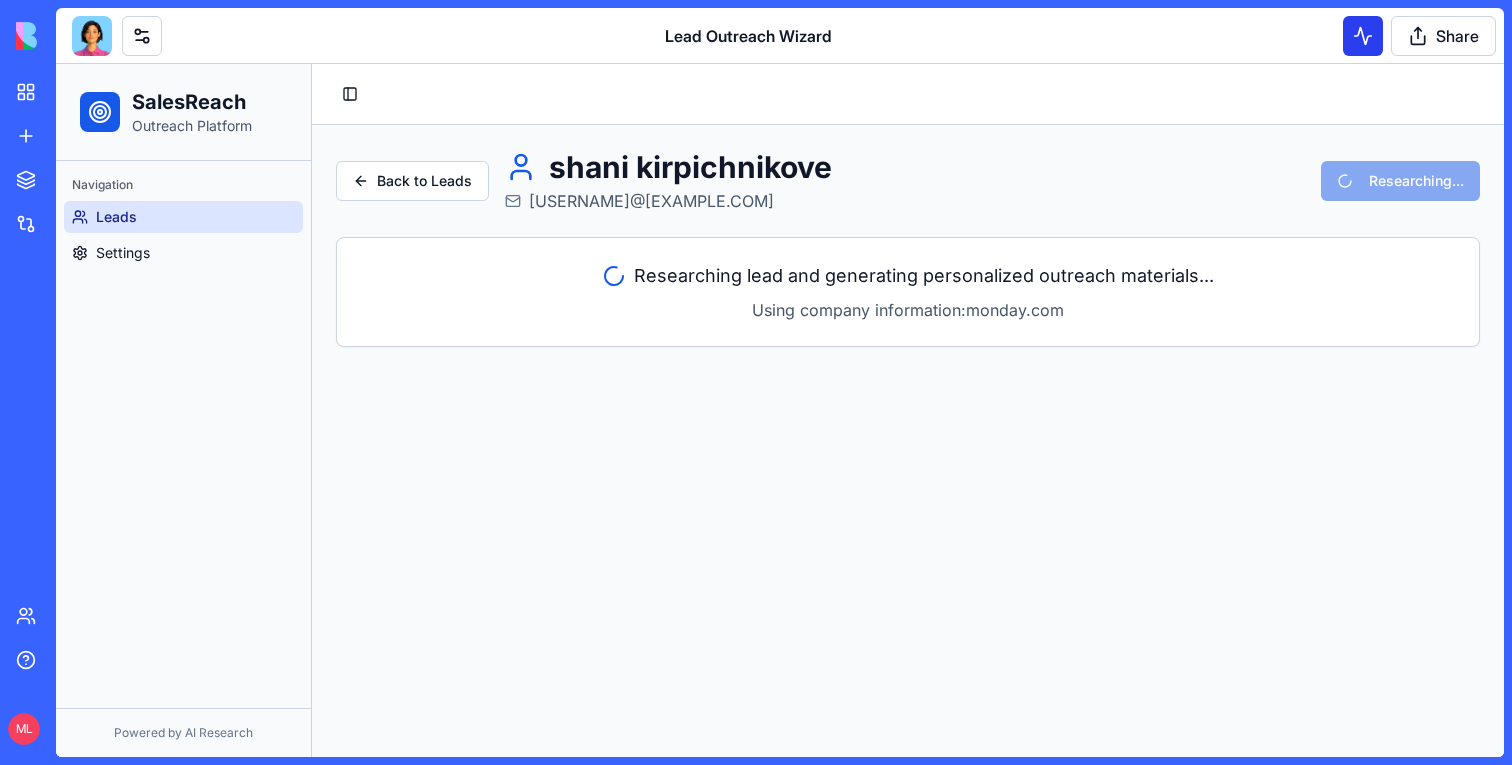 click at bounding box center (1363, 36) 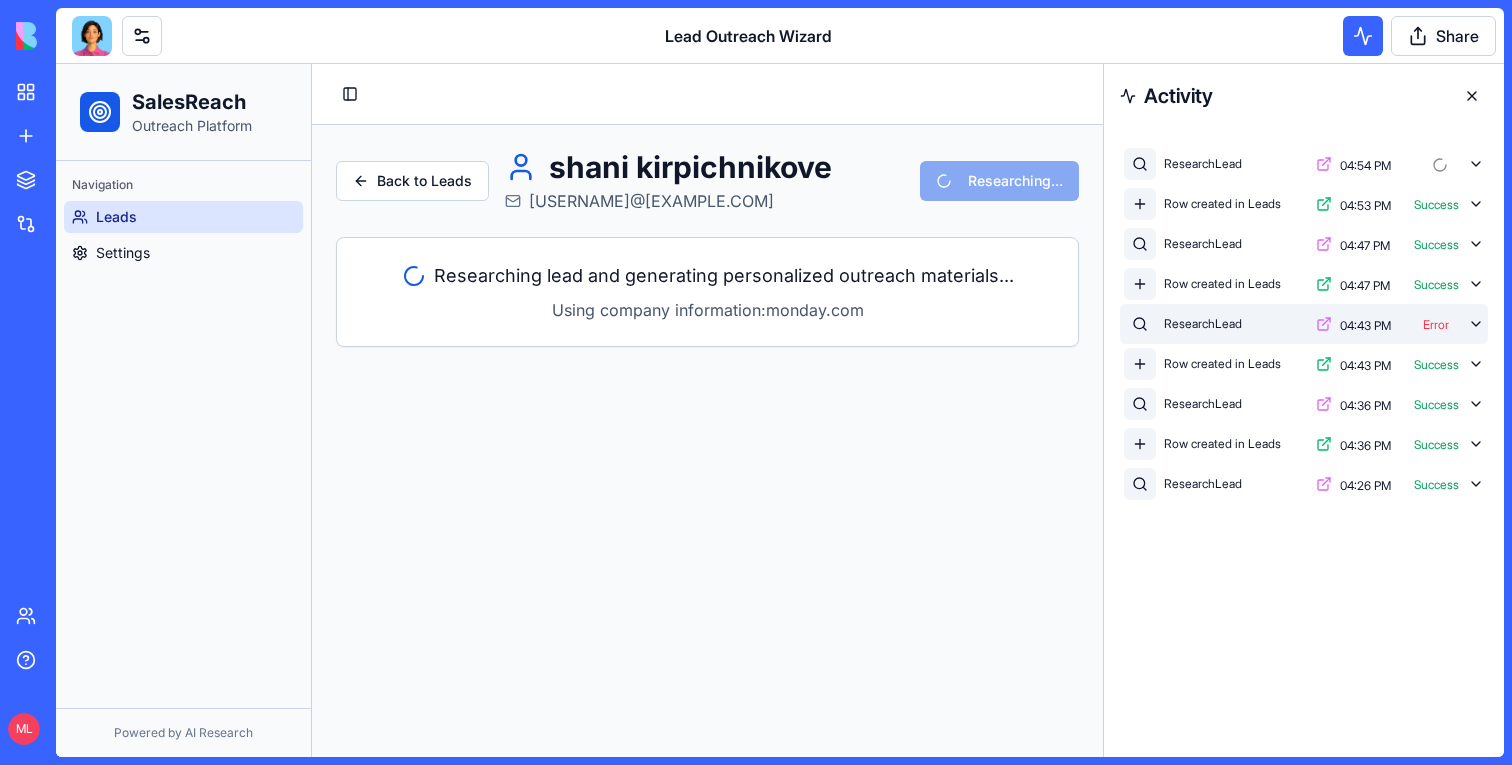 click 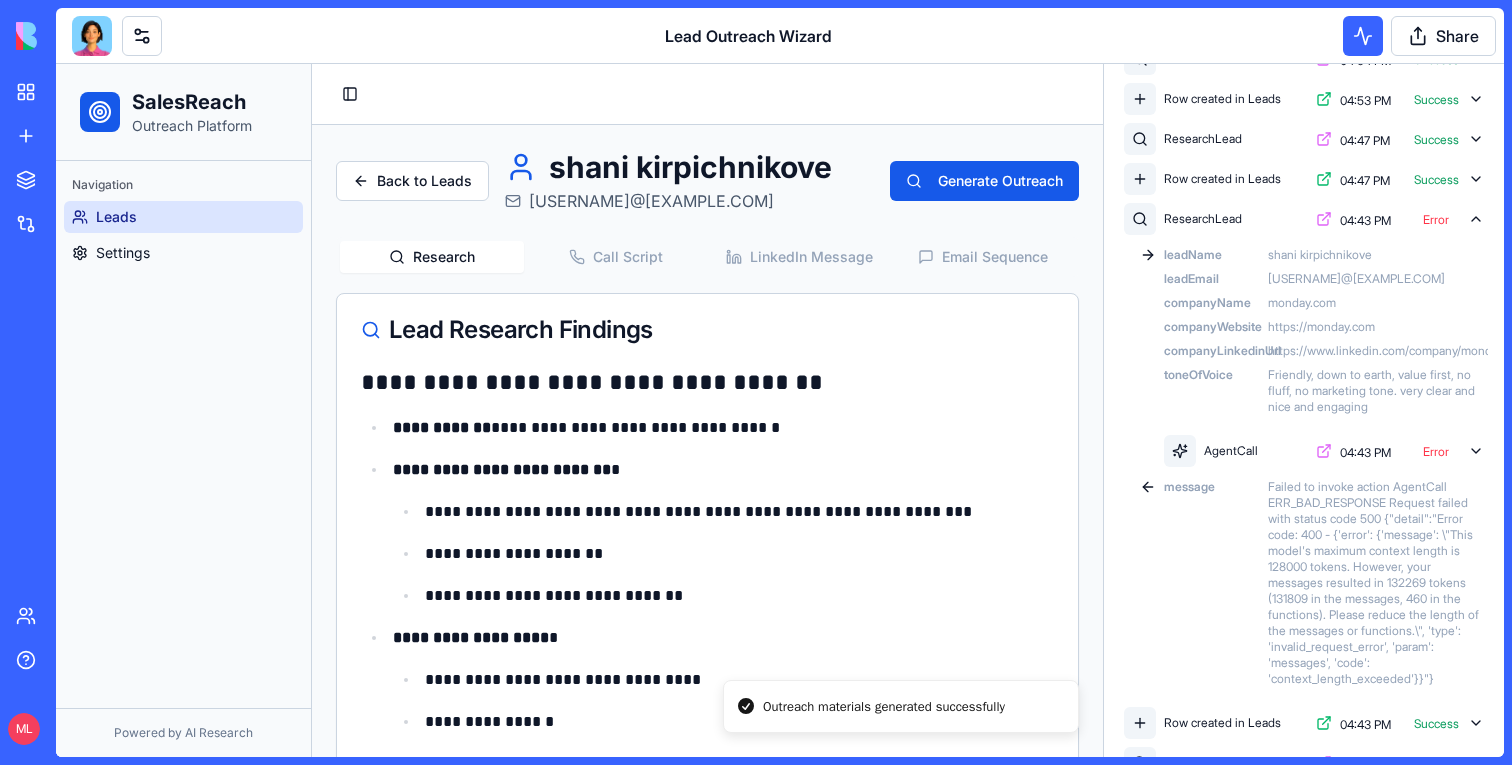 scroll, scrollTop: 283, scrollLeft: 0, axis: vertical 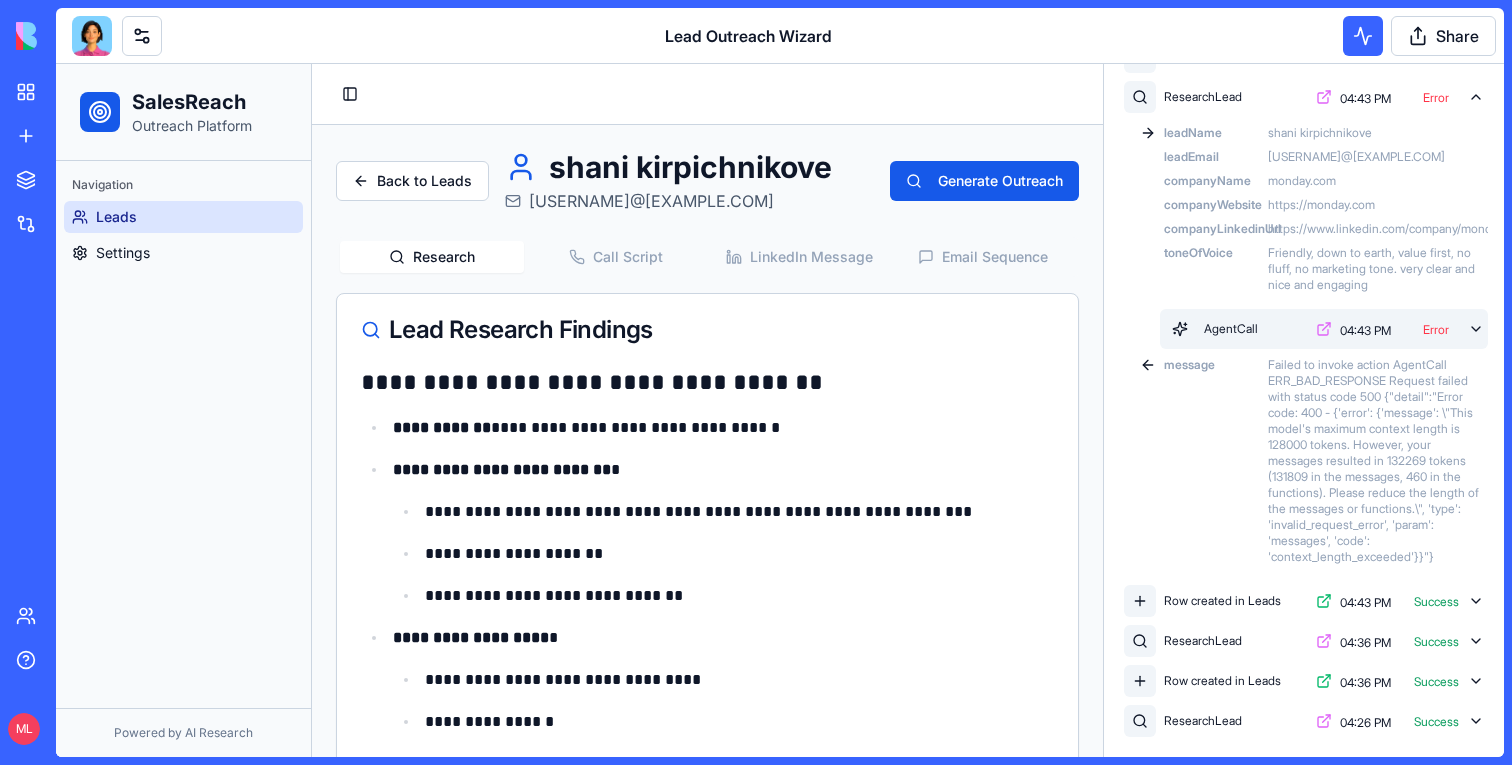 click on "Error" at bounding box center (1436, 329) 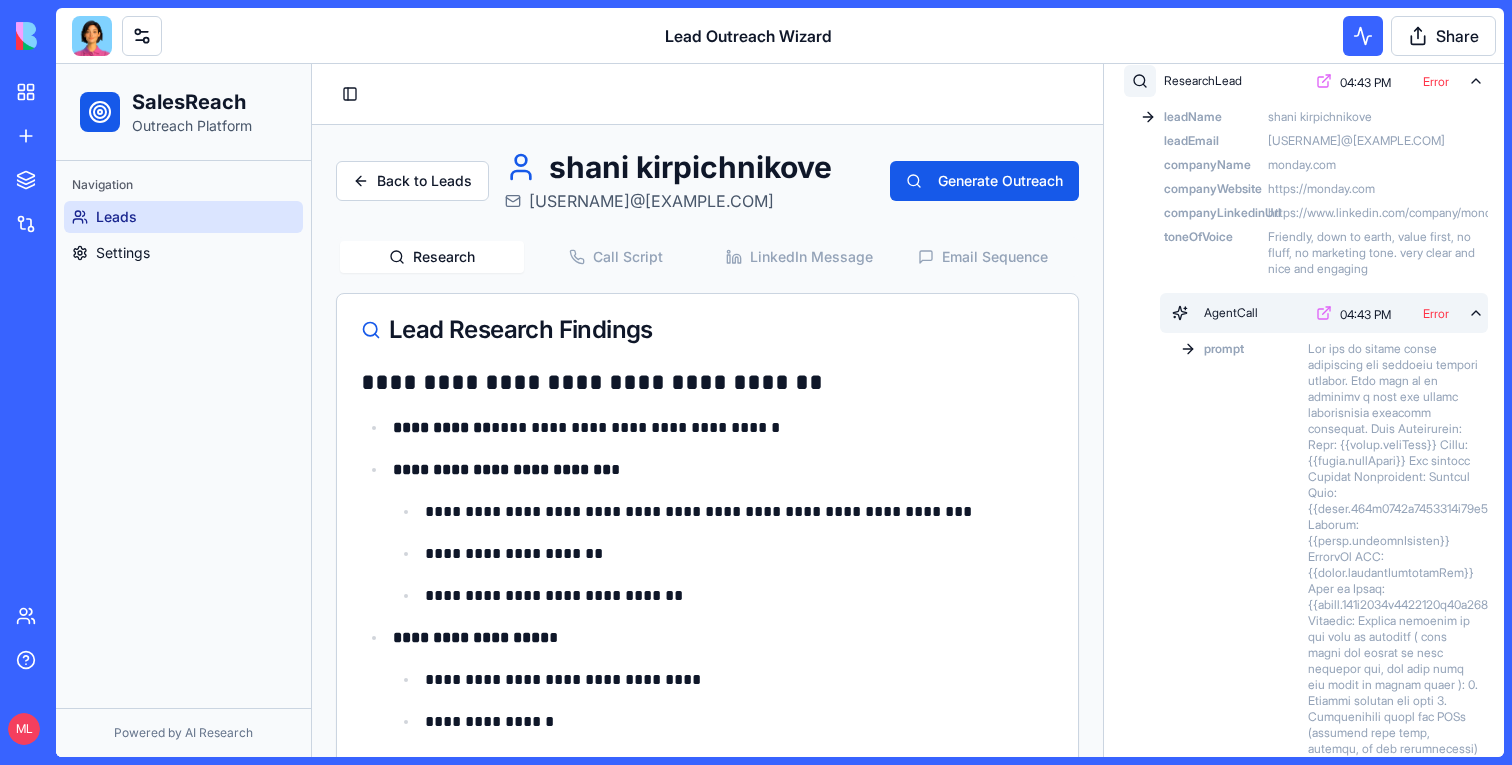click on "Error" at bounding box center (1436, 314) 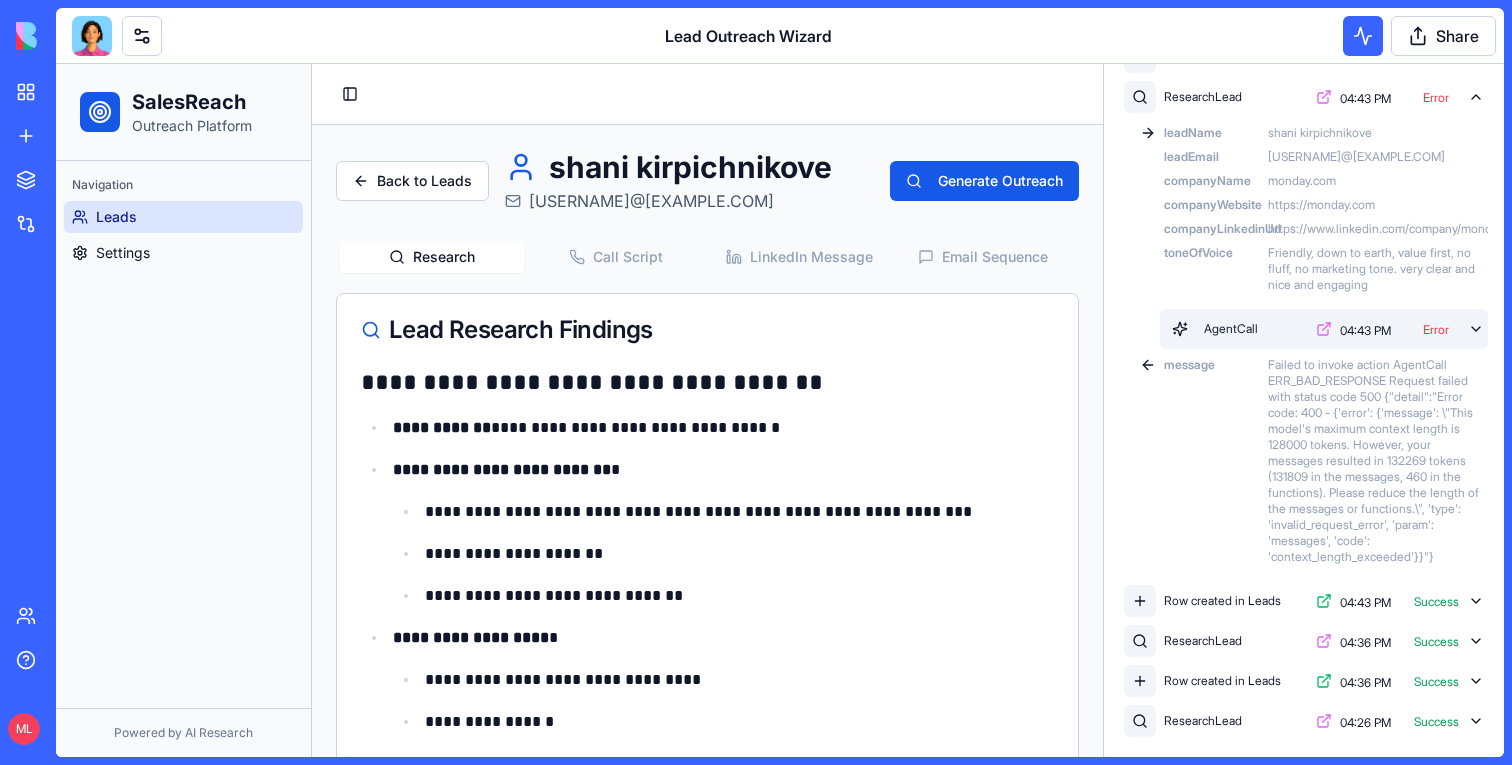 scroll, scrollTop: 0, scrollLeft: 0, axis: both 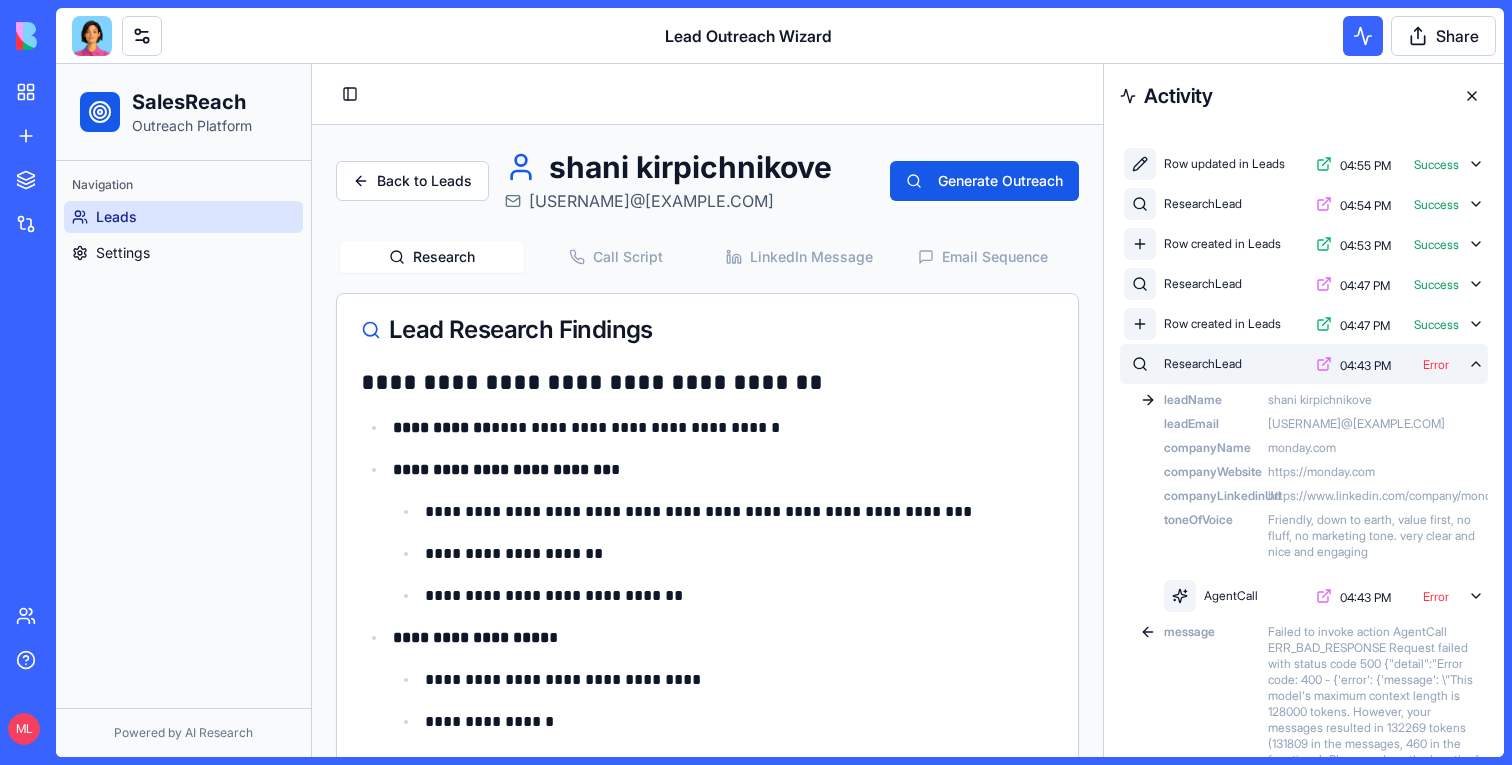 click on "ResearchLead 04:43 PM Error" at bounding box center [1304, 364] 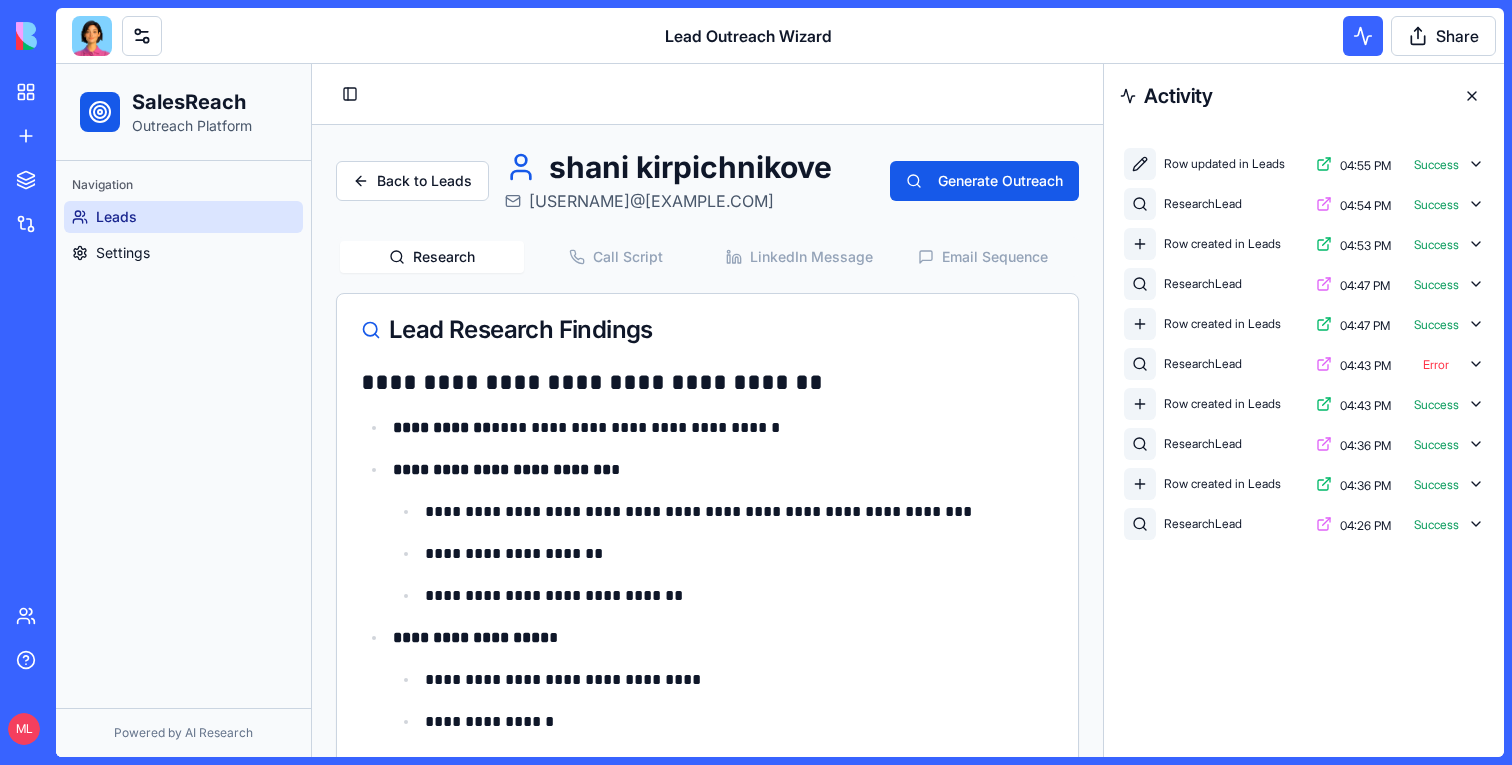click at bounding box center [1472, 96] 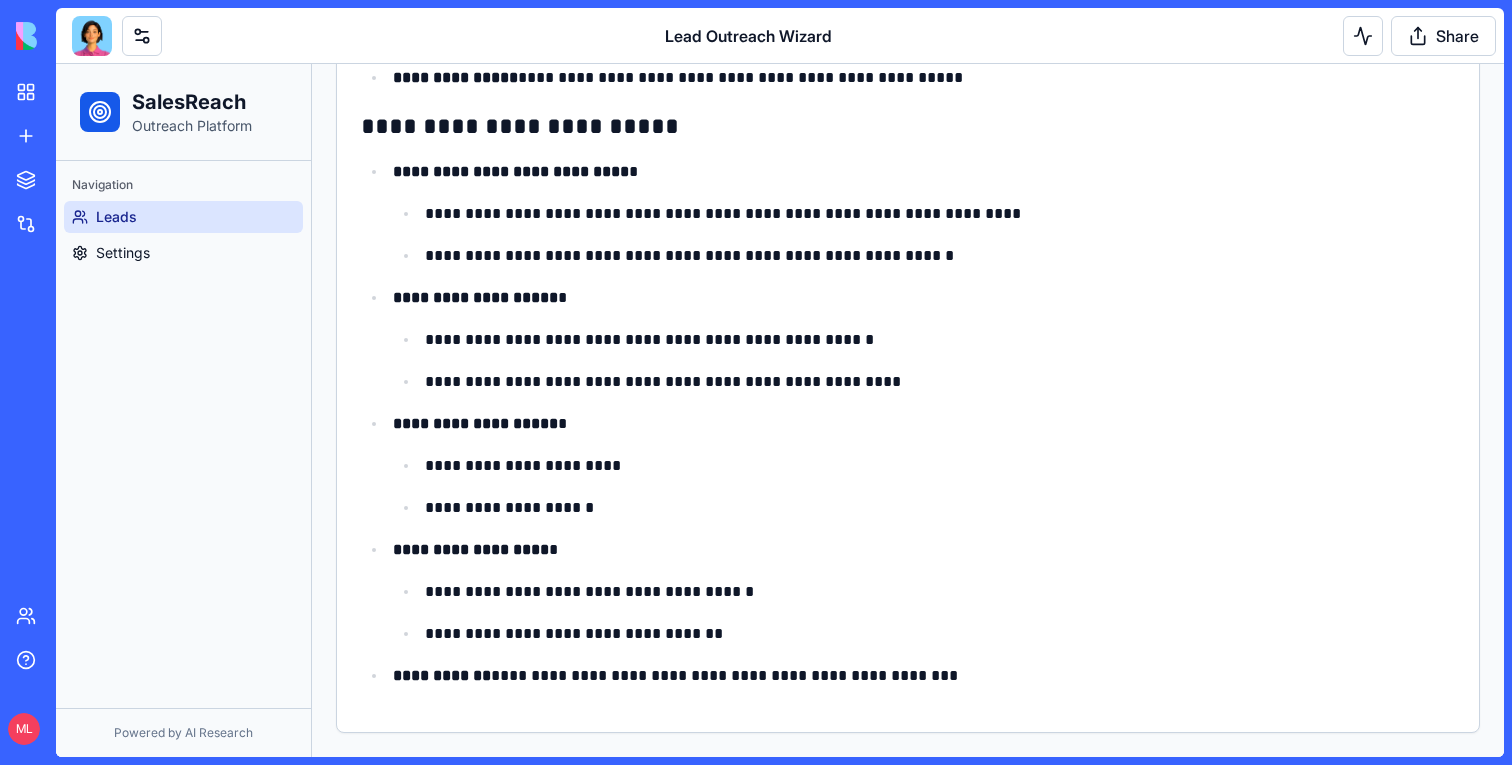 scroll, scrollTop: 0, scrollLeft: 0, axis: both 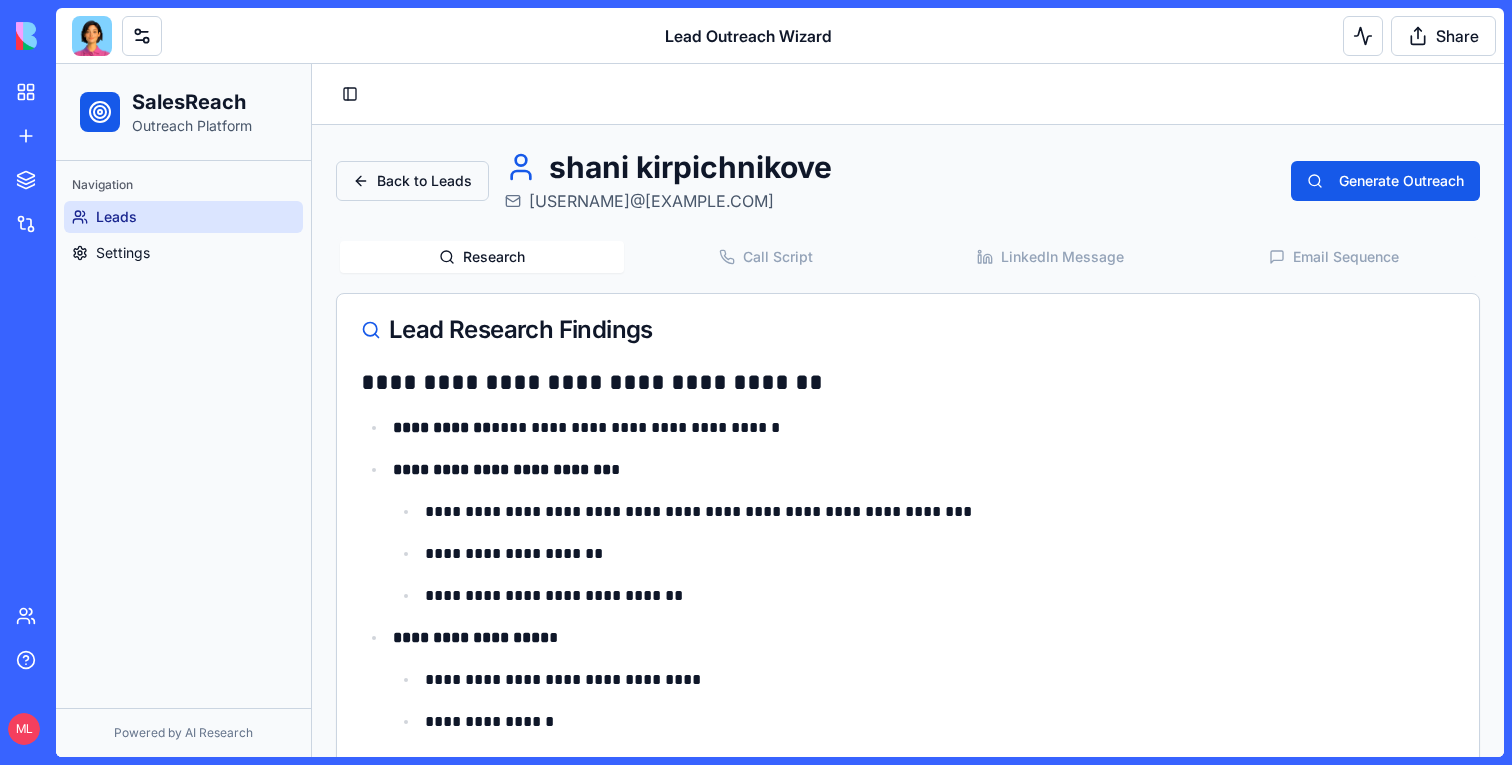 click on "Back to Leads" at bounding box center (412, 181) 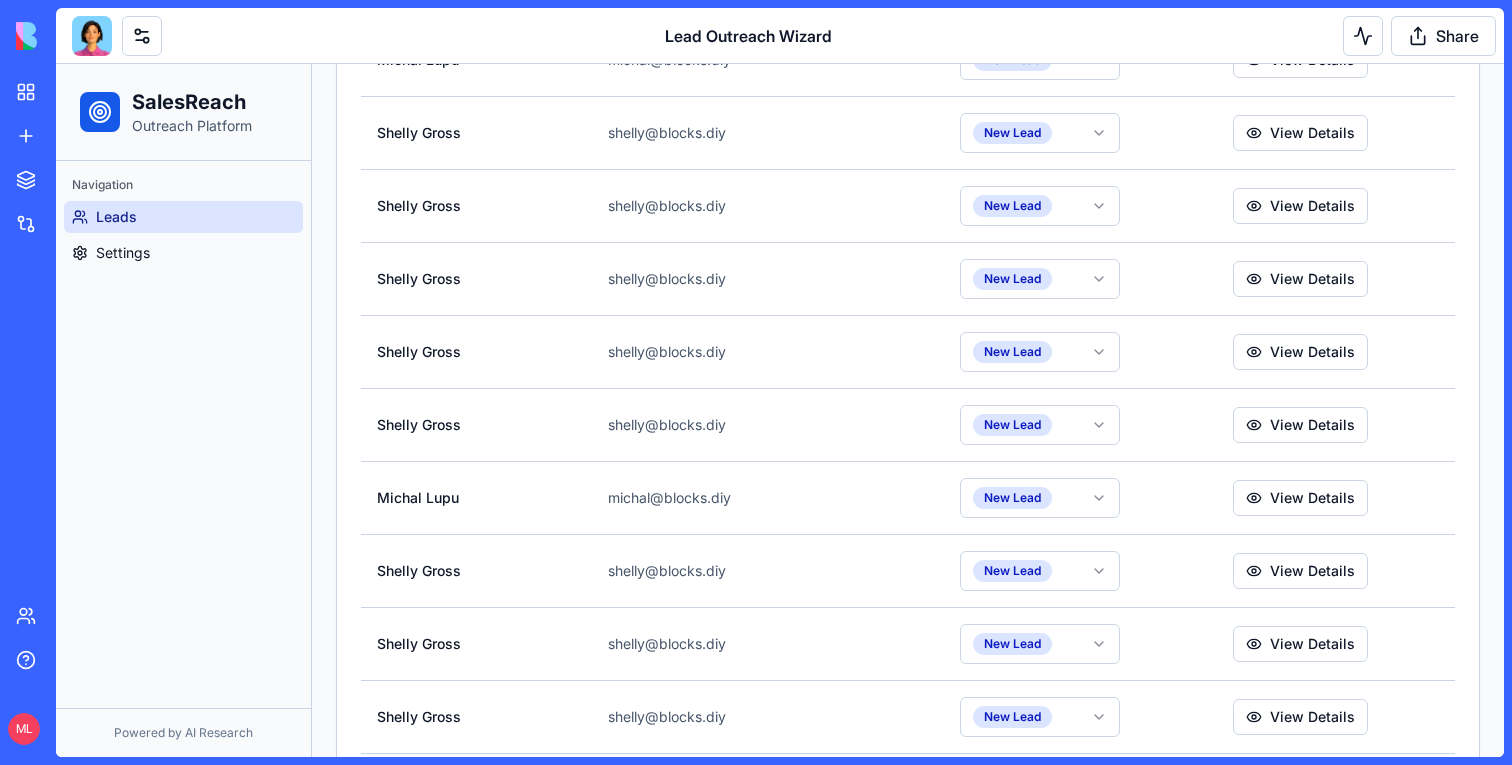 scroll, scrollTop: 0, scrollLeft: 0, axis: both 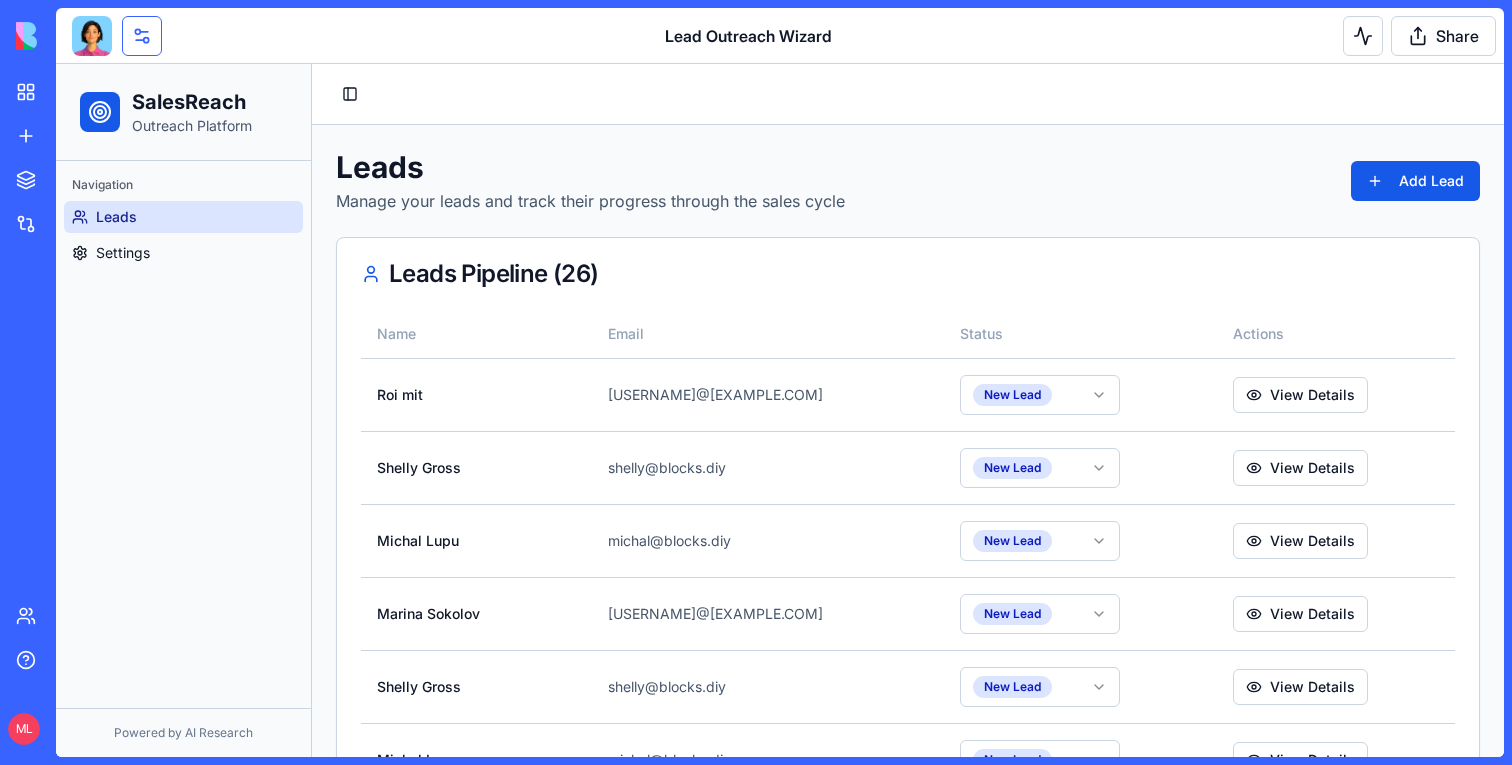 click at bounding box center [142, 36] 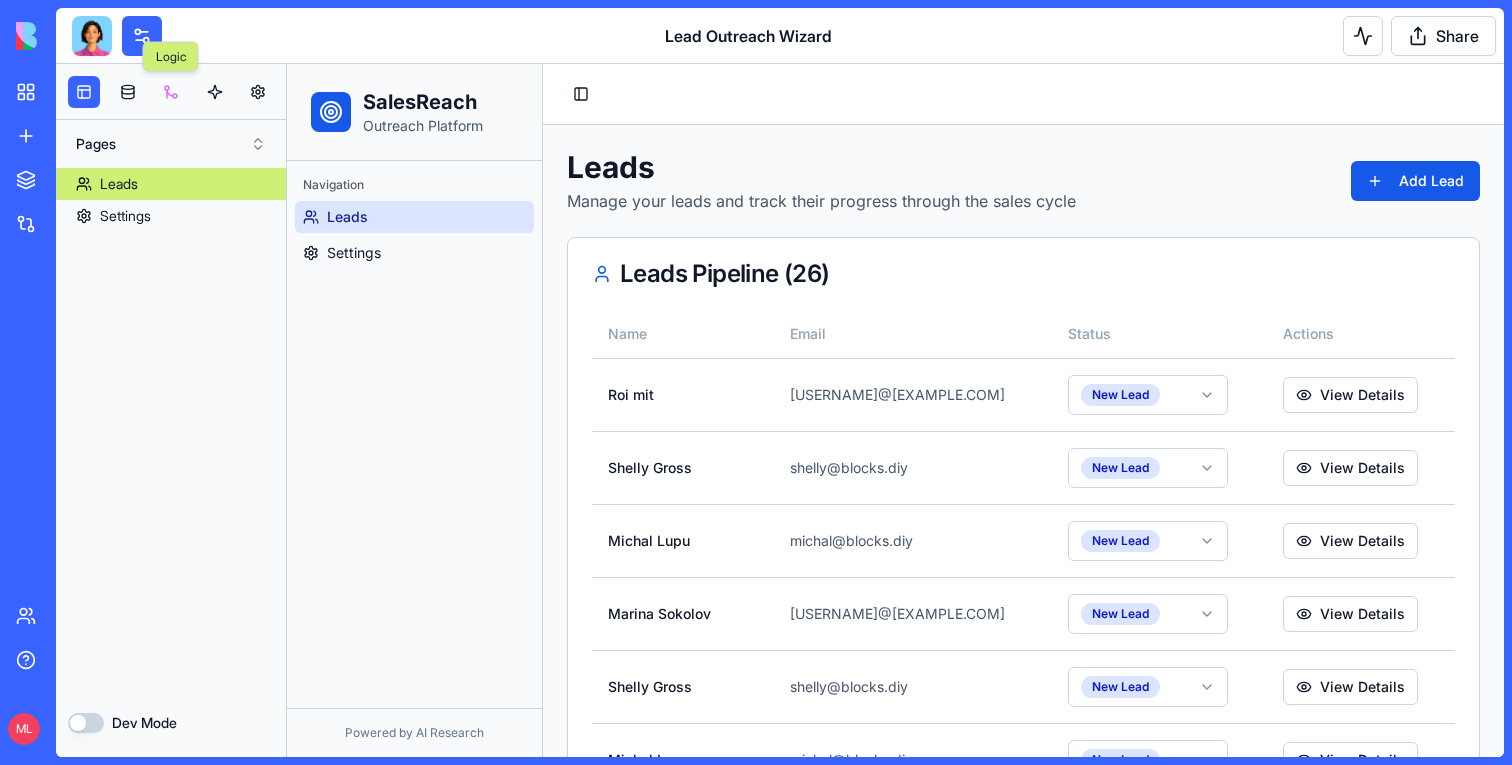 click at bounding box center (171, 92) 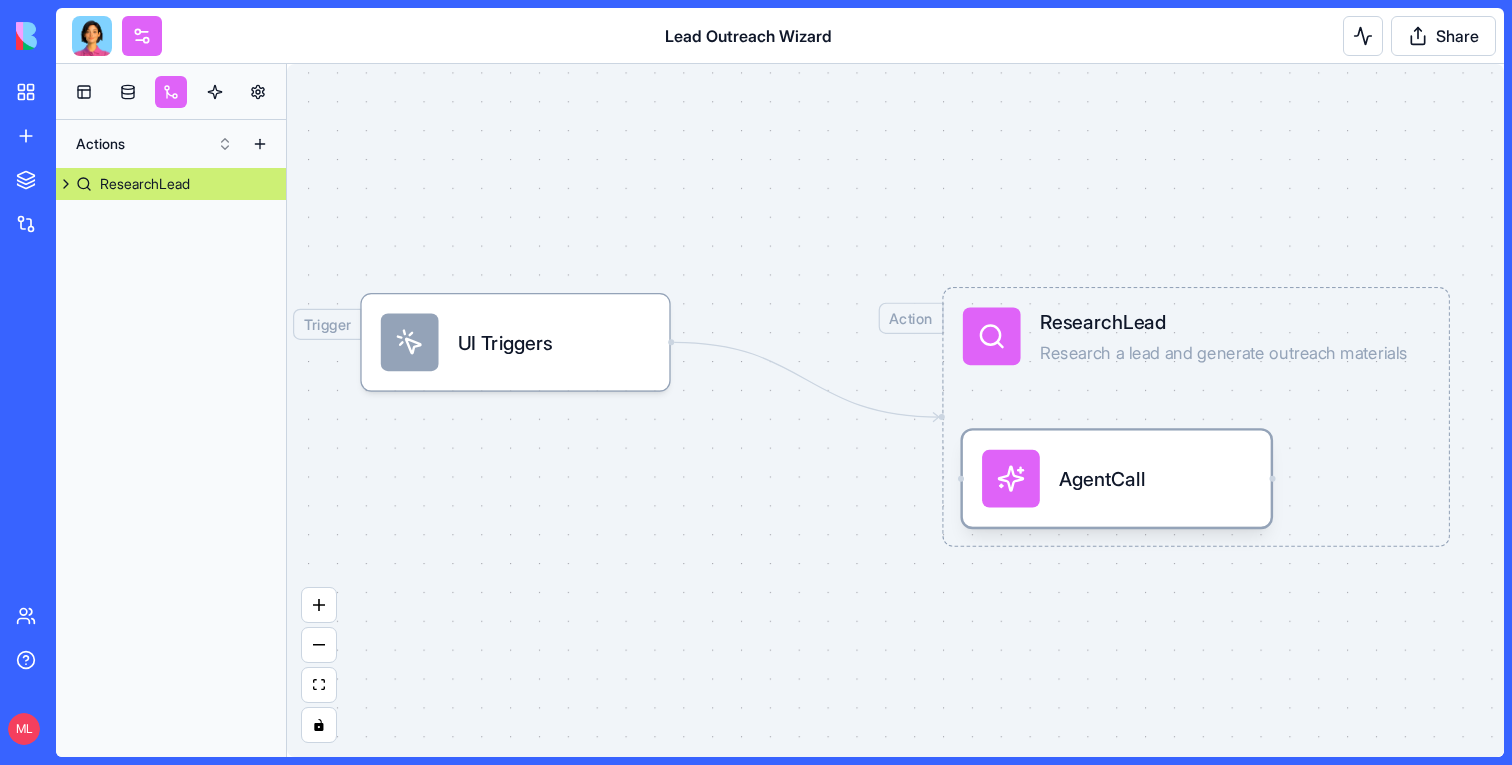 click on "AgentCall" at bounding box center [1102, 478] 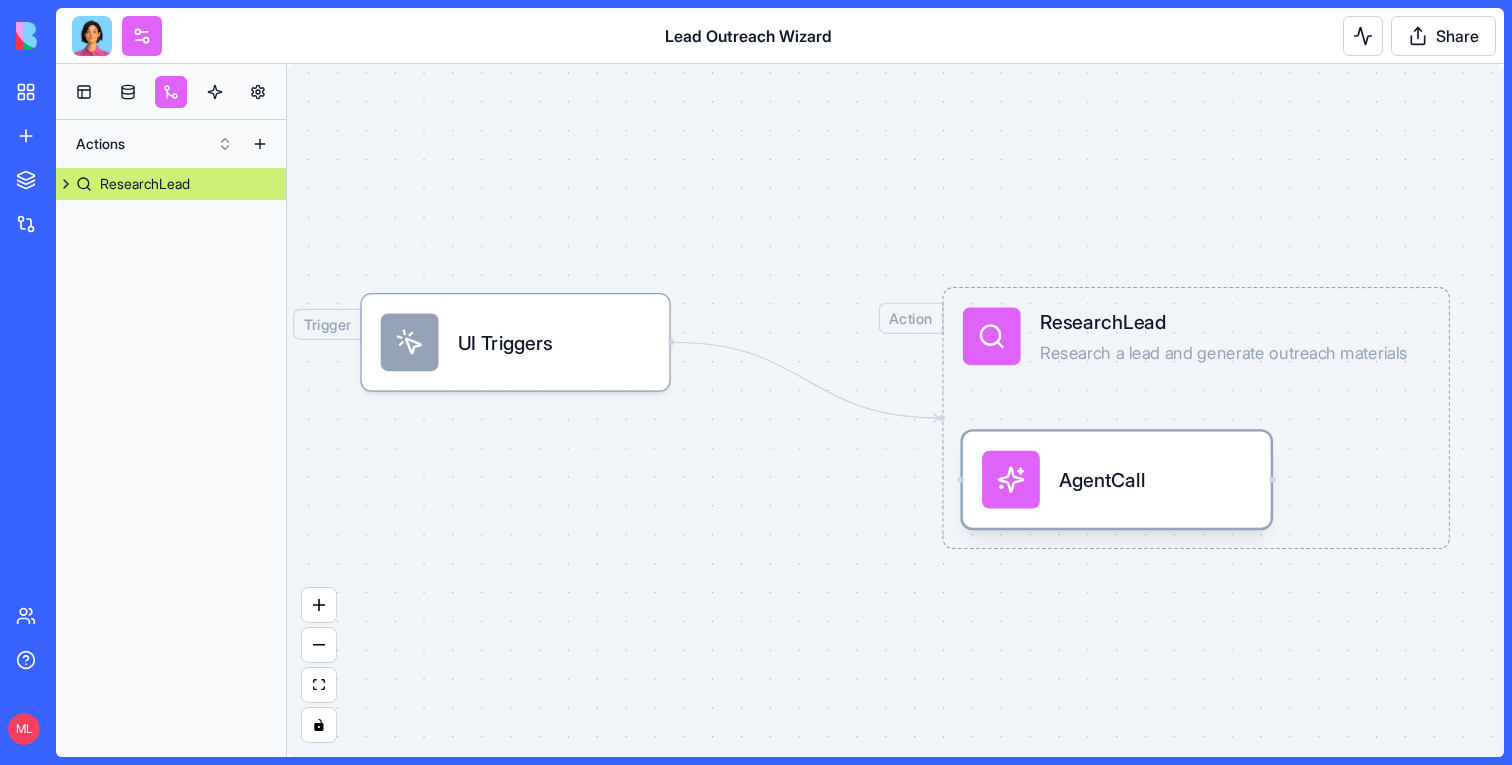 click on "AgentCall" at bounding box center (1102, 479) 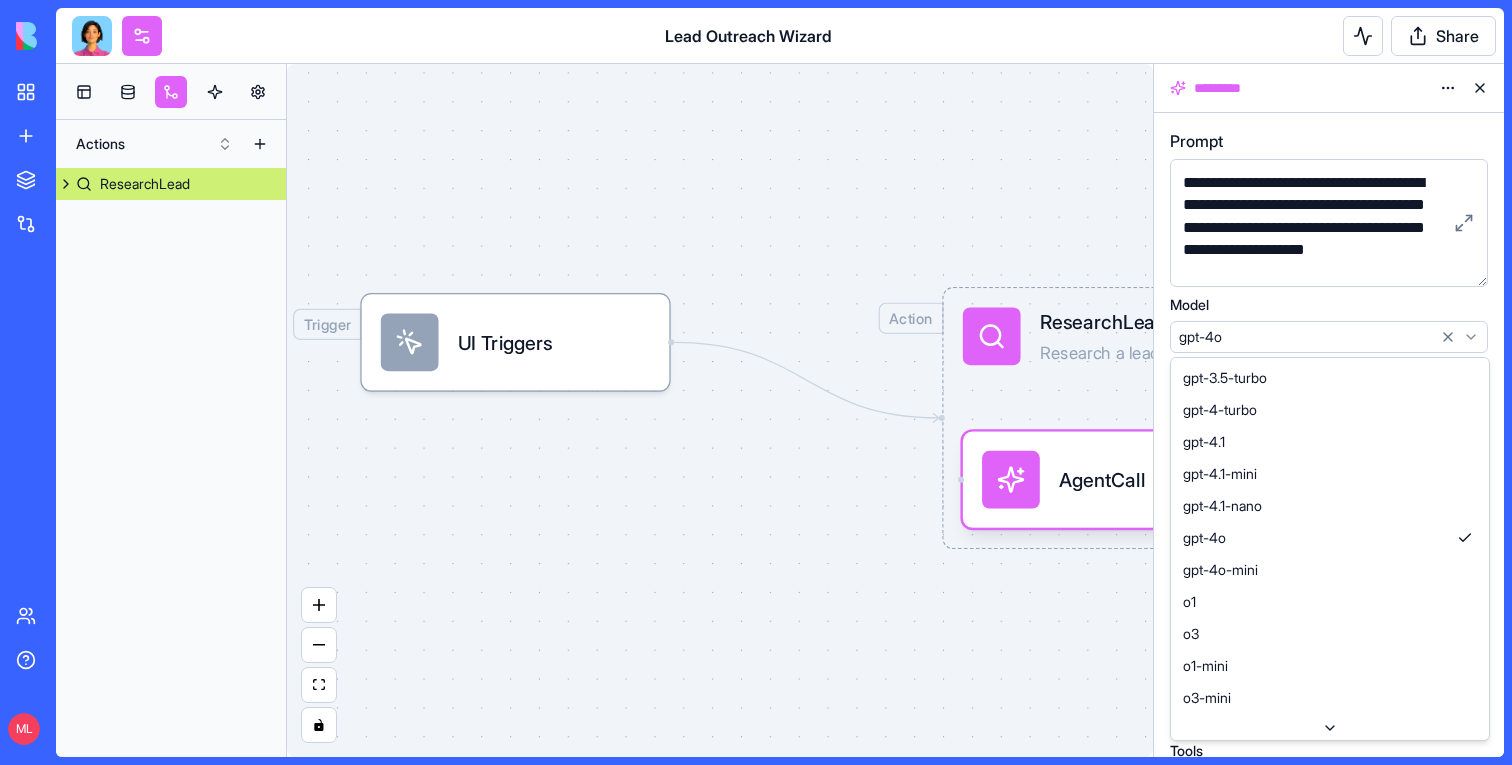click on "**********" at bounding box center (756, 382) 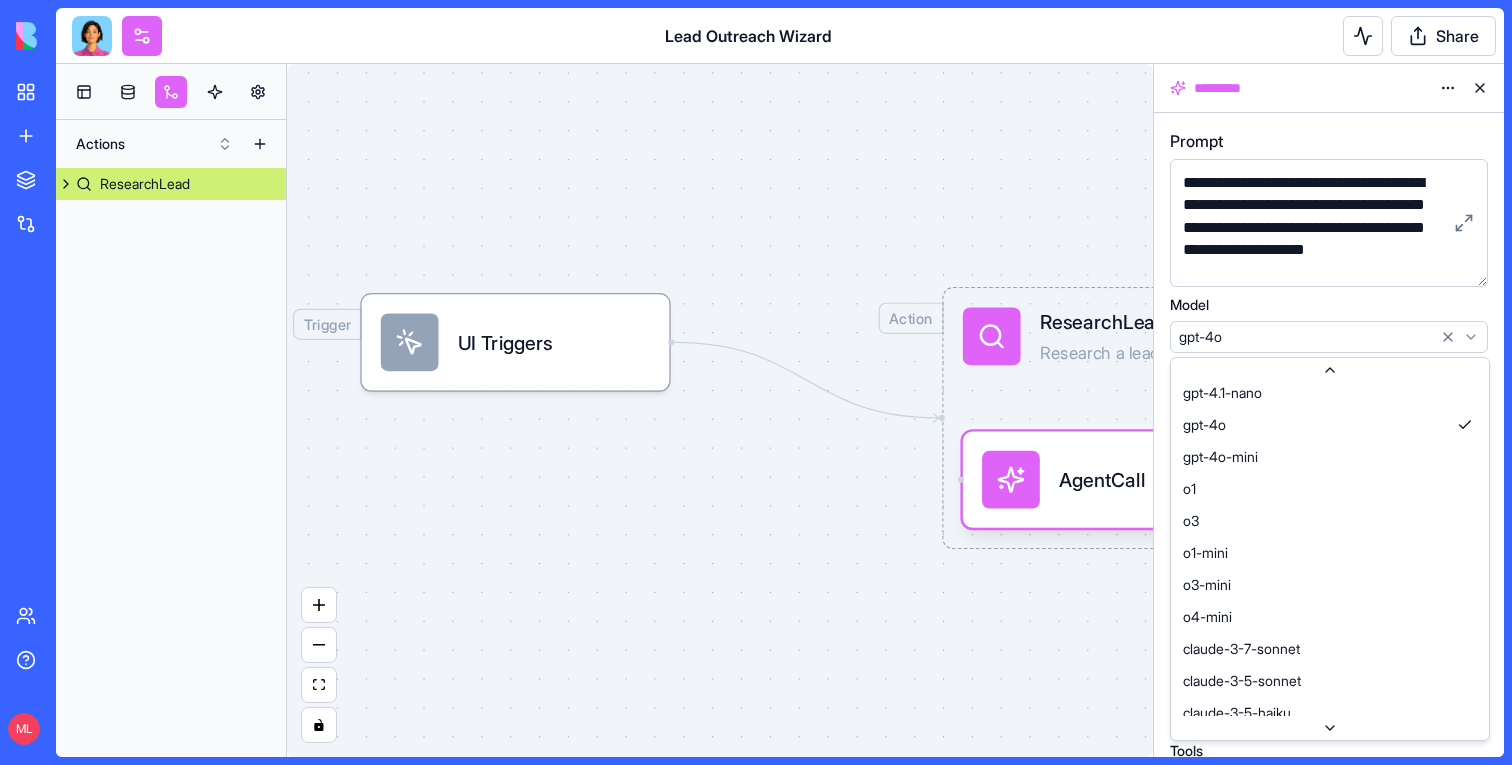 scroll, scrollTop: 132, scrollLeft: 0, axis: vertical 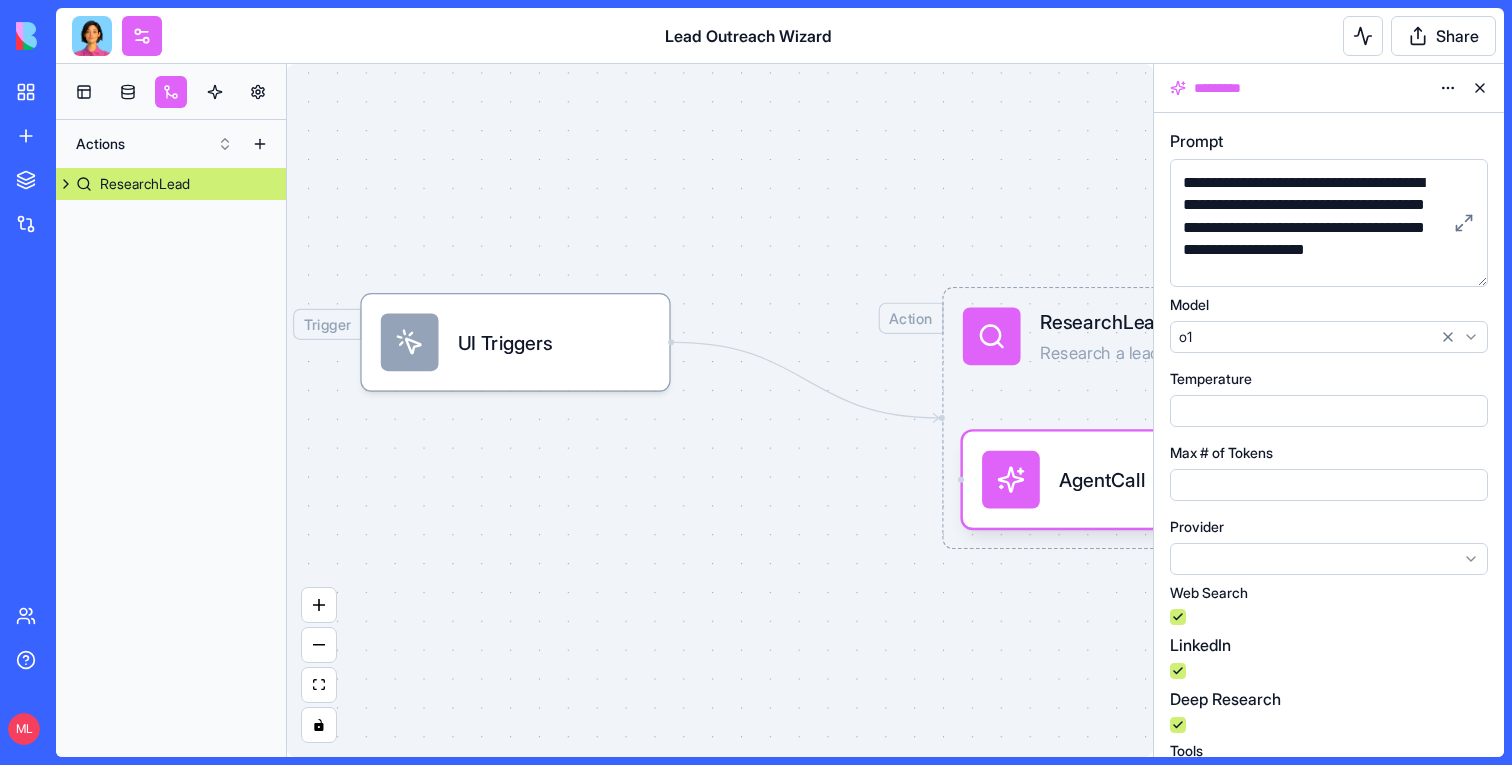 click on "Trigger UI Triggers Action ResearchLead Research a lead and generate outreach materials AgentCall" at bounding box center (720, 410) 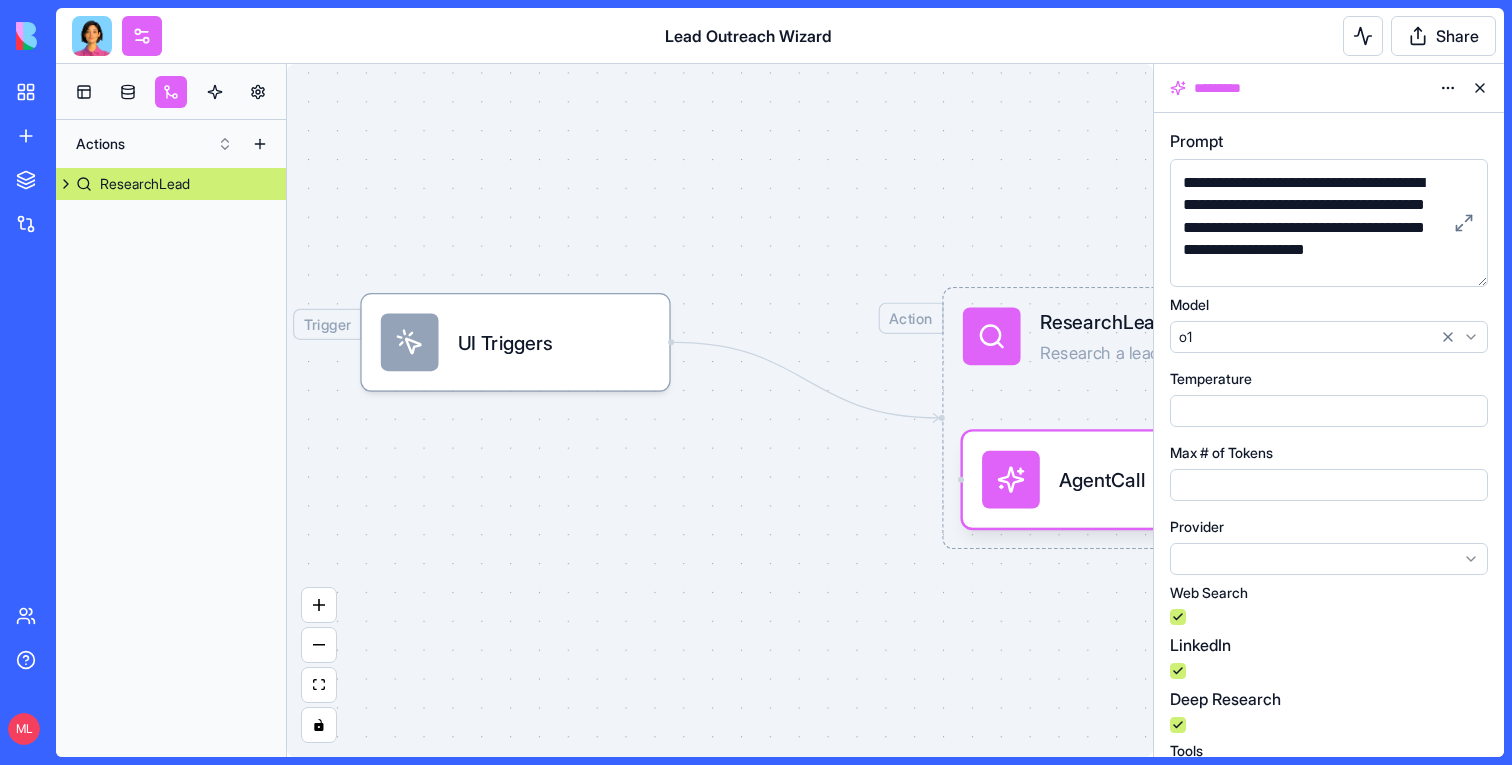click at bounding box center [1480, 88] 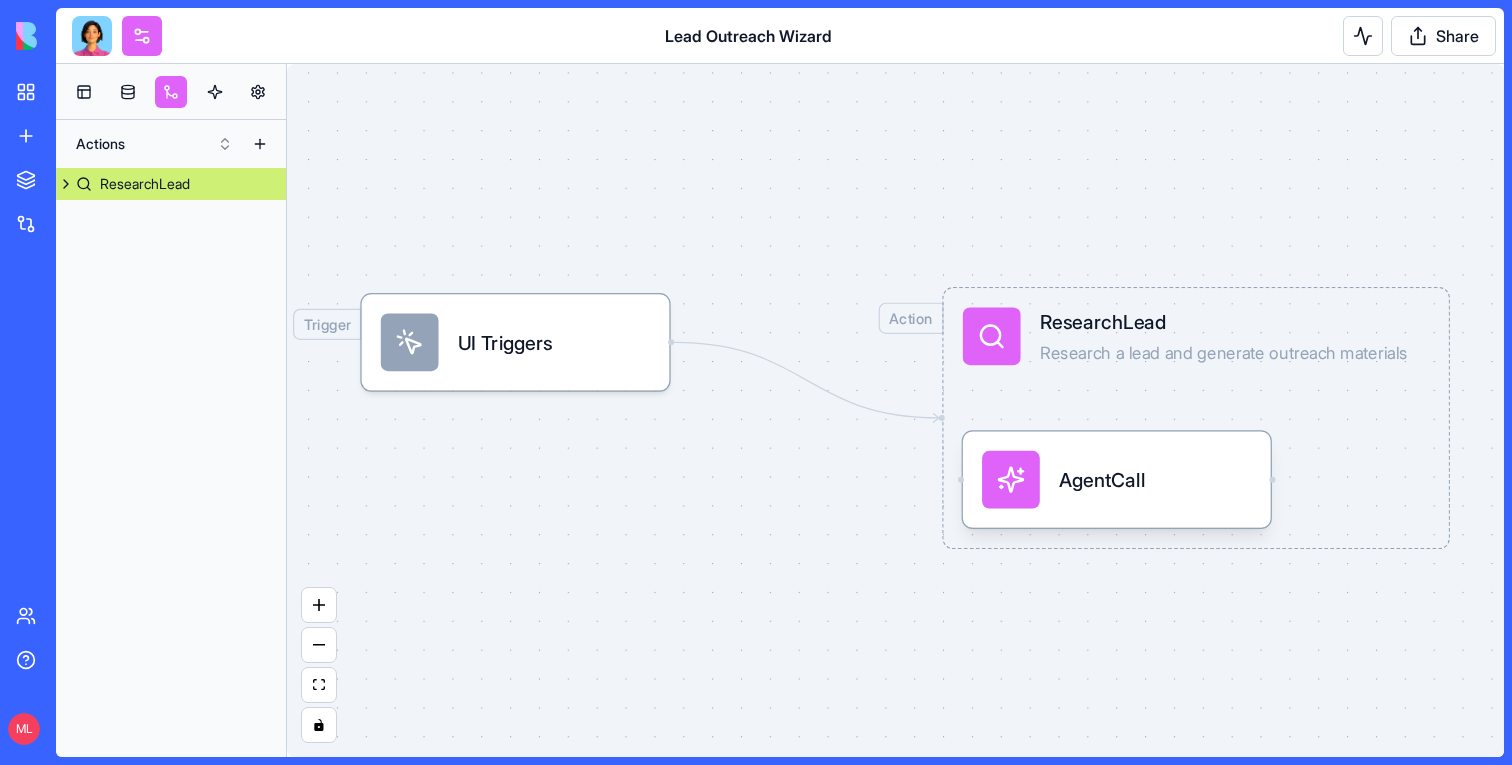 click at bounding box center (92, 36) 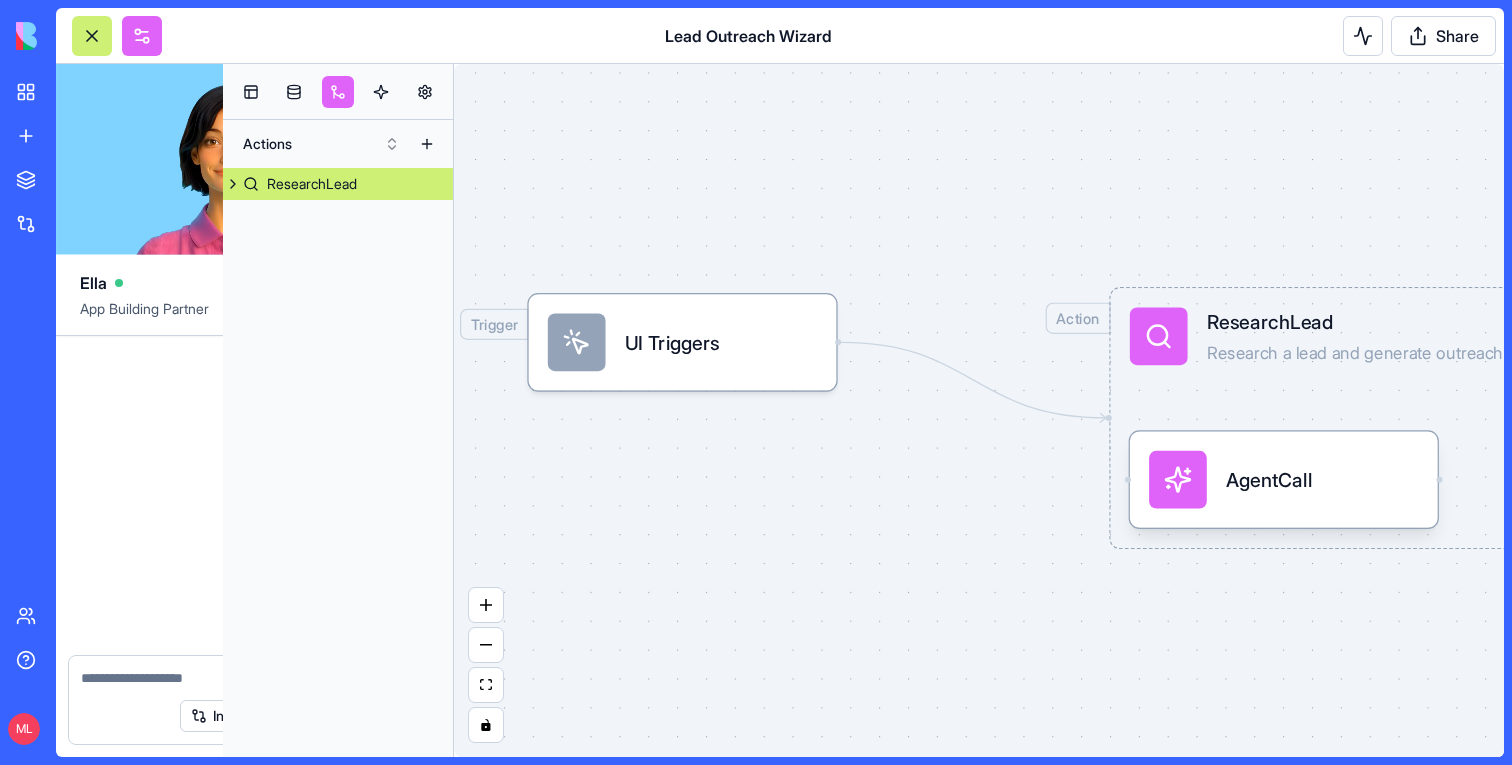 scroll, scrollTop: 8061, scrollLeft: 0, axis: vertical 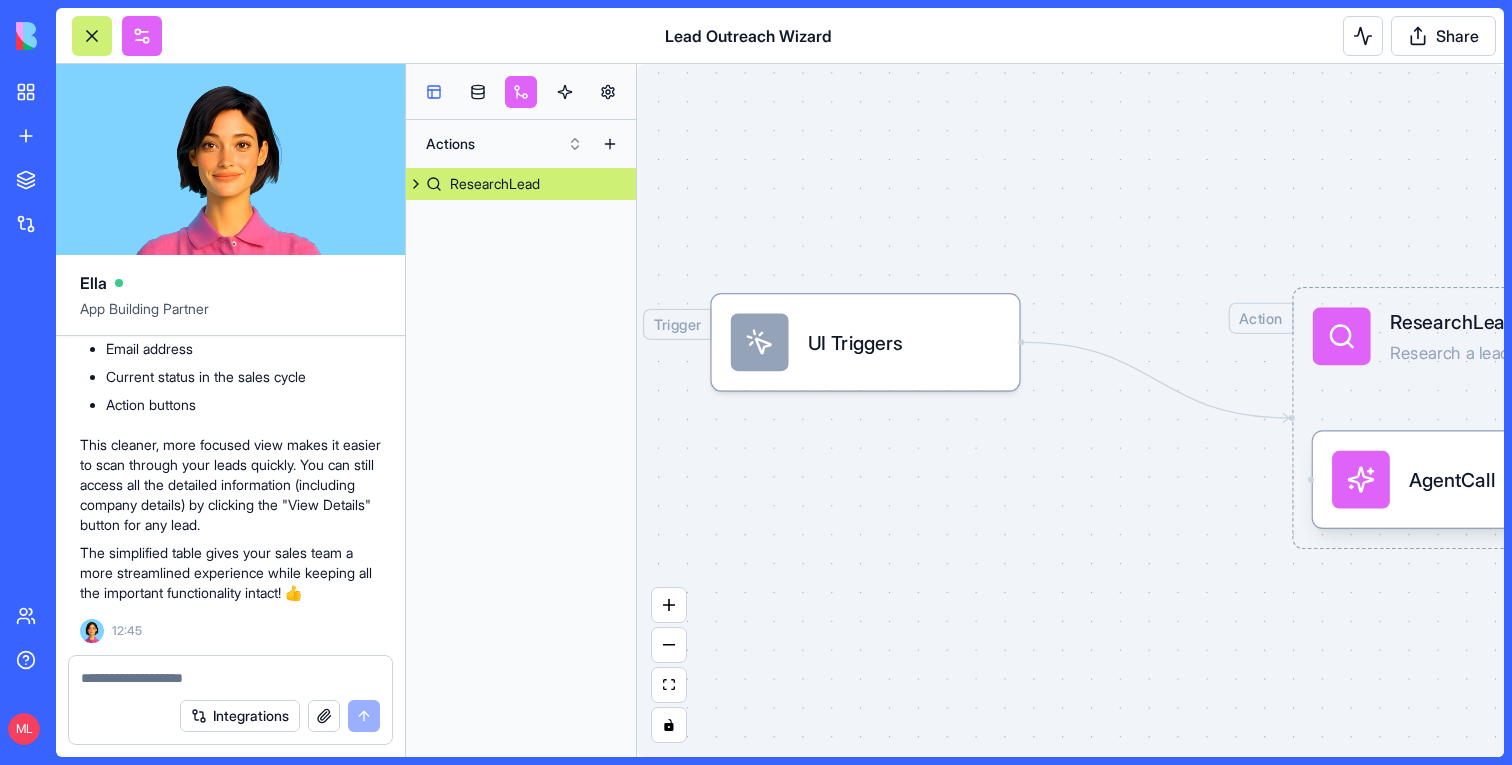 click at bounding box center (434, 92) 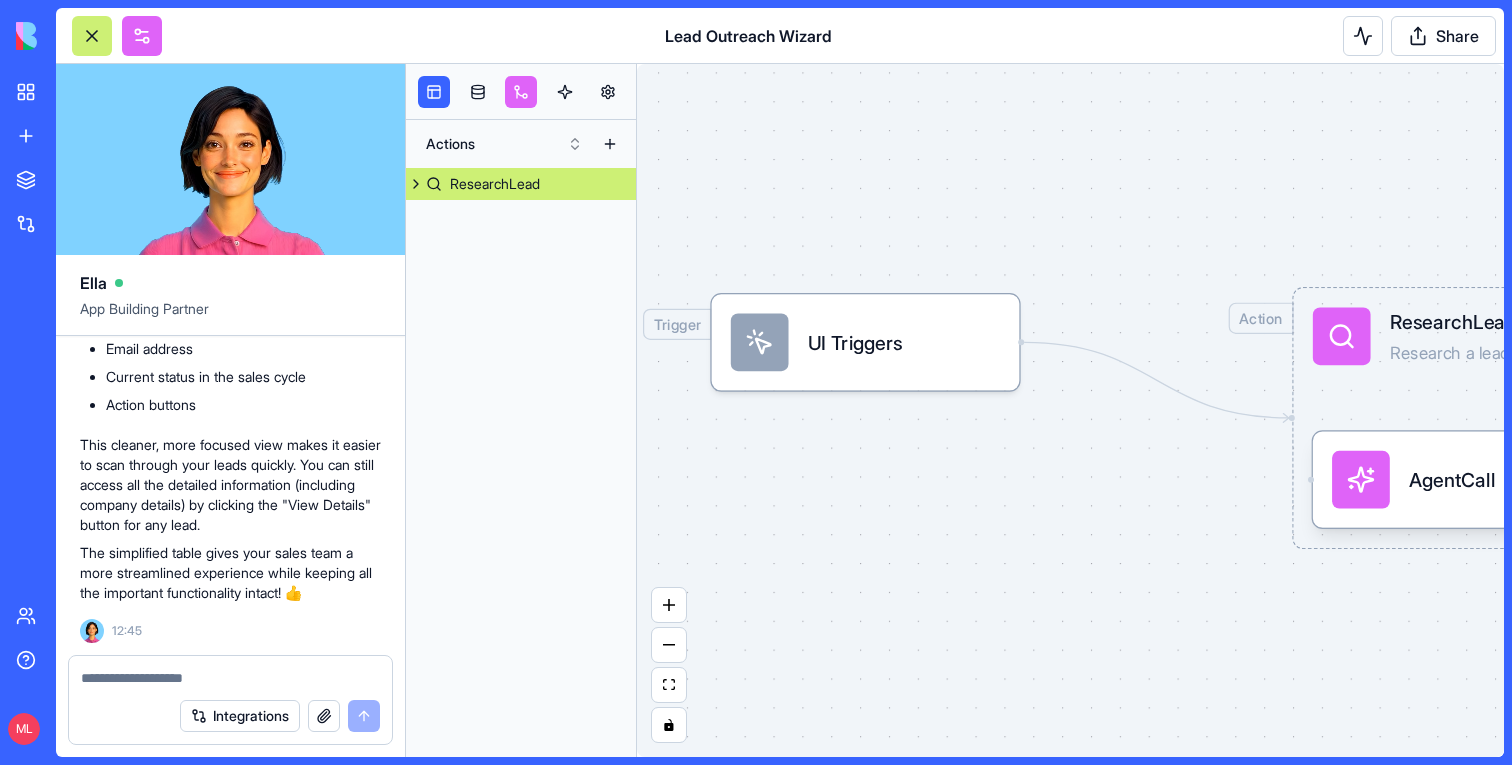 click at bounding box center [92, 36] 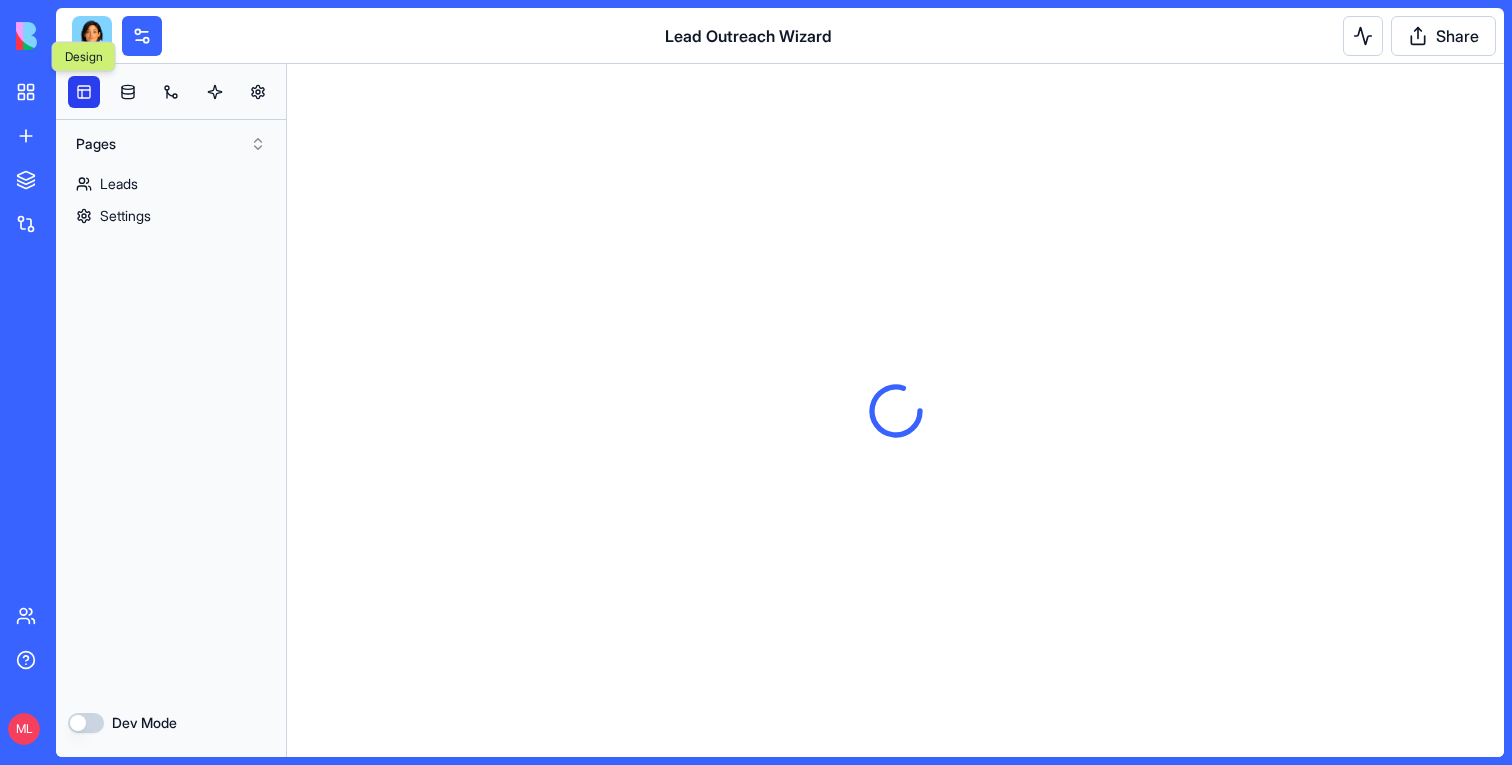 click at bounding box center [84, 92] 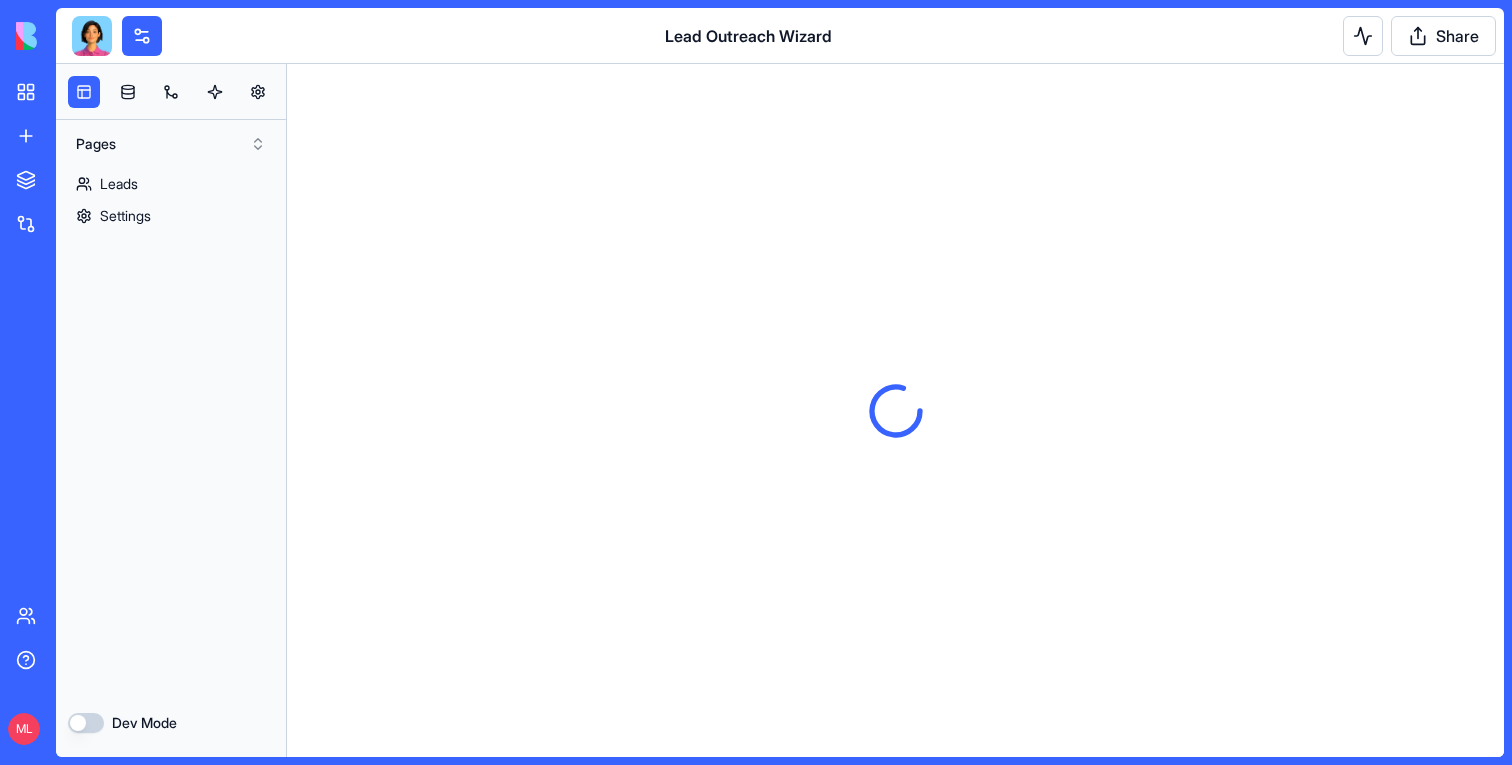scroll, scrollTop: 0, scrollLeft: 0, axis: both 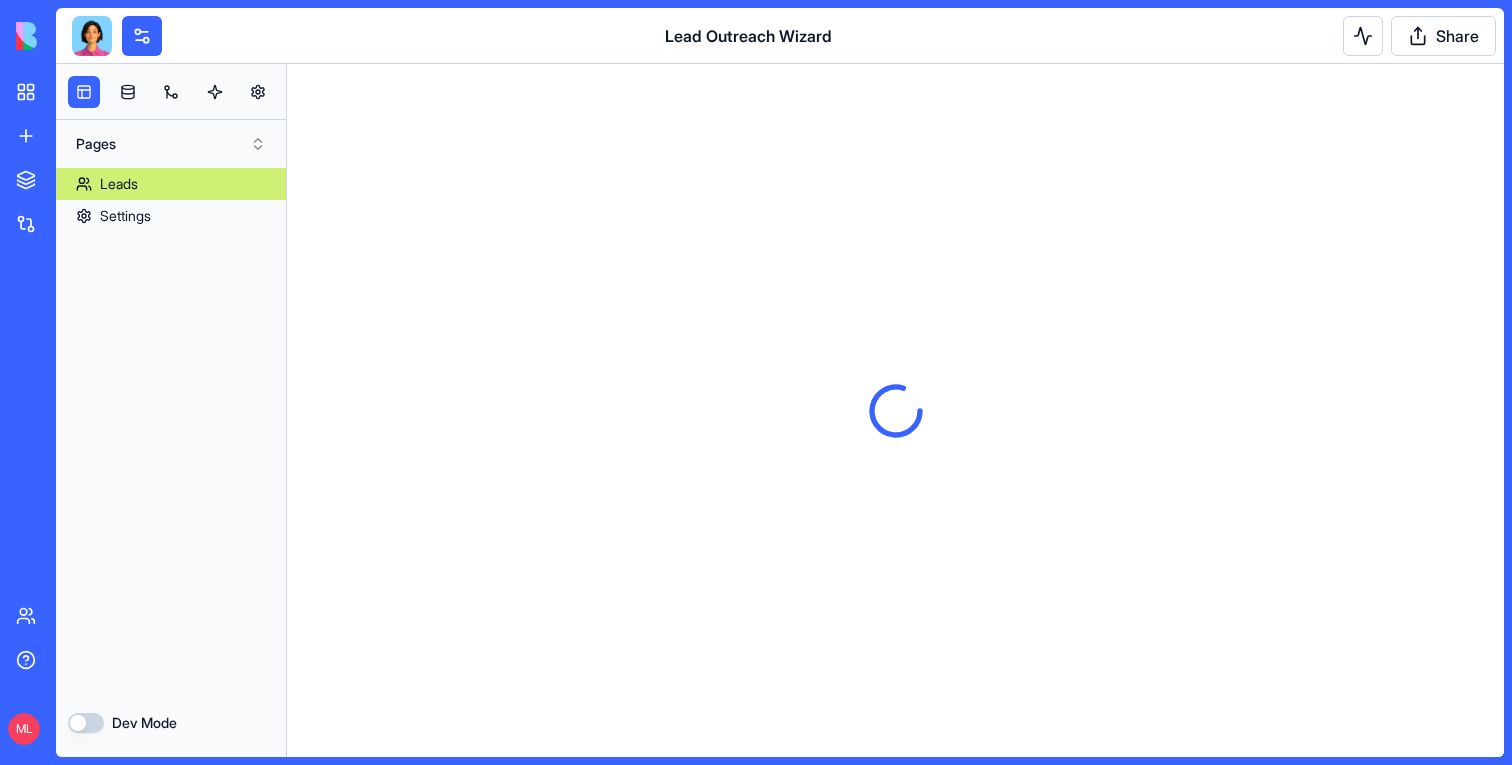 click on "Leads" at bounding box center [171, 184] 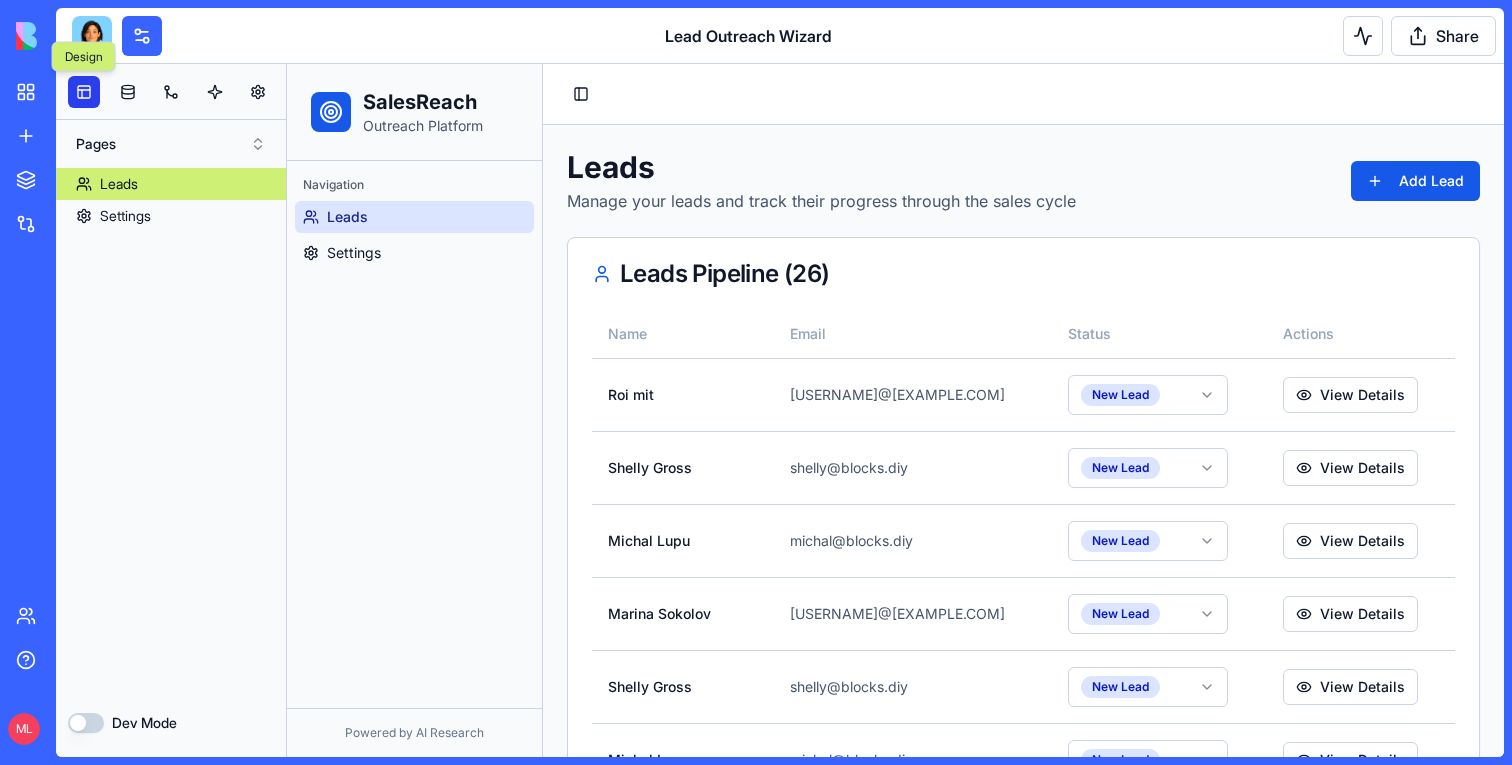 click at bounding box center (84, 92) 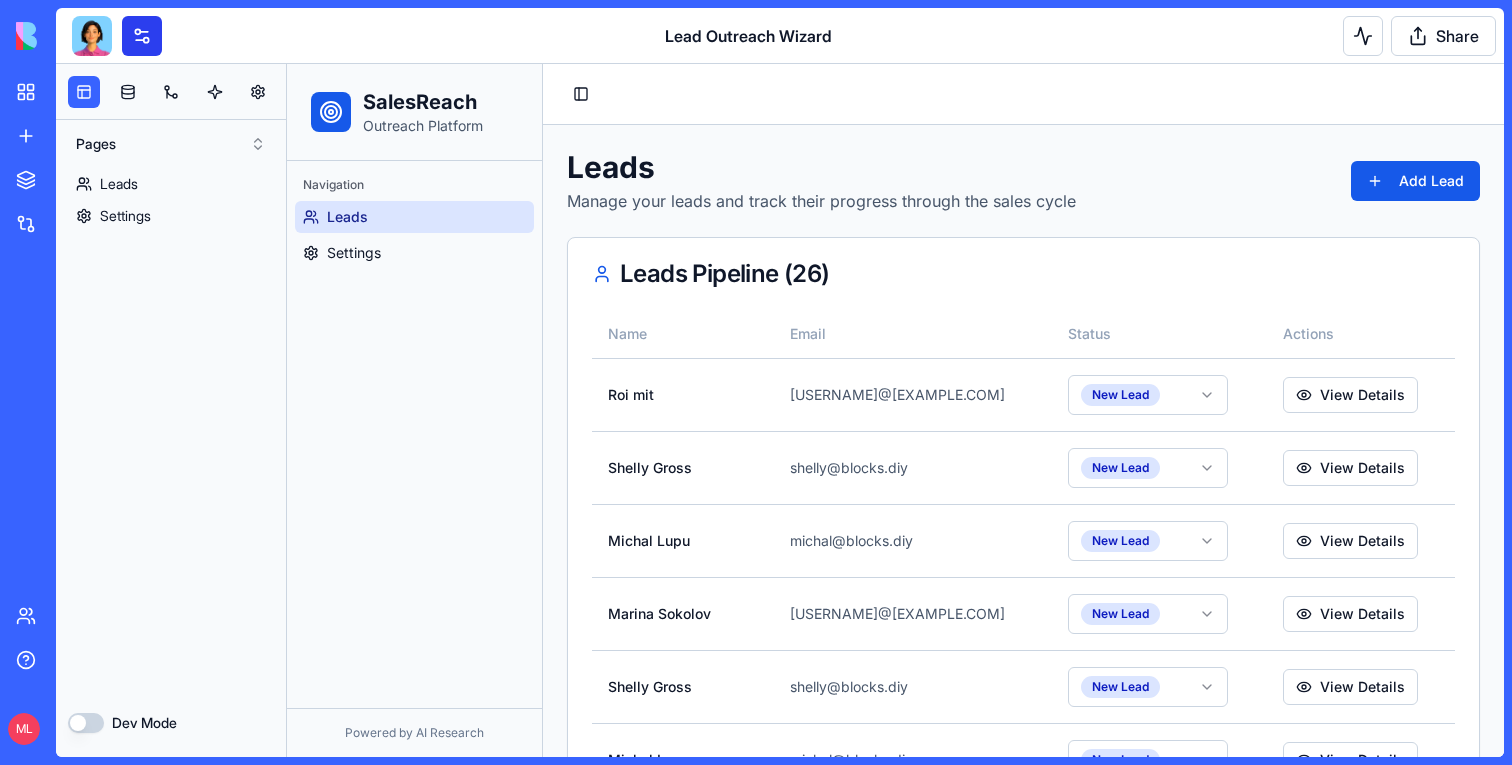 click at bounding box center (142, 36) 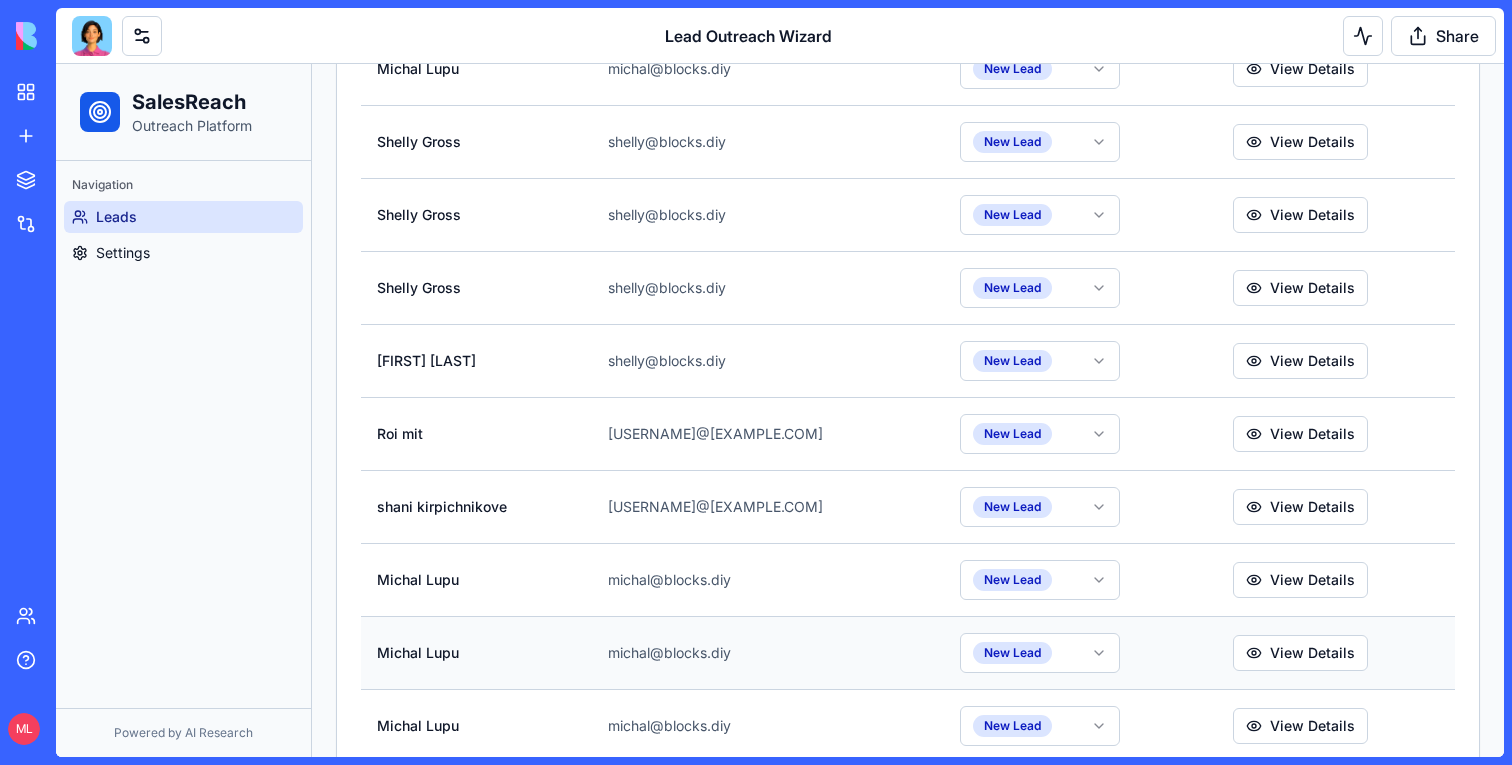 scroll, scrollTop: 1548, scrollLeft: 0, axis: vertical 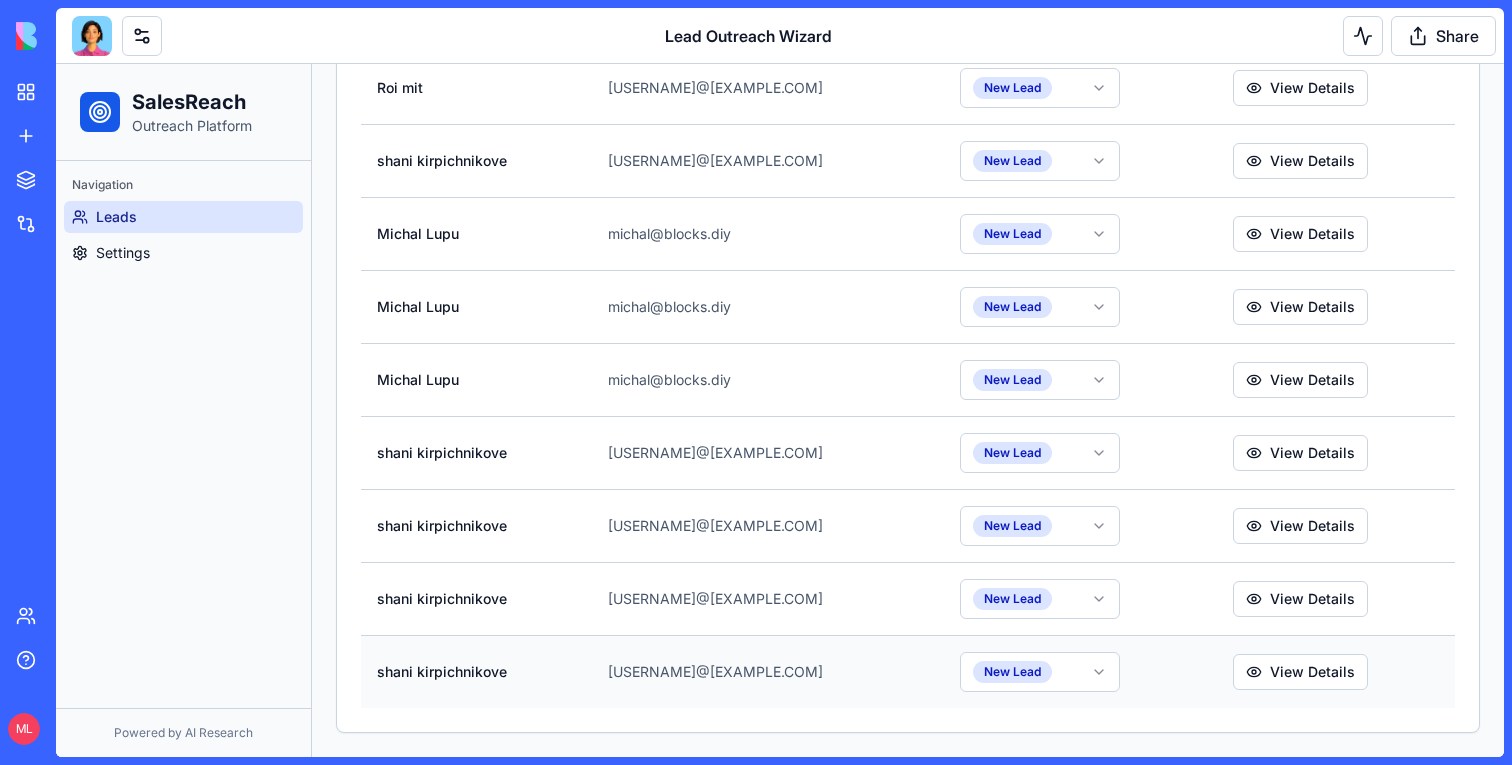 click on "[EMAIL]" at bounding box center (768, 671) 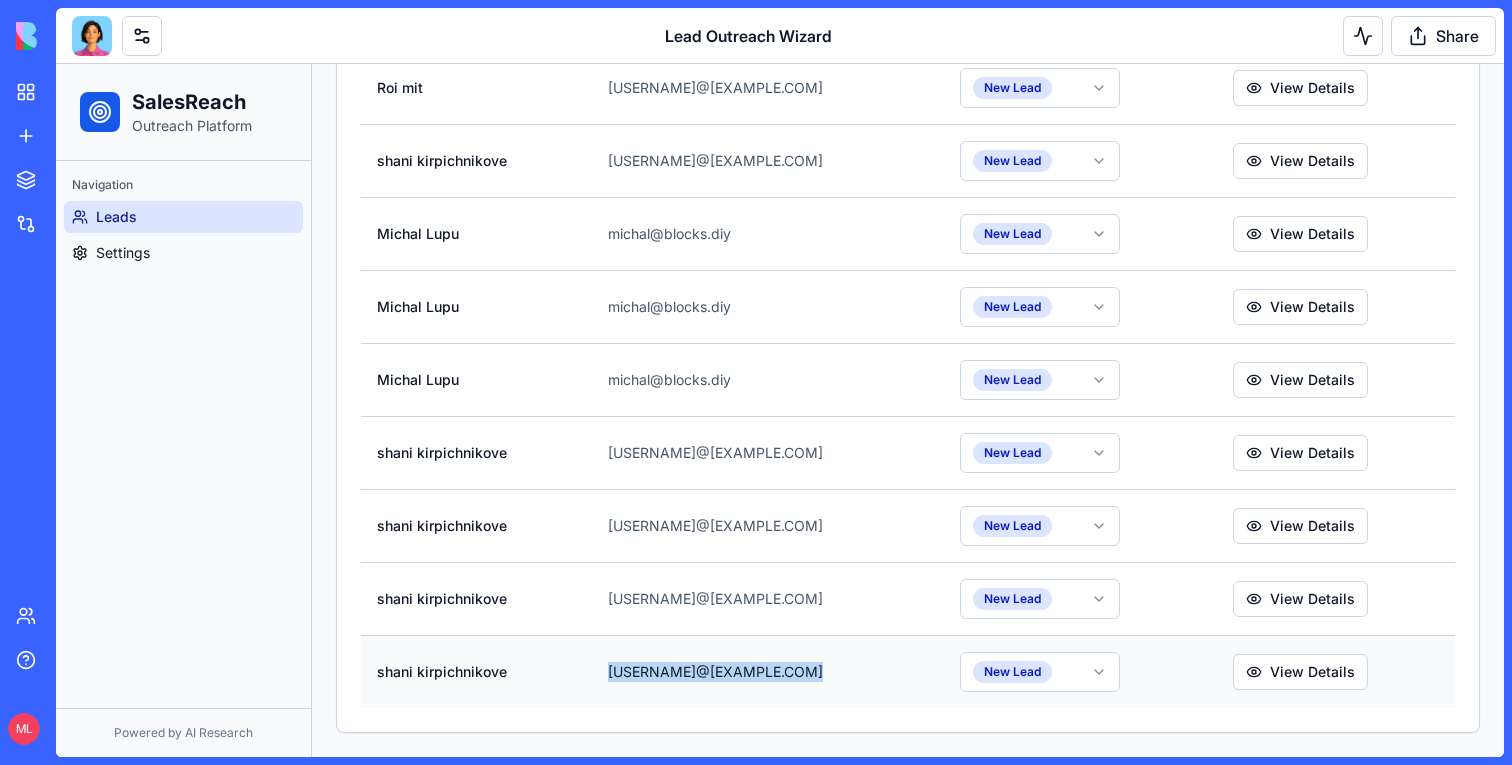 click on "[EMAIL]" at bounding box center (768, 671) 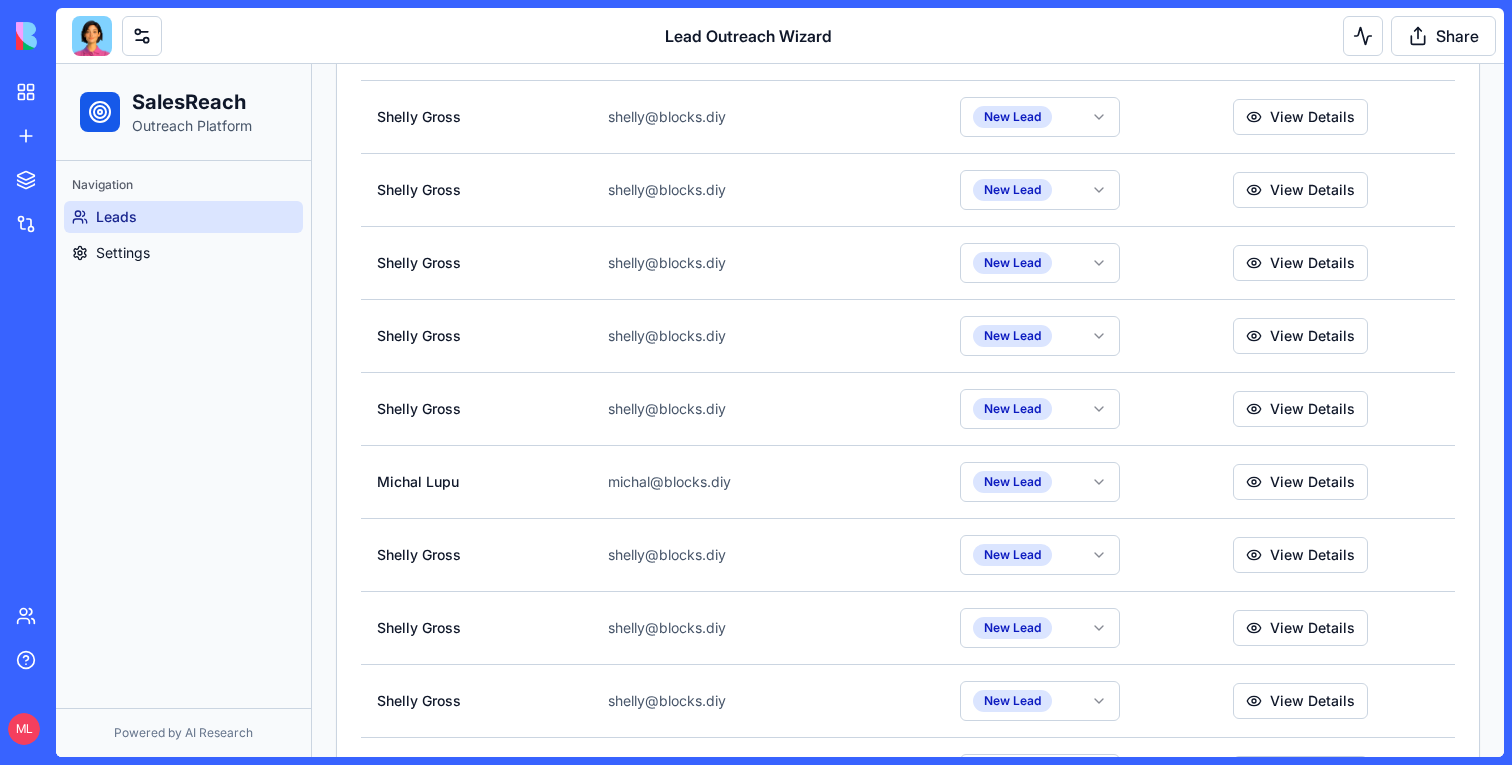 scroll, scrollTop: 0, scrollLeft: 0, axis: both 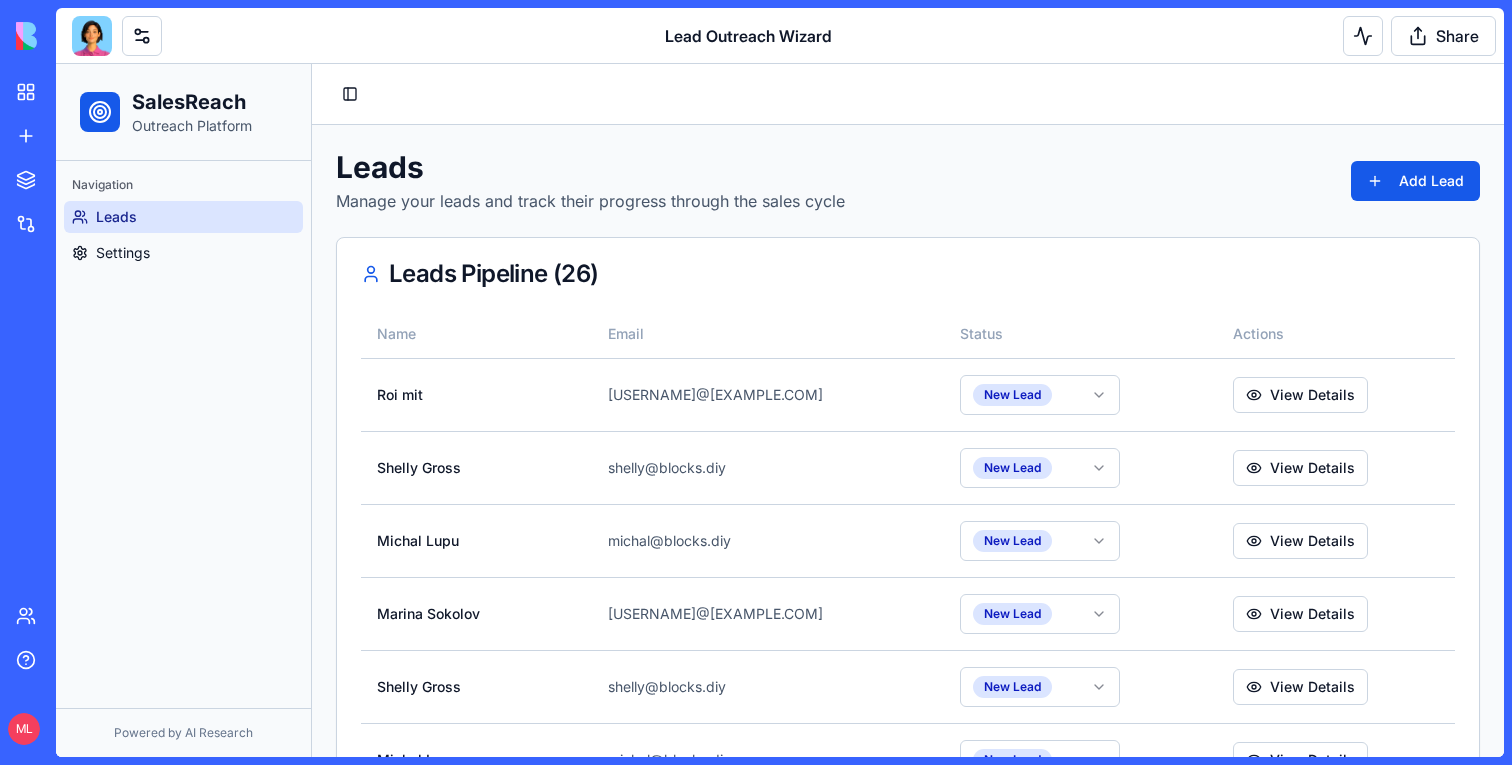 click on "Leads Manage your leads and track their progress through the sales cycle Add Lead" at bounding box center (908, 181) 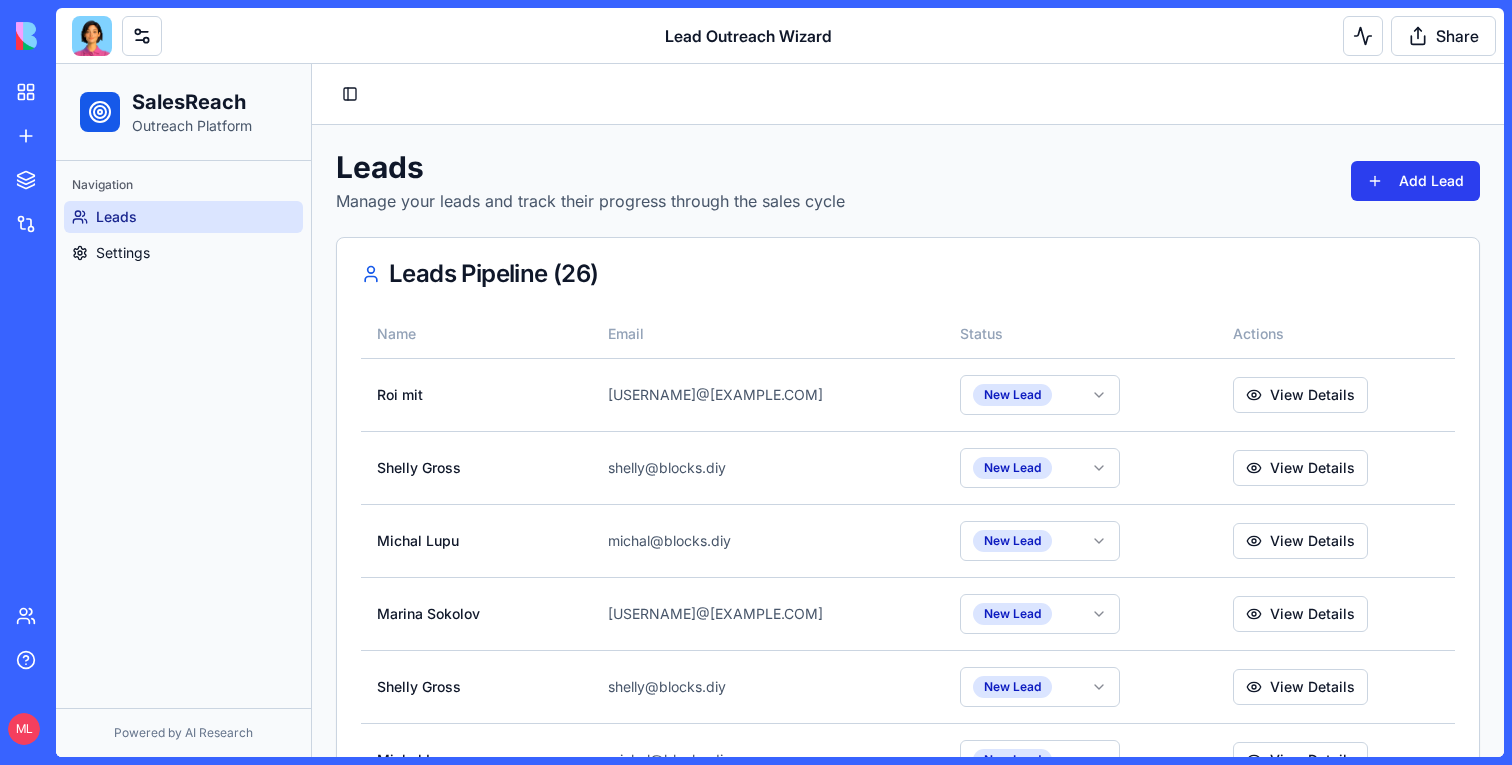 click on "Add Lead" at bounding box center [1415, 181] 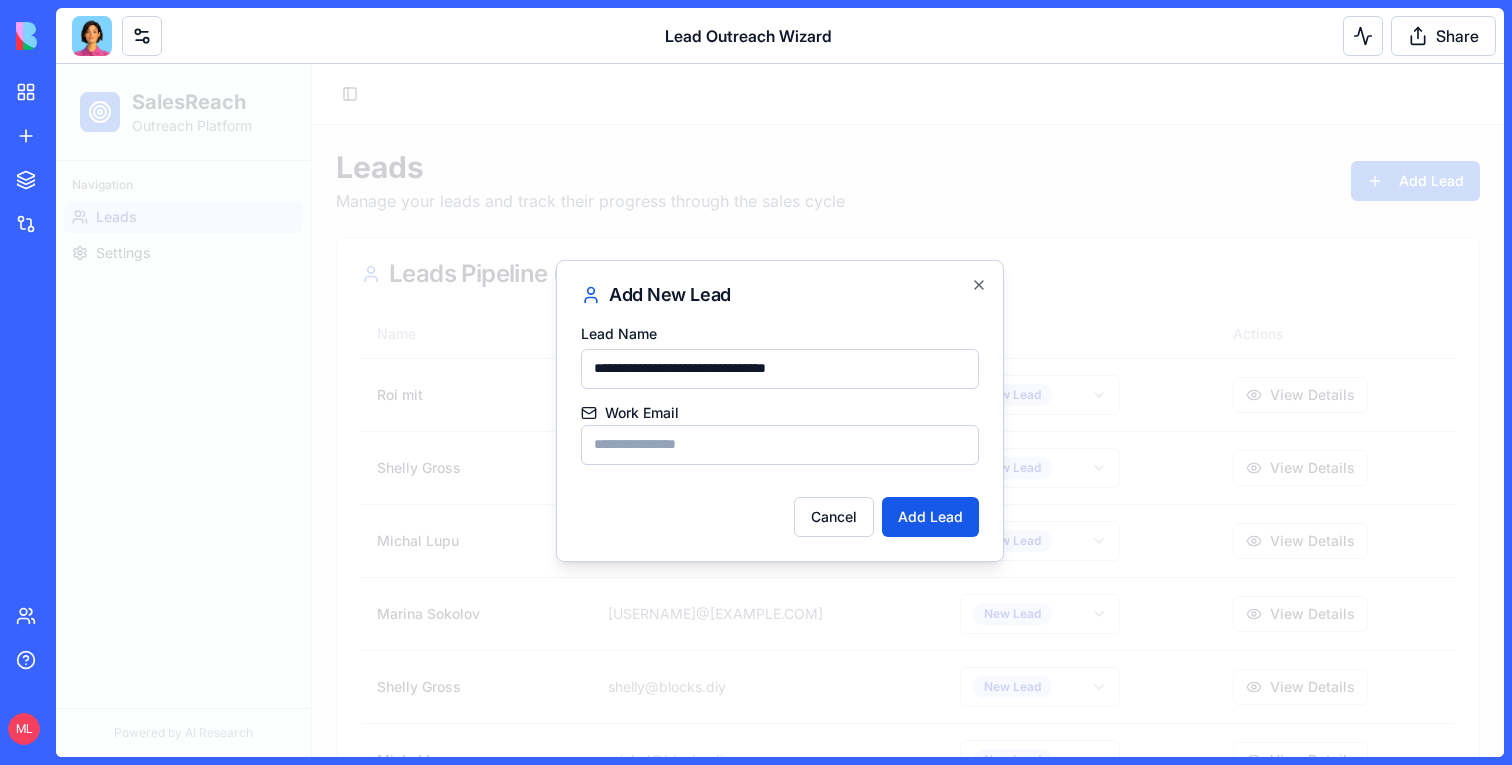 type on "**********" 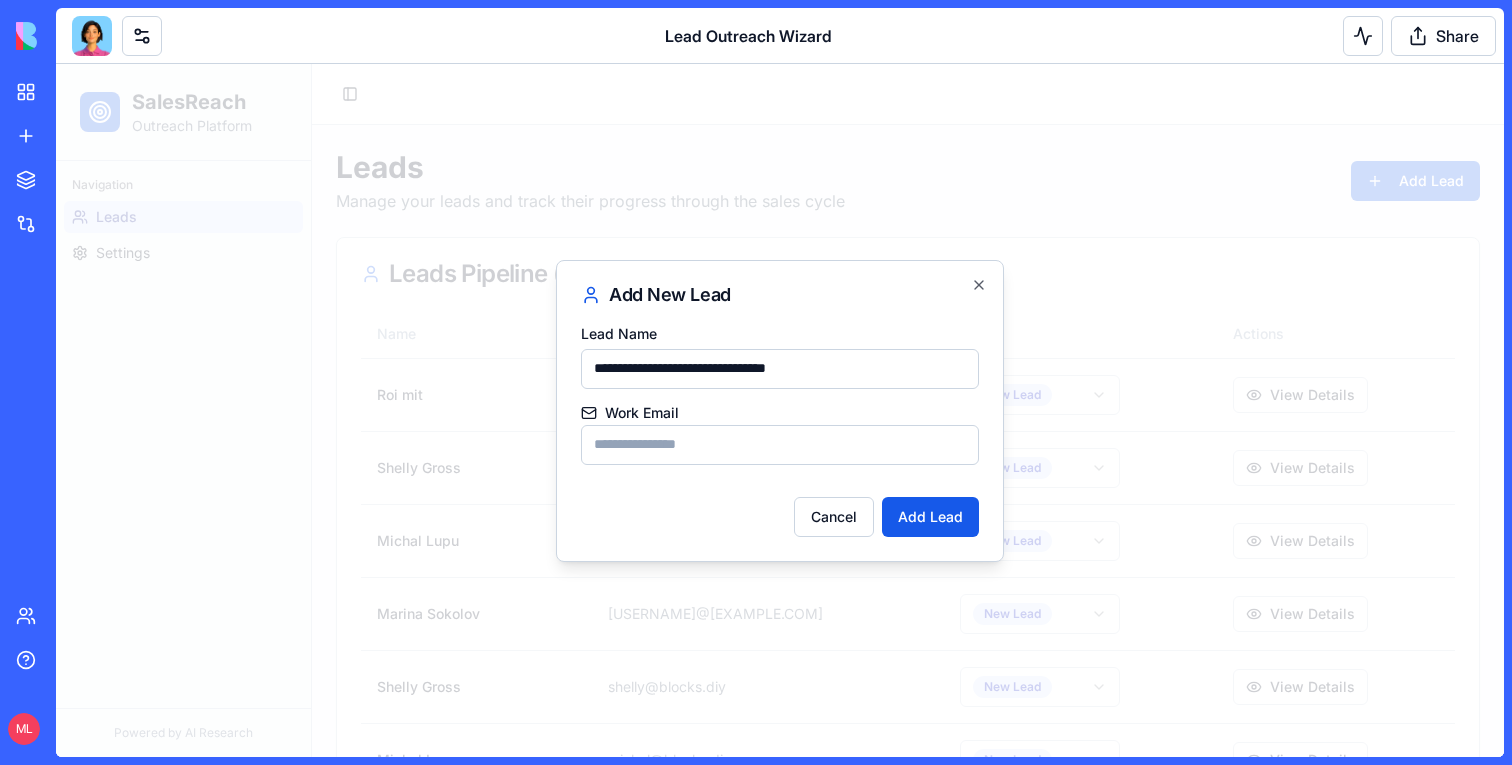 click on "Work Email" at bounding box center (780, 445) 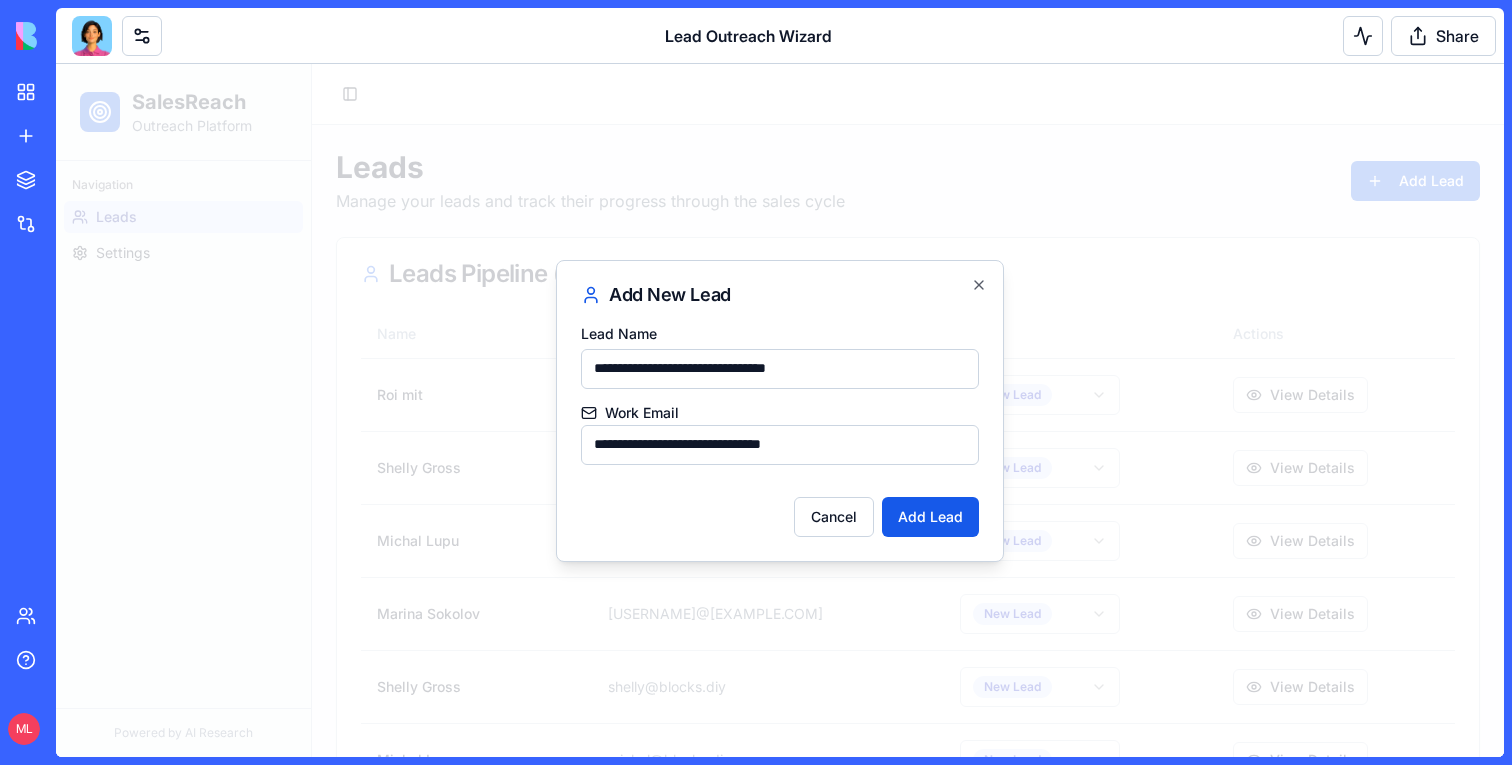 type on "**********" 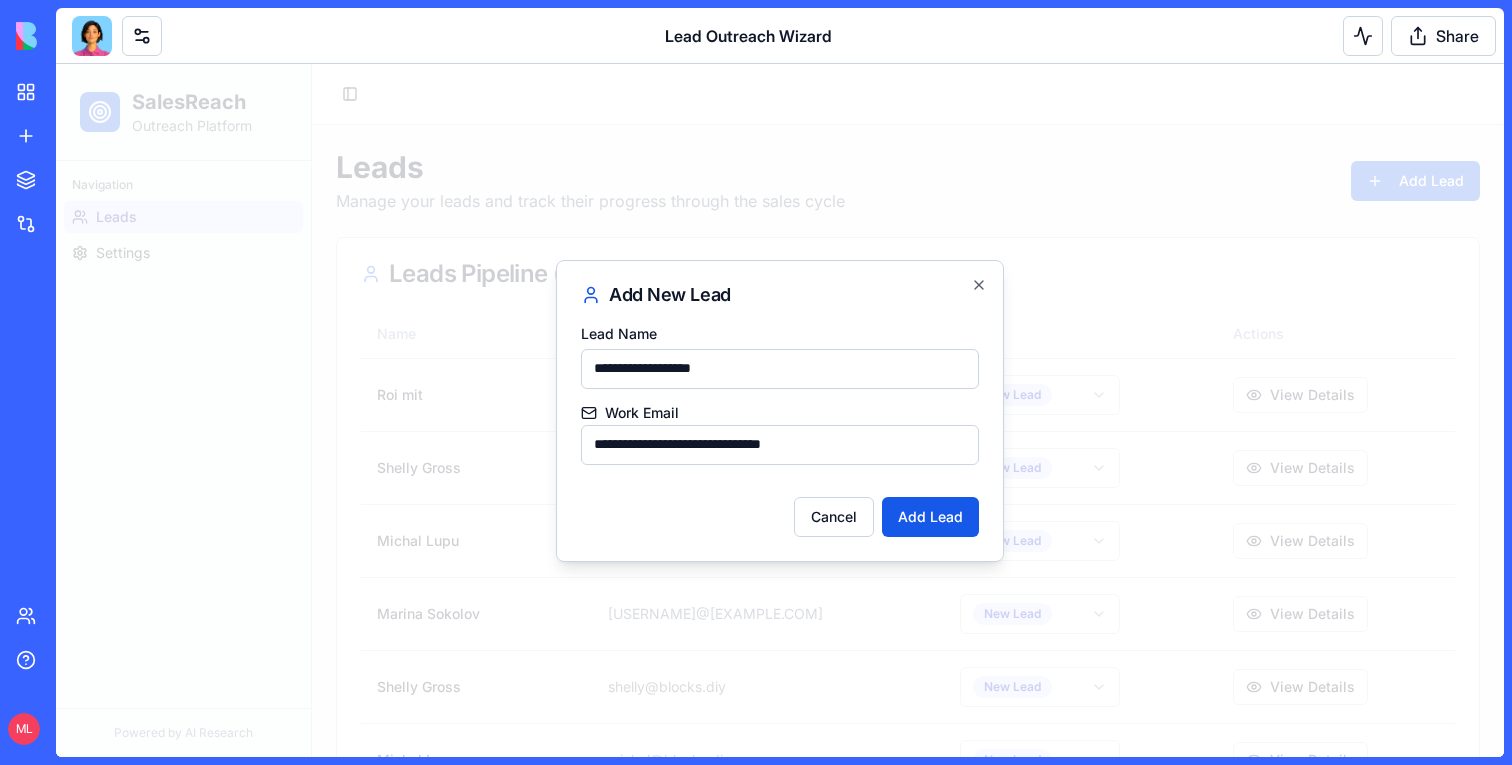 click on "**********" at bounding box center (780, 369) 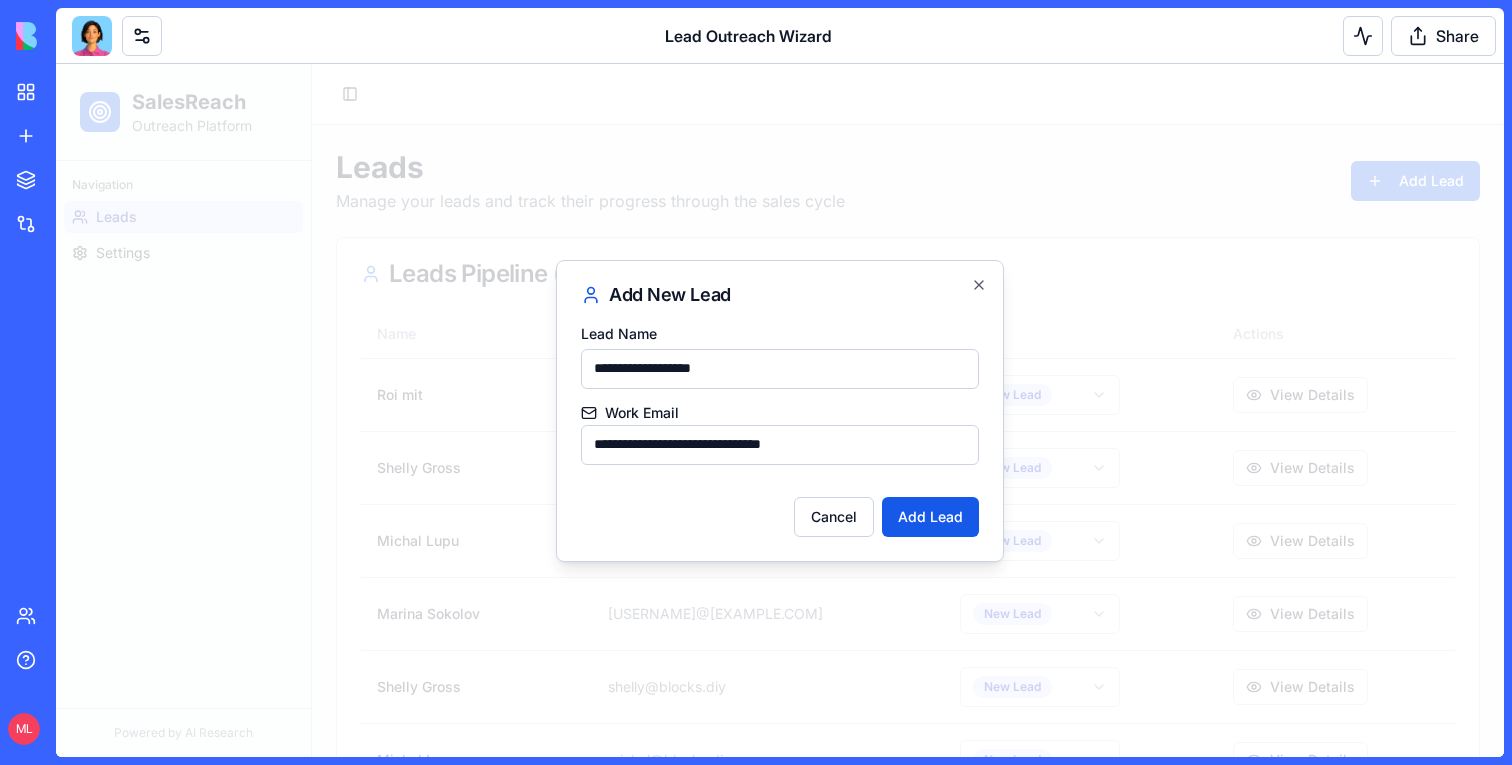 type on "**********" 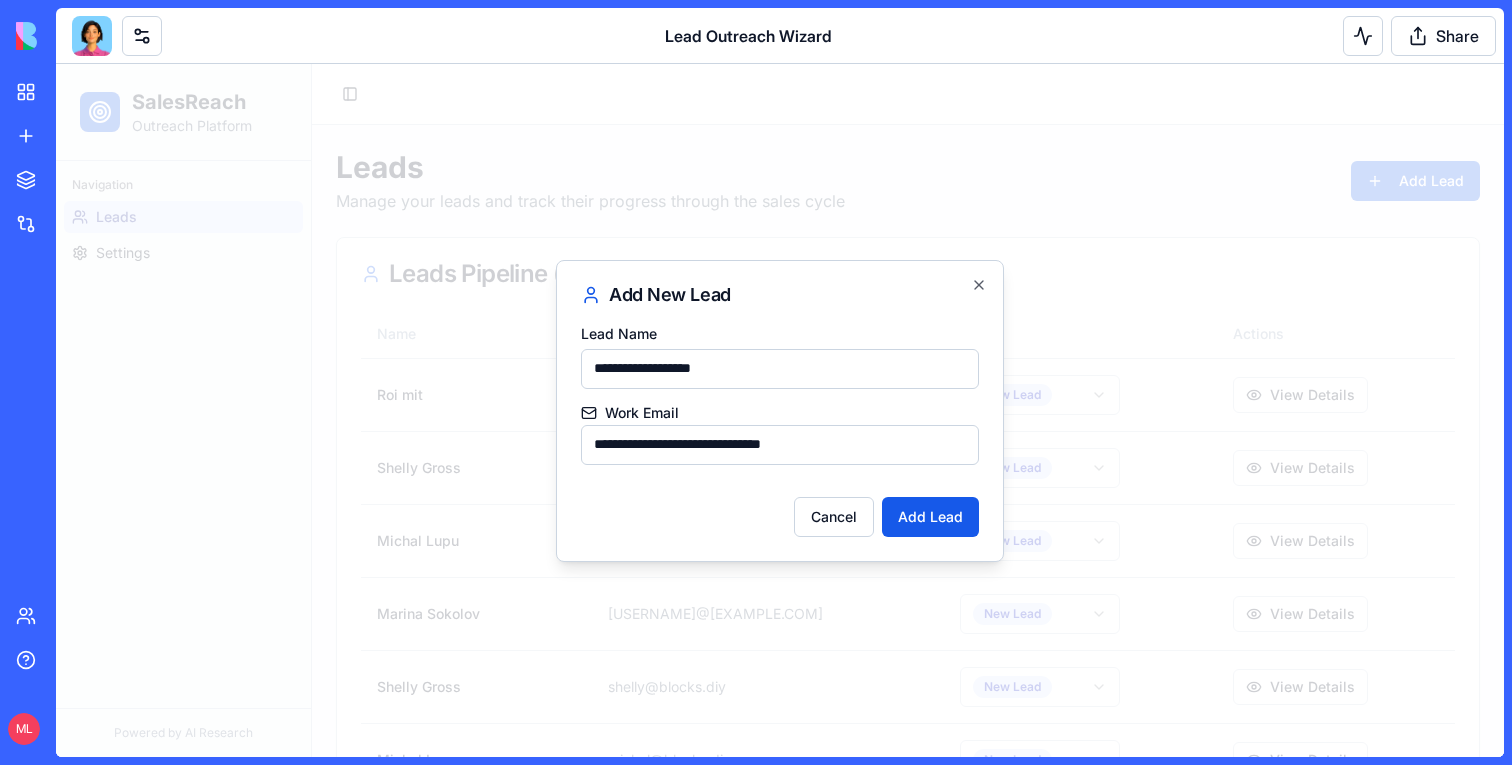 click on "Add Lead" at bounding box center (930, 517) 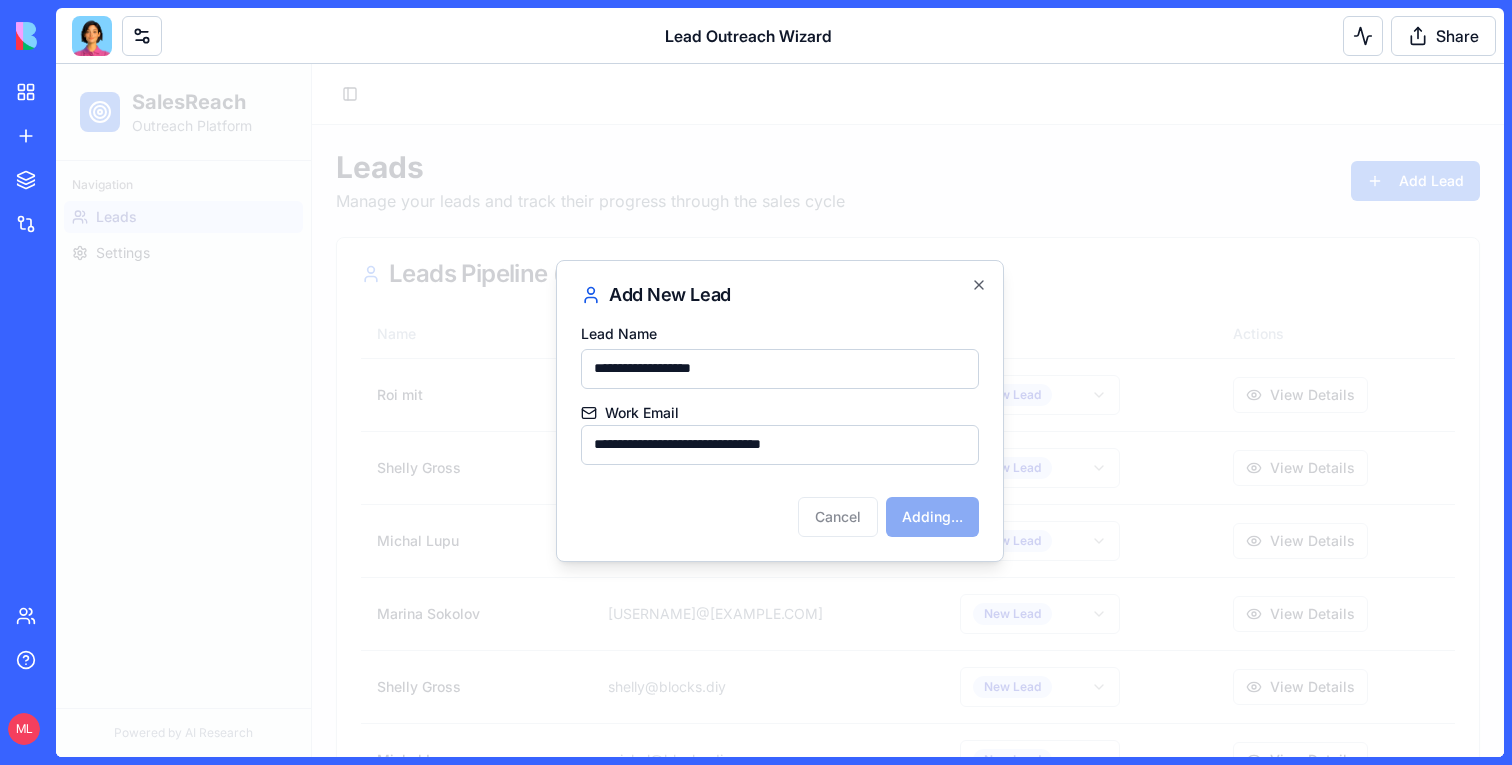 type 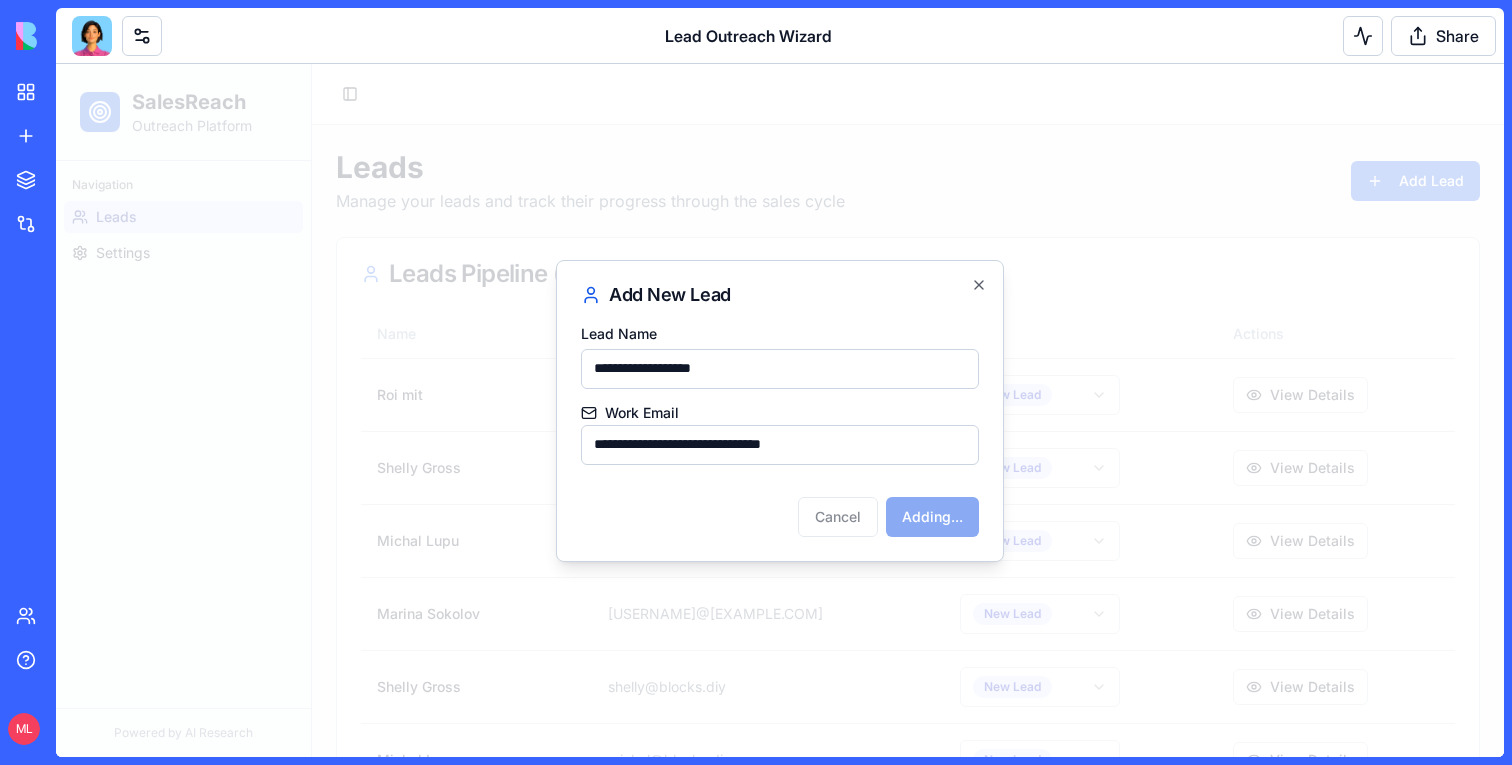 type 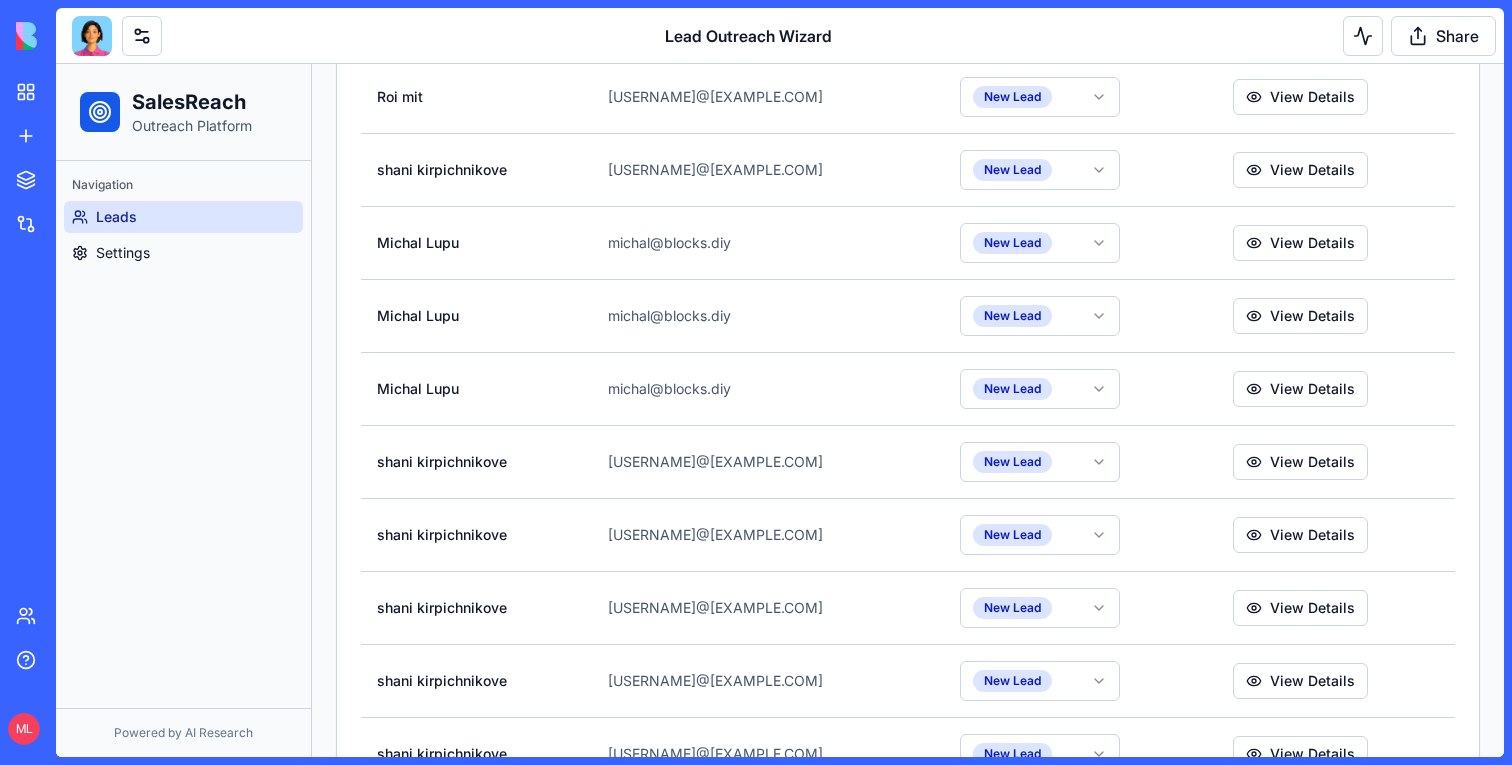 scroll, scrollTop: 1621, scrollLeft: 0, axis: vertical 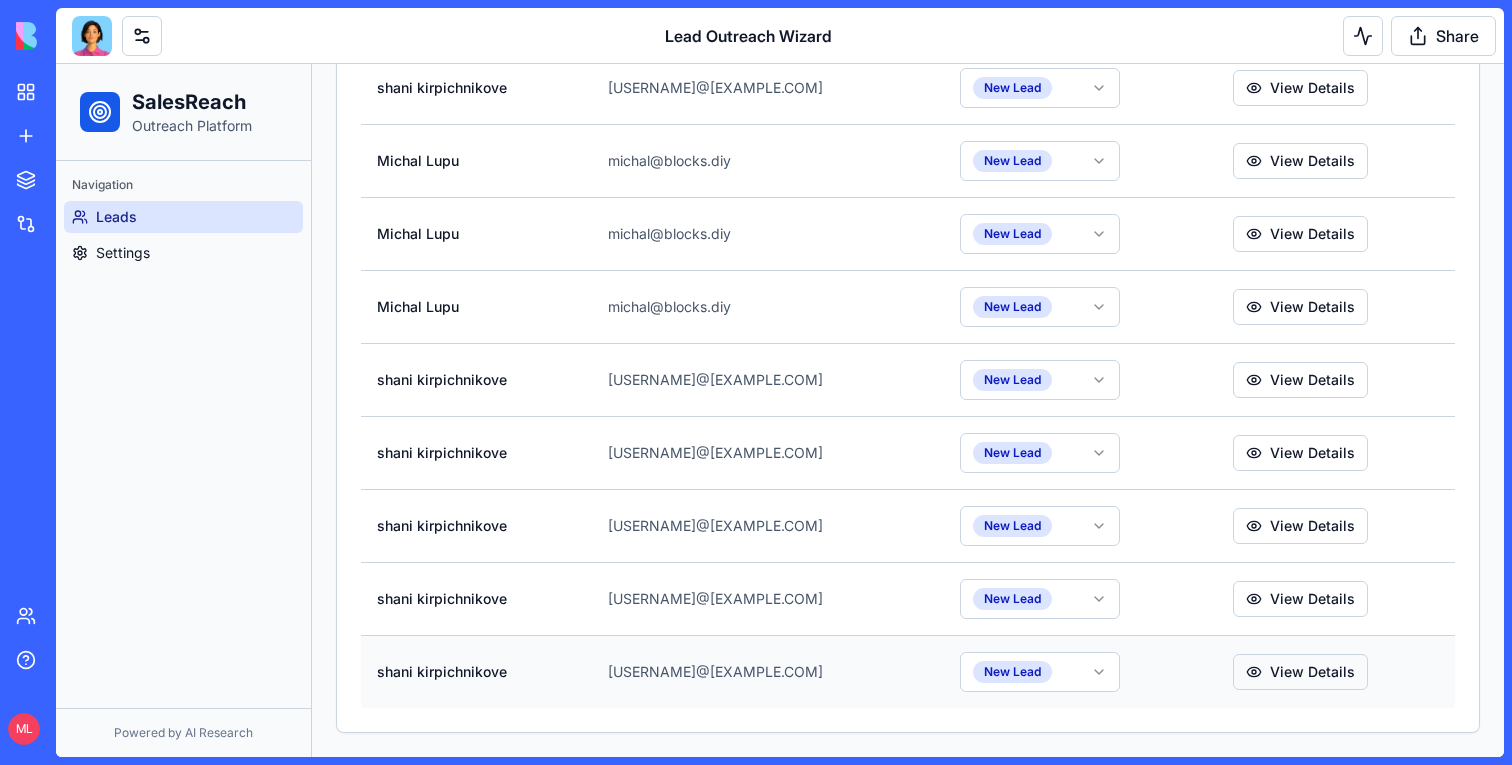 click on "View Details" at bounding box center (1300, 672) 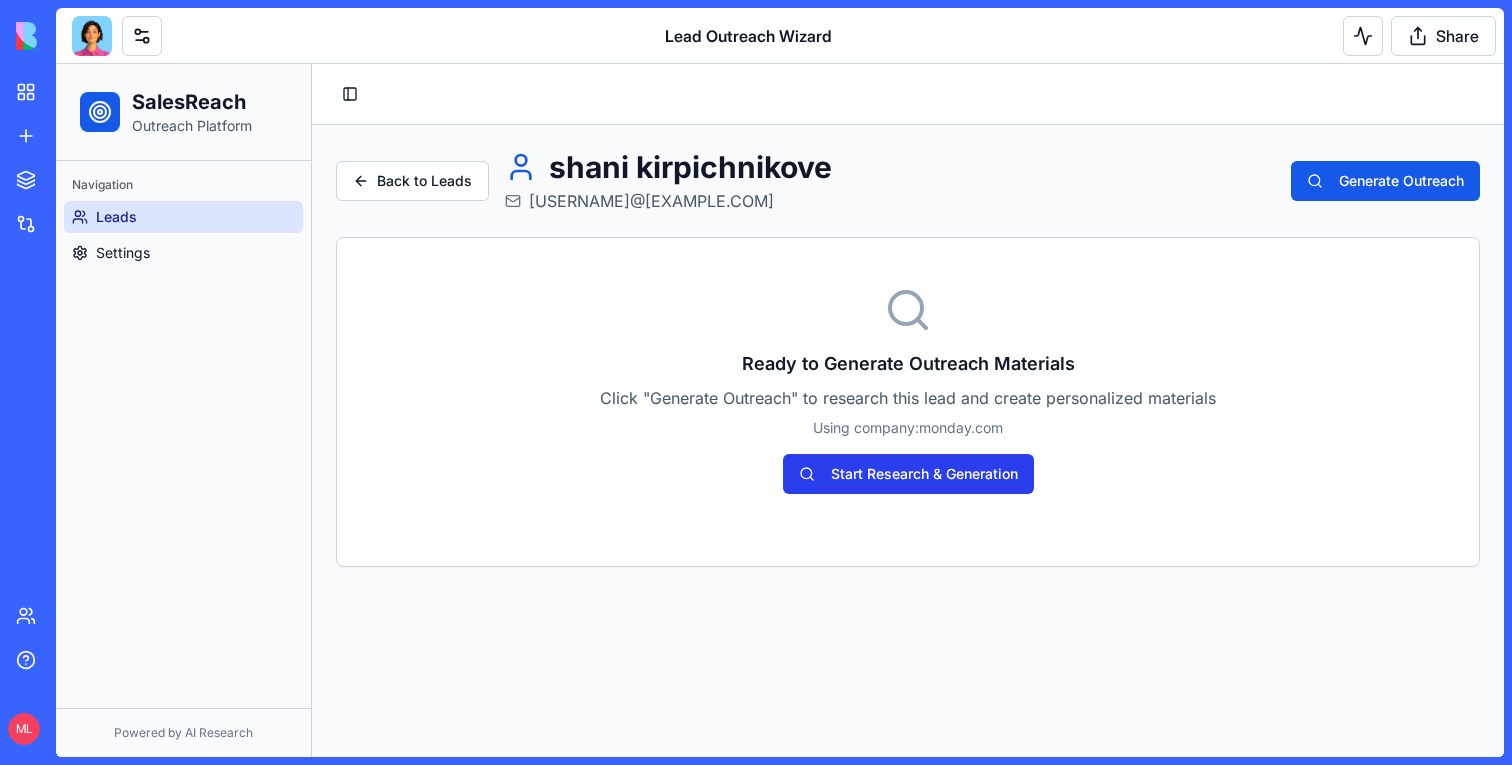 click on "Start Research & Generation" at bounding box center [908, 474] 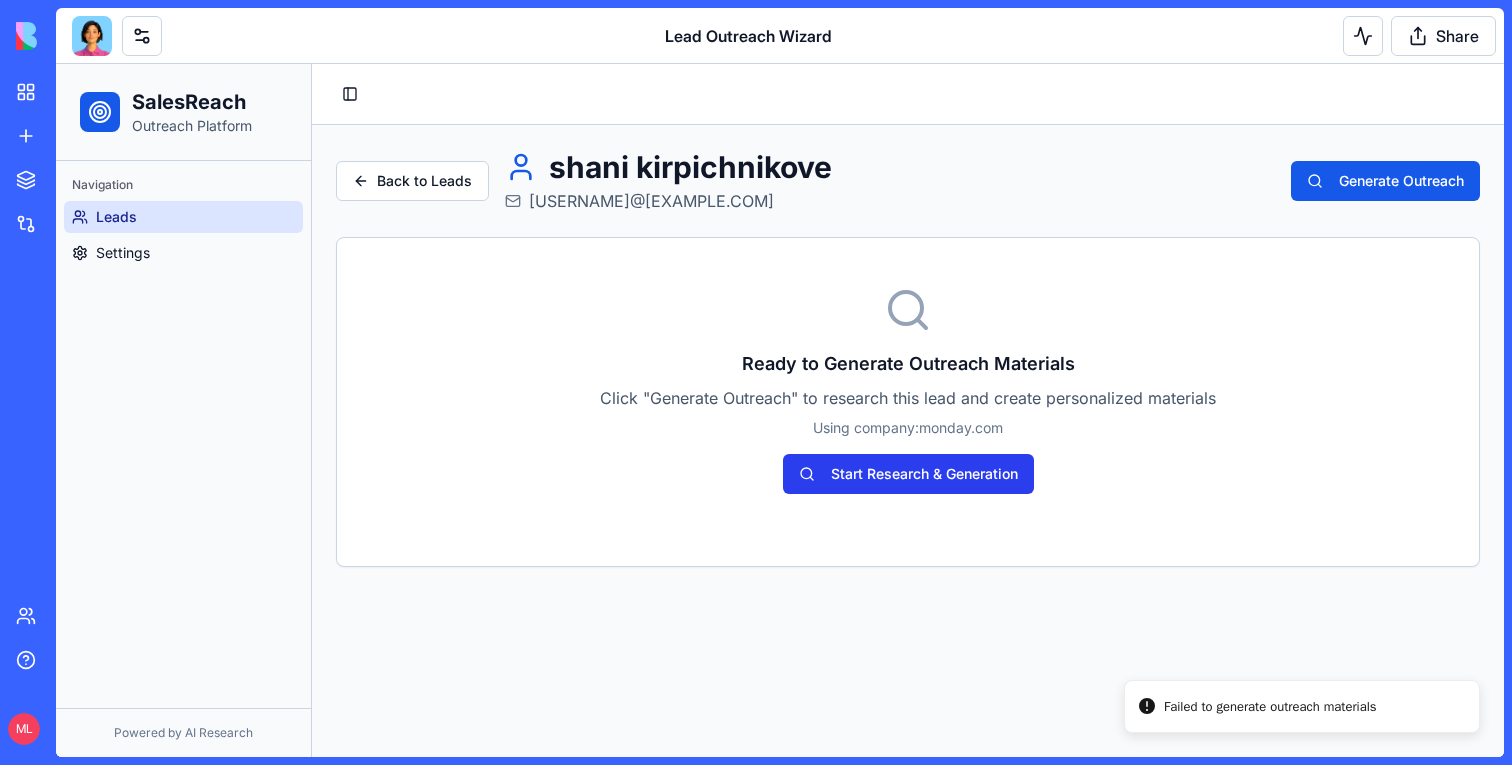 click on "Start Research & Generation" at bounding box center [908, 474] 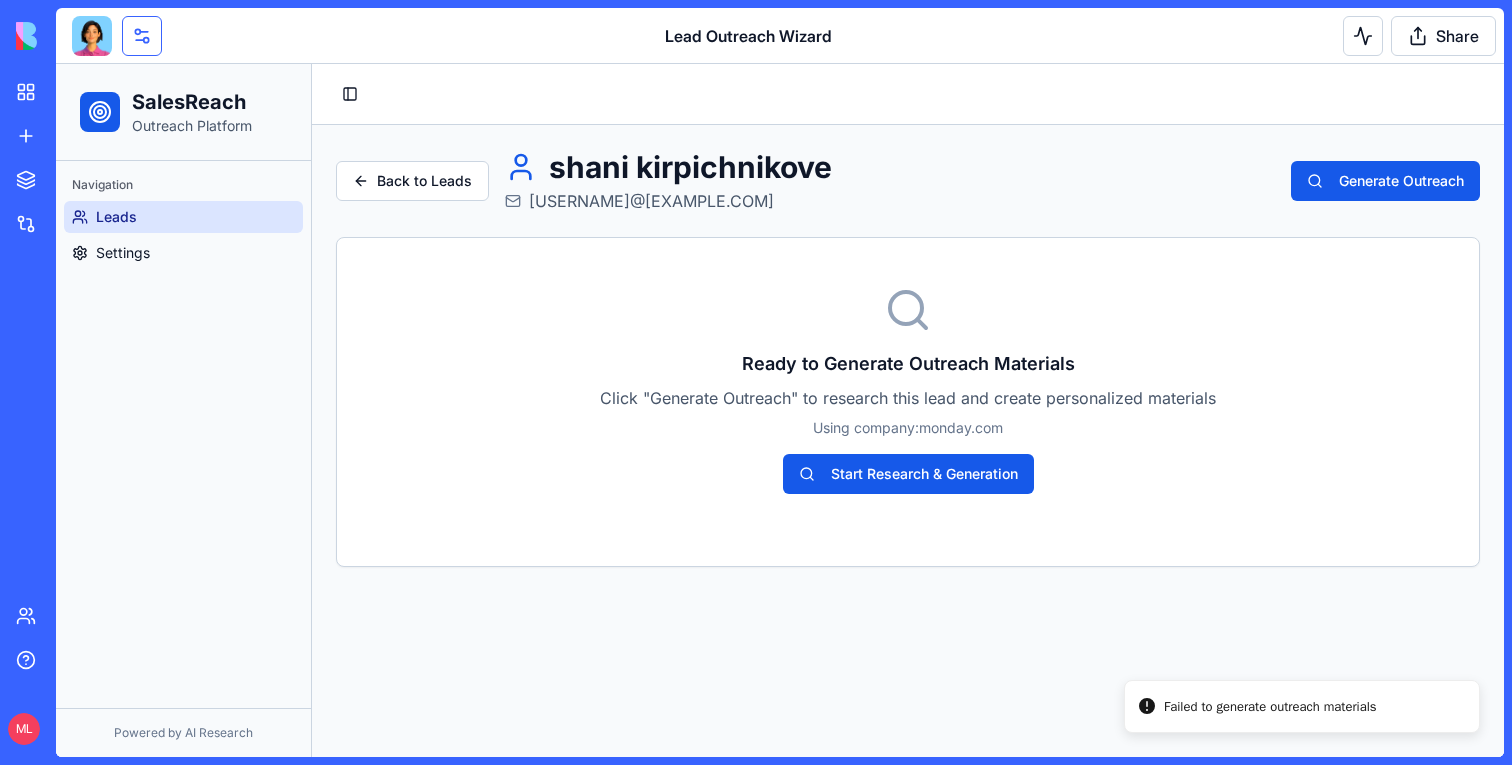 click at bounding box center (142, 36) 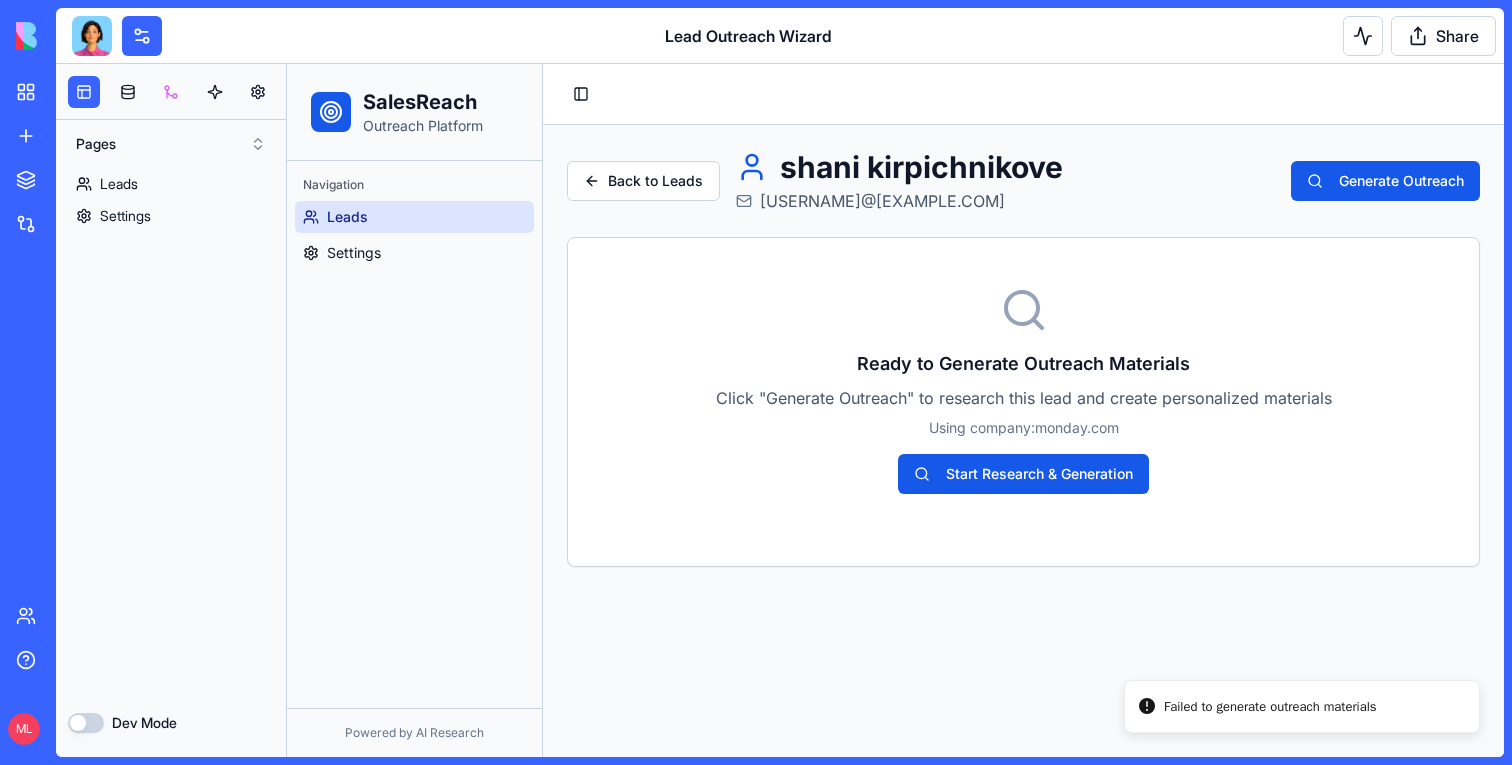 click at bounding box center (171, 92) 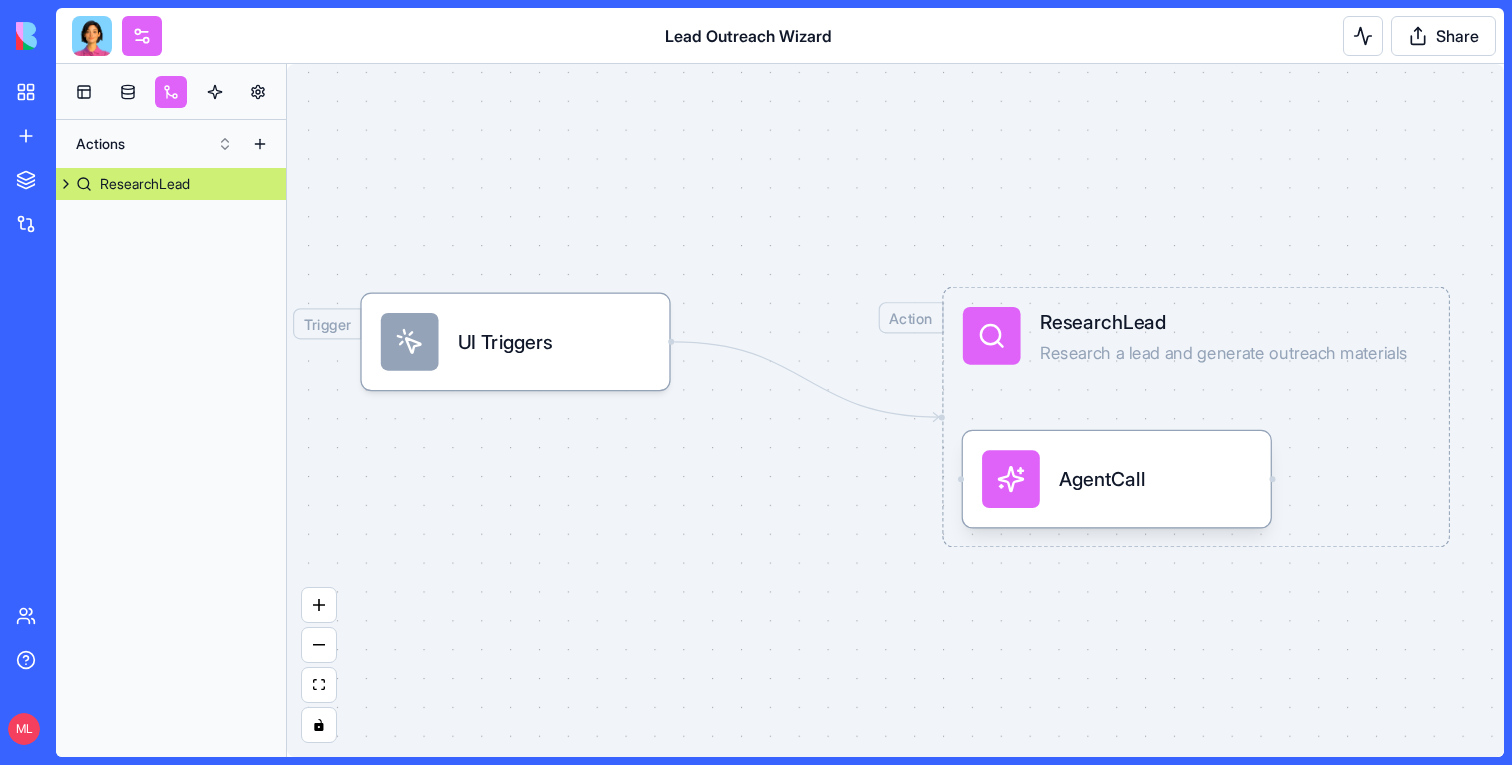 click on "AgentCall" at bounding box center (1117, 479) 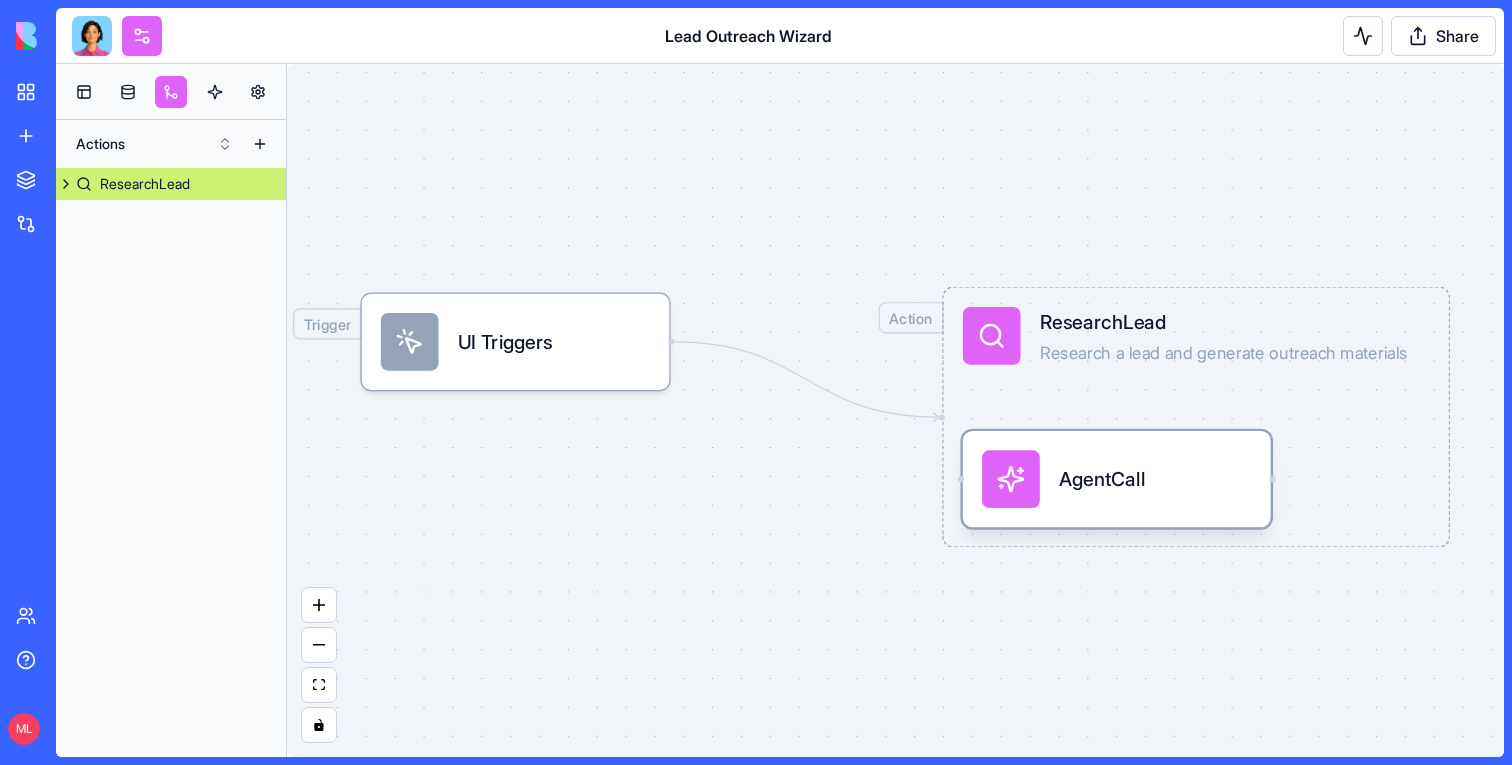 click on "AgentCall" at bounding box center [1117, 479] 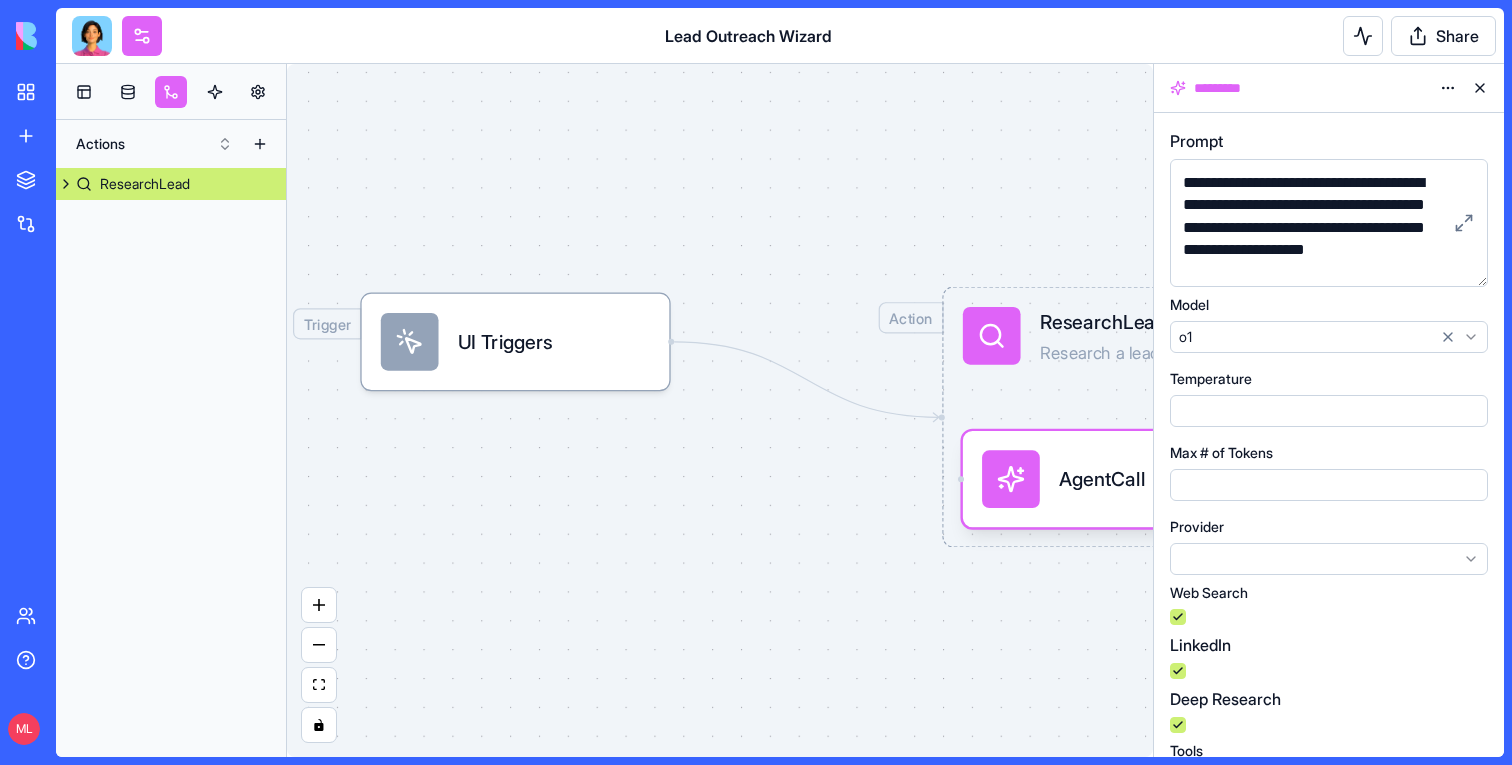 click on "**********" at bounding box center (756, 382) 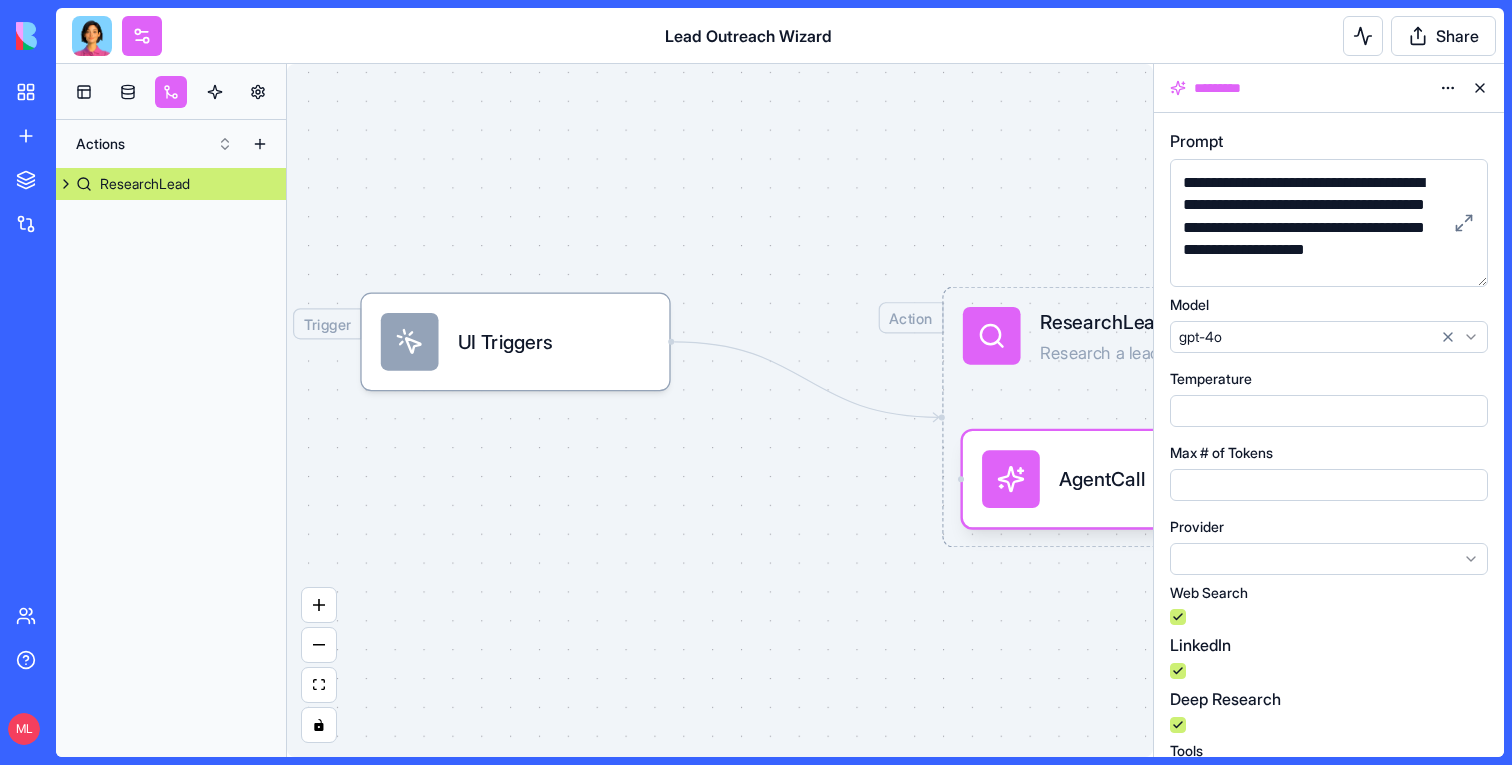 click at bounding box center (1480, 88) 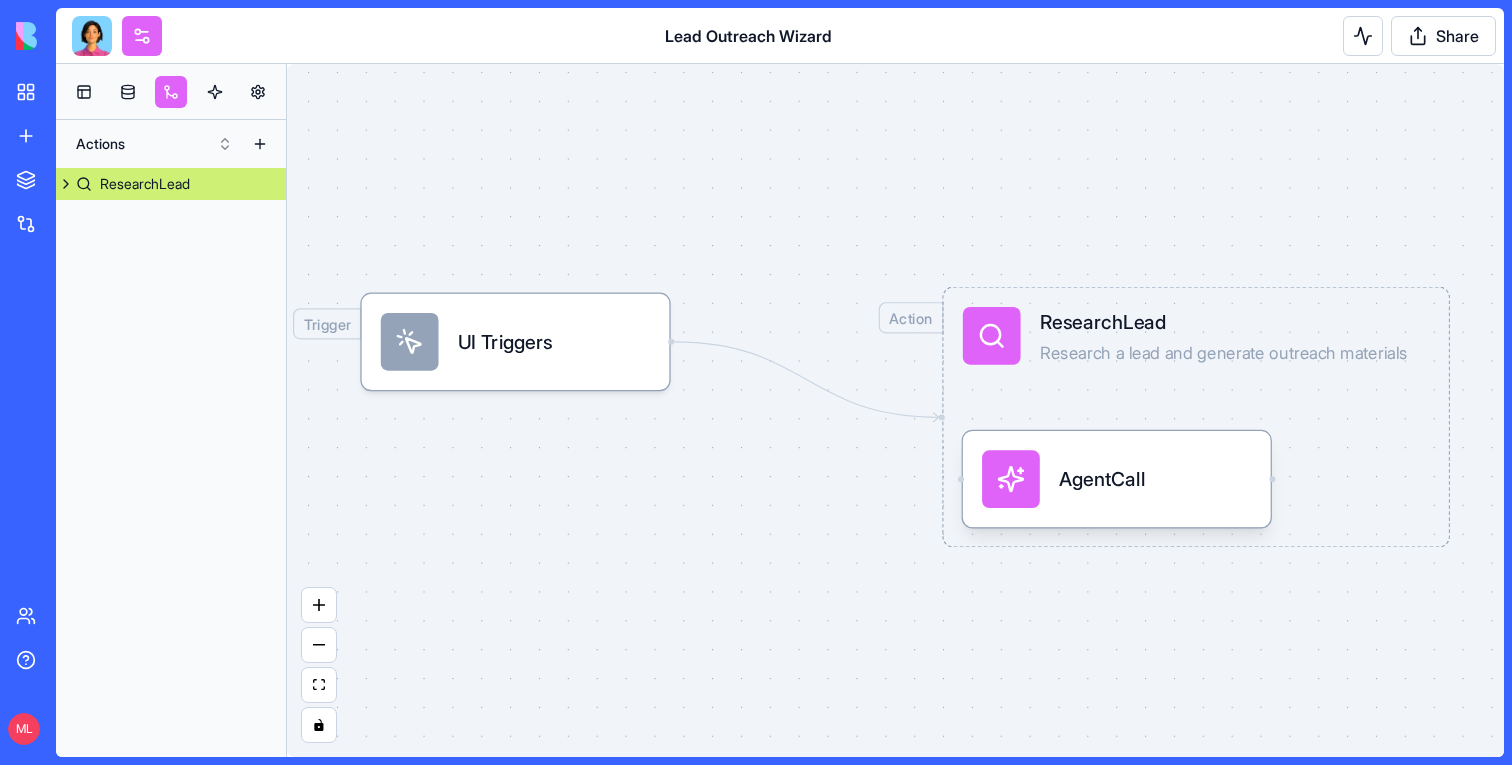 click at bounding box center (92, 36) 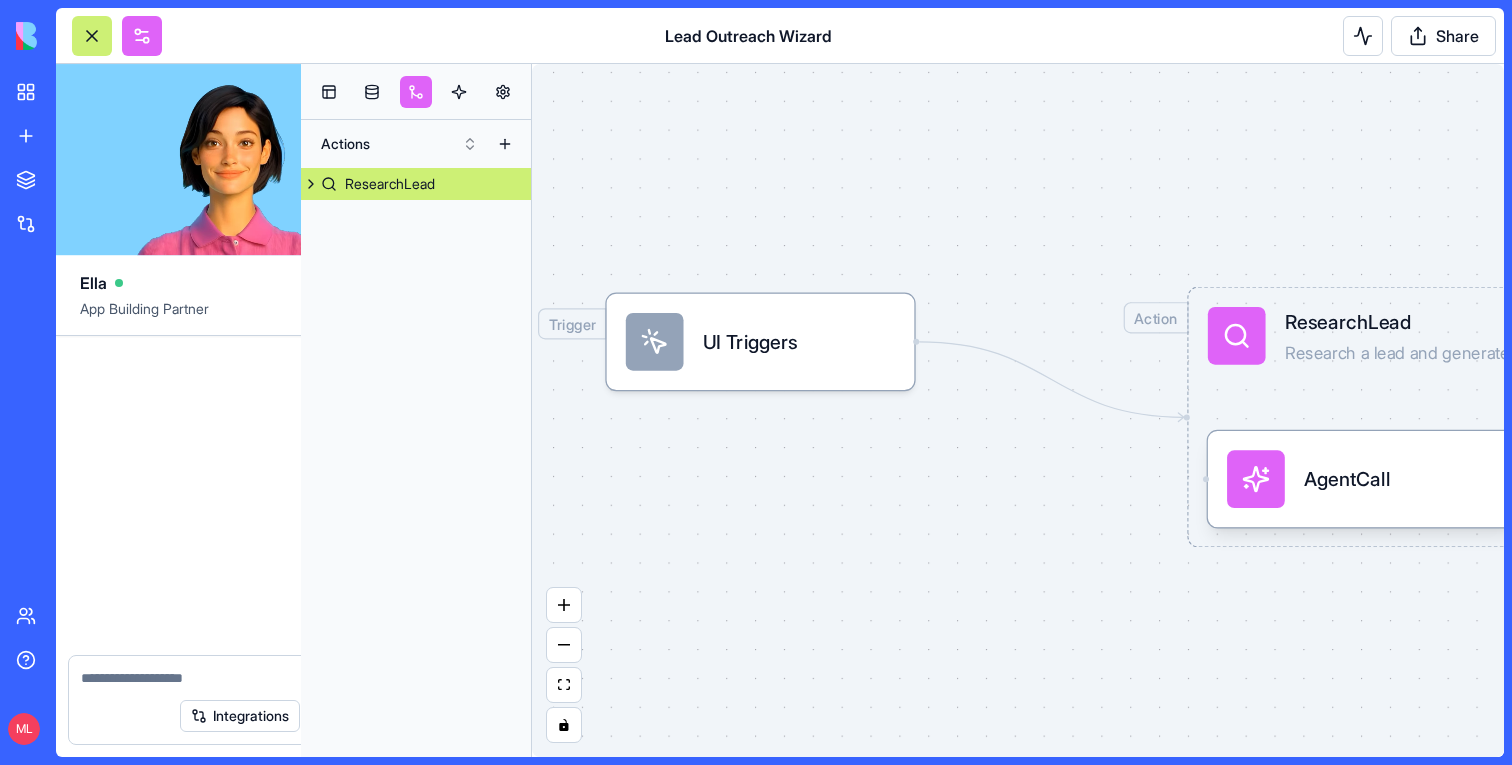 scroll, scrollTop: 8061, scrollLeft: 0, axis: vertical 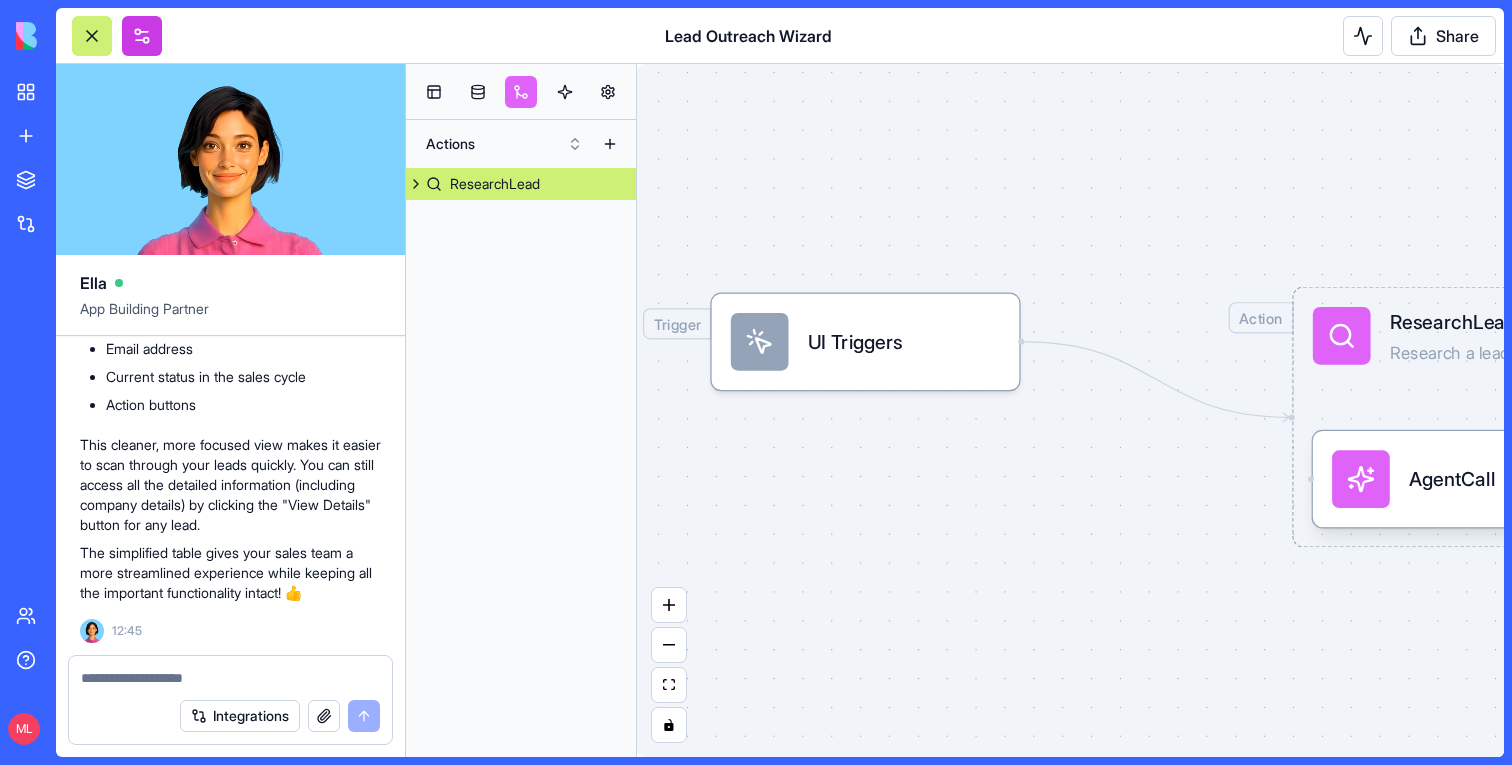 click at bounding box center (142, 36) 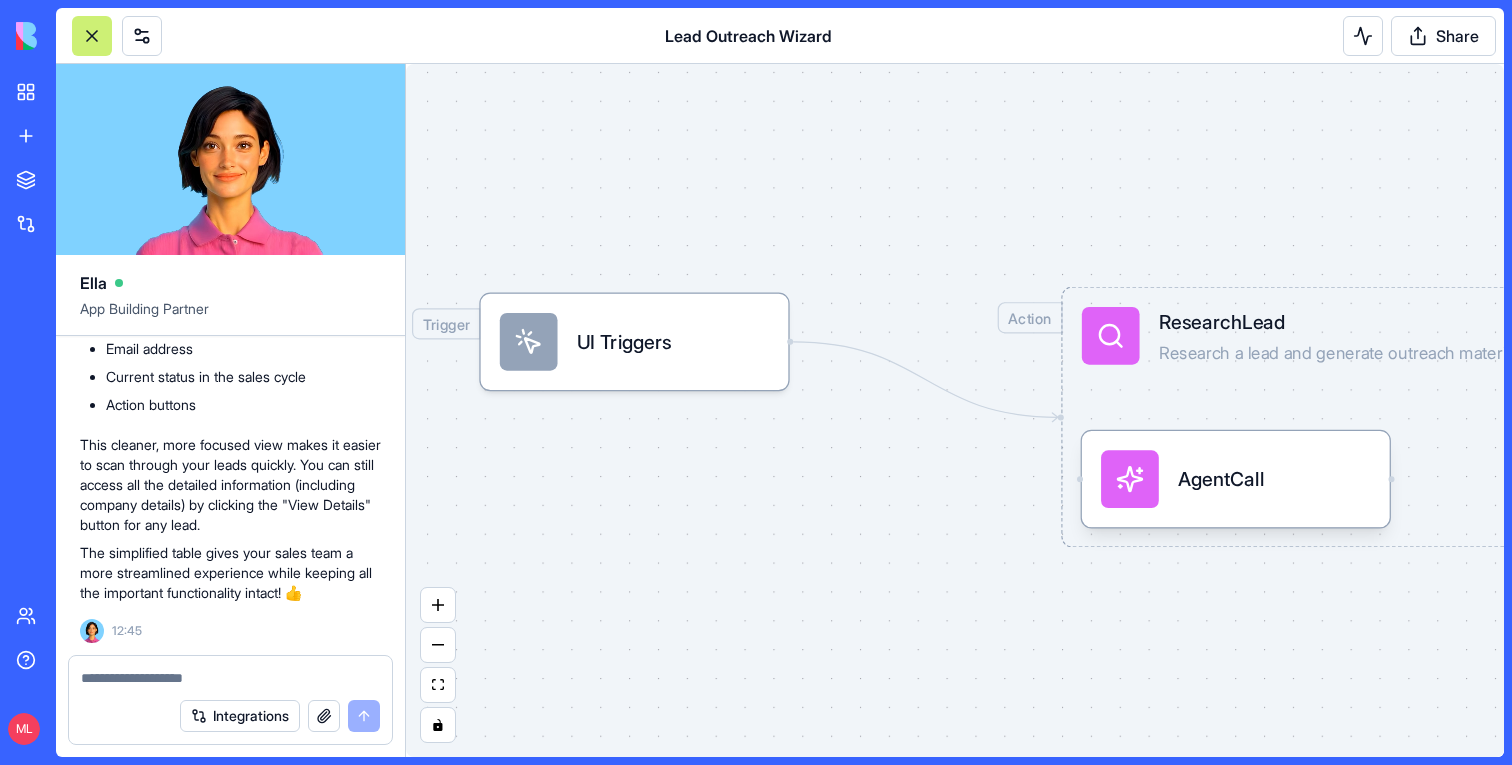 click at bounding box center (92, 36) 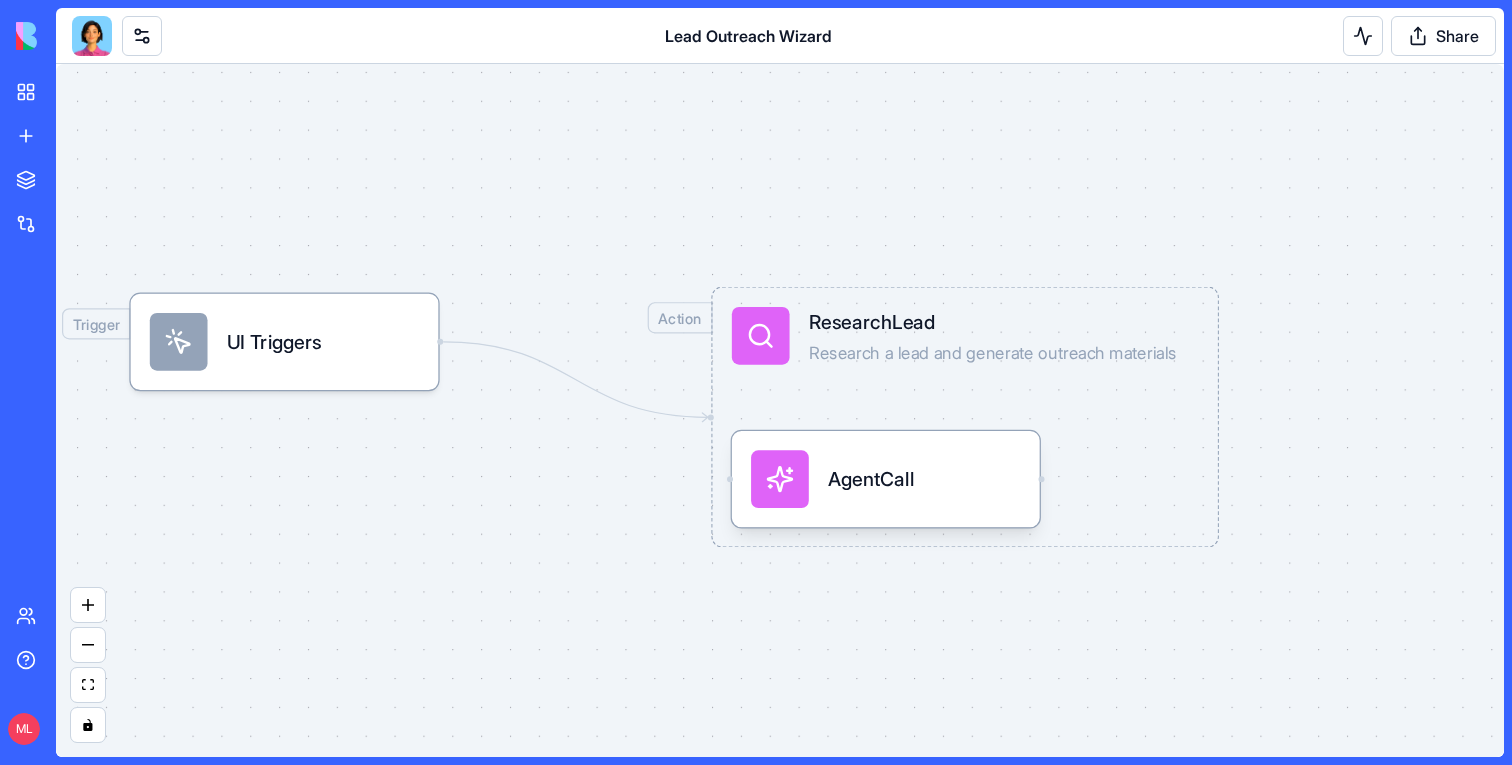 click at bounding box center [92, 36] 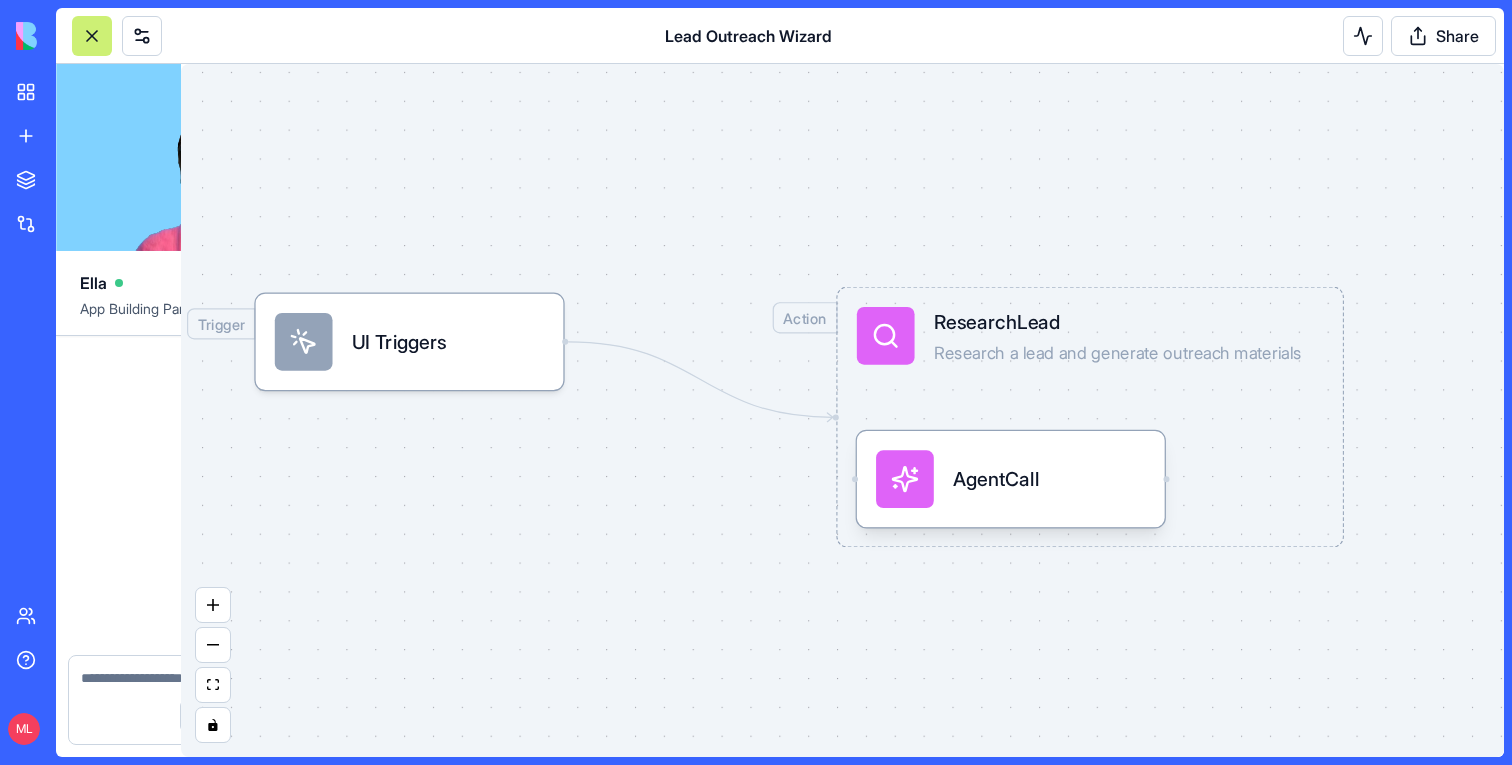 scroll, scrollTop: 8061, scrollLeft: 0, axis: vertical 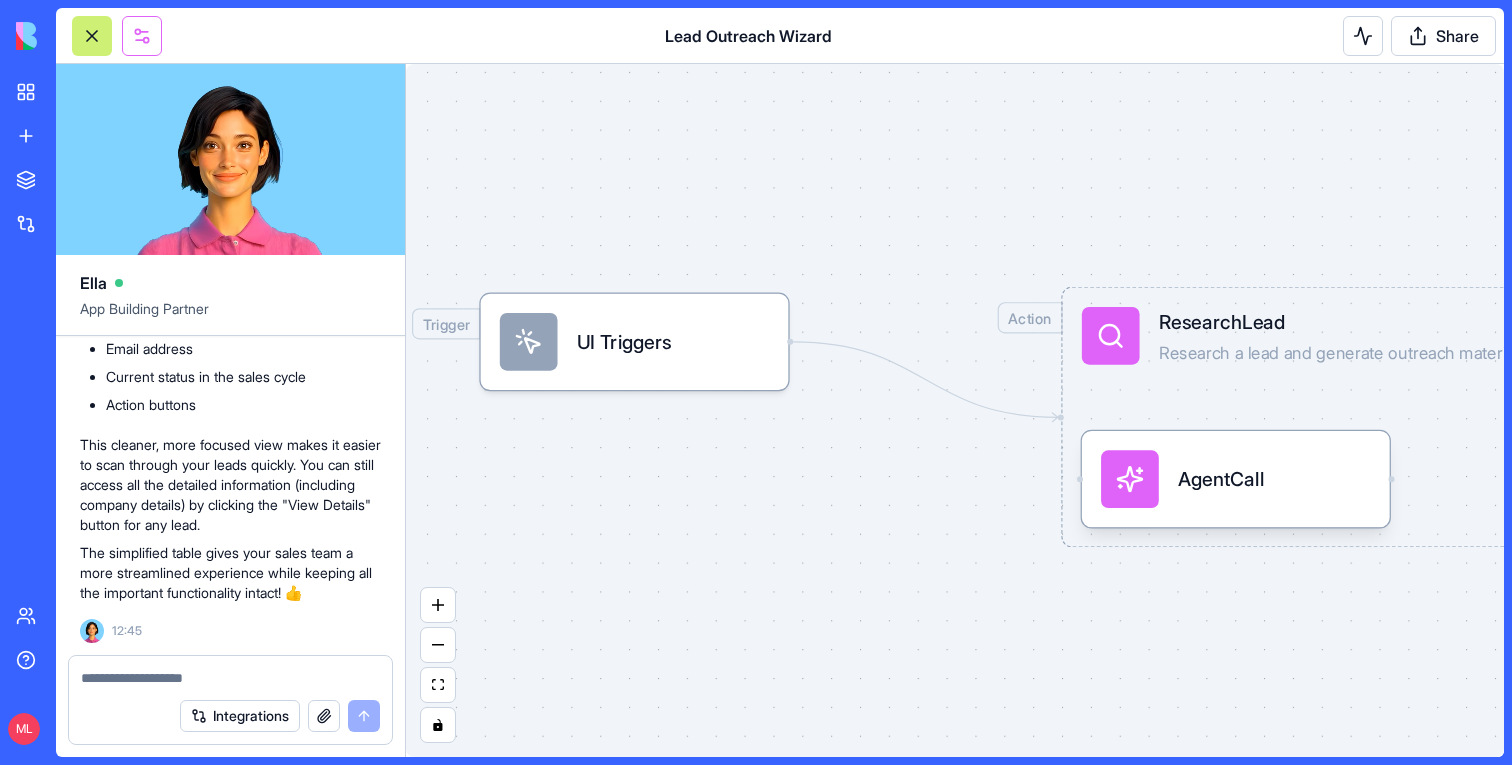 click at bounding box center (142, 36) 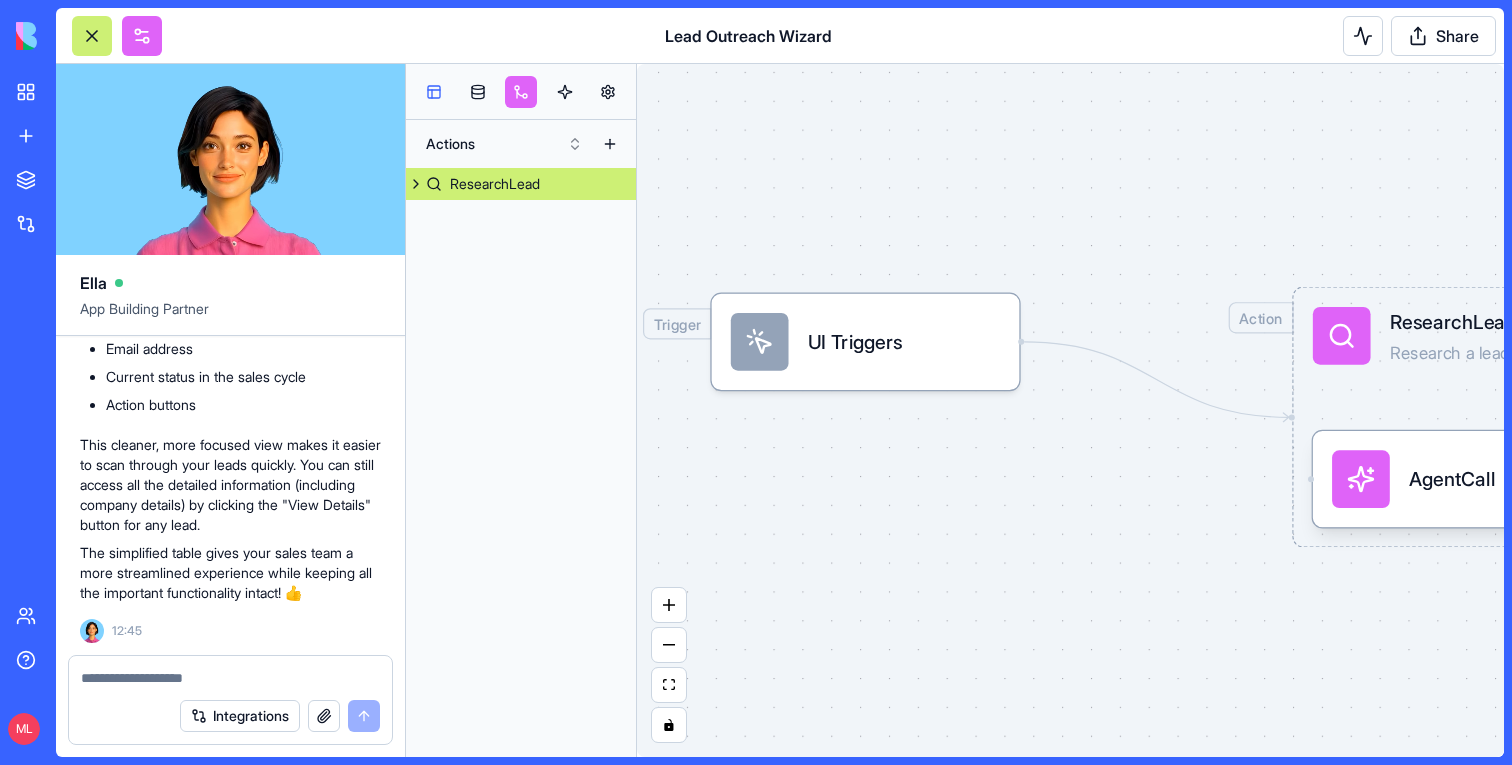 click at bounding box center [434, 92] 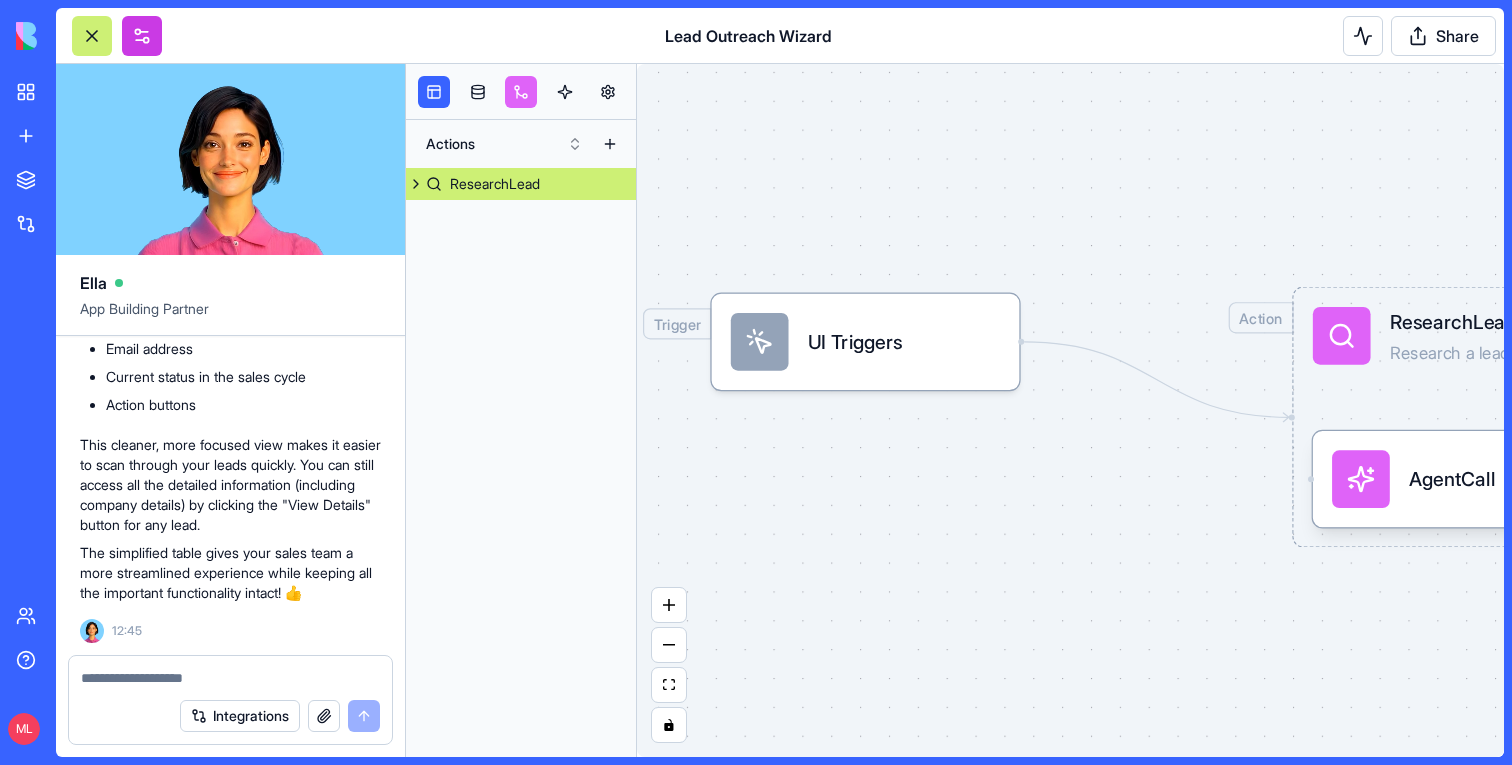click at bounding box center [142, 36] 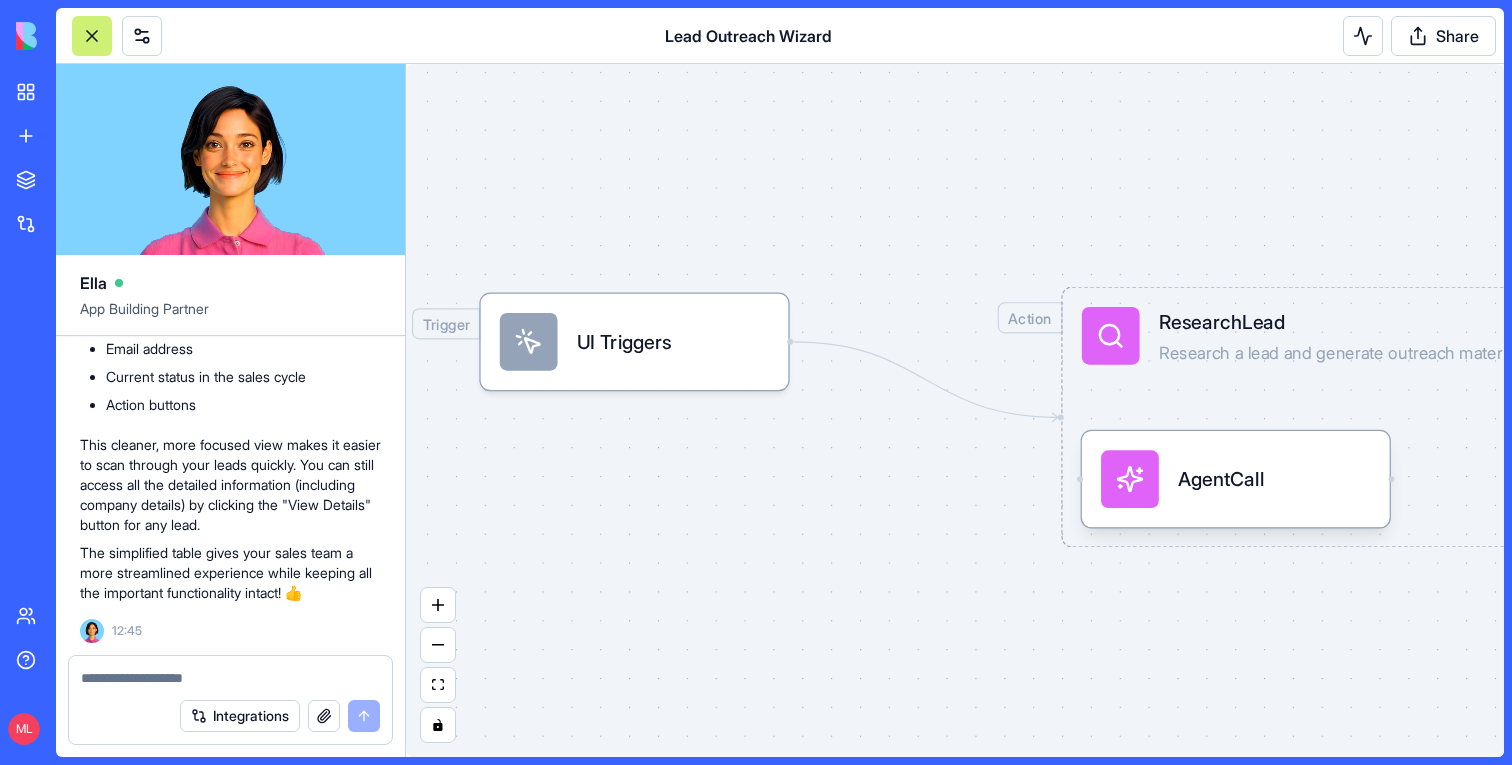click at bounding box center [92, 36] 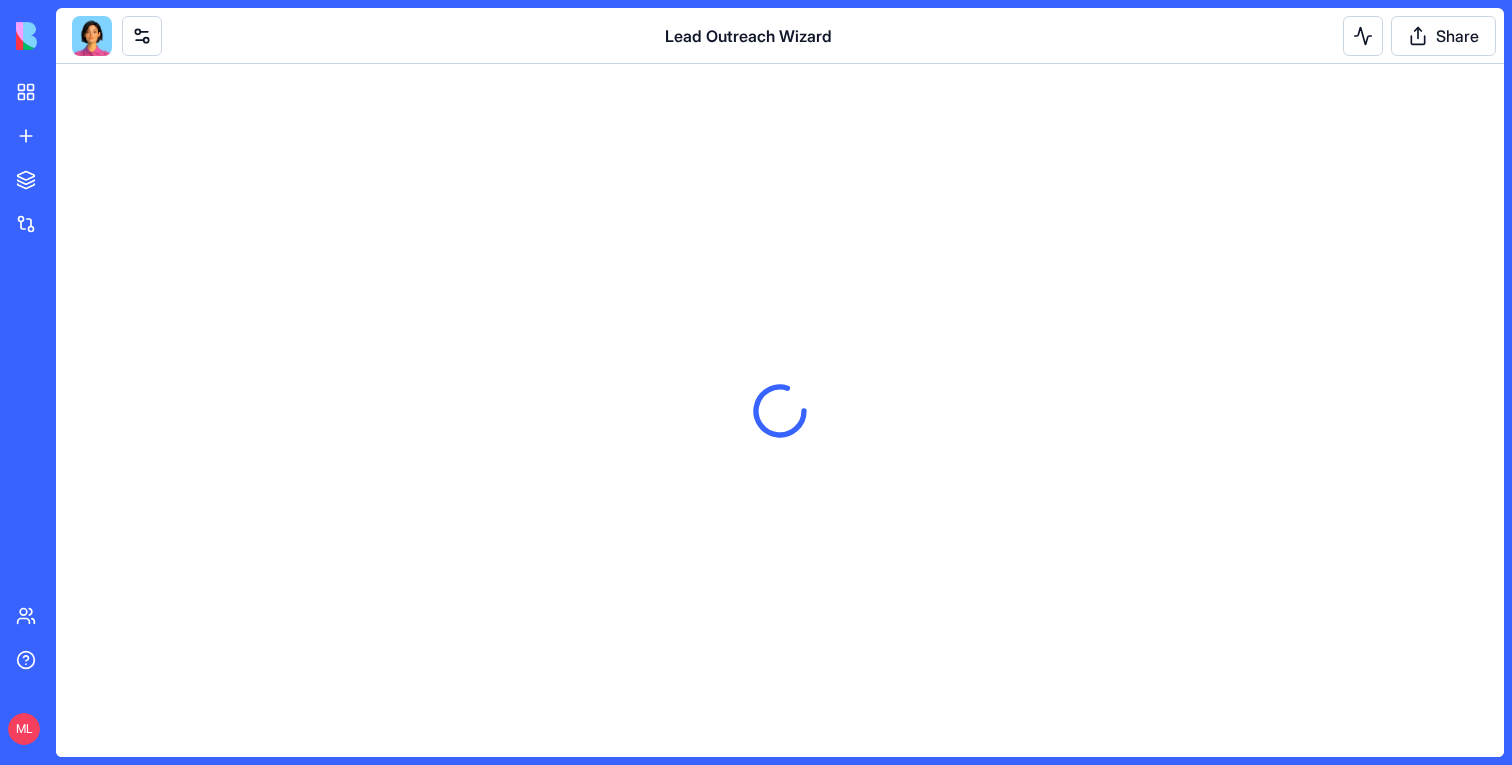 scroll, scrollTop: 0, scrollLeft: 0, axis: both 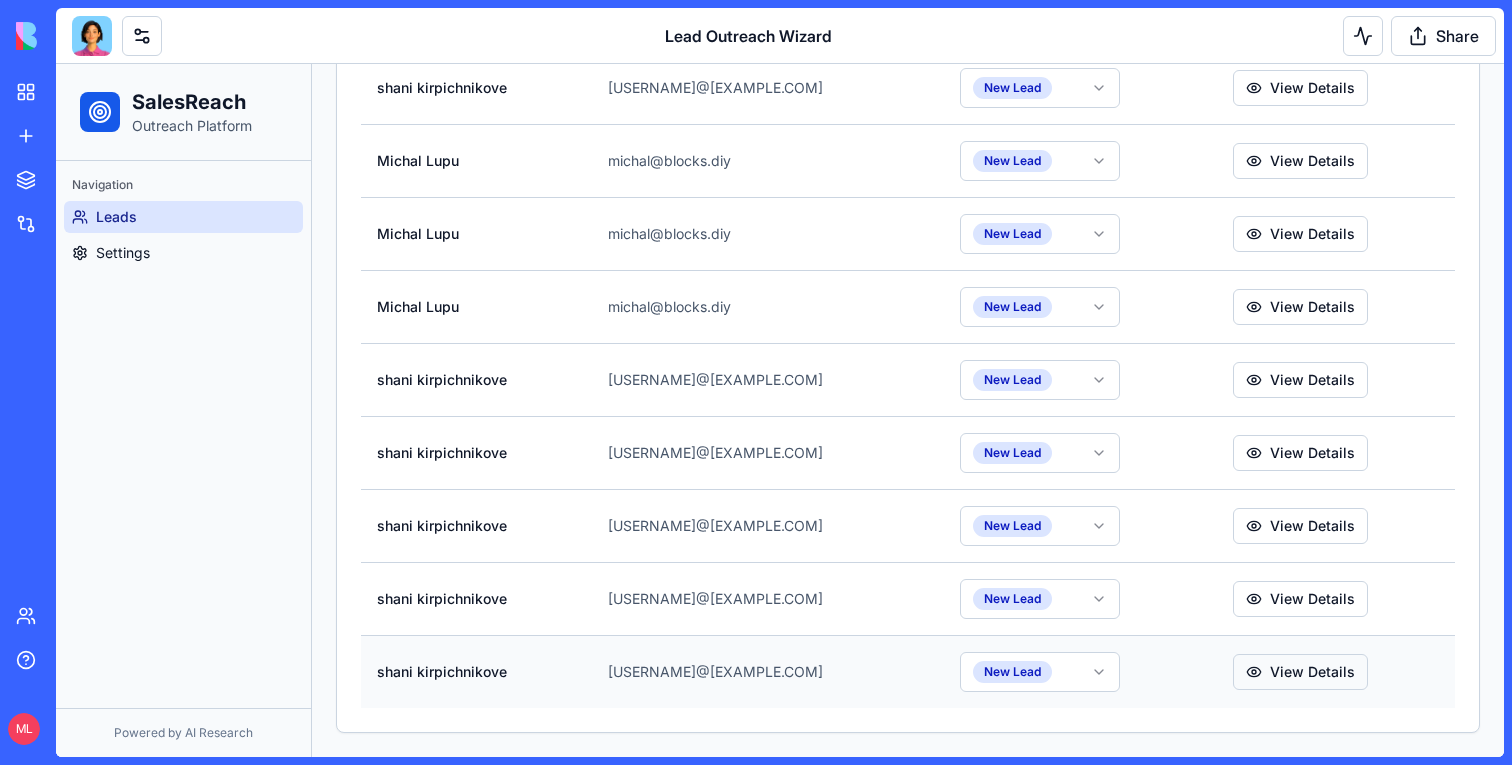 click on "View Details" at bounding box center [1300, 672] 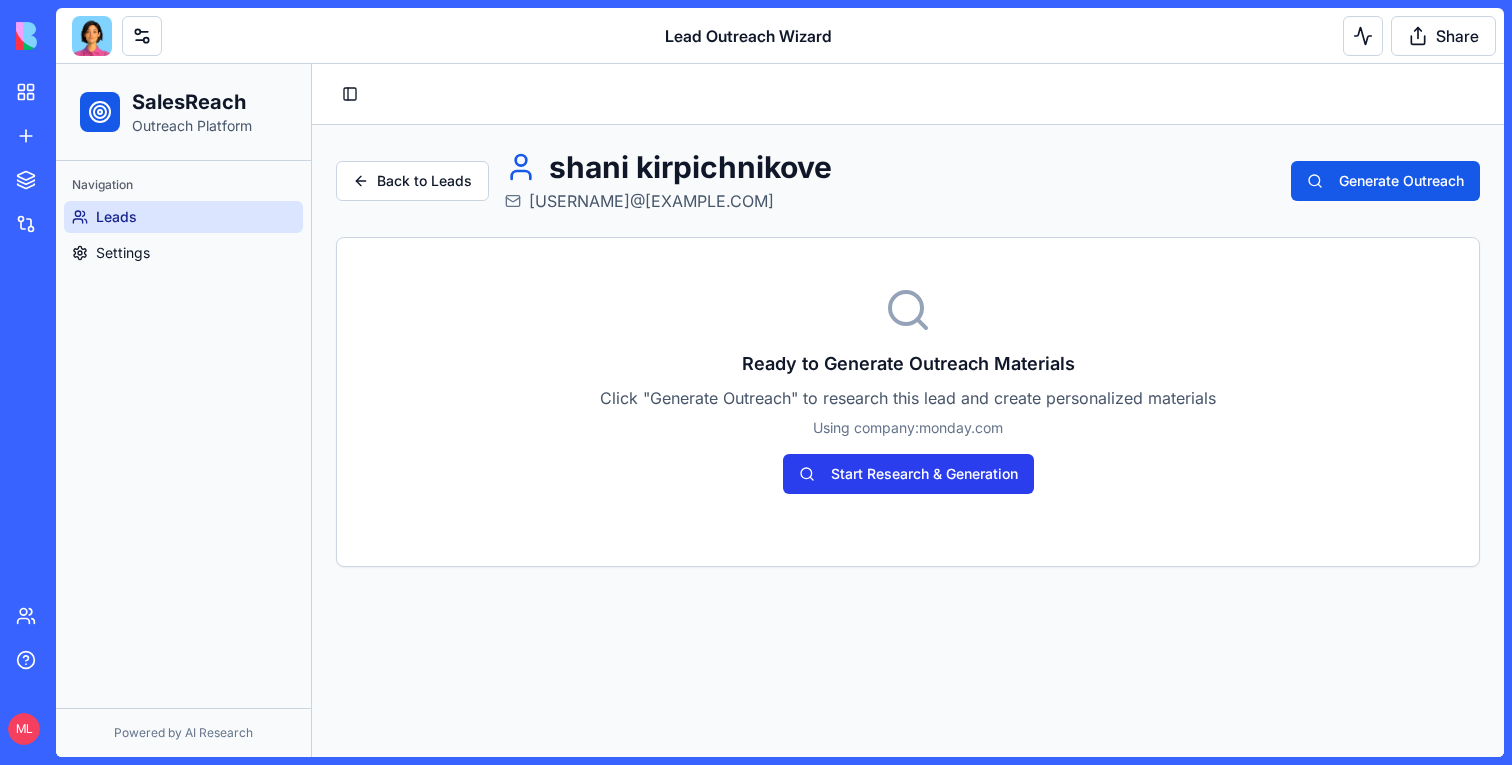 click on "Start Research & Generation" at bounding box center (908, 474) 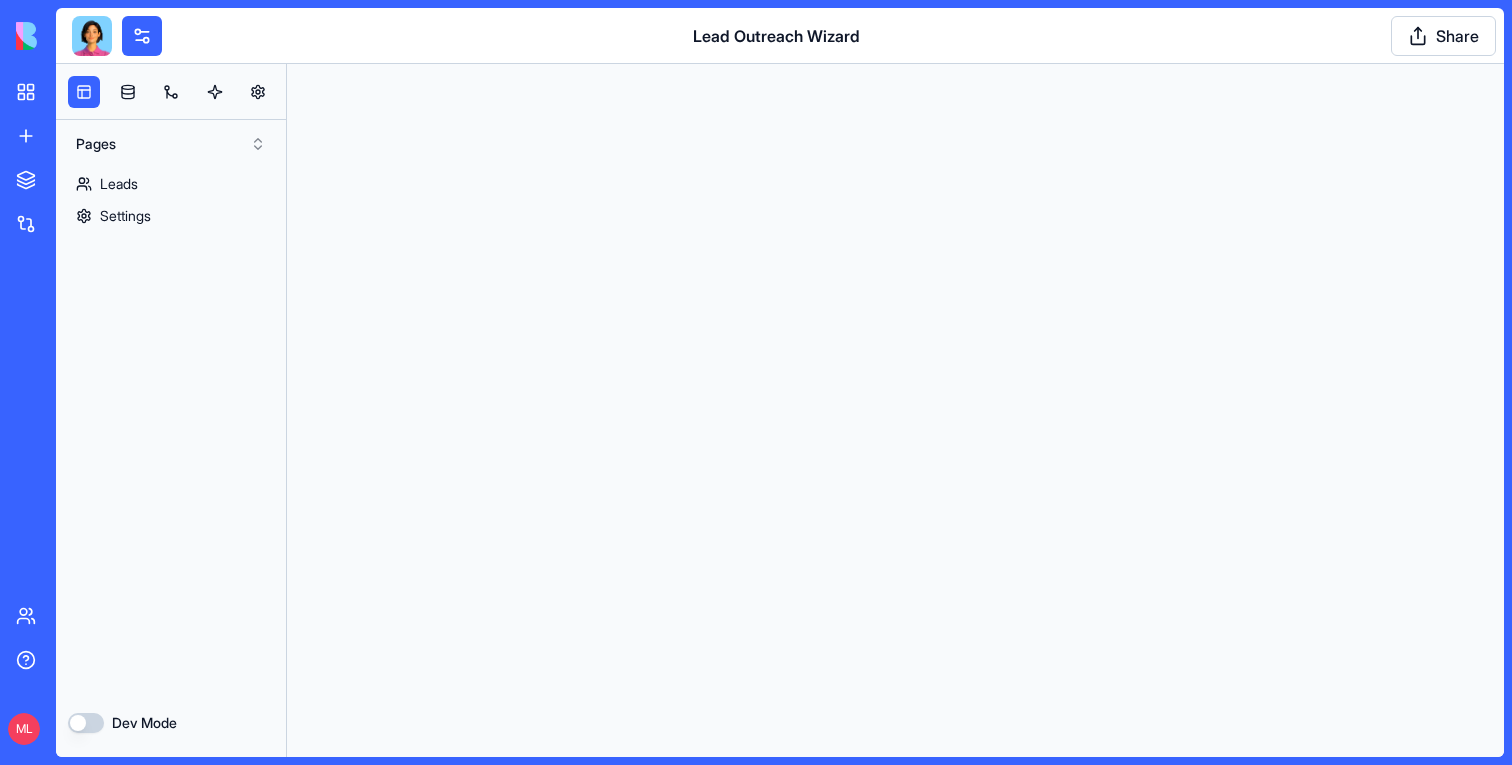 scroll, scrollTop: 0, scrollLeft: 0, axis: both 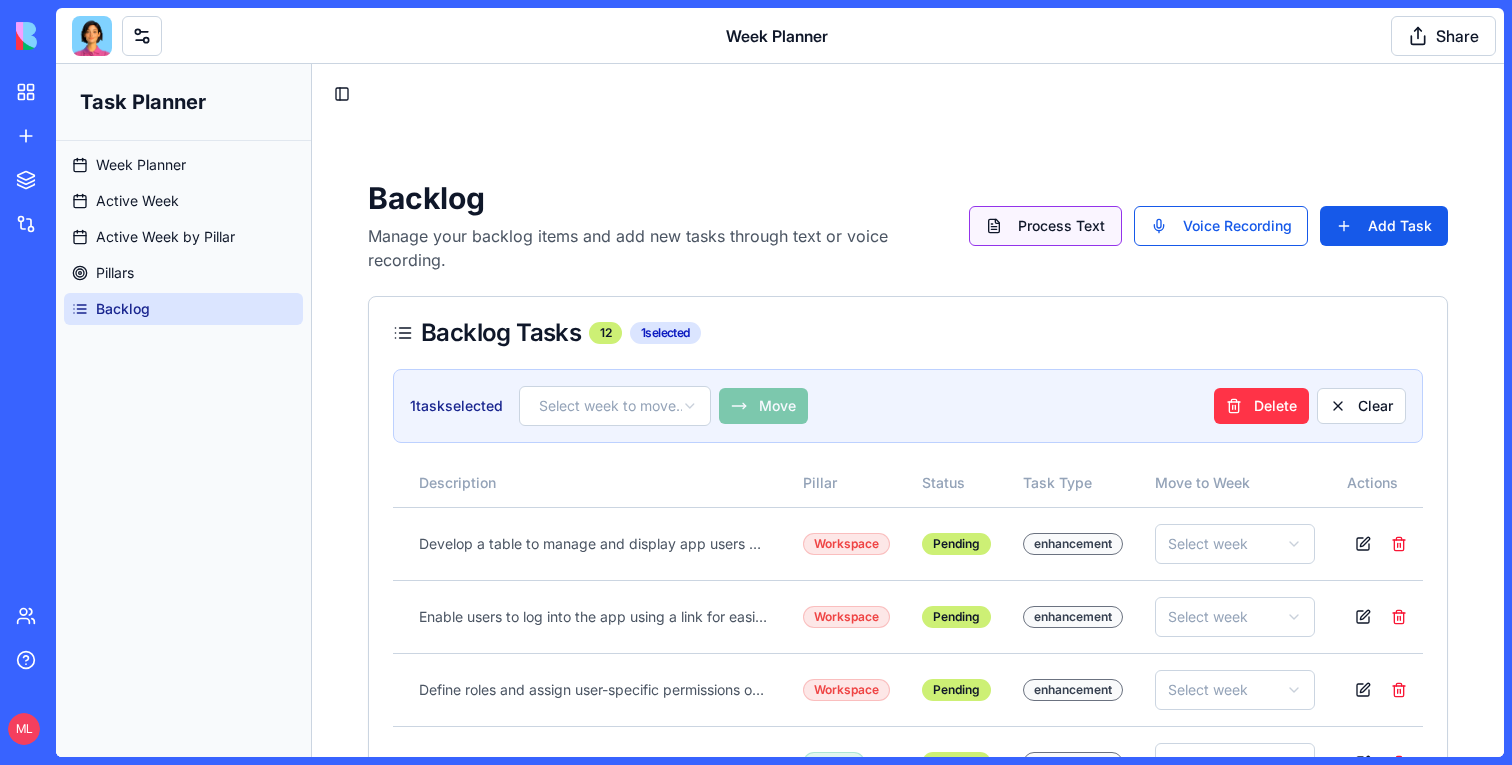 click on "Process Text" at bounding box center [1045, 226] 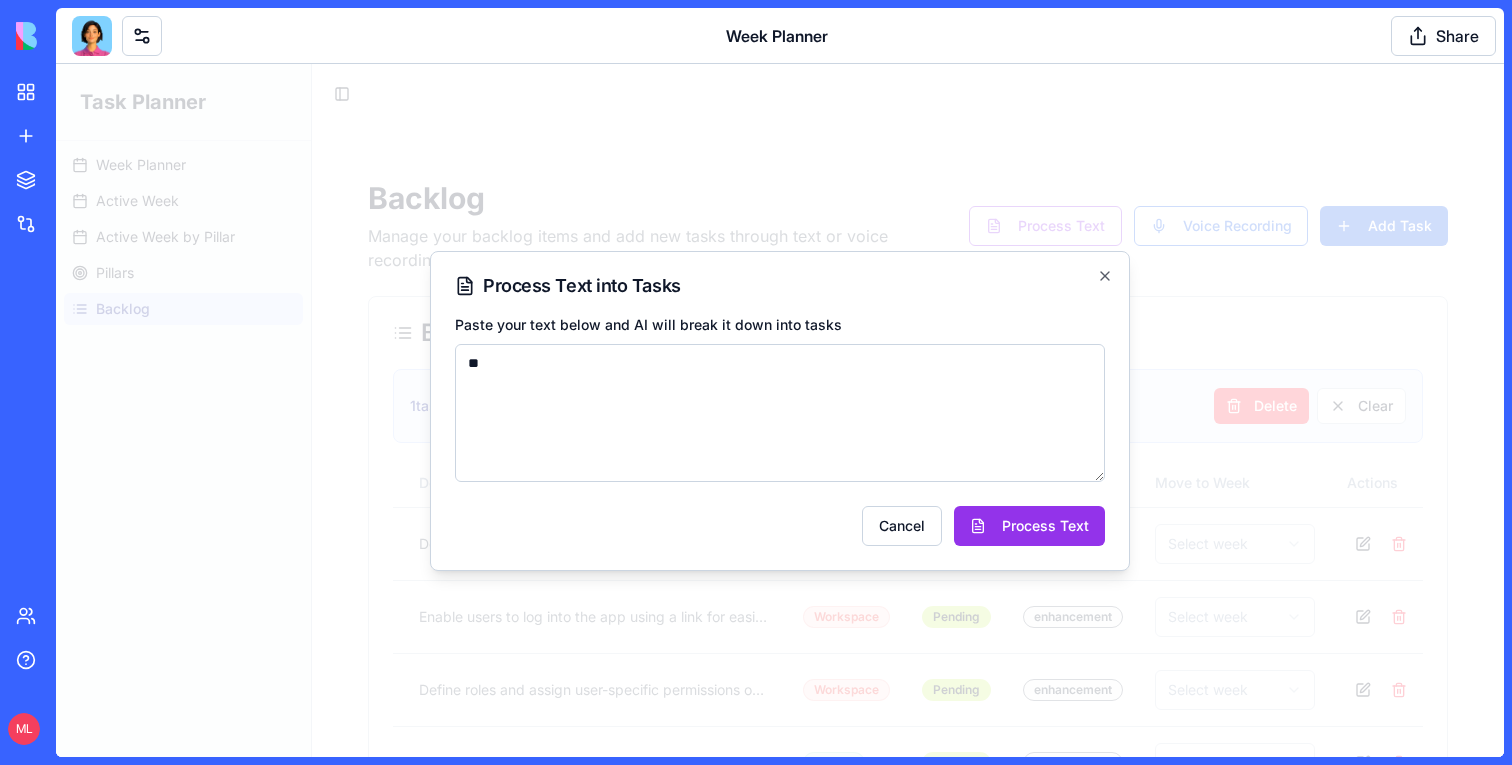type on "*" 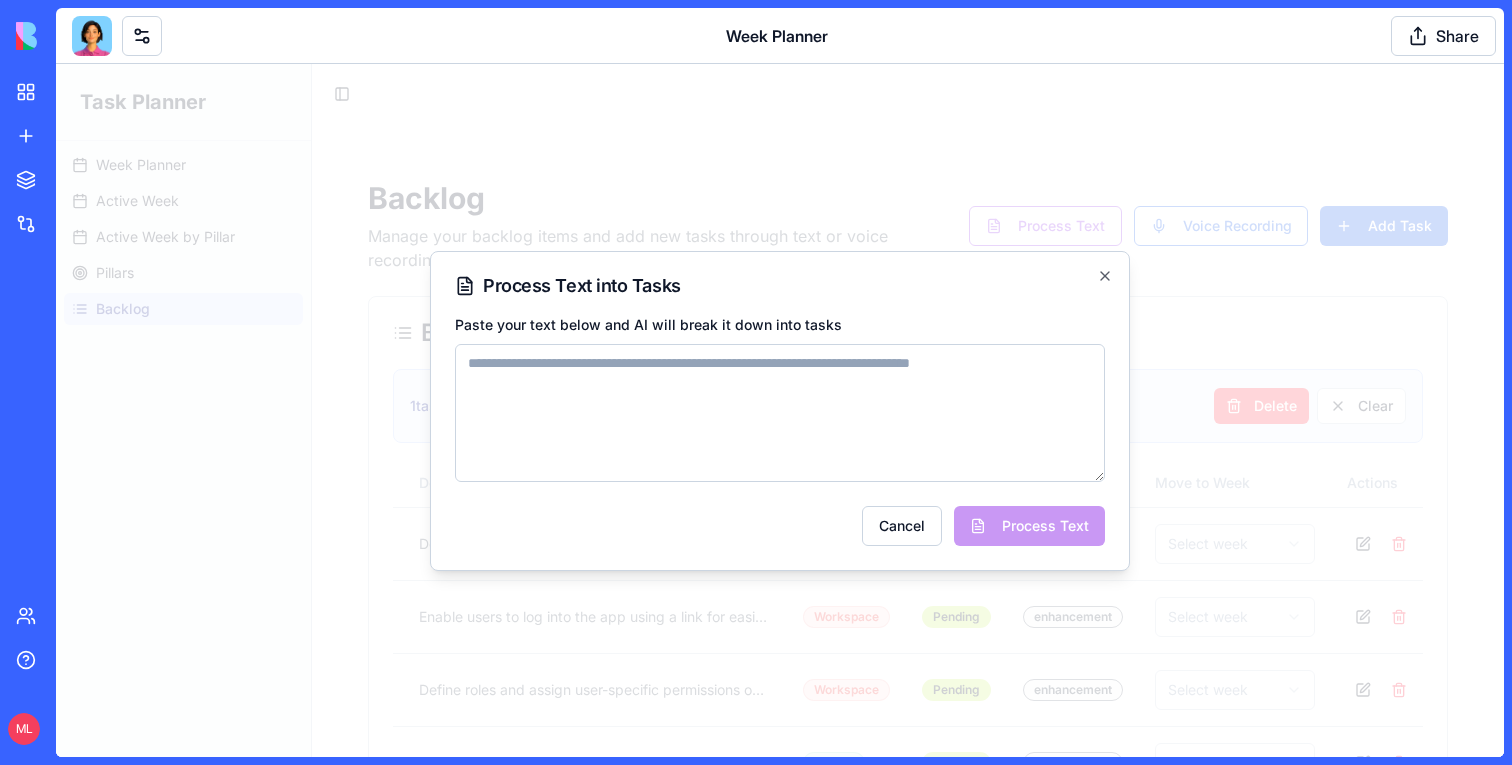 click at bounding box center (780, 410) 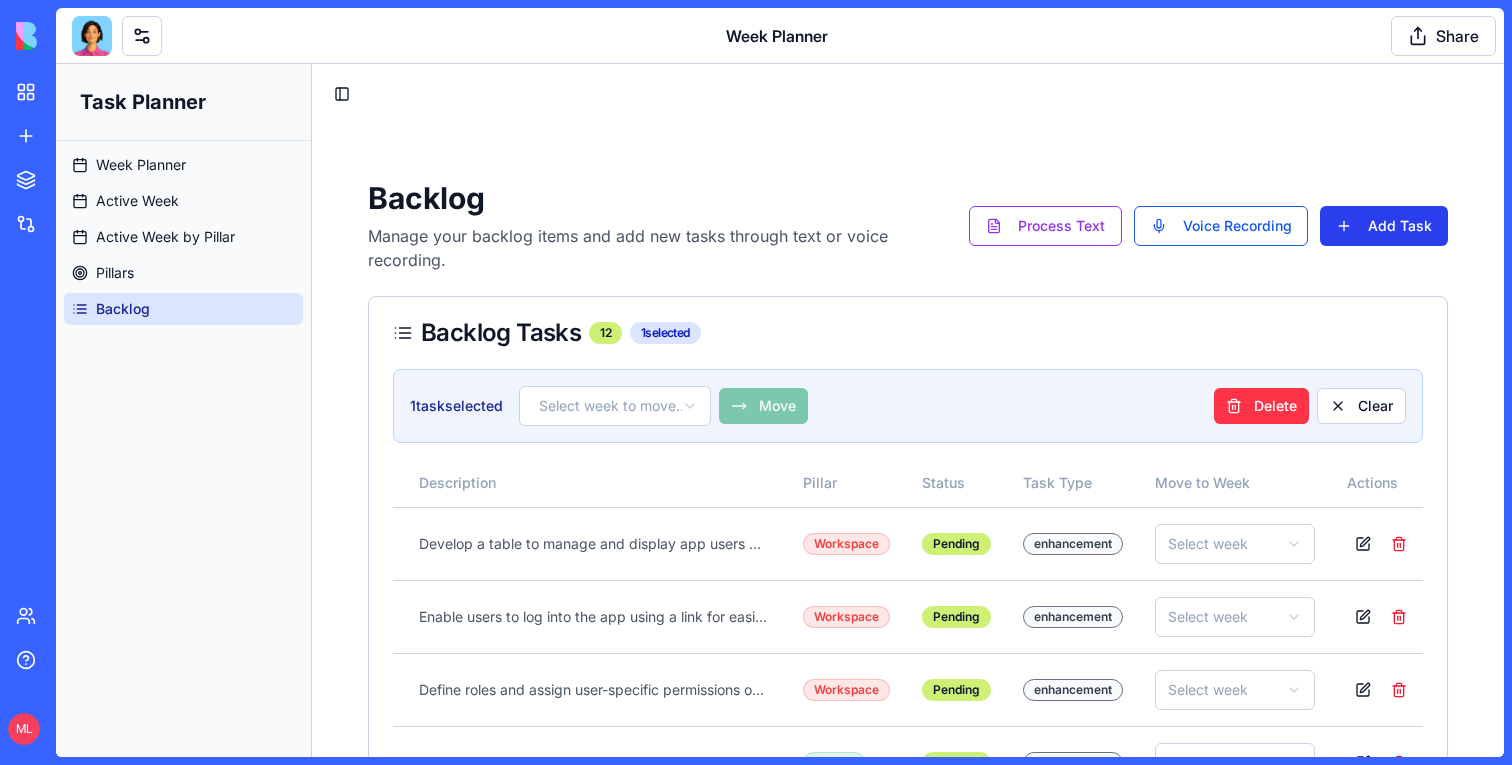 click on "Add Task" at bounding box center [1384, 226] 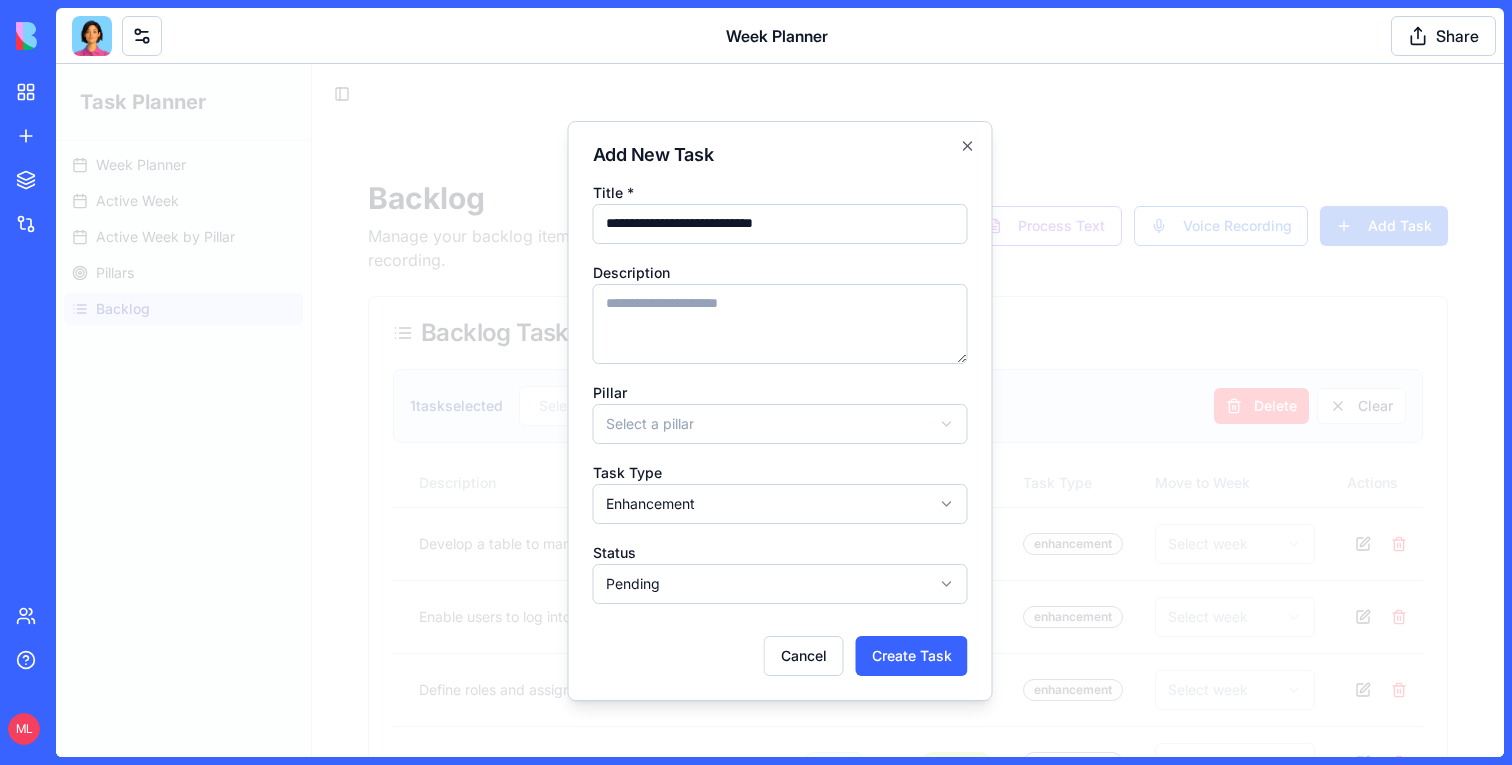 type on "**********" 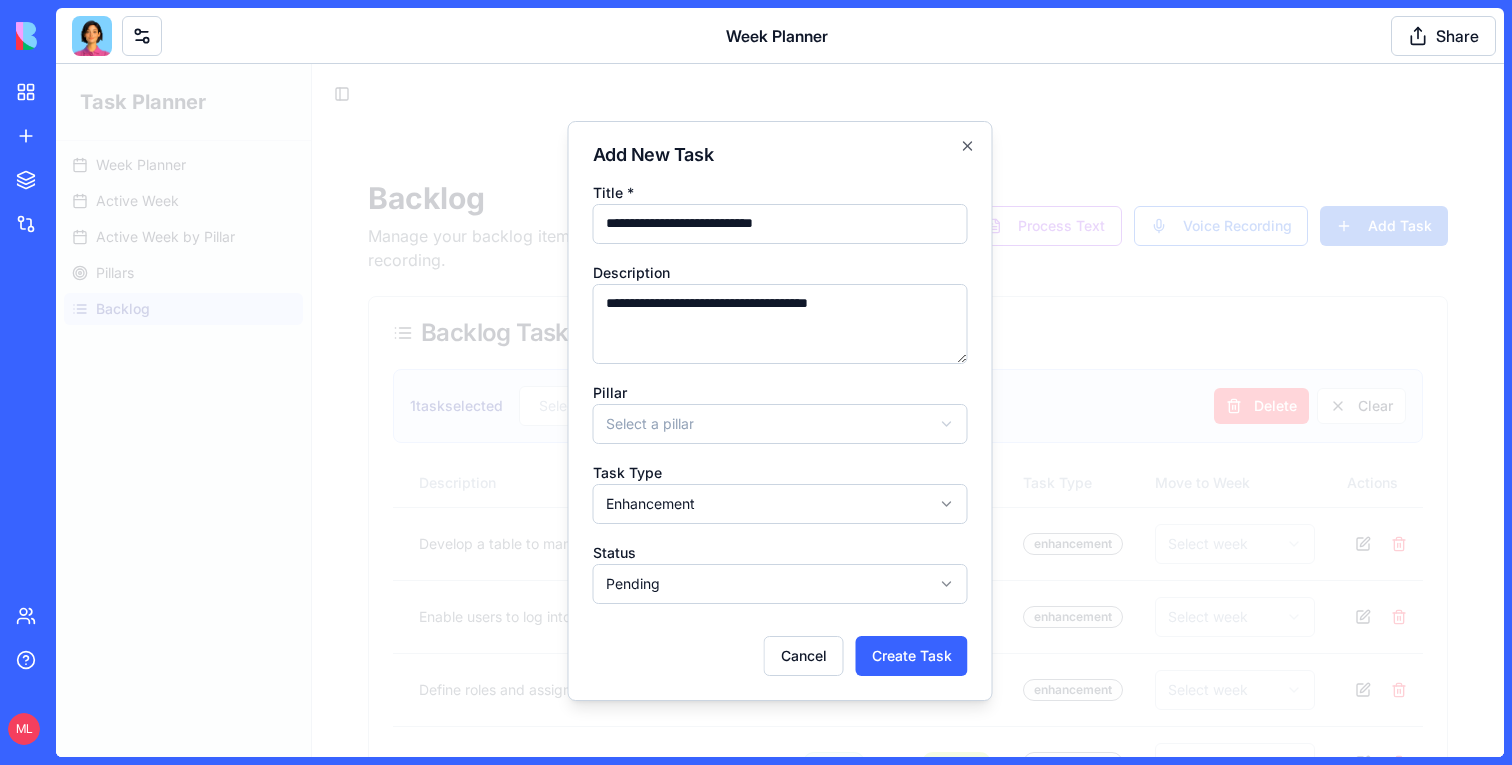 type on "**********" 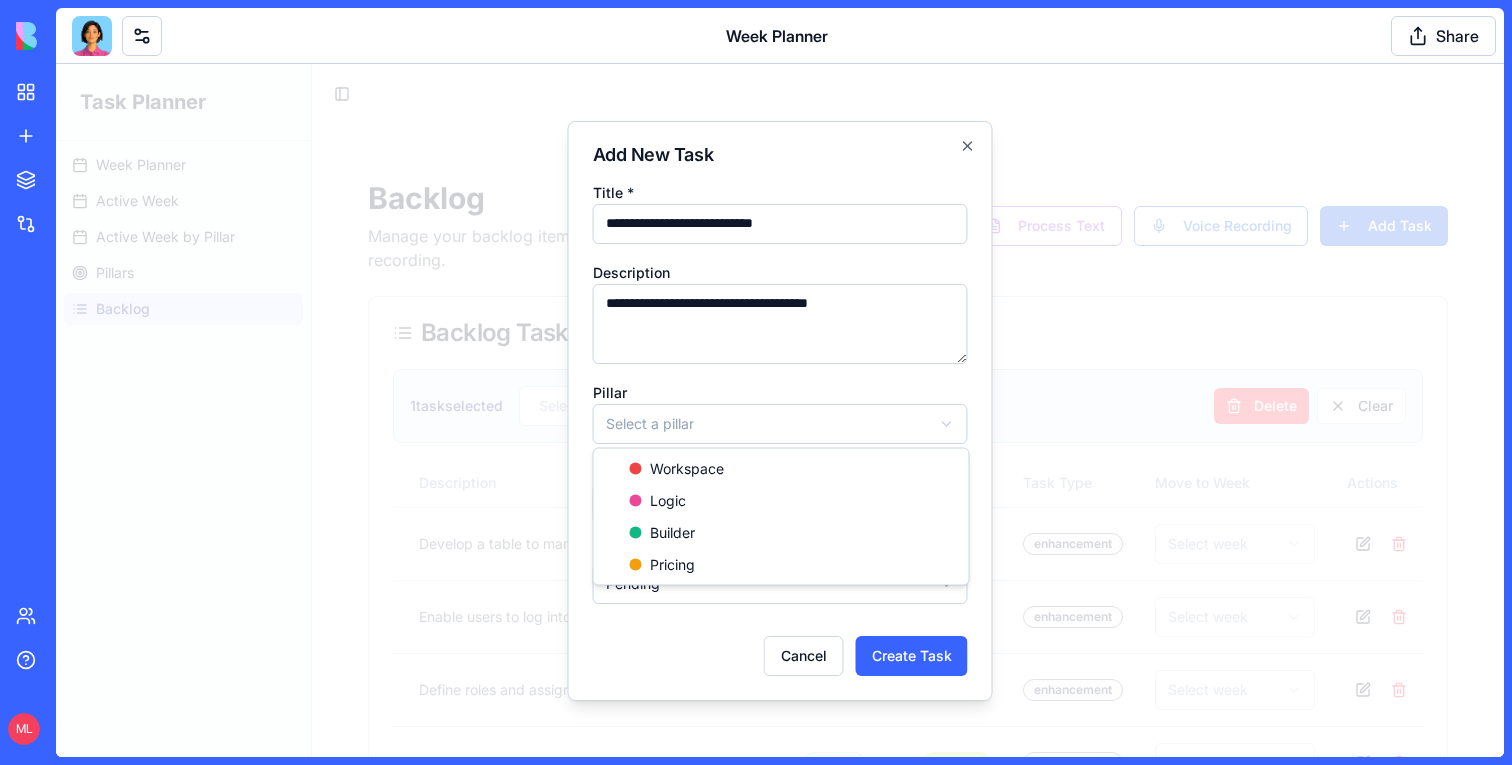 click on "Task Planner Week Planner Active Week Active Week by Pillar Pillars Backlog Toggle Sidebar Backlog Manage your backlog items and add new tasks through text or voice recording. Process Text Voice Recording Add Task Backlog Tasks 12 1  selected 1  task  selected Select week to move to Move Delete Clear Title Description Pillar Status Task Type Move to Week Actions Create App Users Table Develop a table to manage and display app users within the workspace. Workspace Pending enhancement Select week Implement Login via Link Enable users to log into the app using a link for easier access. Workspace Pending enhancement Select week Set Data Permissions Define roles and assign user-specific permissions on data. Workspace Pending enhancement Select week Familiarize [PERSON] with Builder Capabilities Ensure [PERSON] understands the capabilities and limitations of the Builder. Builder Pending enhancement Select week Reduce Compilation Errors in Large Apps Builder Pending enhancement Select week Builder Pending enhancement" at bounding box center (780, 764) 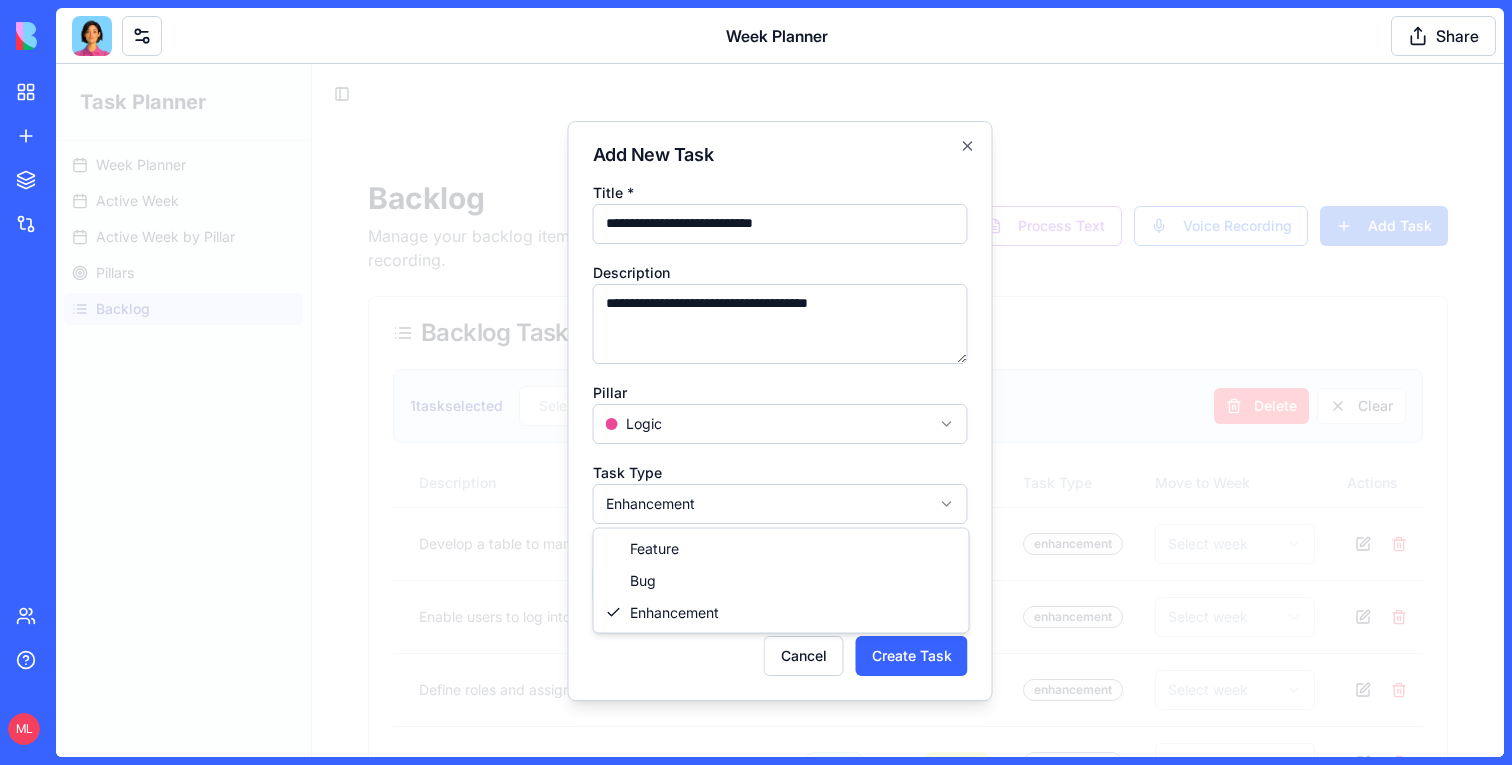 click on "Task Planner Week Planner Active Week Active Week by Pillar Pillars Backlog Toggle Sidebar Backlog Manage your backlog items and add new tasks through text or voice recording. Process Text Voice Recording Add Task Backlog Tasks 12 1  selected 1  task  selected Select week to move to Move Delete Clear Title Description Pillar Status Task Type Move to Week Actions Create App Users Table Develop a table to manage and display app users within the workspace. Workspace Pending enhancement Select week Implement Login via Link Enable users to log into the app using a link for easier access. Workspace Pending enhancement Select week Set Data Permissions Define roles and assign user-specific permissions on data. Workspace Pending enhancement Select week Familiarize [PERSON] with Builder Capabilities Ensure [PERSON] understands the capabilities and limitations of the Builder. Builder Pending enhancement Select week Reduce Compilation Errors in Large Apps Builder Pending enhancement Select week Builder Pending enhancement" at bounding box center (780, 764) 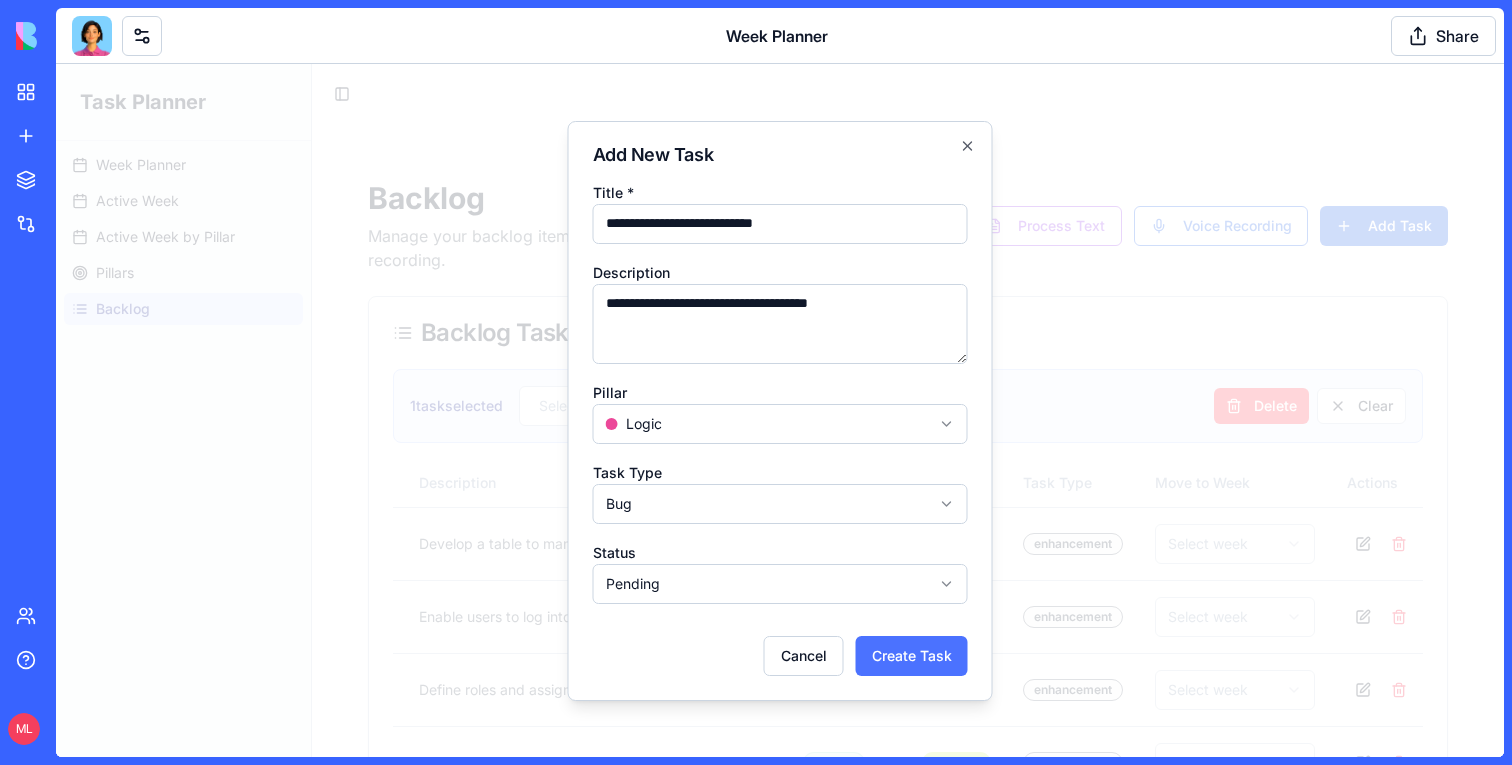 click on "Create Task" at bounding box center (912, 656) 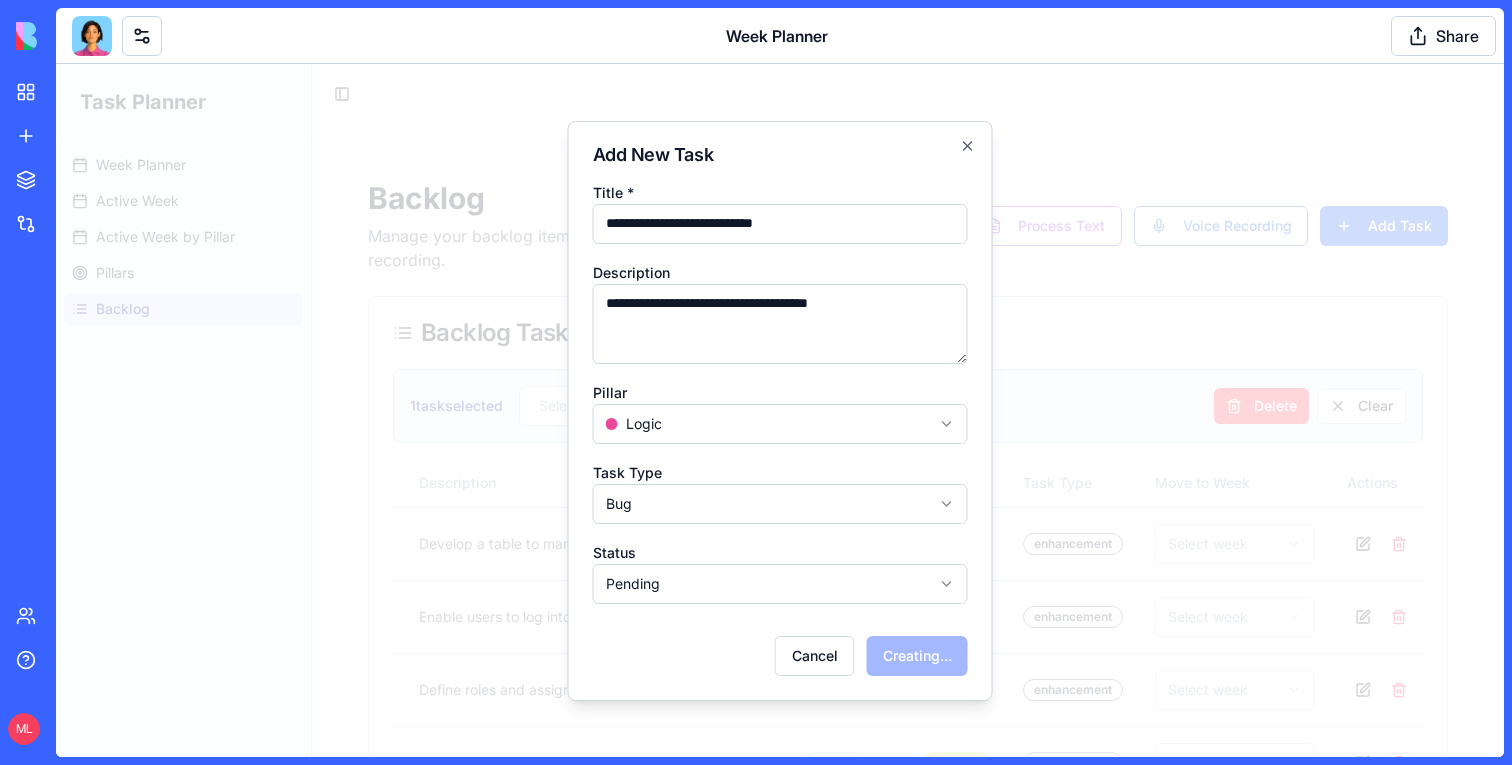 select 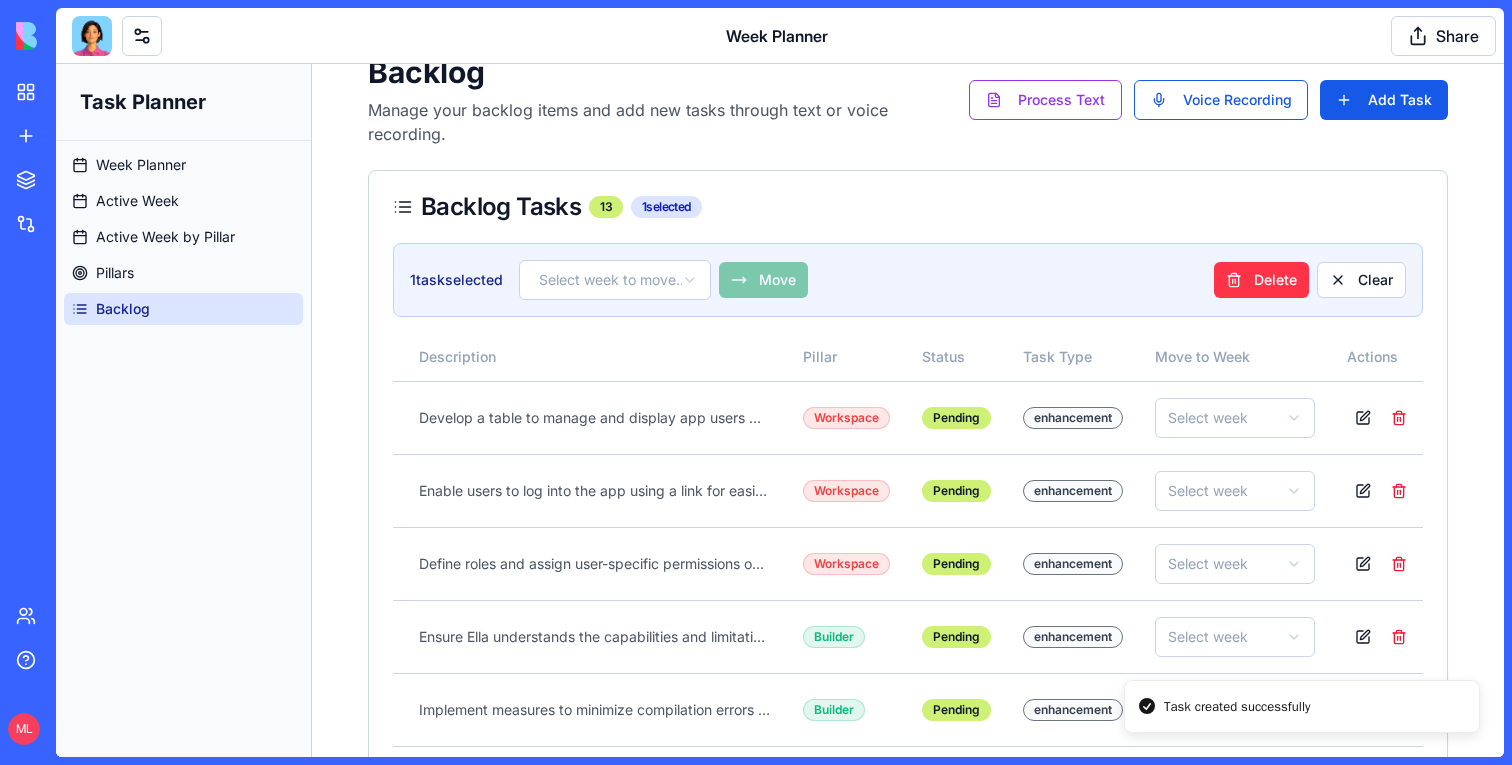 scroll, scrollTop: 0, scrollLeft: 0, axis: both 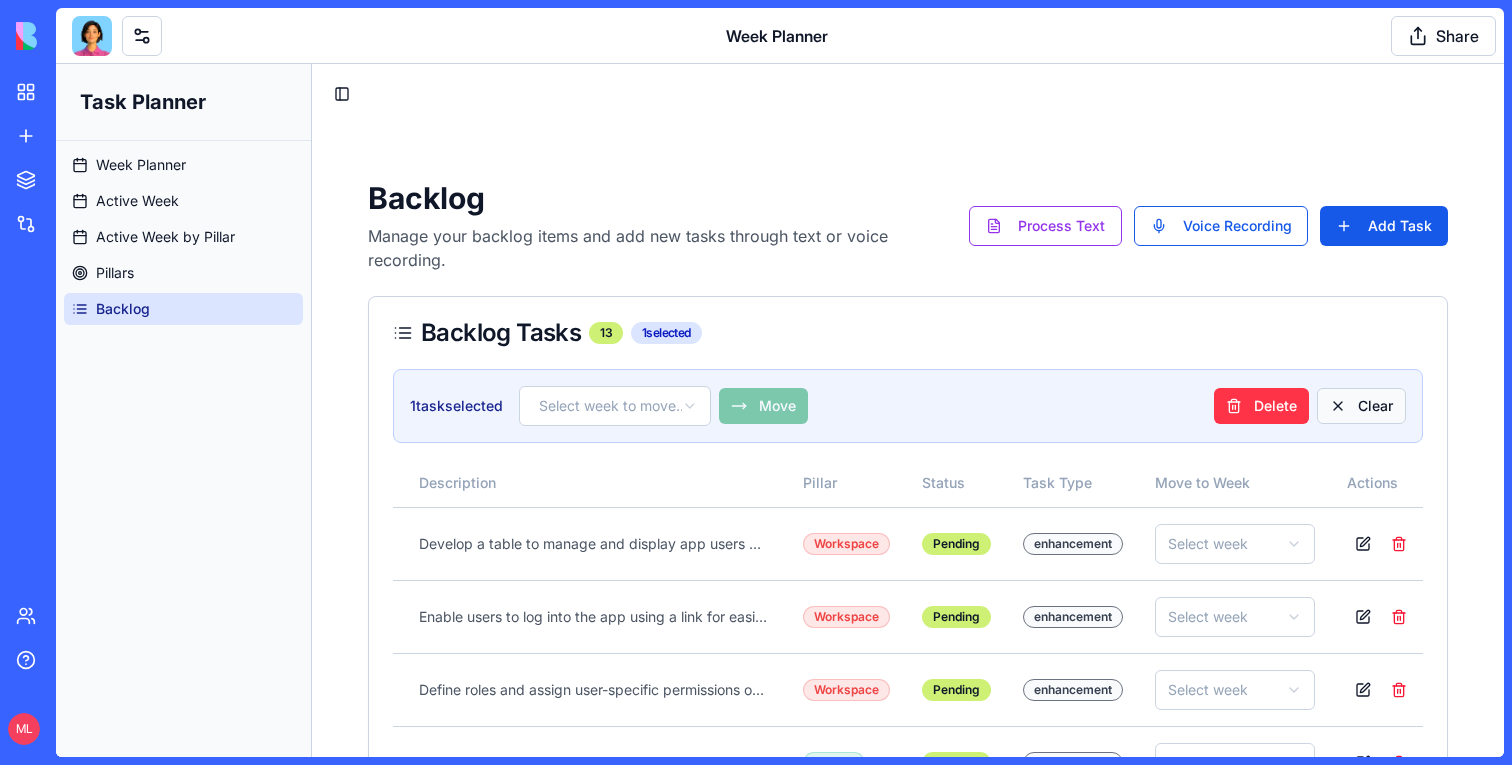 click on "Clear" at bounding box center [1361, 406] 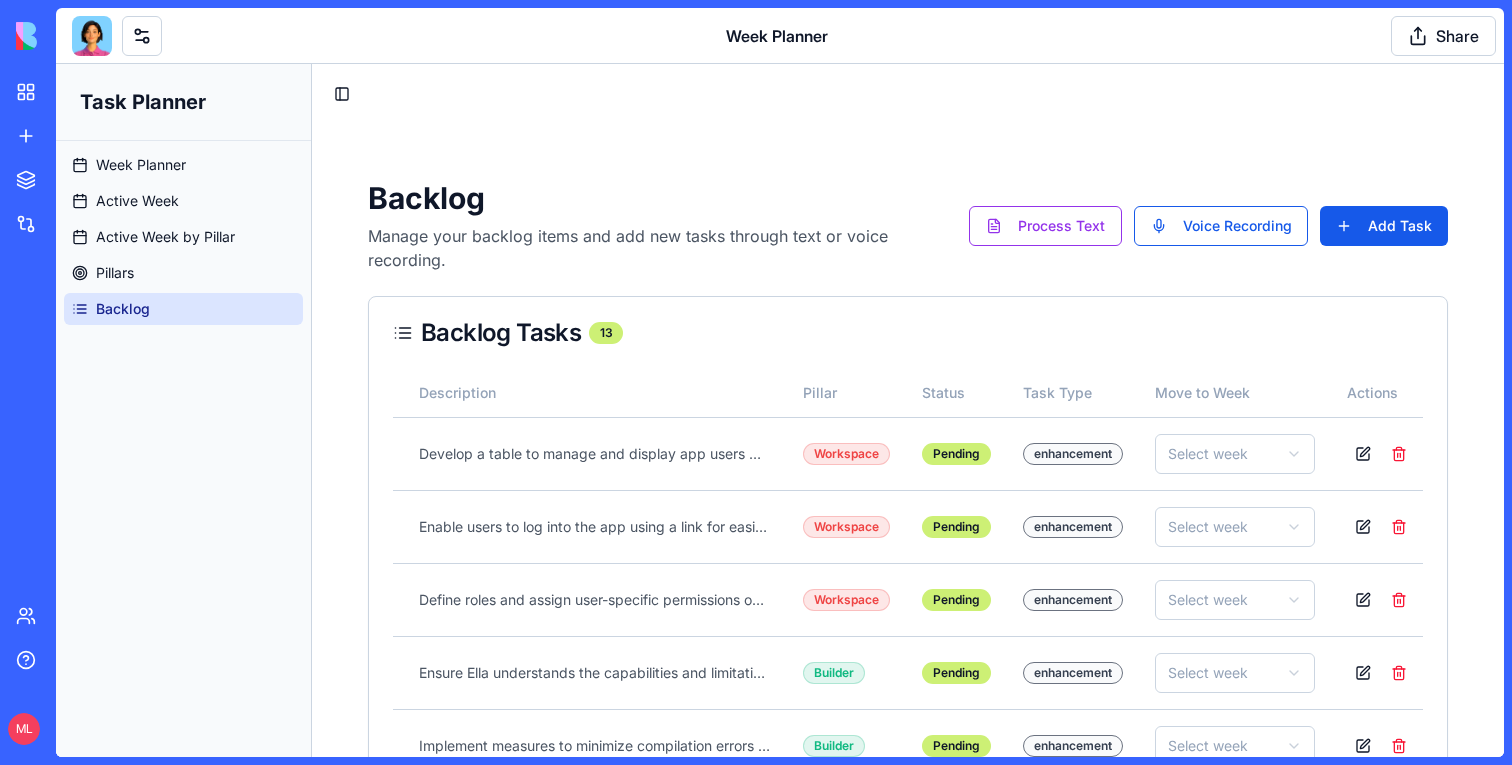 click at bounding box center [92, 36] 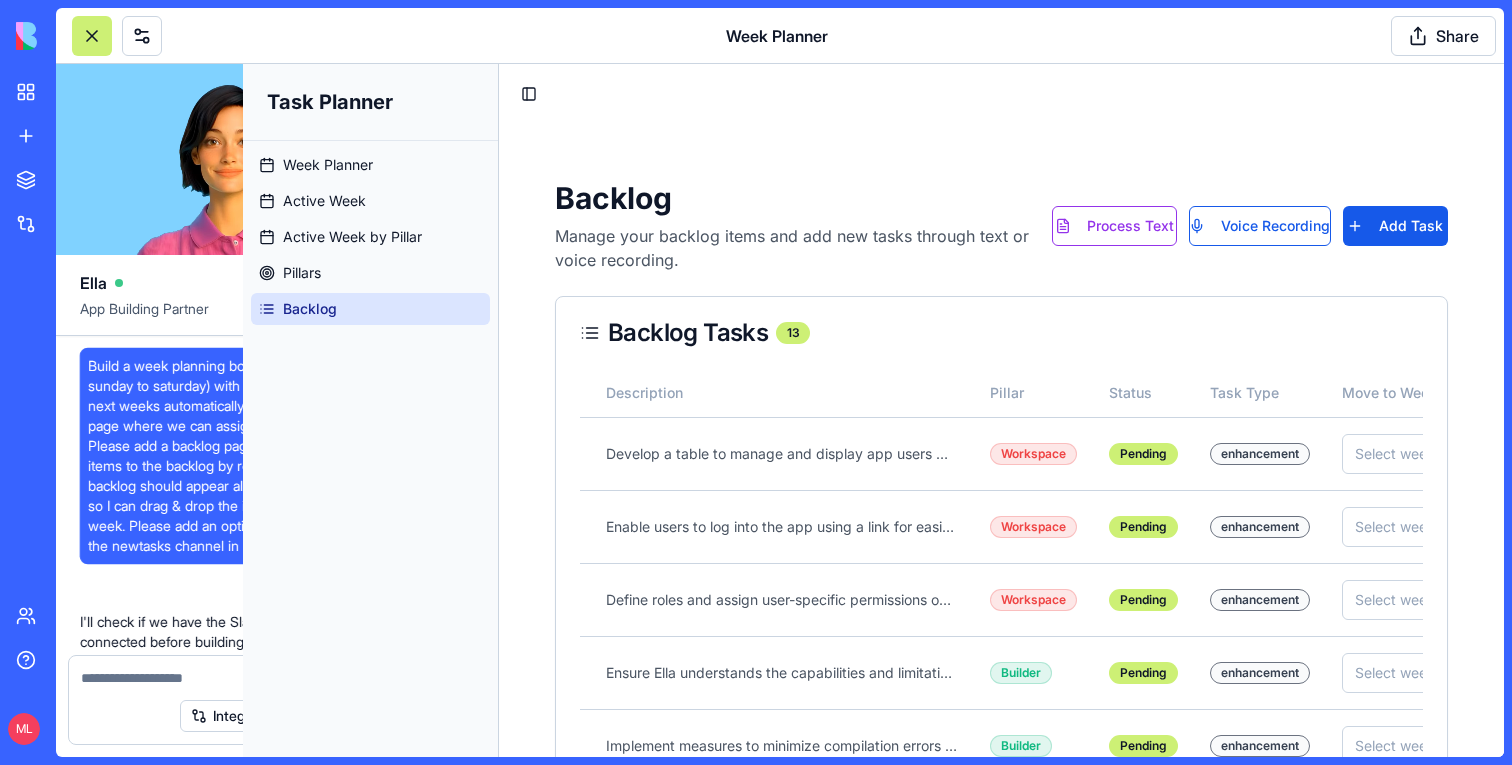 scroll, scrollTop: 30768, scrollLeft: 0, axis: vertical 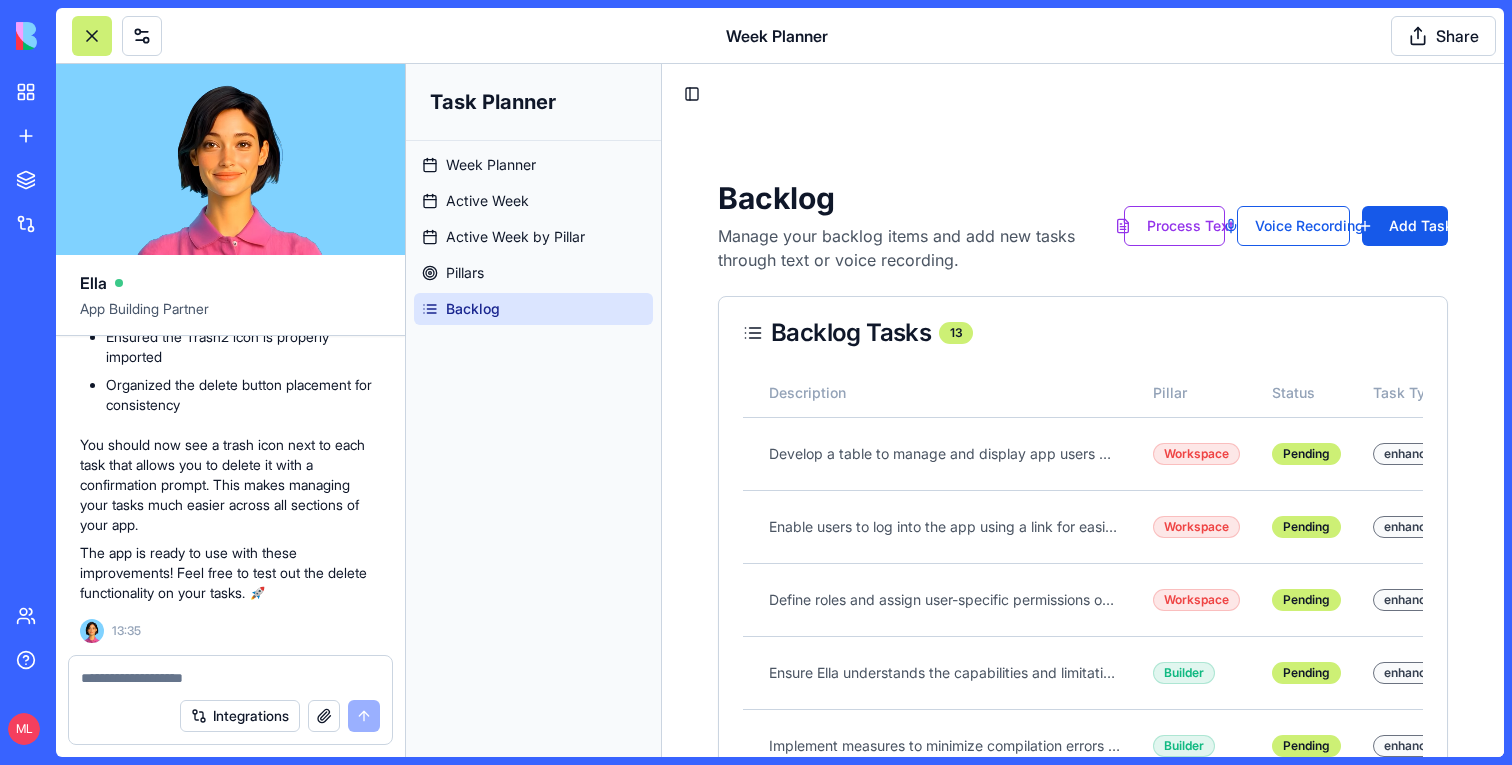 click at bounding box center (230, 678) 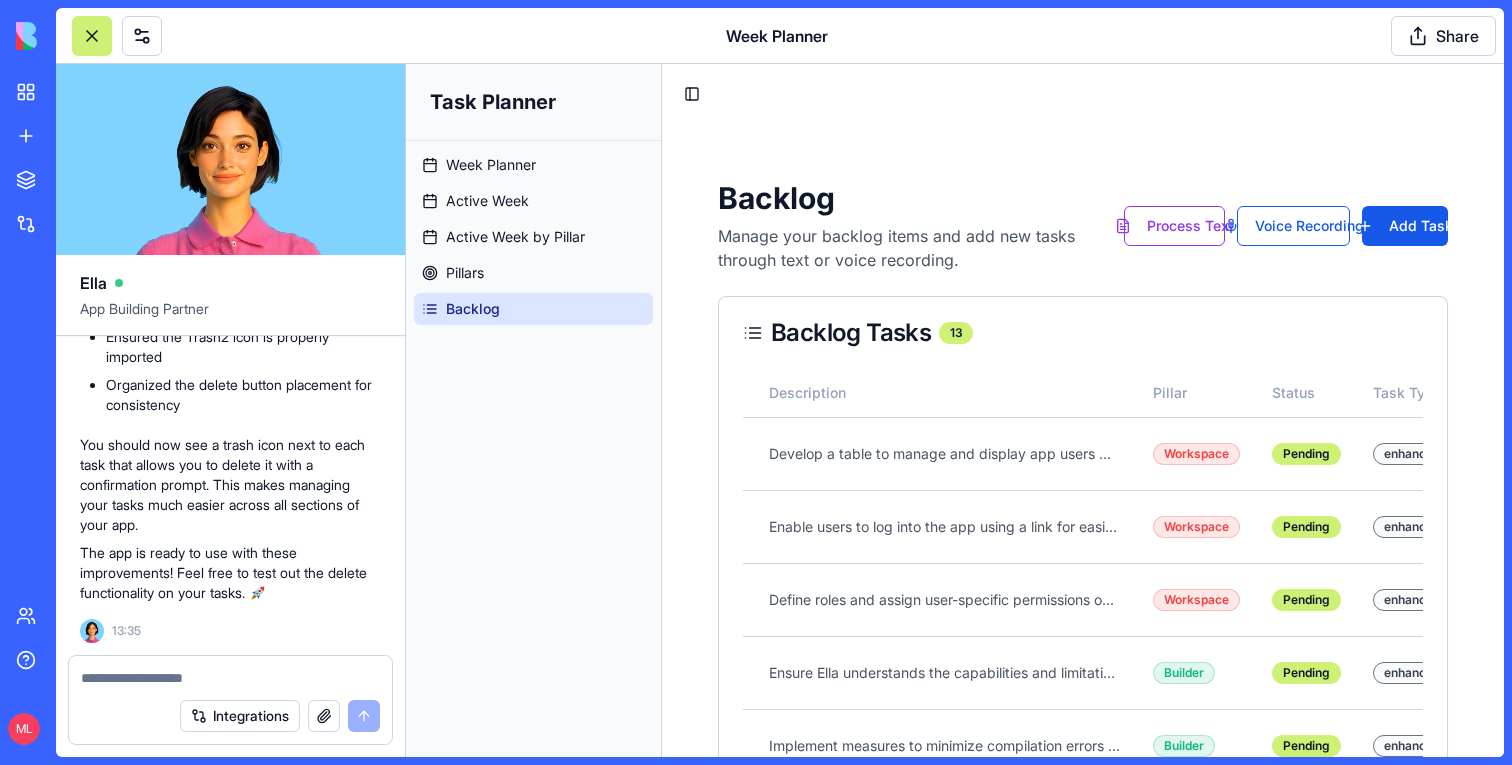 click at bounding box center (230, 678) 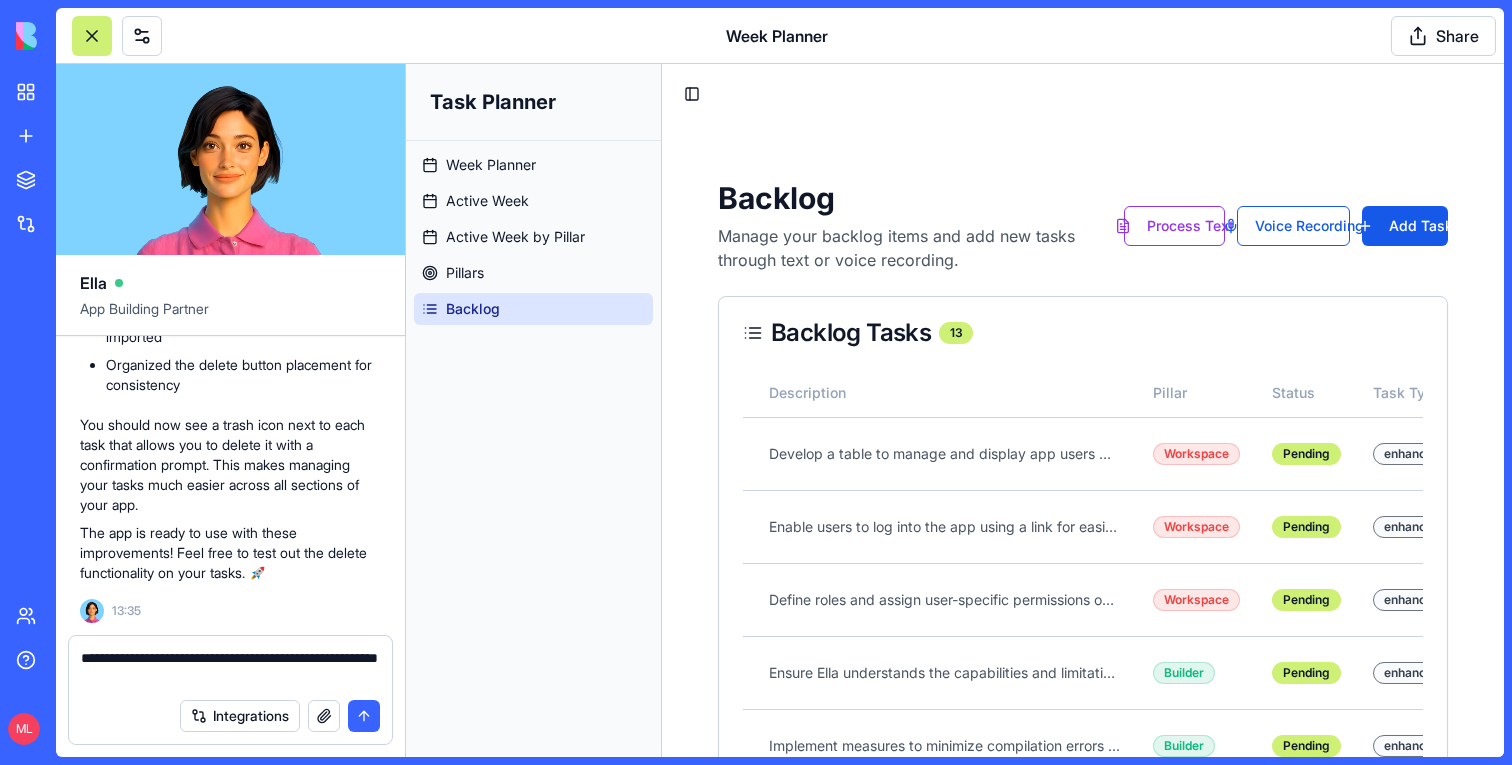 type on "**********" 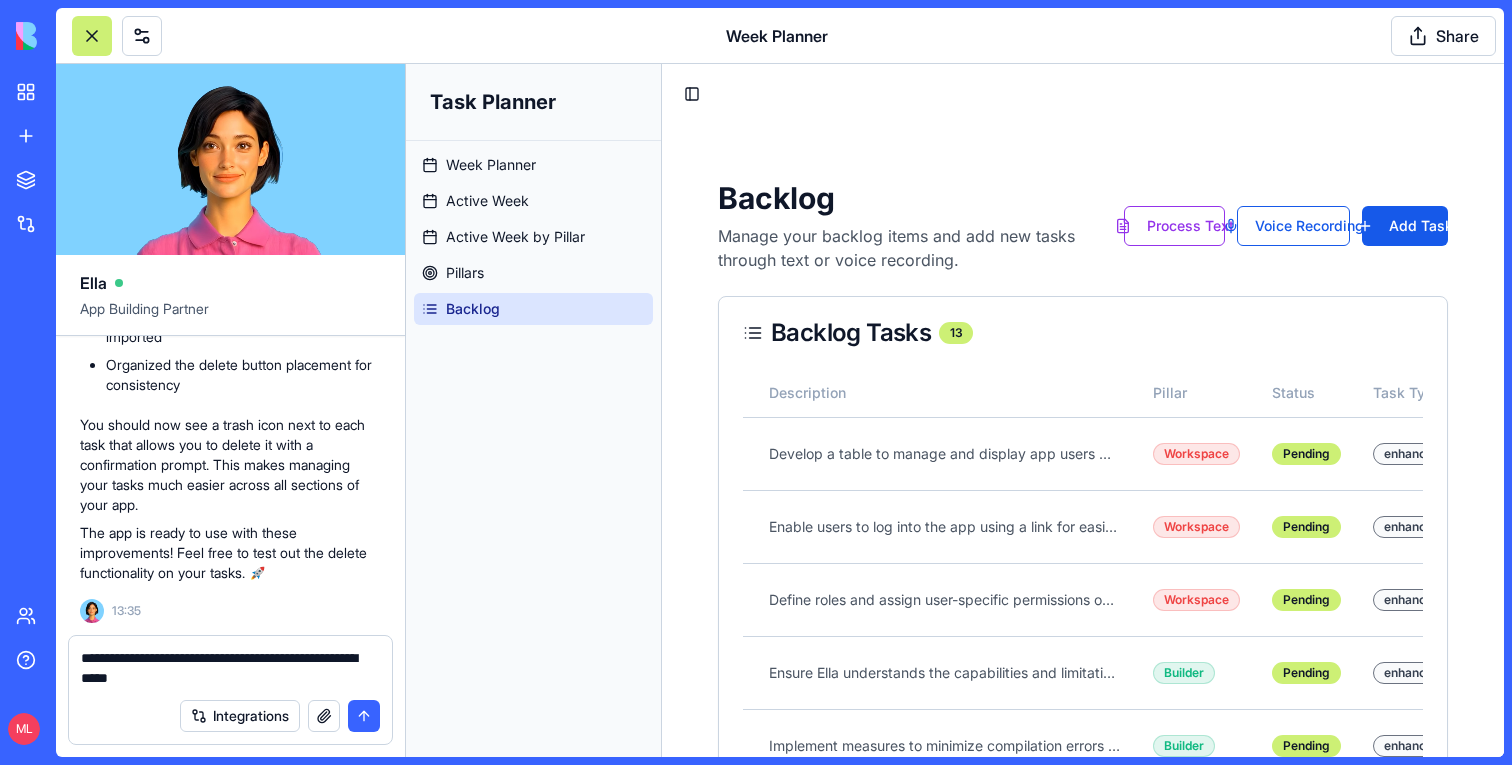 type 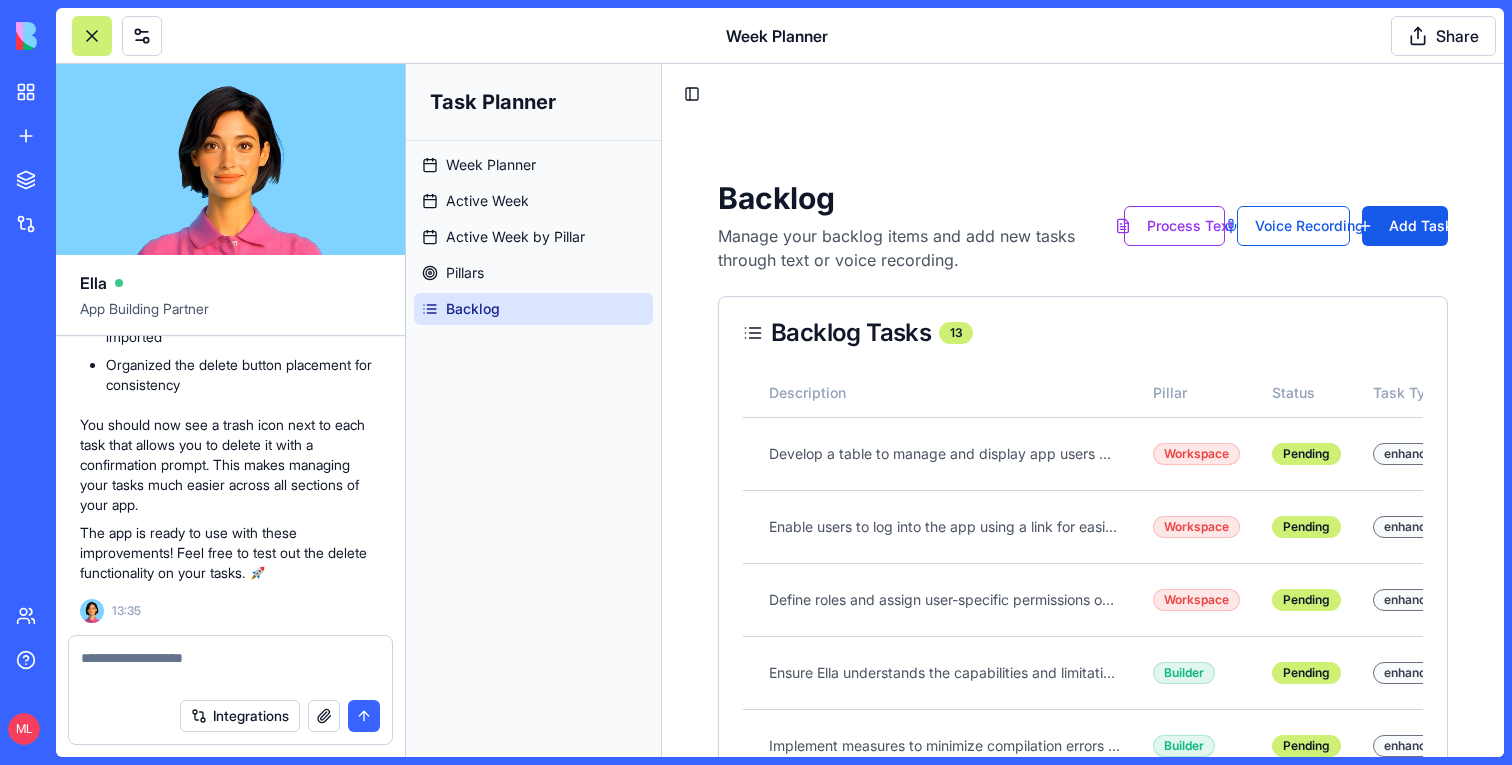 scroll, scrollTop: 30869, scrollLeft: 0, axis: vertical 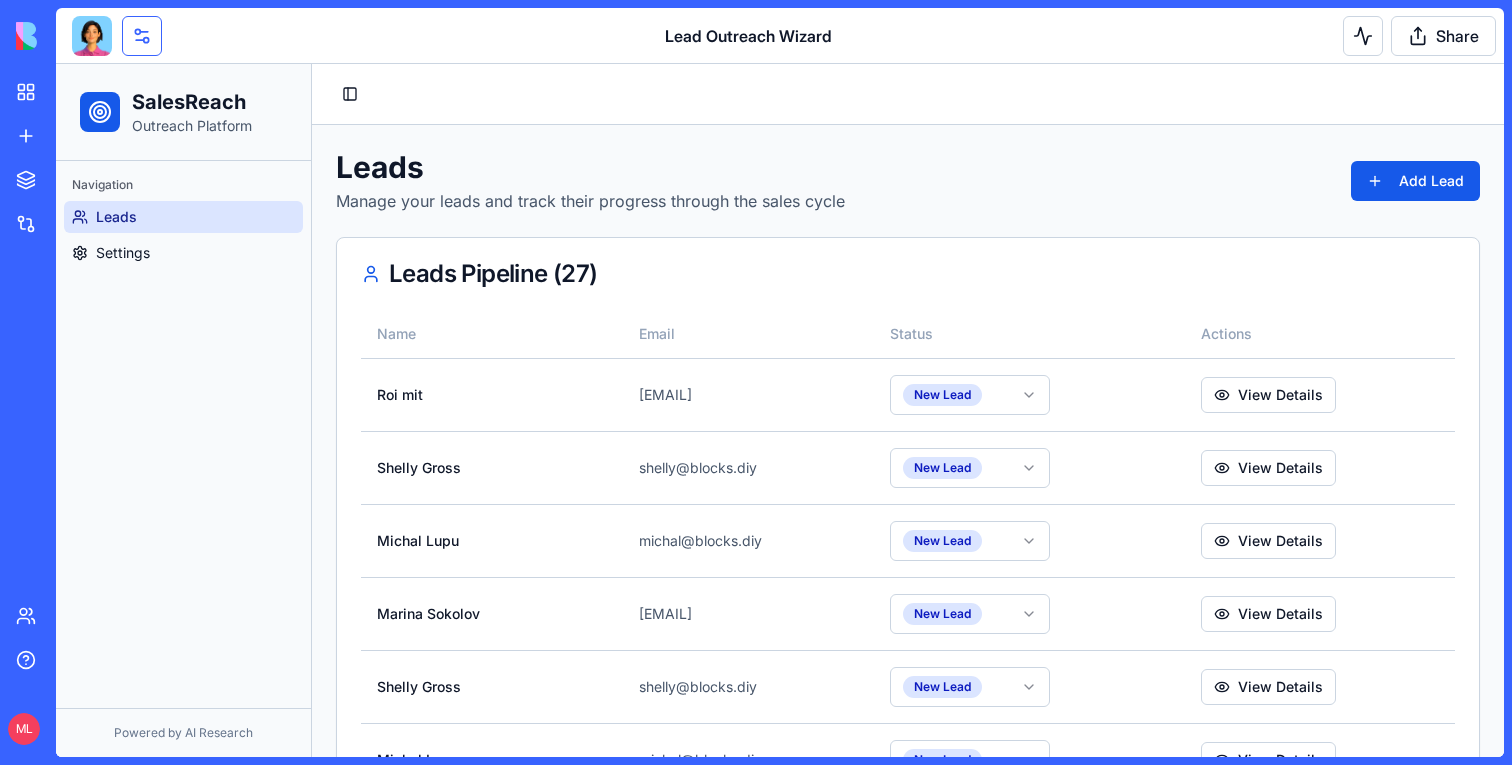 click at bounding box center (142, 36) 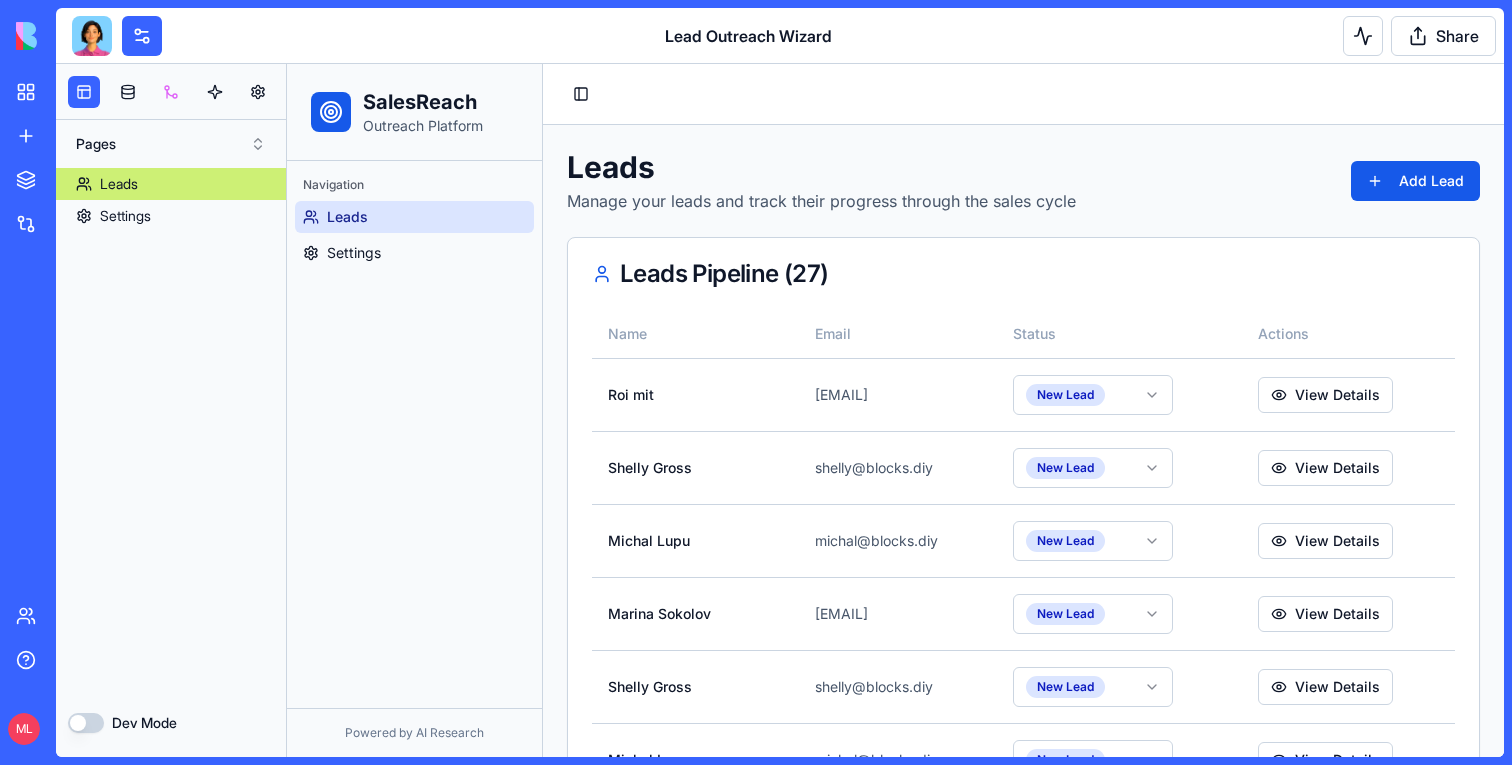 click at bounding box center [171, 92] 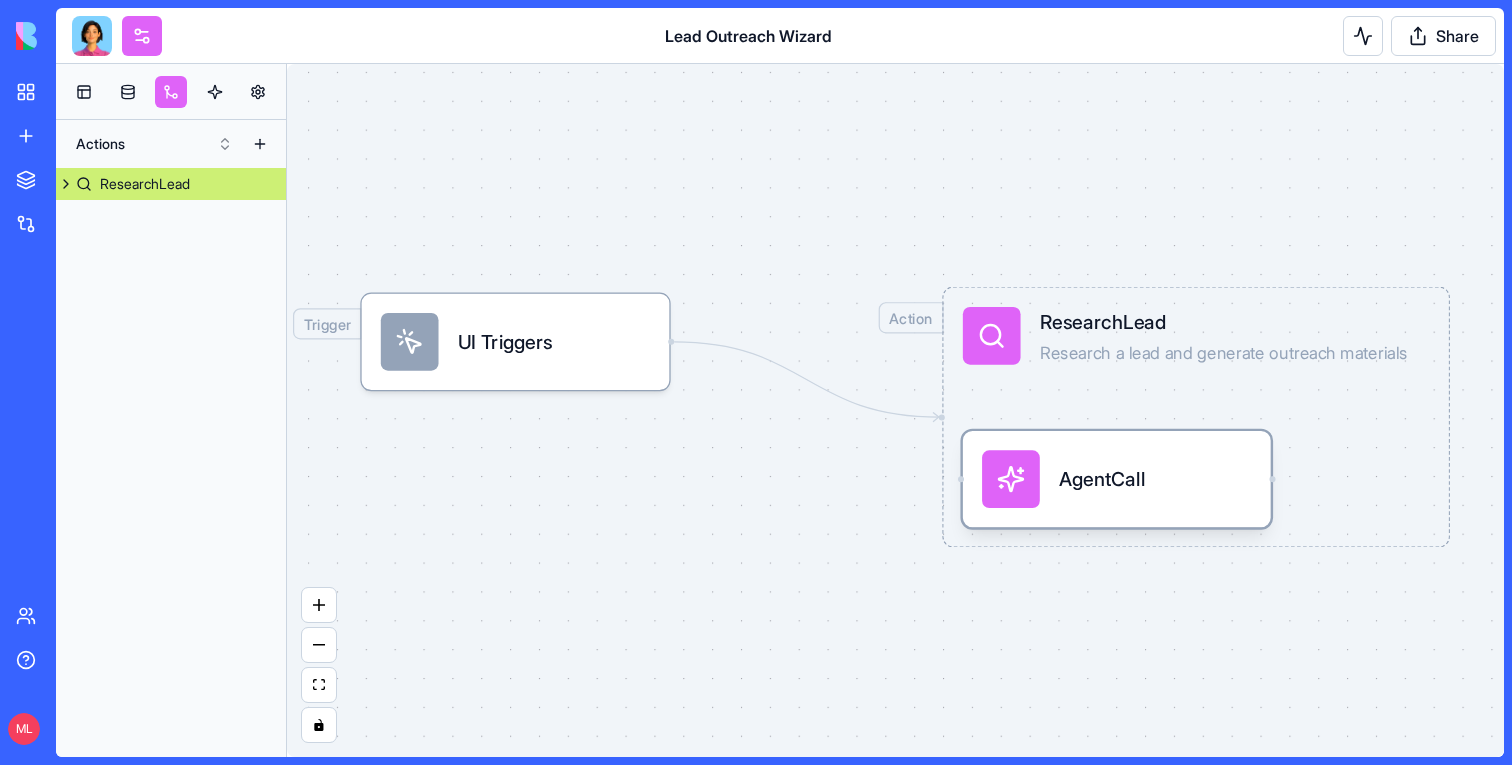 click on "AgentCall" at bounding box center (1102, 479) 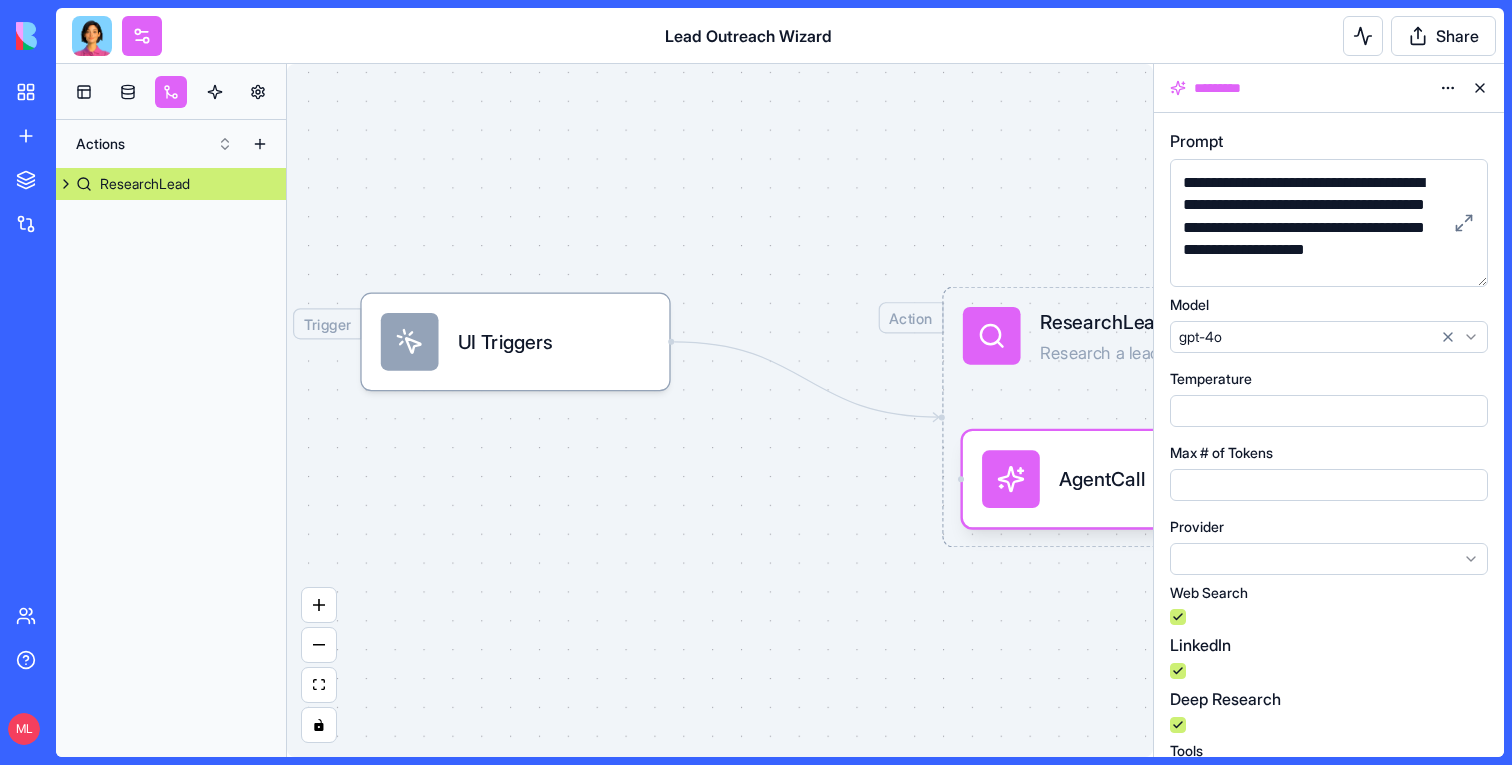 click at bounding box center (171, 92) 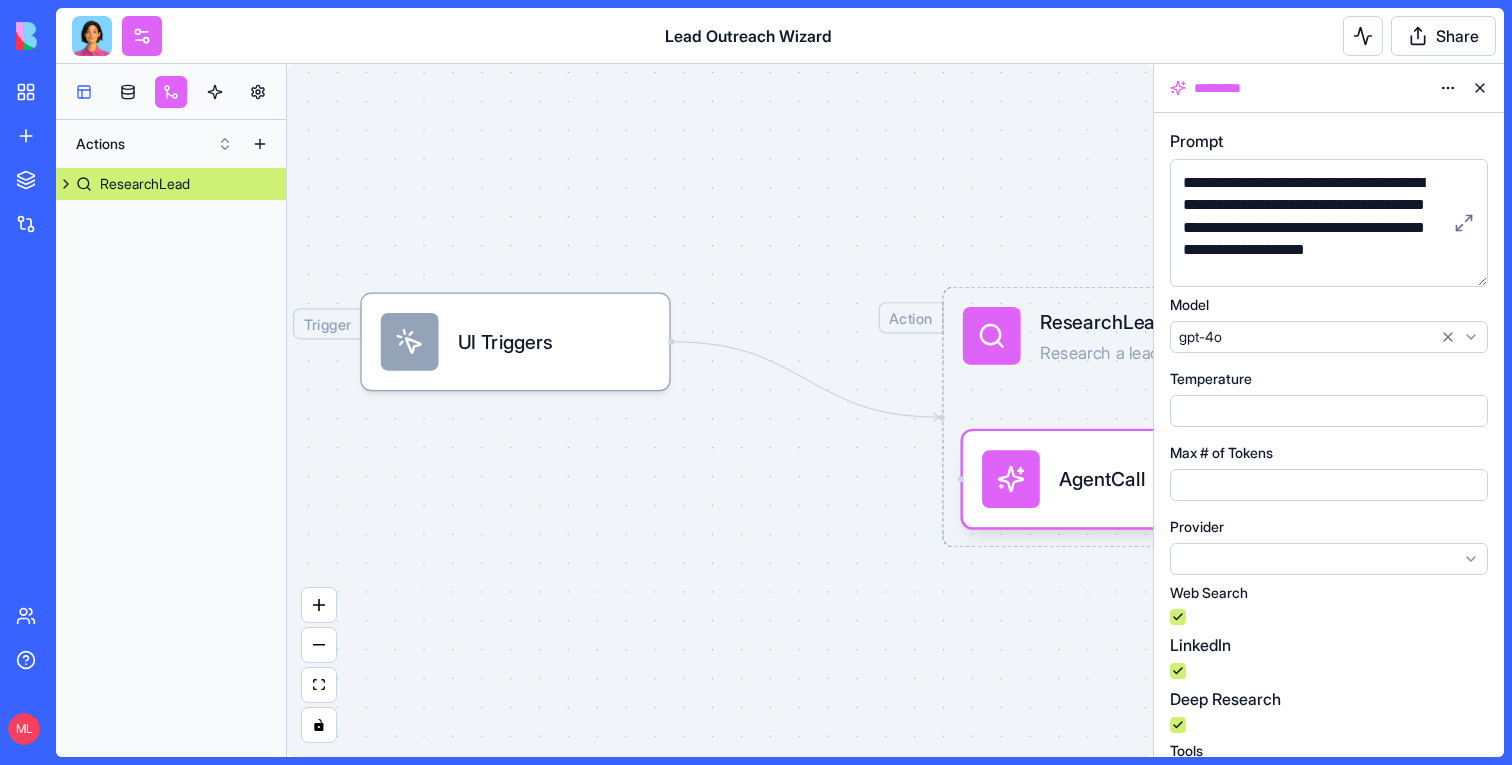 click at bounding box center (84, 92) 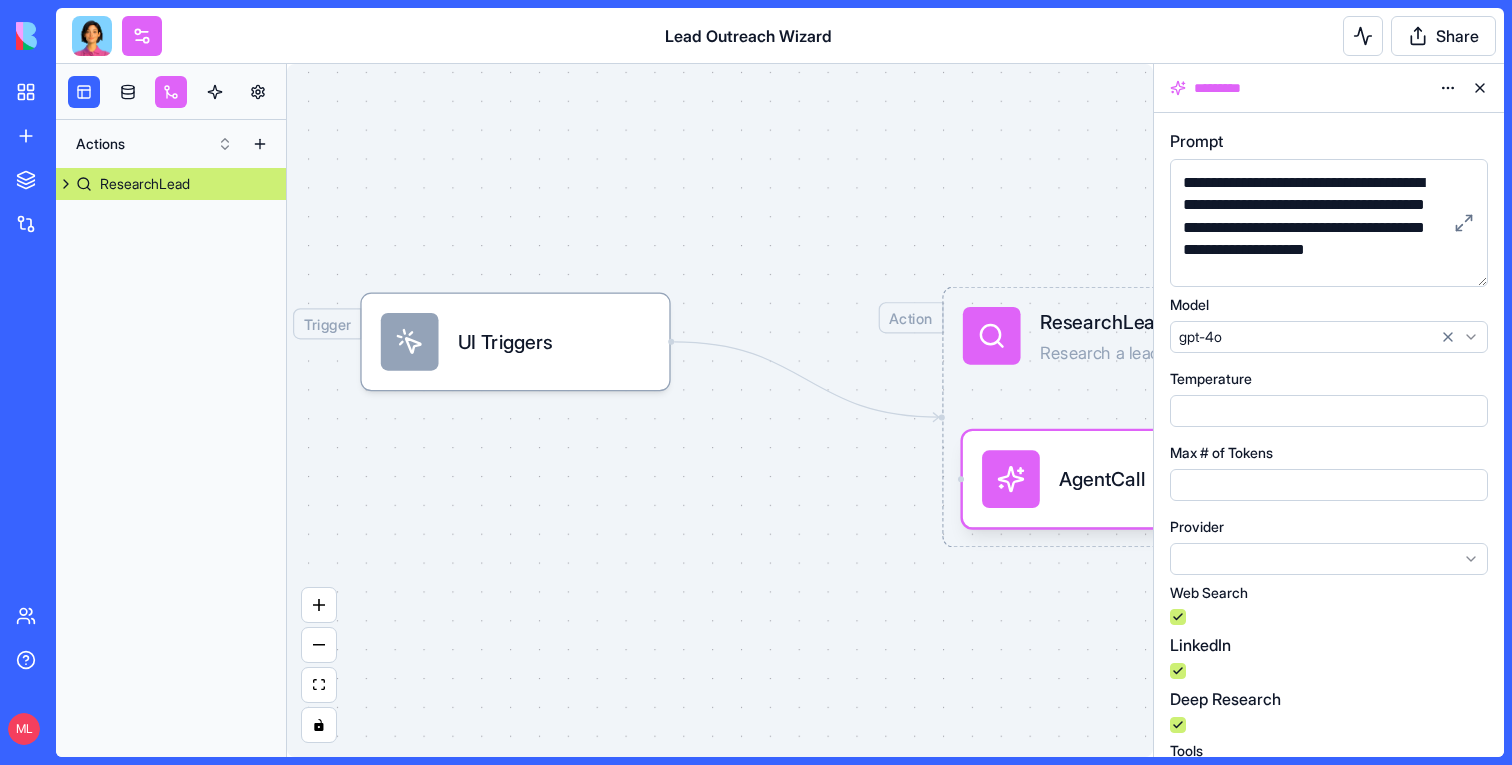 click at bounding box center (92, 36) 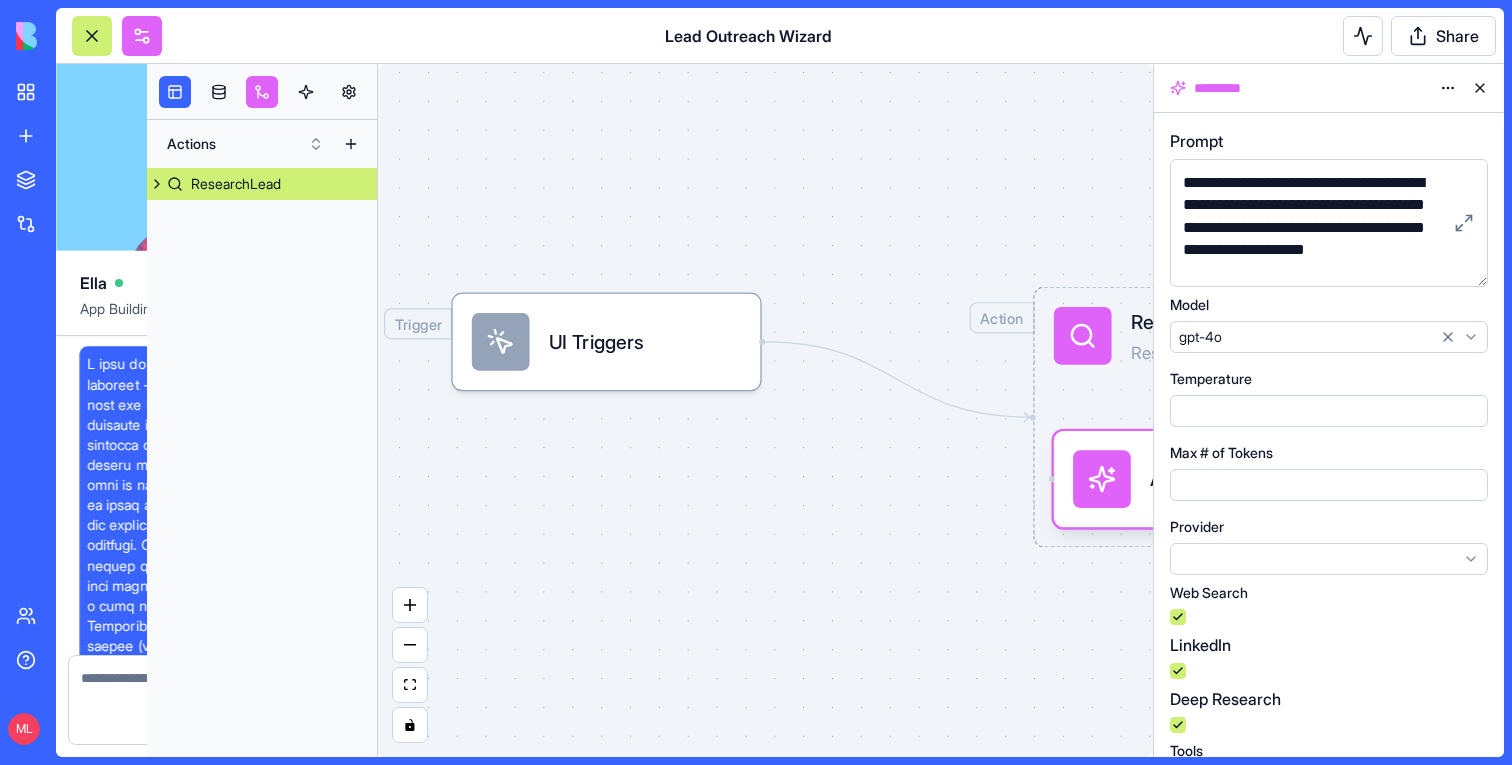 scroll, scrollTop: 8061, scrollLeft: 0, axis: vertical 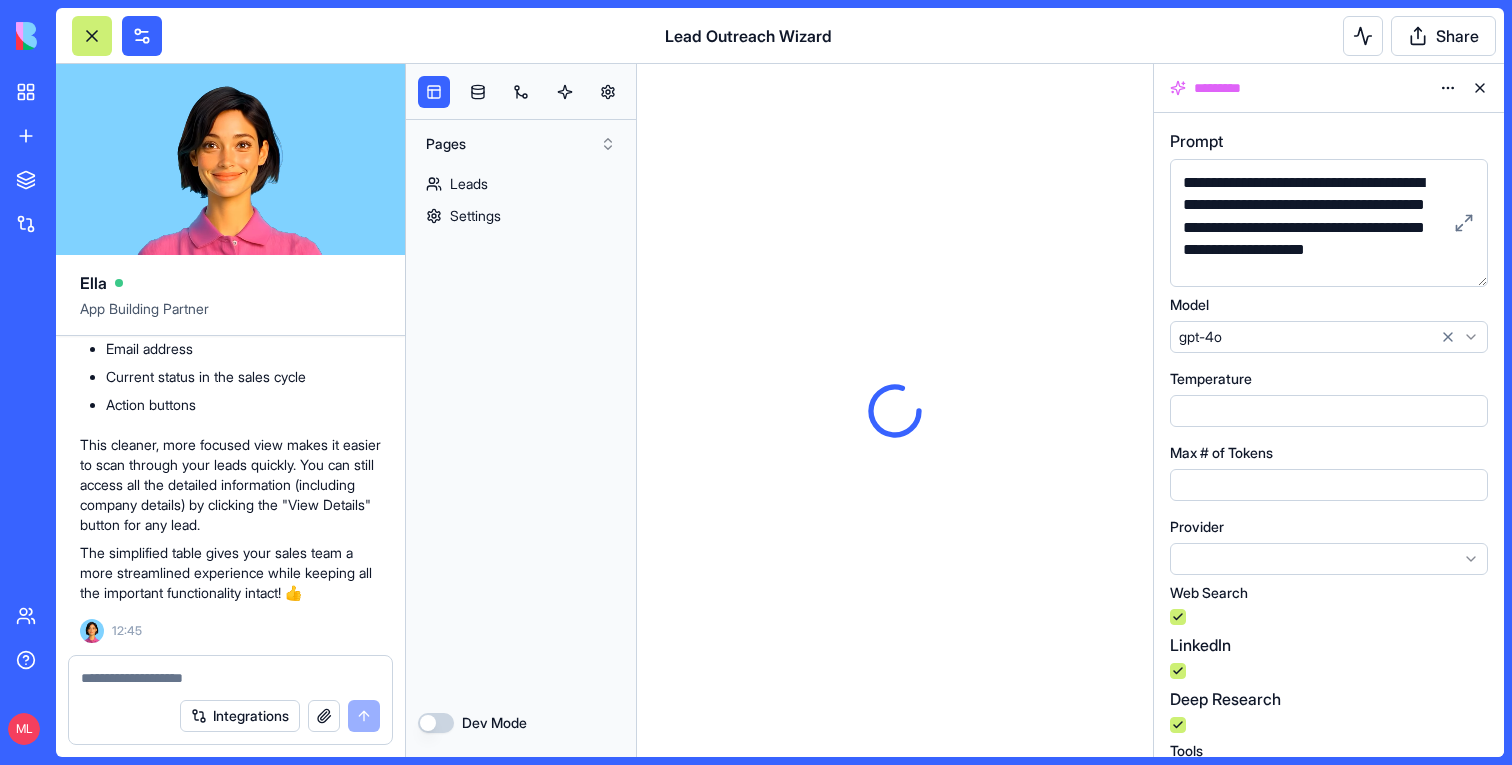 click at bounding box center [1480, 88] 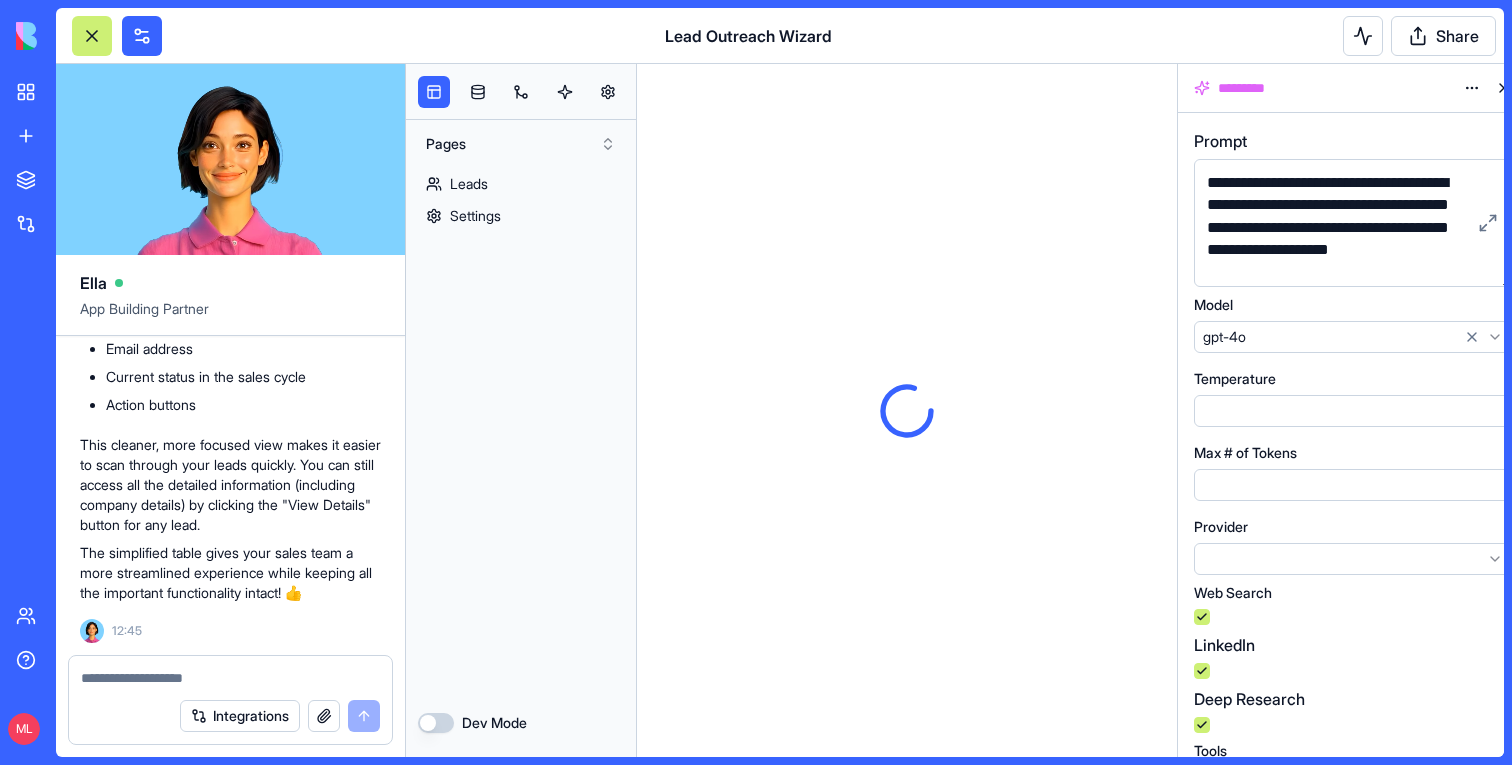 scroll, scrollTop: 0, scrollLeft: 0, axis: both 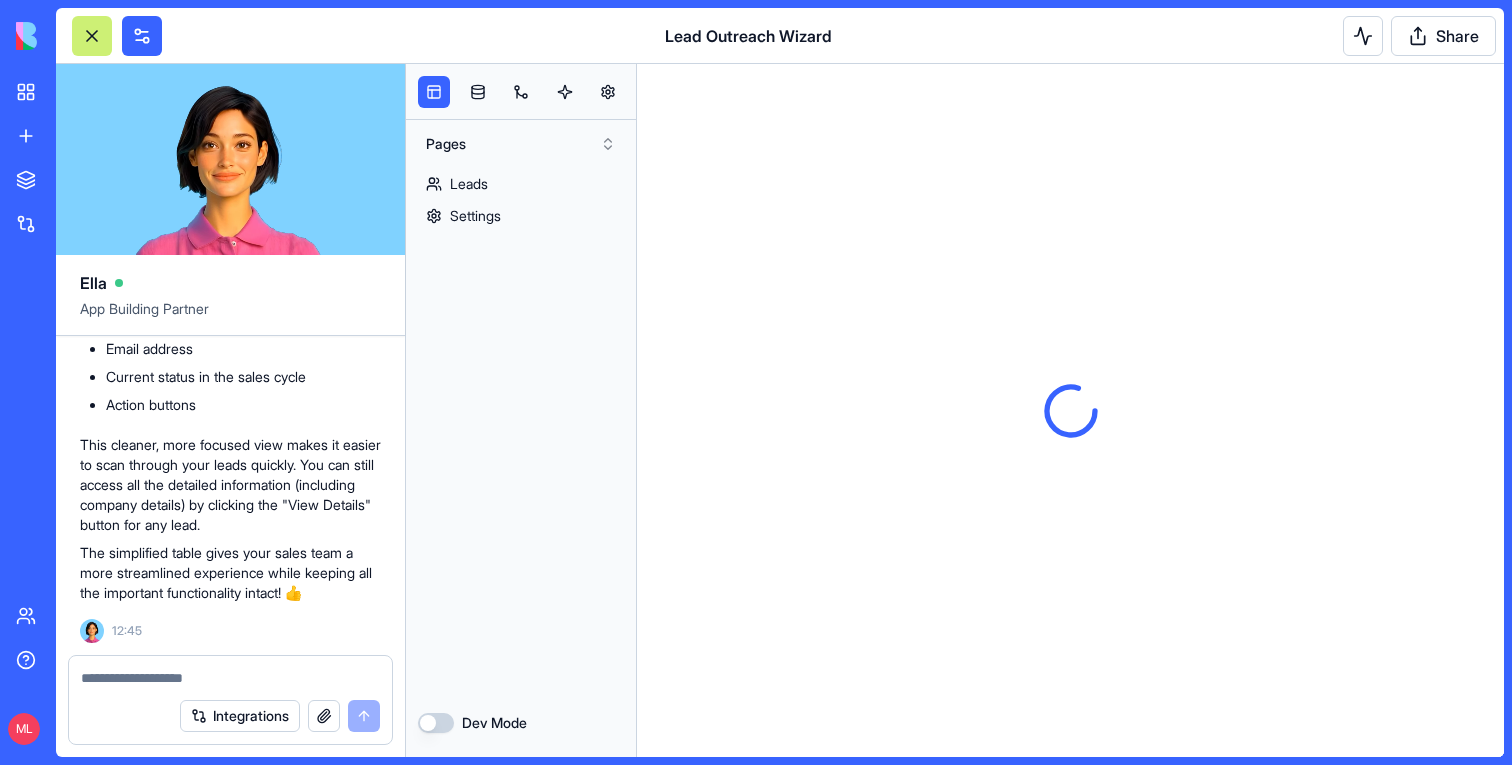 click at bounding box center (92, 36) 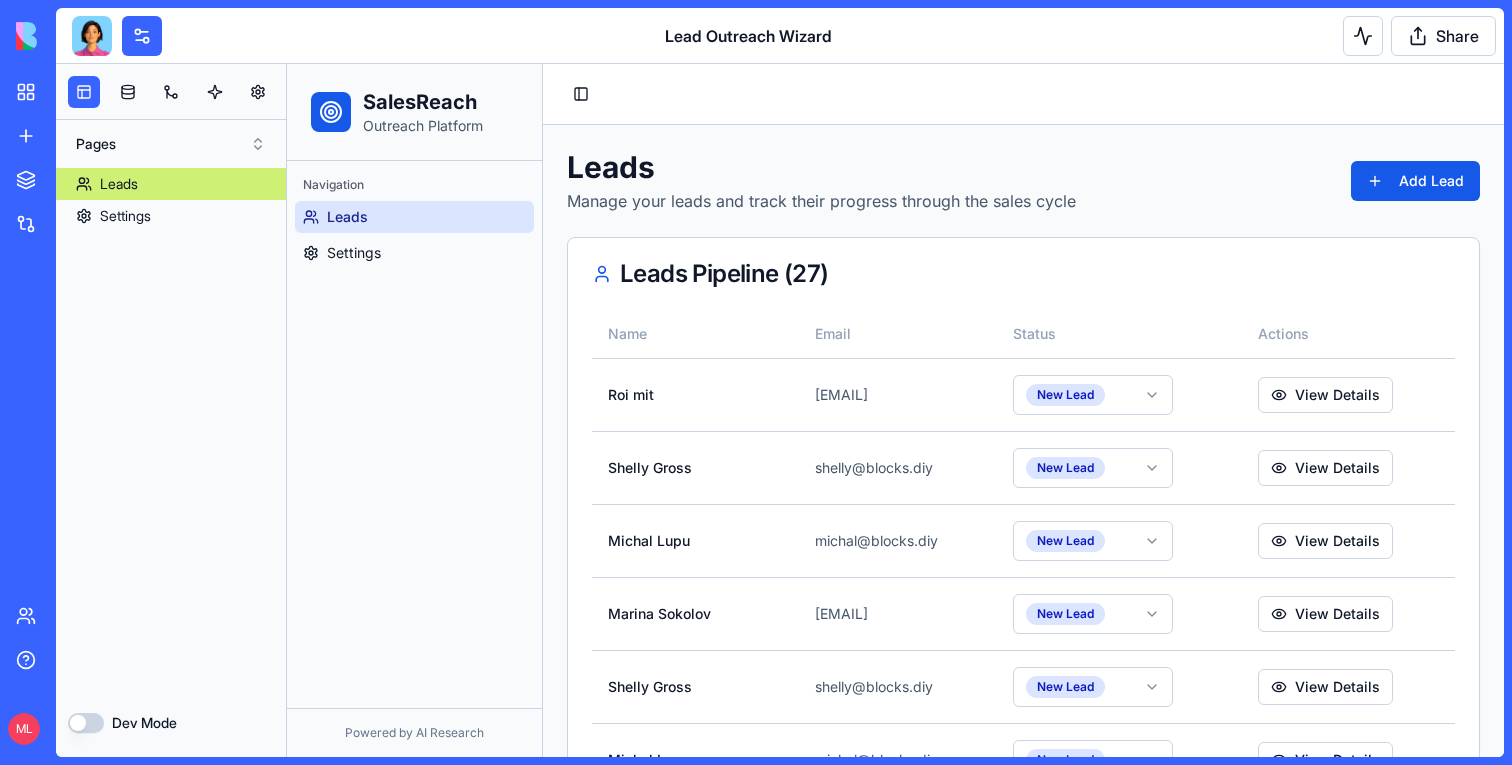click at bounding box center (92, 36) 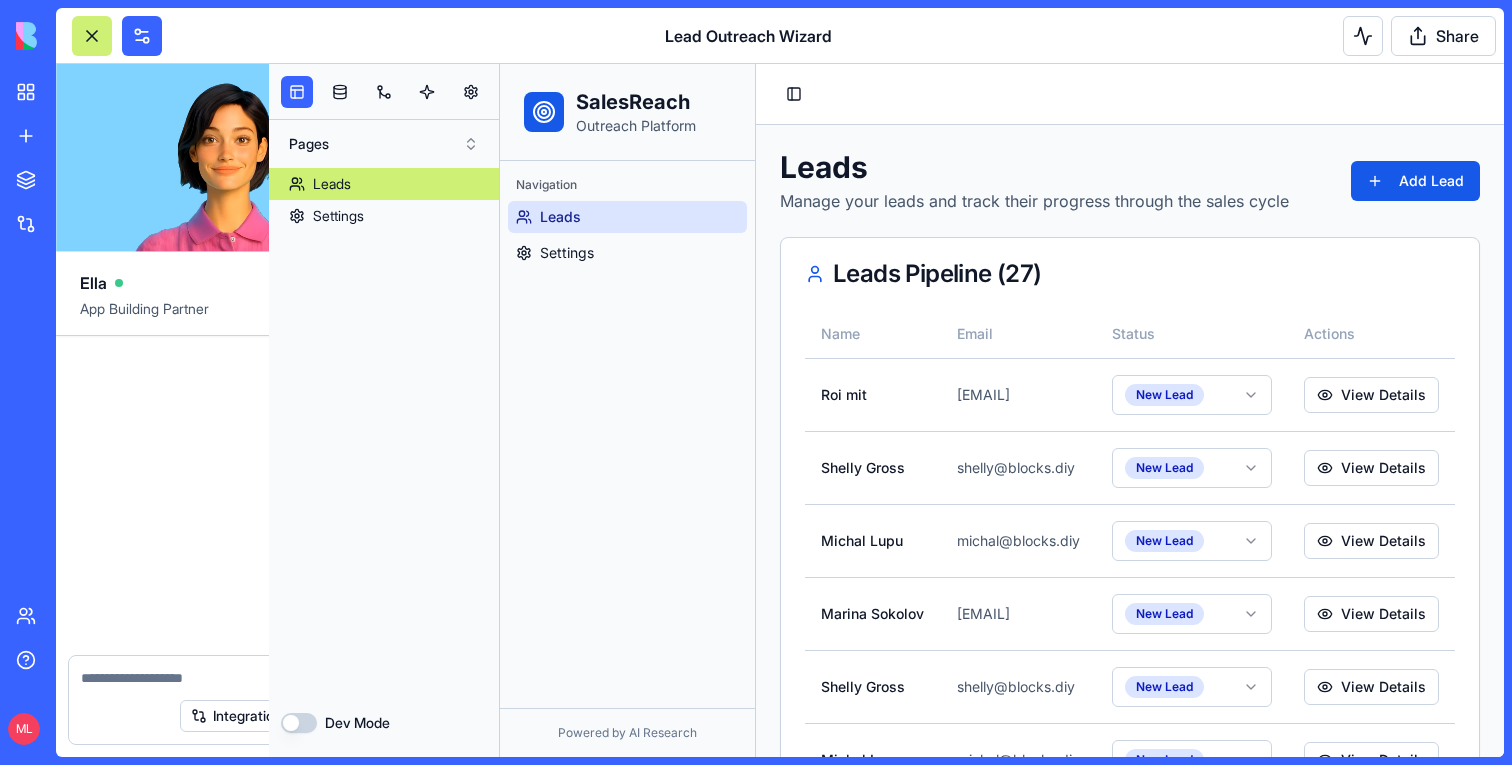 scroll, scrollTop: 8061, scrollLeft: 0, axis: vertical 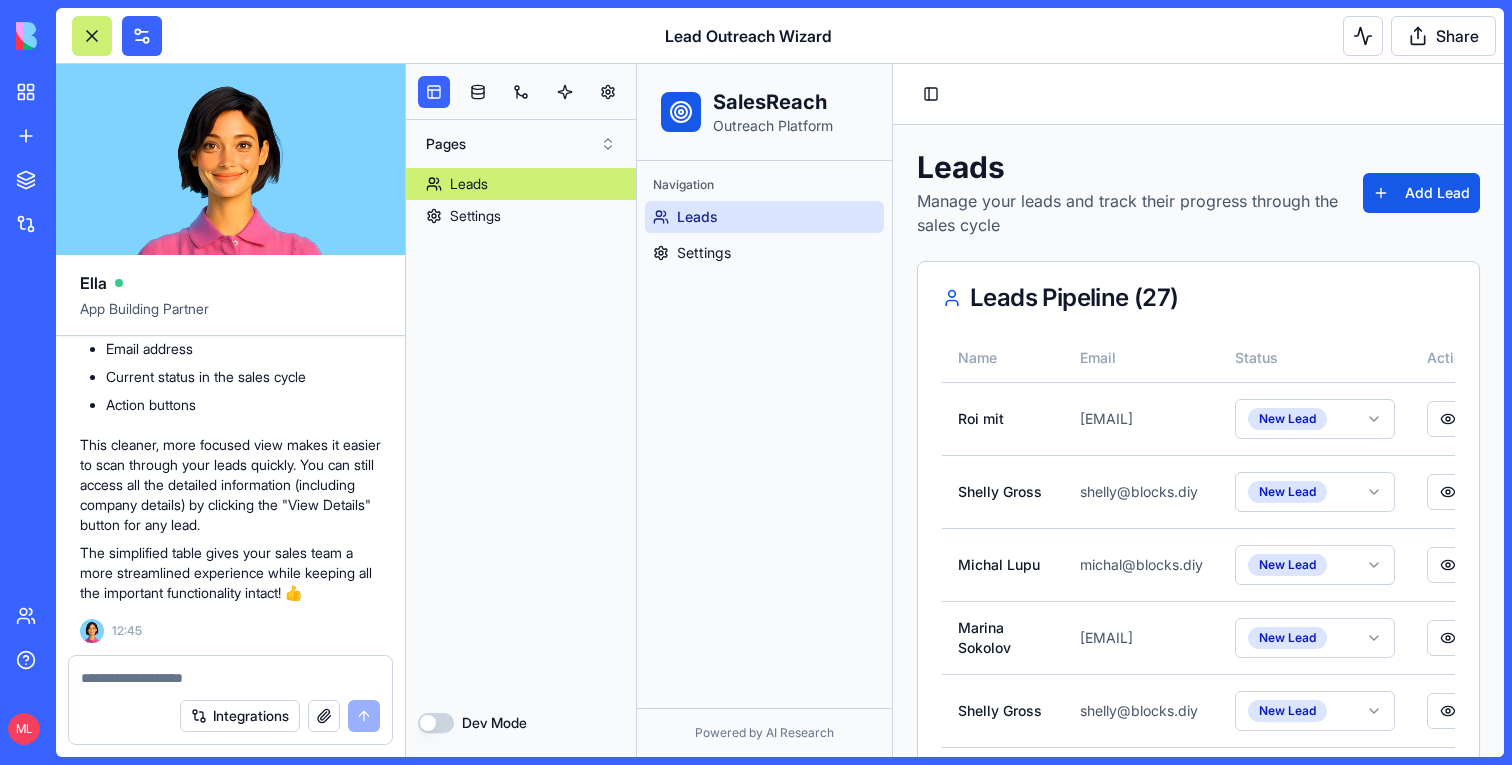click at bounding box center [92, 36] 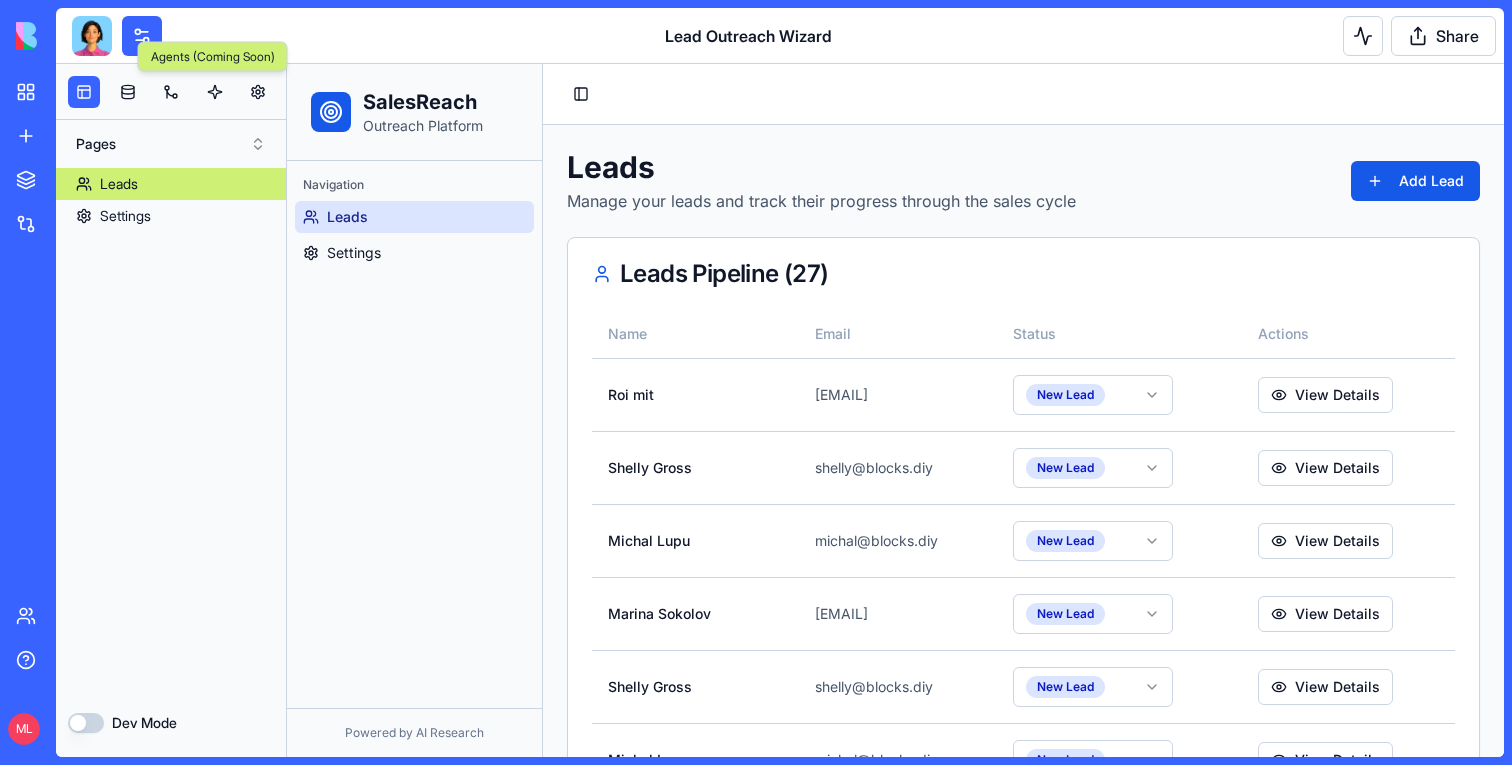 click on "Agents (Coming Soon) Agents (Coming Soon)" at bounding box center (213, 57) 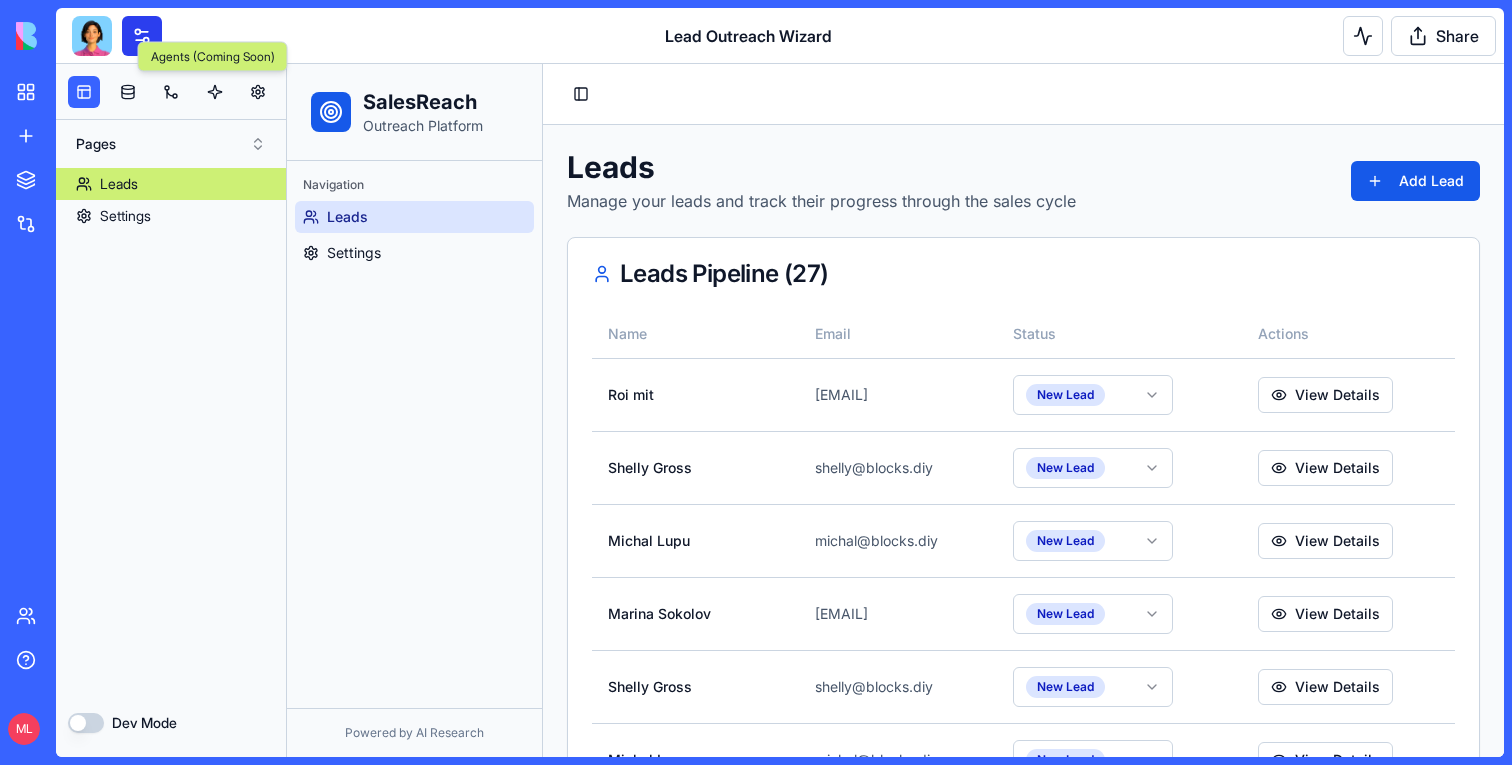 click at bounding box center (142, 36) 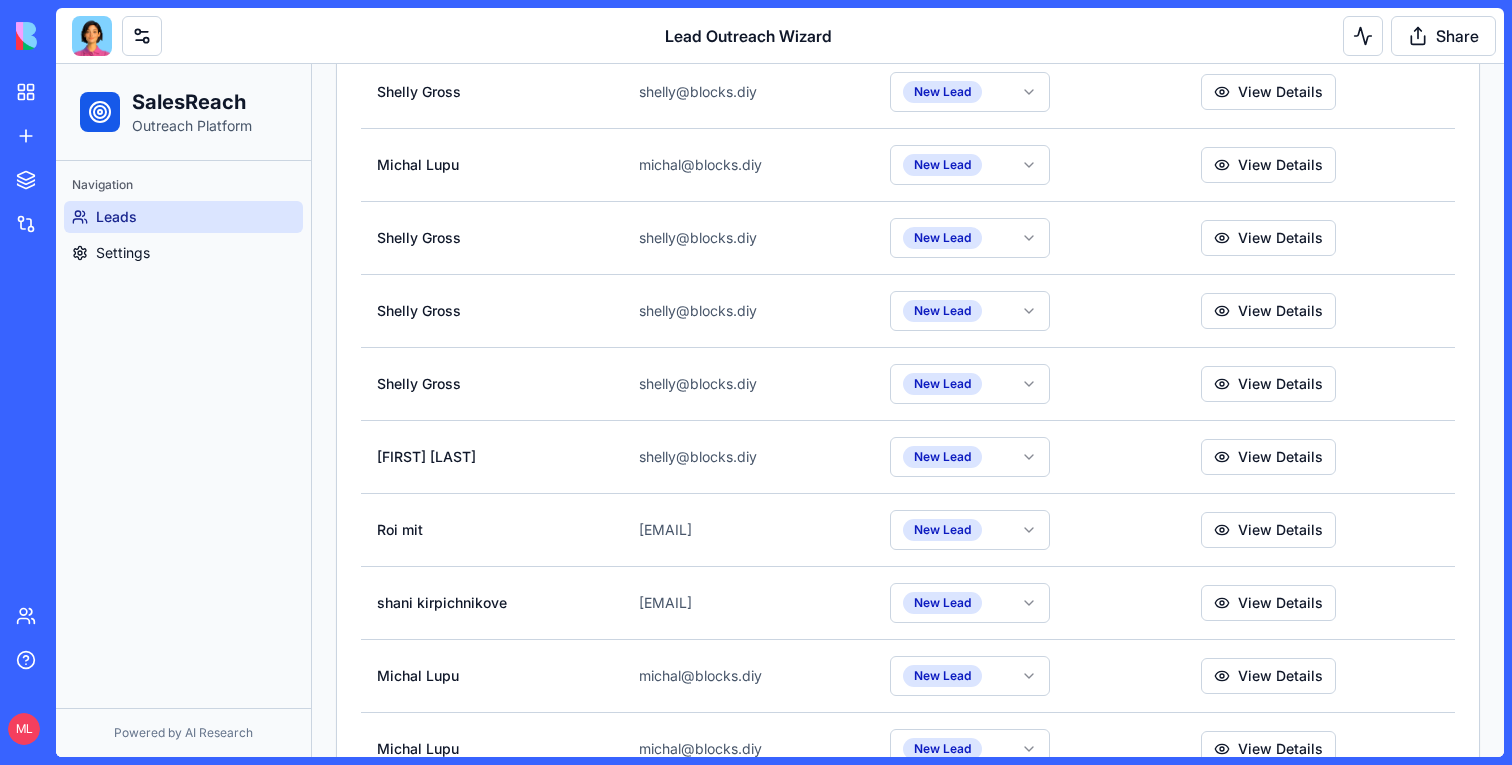 scroll, scrollTop: 1621, scrollLeft: 0, axis: vertical 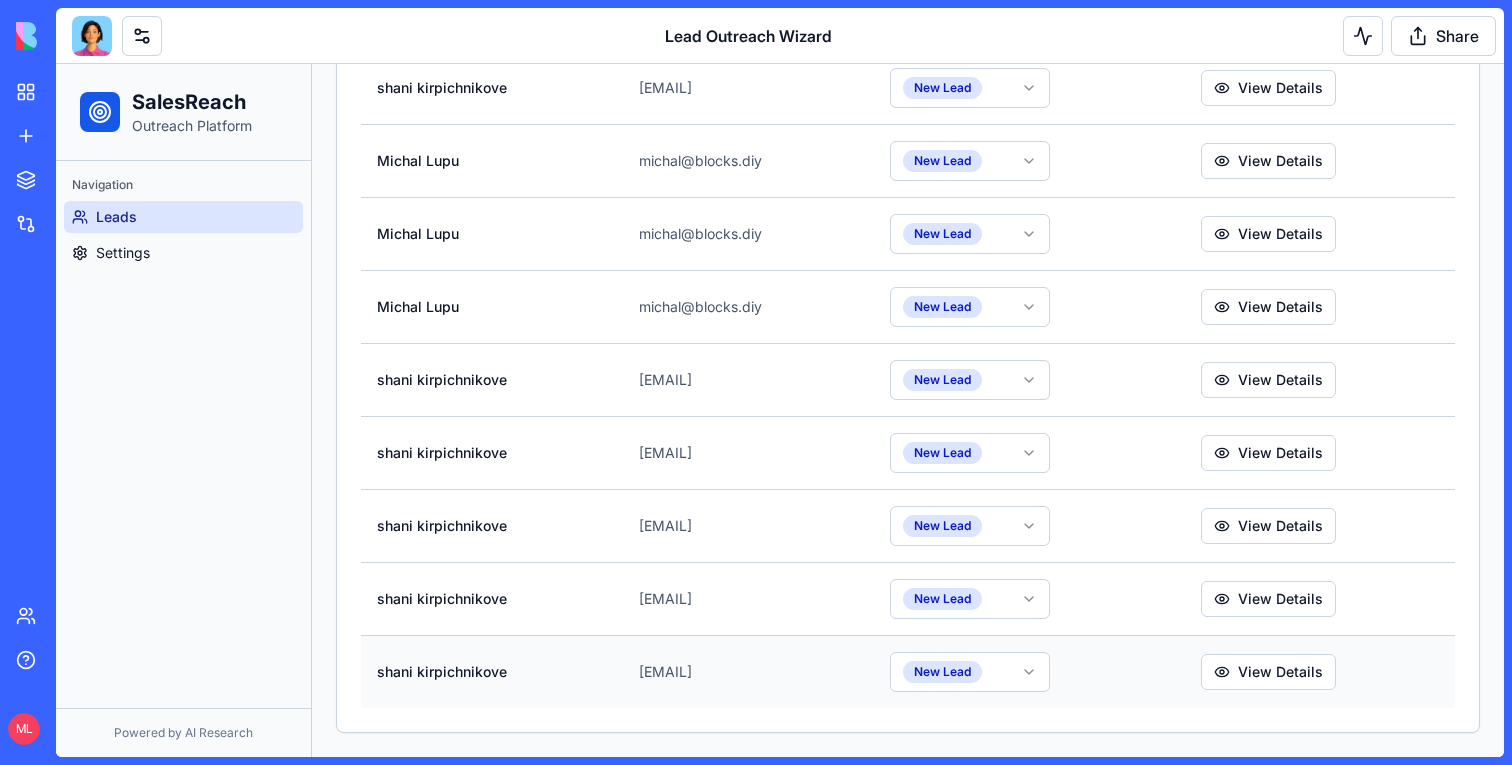 click on "[EMAIL]" at bounding box center [748, 671] 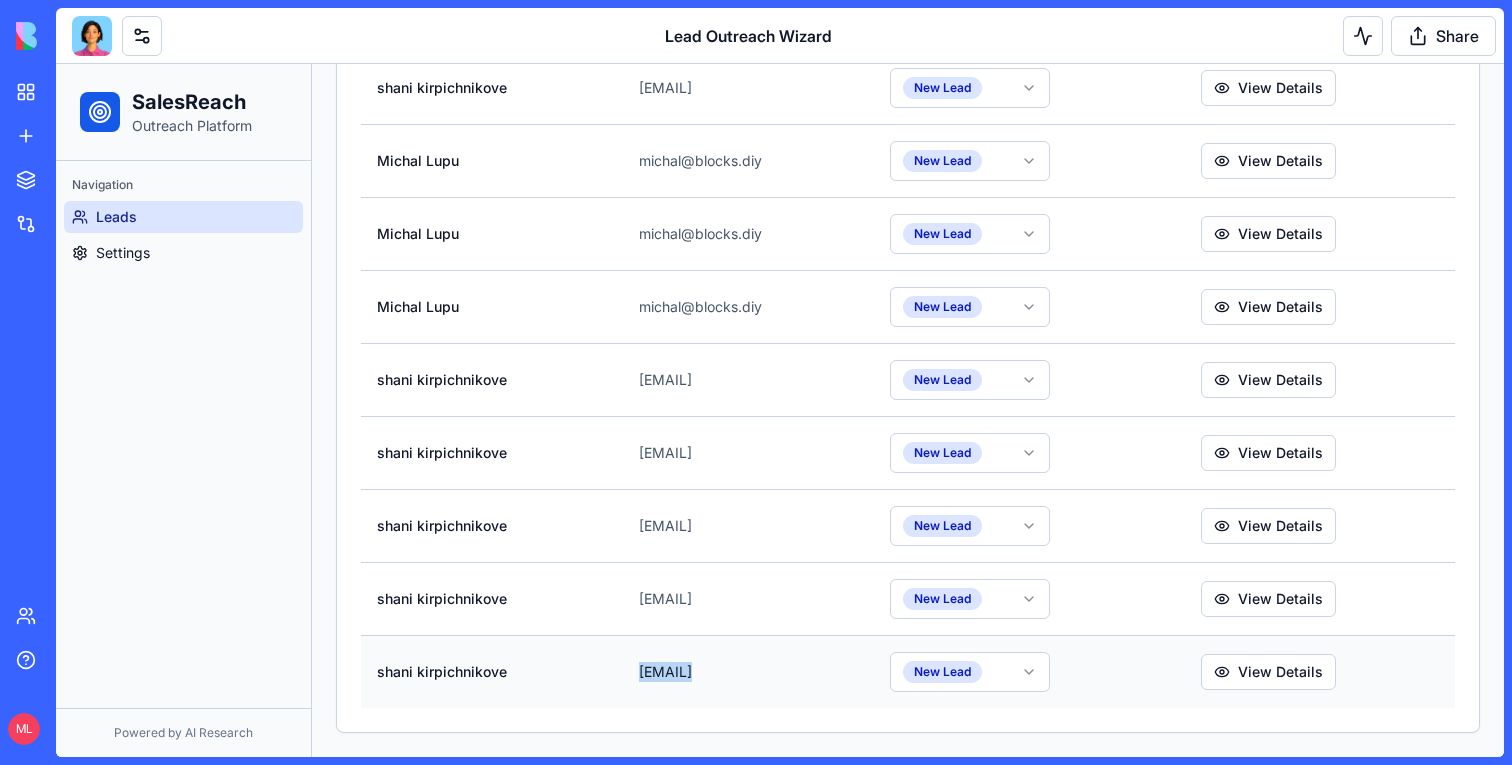 click on "[EMAIL]" at bounding box center (748, 671) 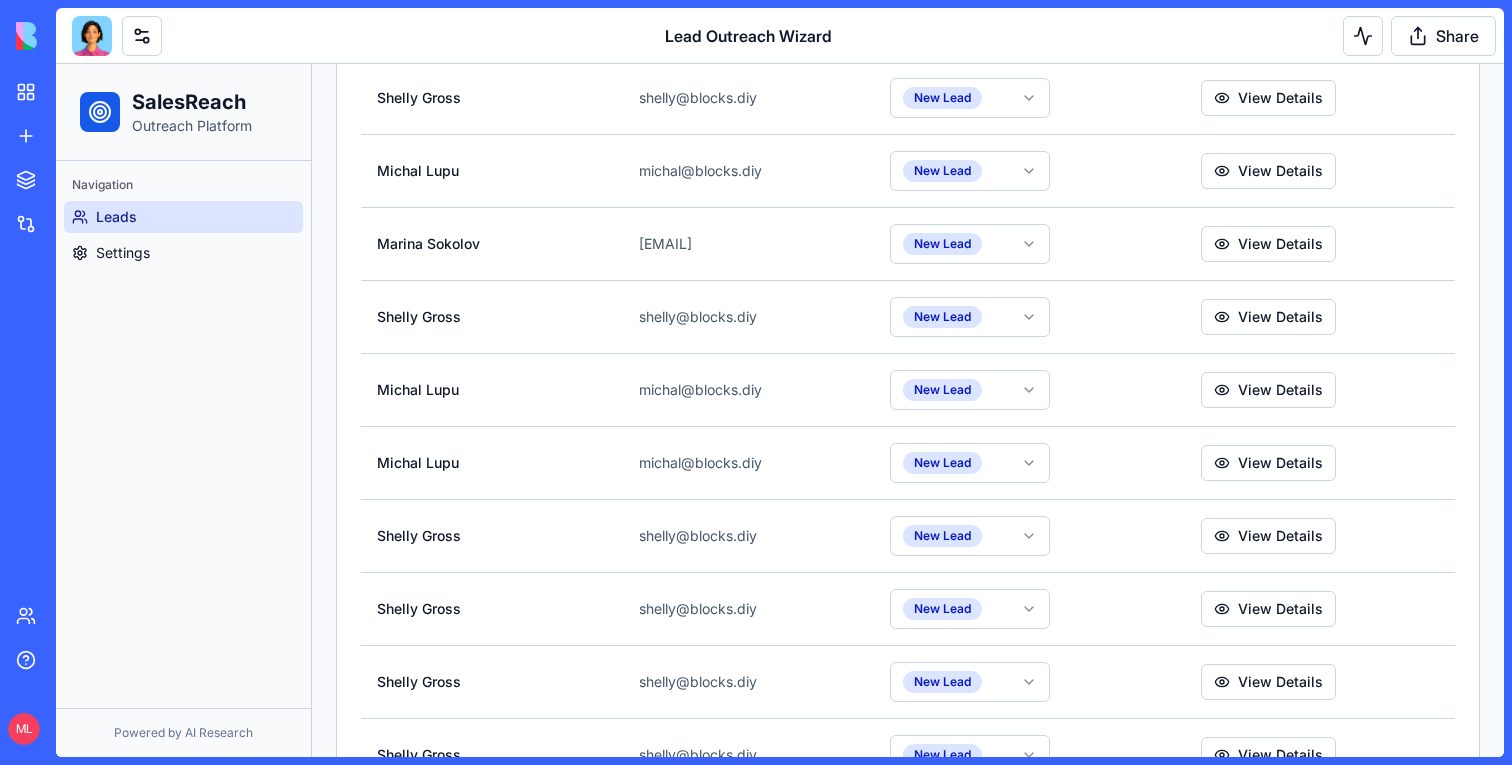 scroll, scrollTop: 0, scrollLeft: 0, axis: both 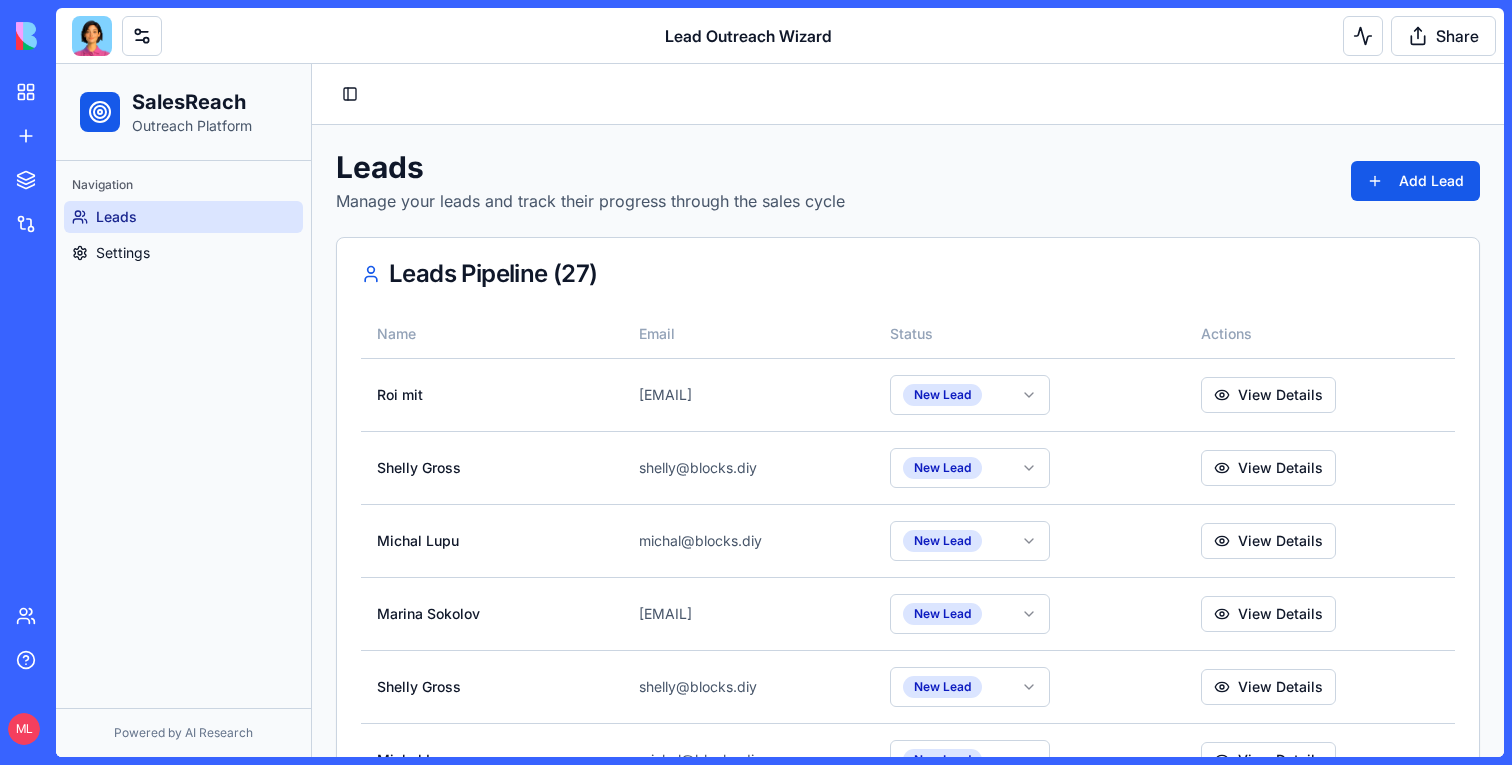 click on "Leads Manage your leads and track their progress through the sales cycle Add Lead Leads Pipeline ( 27 ) Name Email Status Actions Roi mit [EMAIL] New Lead View Details [FIRST] [LAST] [EMAIL] New Lead View Details [FIRST] [LAST] [EMAIL] New Lead View Details [FIRST] [LAST] [EMAIL] New Lead View Details [FIRST] [LAST] [EMAIL] New Lead View Details [FIRST] [LAST] [EMAIL] New Lead View Details [FIRST] [LAST] [EMAIL] New Lead View Details [FIRST] [LAST] [EMAIL] New Lead View Details [FIRST] [LAST] [EMAIL] New Lead View Details [FIRST] [LAST] [EMAIL] New Lead View Details [FIRST] [LAST] [EMAIL] New Lead View Details [FIRST] [LAST] [EMAIL] New Lead View Details [FIRST] [LAST] [EMAIL] New Lead View Details [FIRST] [LAST] [EMAIL] New Lead Roi mit" at bounding box center [908, 1251] 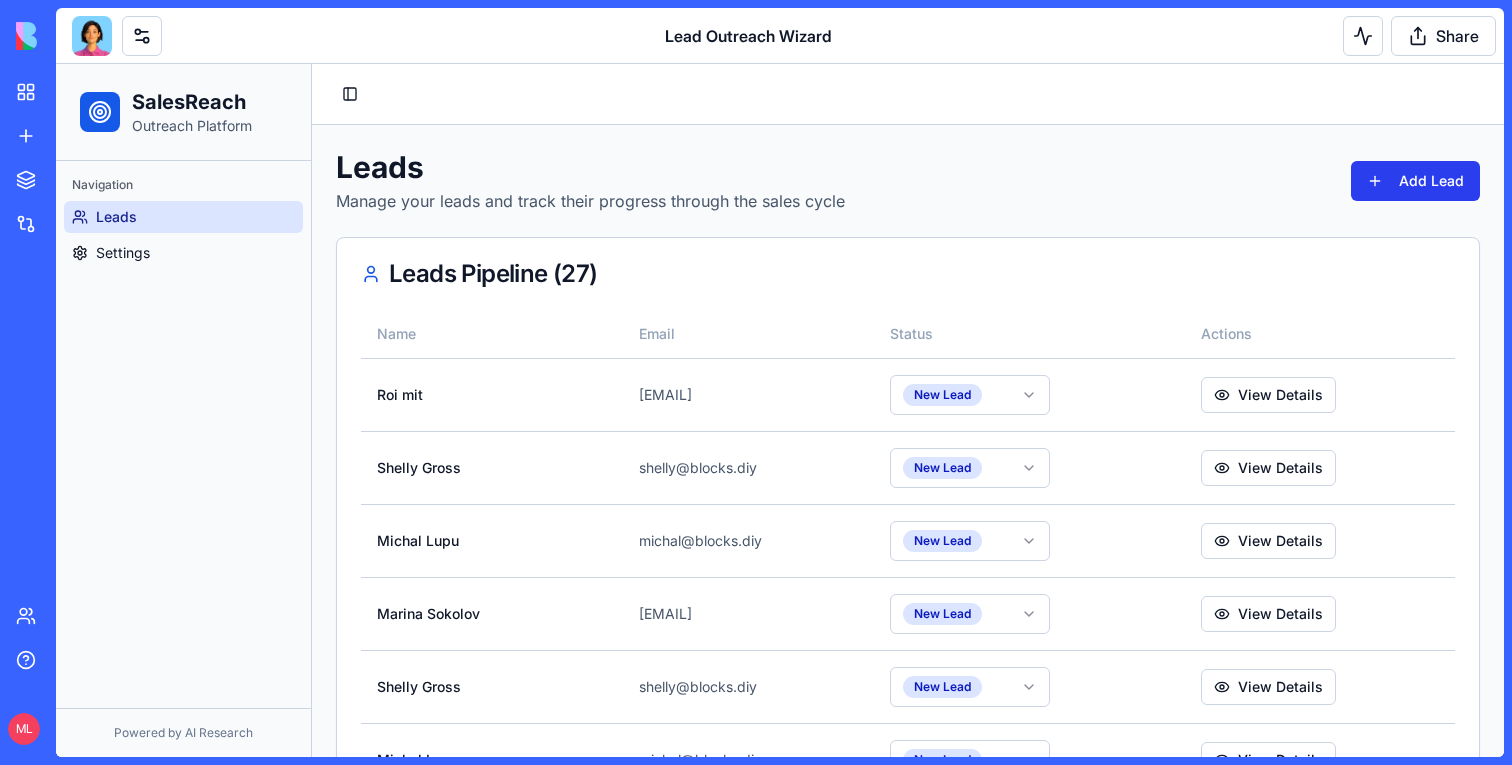 click on "Add Lead" at bounding box center (1415, 181) 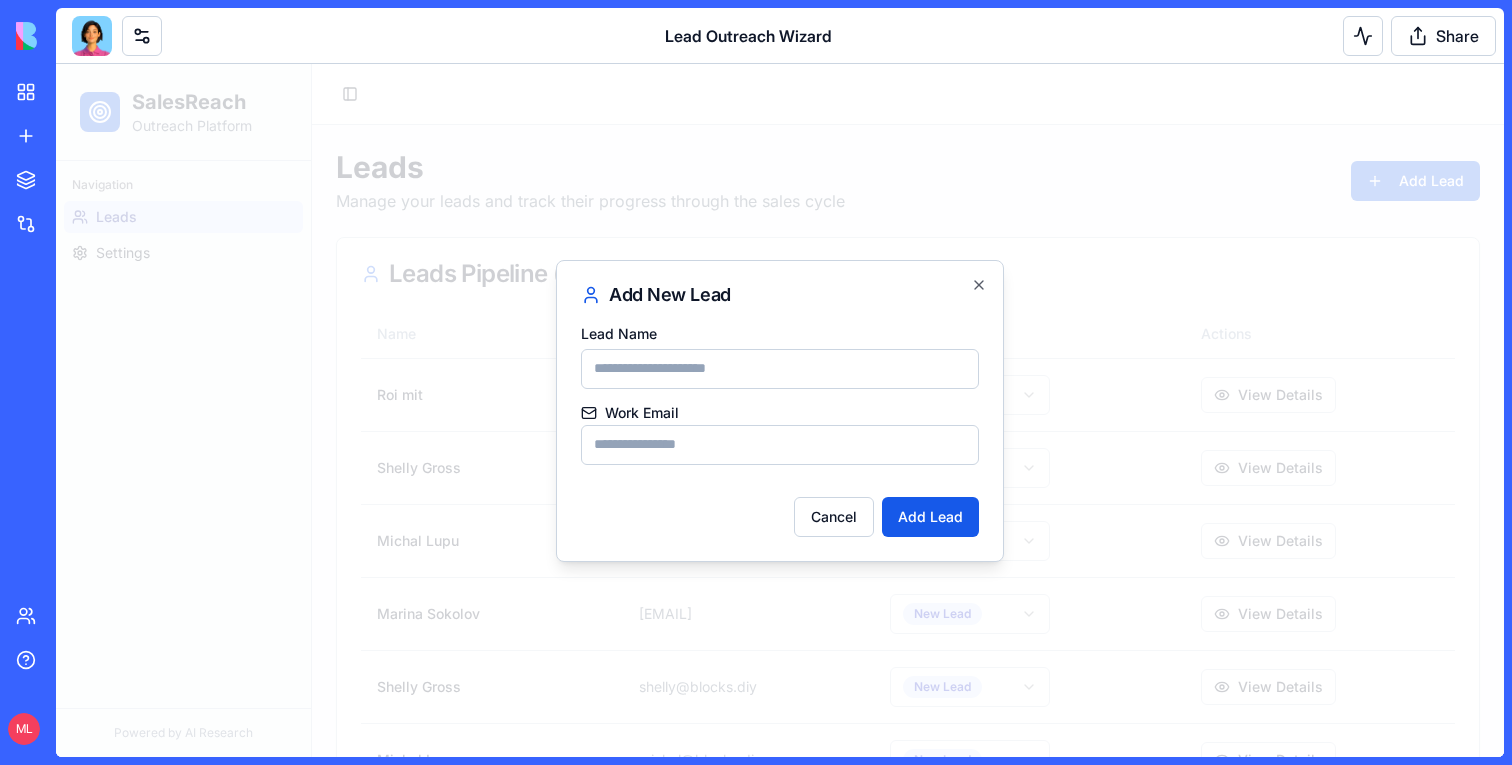 click on "Work Email" at bounding box center (780, 445) 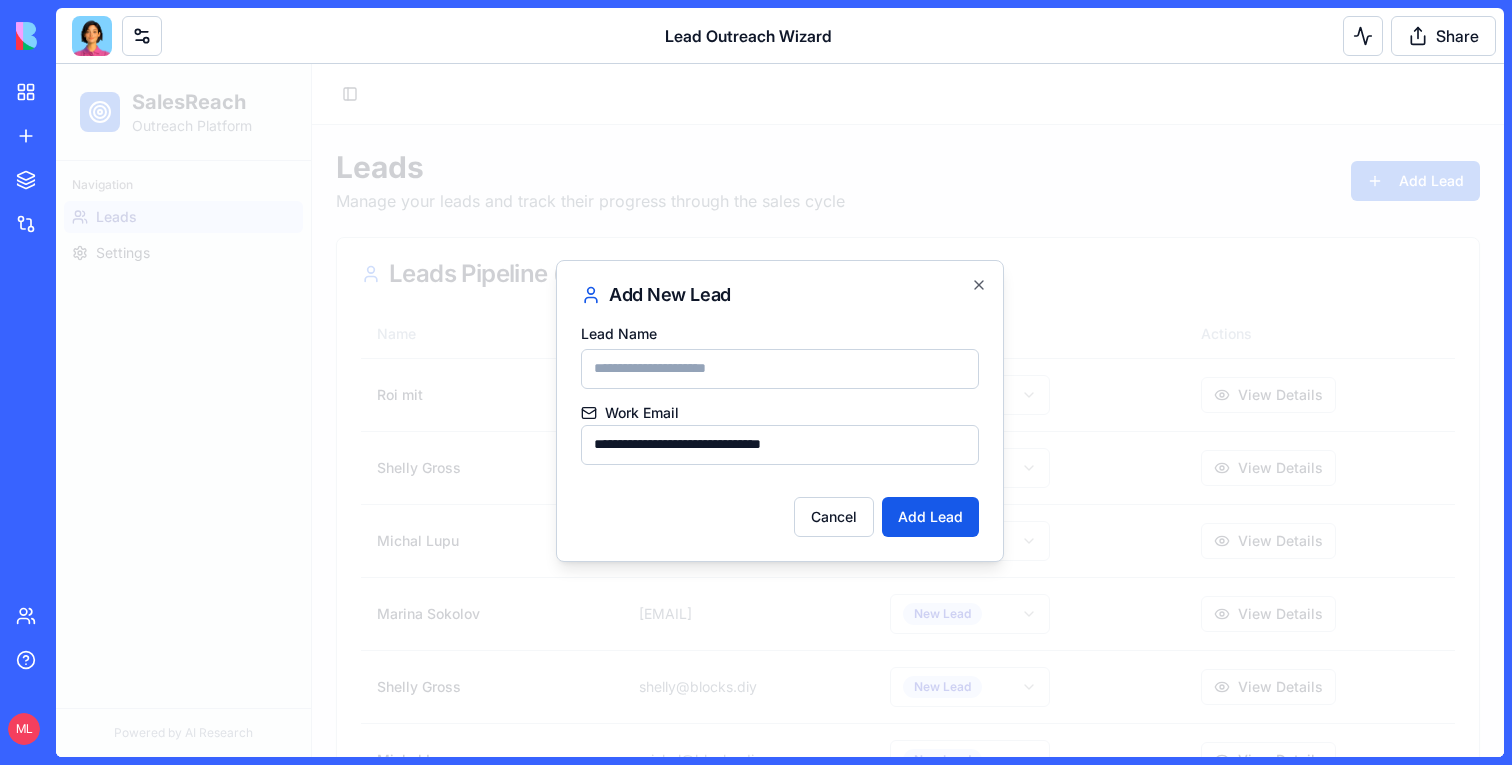 type on "**********" 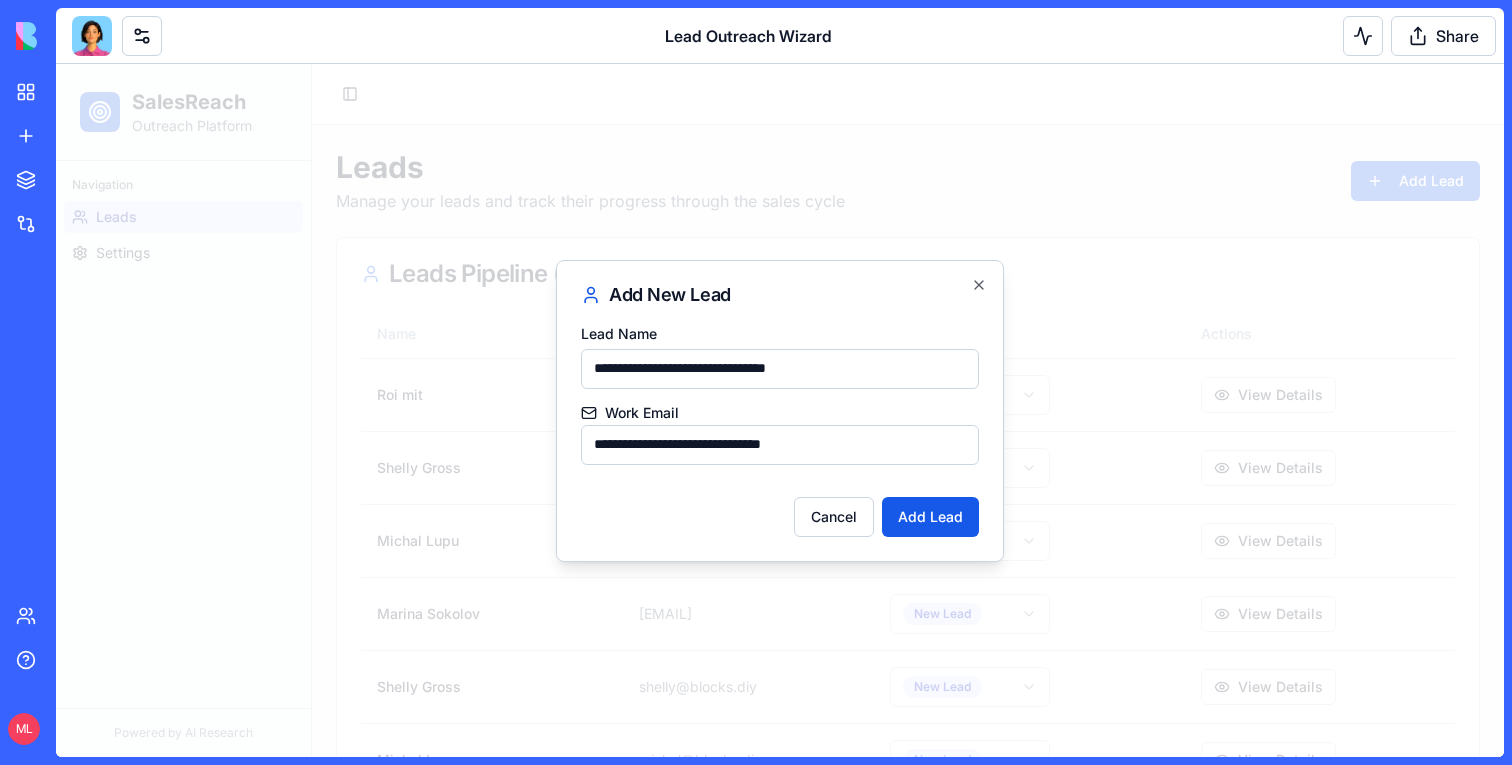 click on "**********" at bounding box center (780, 369) 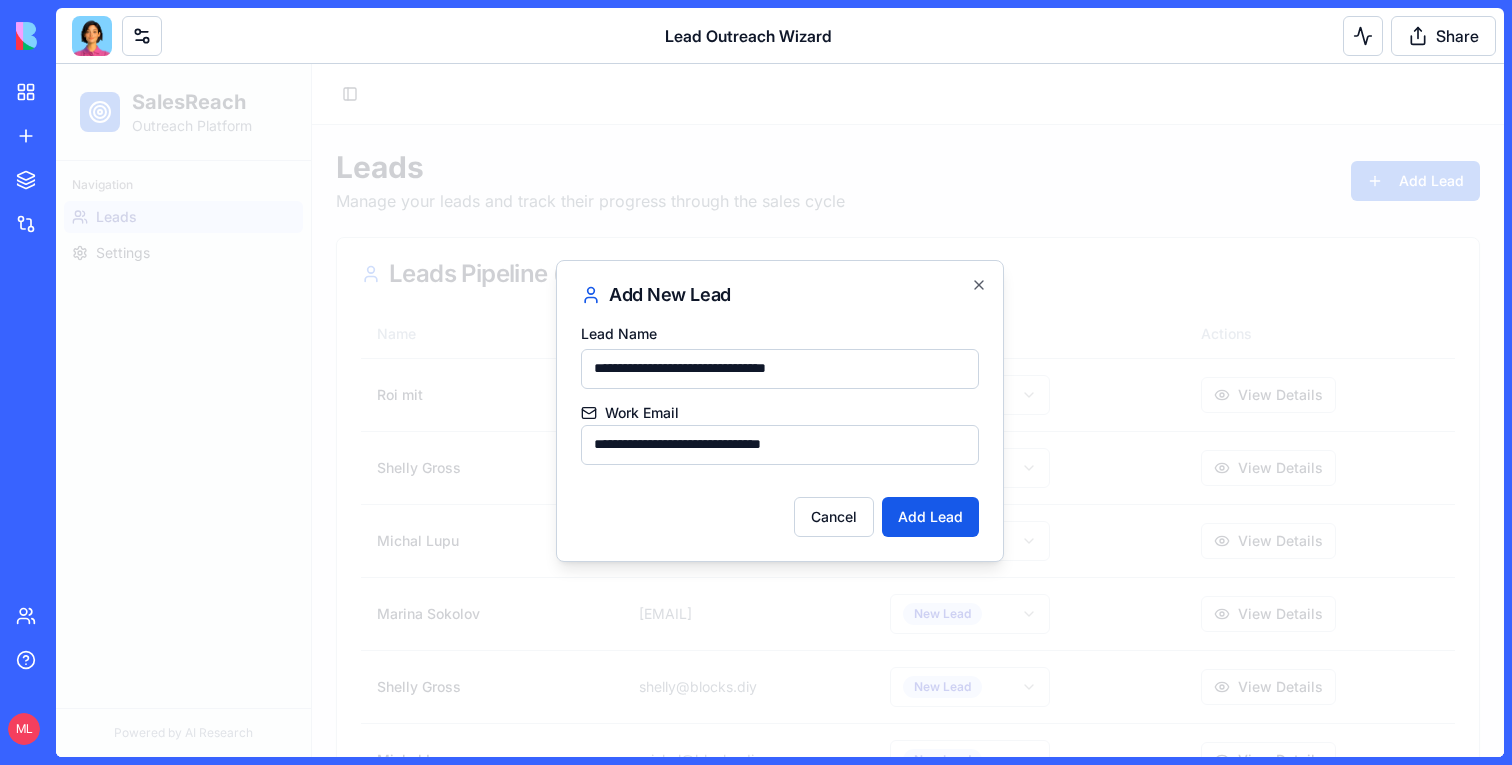 drag, startPoint x: 902, startPoint y: 371, endPoint x: 726, endPoint y: 375, distance: 176.04546 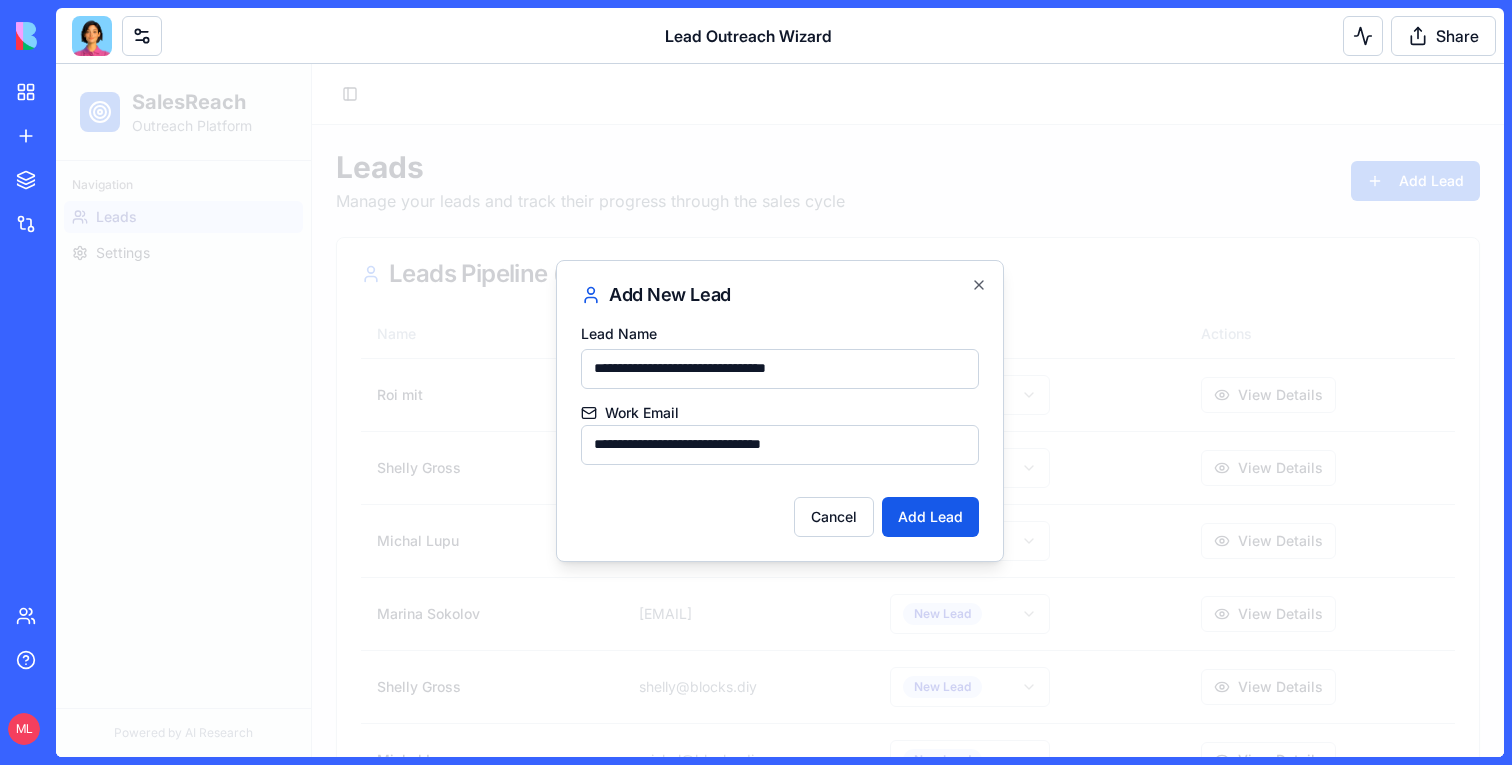 click on "**********" at bounding box center (780, 369) 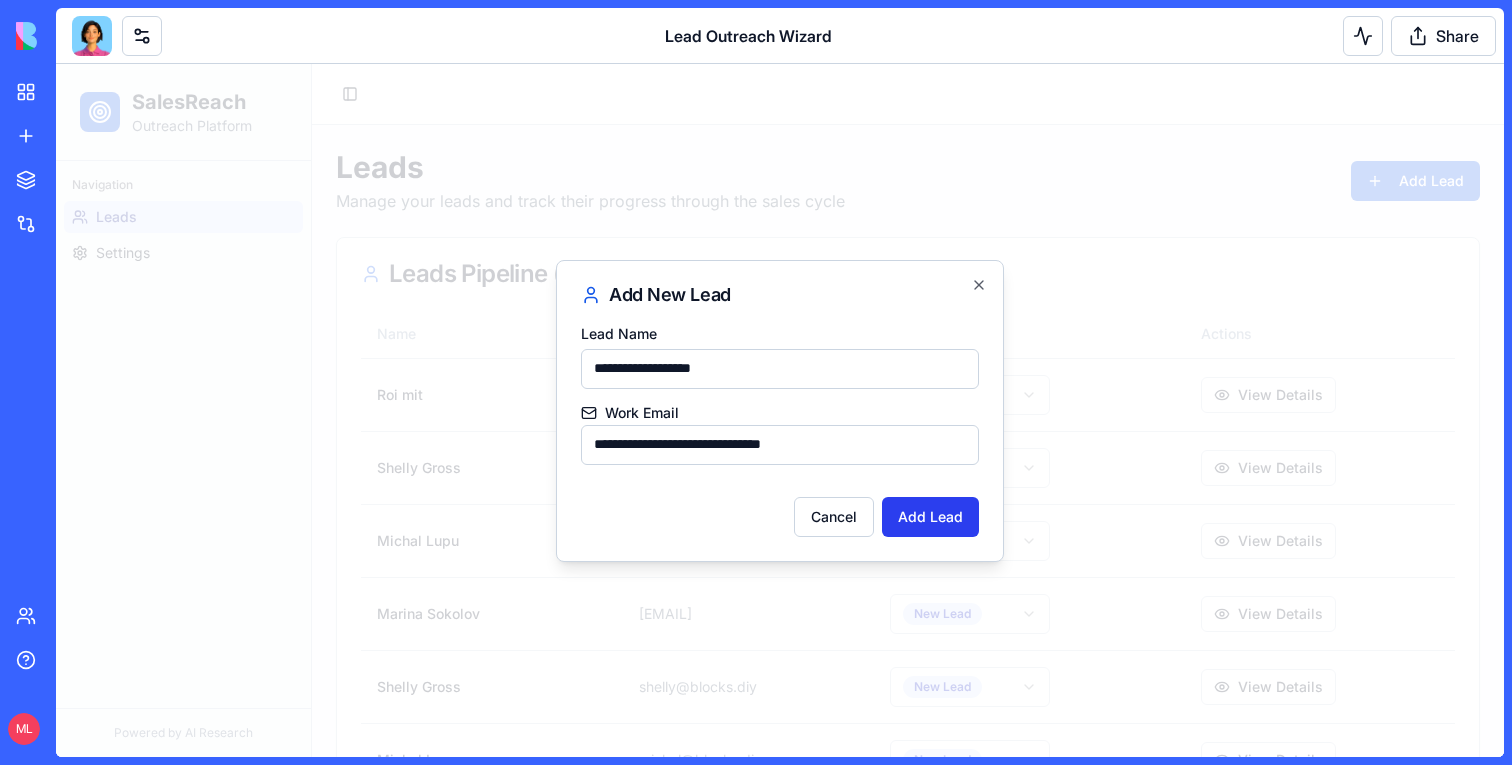 type on "**********" 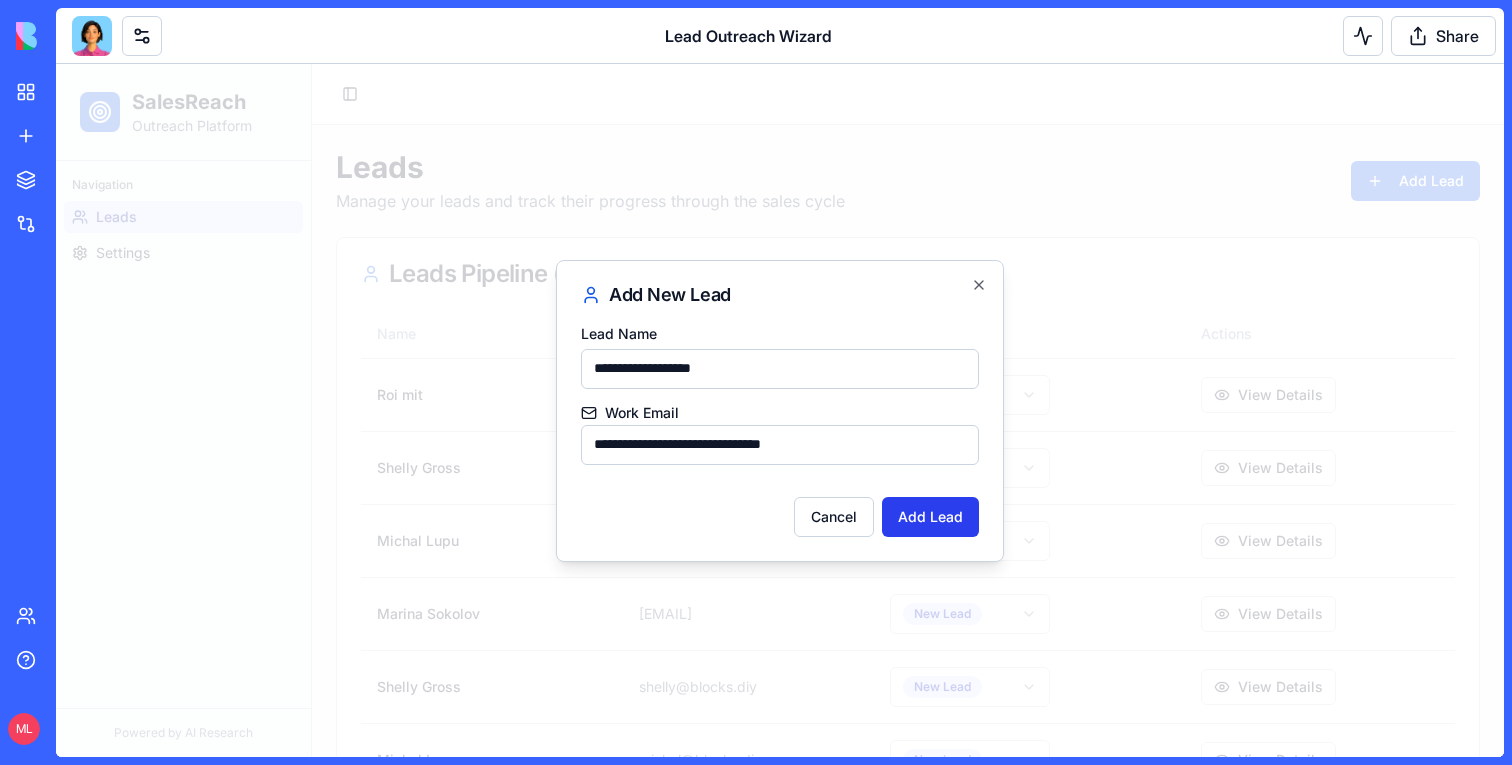 click on "Add Lead" at bounding box center (930, 517) 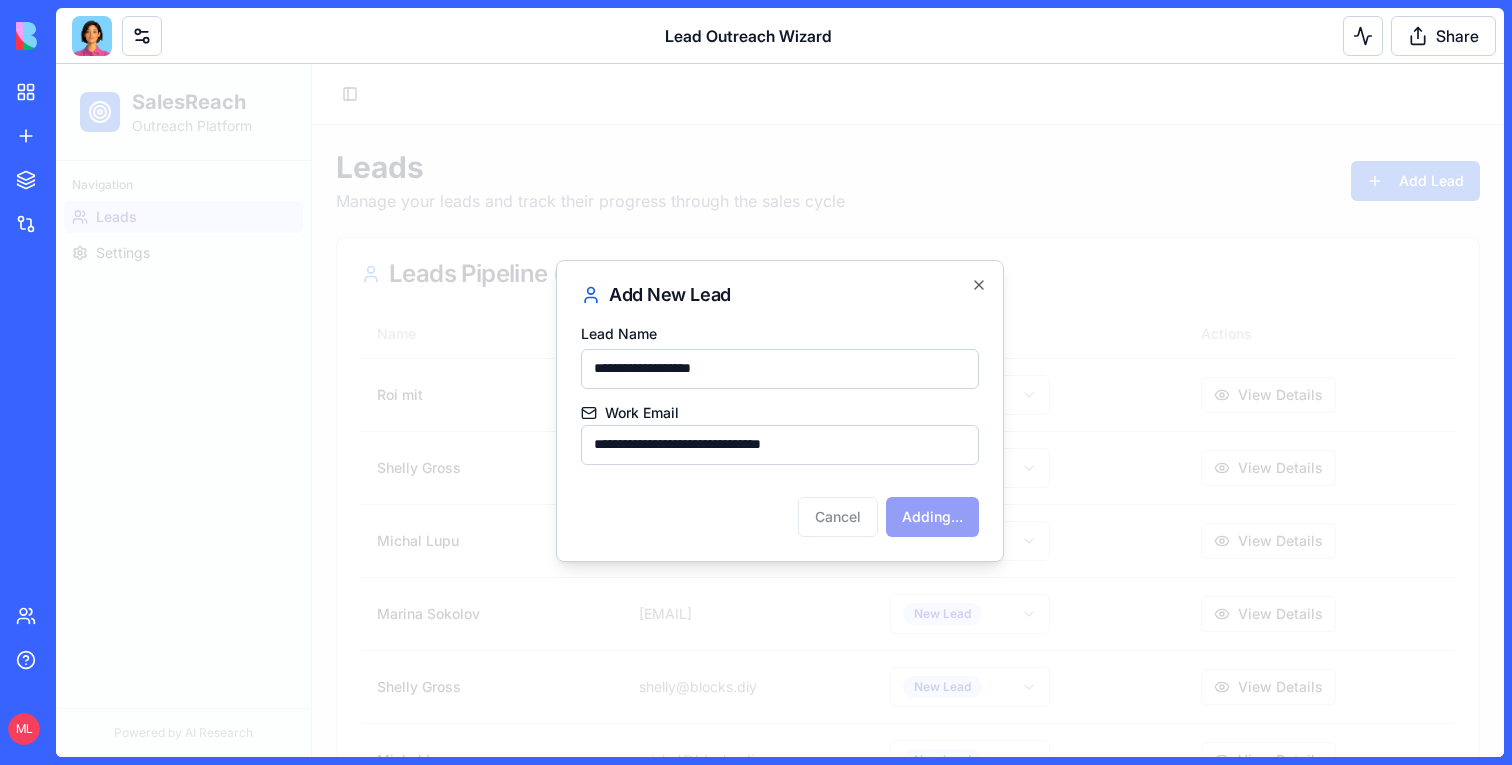 type 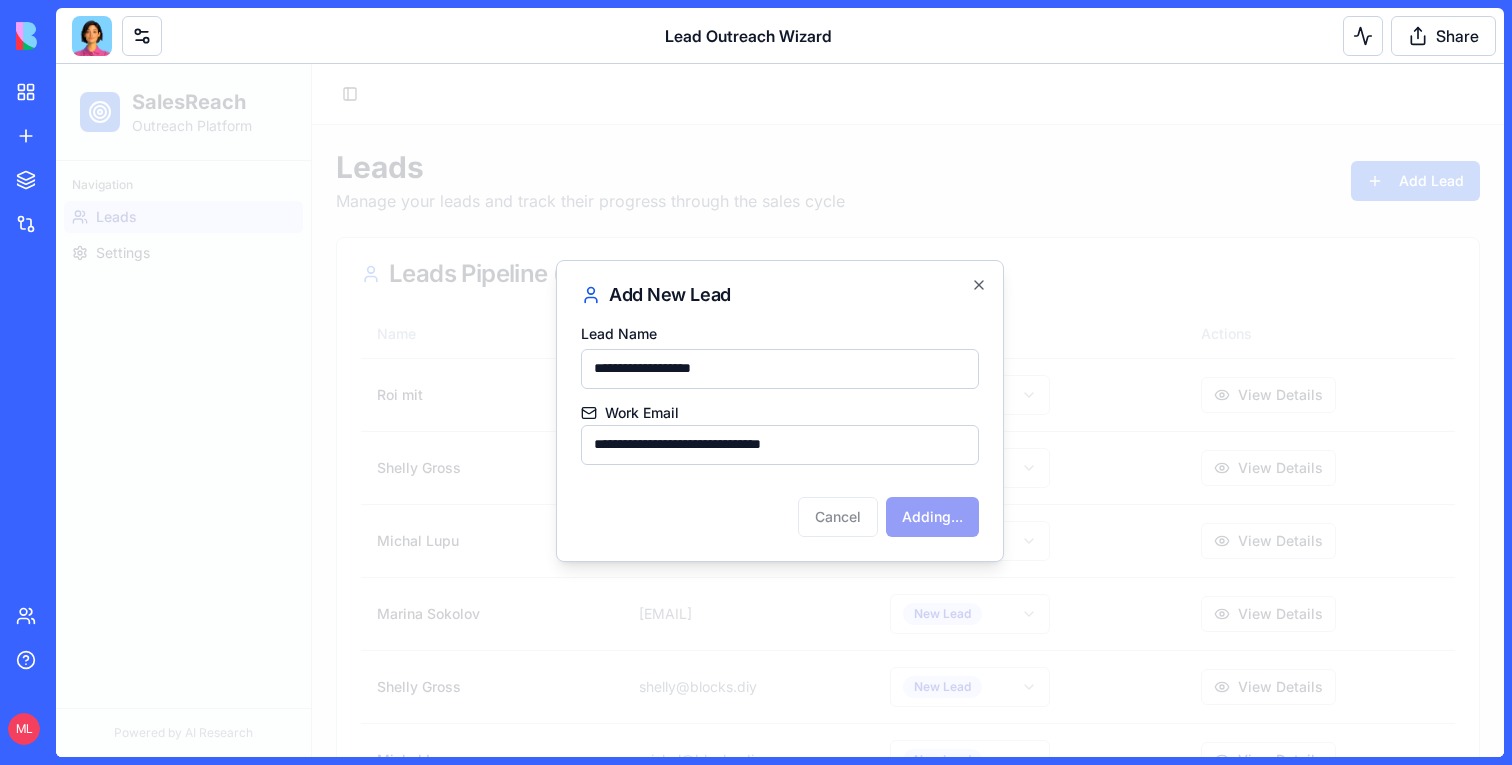 type 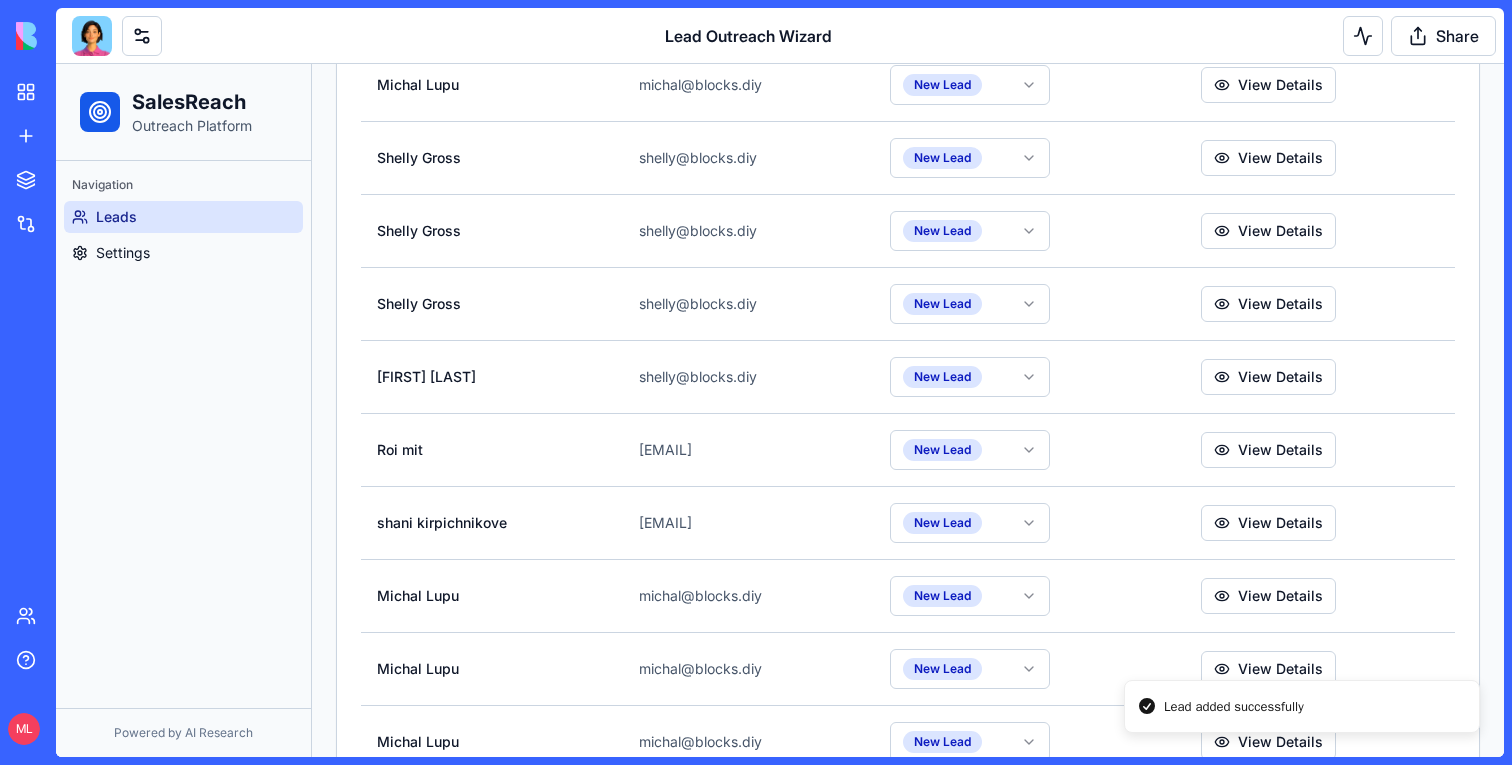 scroll, scrollTop: 1694, scrollLeft: 0, axis: vertical 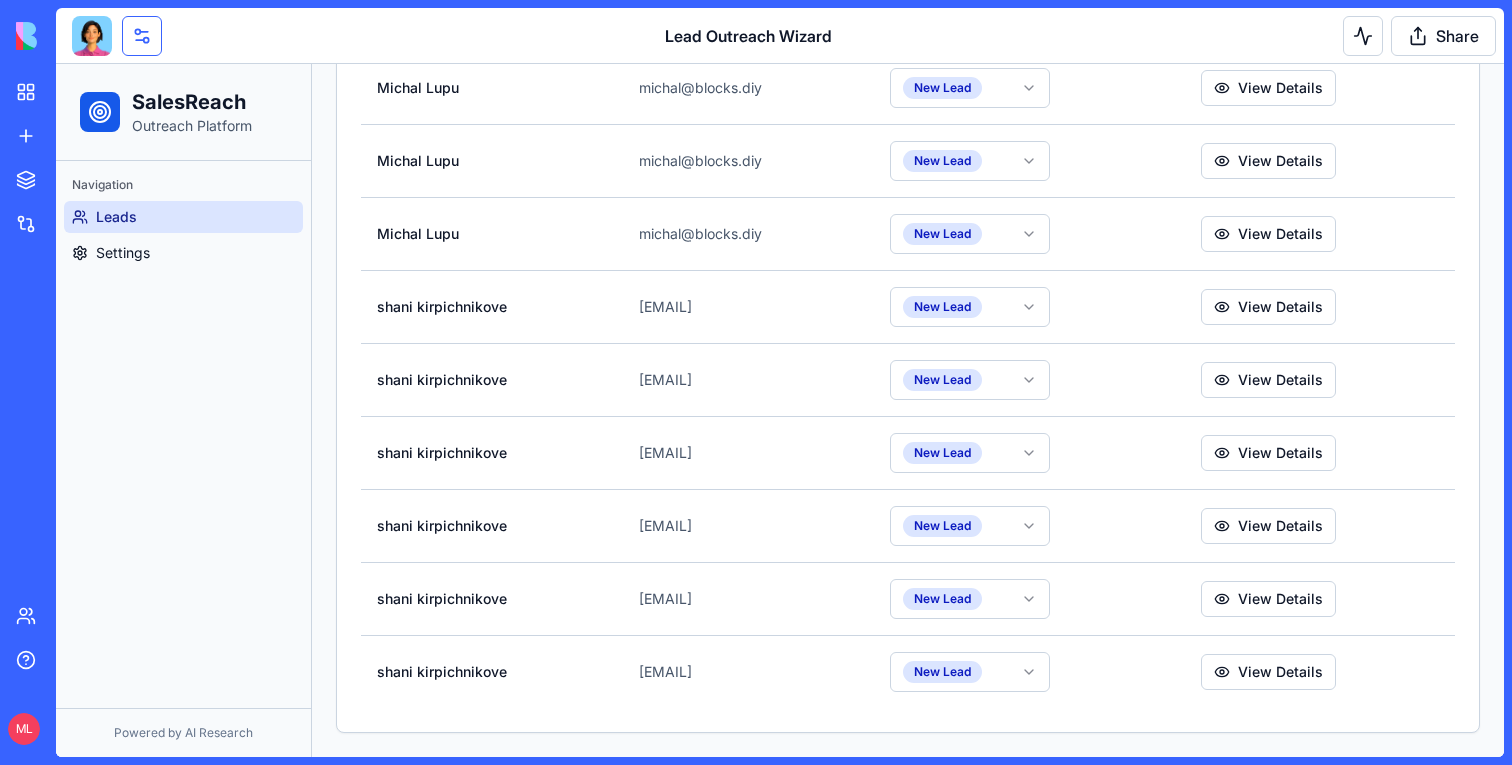 click at bounding box center (142, 36) 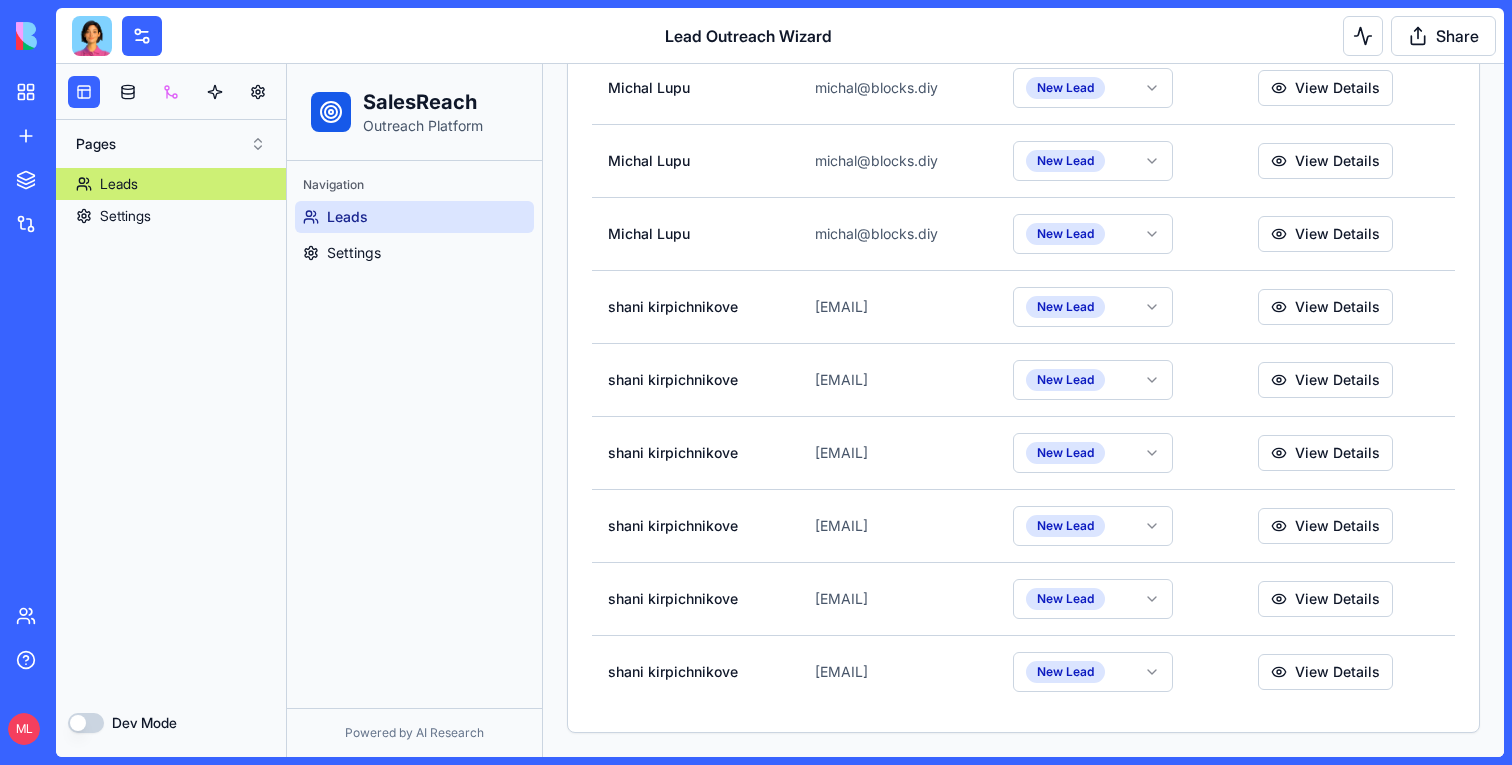 click at bounding box center [171, 92] 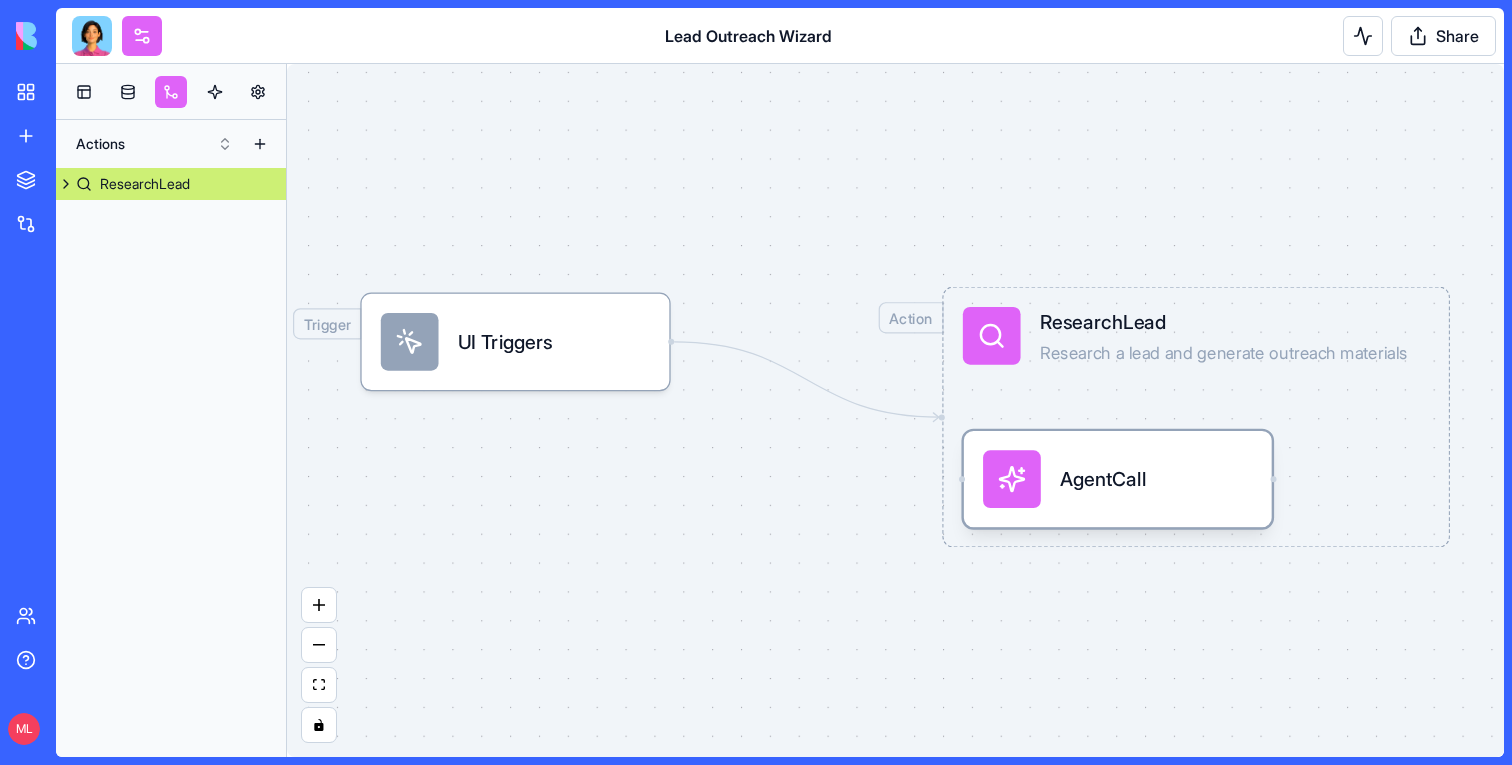 click 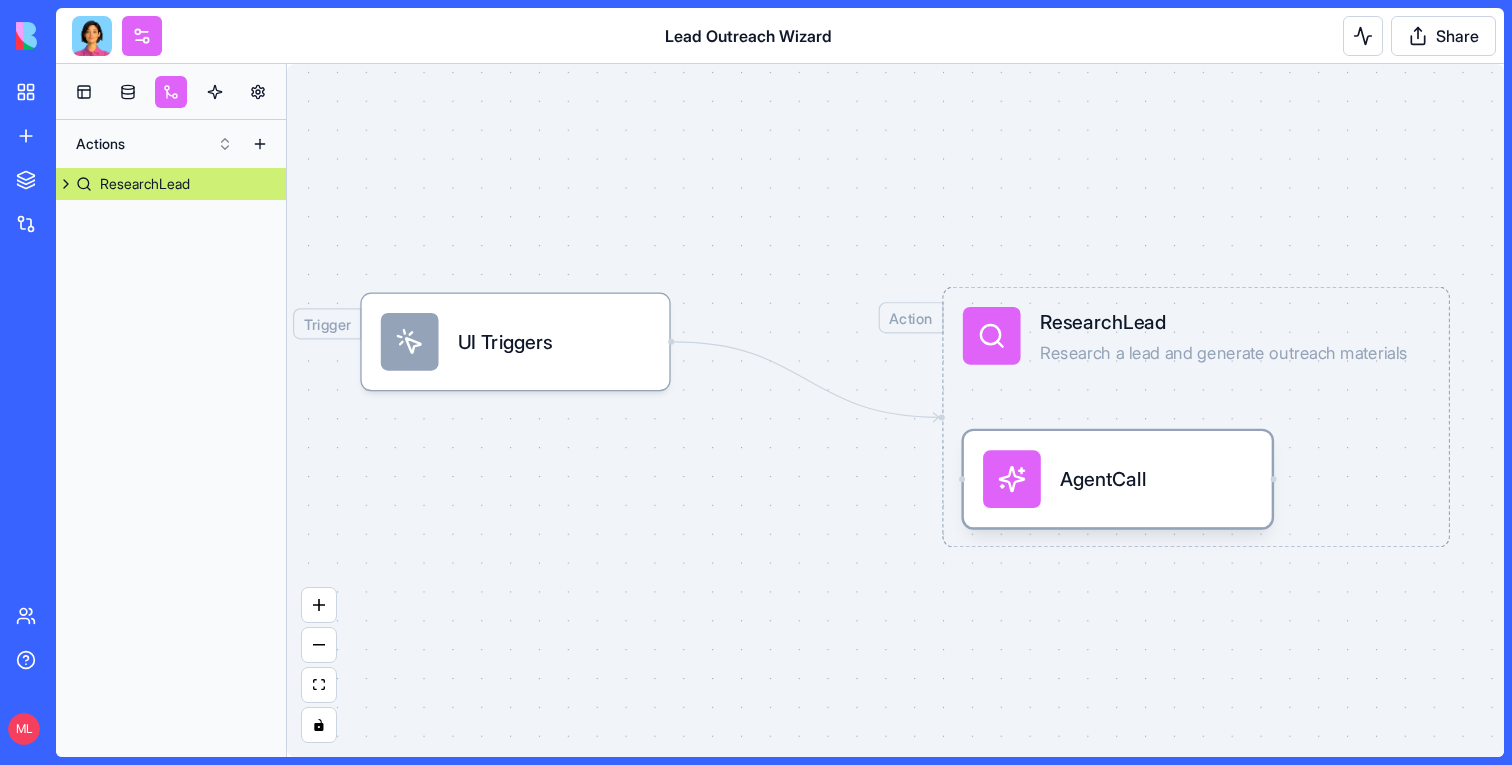 click on "AgentCall" at bounding box center [1118, 479] 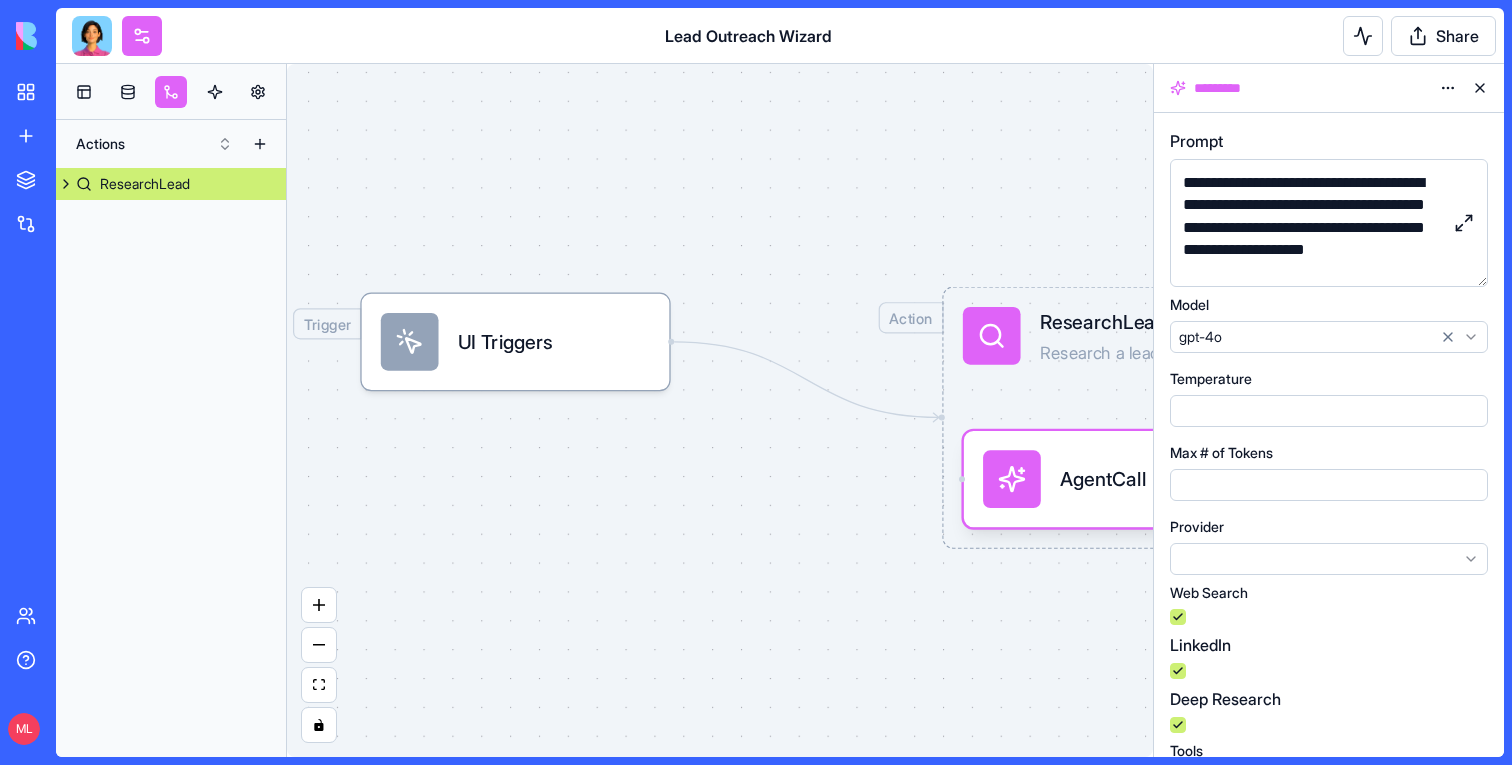 click at bounding box center [1464, 223] 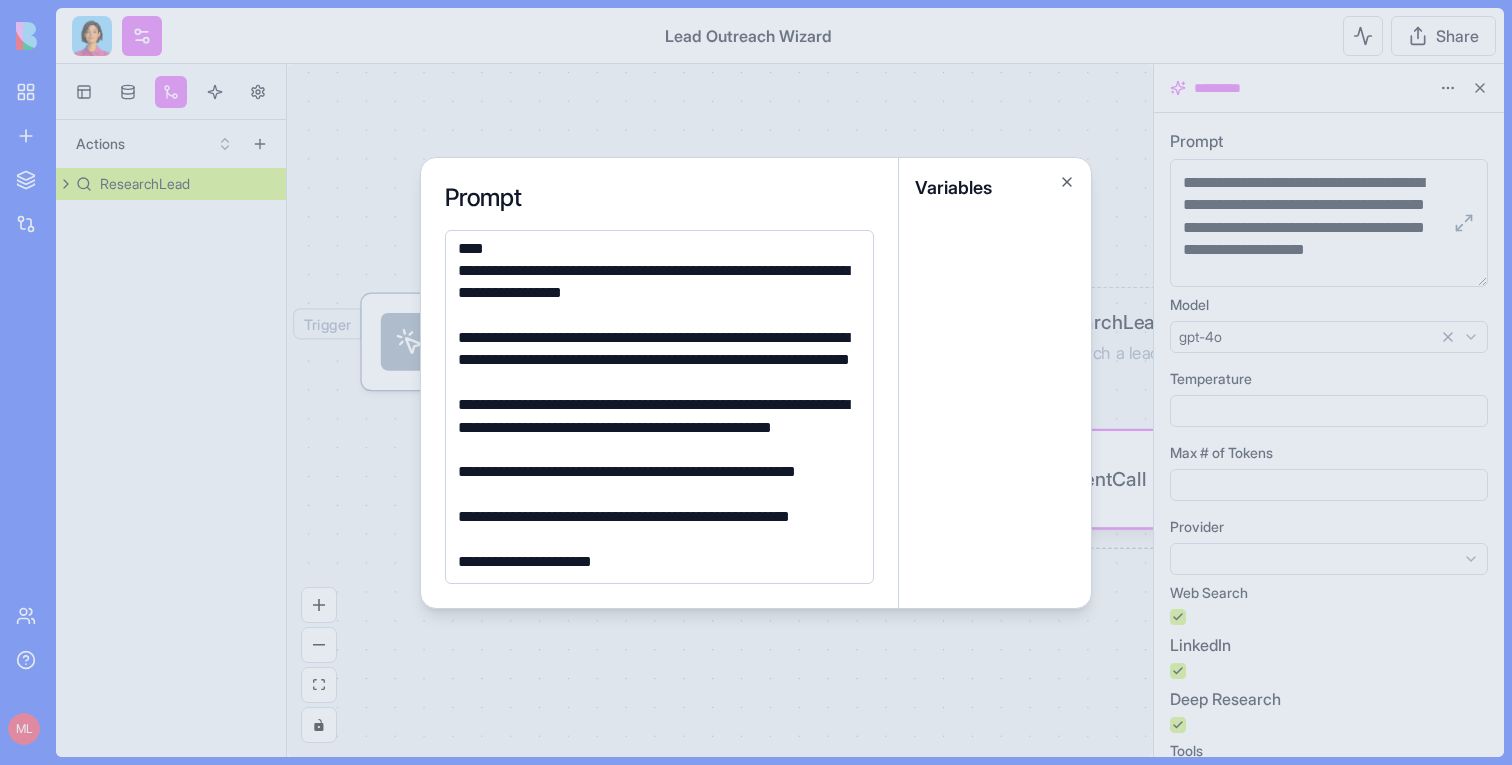 scroll, scrollTop: 989, scrollLeft: 0, axis: vertical 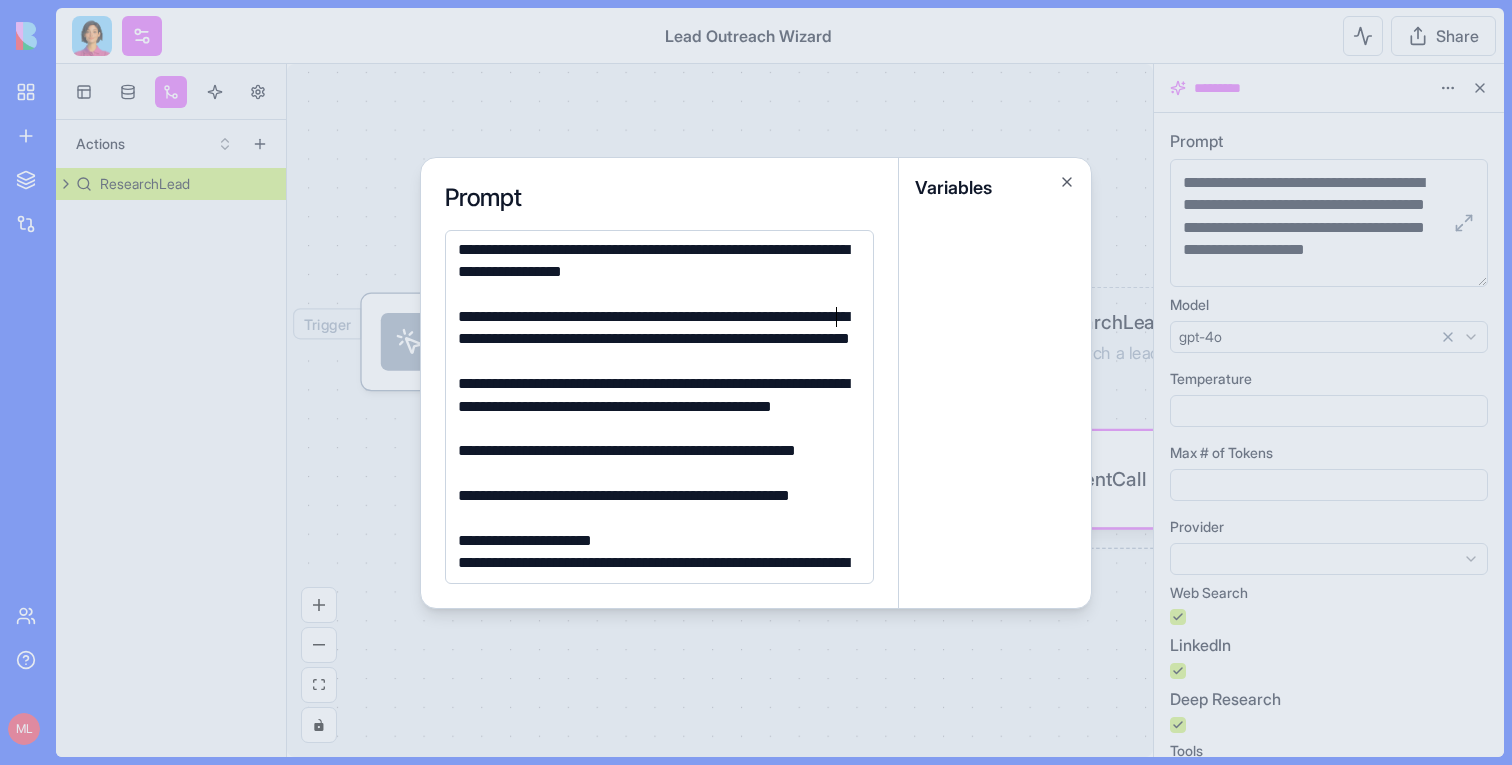 click on "**********" at bounding box center (656, 339) 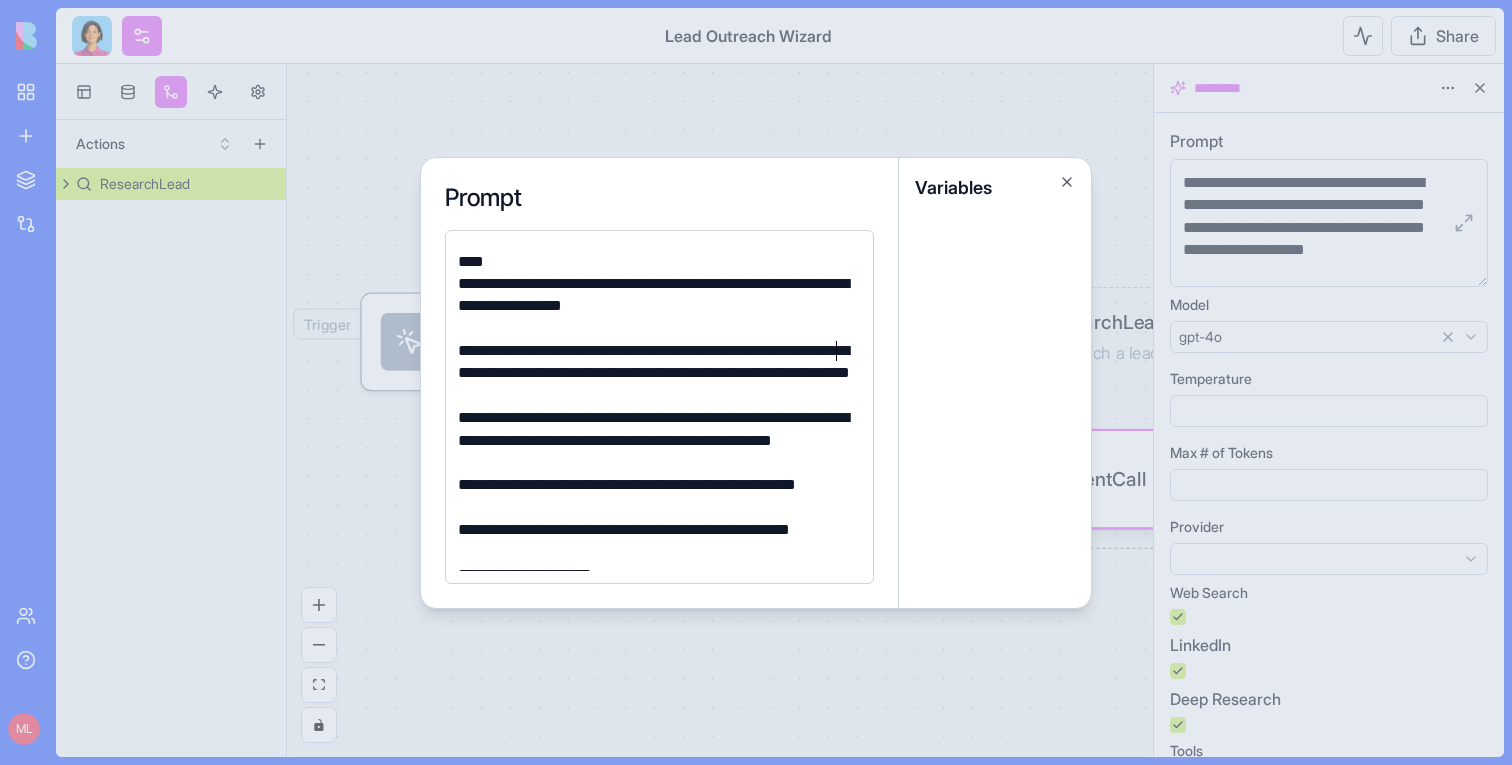 scroll, scrollTop: 957, scrollLeft: 0, axis: vertical 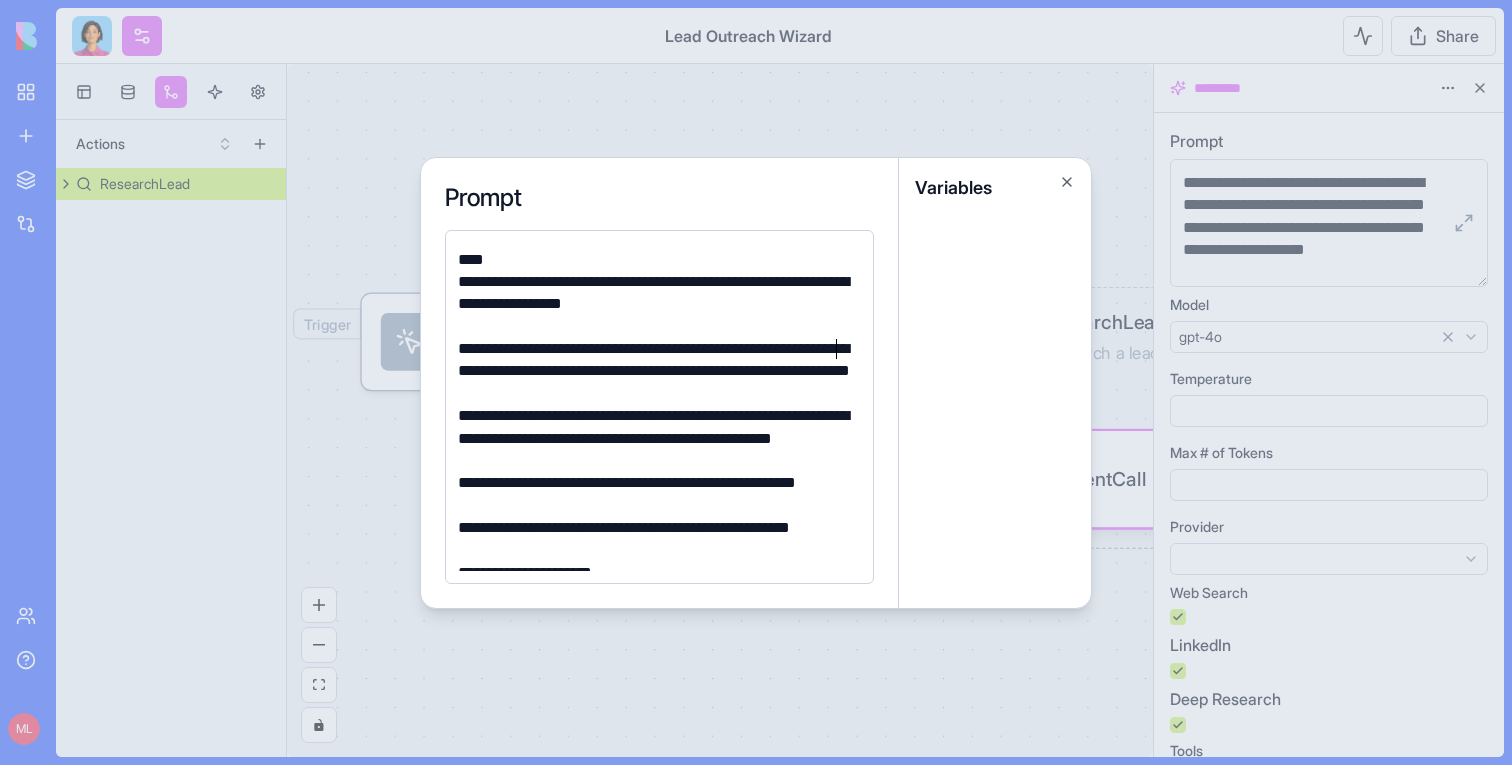 click on "**********" at bounding box center [656, 371] 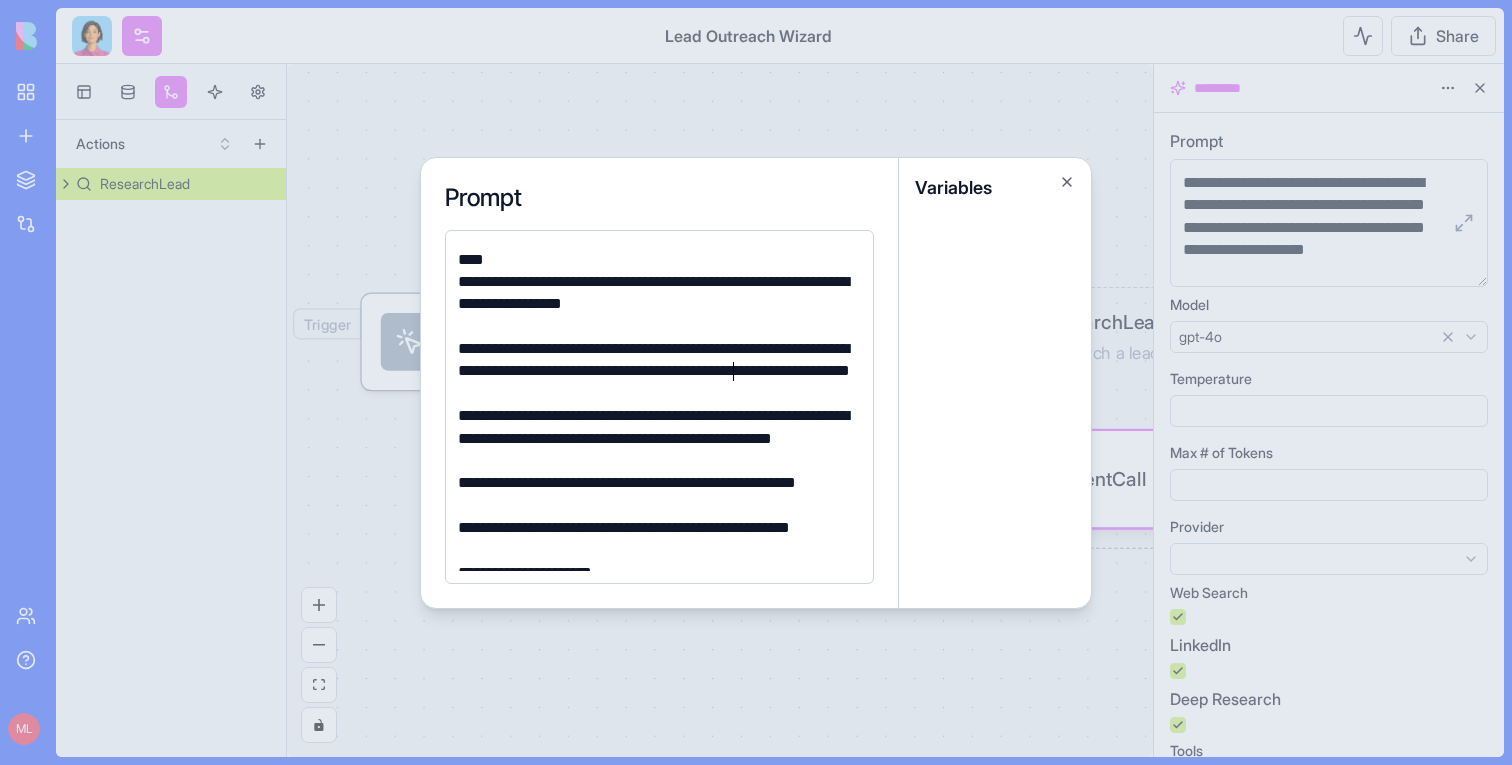 click on "**********" at bounding box center [656, 371] 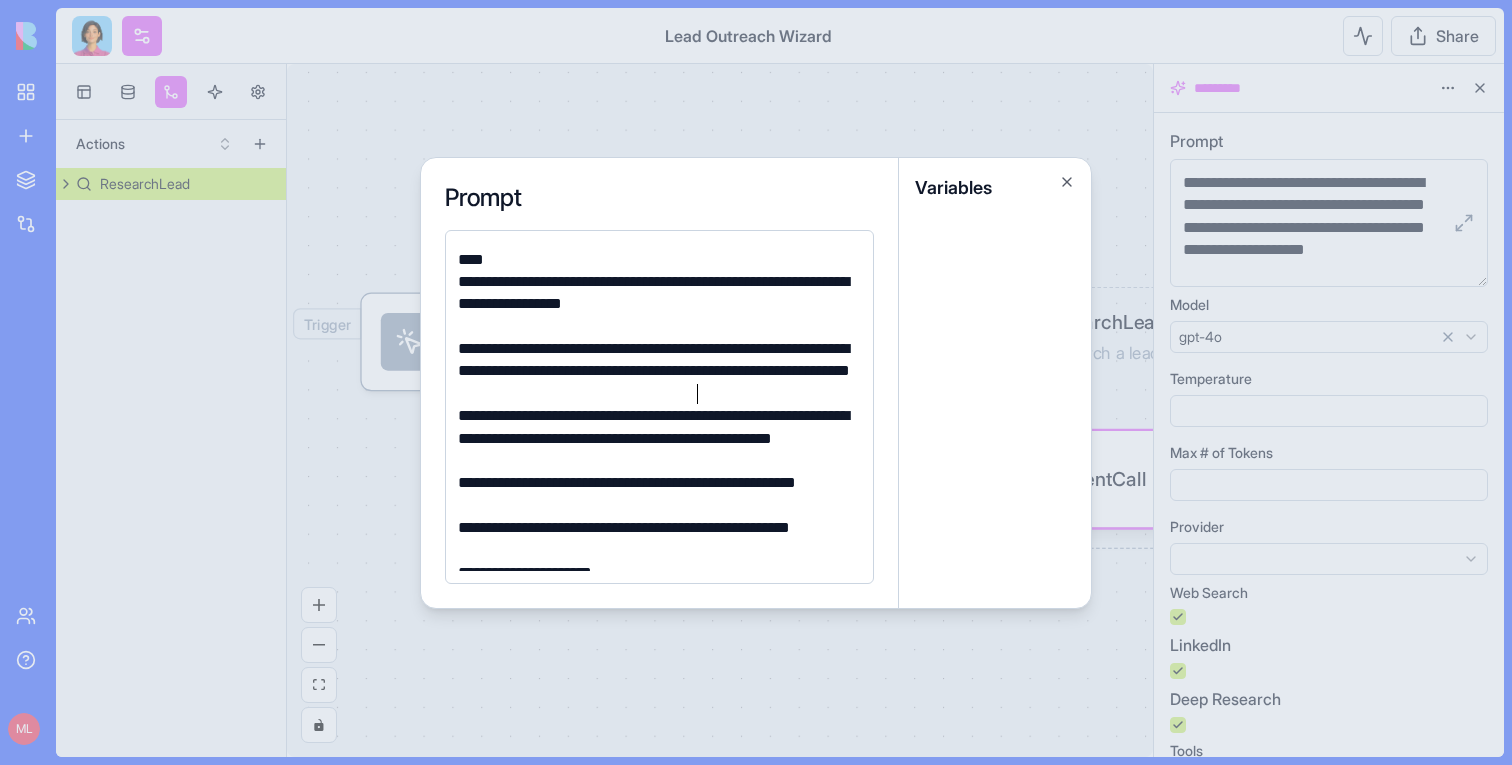 click at bounding box center (756, 382) 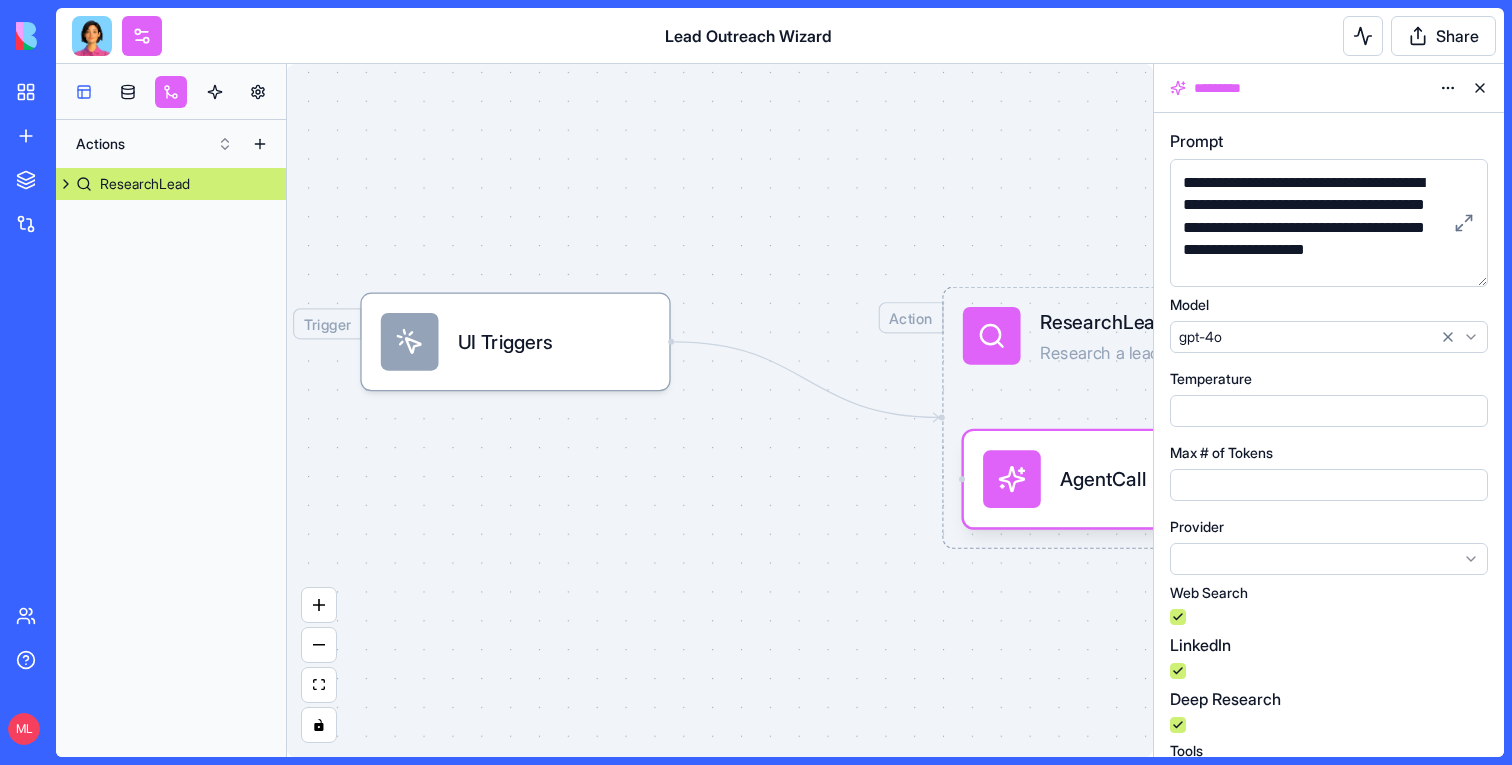 click at bounding box center [84, 92] 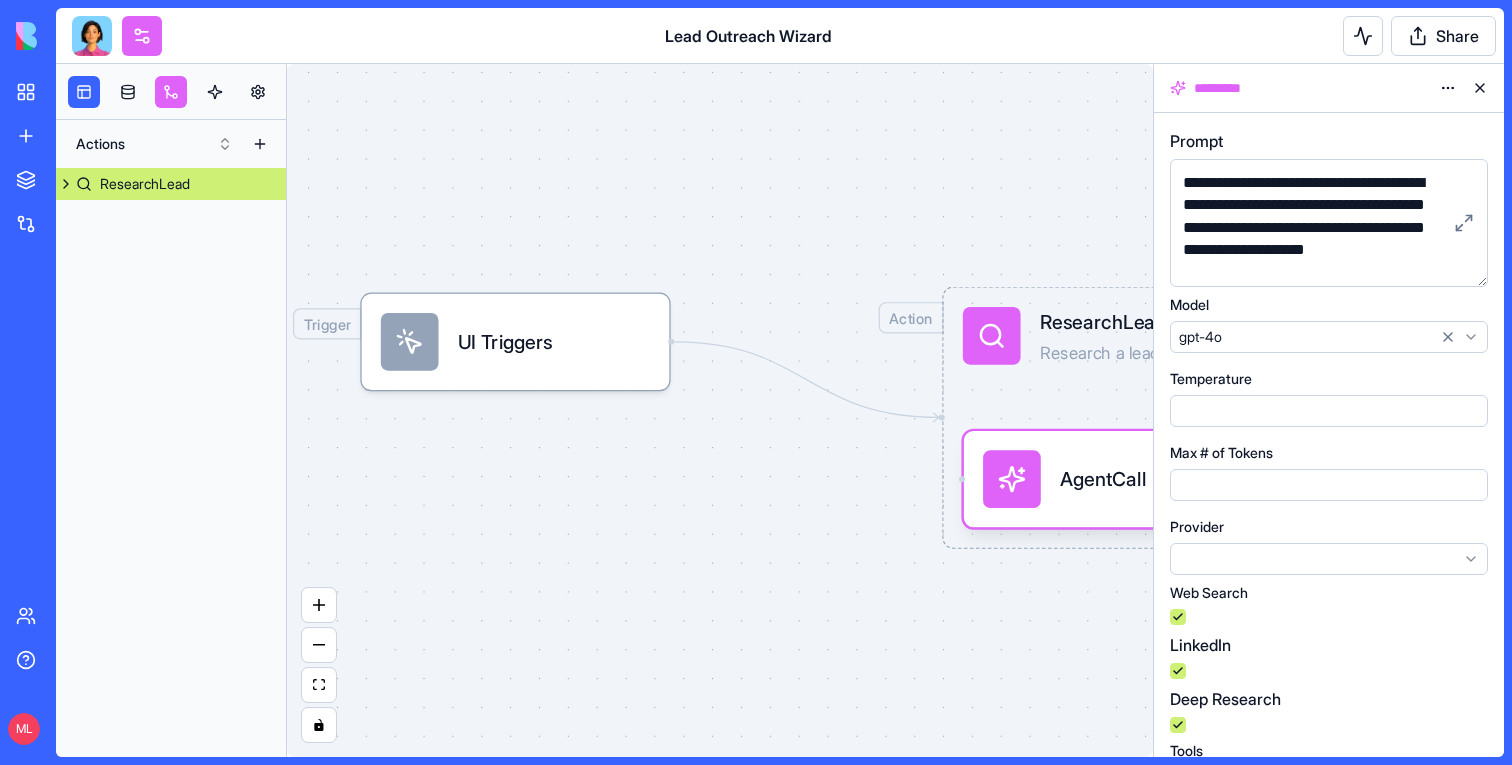 click at bounding box center (1480, 88) 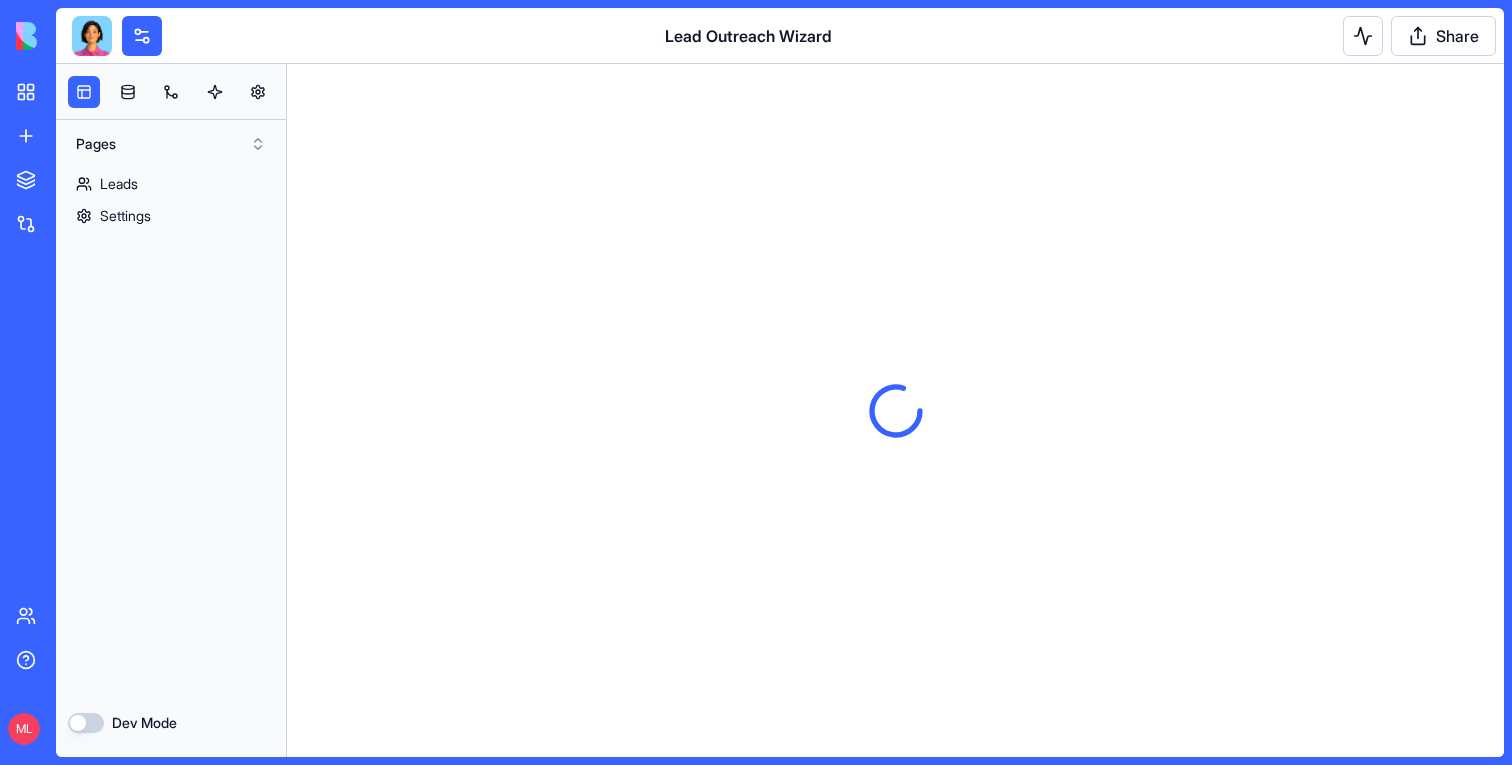 scroll, scrollTop: 0, scrollLeft: 0, axis: both 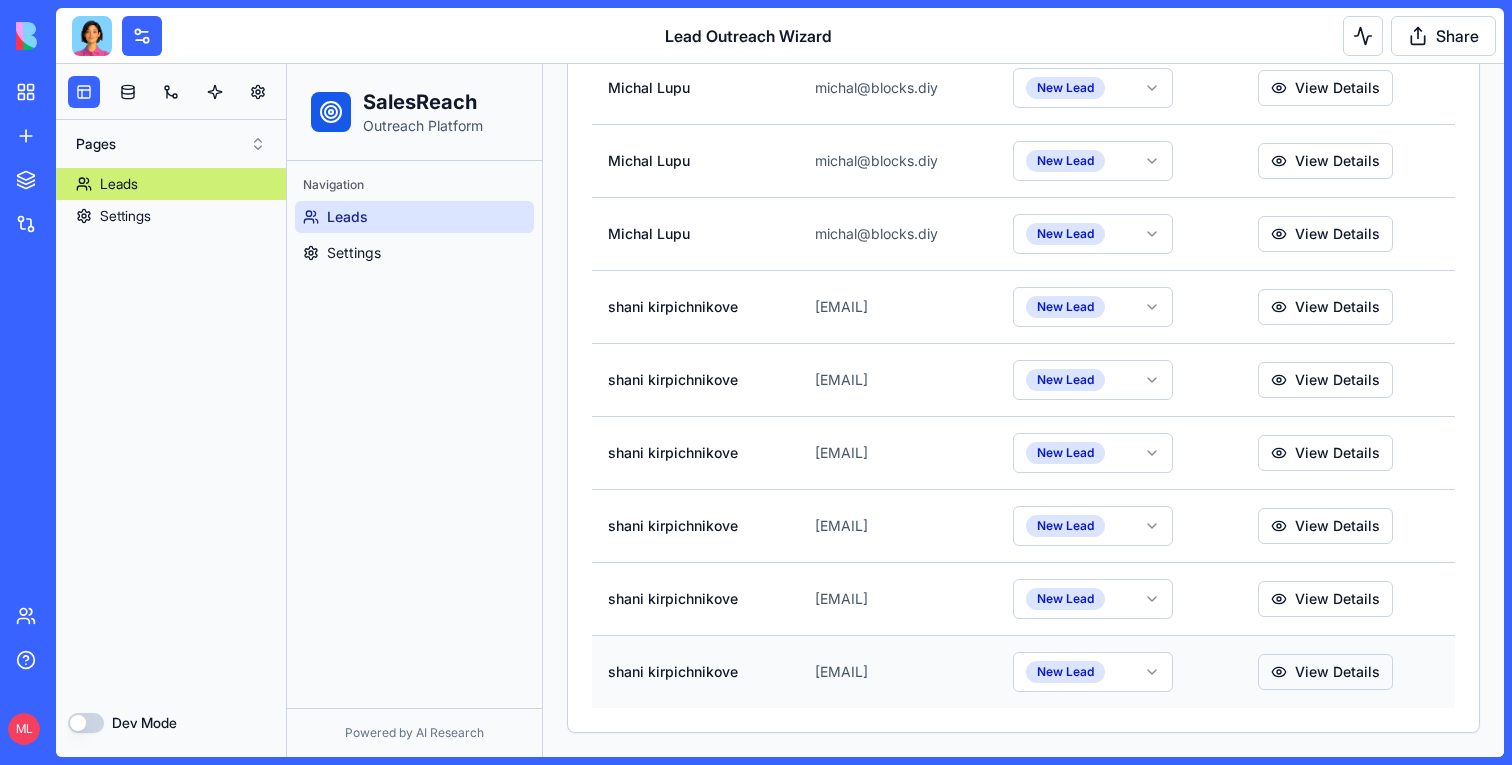 click on "View Details" at bounding box center [1325, 672] 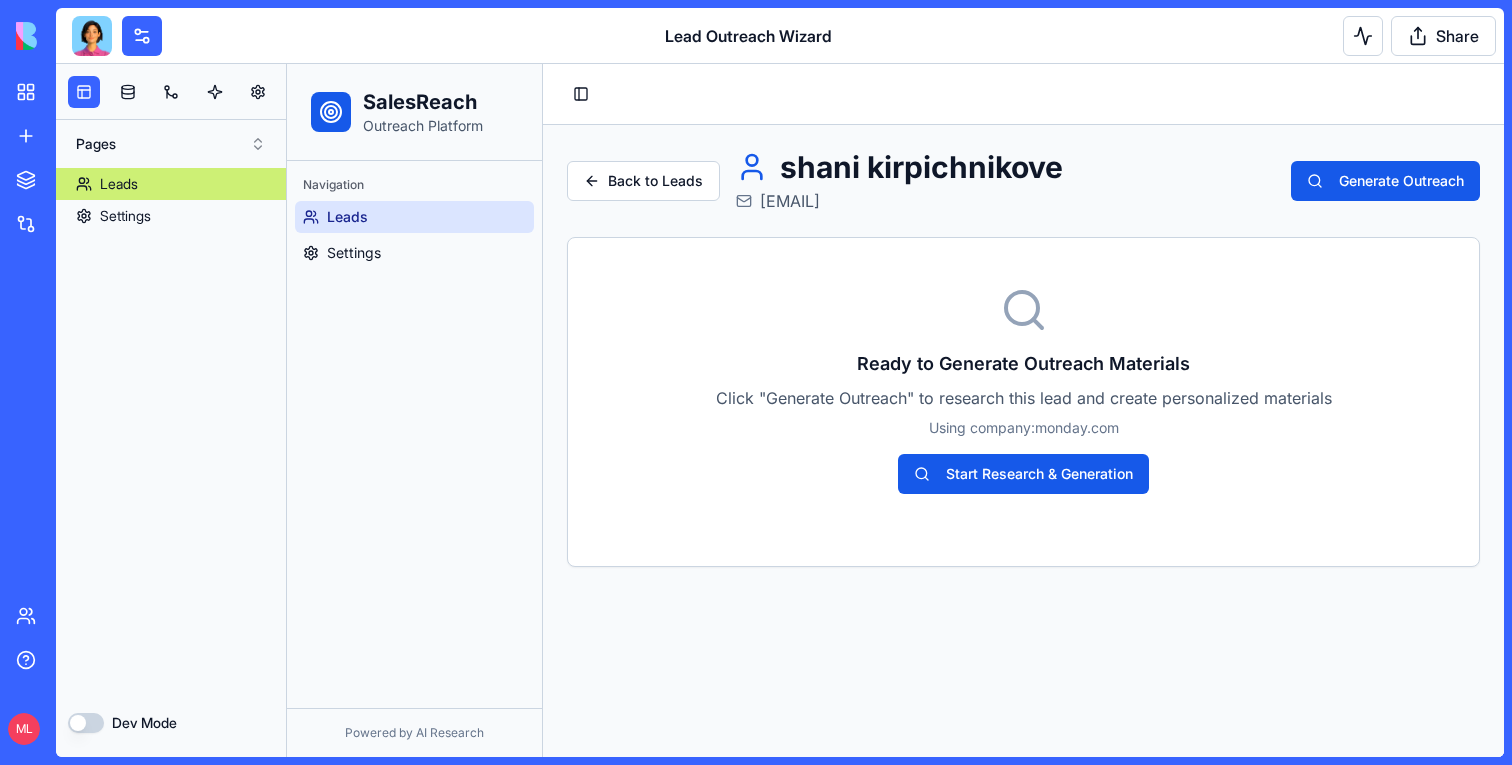 click on "Ready to Generate Outreach Materials Click "Generate Outreach" to research this lead and create personalized materials Using company:  monday.com Start Research & Generation" at bounding box center [1023, 402] 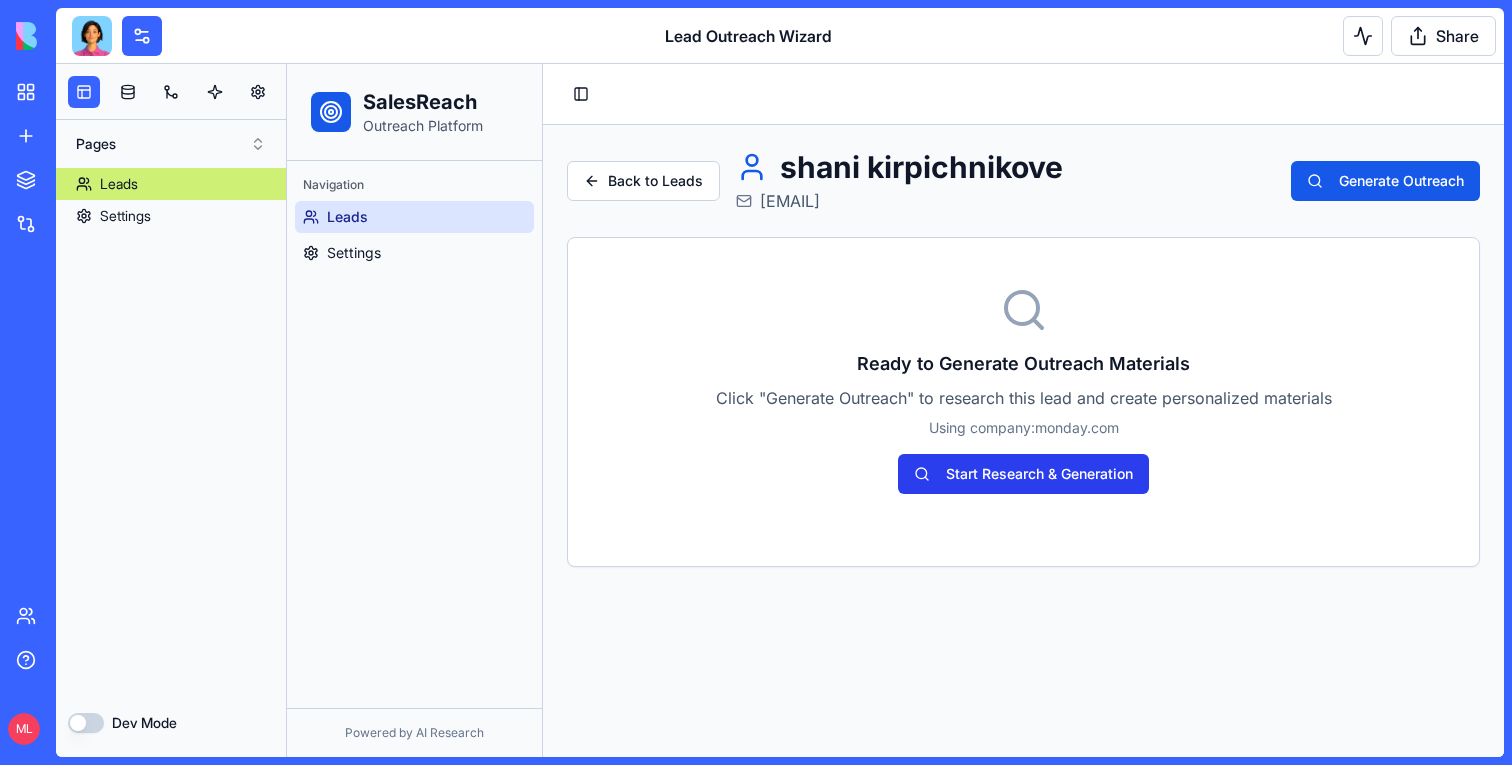 click on "Start Research & Generation" at bounding box center (1023, 474) 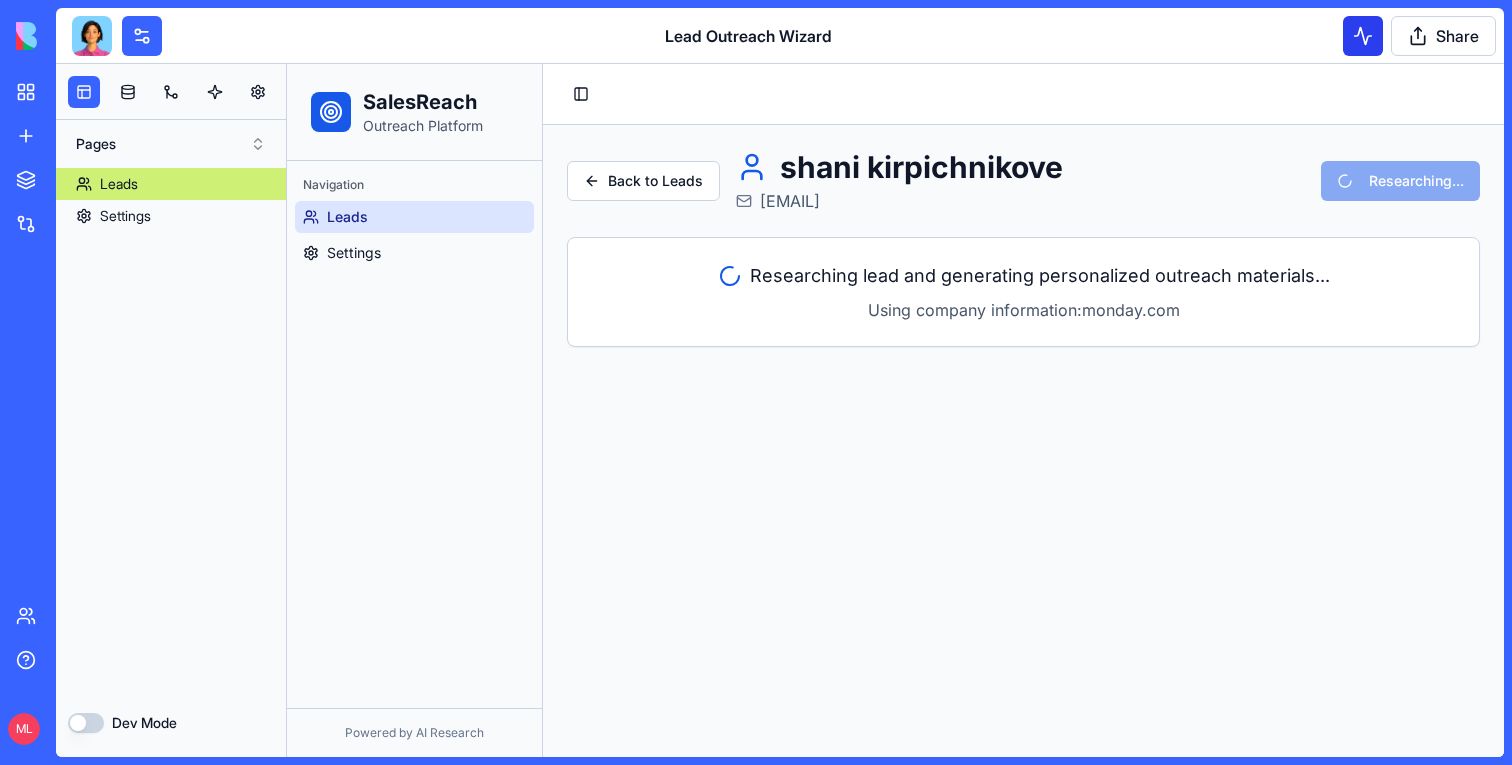 click at bounding box center (1363, 36) 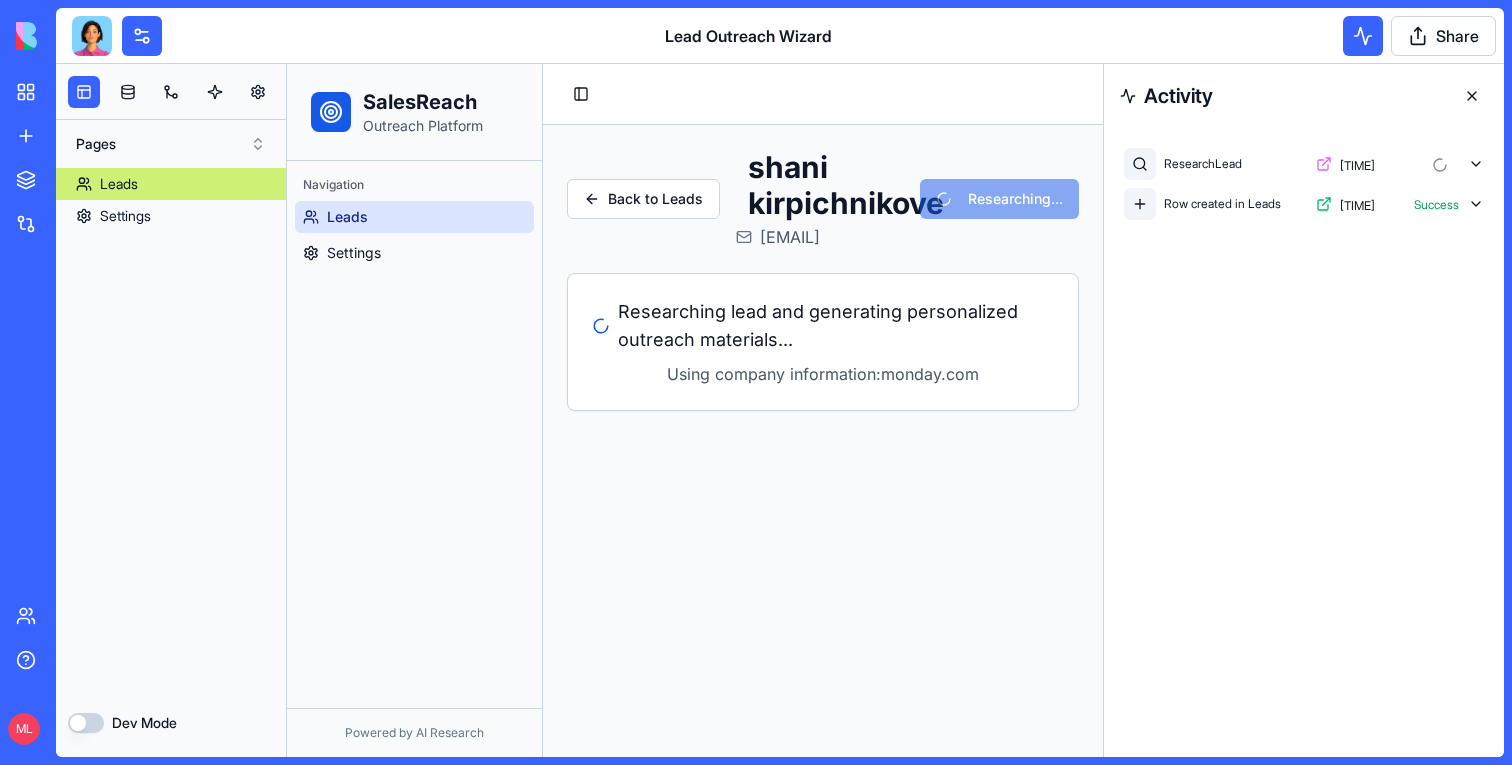 type 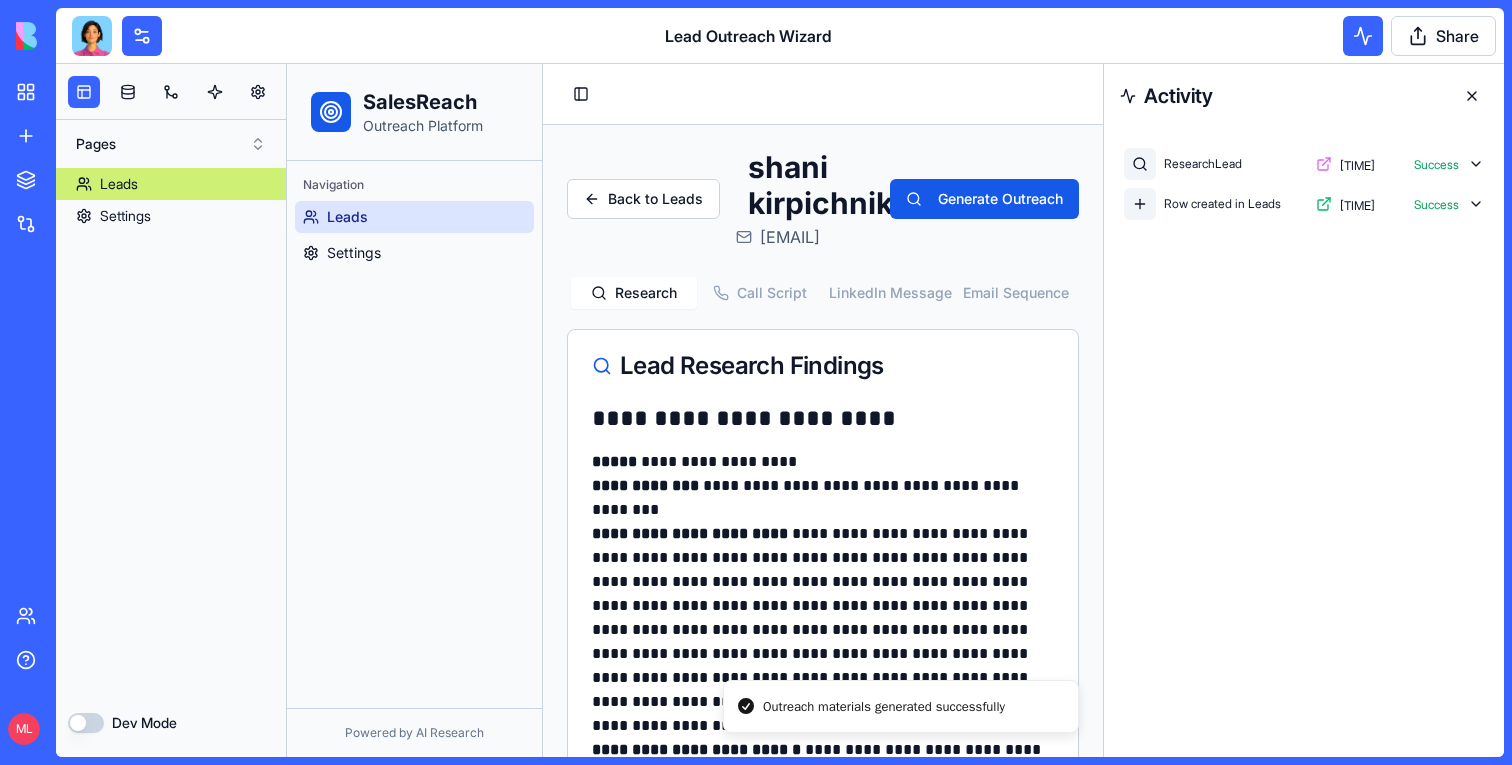 click at bounding box center [1472, 96] 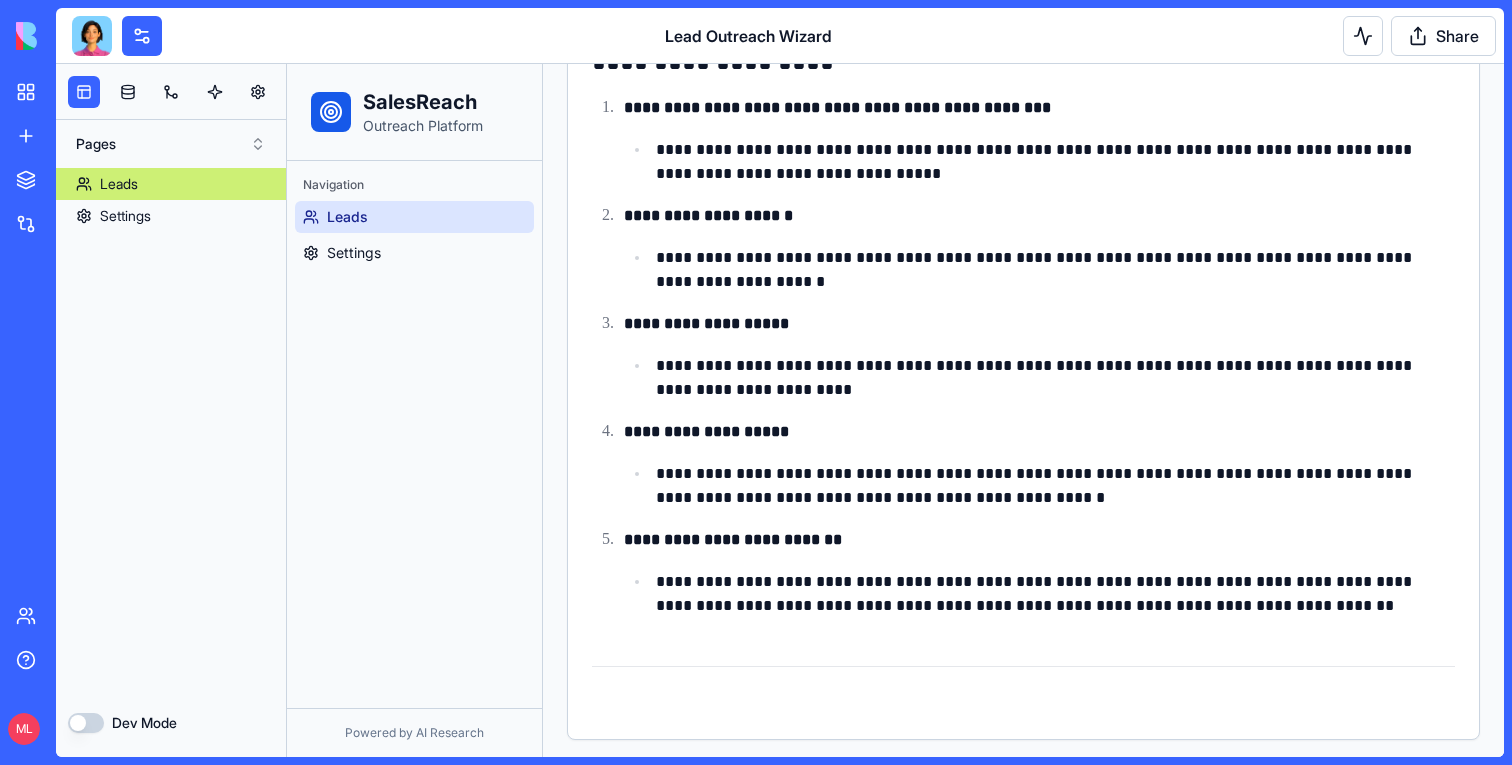 scroll, scrollTop: 1258, scrollLeft: 0, axis: vertical 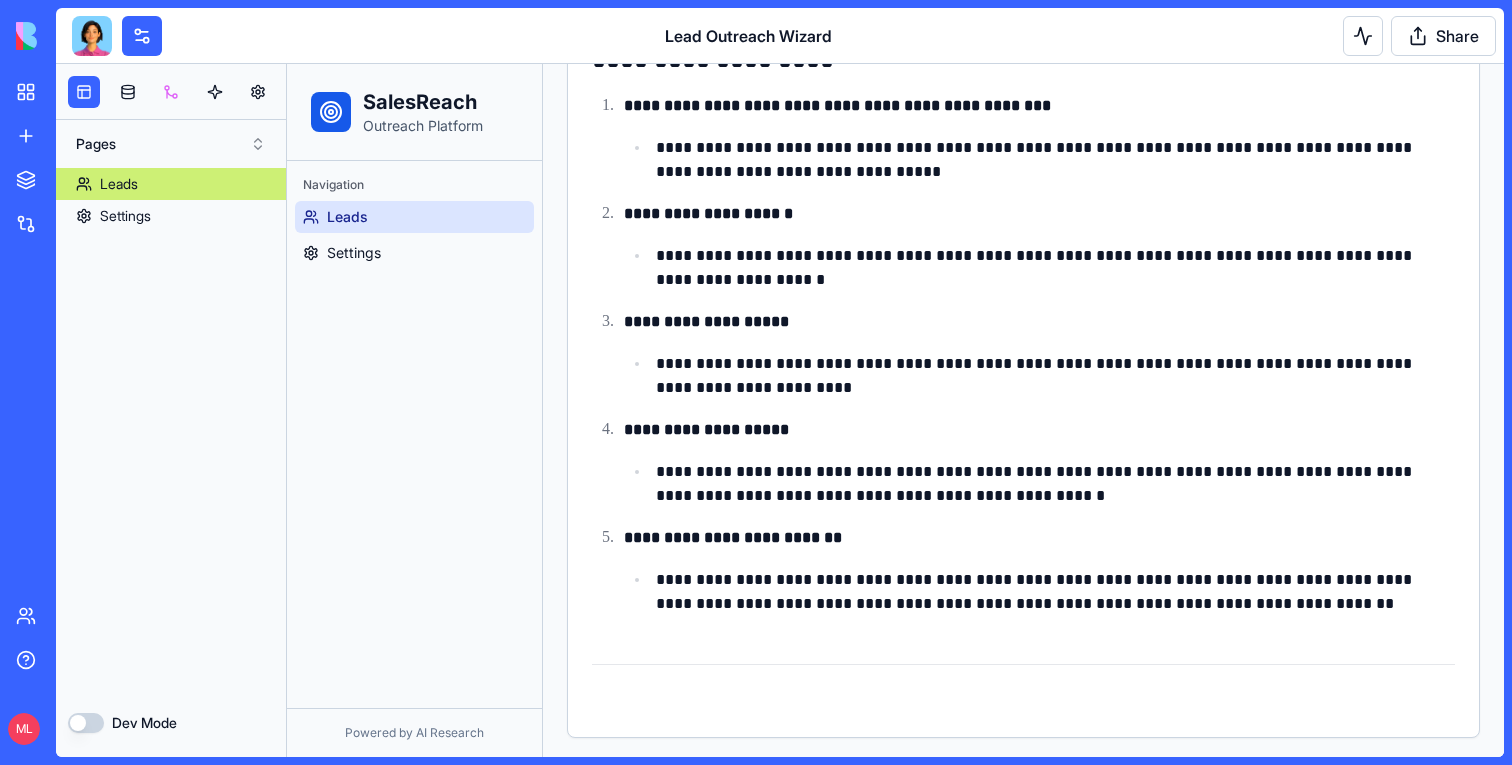click at bounding box center [171, 92] 